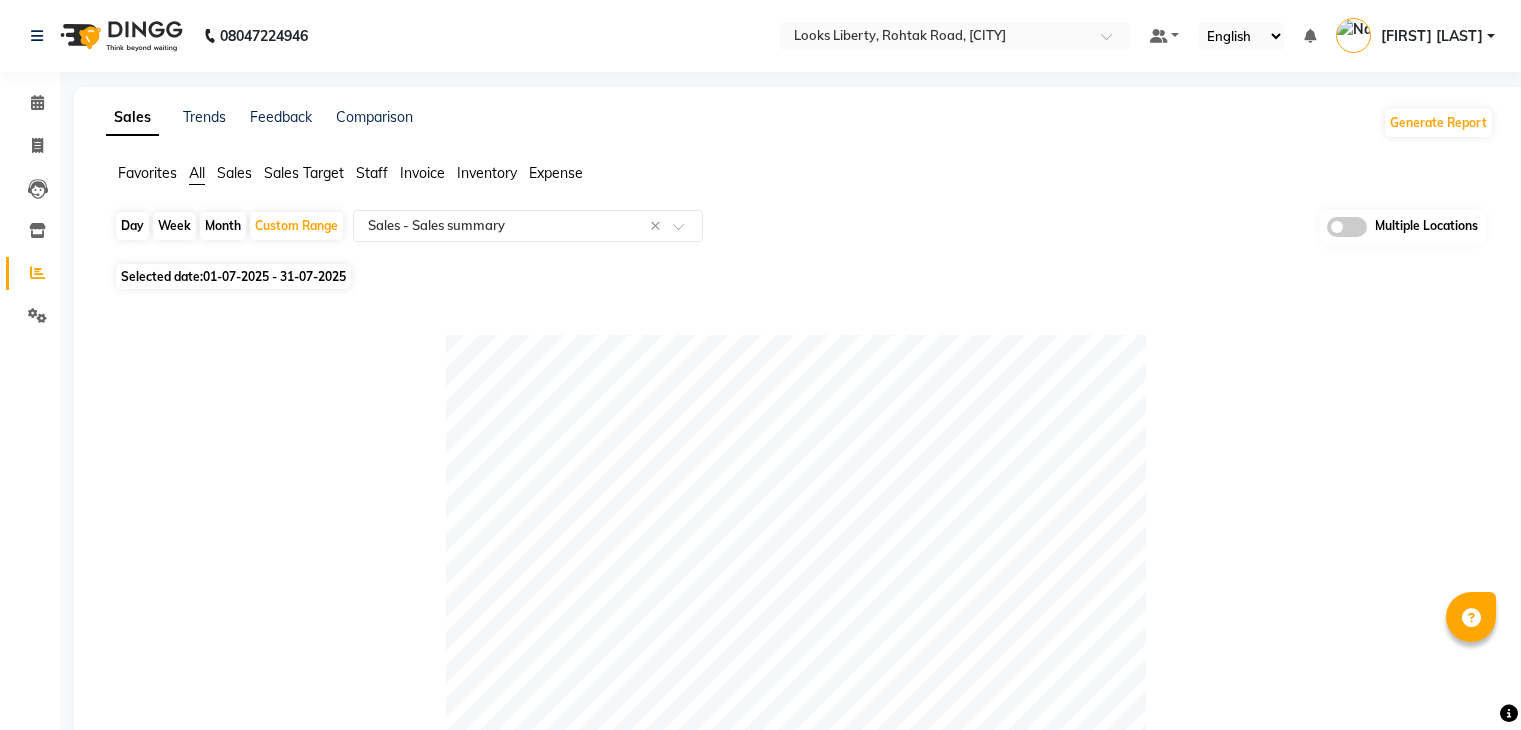 select on "full_report" 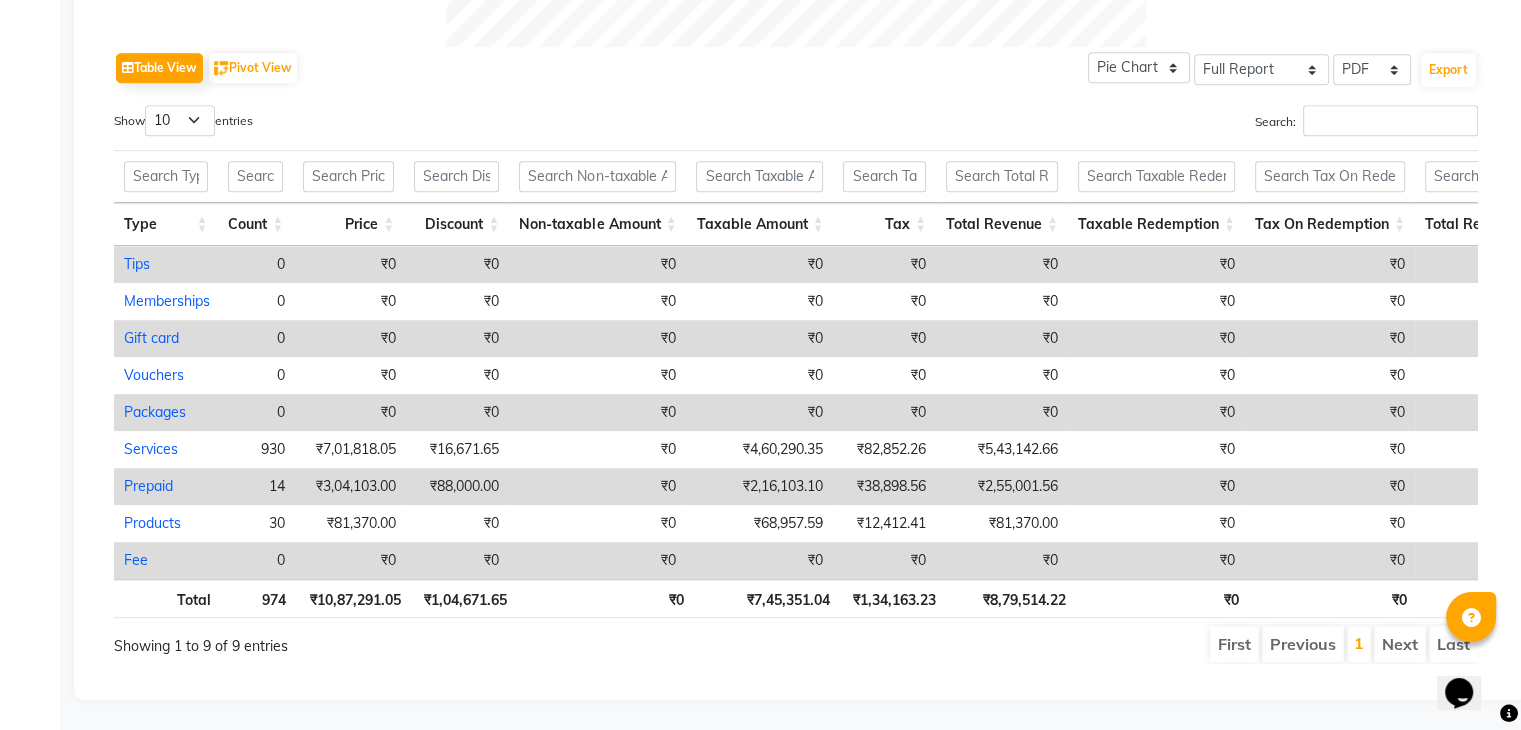 scroll, scrollTop: 0, scrollLeft: 0, axis: both 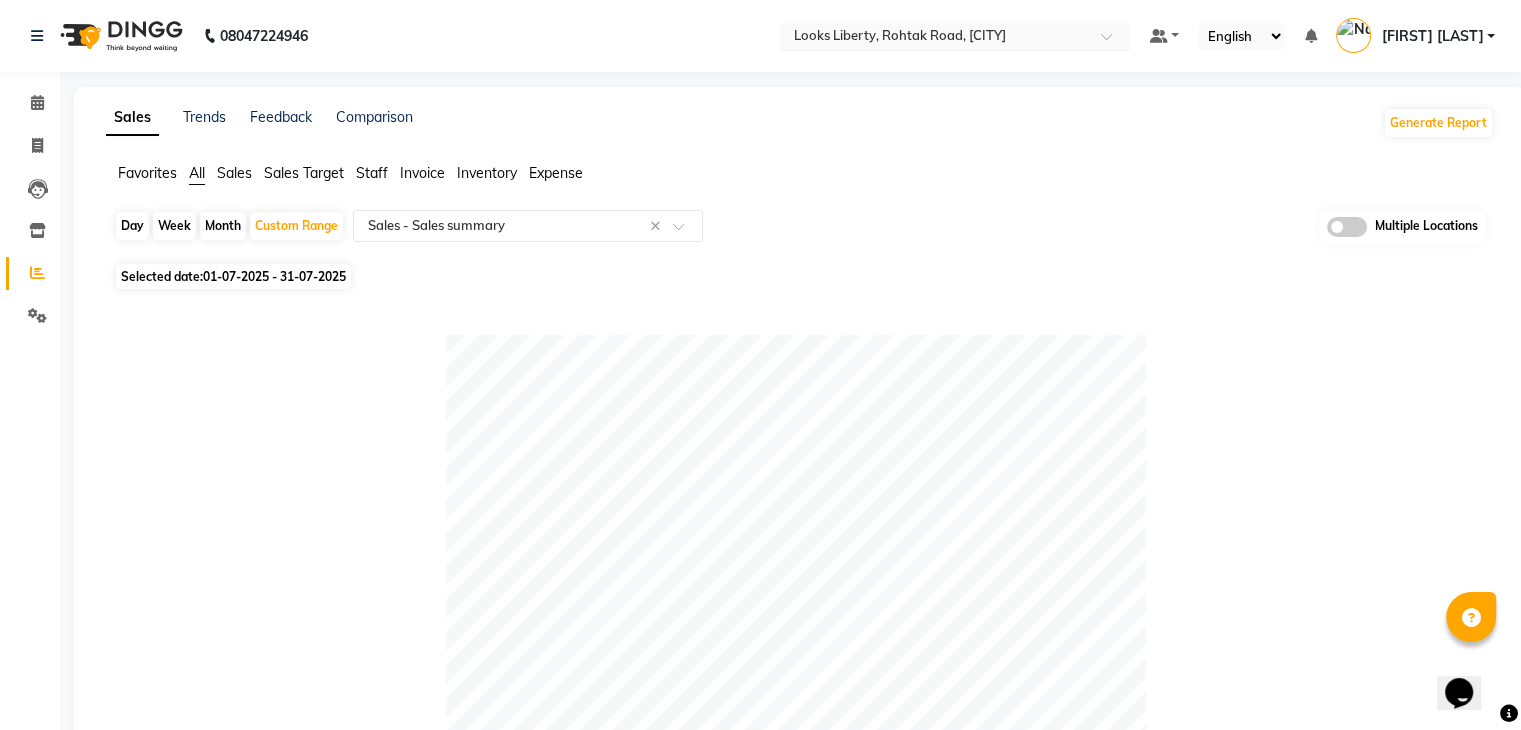 click at bounding box center (935, 38) 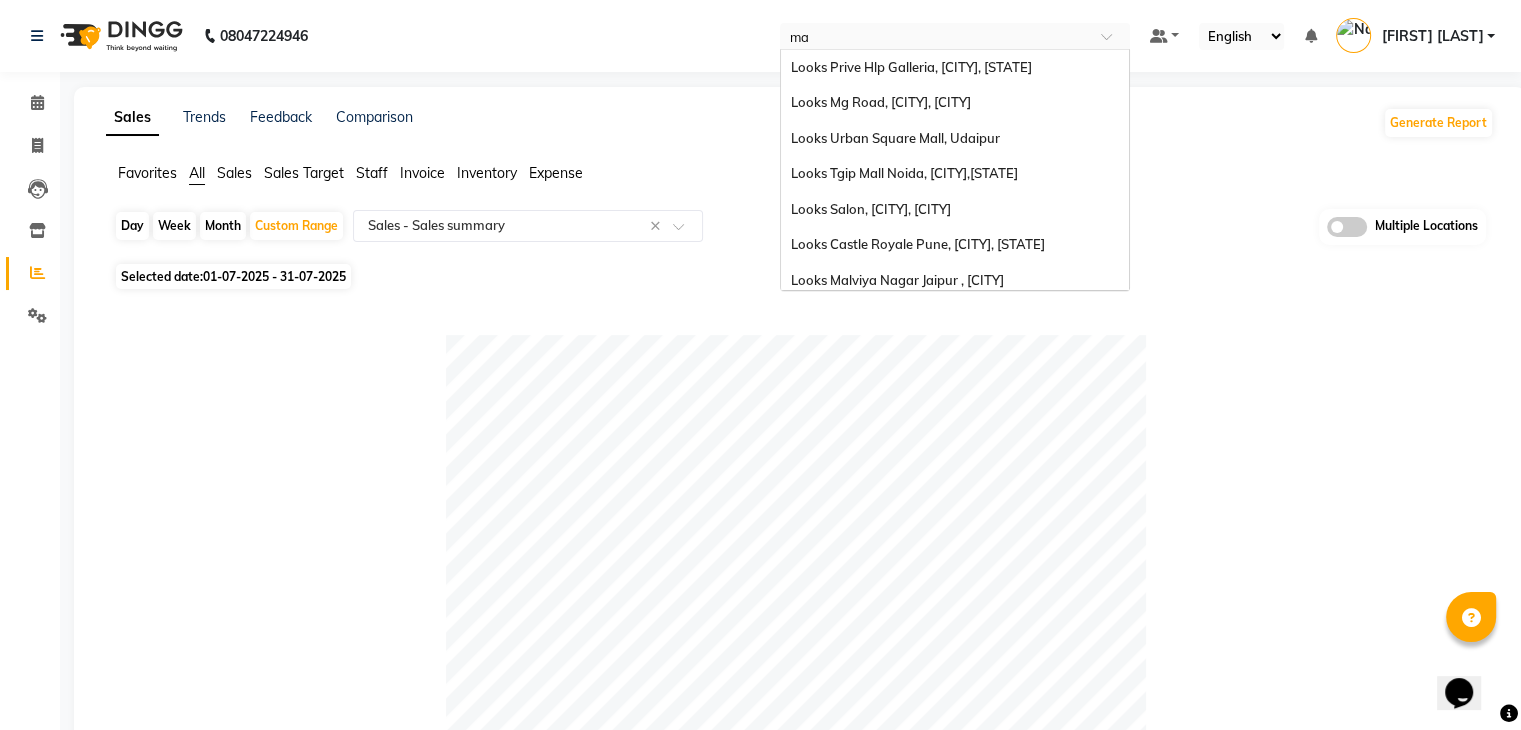 scroll, scrollTop: 0, scrollLeft: 0, axis: both 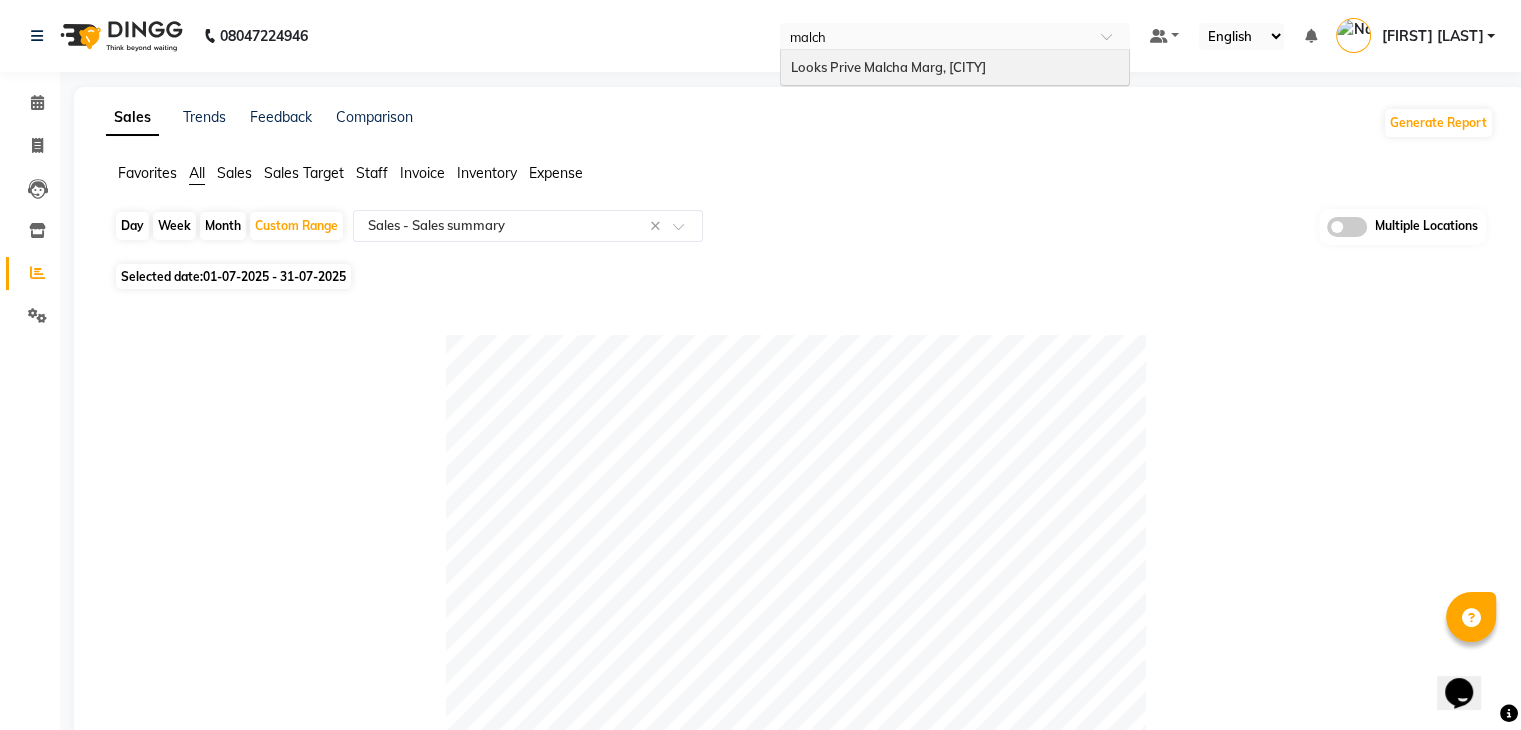 type on "malcha" 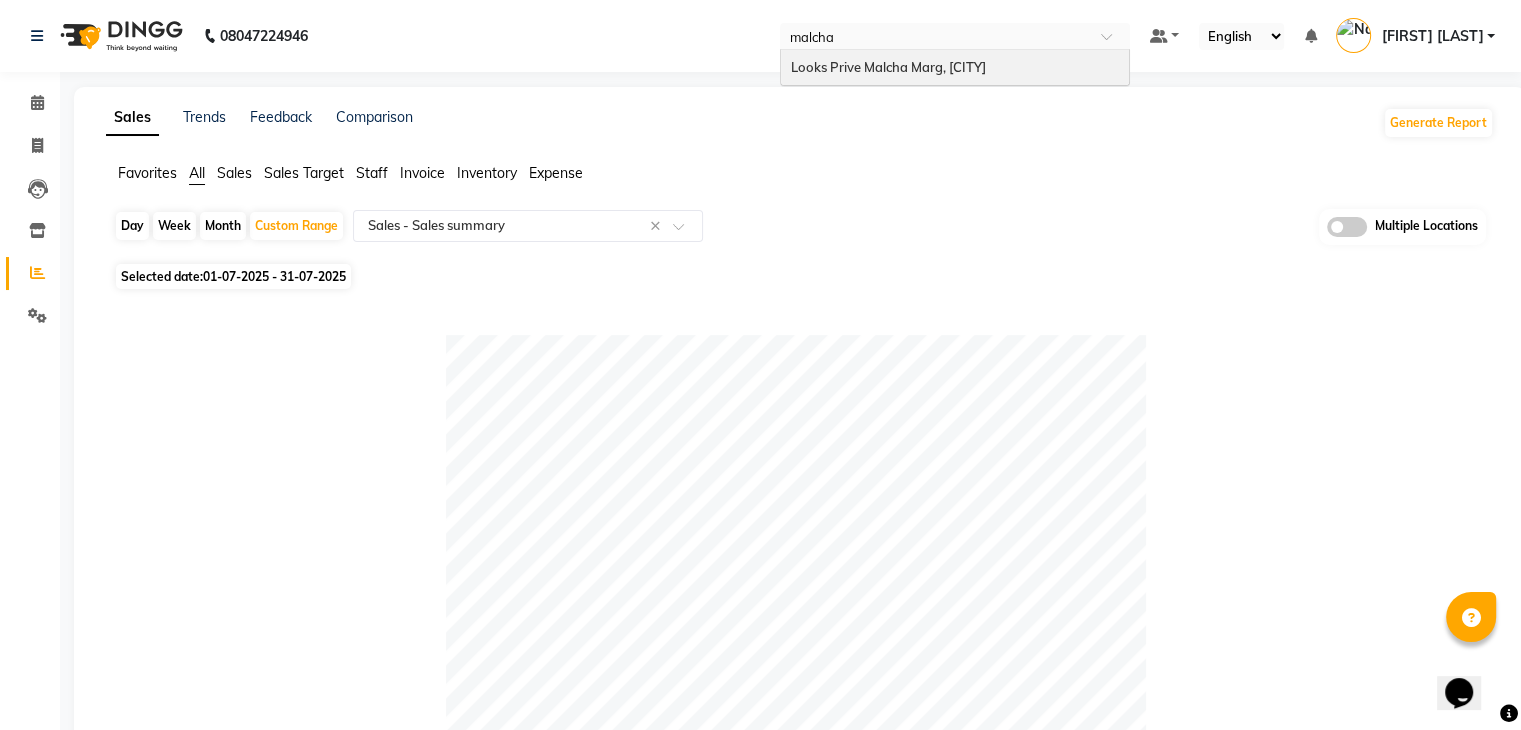 type 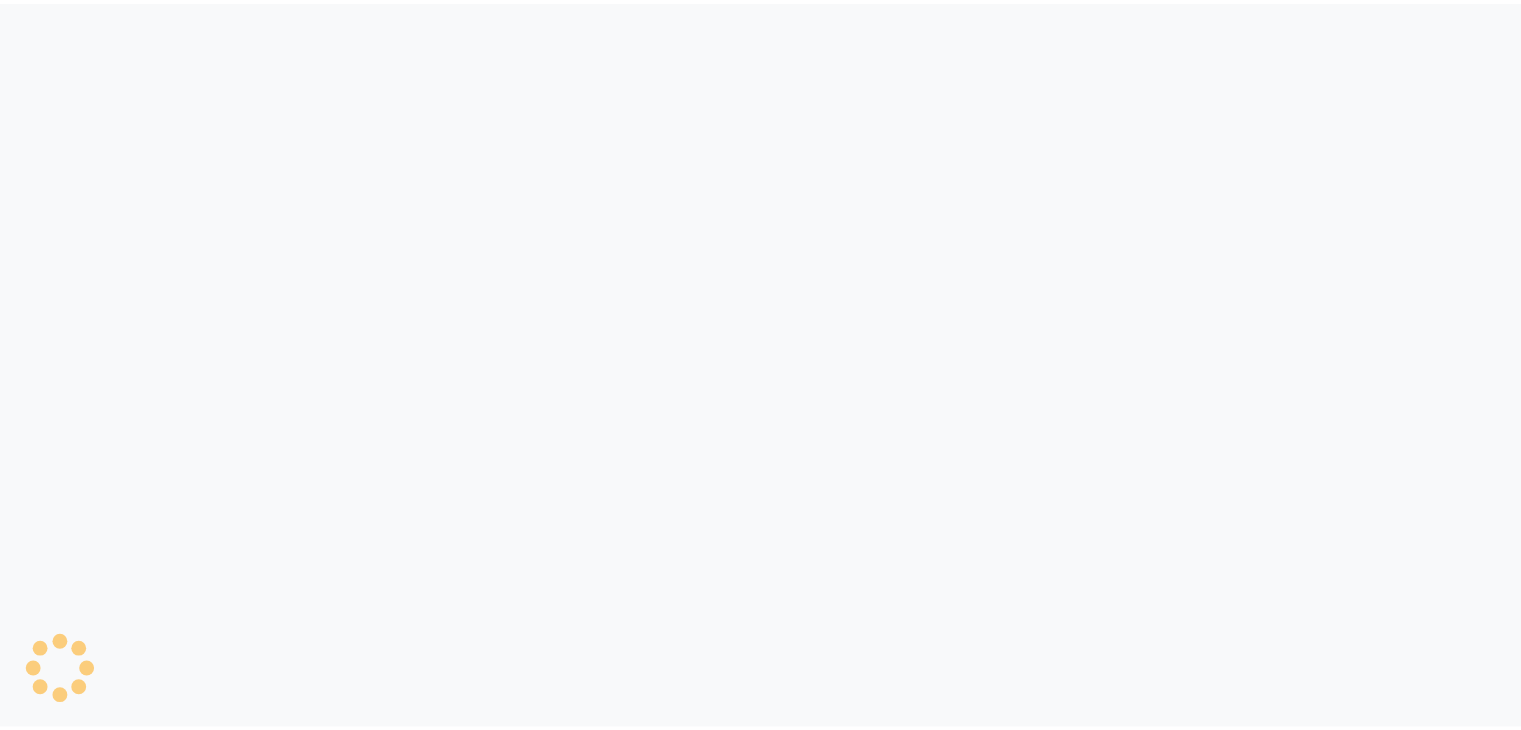 scroll, scrollTop: 0, scrollLeft: 0, axis: both 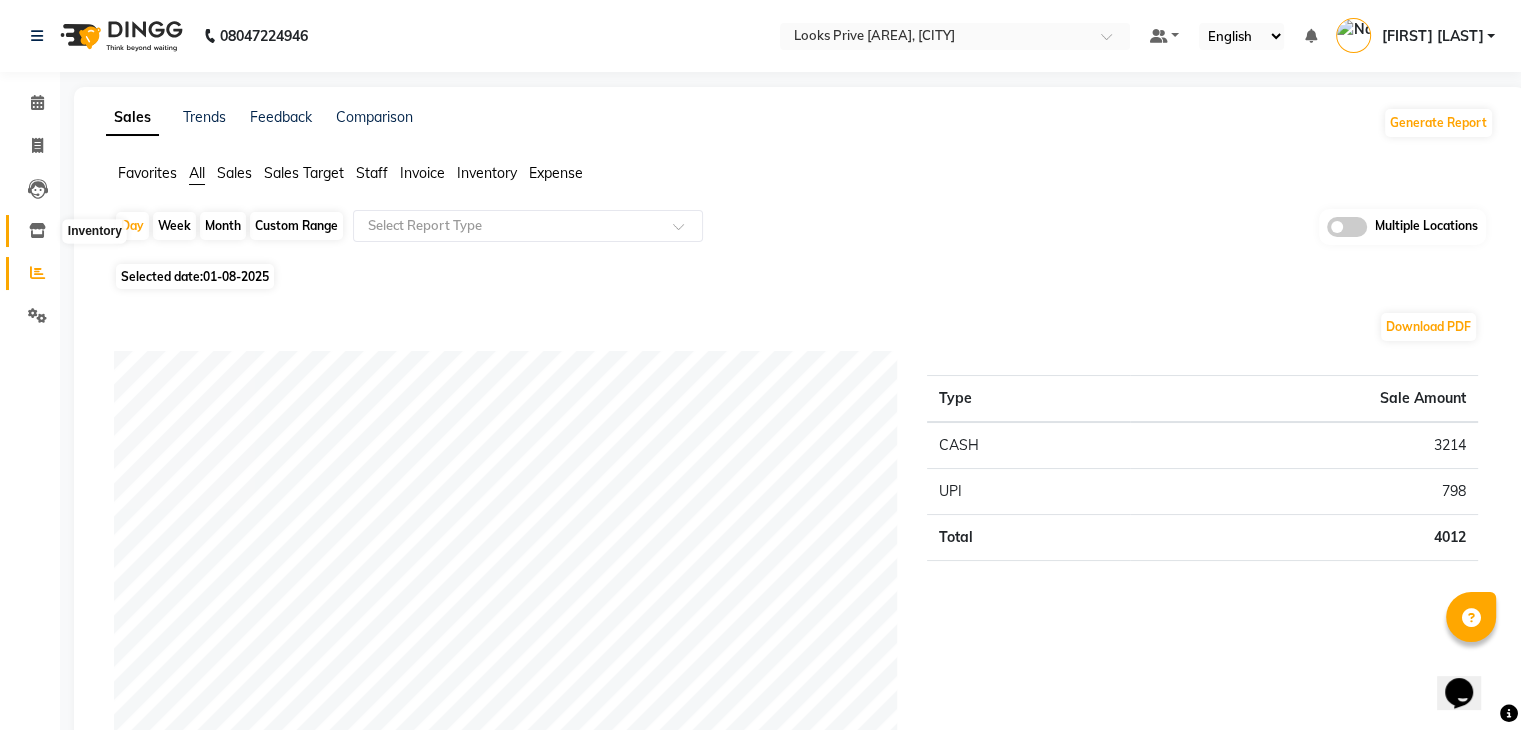 click 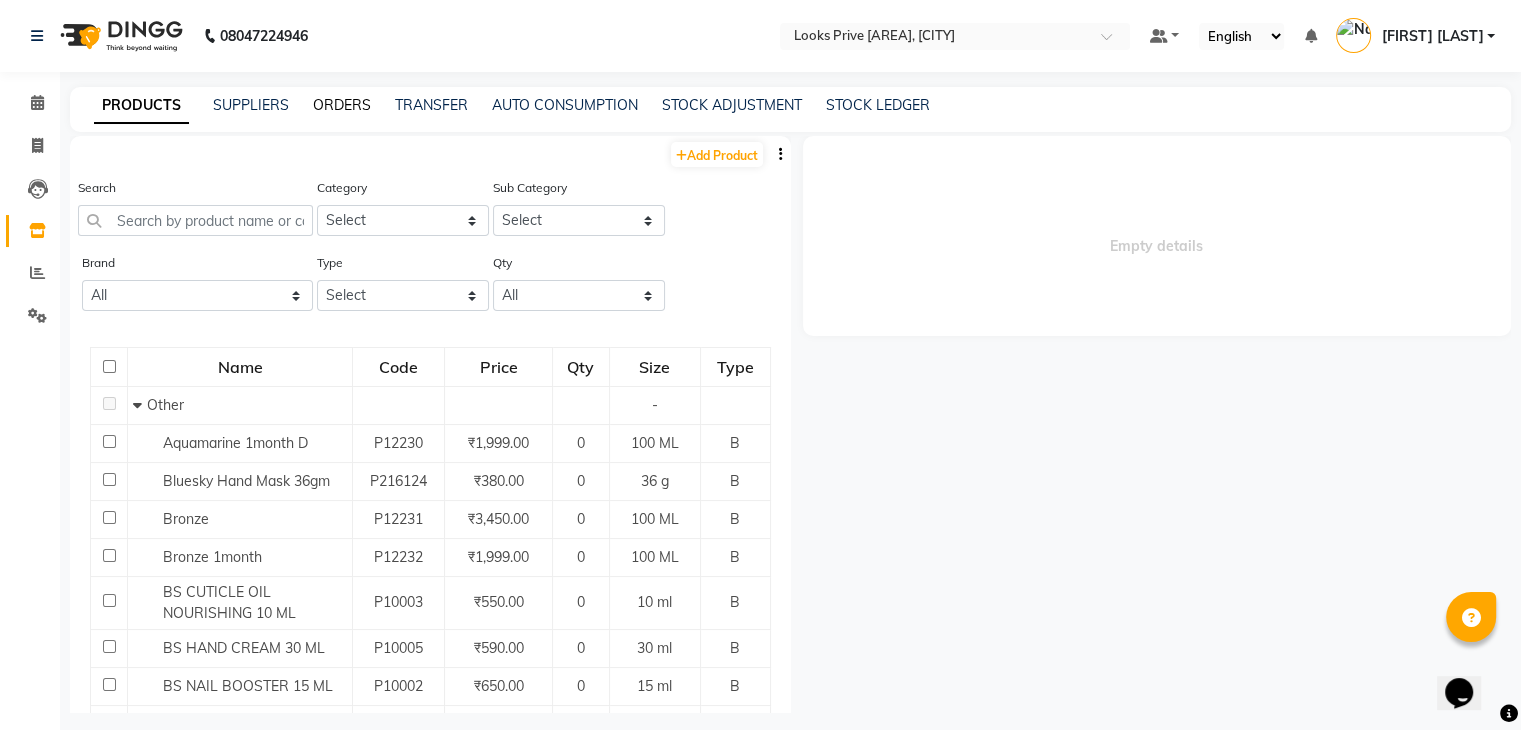 click on "ORDERS" 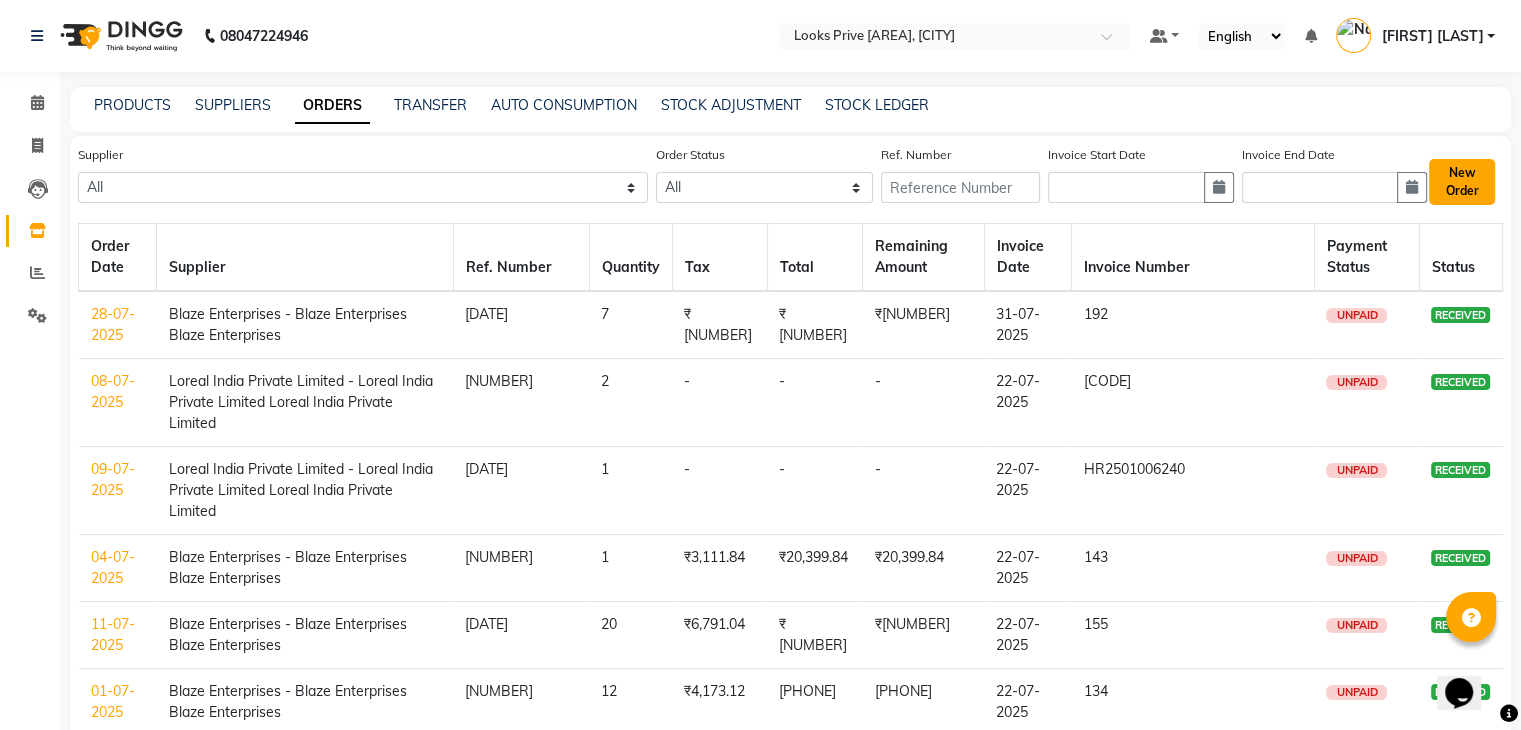 click on "New Order" 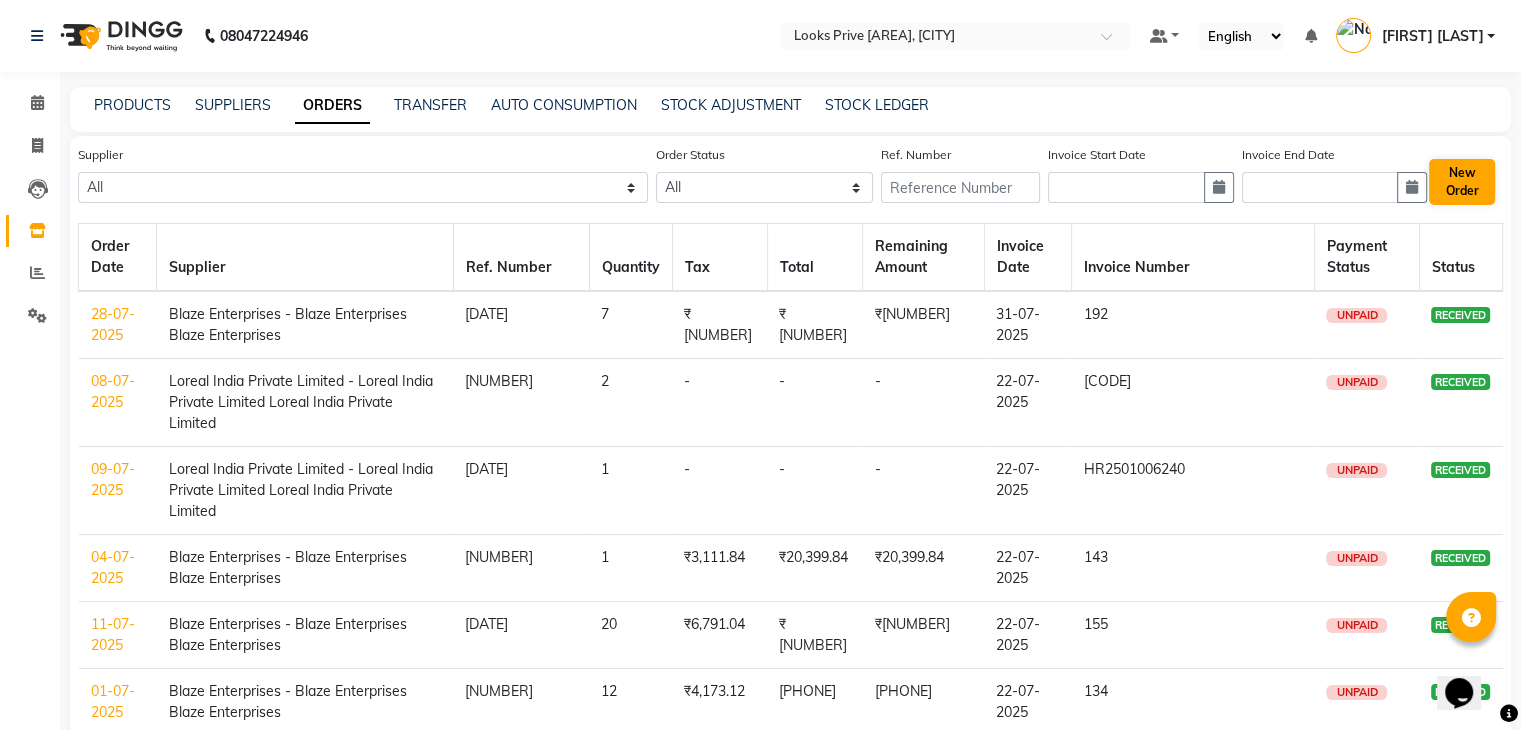 select on "true" 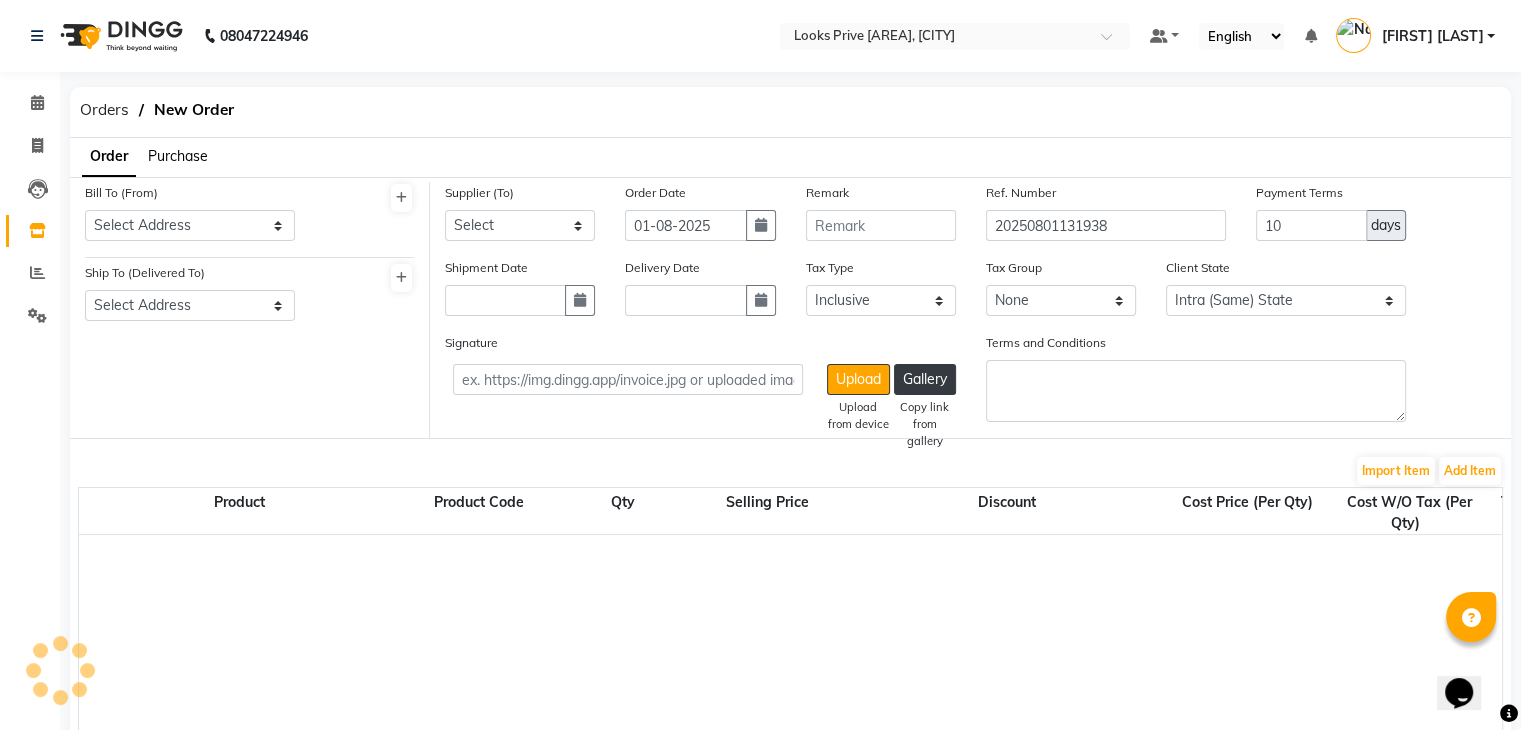 select on "3346" 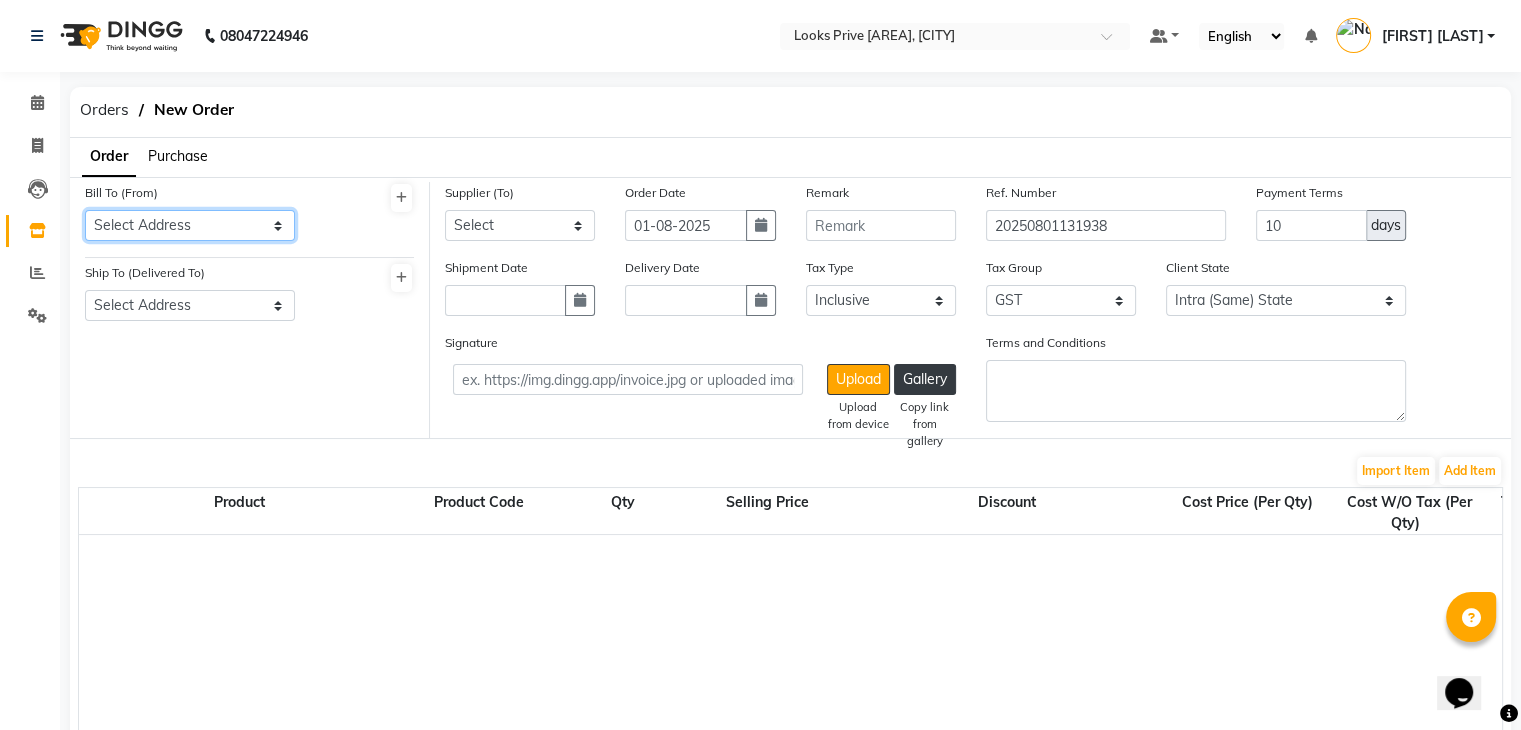 click on "Select Address LOOKS PRIVE [AREA]" 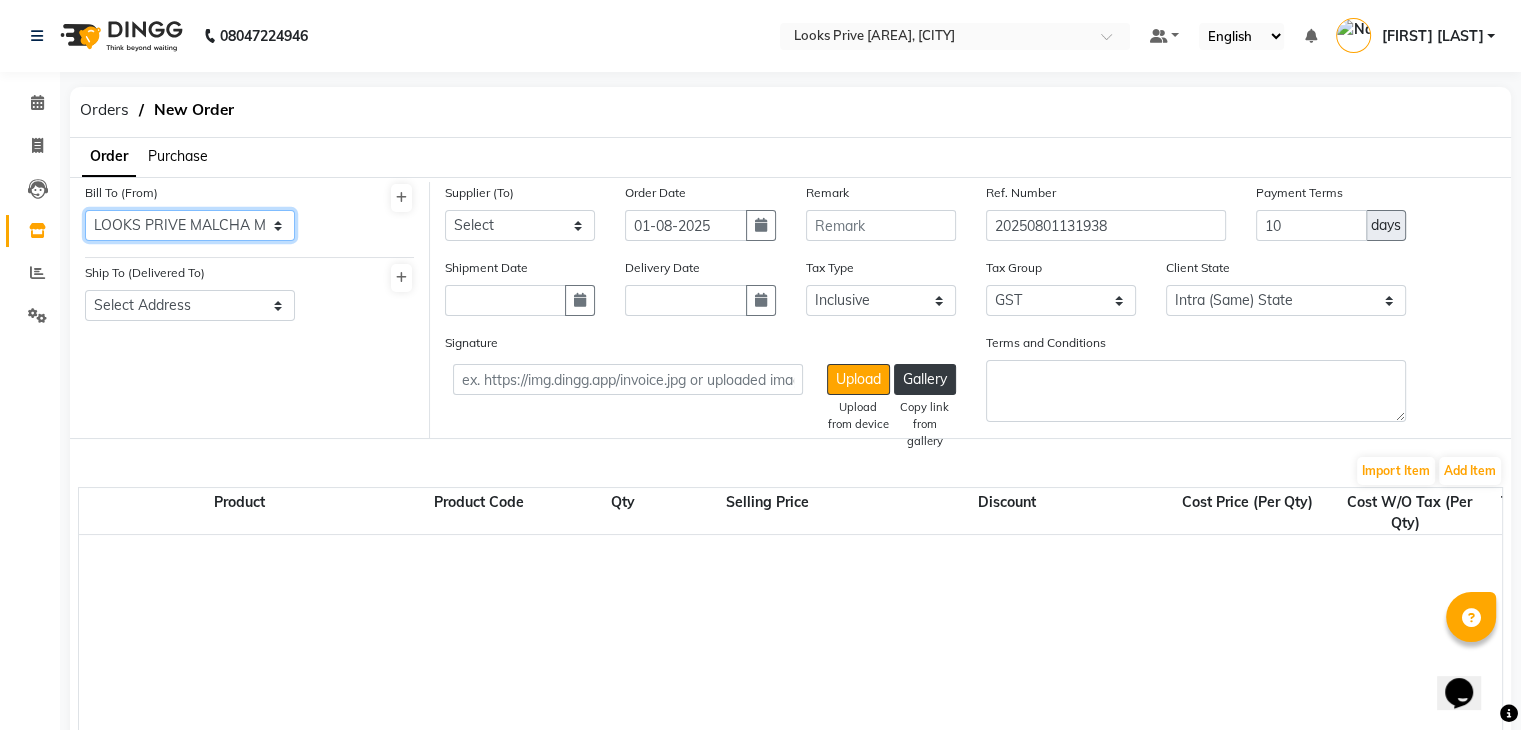 click on "Select Address LOOKS PRIVE [AREA]" 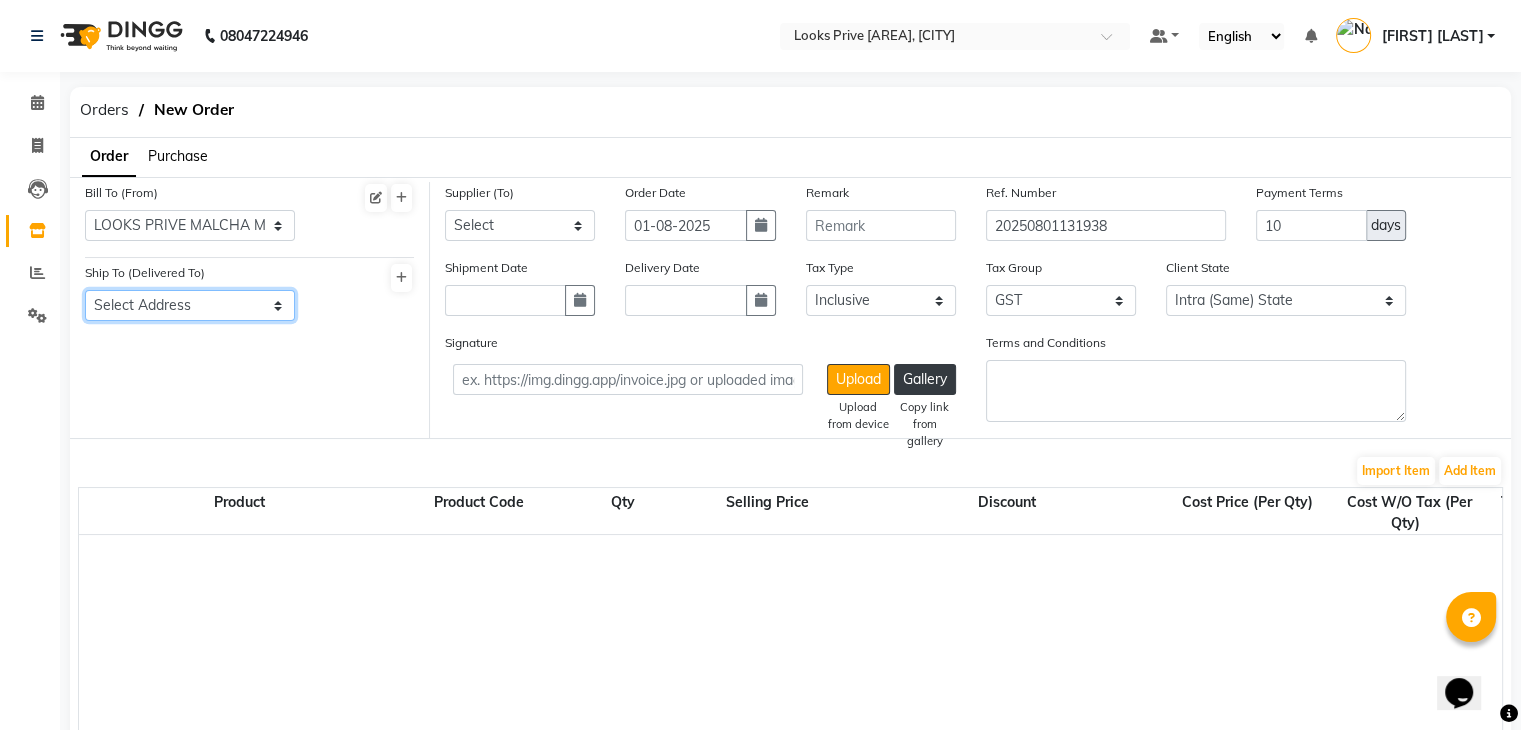 click on "Select Address LOOKS PRIVE [AREA]" 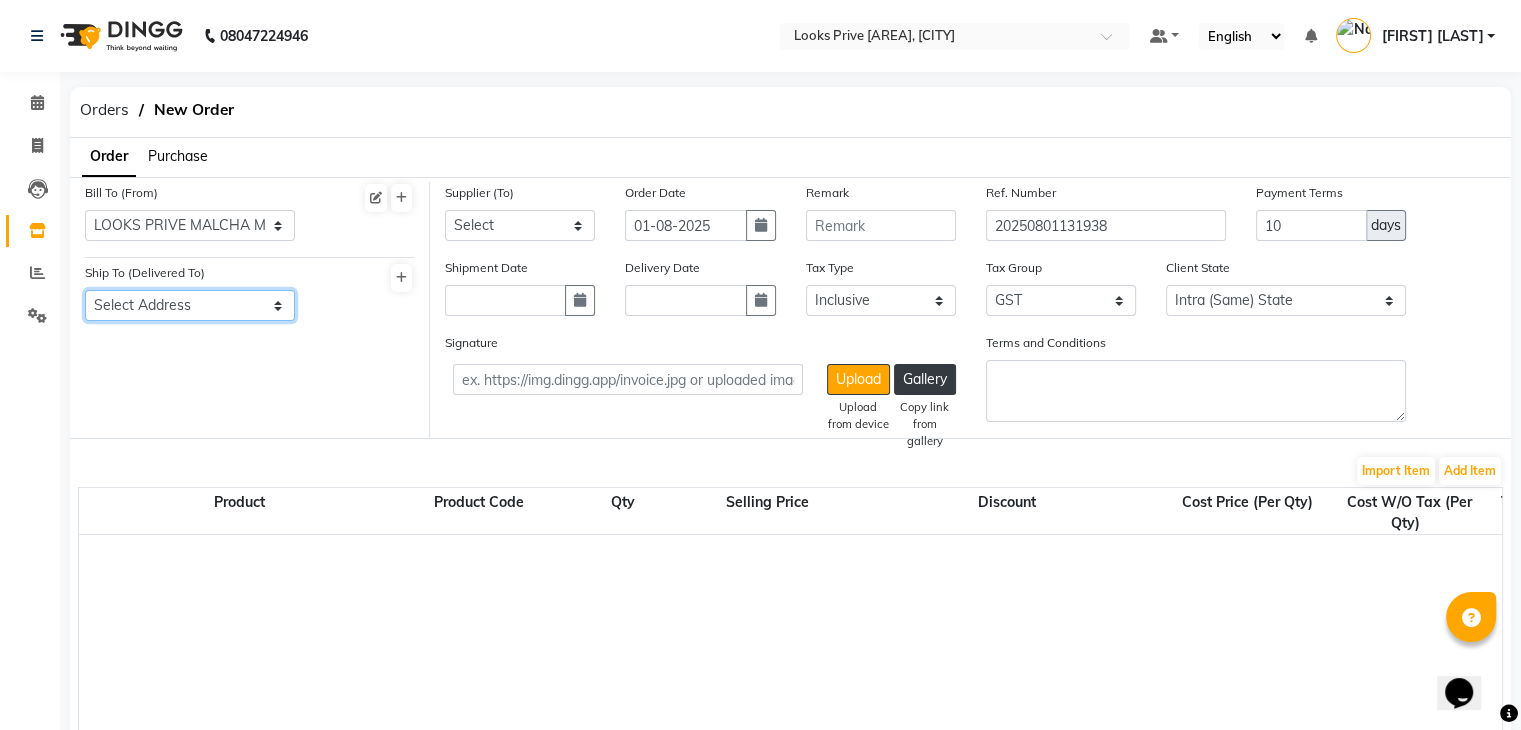 select on "1246" 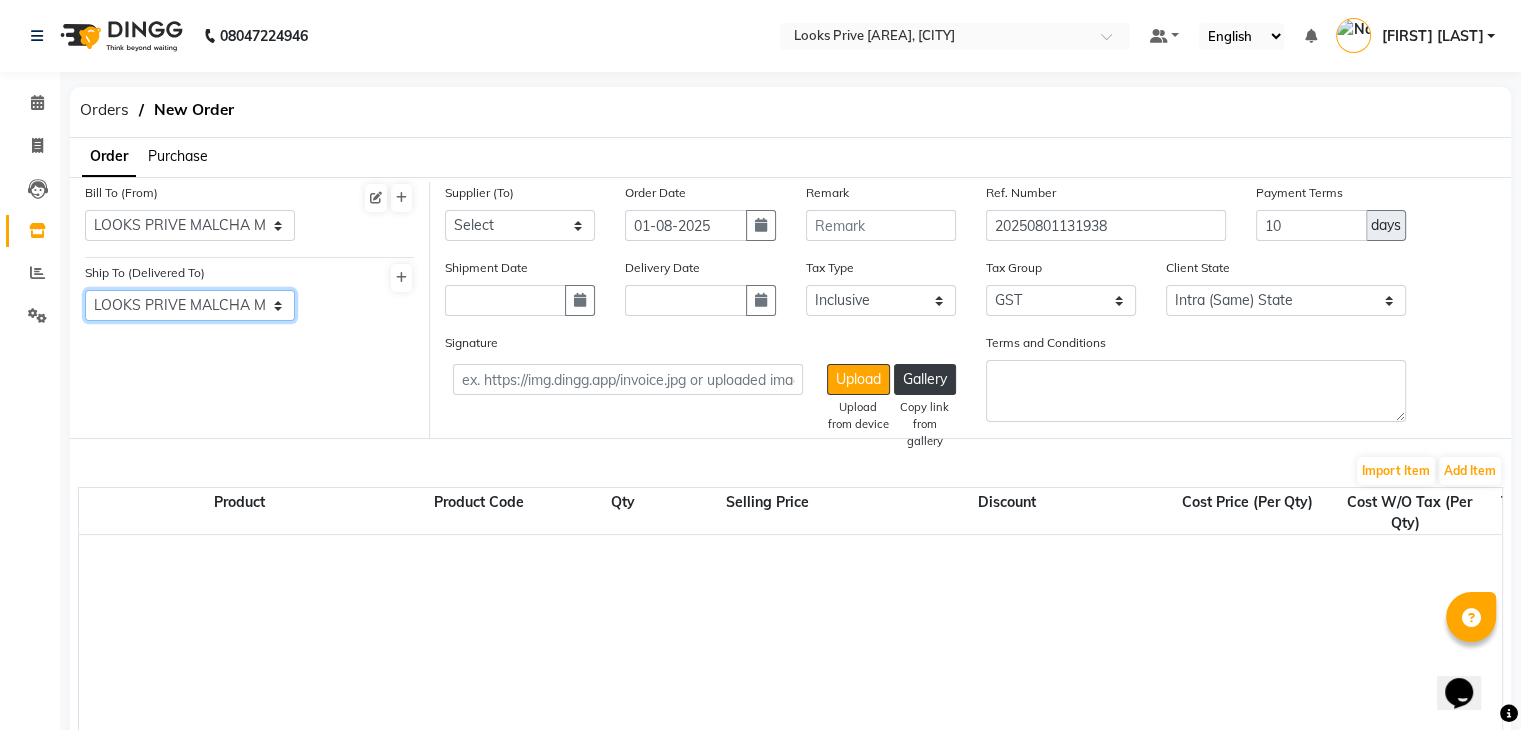 click on "Select Address LOOKS PRIVE [AREA]" 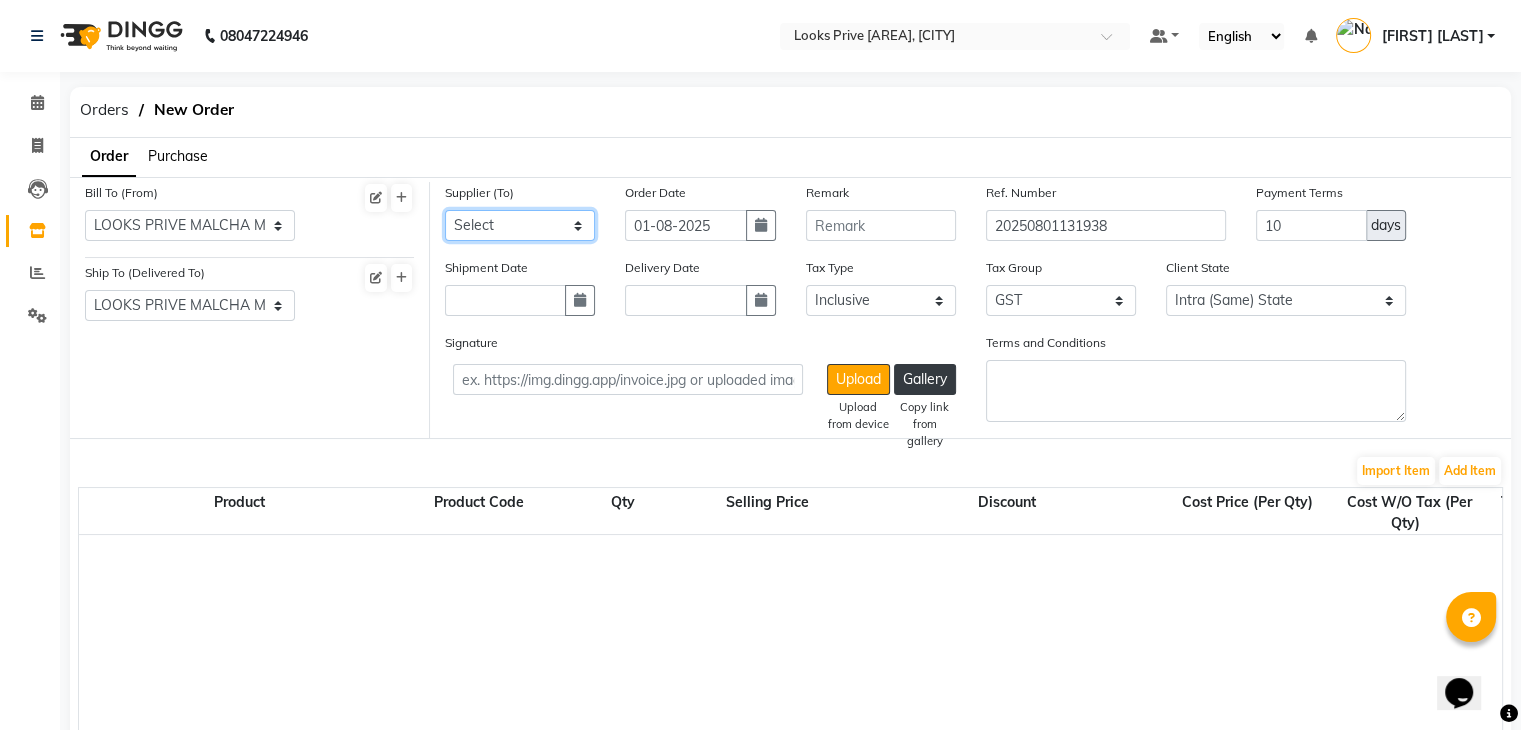 click on "Select Klassik Beauty Solution - Klassik Beauty Solution Klassik Beauty Solution LOOKS PRIVE [AREA] - LOOKS PRIVE [AREA] LOOKS PRIVE [AREA] Loreal India Private Limited - Loreal India Private Limited Loreal India Private Limited MINARO IMPEX - MINARO IMPEX MINARO IMPEX UNNATI ENTERPRISES - UNNATI ENTERPRISES UNNATI ENTERPRISES THE SKIN FACTORY  - THE SKIN FACTORY  THE SKIN FACTORY  Looks Salon (P) Ltd - Looks Salon (P) Ltd Looks Salon (P) Ltd ADITI AGENCIES - ADITI AGENCIES ADITI AGENCIES MINARO IMPEX - MINARO IMPEX MINARO IMPEX Blaze Enterprises - Blaze Enterprises Blaze Enterprises Universal Traders - Universal Traders LOOKS SALON PVT LTD - LOOKS SALON  PVT LTD BEAUTY NATION - BEAUTY NATION" 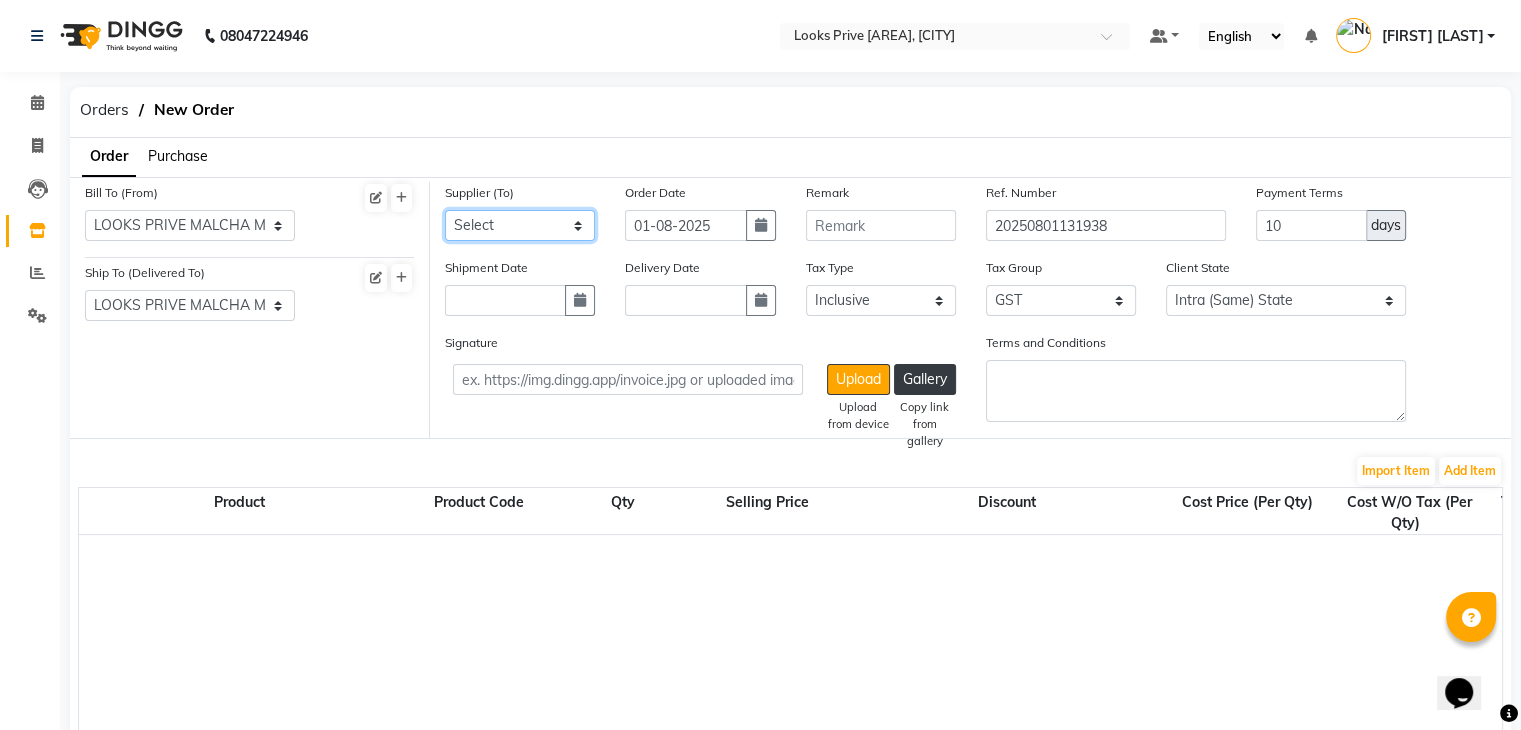 click on "Select Klassik Beauty Solution - Klassik Beauty Solution Klassik Beauty Solution LOOKS PRIVE [AREA] - LOOKS PRIVE [AREA] LOOKS PRIVE [AREA] Loreal India Private Limited - Loreal India Private Limited Loreal India Private Limited MINARO IMPEX - MINARO IMPEX MINARO IMPEX UNNATI ENTERPRISES - UNNATI ENTERPRISES UNNATI ENTERPRISES THE SKIN FACTORY  - THE SKIN FACTORY  THE SKIN FACTORY  Looks Salon (P) Ltd - Looks Salon (P) Ltd Looks Salon (P) Ltd ADITI AGENCIES - ADITI AGENCIES ADITI AGENCIES MINARO IMPEX - MINARO IMPEX MINARO IMPEX Blaze Enterprises - Blaze Enterprises Blaze Enterprises Universal Traders - Universal Traders LOOKS SALON PVT LTD - LOOKS SALON  PVT LTD BEAUTY NATION - BEAUTY NATION" 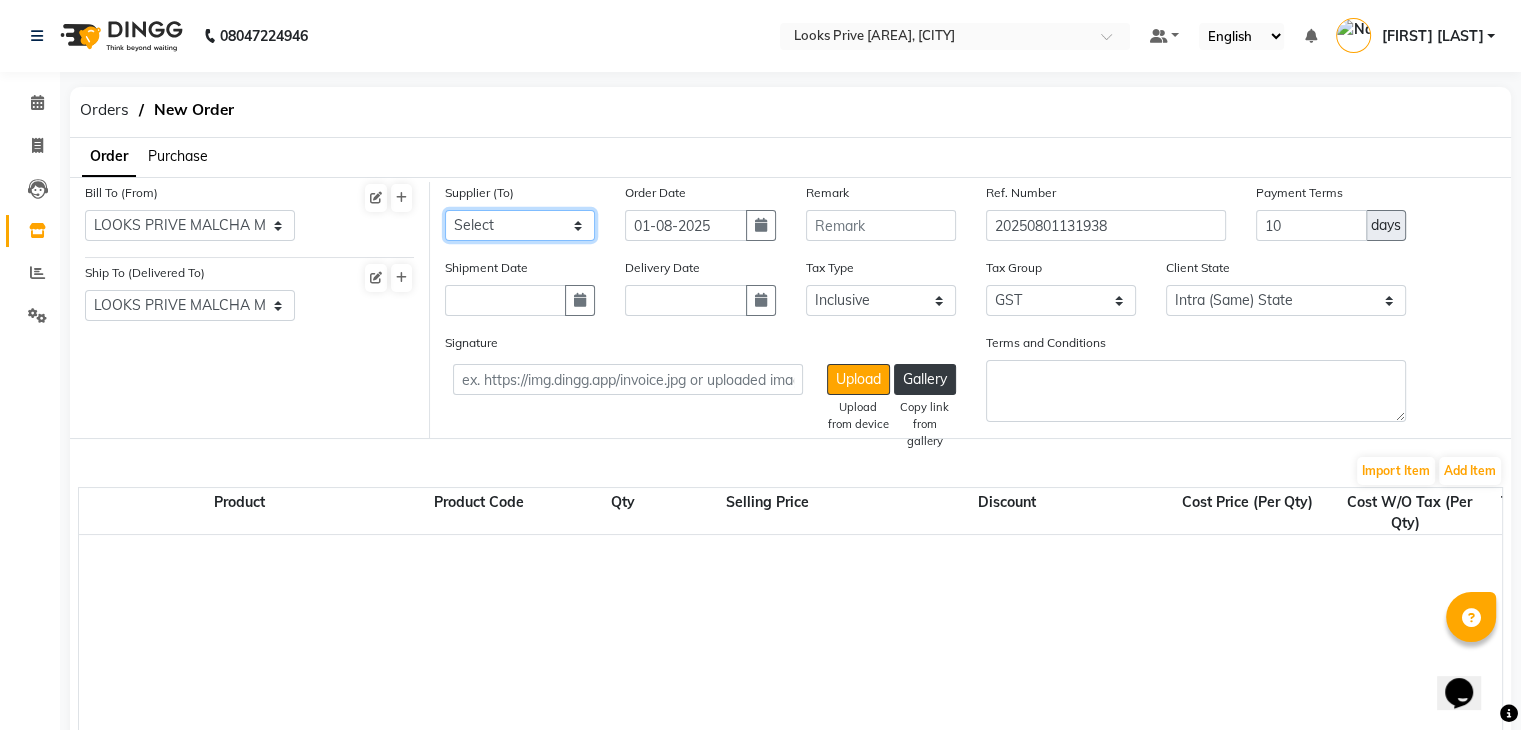 select on "3604" 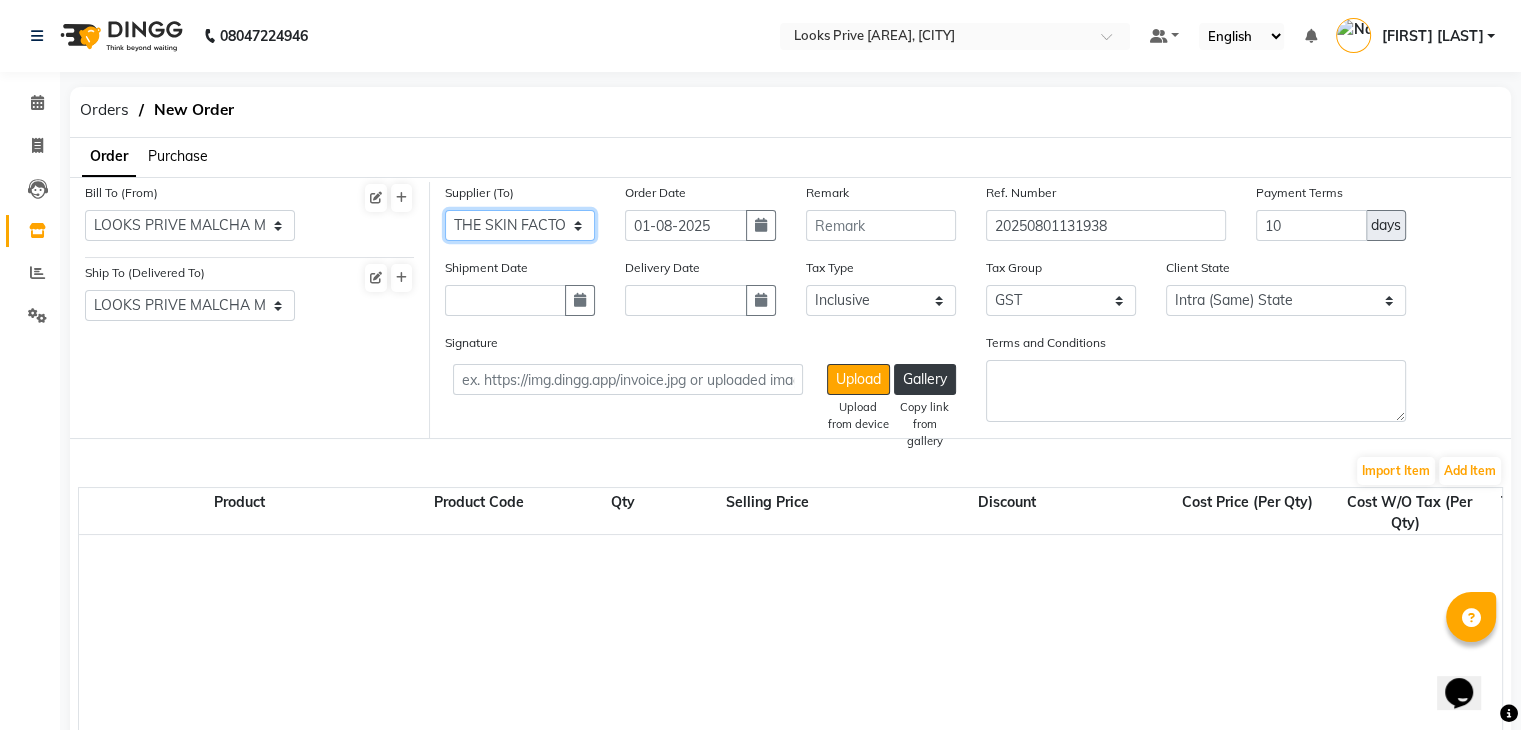 click on "Select Klassik Beauty Solution - Klassik Beauty Solution Klassik Beauty Solution LOOKS PRIVE [AREA] - LOOKS PRIVE [AREA] LOOKS PRIVE [AREA] Loreal India Private Limited - Loreal India Private Limited Loreal India Private Limited MINARO IMPEX - MINARO IMPEX MINARO IMPEX UNNATI ENTERPRISES - UNNATI ENTERPRISES UNNATI ENTERPRISES THE SKIN FACTORY  - THE SKIN FACTORY  THE SKIN FACTORY  Looks Salon (P) Ltd - Looks Salon (P) Ltd Looks Salon (P) Ltd ADITI AGENCIES - ADITI AGENCIES ADITI AGENCIES MINARO IMPEX - MINARO IMPEX MINARO IMPEX Blaze Enterprises - Blaze Enterprises Blaze Enterprises Universal Traders - Universal Traders LOOKS SALON PVT LTD - LOOKS SALON  PVT LTD BEAUTY NATION - BEAUTY NATION" 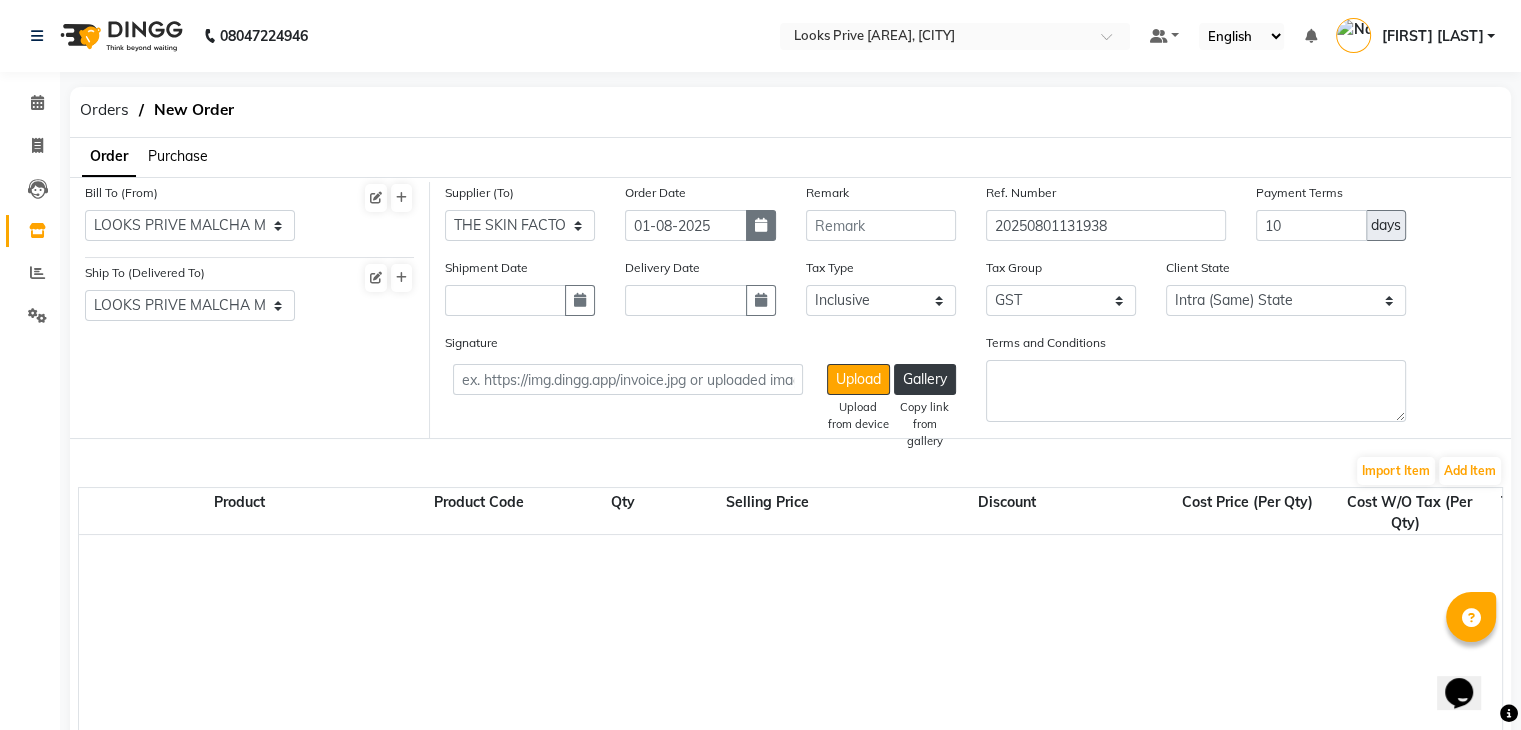 click 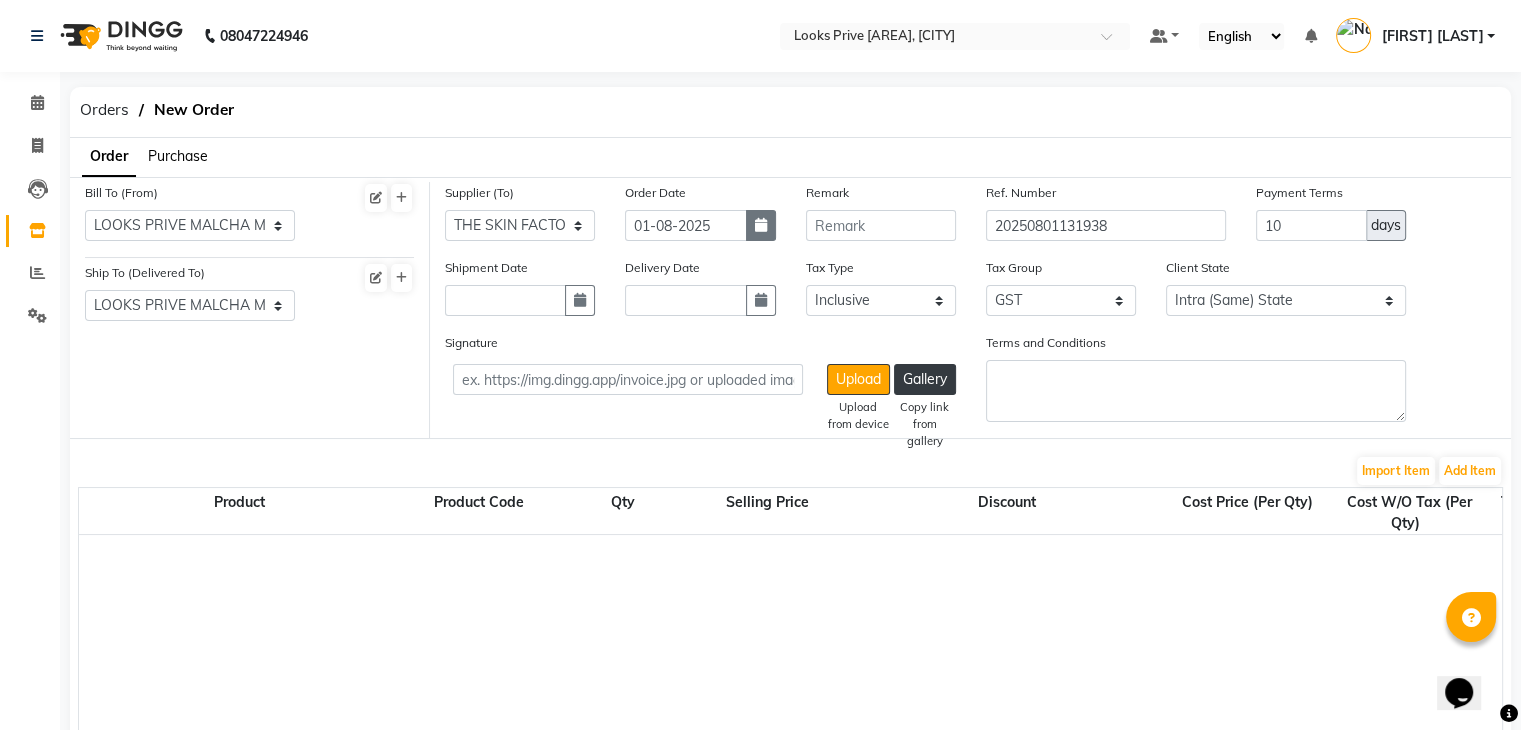 select on "8" 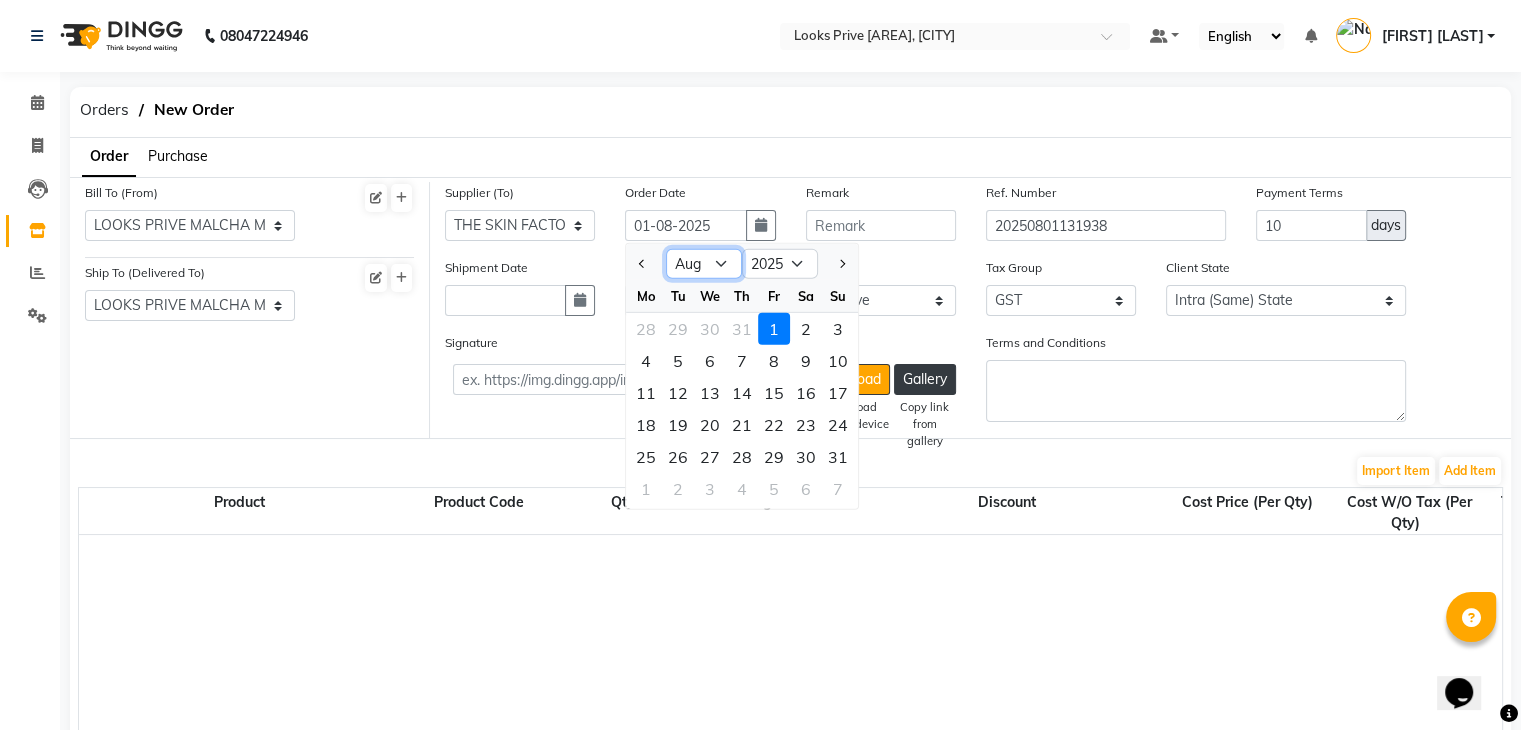 click on "Jan Feb Mar Apr May Jun Jul Aug Sep Oct Nov Dec" 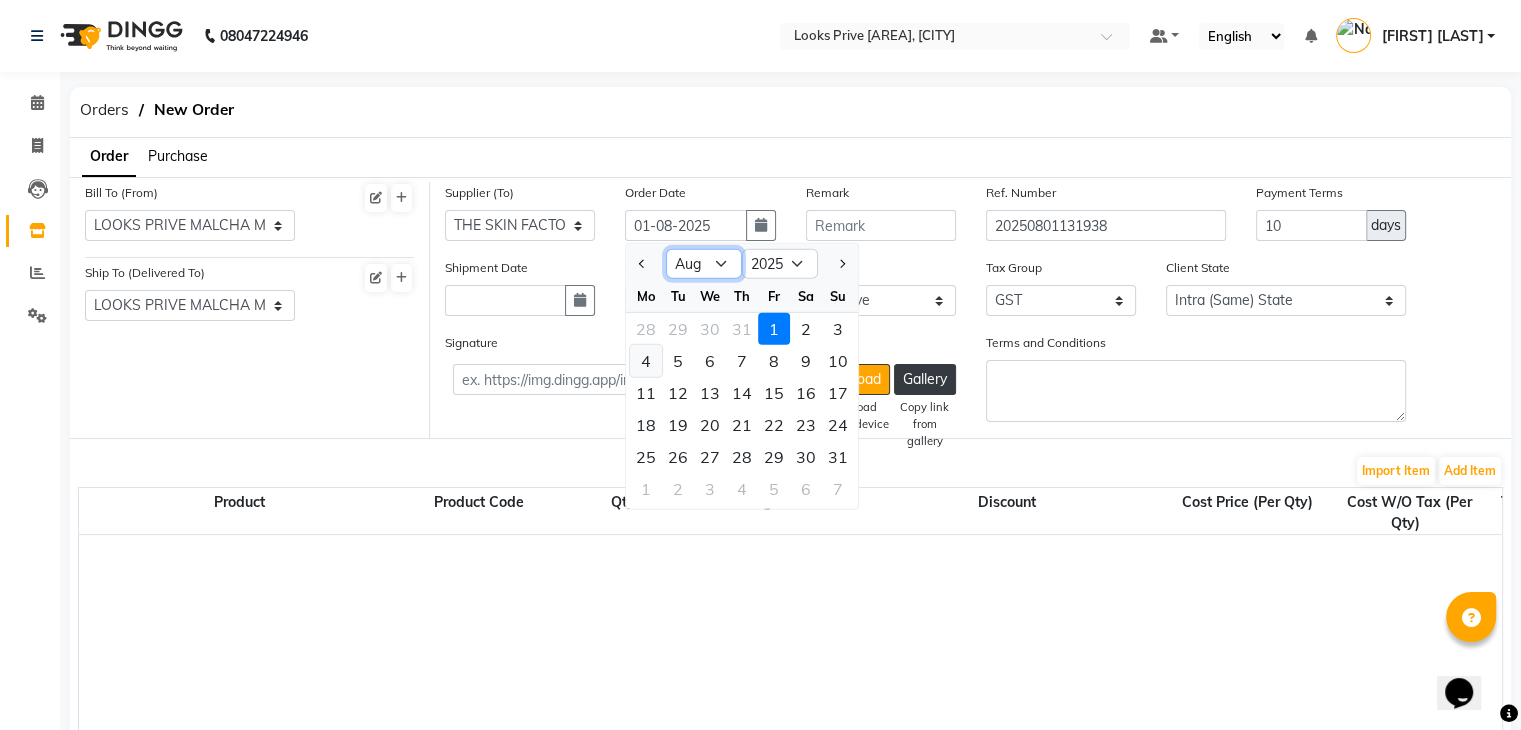 select on "7" 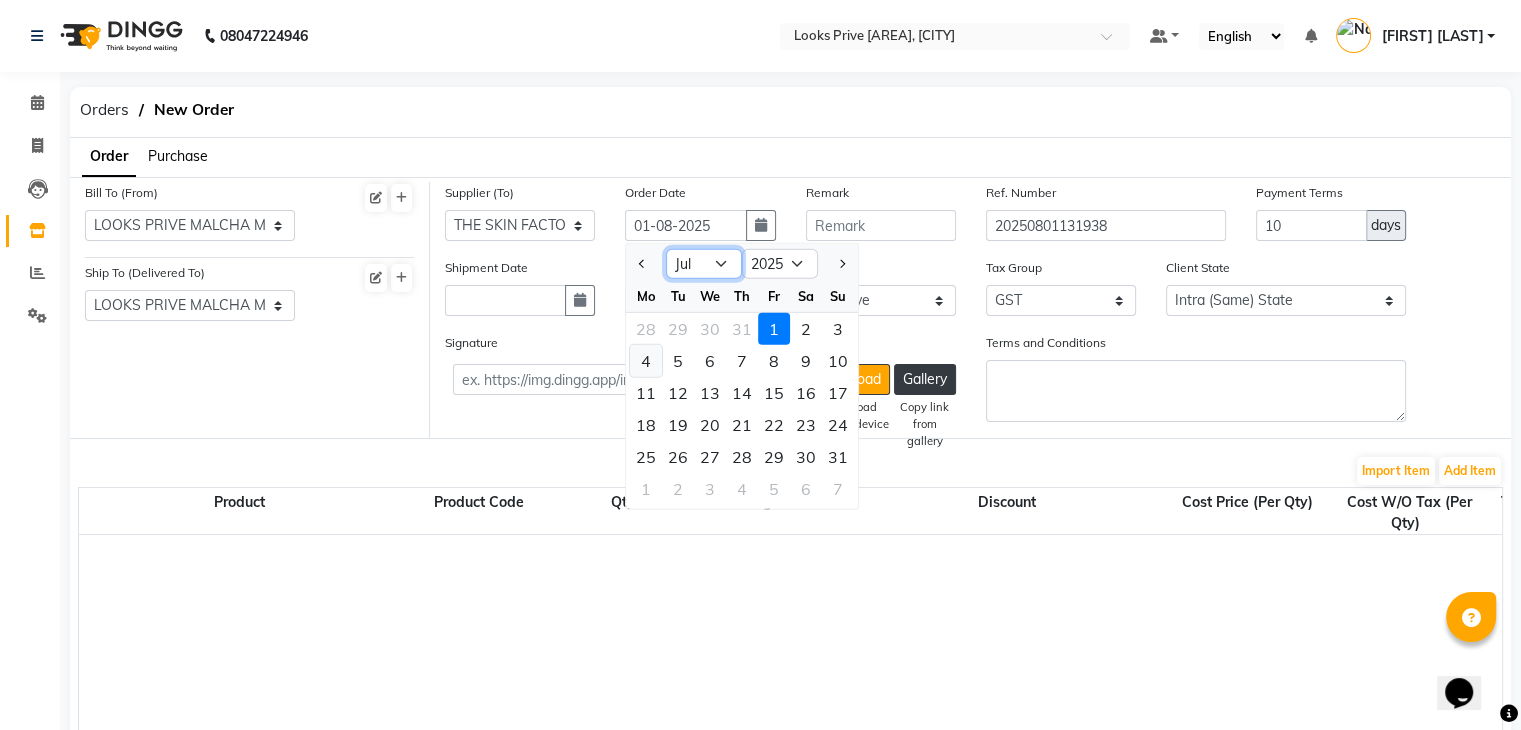 click on "Jan Feb Mar Apr May Jun Jul Aug Sep Oct Nov Dec" 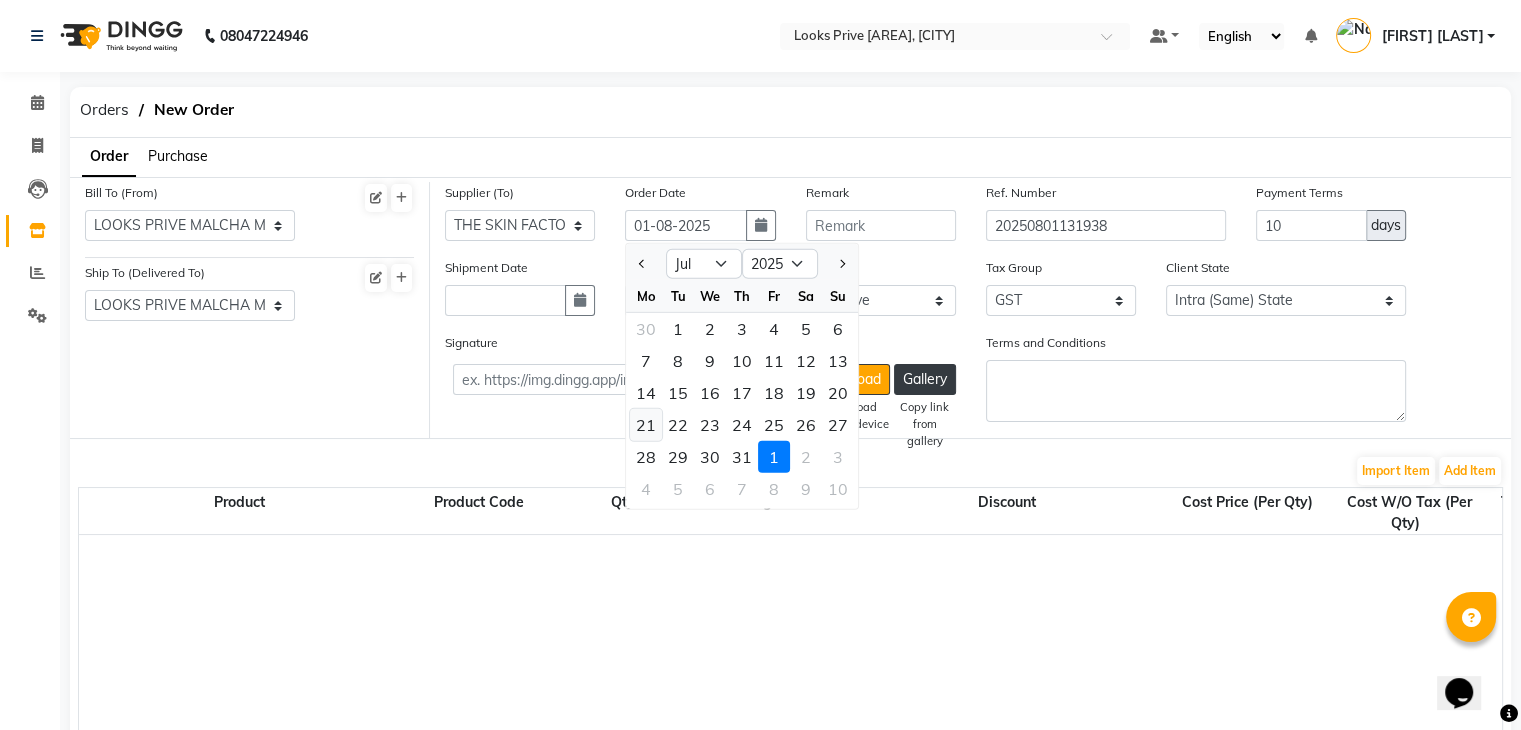 click on "21" 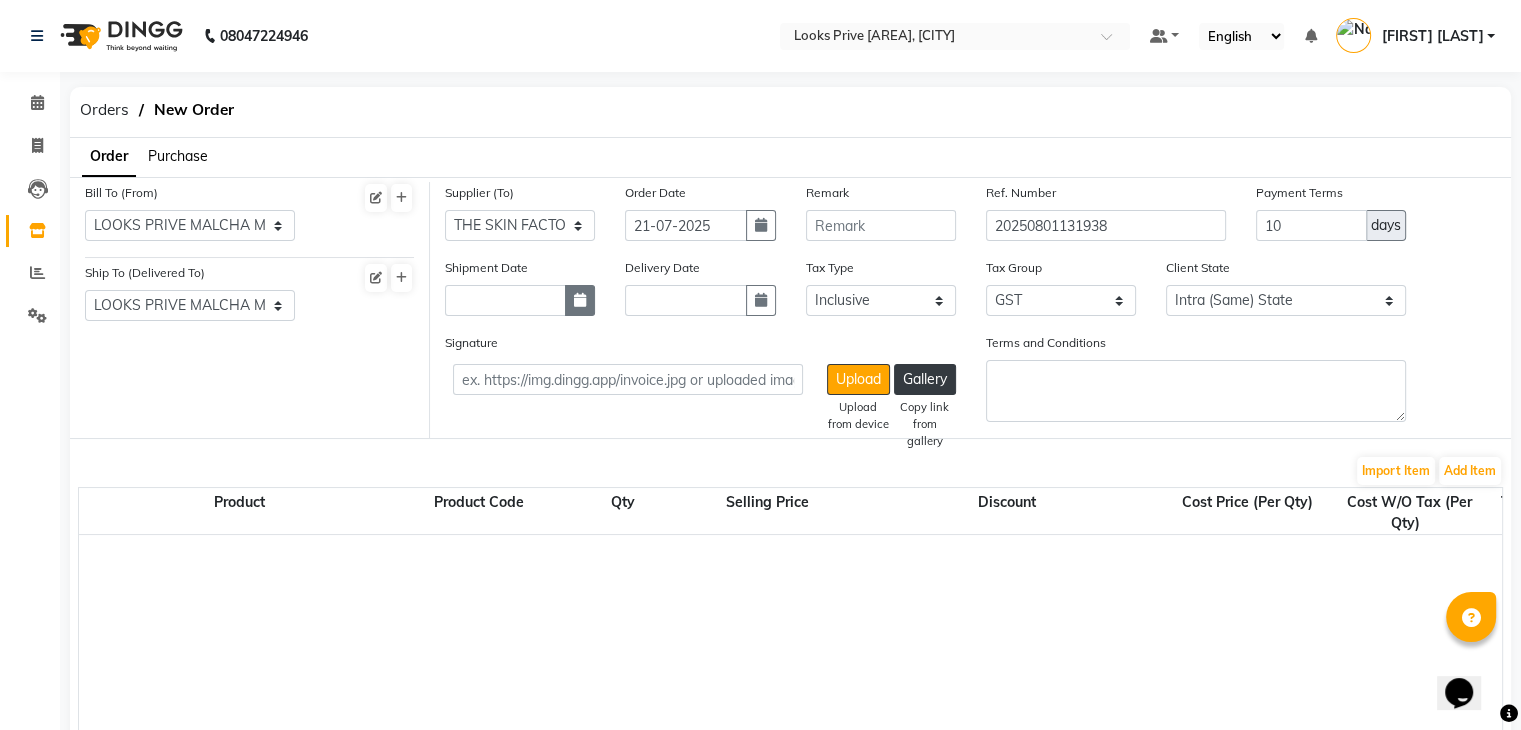 click 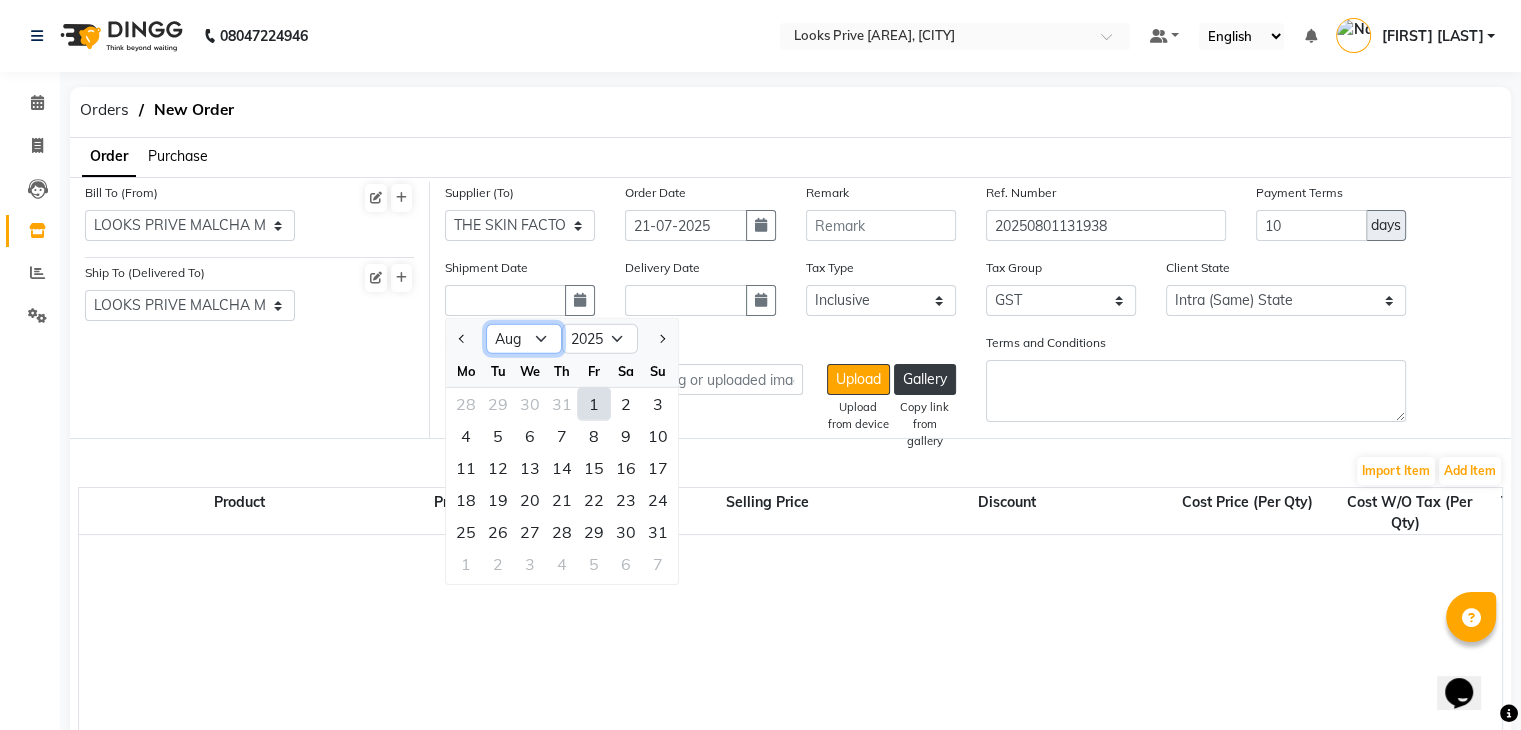 click on "Jan Feb Mar Apr May Jun Jul Aug Sep Oct Nov Dec" 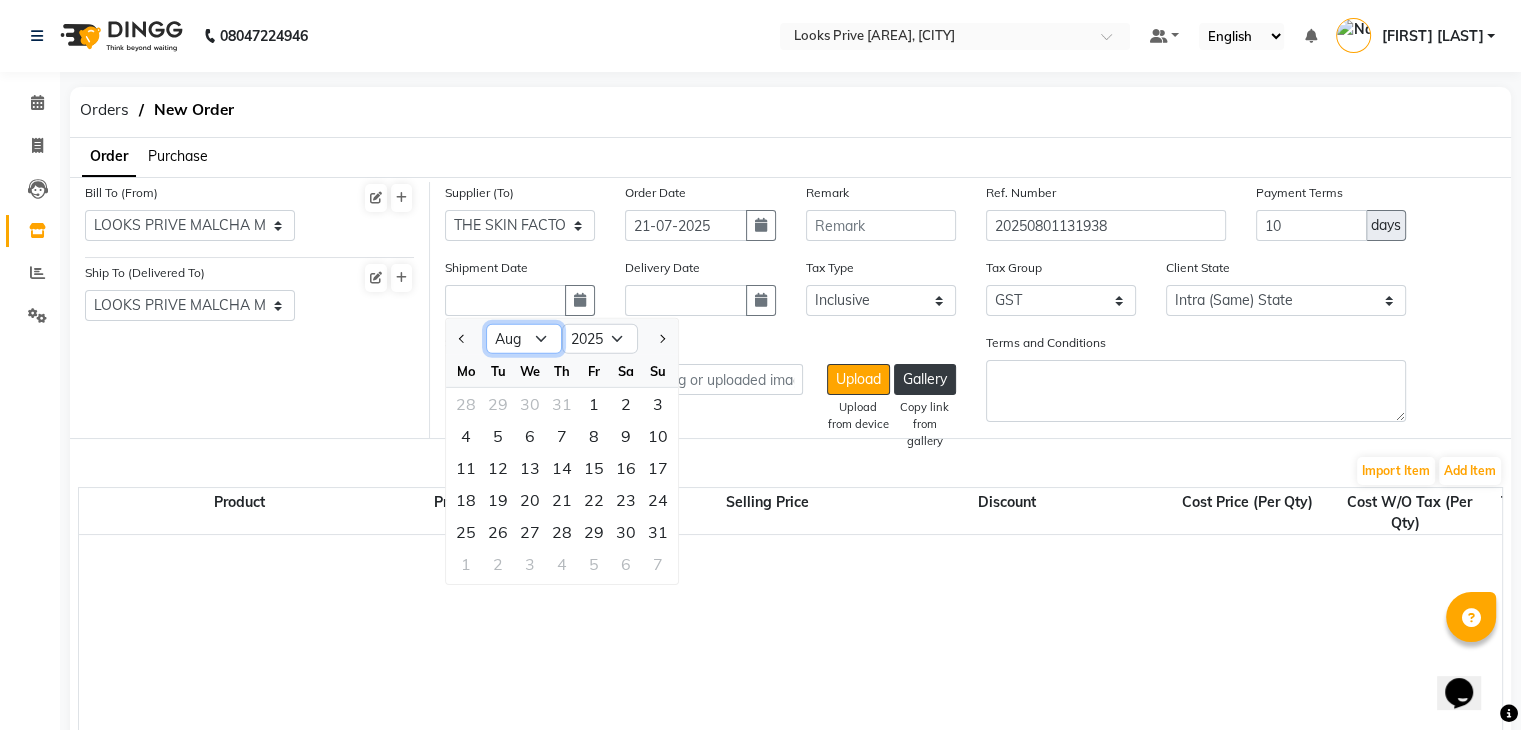 select on "7" 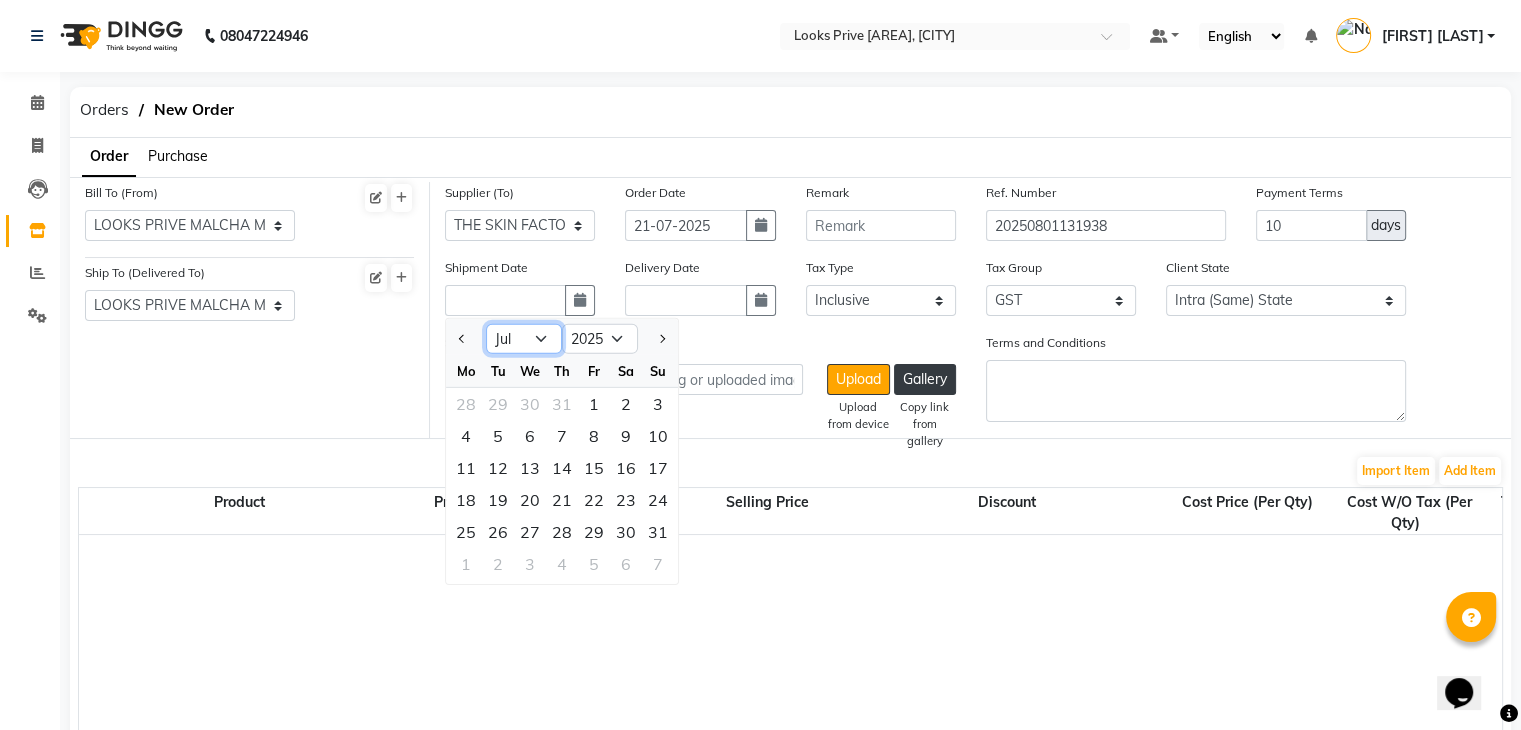 click on "Jan Feb Mar Apr May Jun Jul Aug Sep Oct Nov Dec" 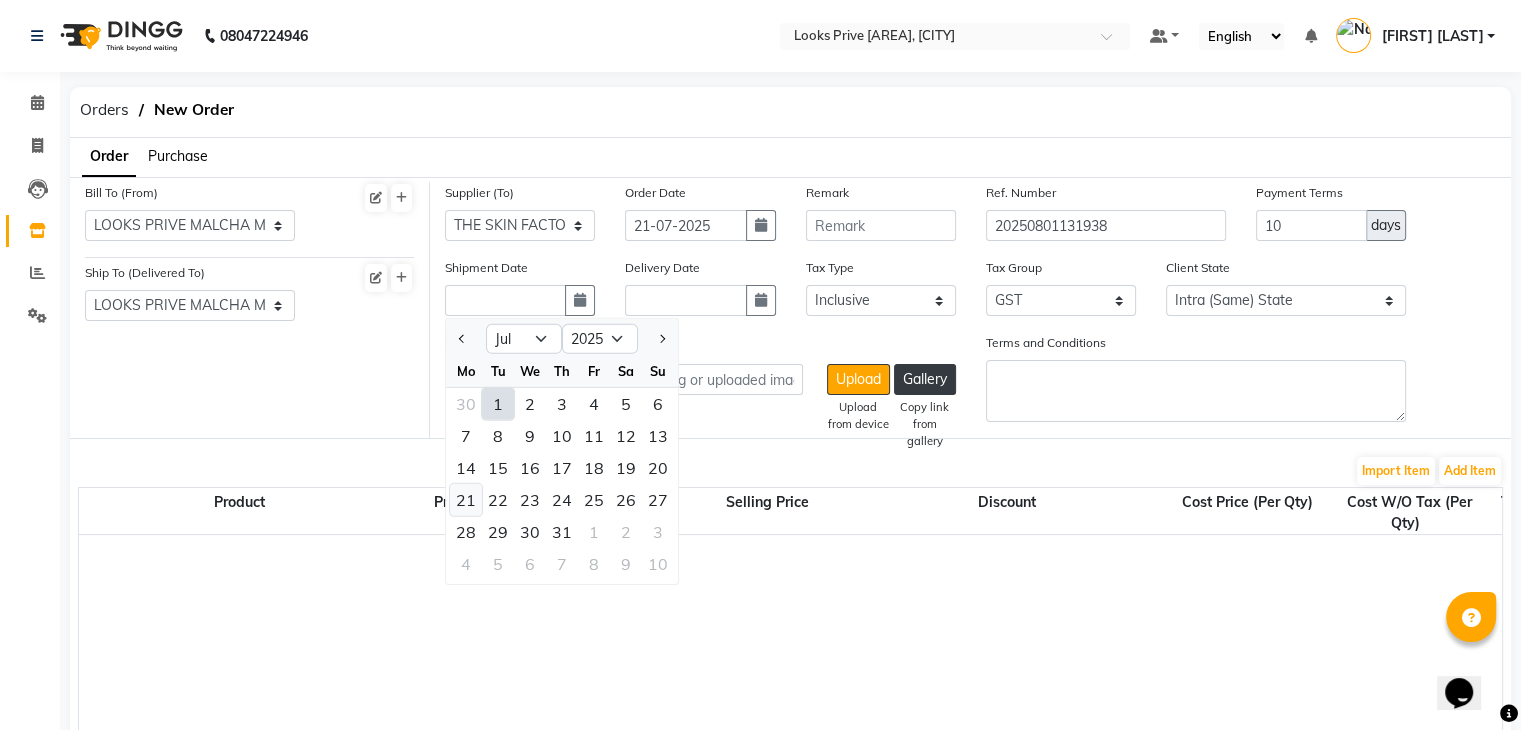 click on "21" 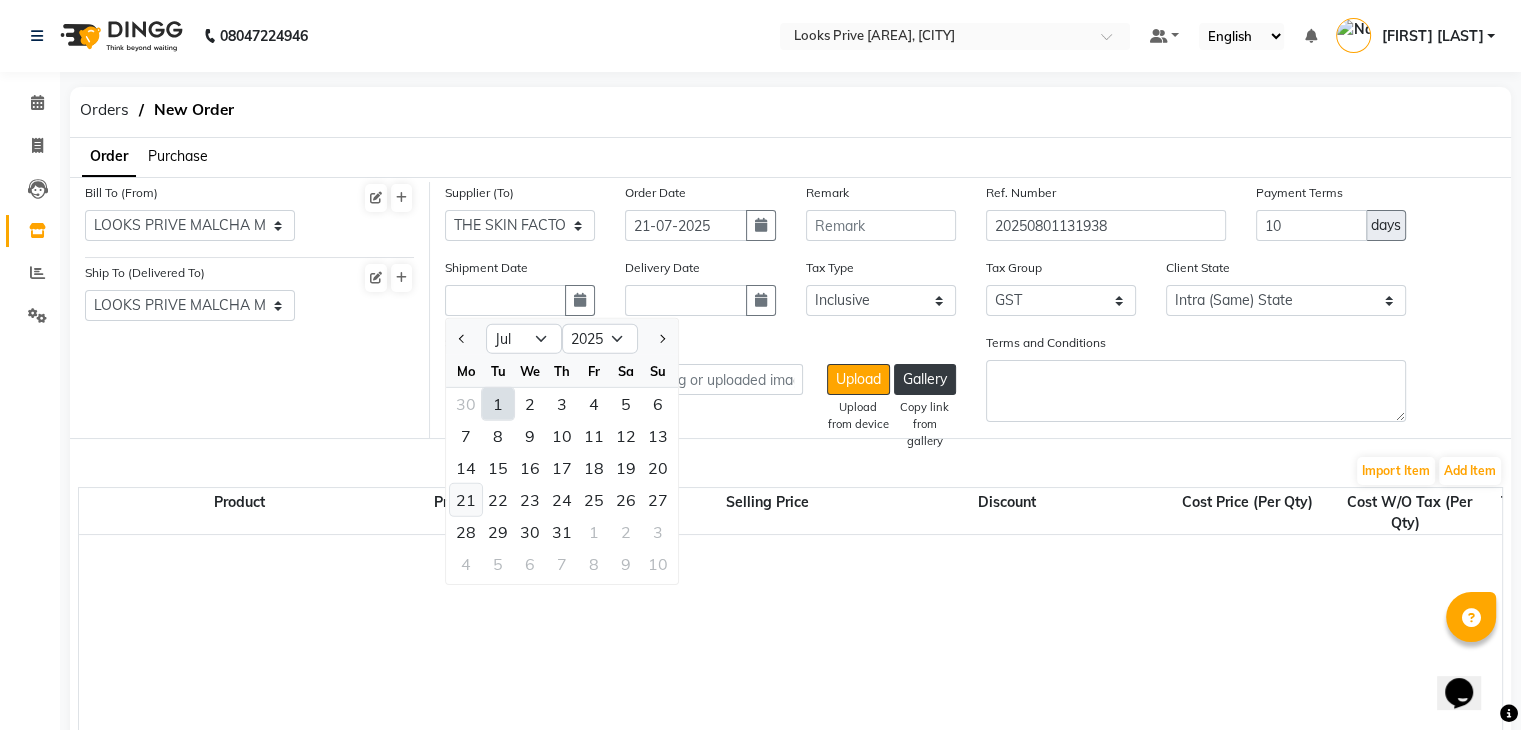 type on "21-07-2025" 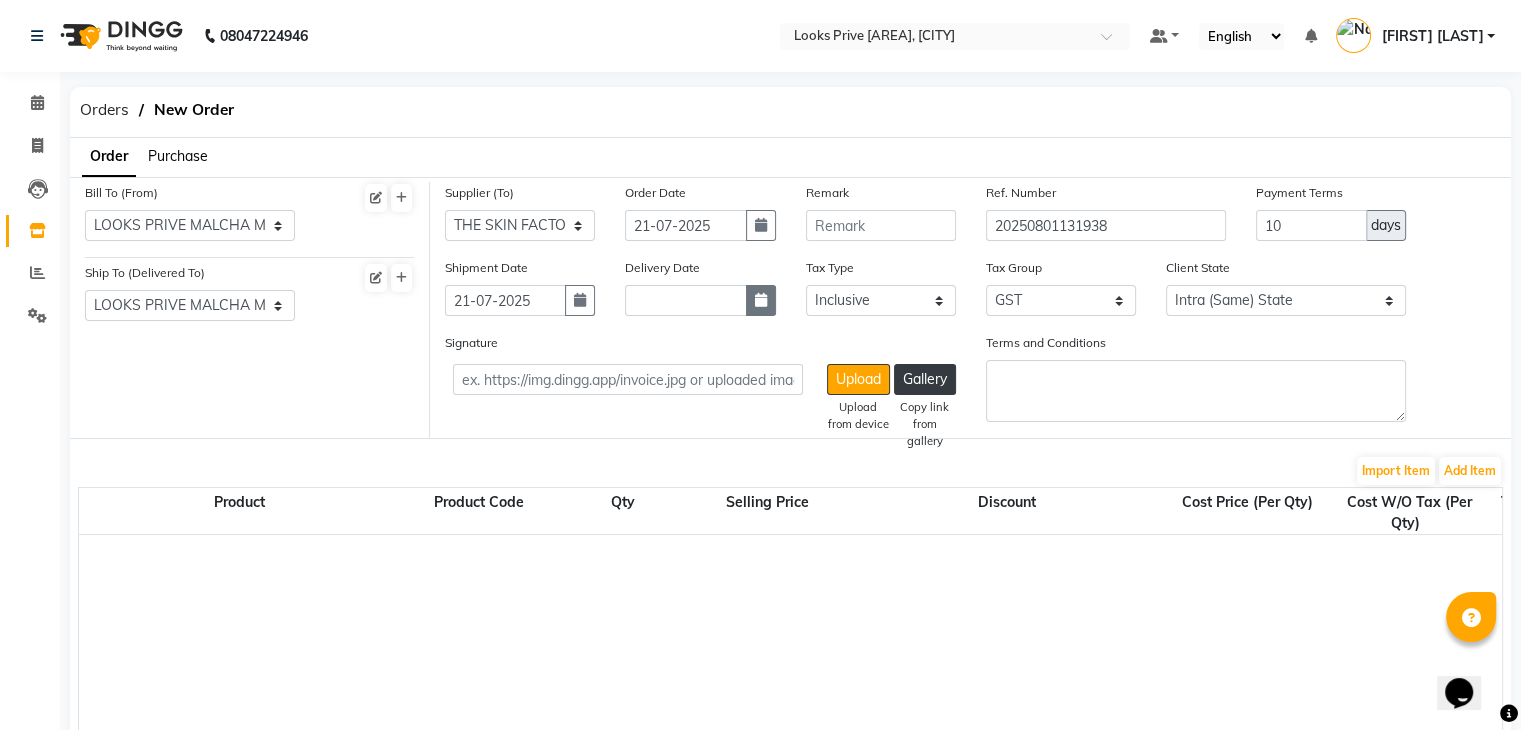 click 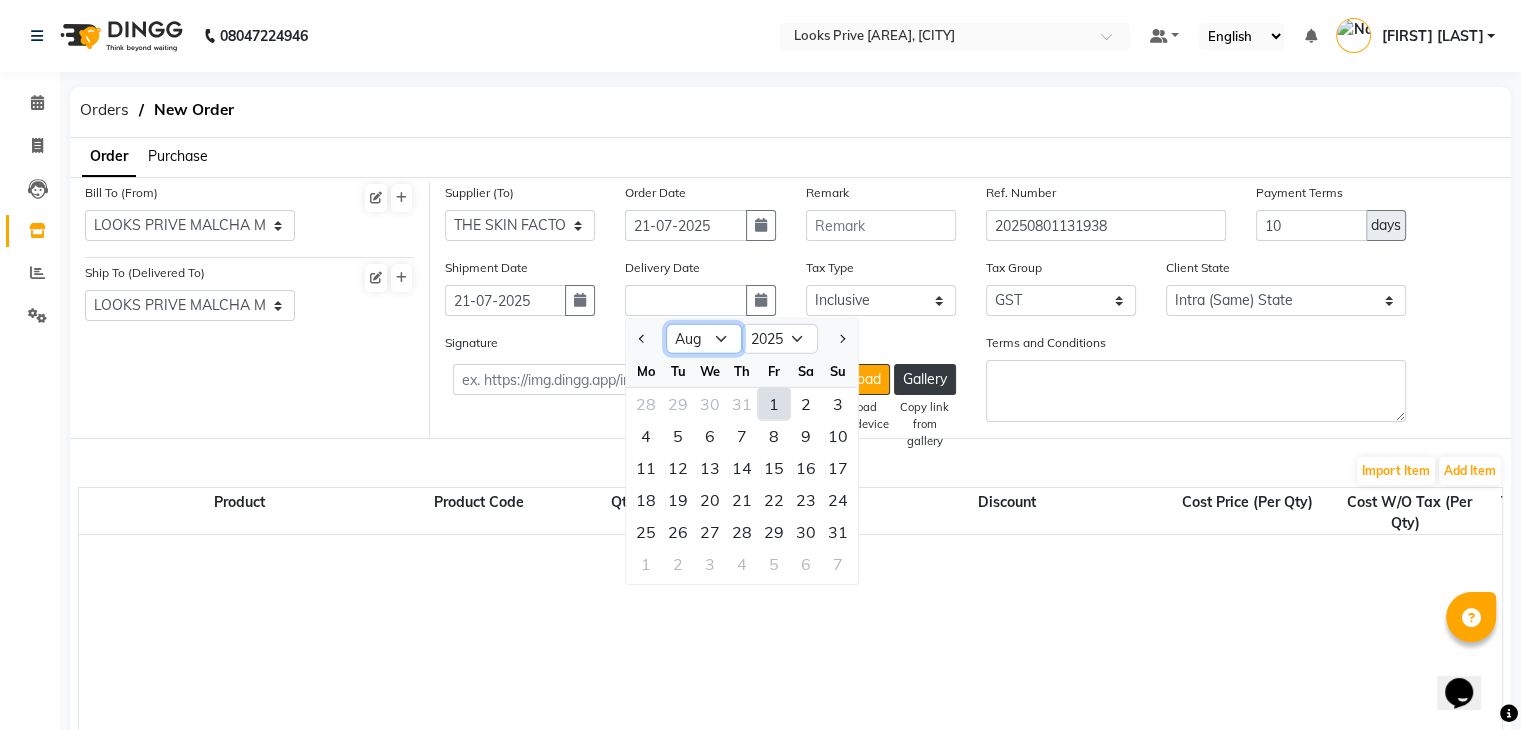 click on "Jan Feb Mar Apr May Jun Jul Aug Sep Oct Nov Dec" 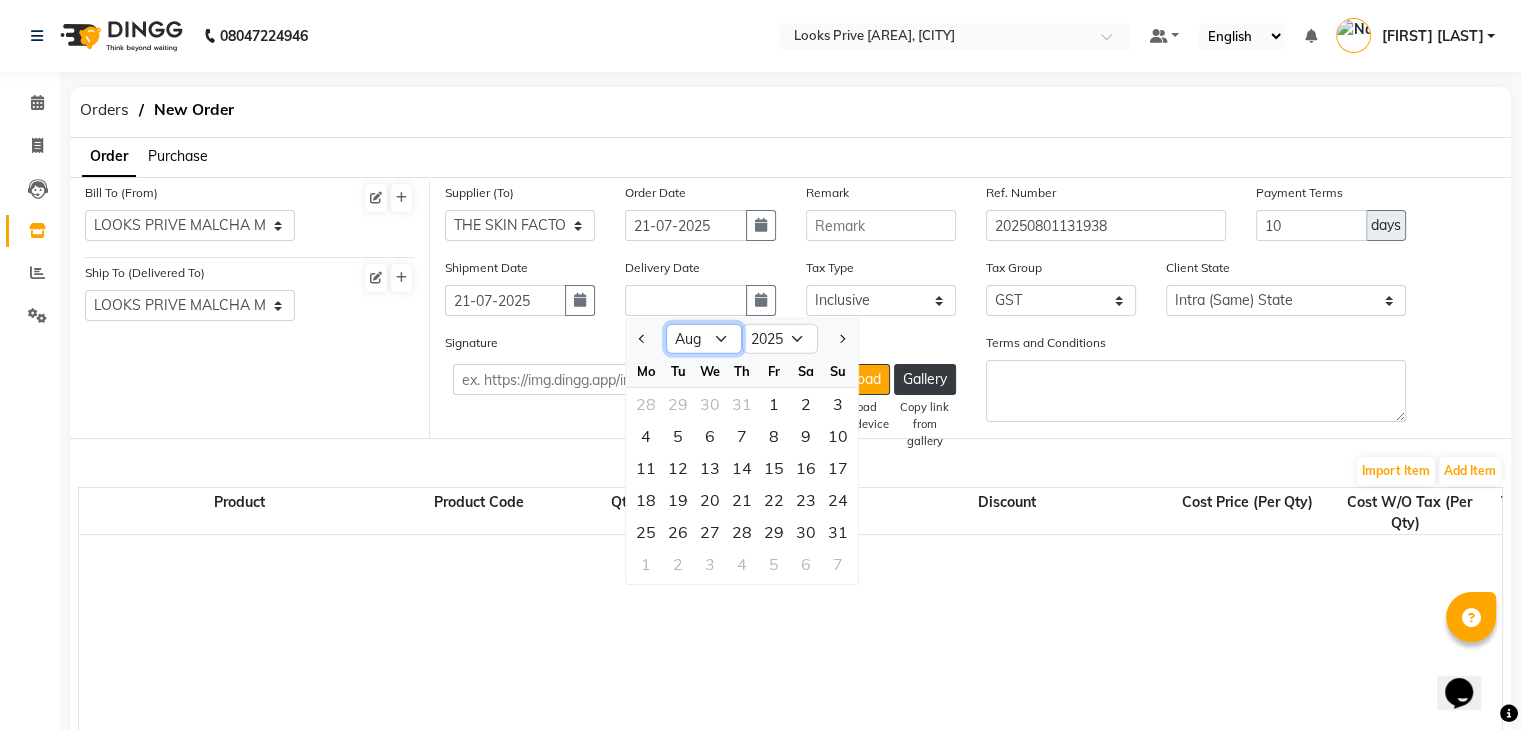select on "7" 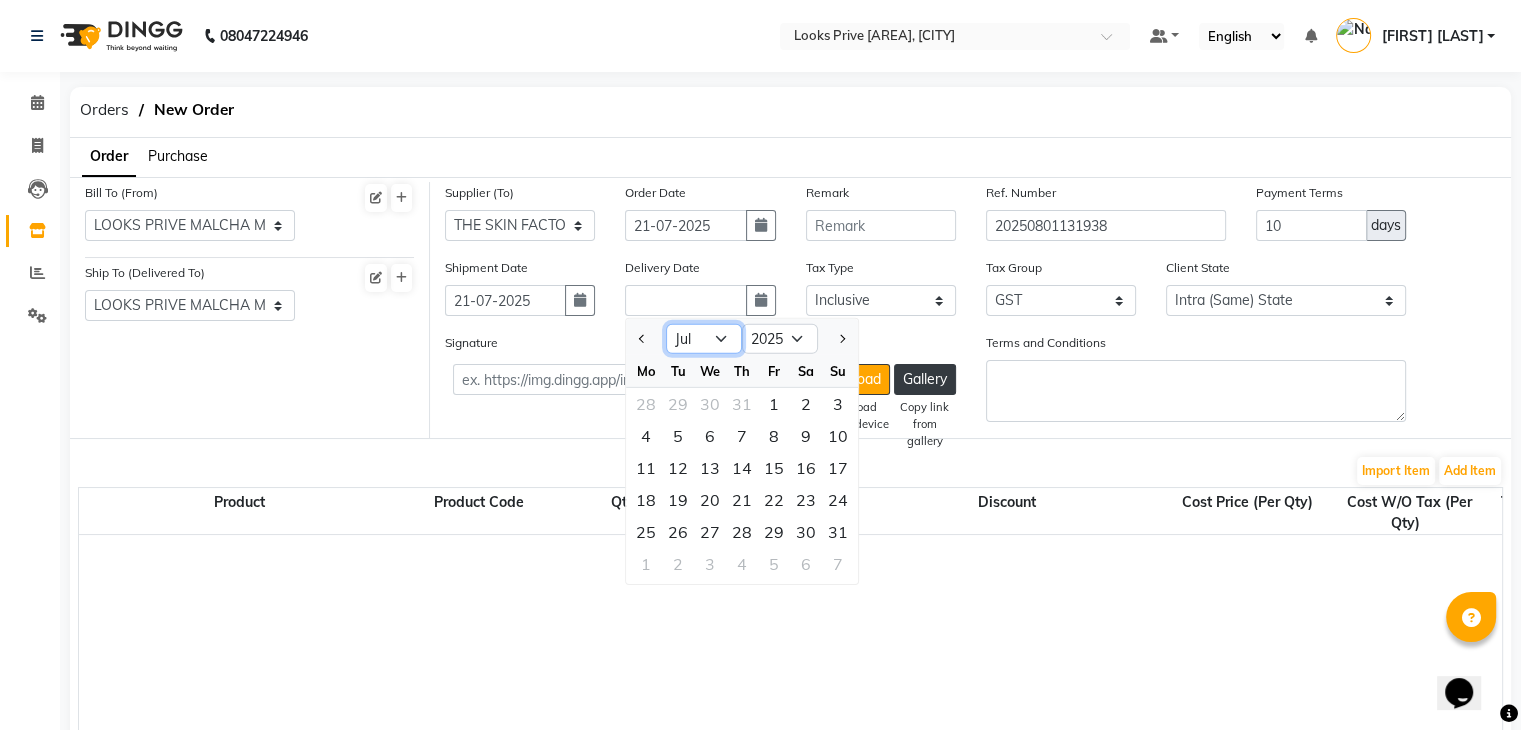 click on "Jan Feb Mar Apr May Jun Jul Aug Sep Oct Nov Dec" 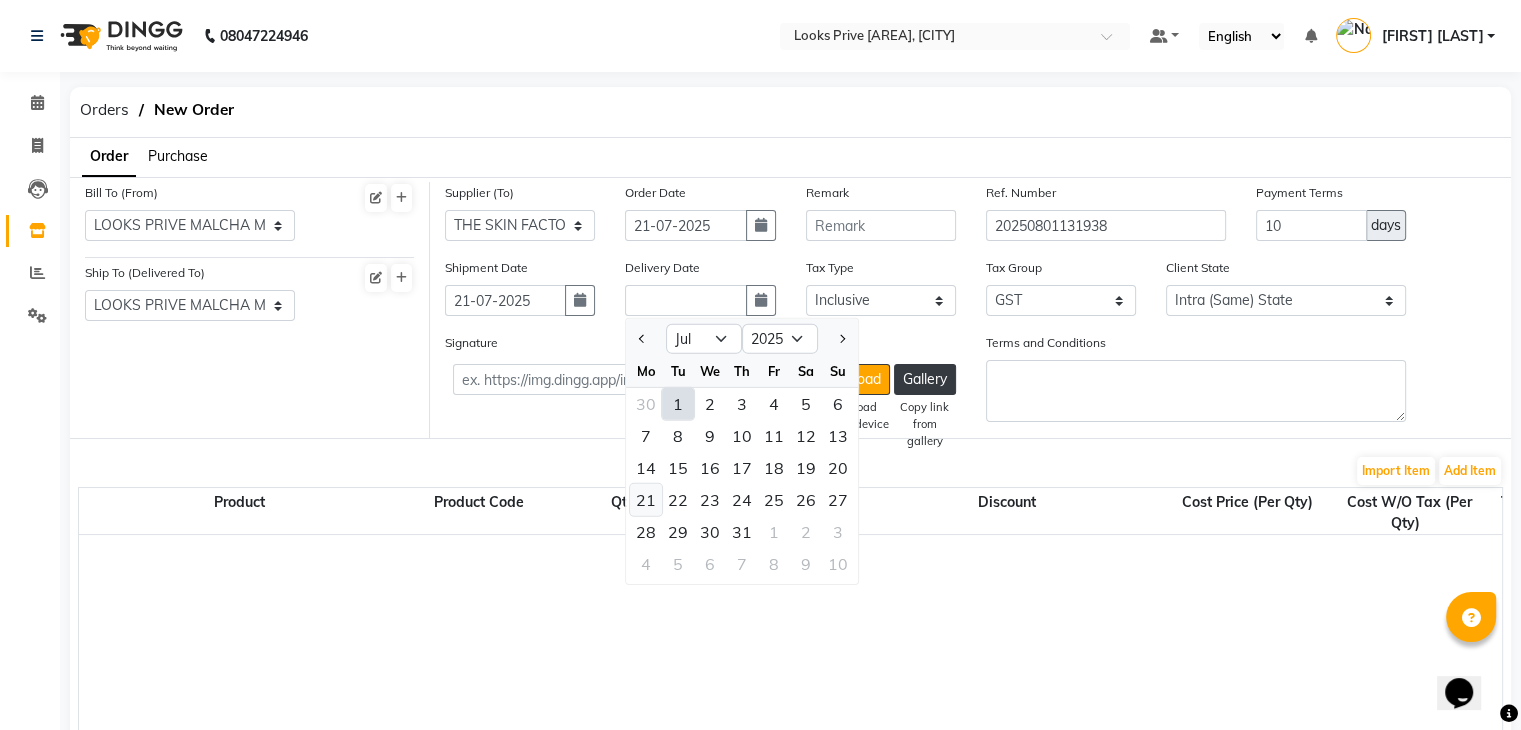 click on "21" 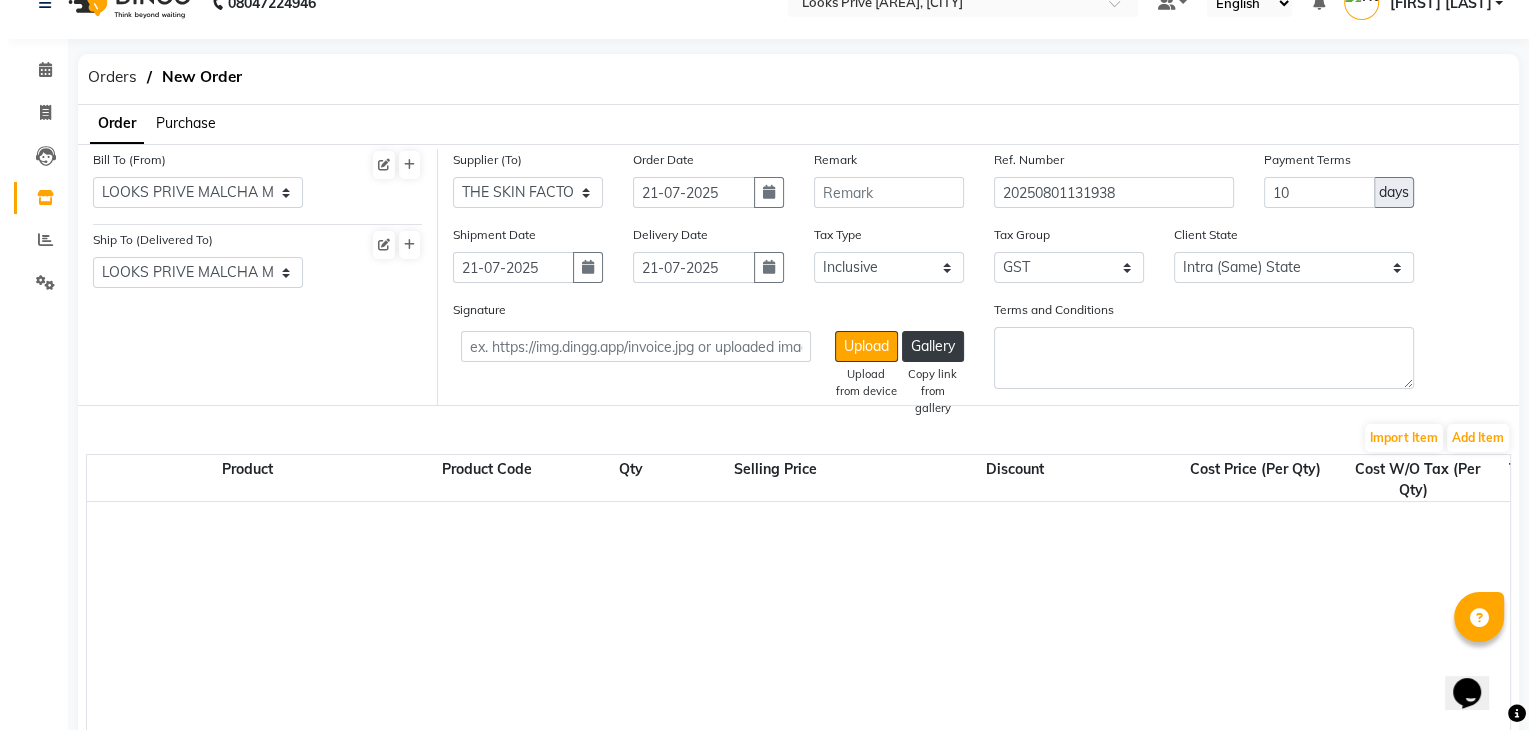scroll, scrollTop: 0, scrollLeft: 0, axis: both 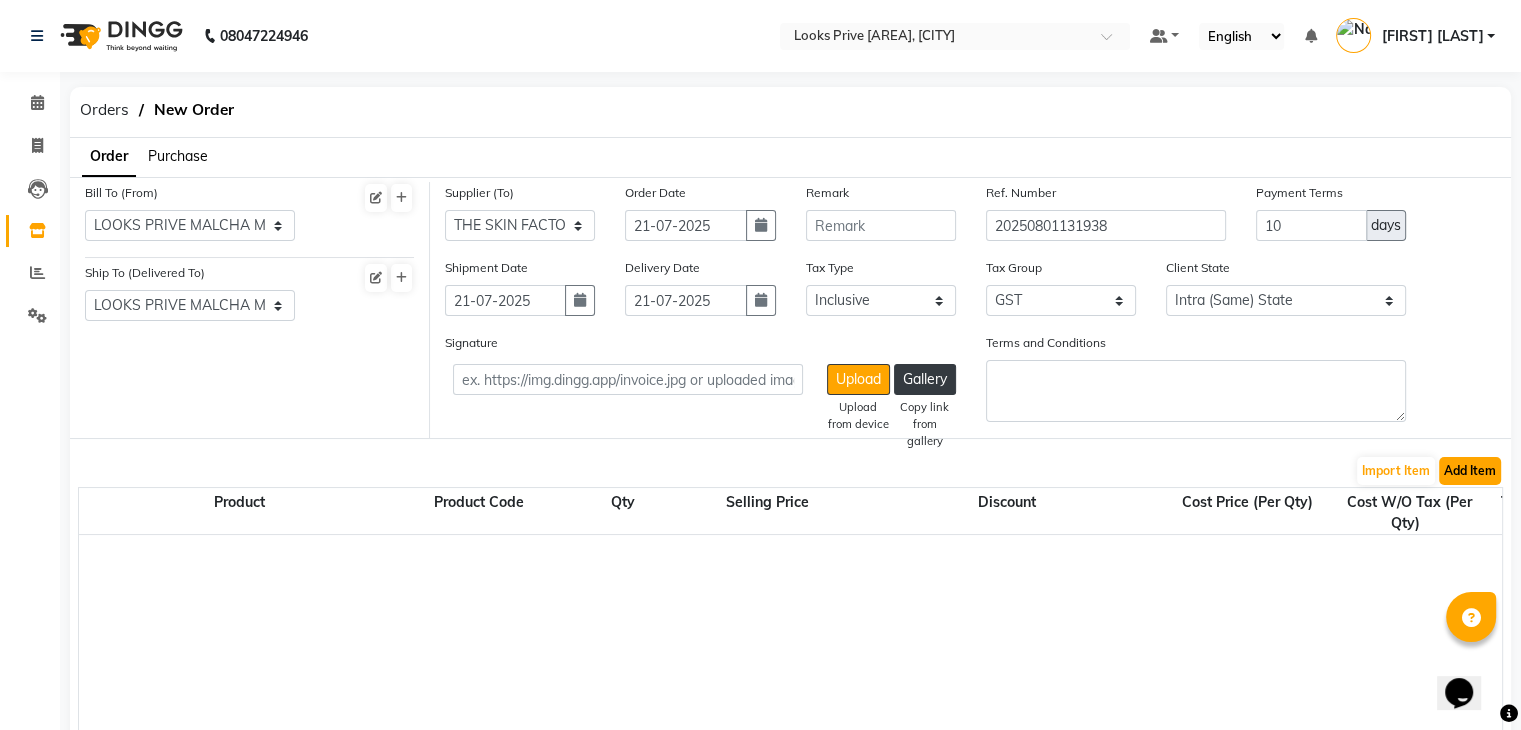 click on "Add Item" 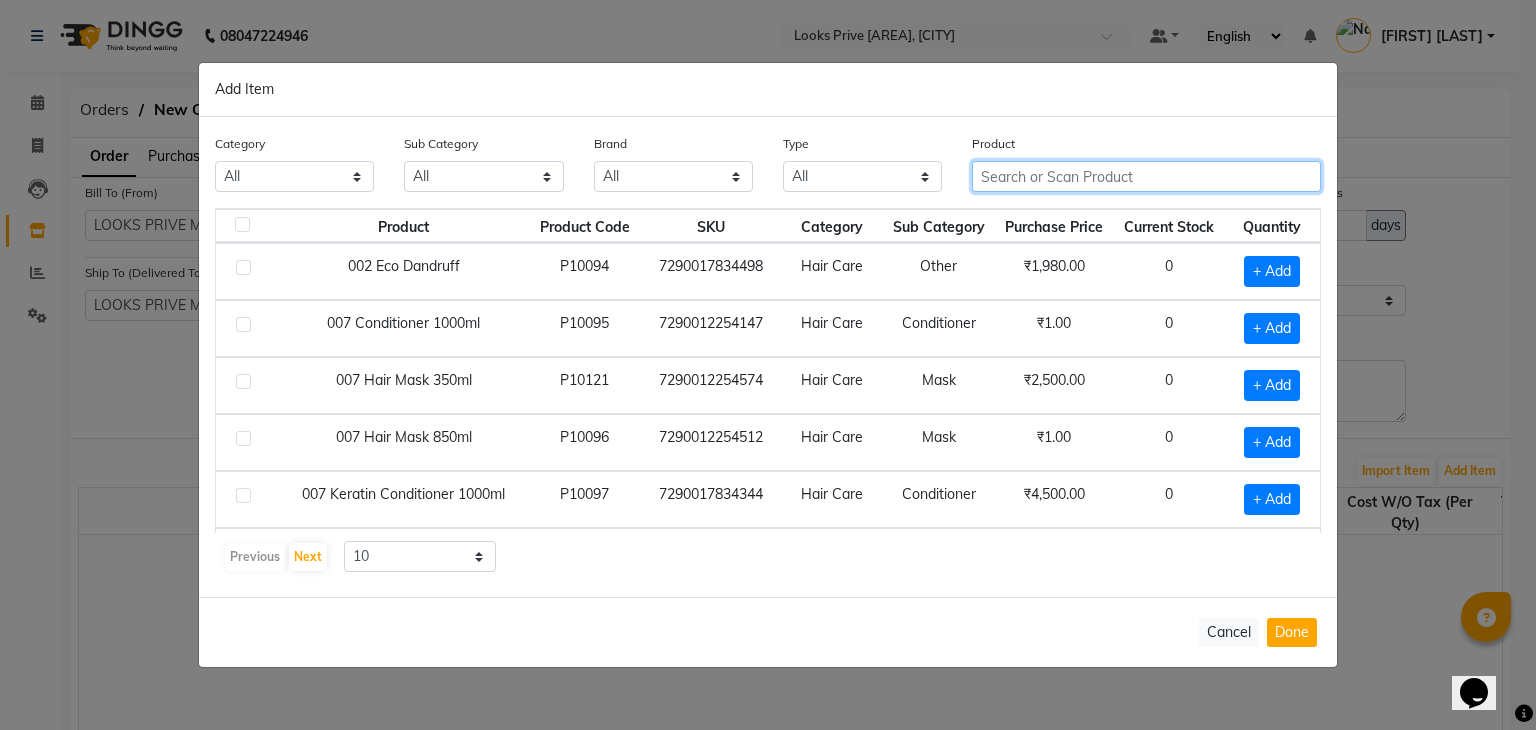 click 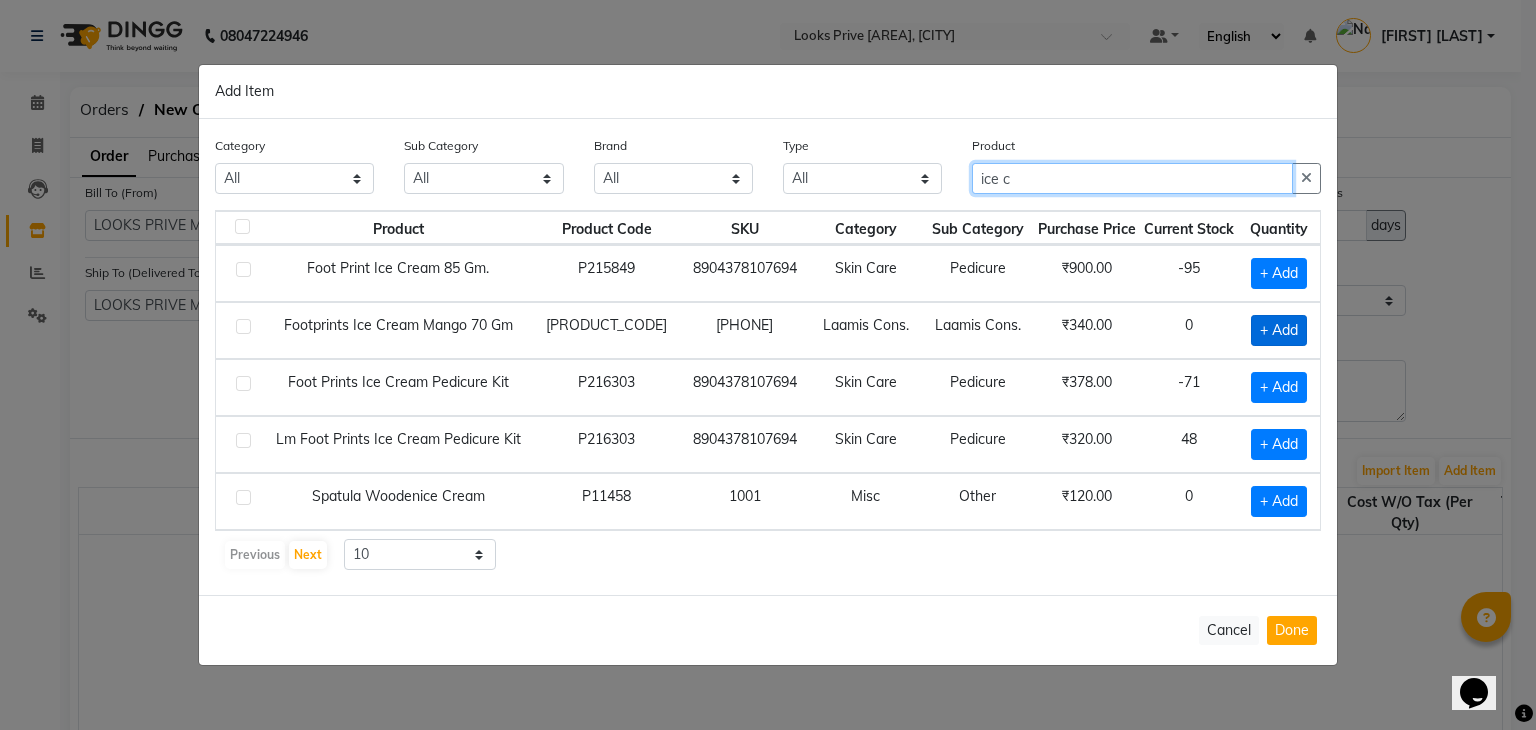 type on "ice c" 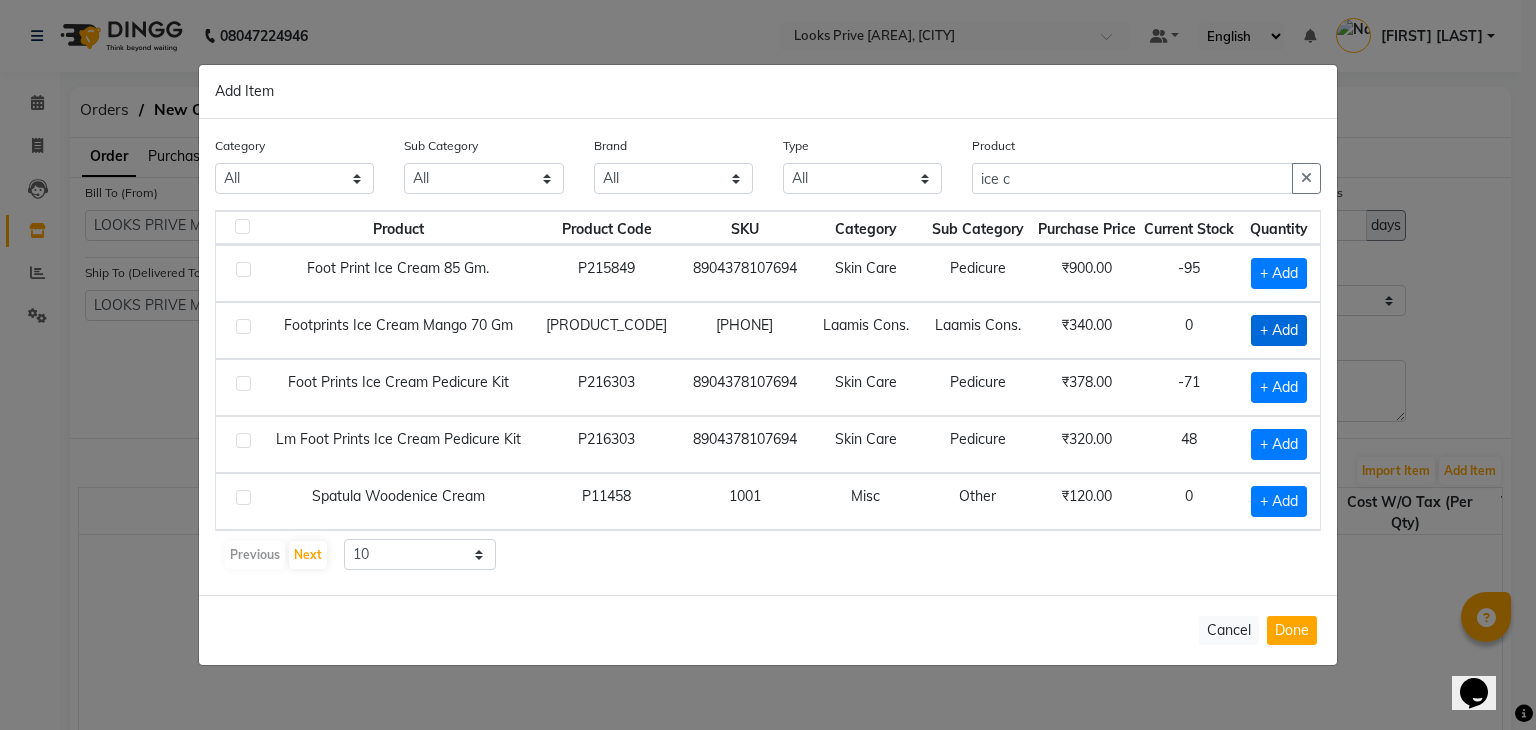 click on "+ Add" 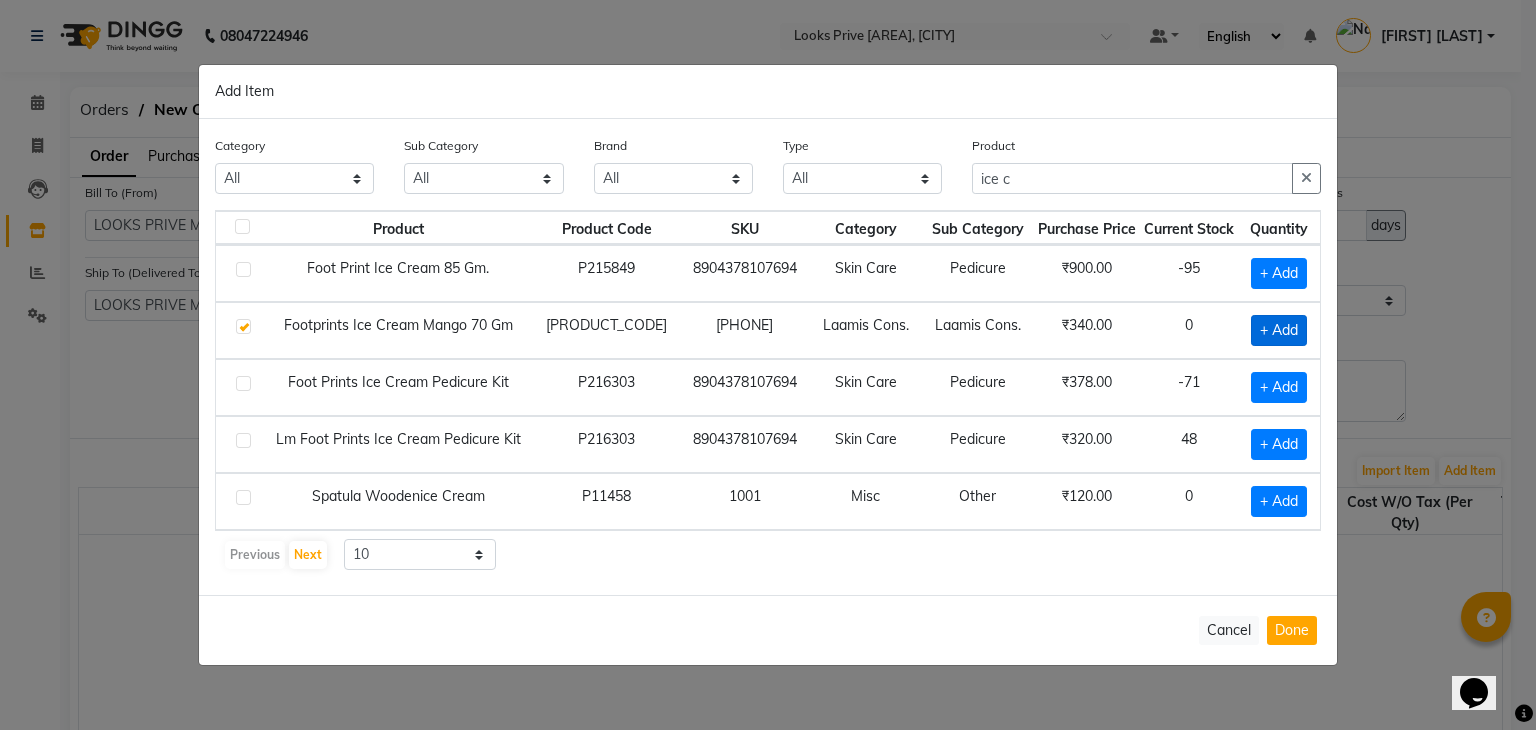 checkbox on "true" 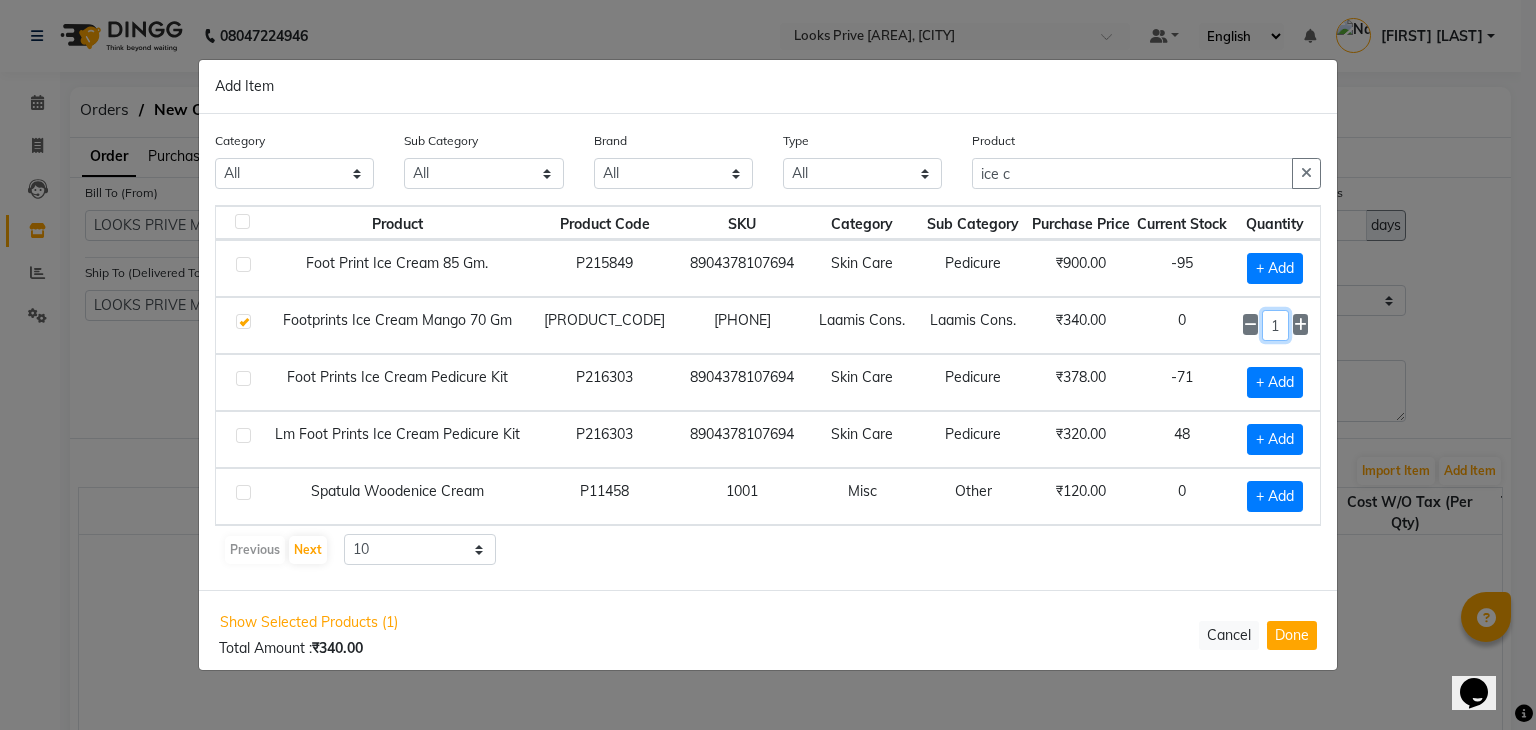 click on "1" 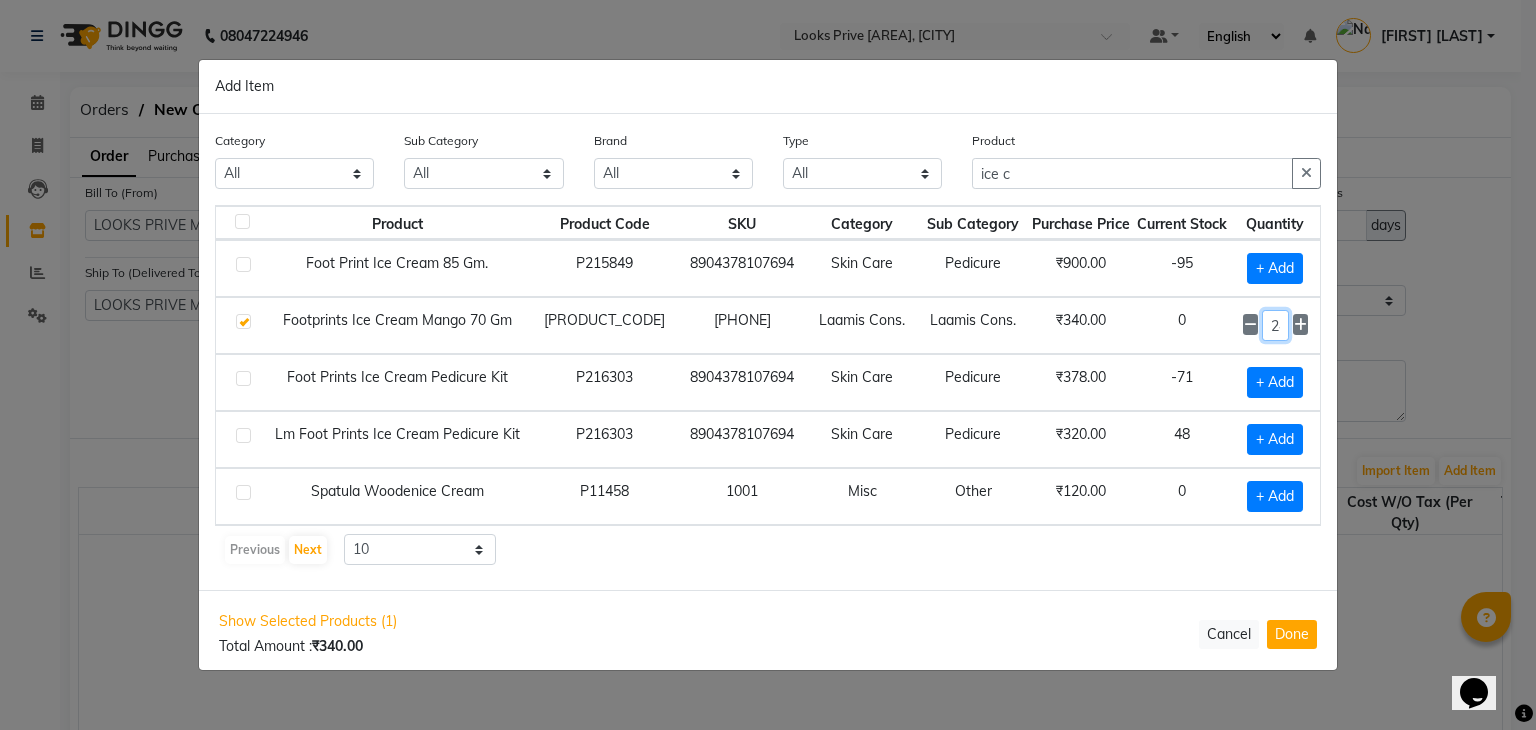 scroll, scrollTop: 0, scrollLeft: 4, axis: horizontal 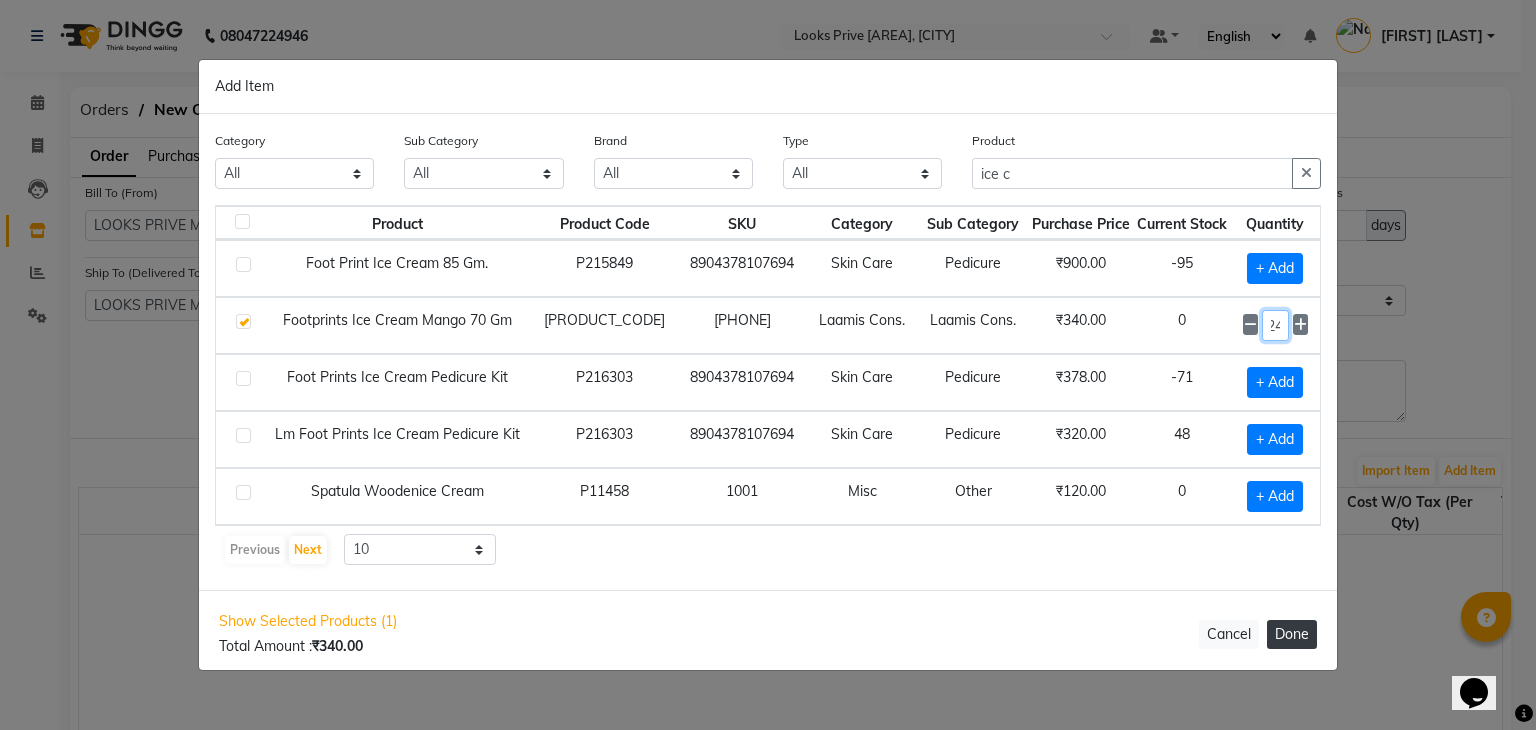 type on "24" 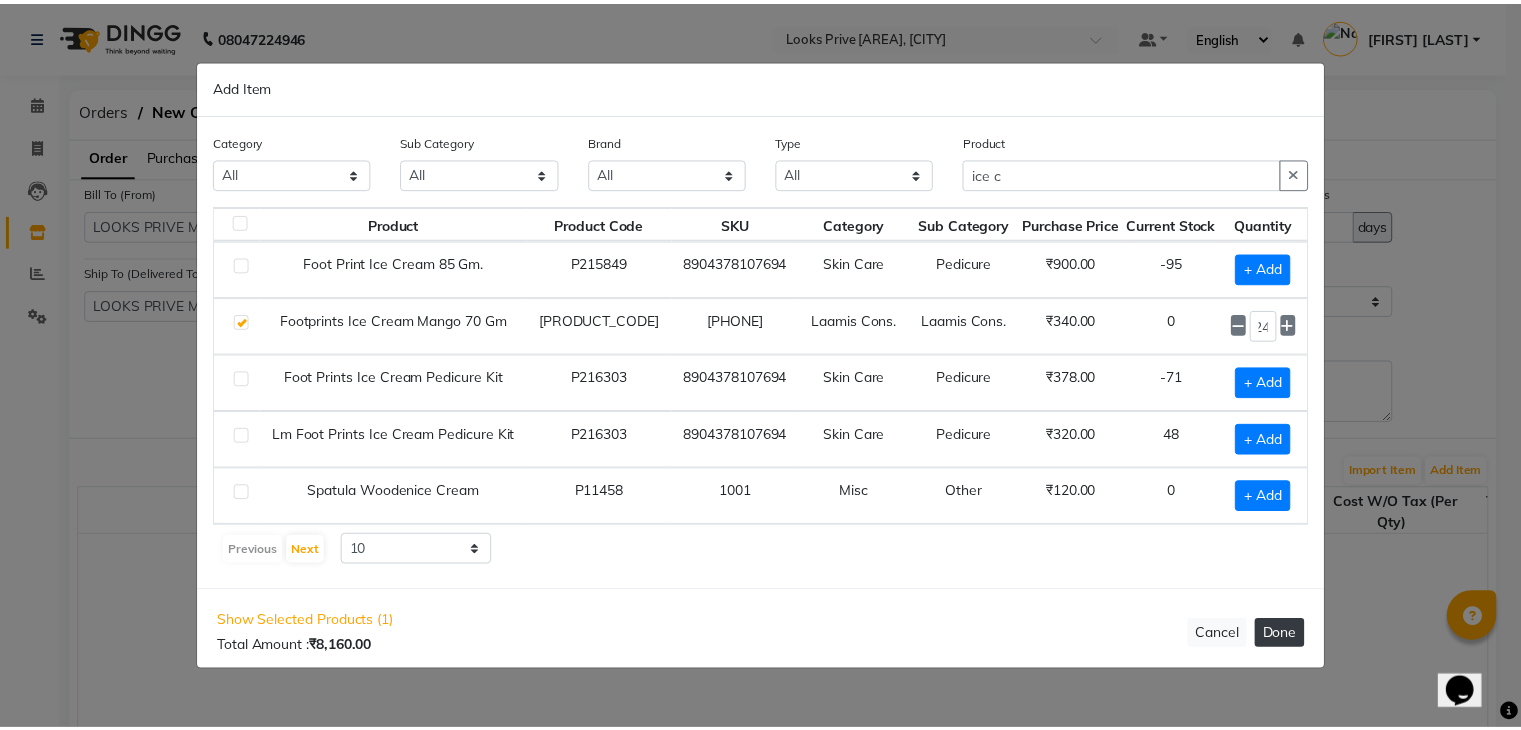 scroll, scrollTop: 0, scrollLeft: 0, axis: both 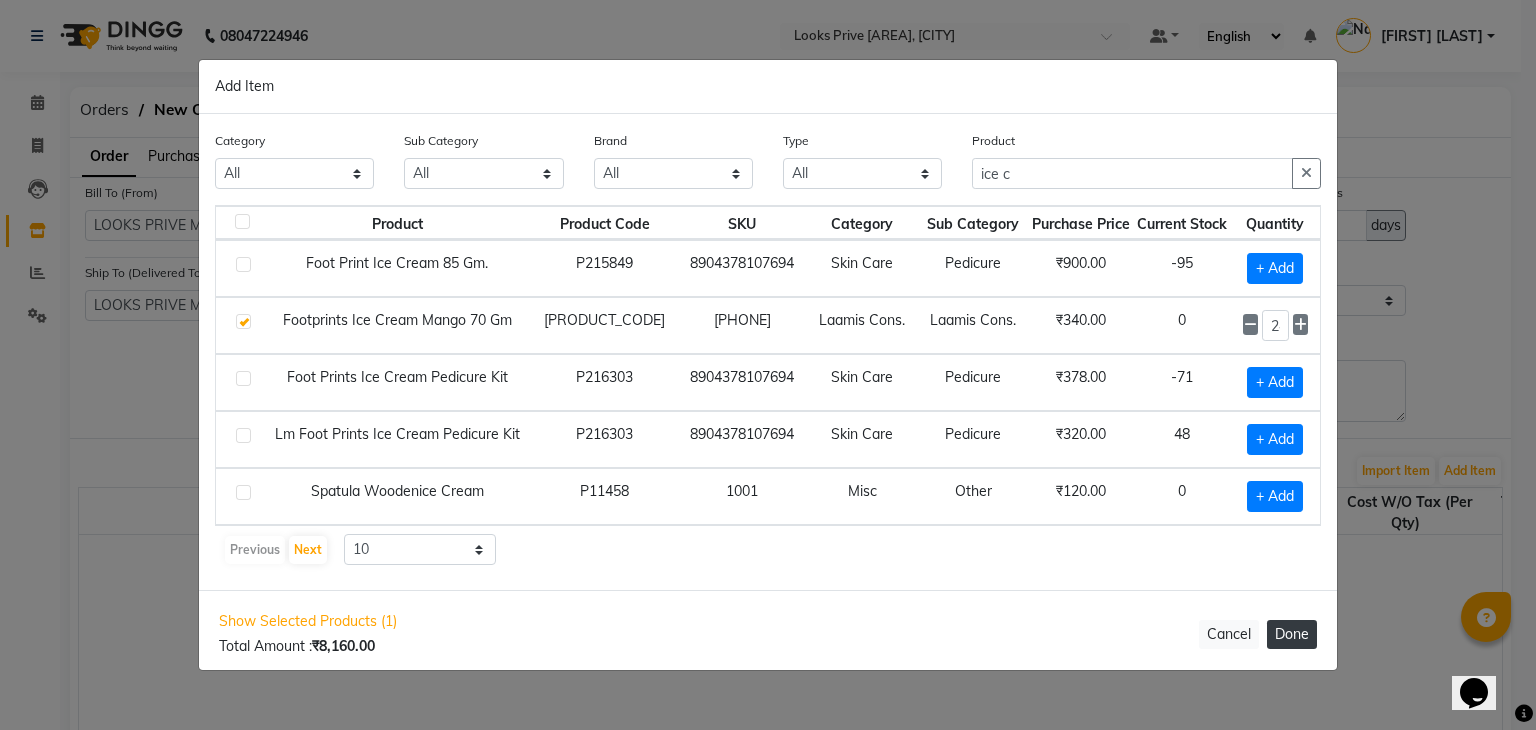 click on "Done" 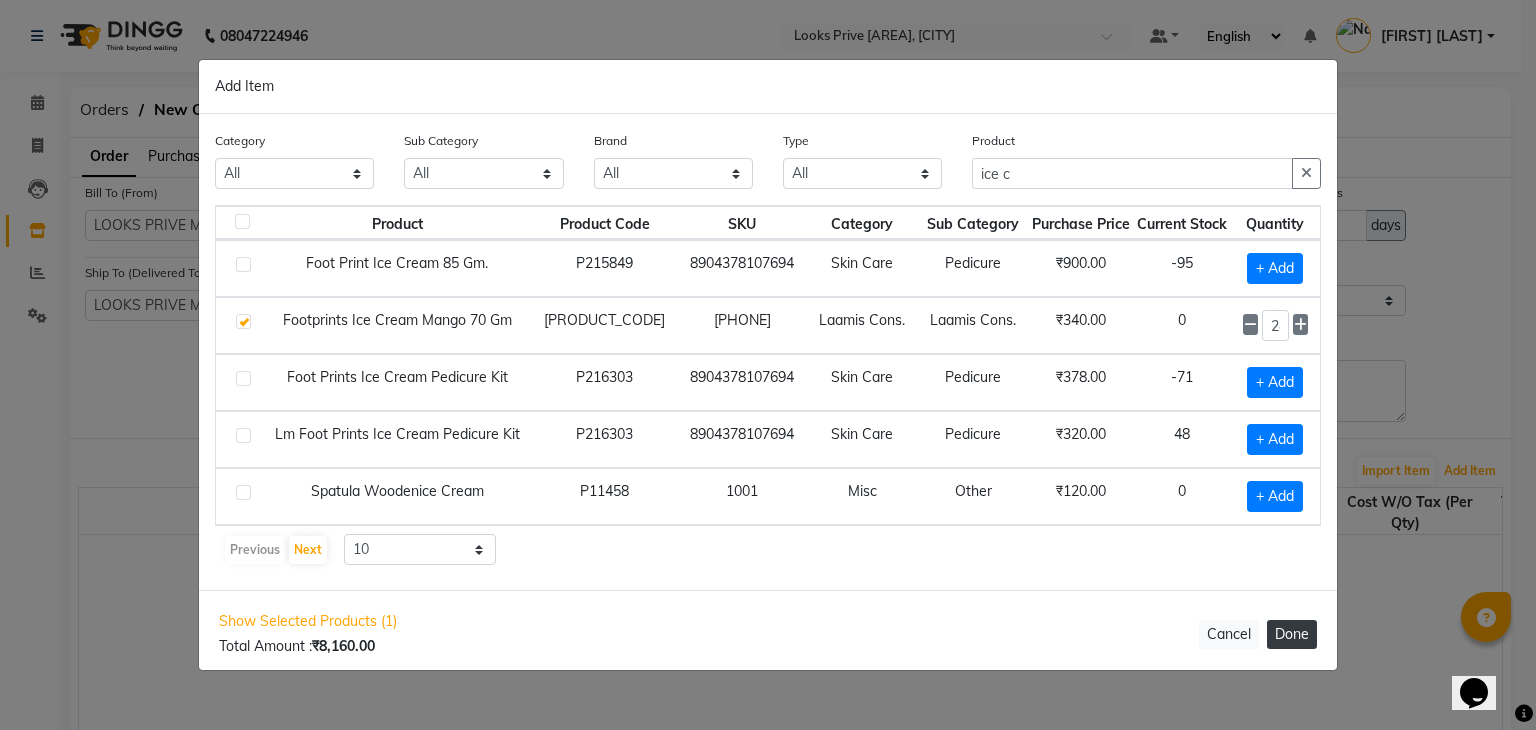 select on "3871" 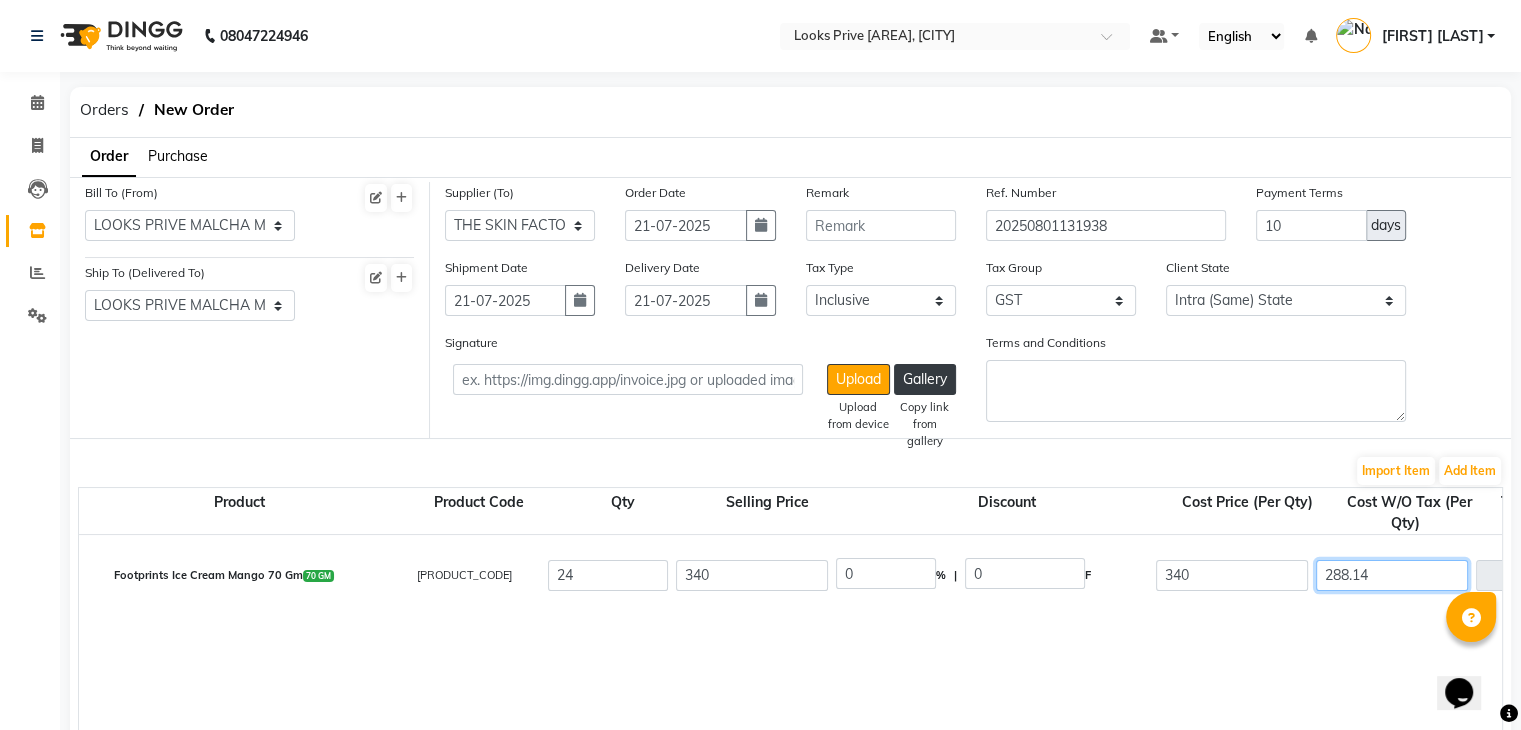 click on "288.14" 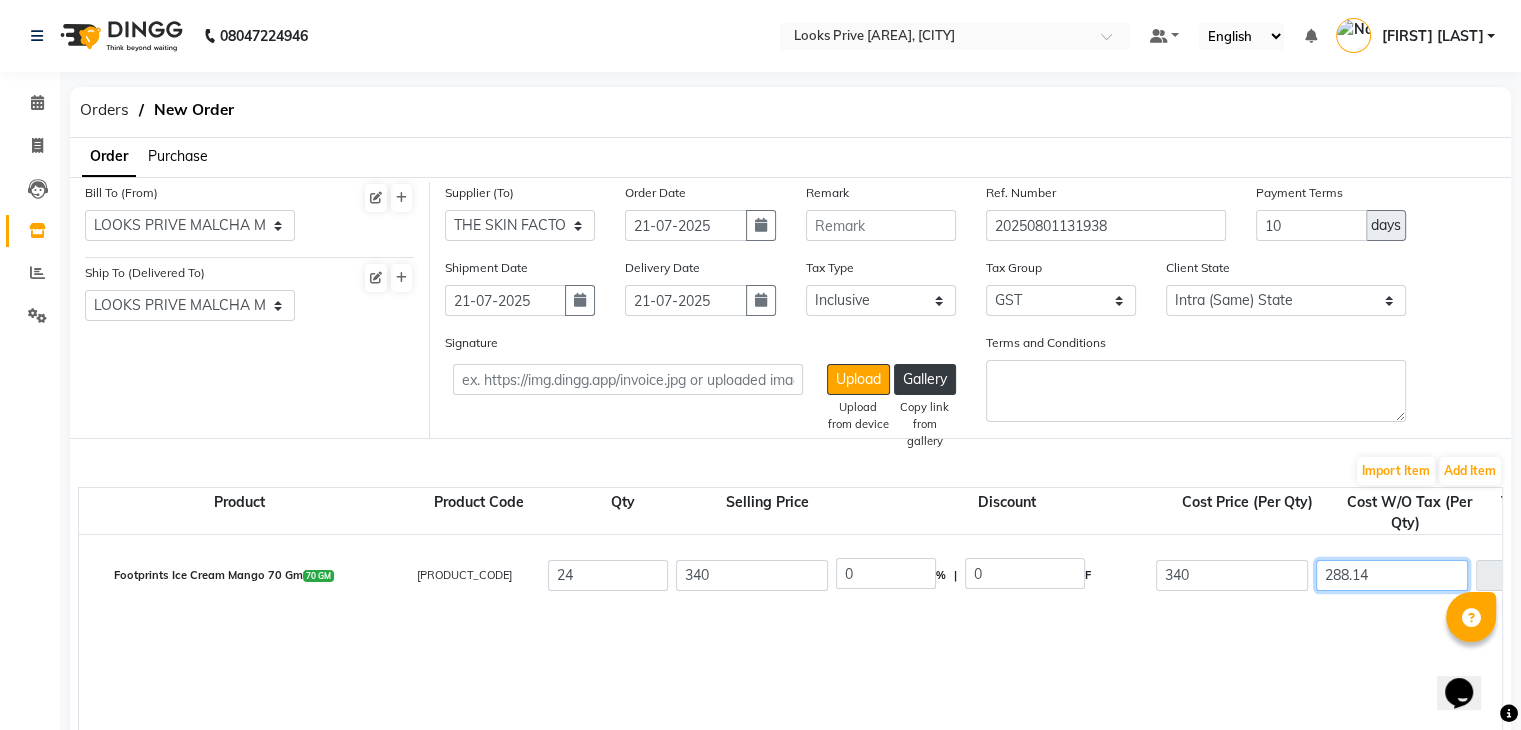 type on "288.1" 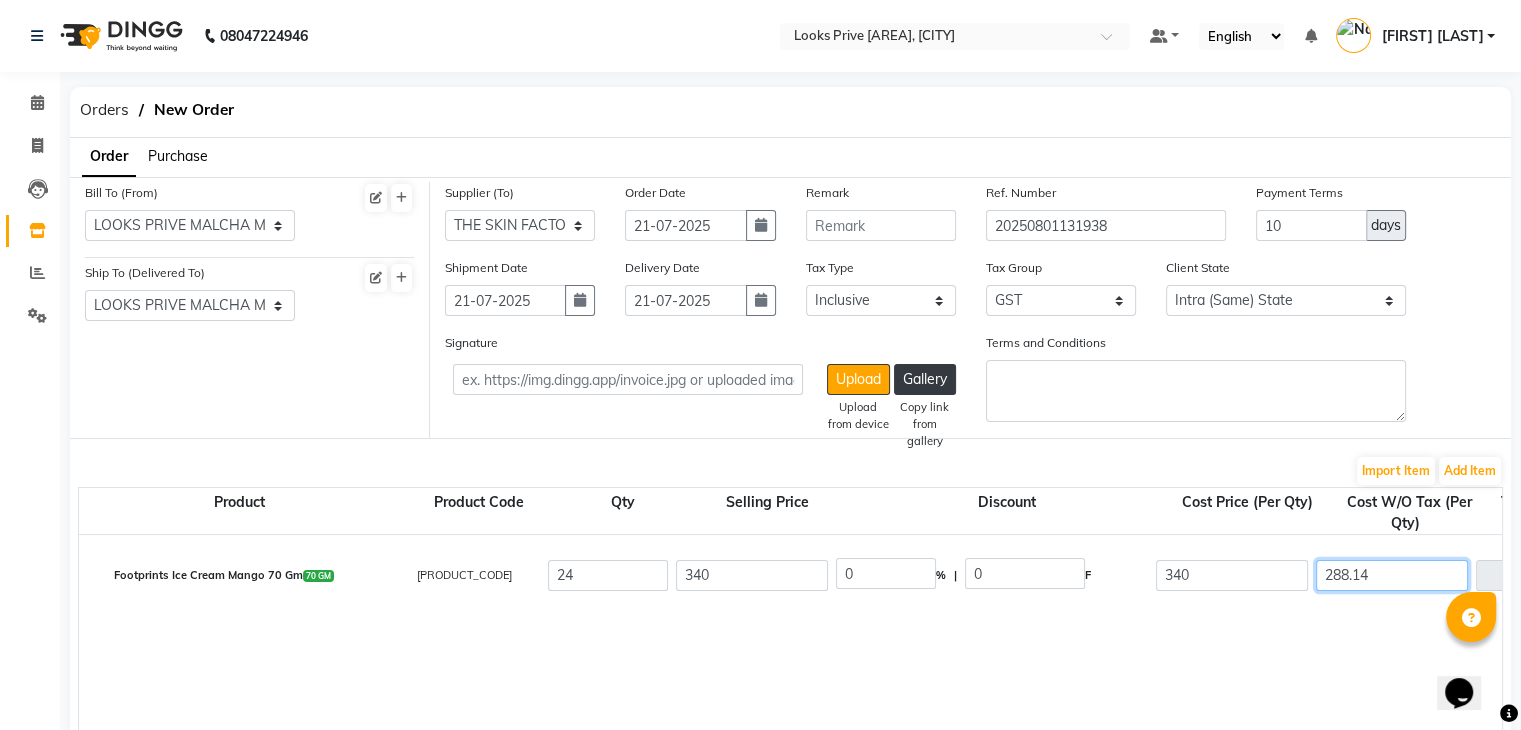 type on "[NUMBER]" 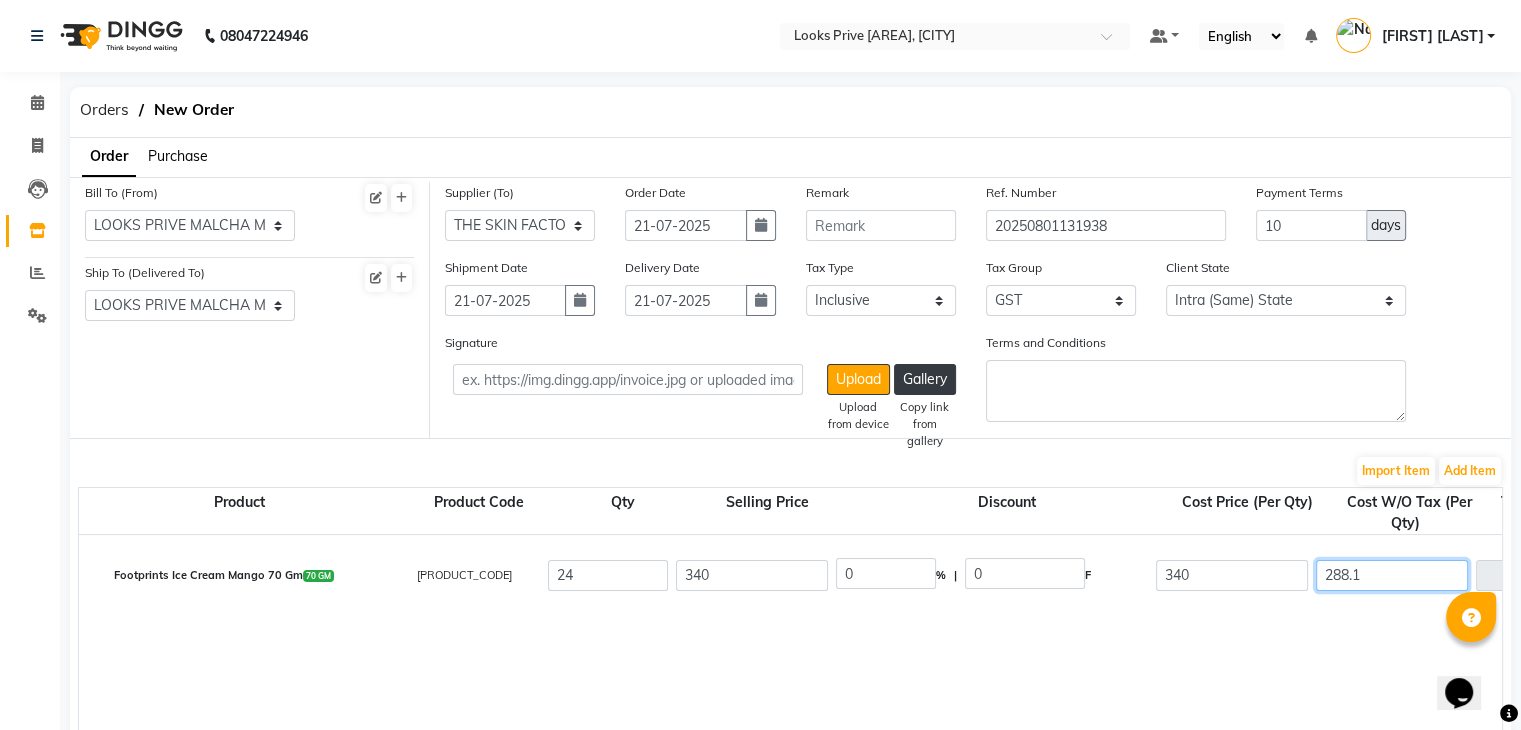 type on "288" 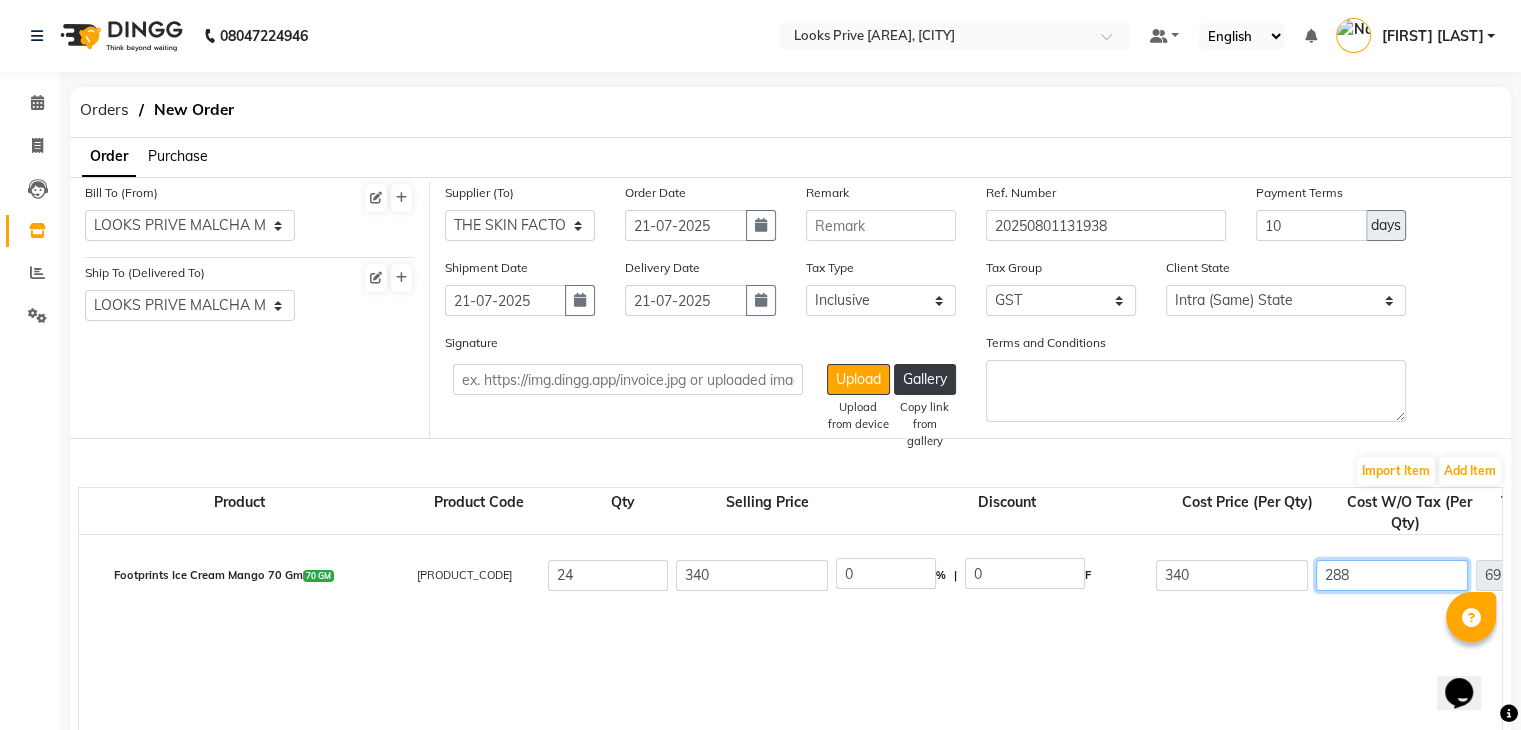 type on "28" 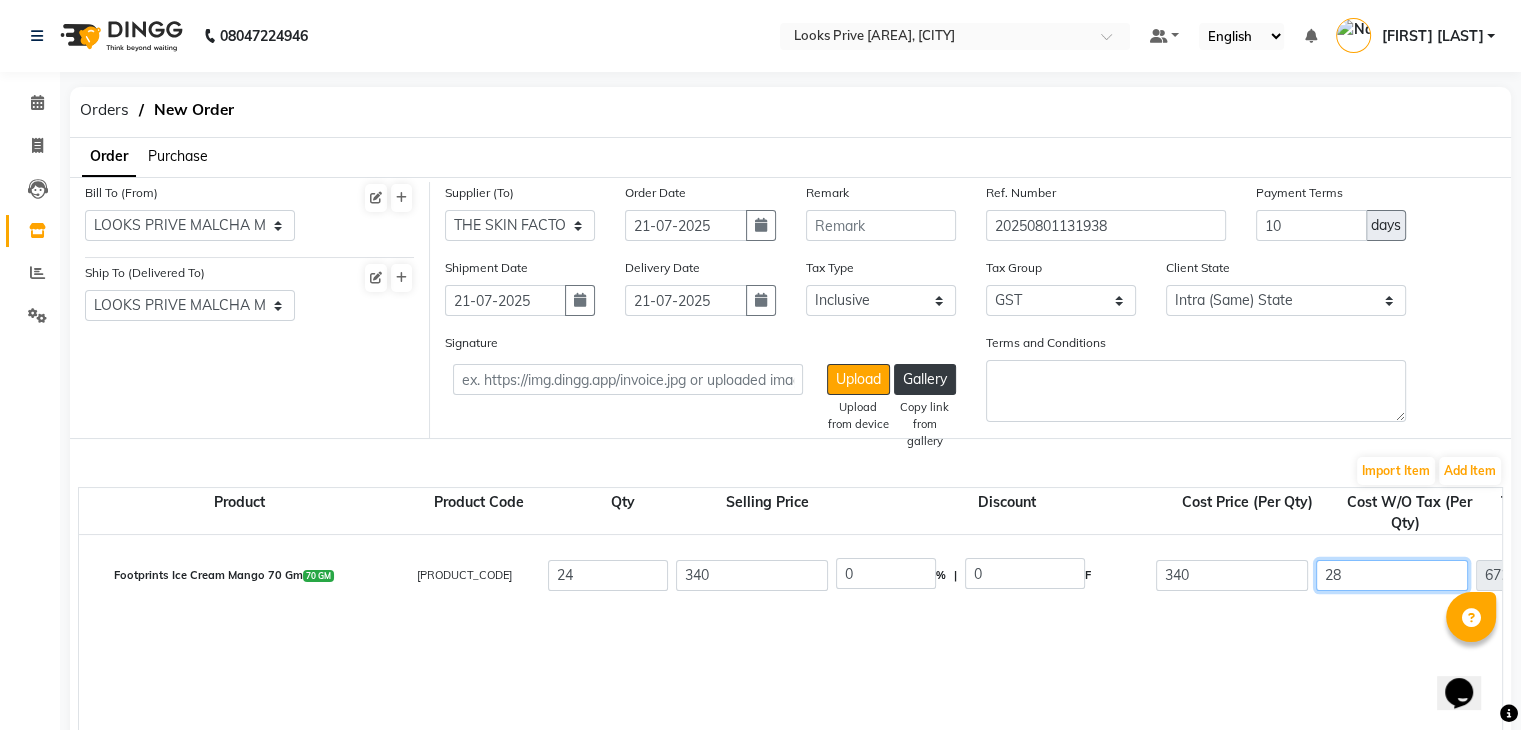 type on "2" 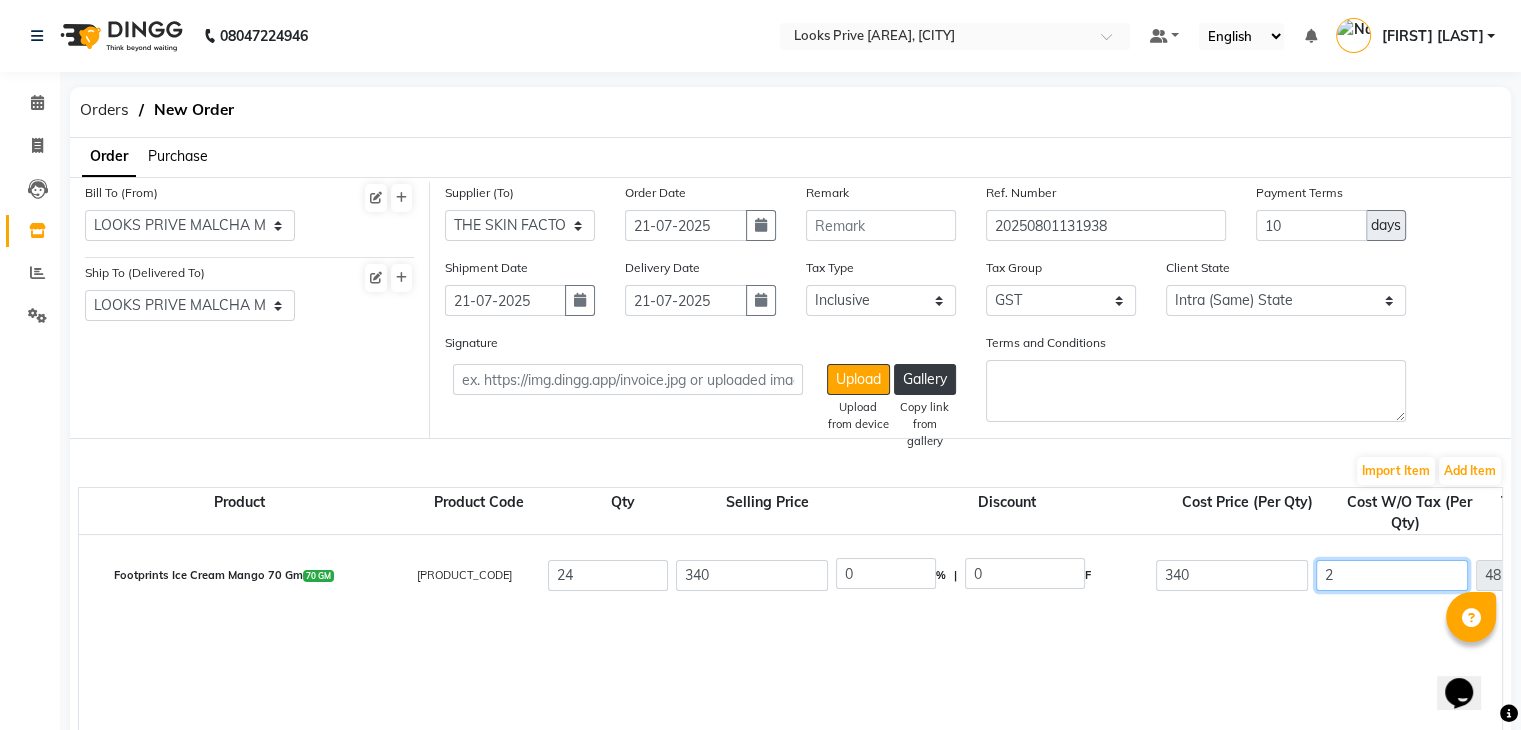 type 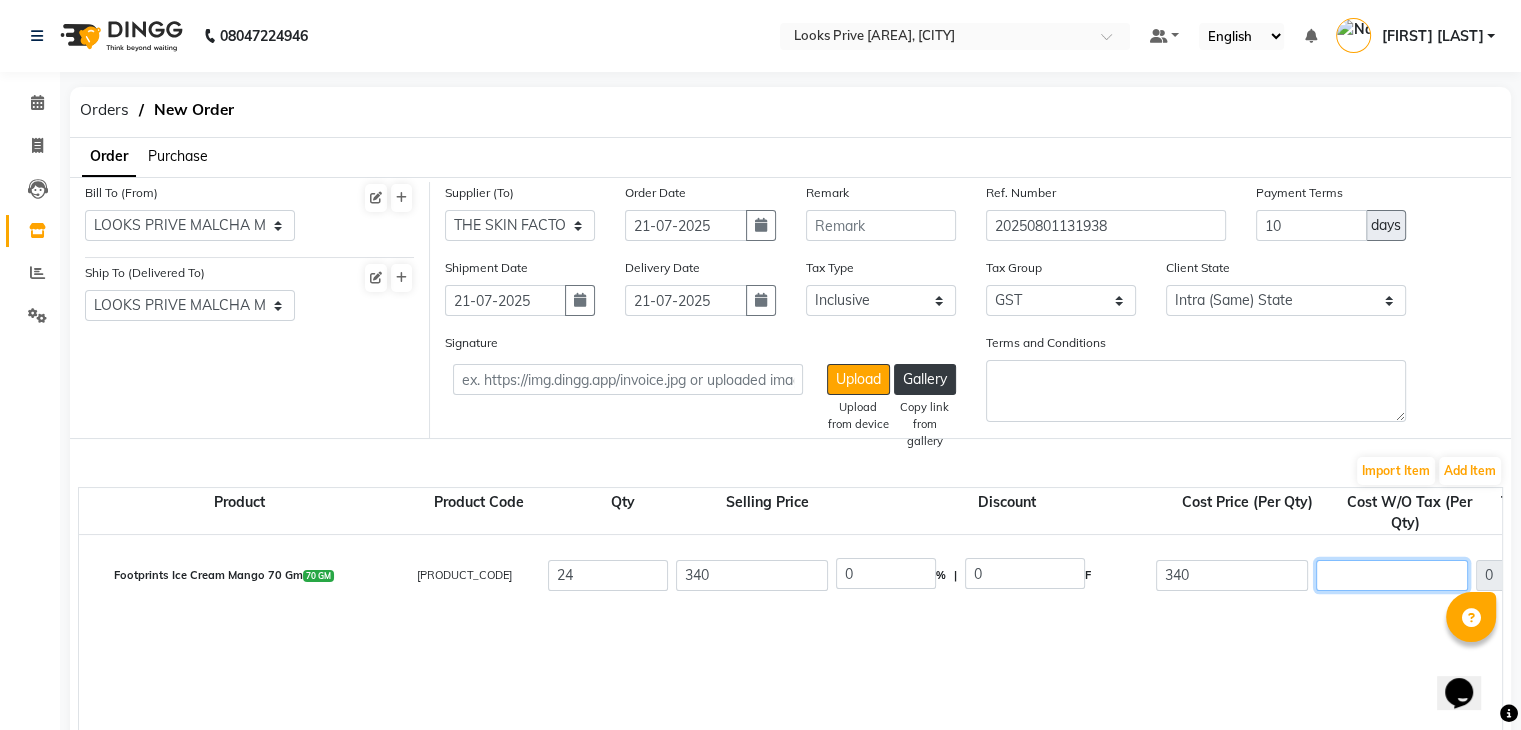 type on "3" 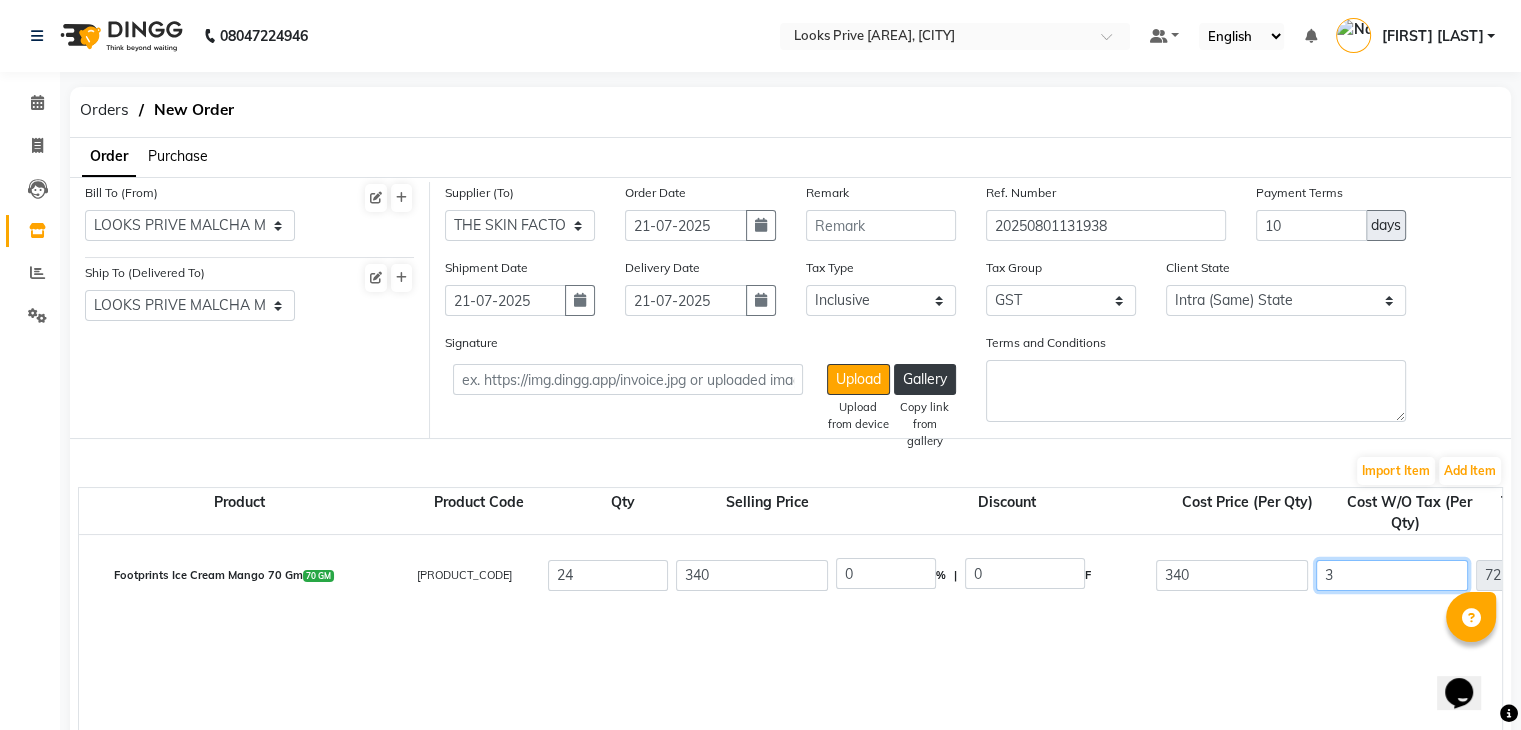 type on "32" 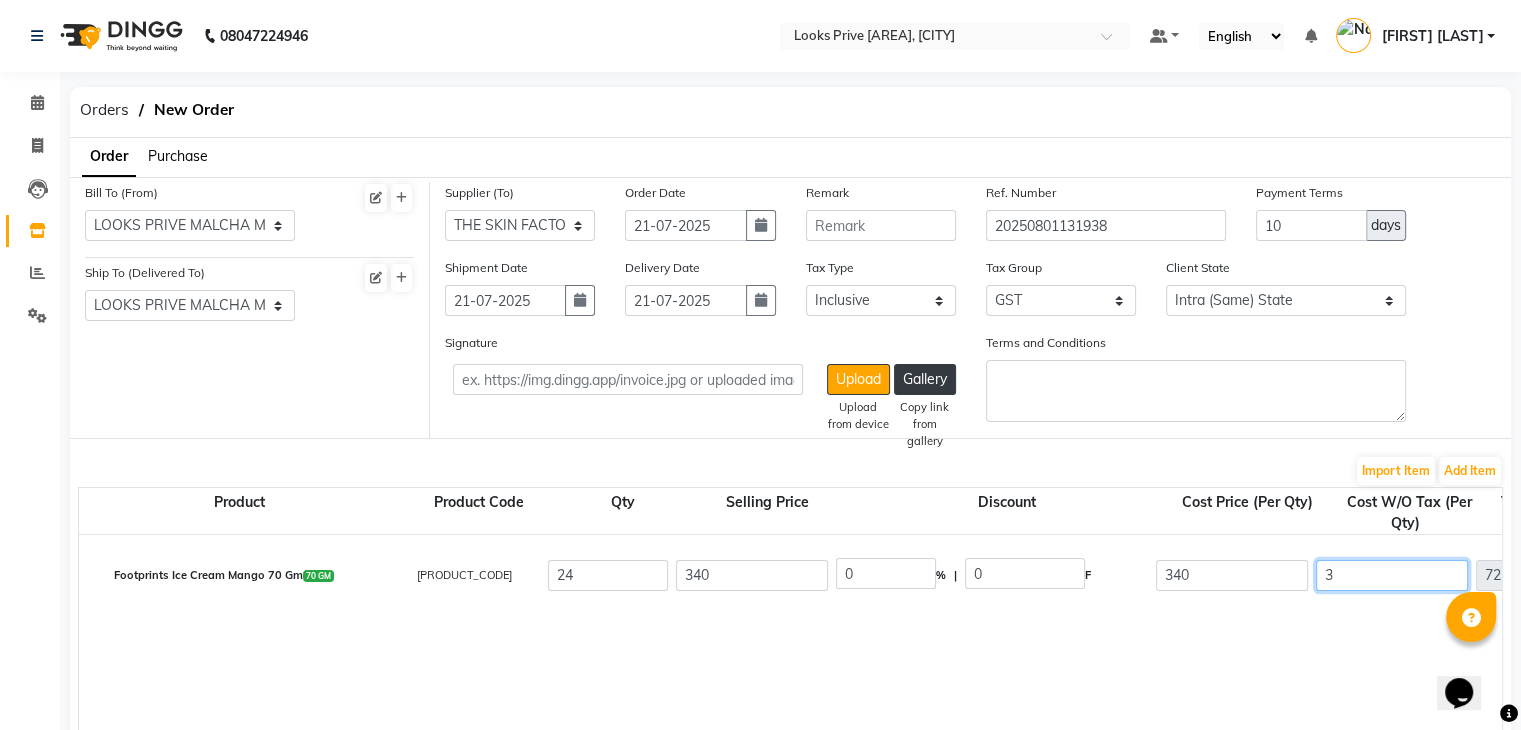 type on "768" 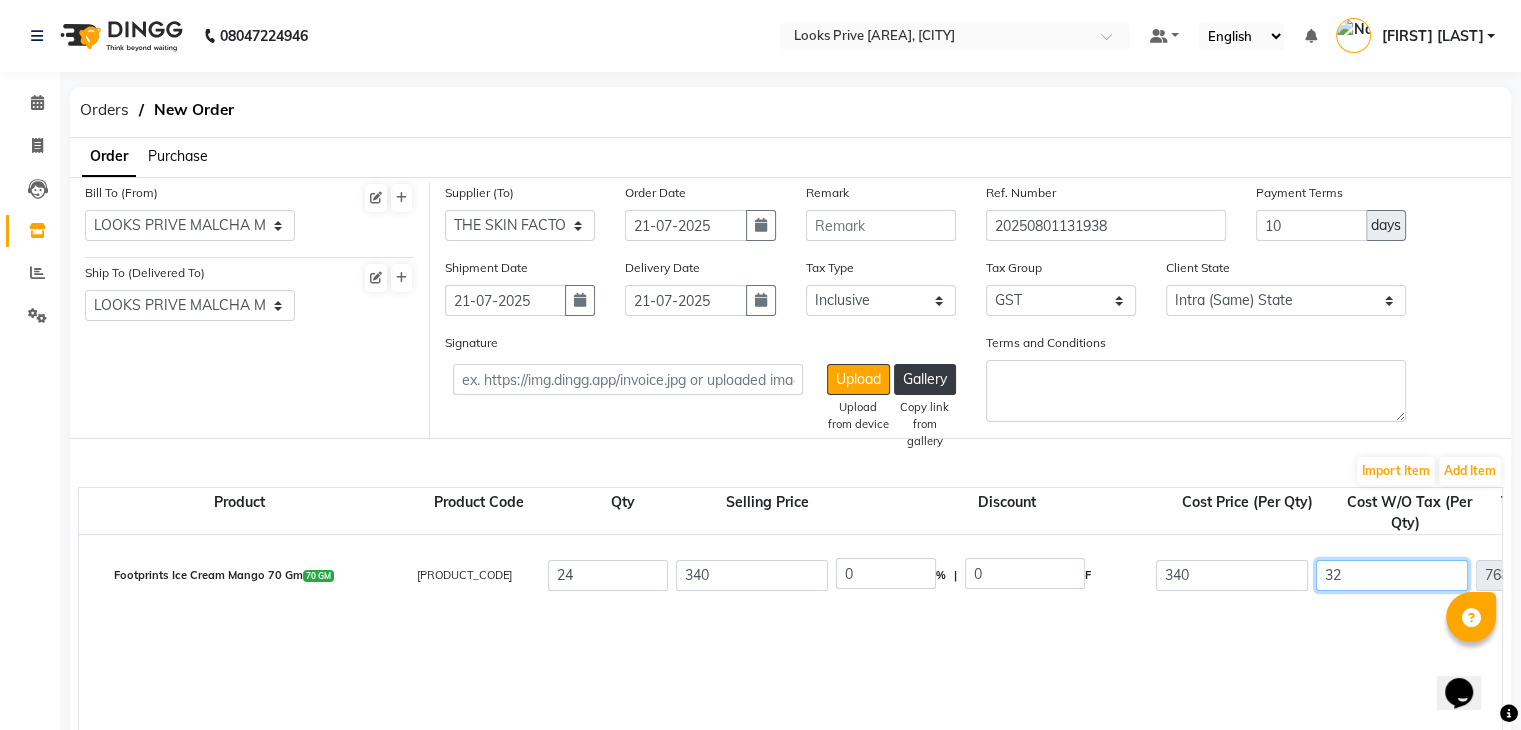 type on "320" 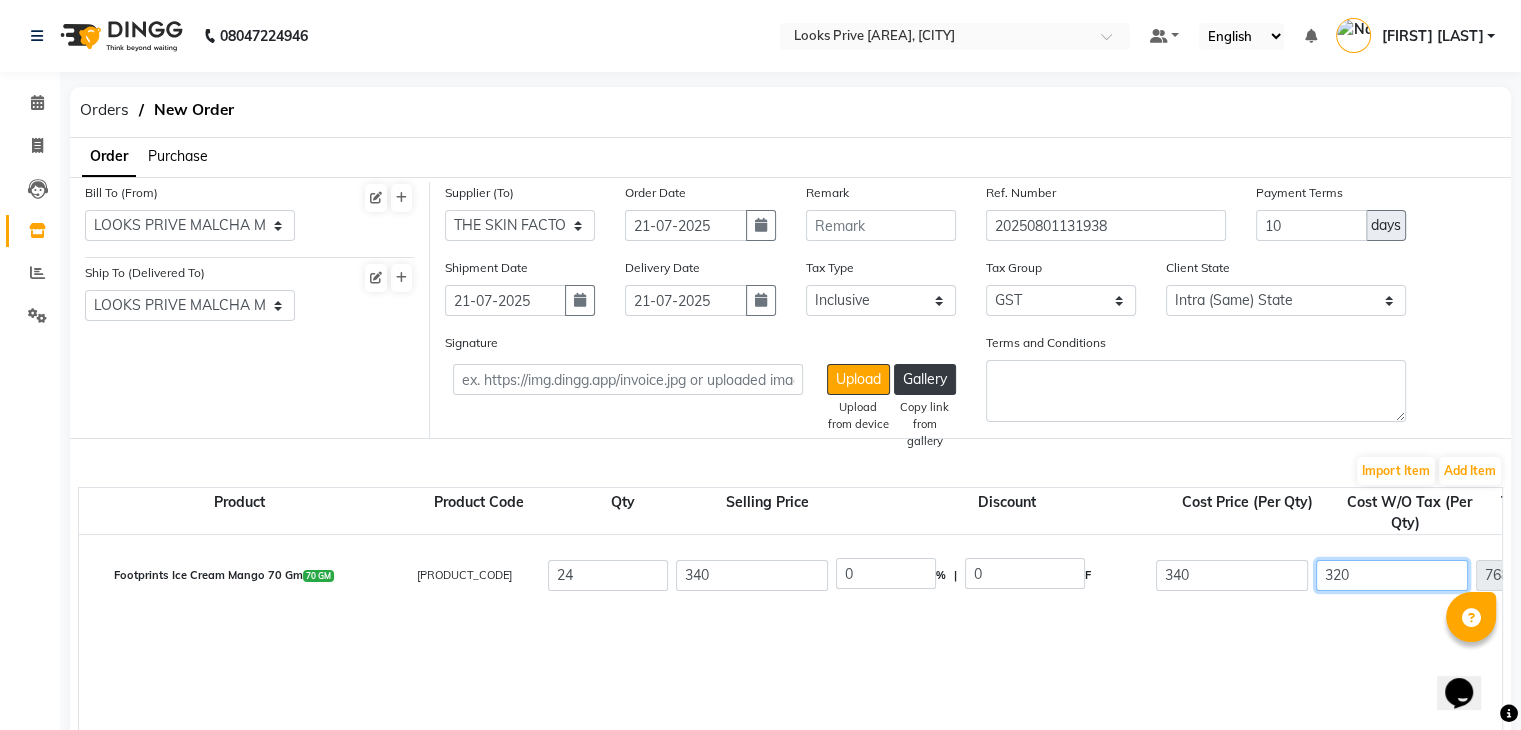 scroll, scrollTop: 563, scrollLeft: 0, axis: vertical 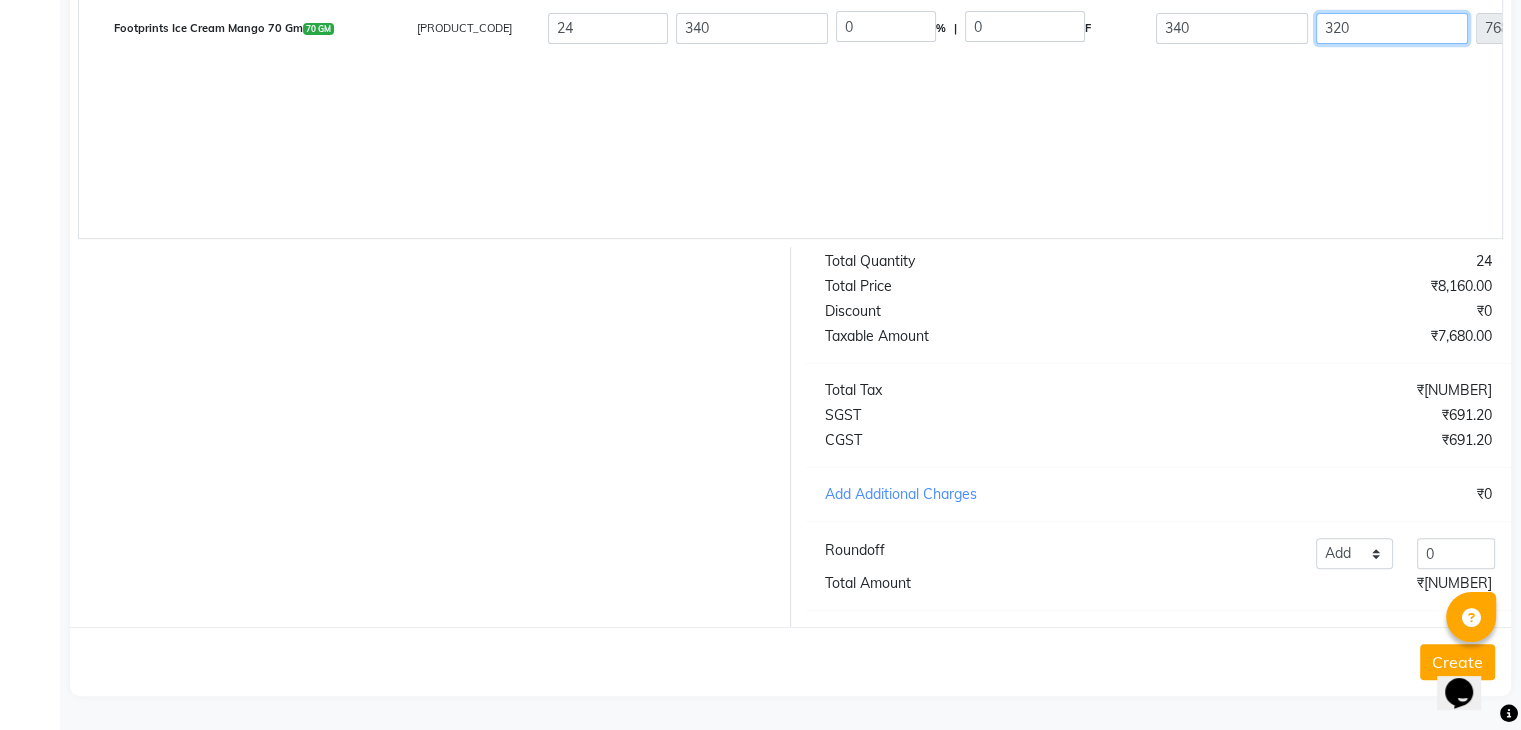 type on "320" 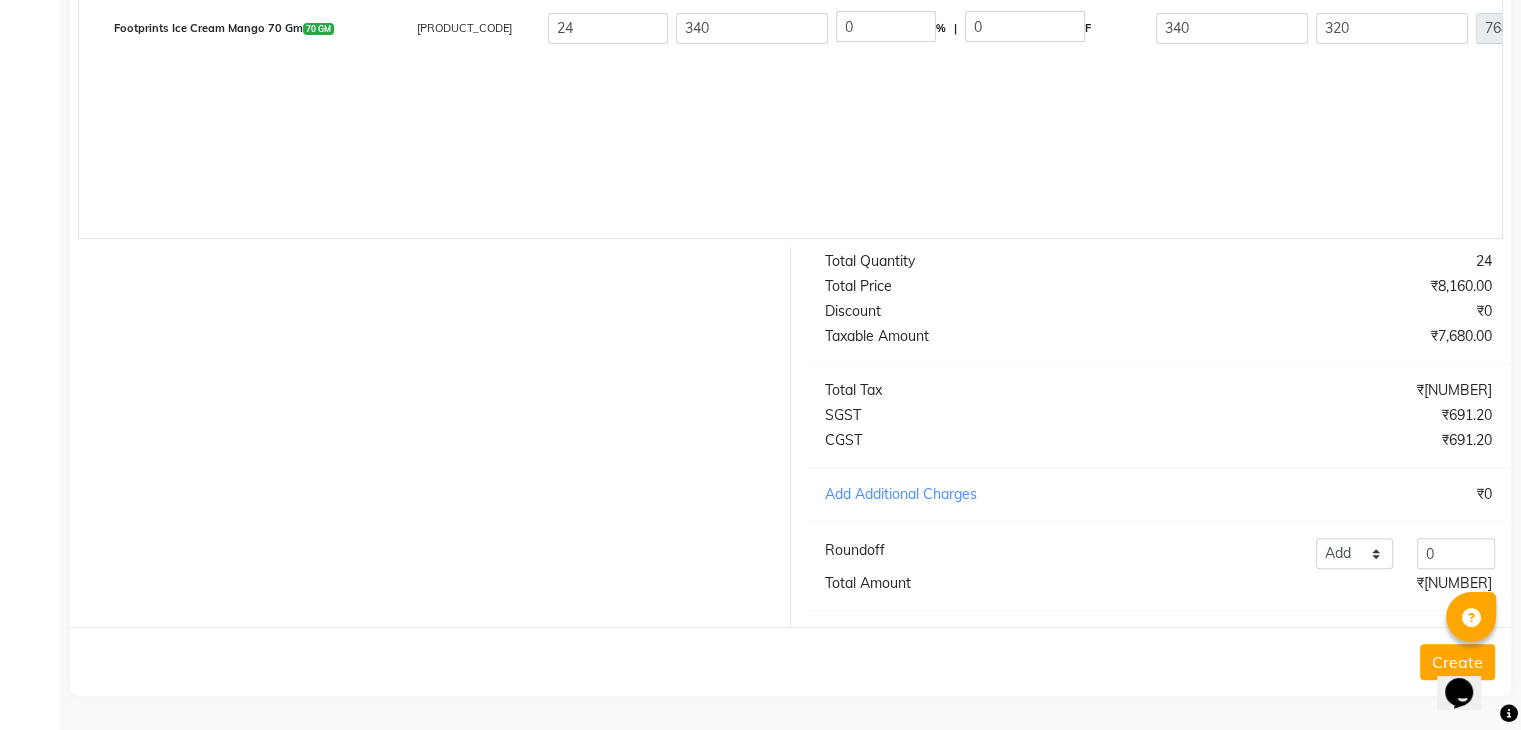 type on "377.6" 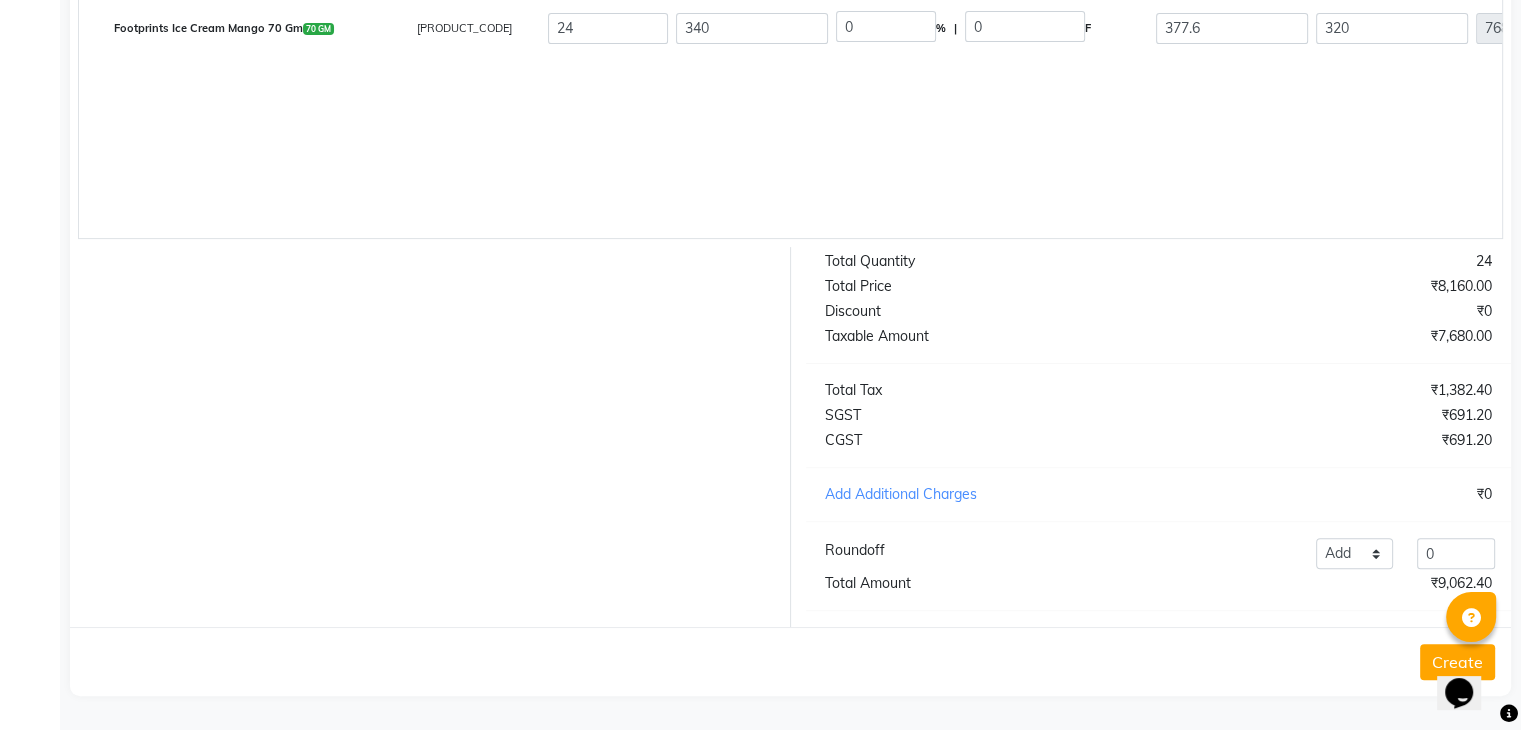 click on "Create" 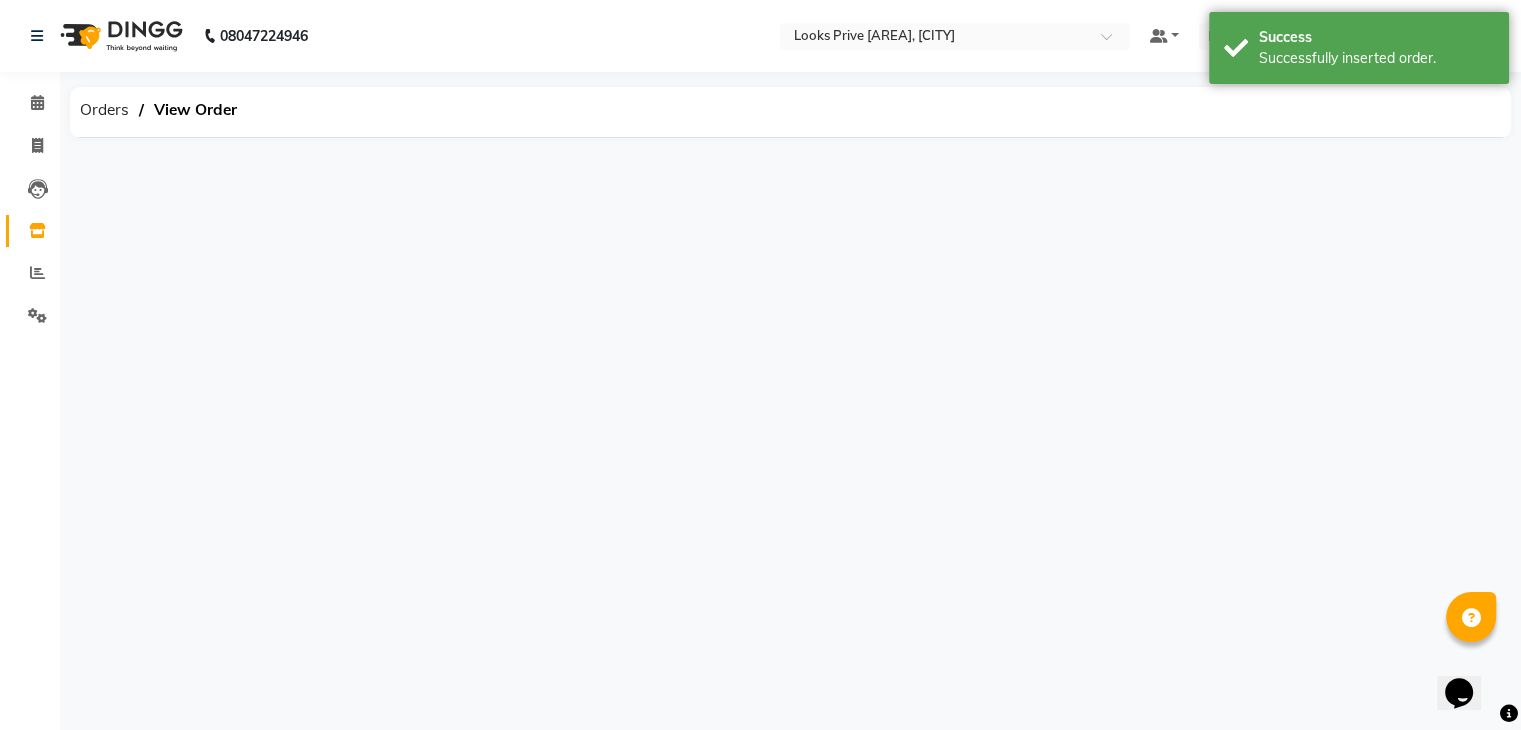 scroll, scrollTop: 0, scrollLeft: 0, axis: both 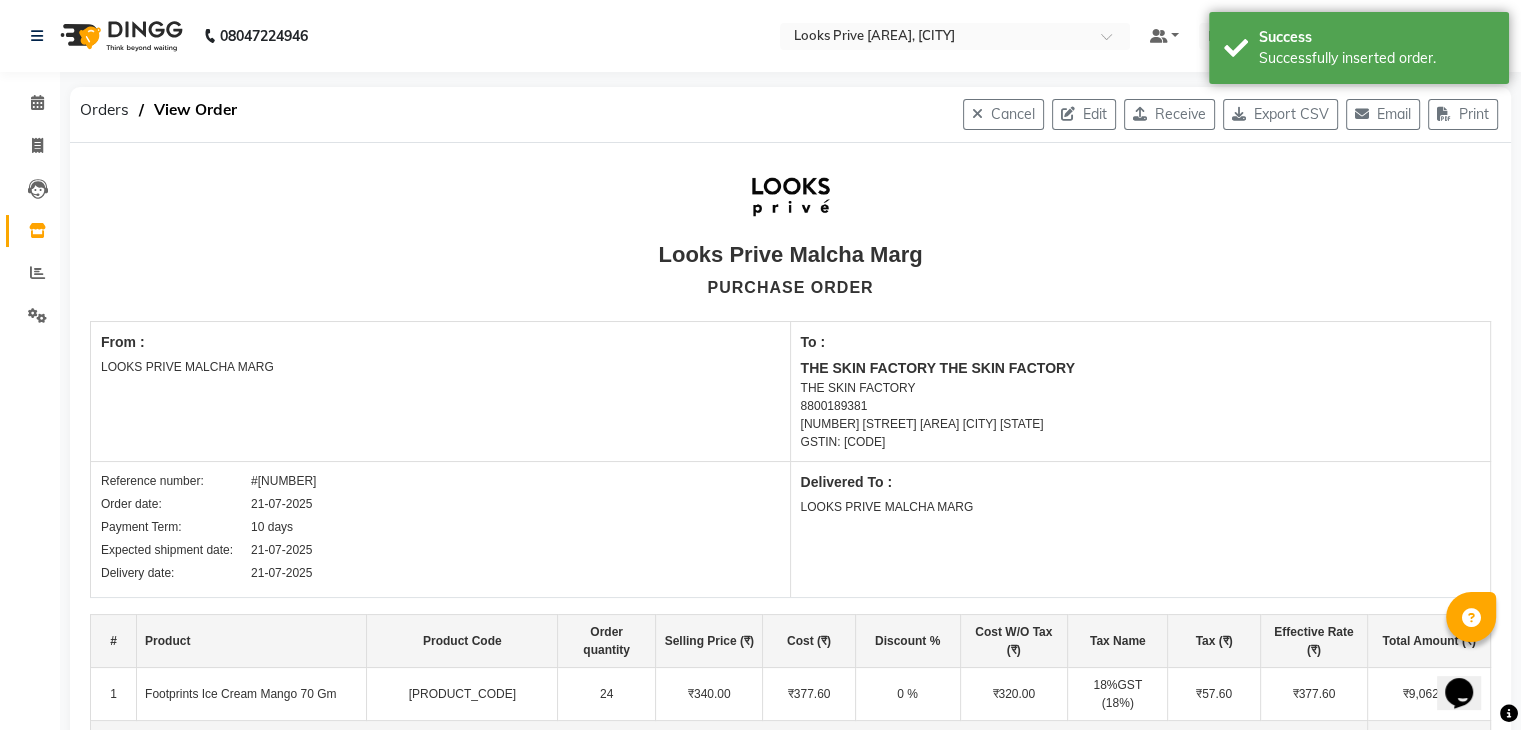click 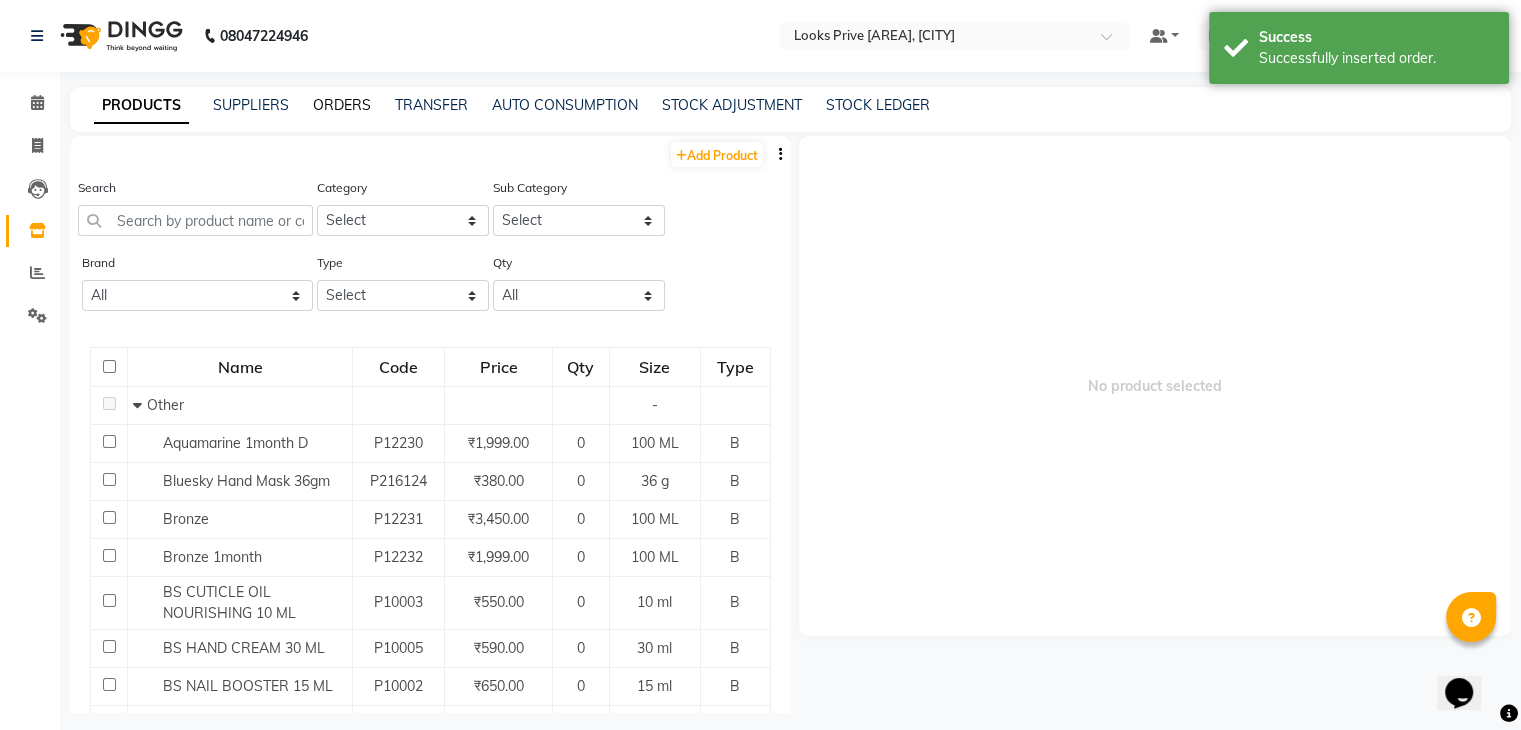 click on "ORDERS" 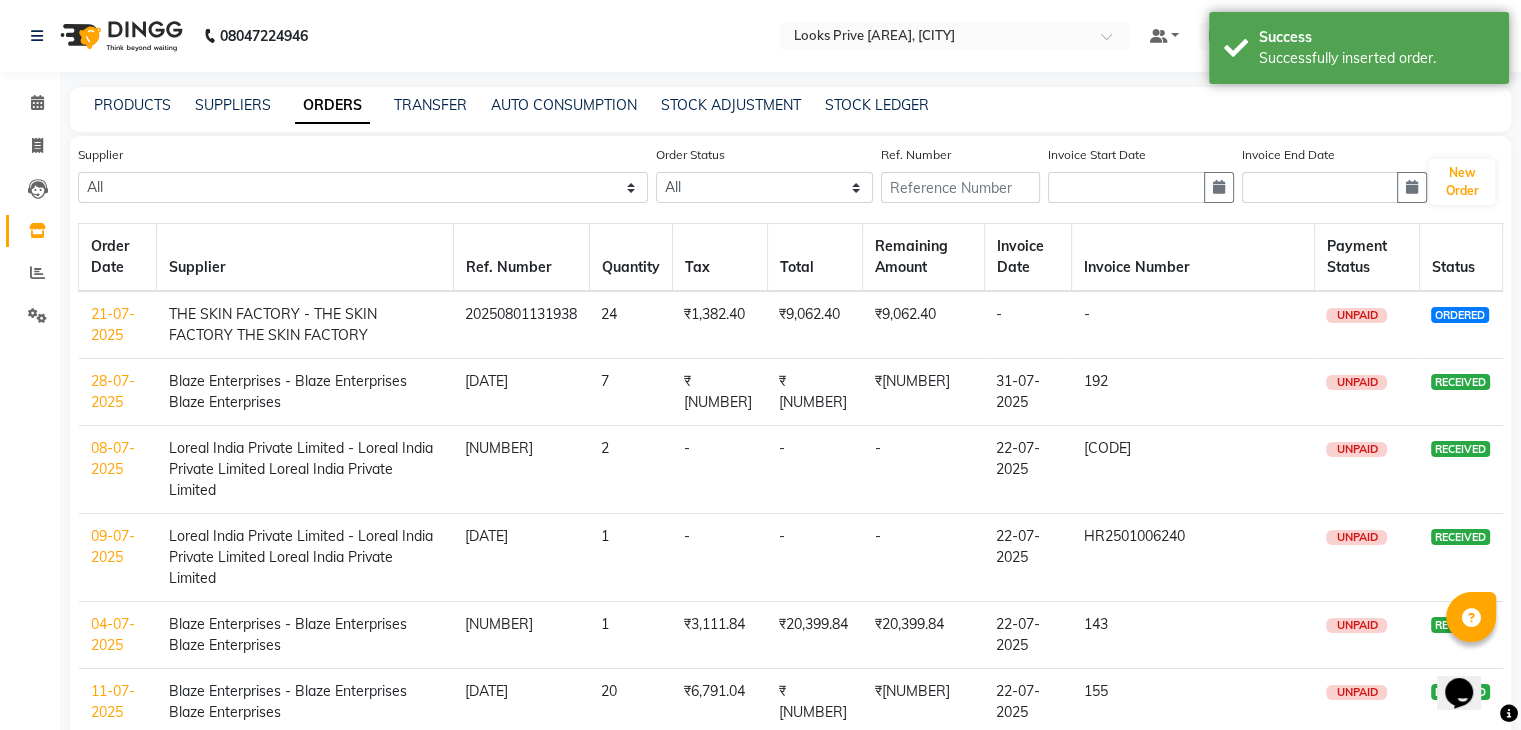 click on "21-07-2025" 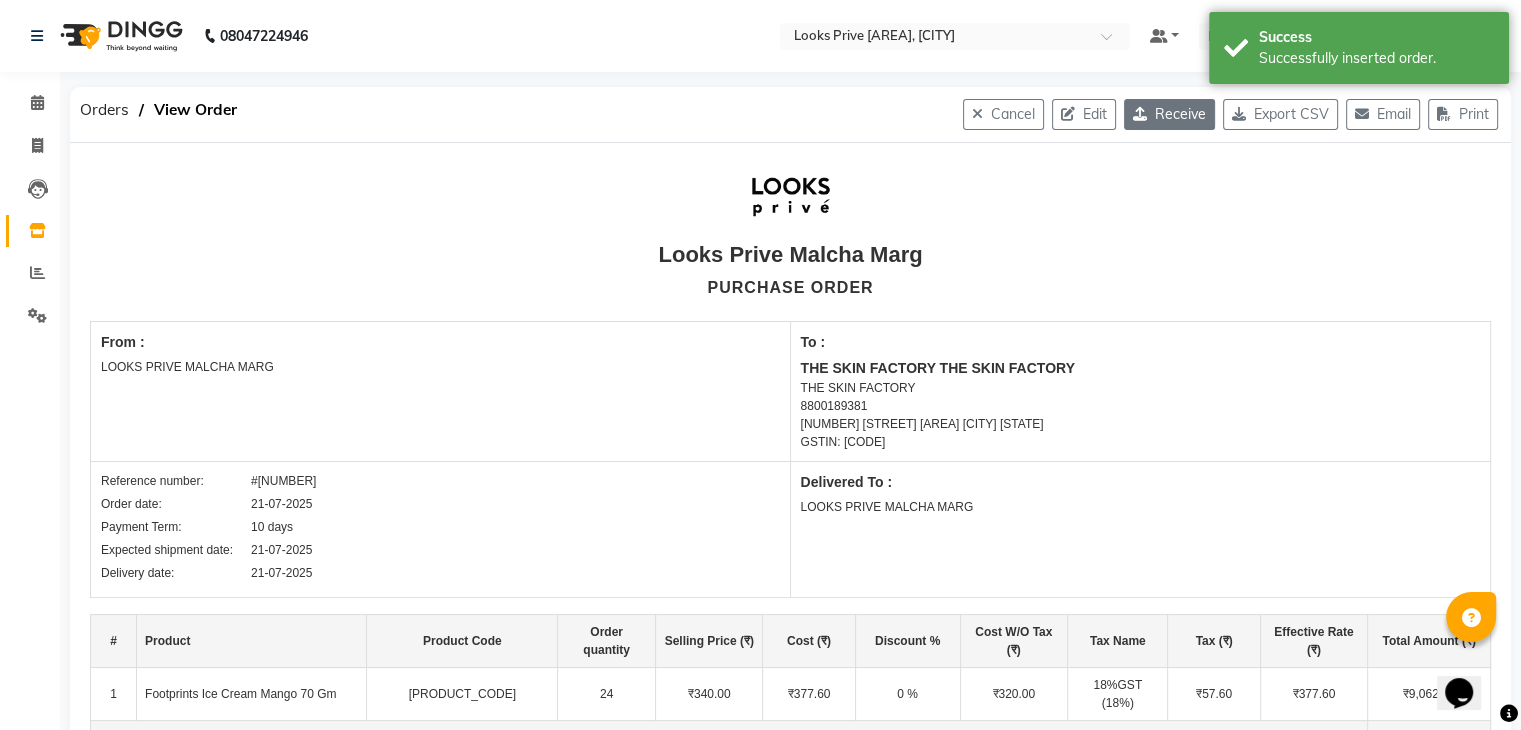 click on "Receive" 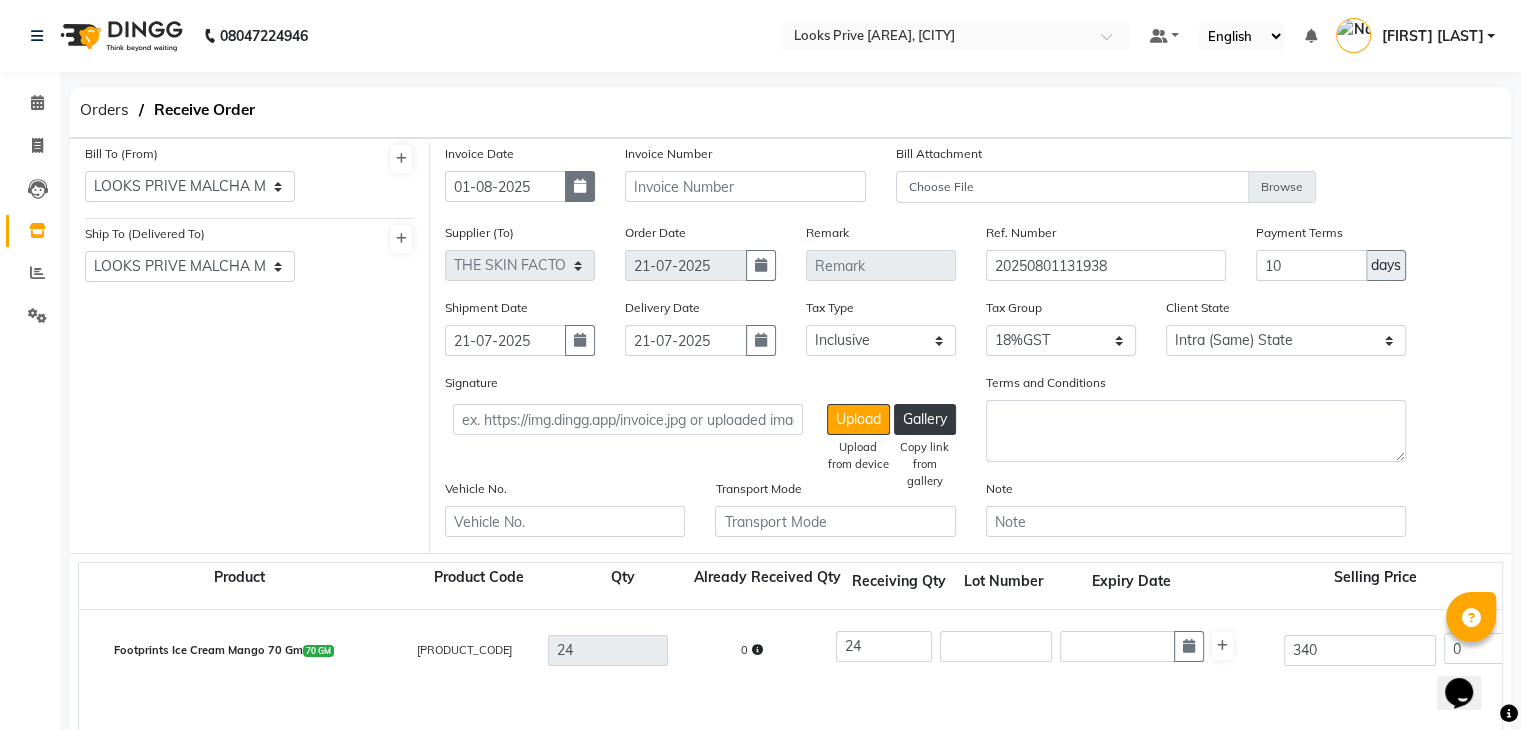 click 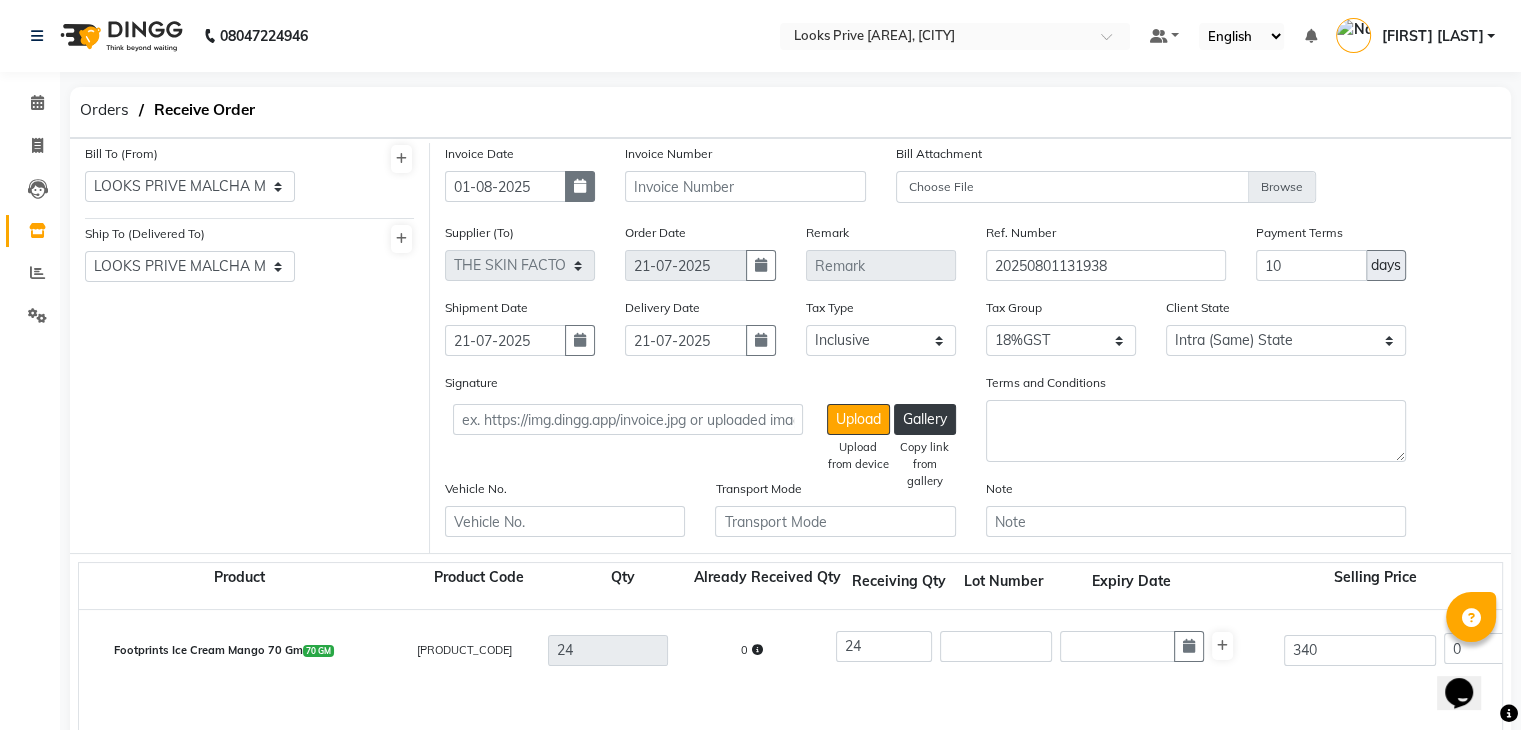 select on "8" 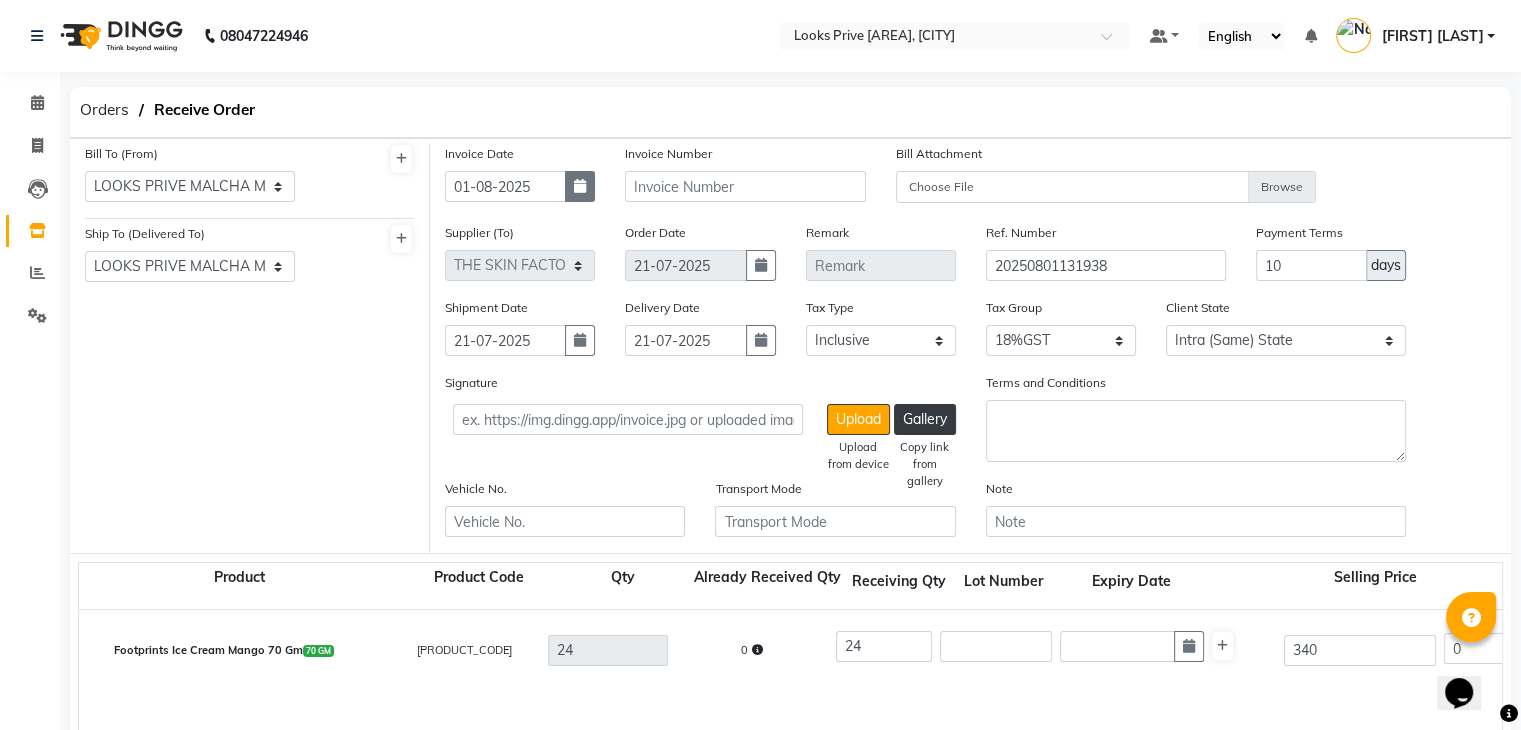 select on "2025" 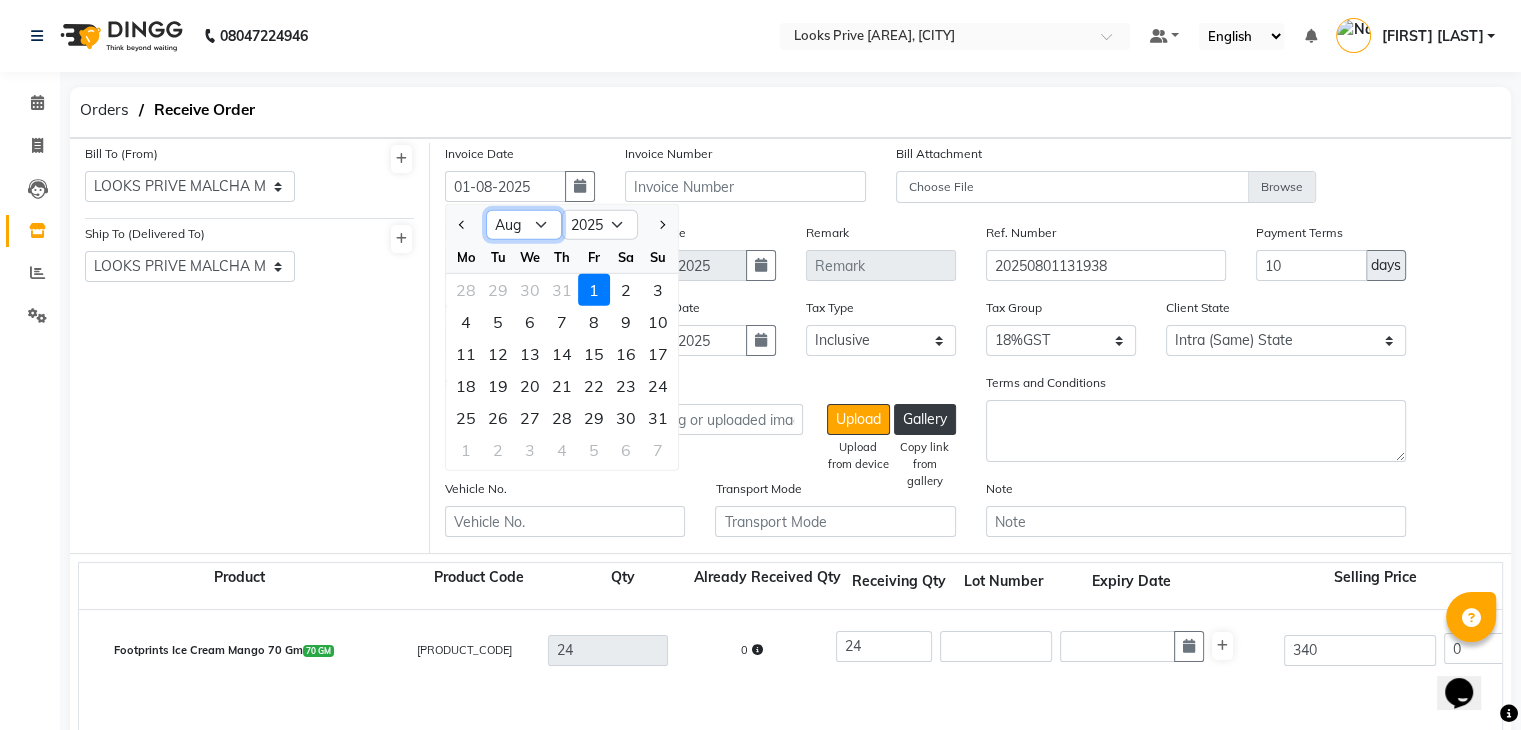 click on "Jan Feb Mar Apr May Jun Jul Aug Sep Oct Nov Dec" 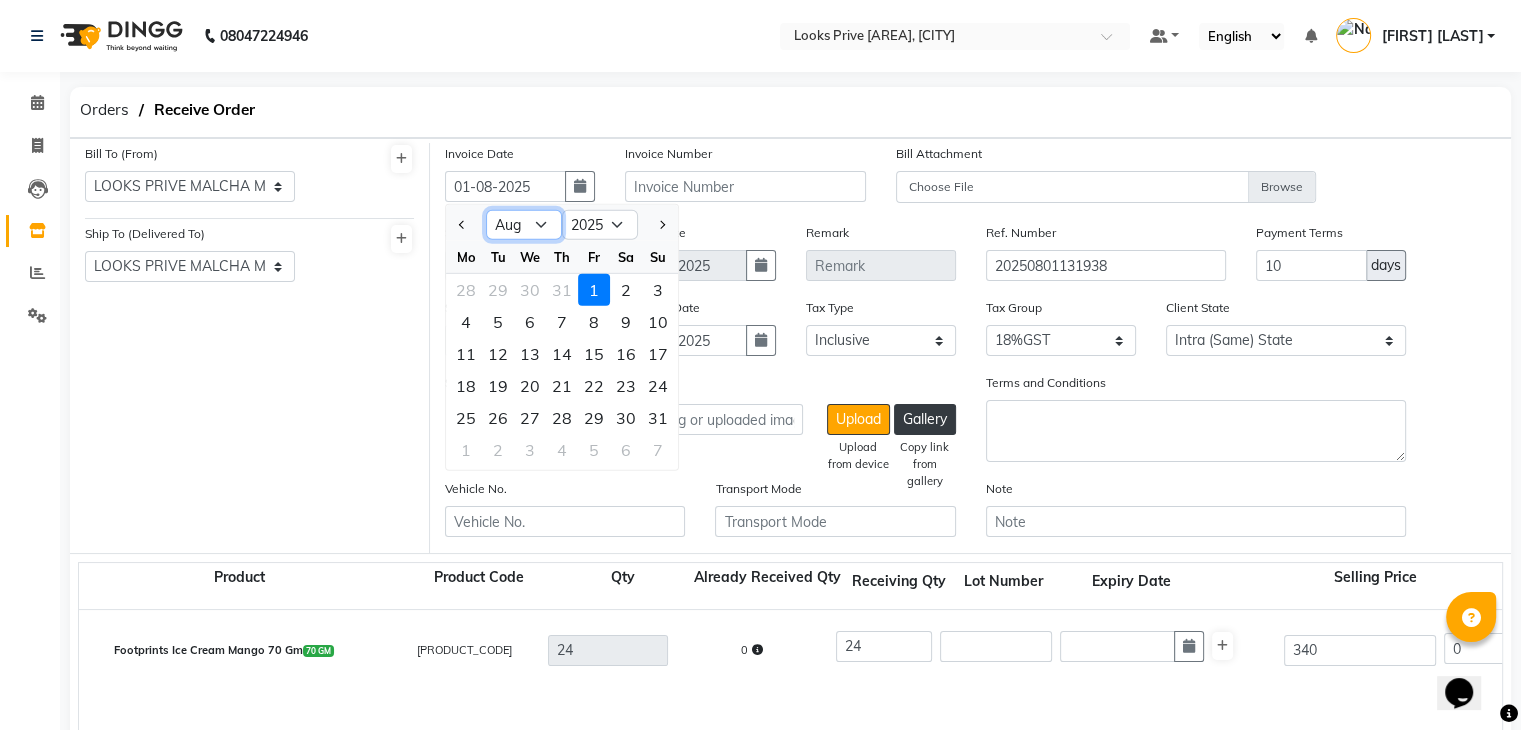 select on "7" 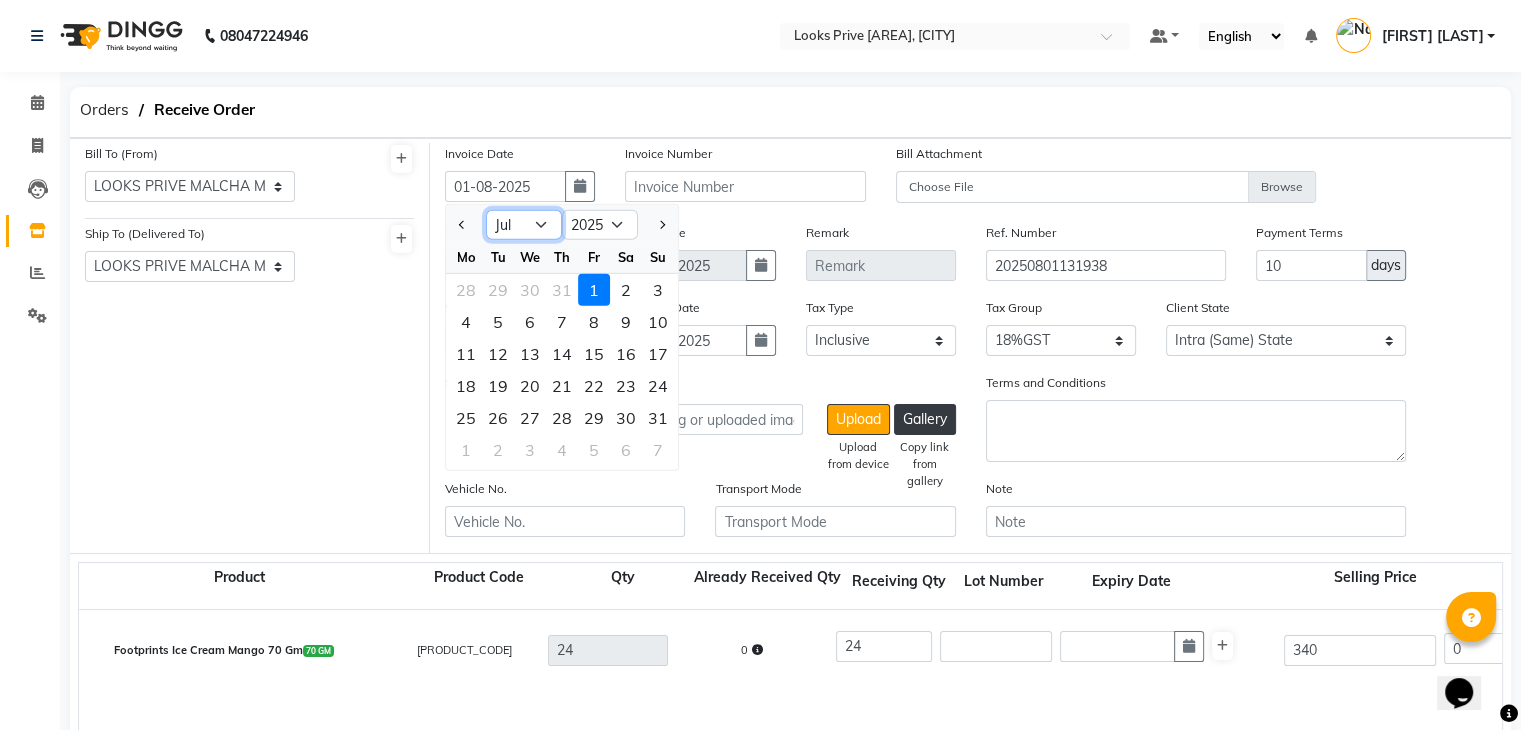 click on "Jan Feb Mar Apr May Jun Jul Aug Sep Oct Nov Dec" 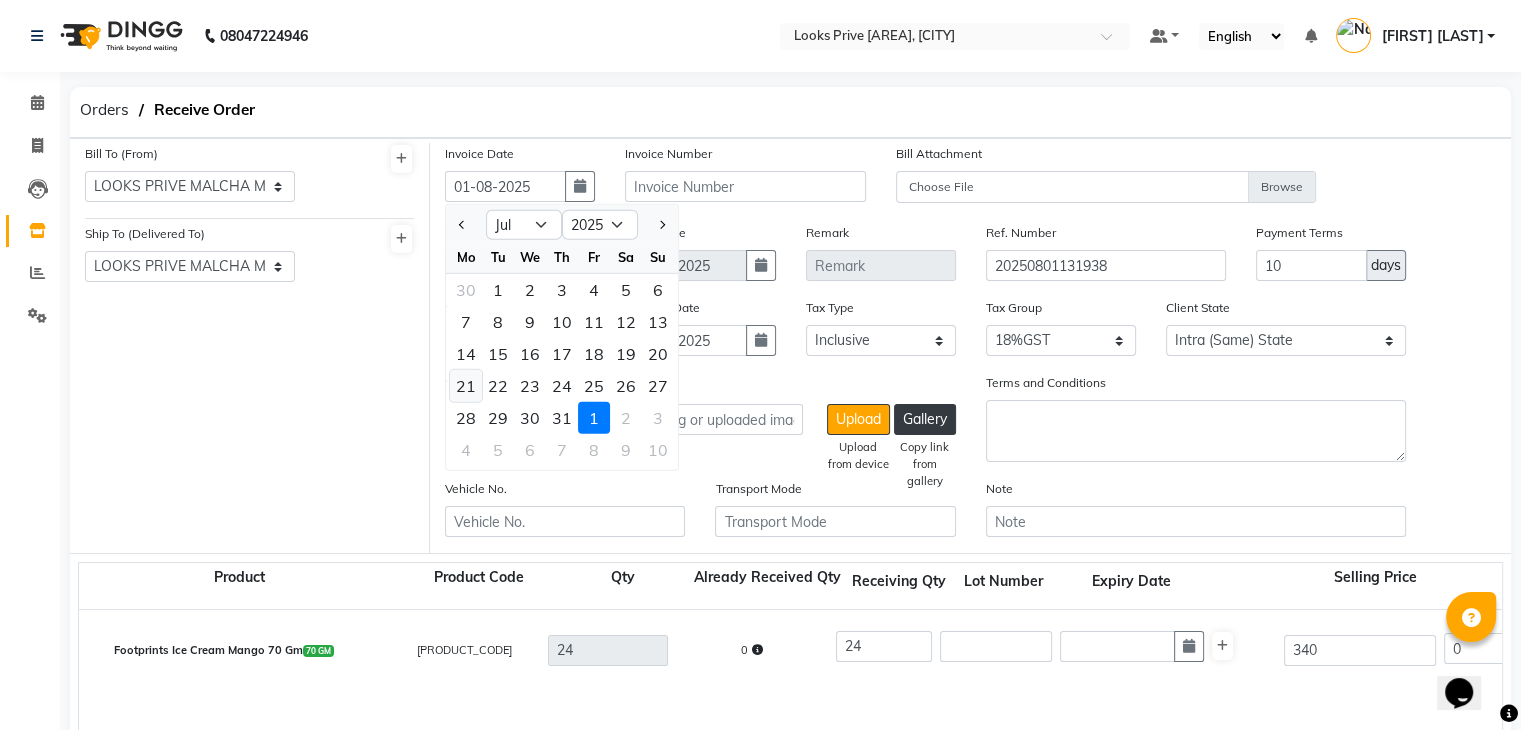 click on "21" 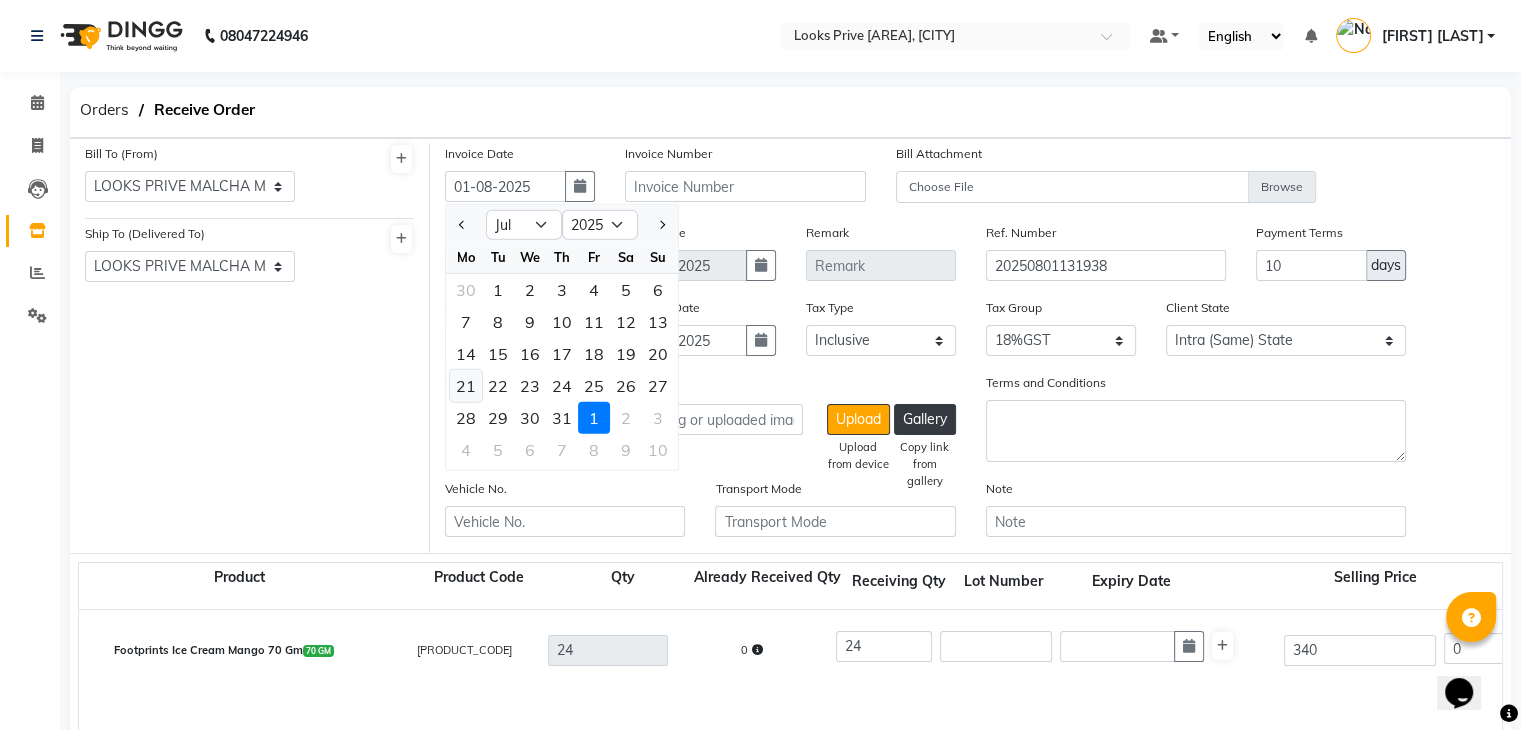 type on "21-07-2025" 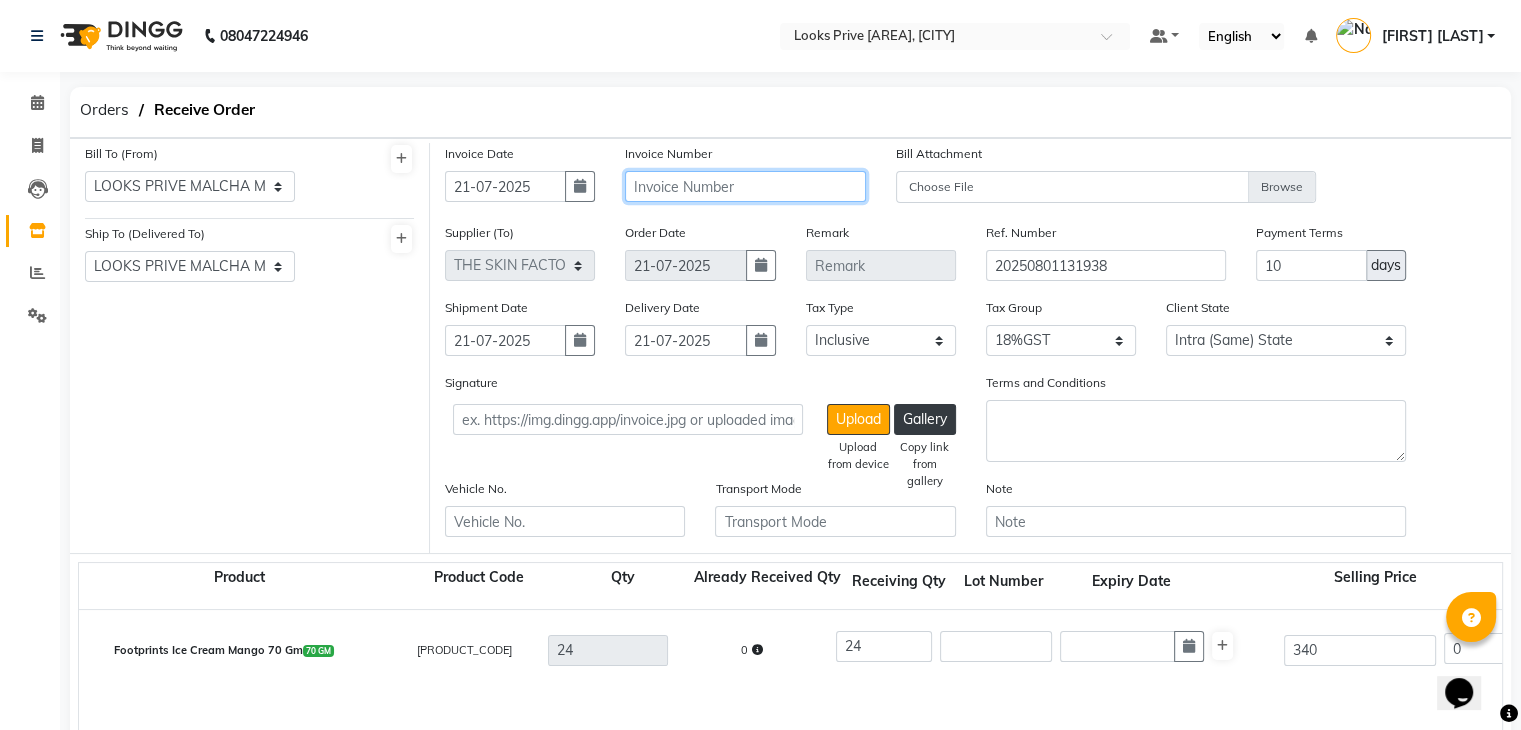 click 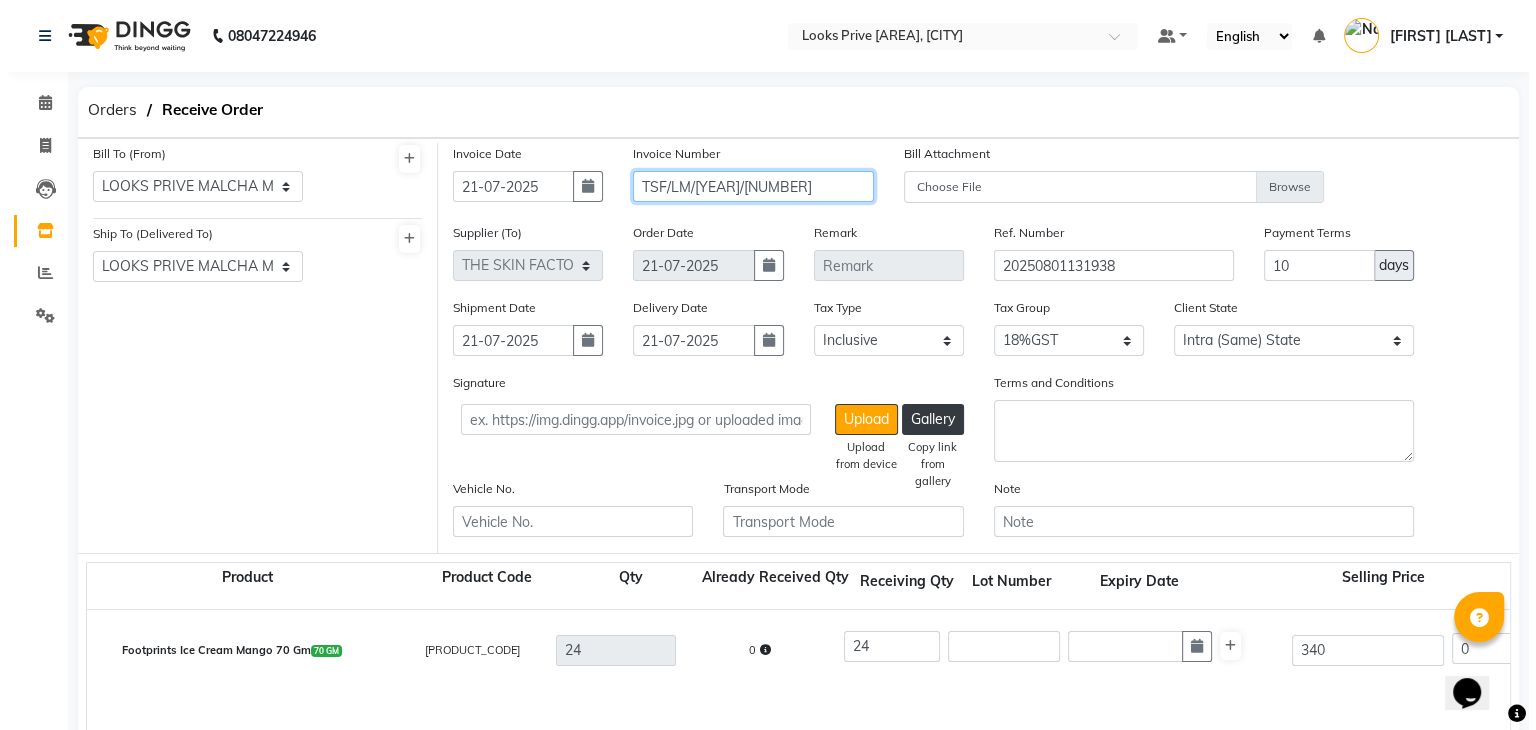 scroll, scrollTop: 638, scrollLeft: 0, axis: vertical 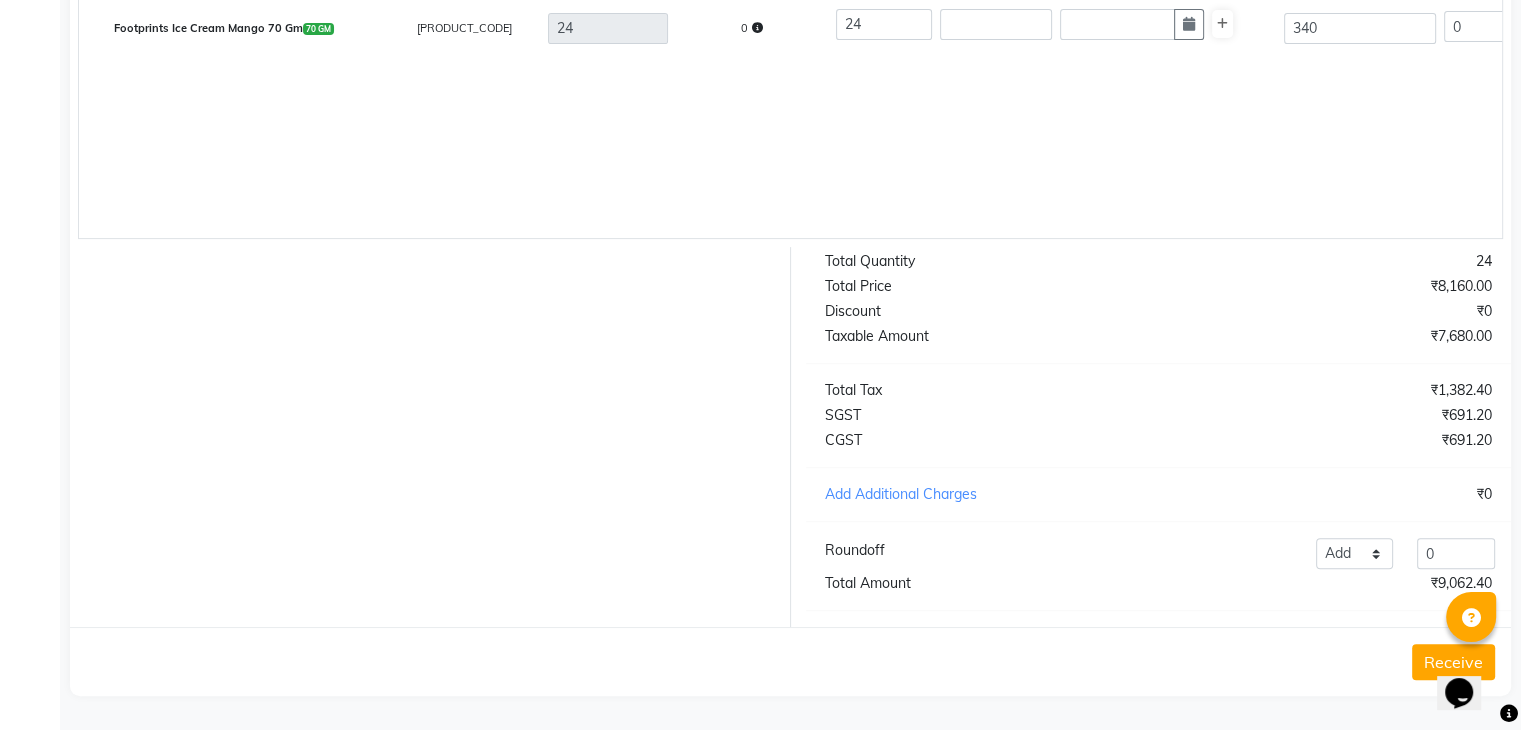 type on "TSF/LM/[YEAR]/[NUMBER]" 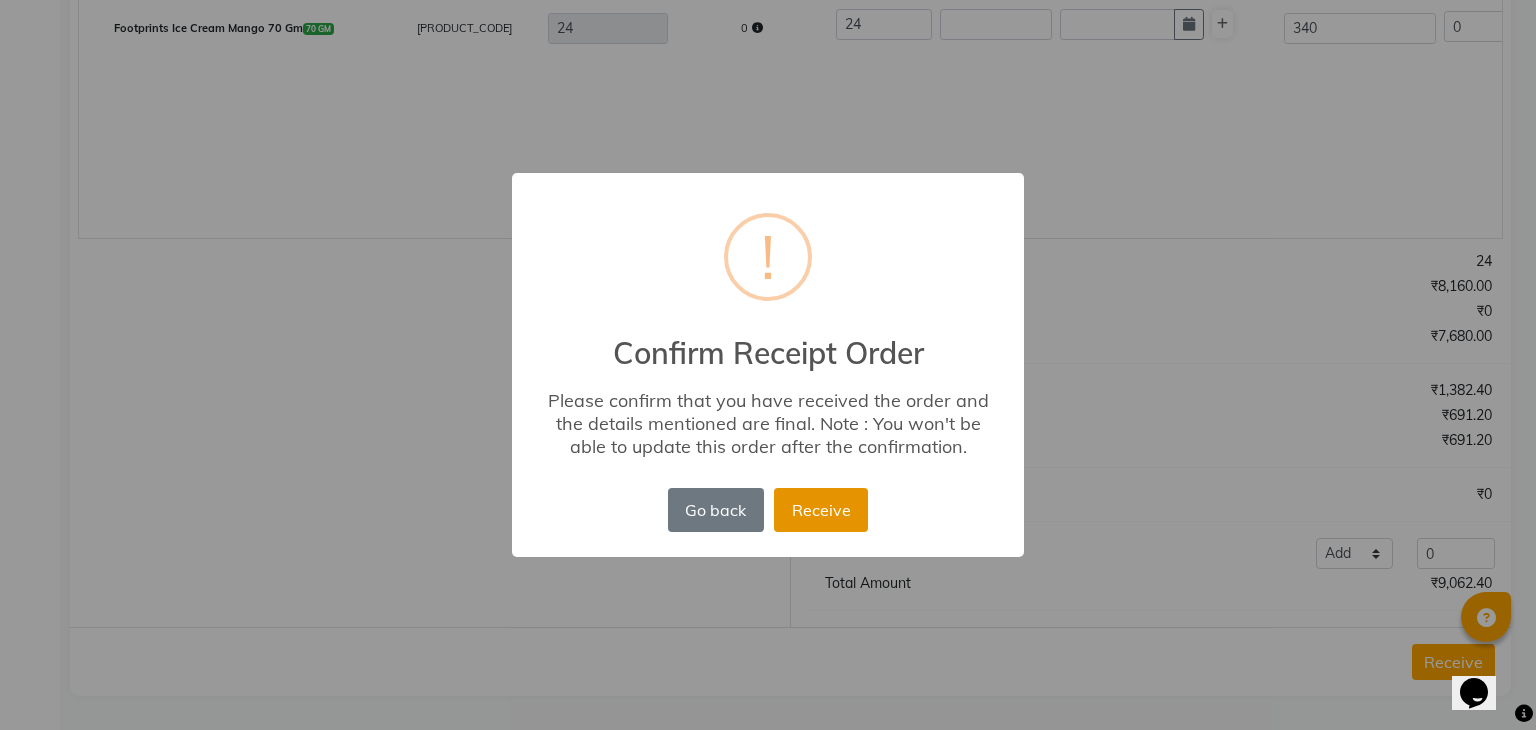click on "Receive" at bounding box center (821, 510) 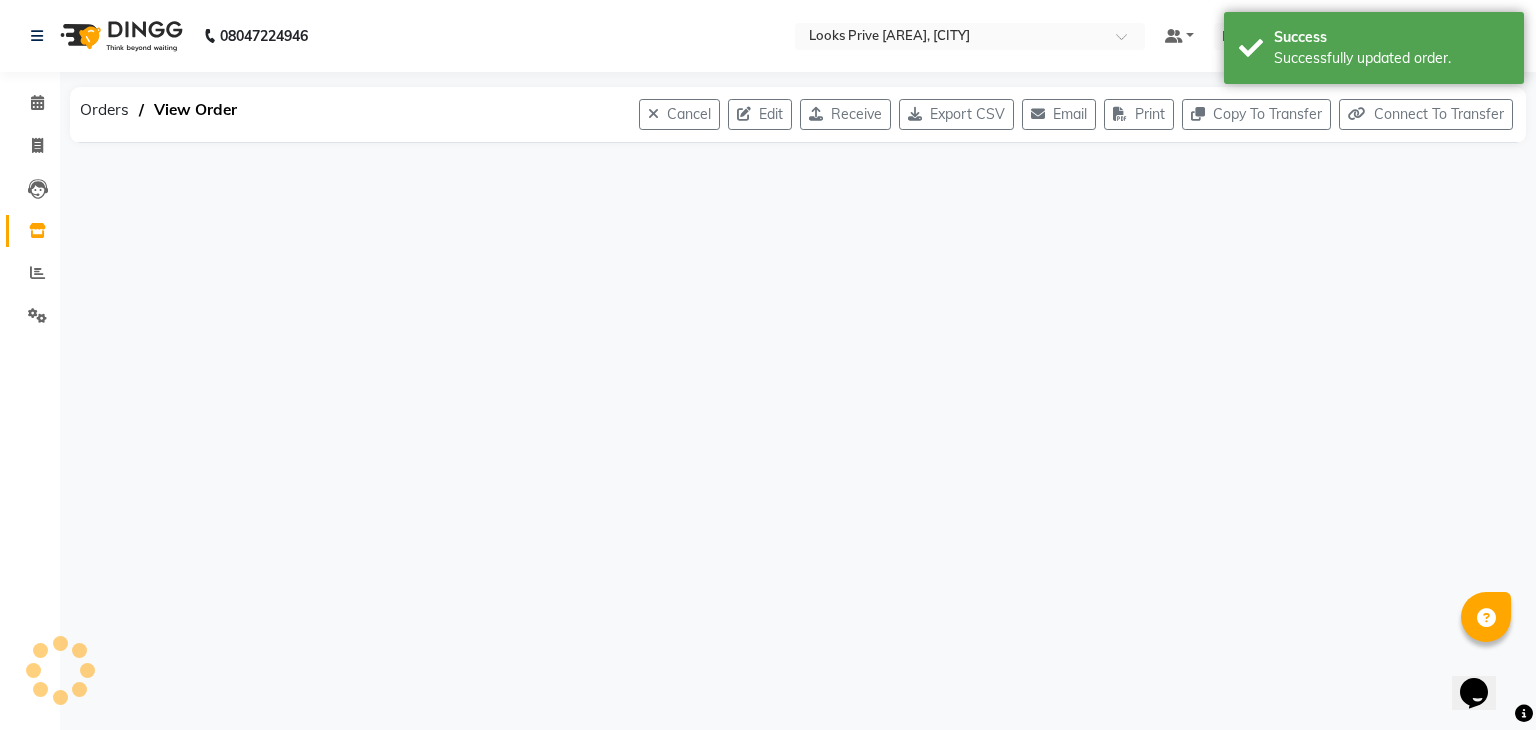 scroll, scrollTop: 0, scrollLeft: 0, axis: both 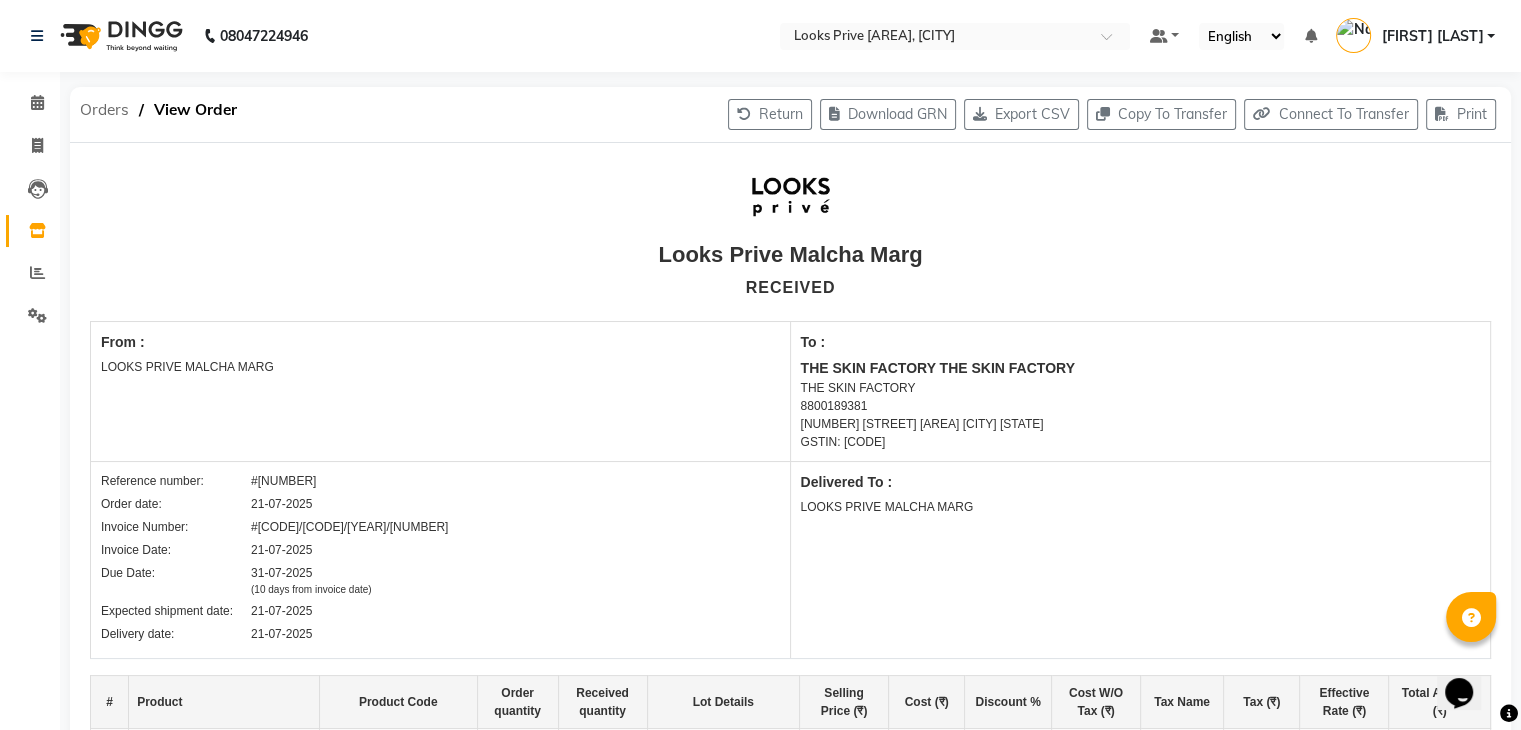 click on "Orders" 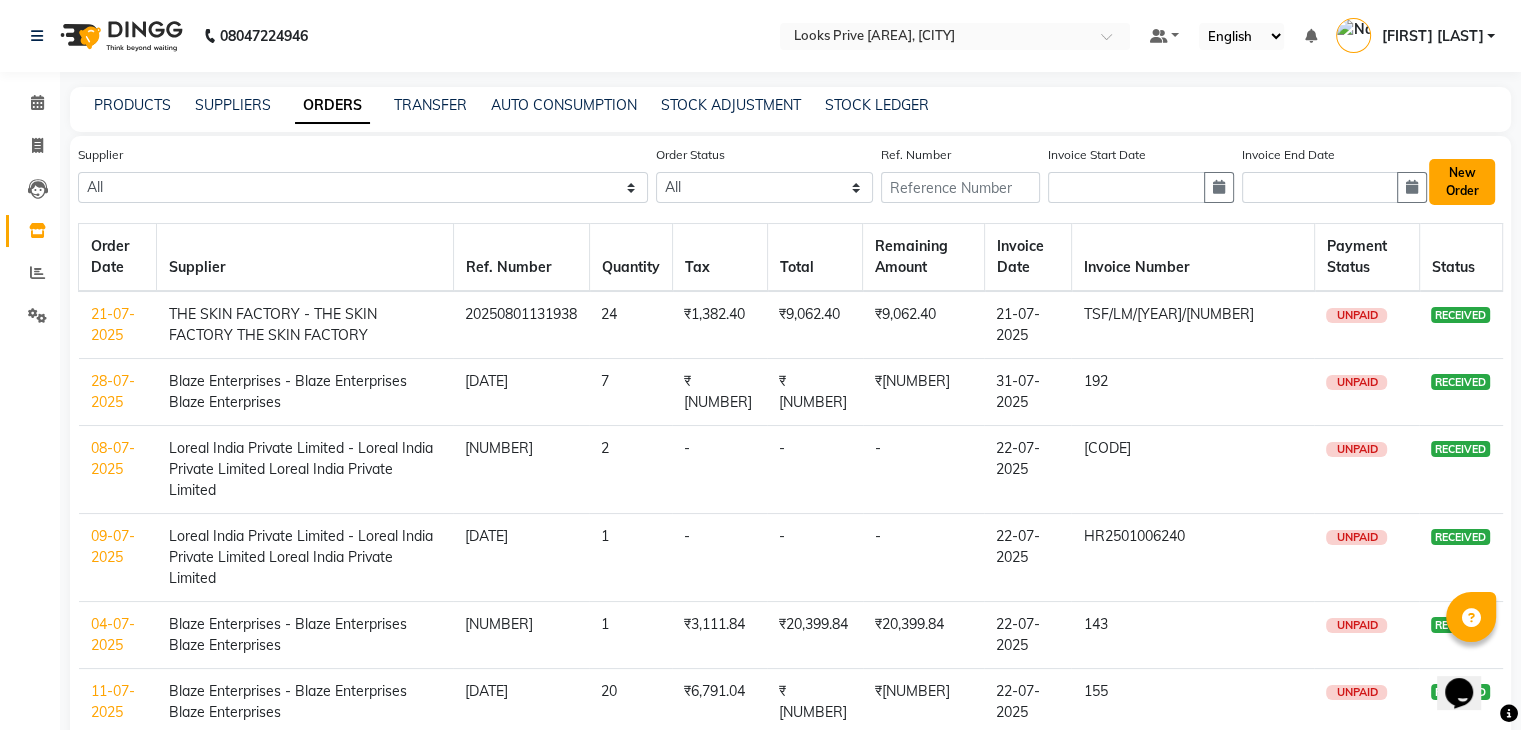 click on "New Order" 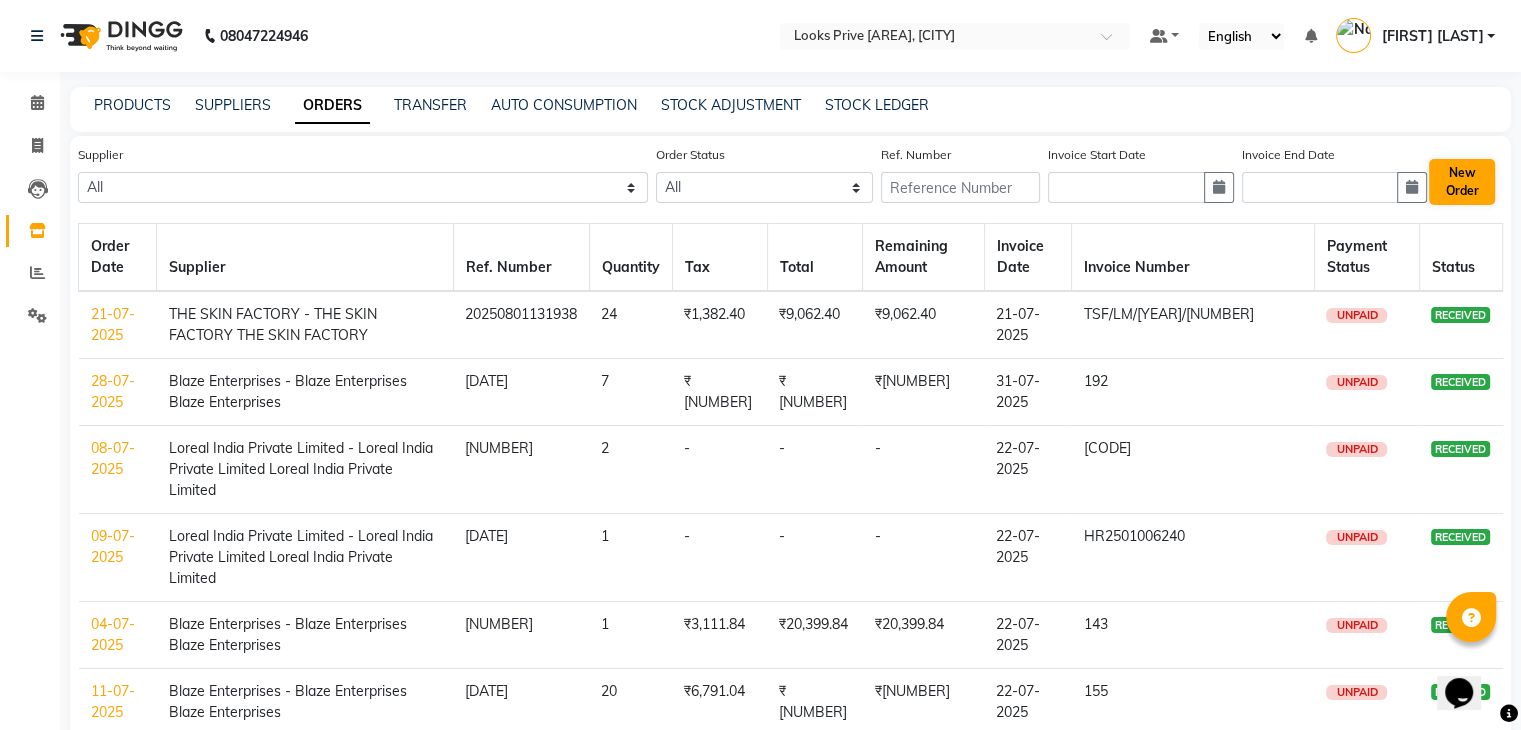 select on "true" 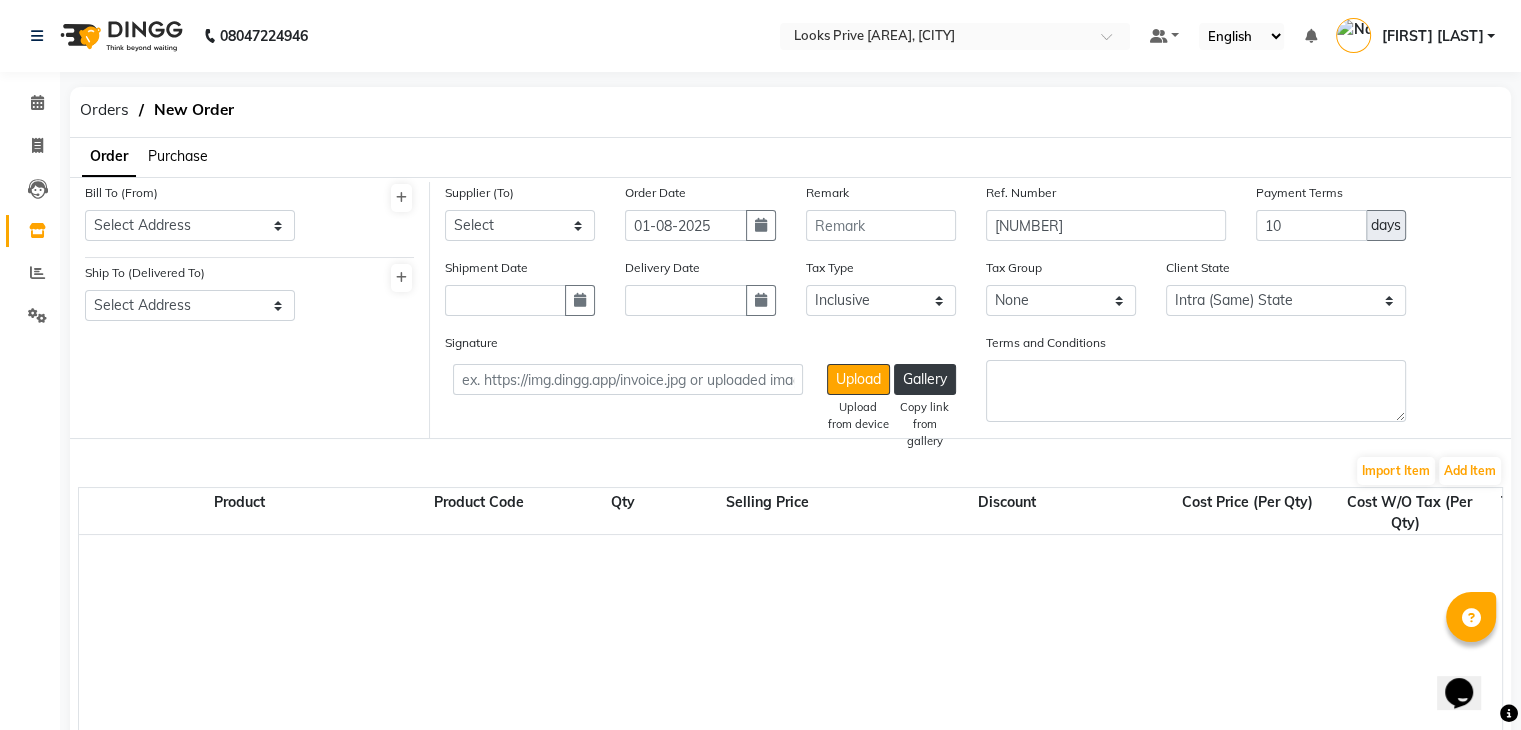 select on "3346" 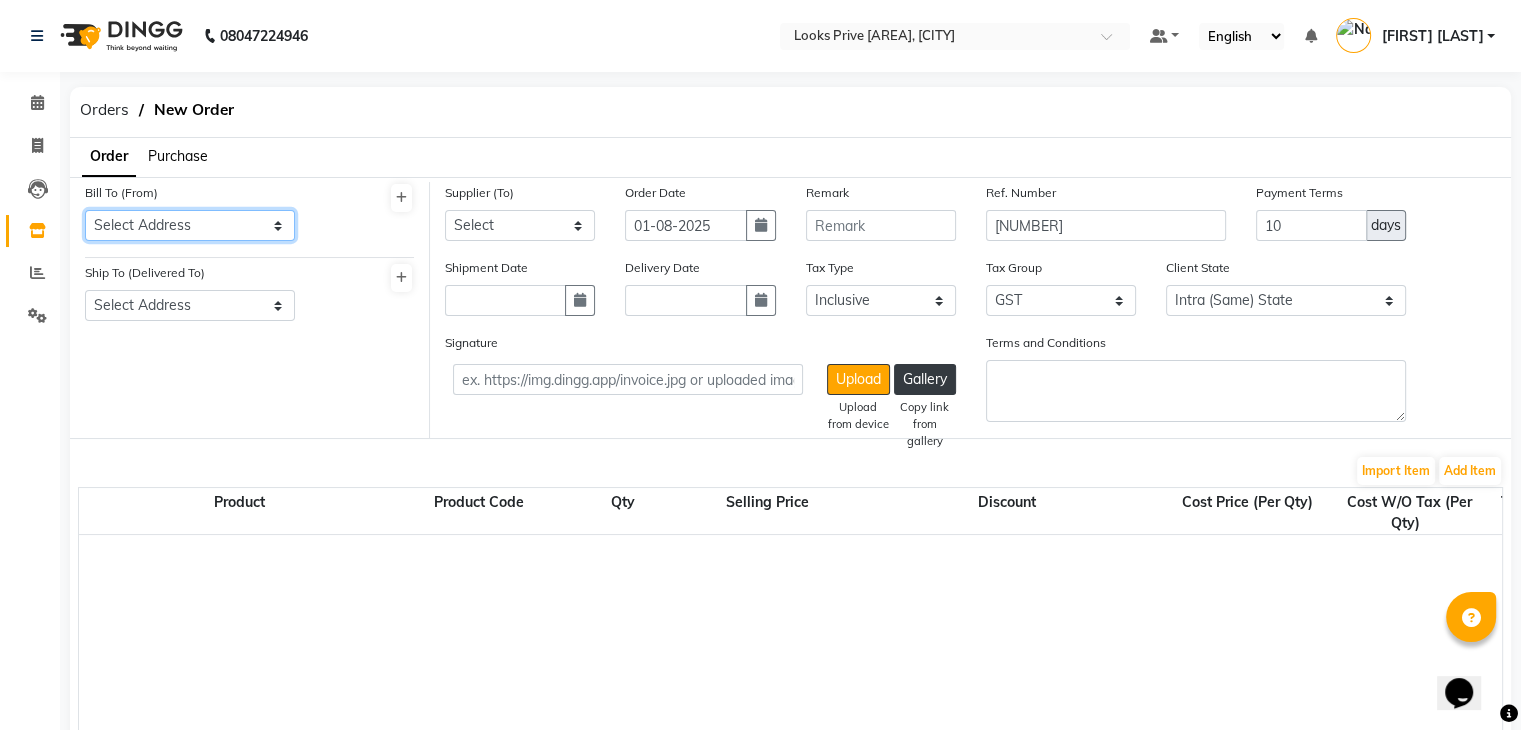 click on "Select Address LOOKS PRIVE [AREA]" 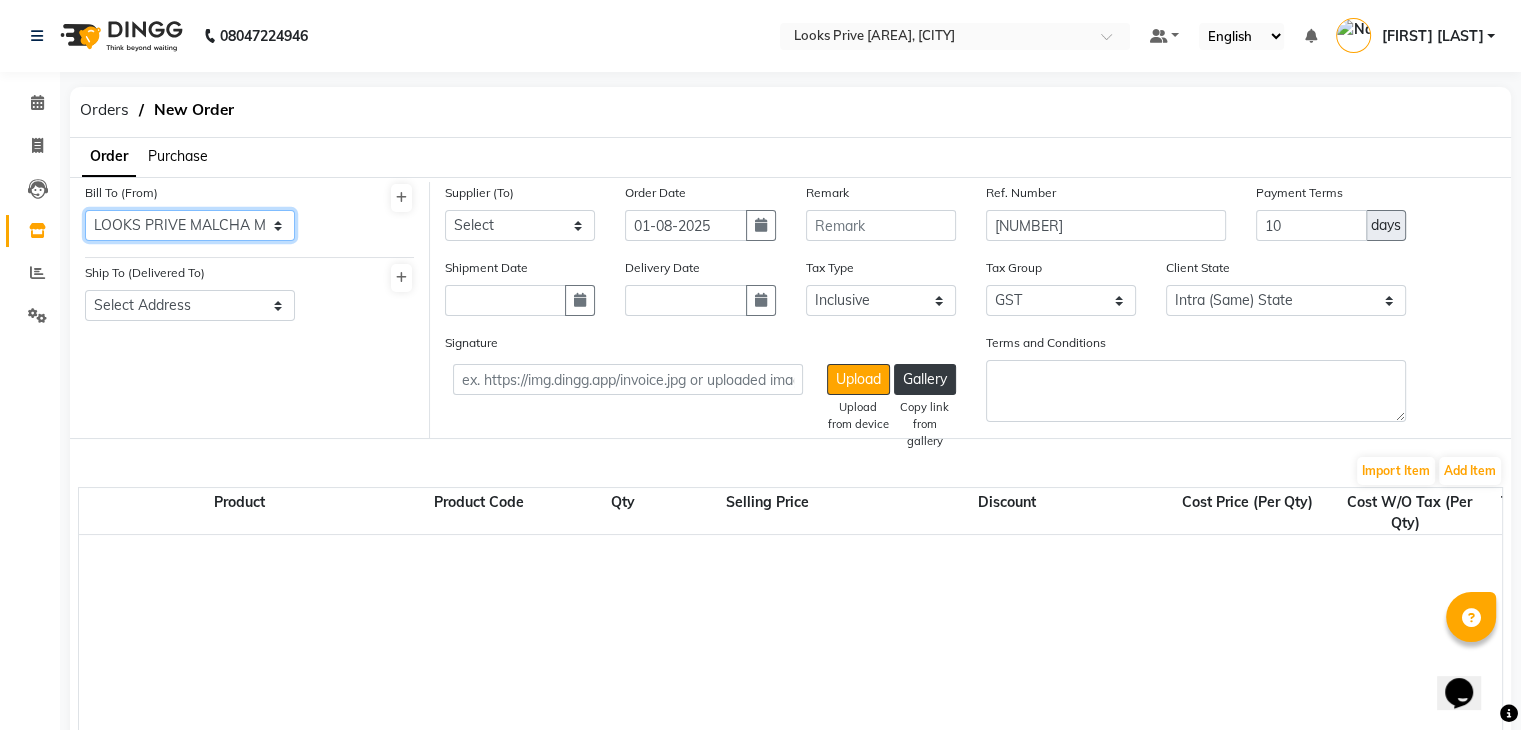 click on "Select Address LOOKS PRIVE [AREA]" 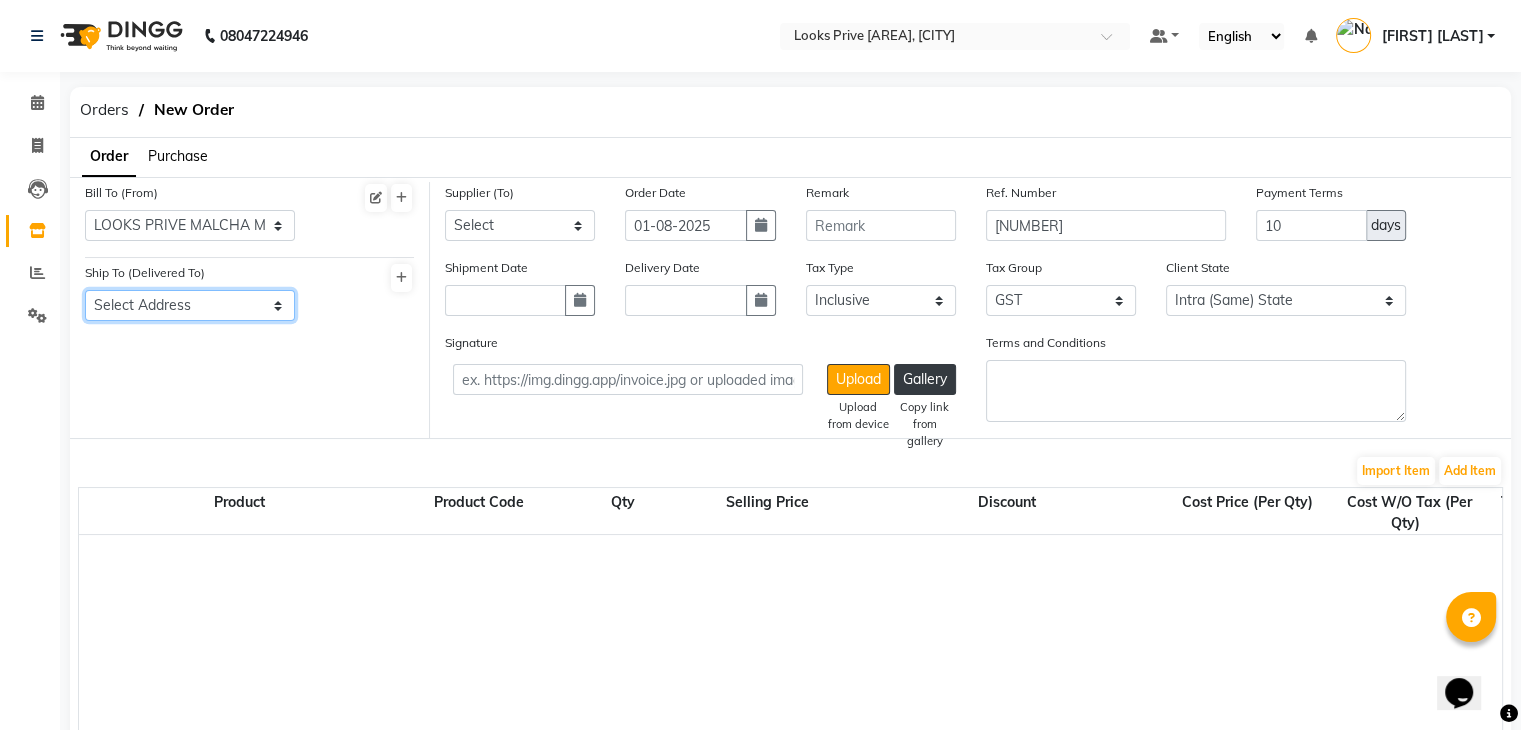 click on "Select Address LOOKS PRIVE [AREA]" 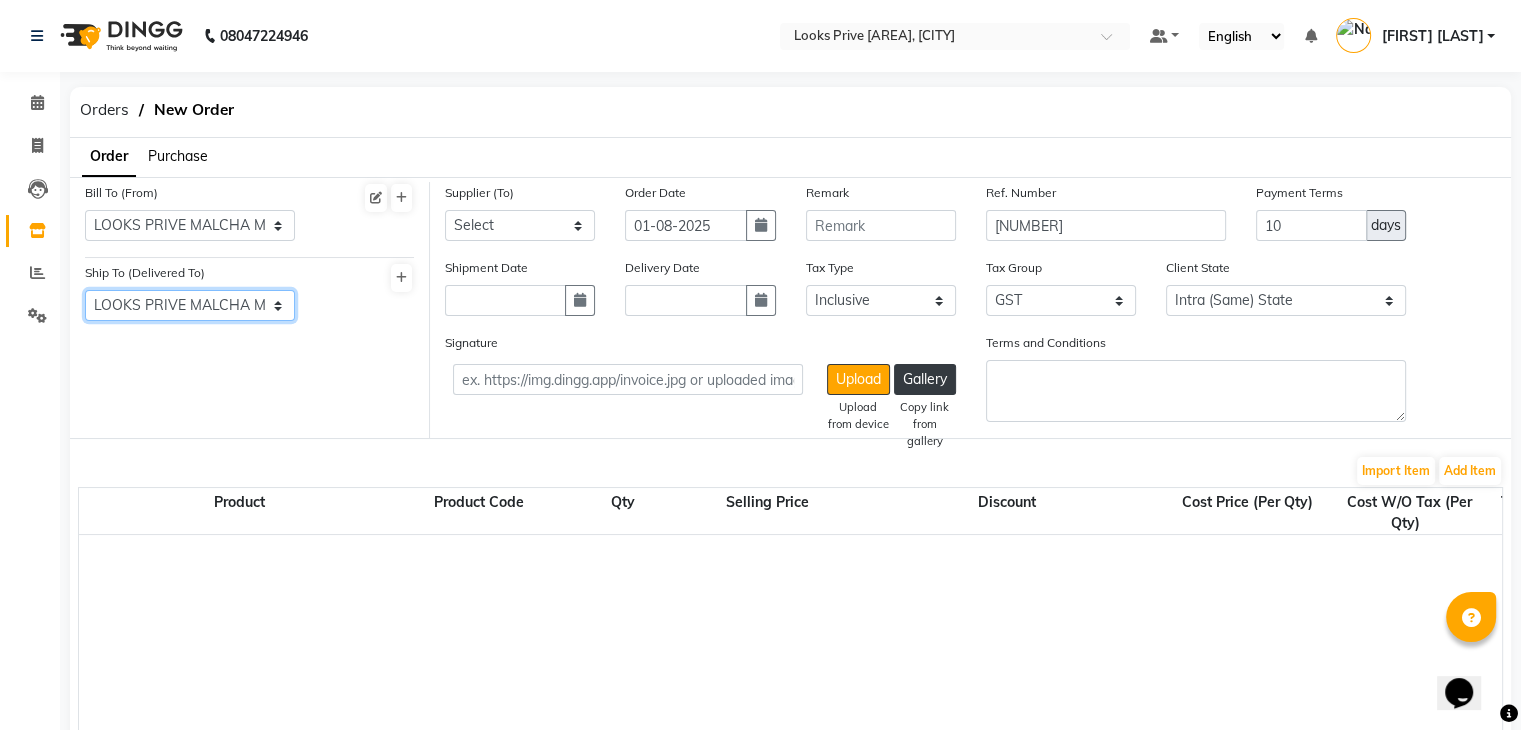 click on "Select Address LOOKS PRIVE [AREA]" 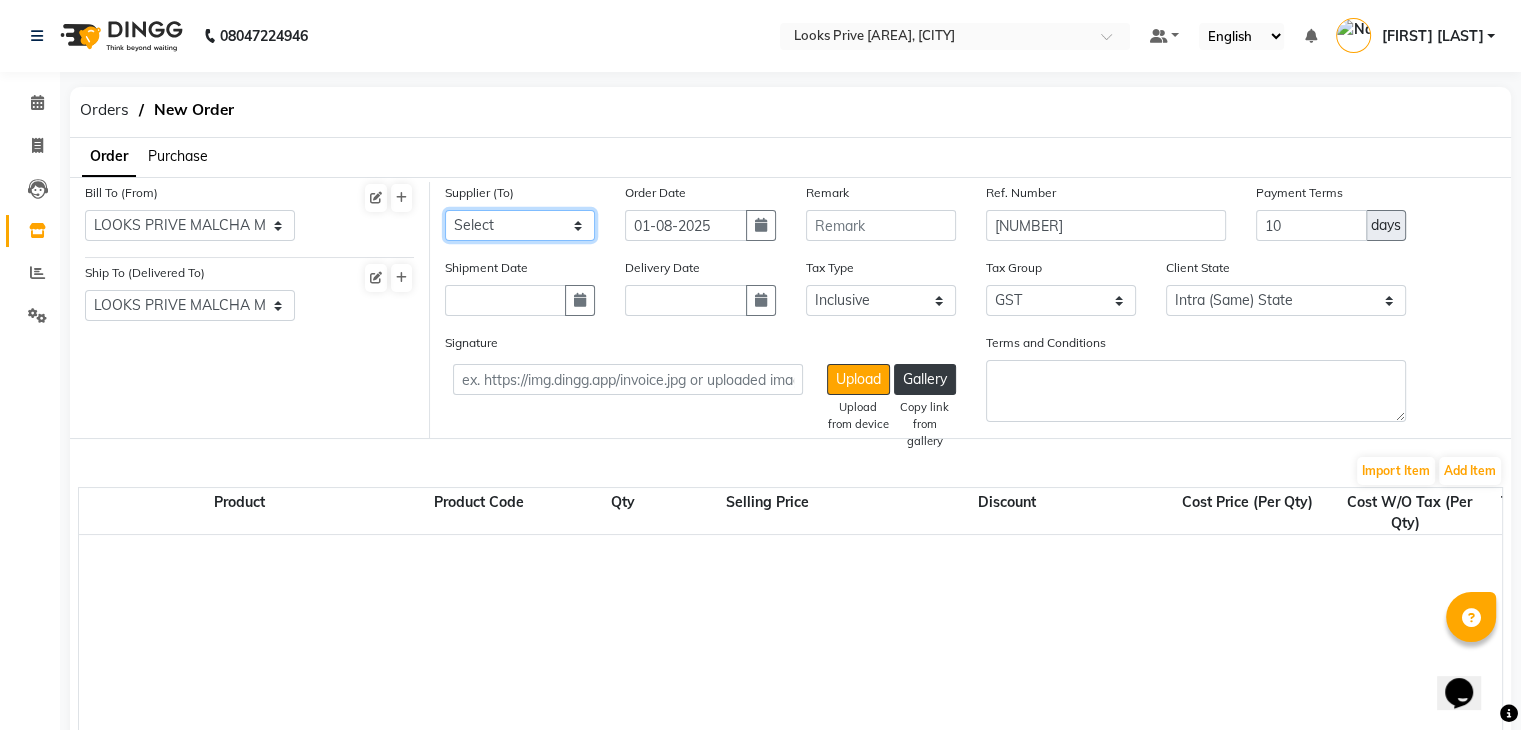 click on "Select Klassik Beauty Solution - Klassik Beauty Solution Klassik Beauty Solution LOOKS PRIVE [AREA] - LOOKS PRIVE [AREA] LOOKS PRIVE [AREA] Loreal India Private Limited - Loreal India Private Limited Loreal India Private Limited MINARO IMPEX - MINARO IMPEX MINARO IMPEX UNNATI ENTERPRISES - UNNATI ENTERPRISES UNNATI ENTERPRISES THE SKIN FACTORY  - THE SKIN FACTORY  THE SKIN FACTORY  Looks Salon (P) Ltd - Looks Salon (P) Ltd Looks Salon (P) Ltd ADITI AGENCIES - ADITI AGENCIES ADITI AGENCIES MINARO IMPEX - MINARO IMPEX MINARO IMPEX Blaze Enterprises - Blaze Enterprises Blaze Enterprises Universal Traders - Universal Traders LOOKS SALON PVT LTD - LOOKS SALON  PVT LTD BEAUTY NATION - BEAUTY NATION" 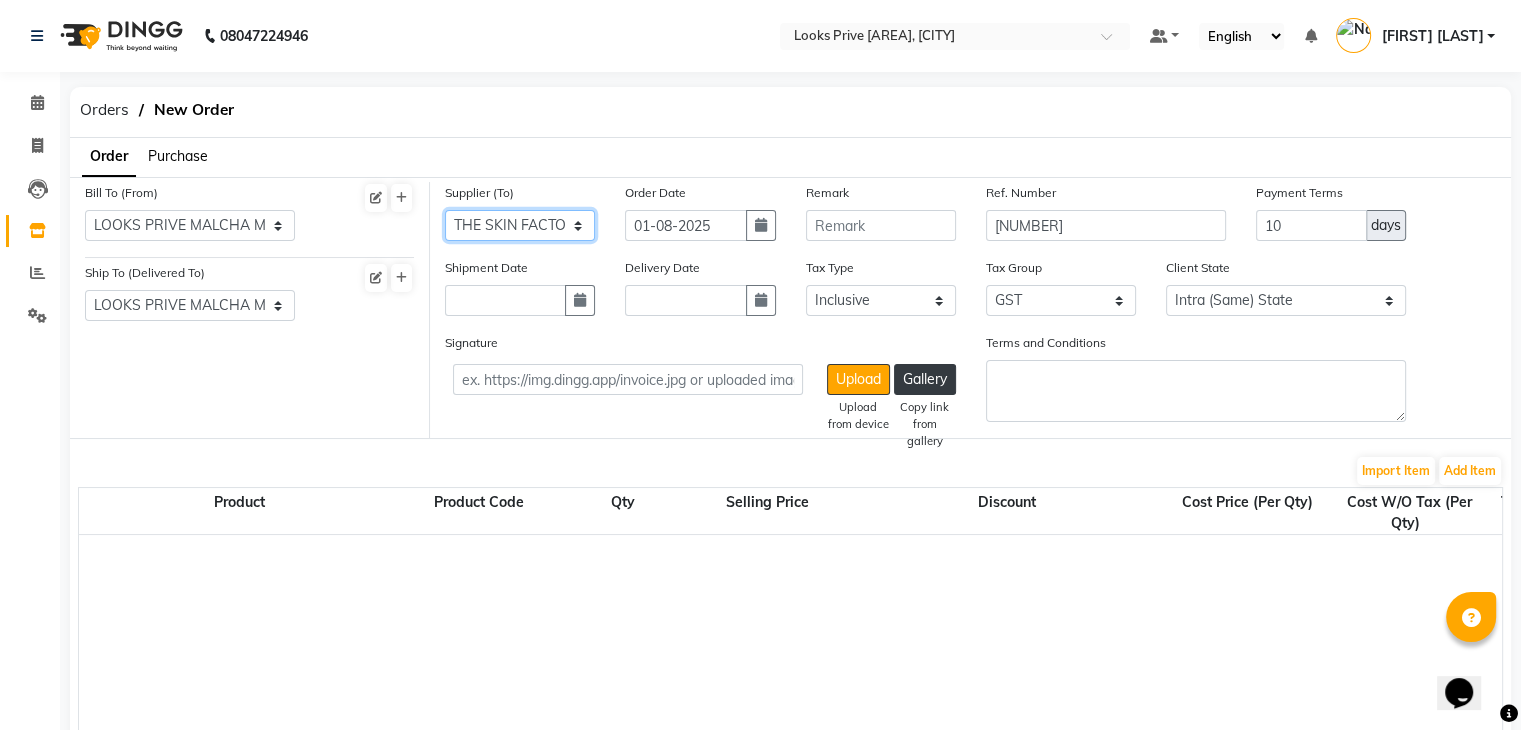 click on "Select Klassik Beauty Solution - Klassik Beauty Solution Klassik Beauty Solution LOOKS PRIVE [AREA] - LOOKS PRIVE [AREA] LOOKS PRIVE [AREA] Loreal India Private Limited - Loreal India Private Limited Loreal India Private Limited MINARO IMPEX - MINARO IMPEX MINARO IMPEX UNNATI ENTERPRISES - UNNATI ENTERPRISES UNNATI ENTERPRISES THE SKIN FACTORY  - THE SKIN FACTORY  THE SKIN FACTORY  Looks Salon (P) Ltd - Looks Salon (P) Ltd Looks Salon (P) Ltd ADITI AGENCIES - ADITI AGENCIES ADITI AGENCIES MINARO IMPEX - MINARO IMPEX MINARO IMPEX Blaze Enterprises - Blaze Enterprises Blaze Enterprises Universal Traders - Universal Traders LOOKS SALON PVT LTD - LOOKS SALON  PVT LTD BEAUTY NATION - BEAUTY NATION" 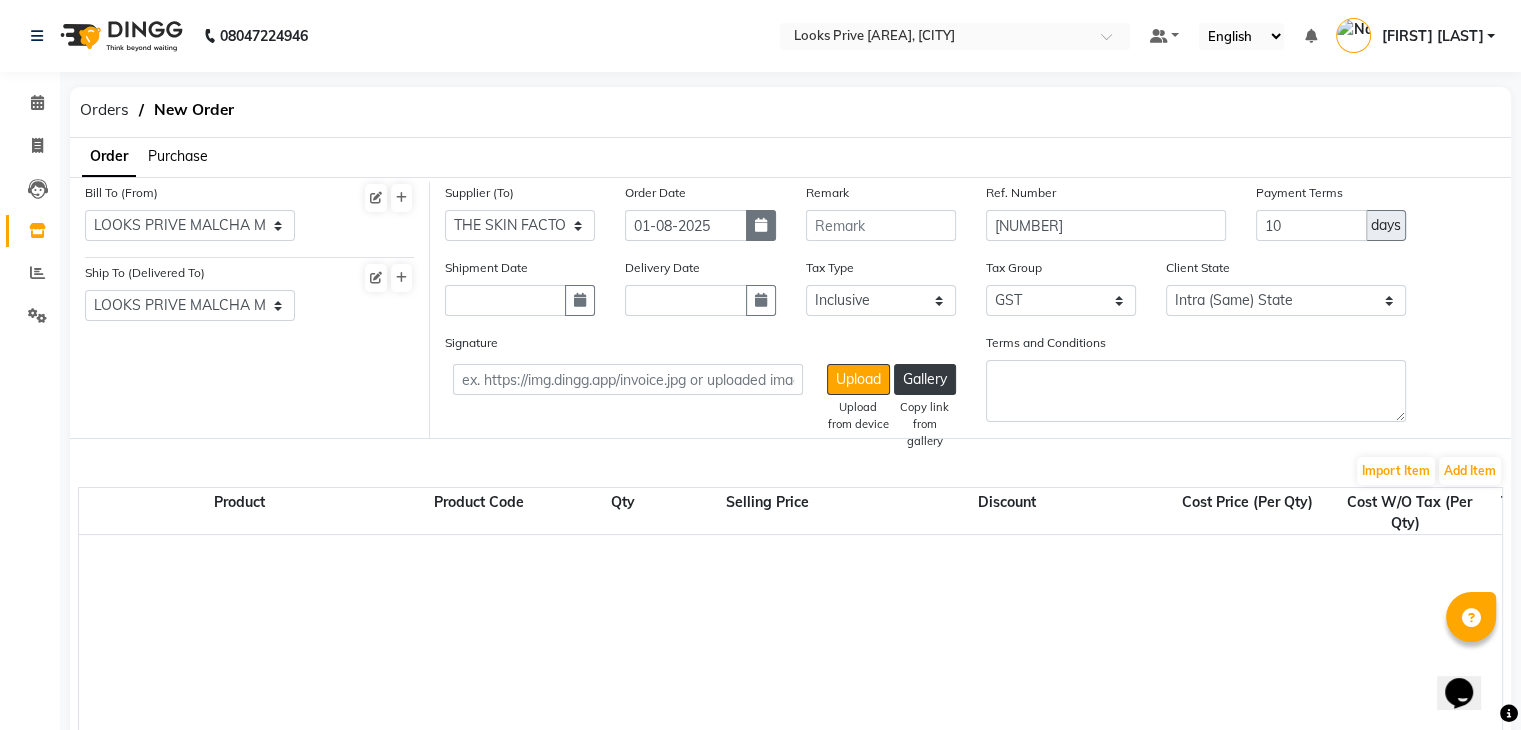 click 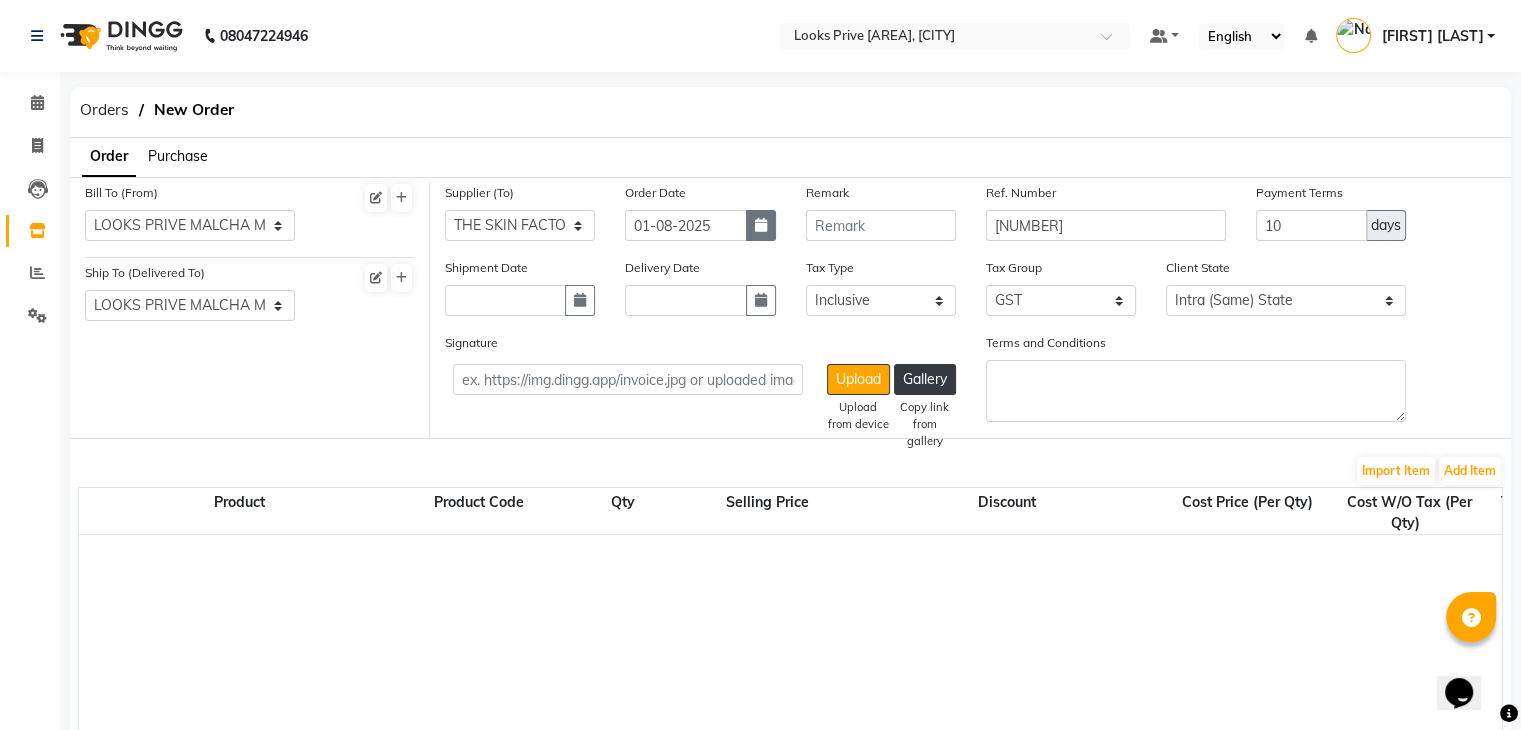 select on "8" 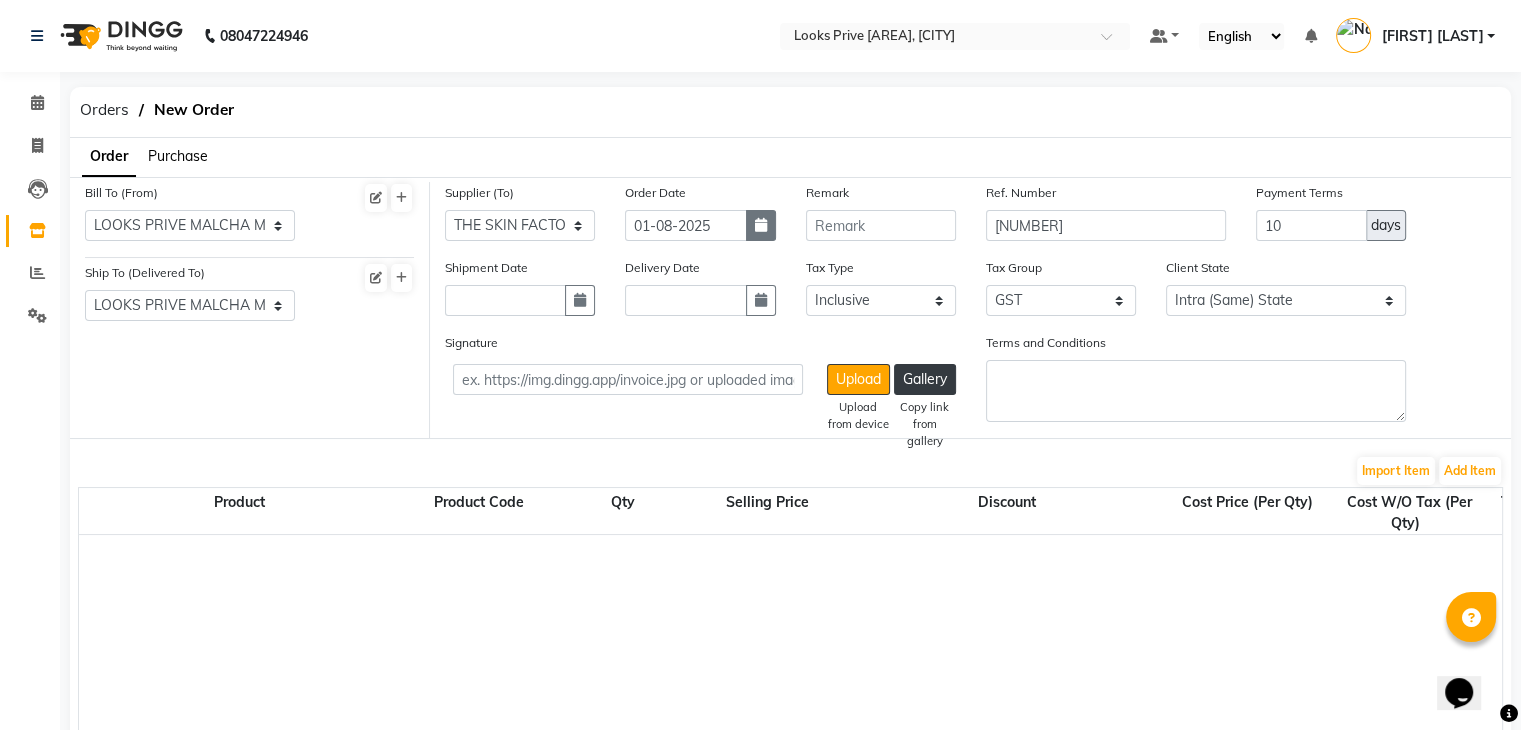 select on "2025" 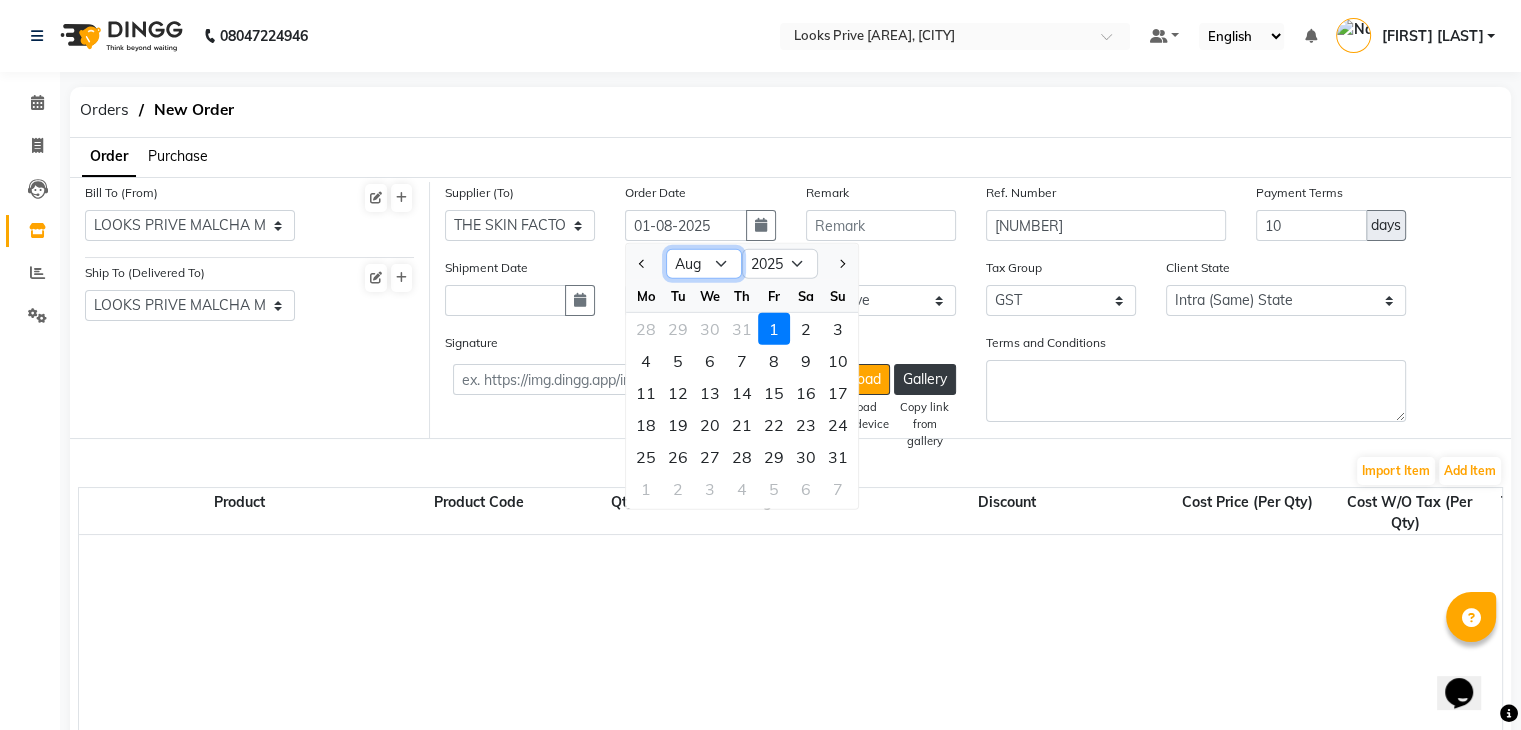 click on "Jan Feb Mar Apr May Jun Jul Aug Sep Oct Nov Dec" 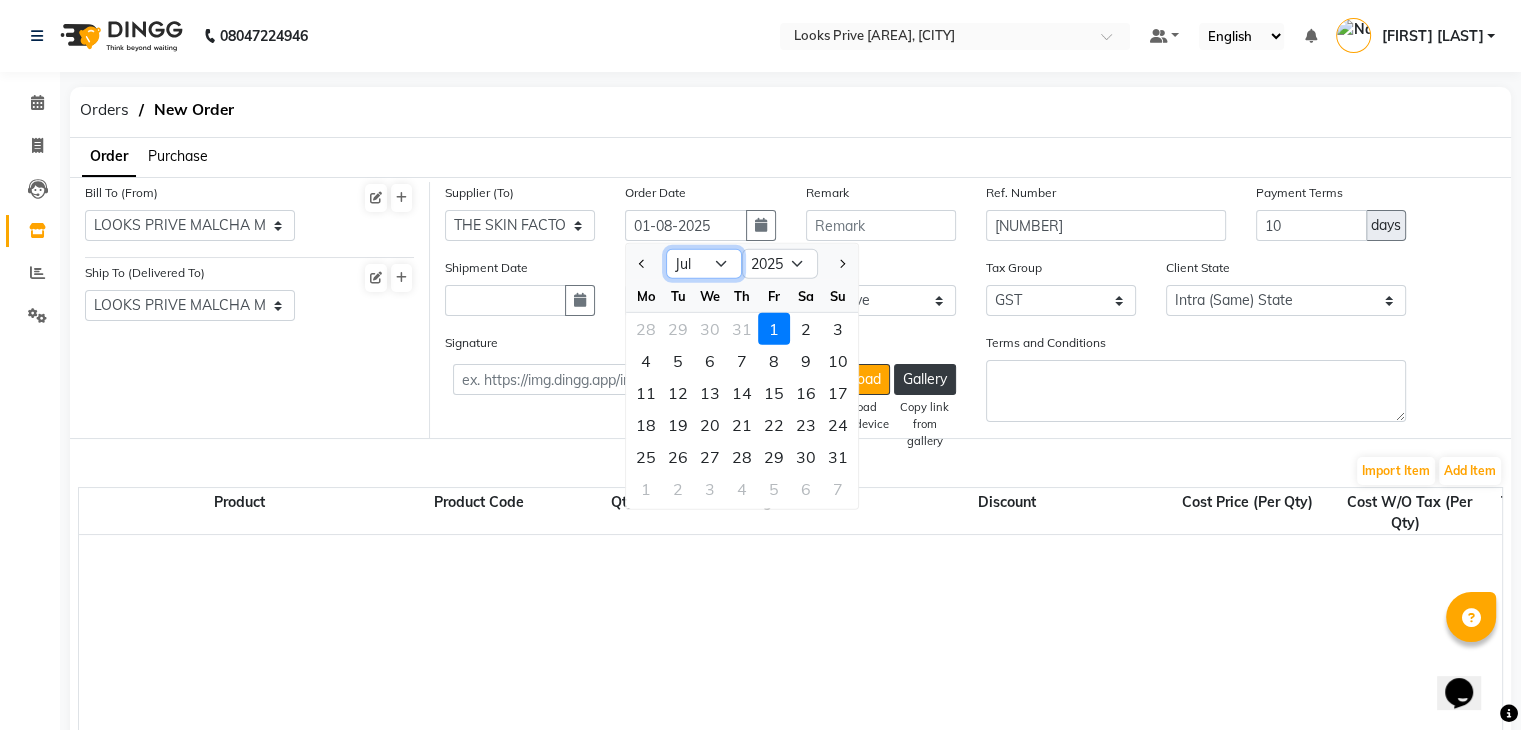 click on "Jan Feb Mar Apr May Jun Jul Aug Sep Oct Nov Dec" 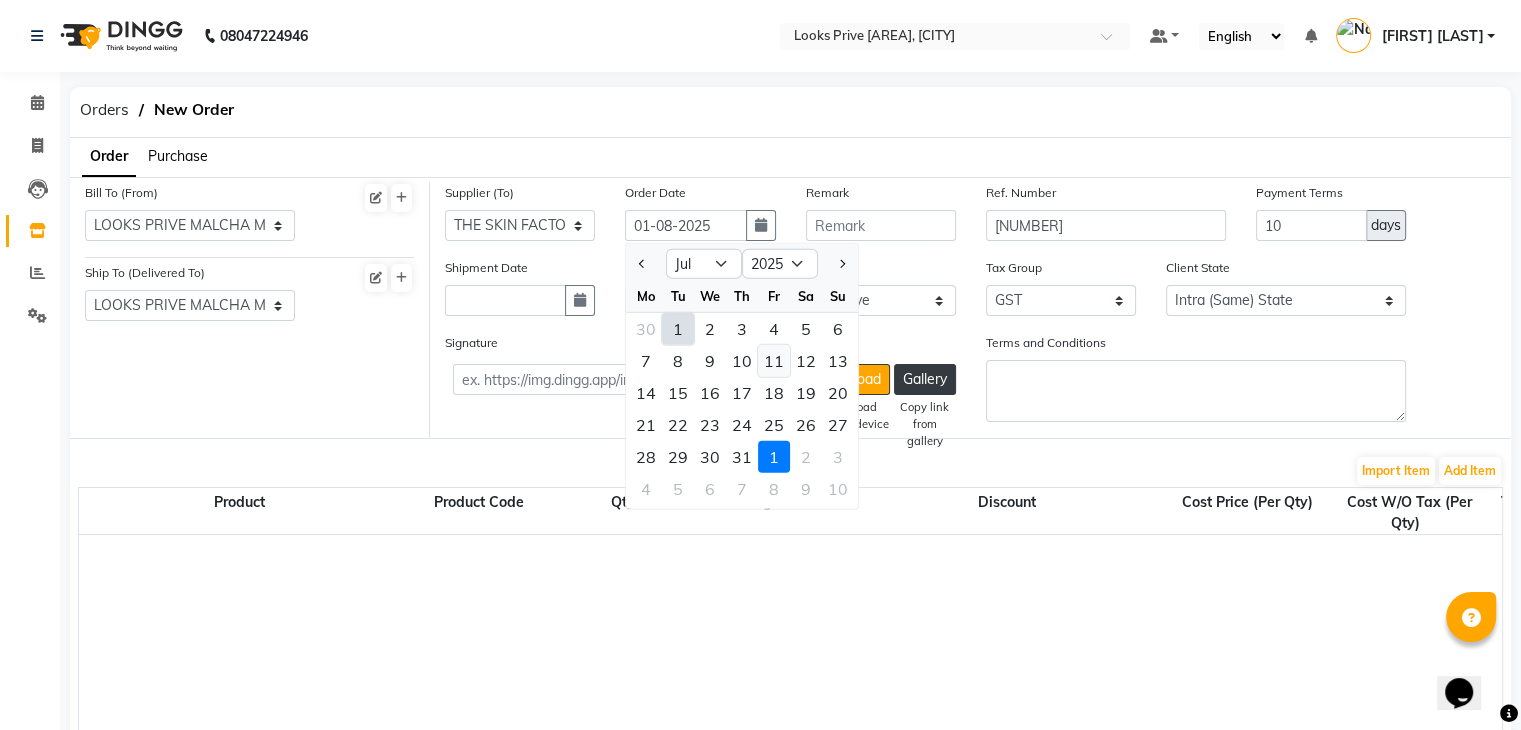 click on "11" 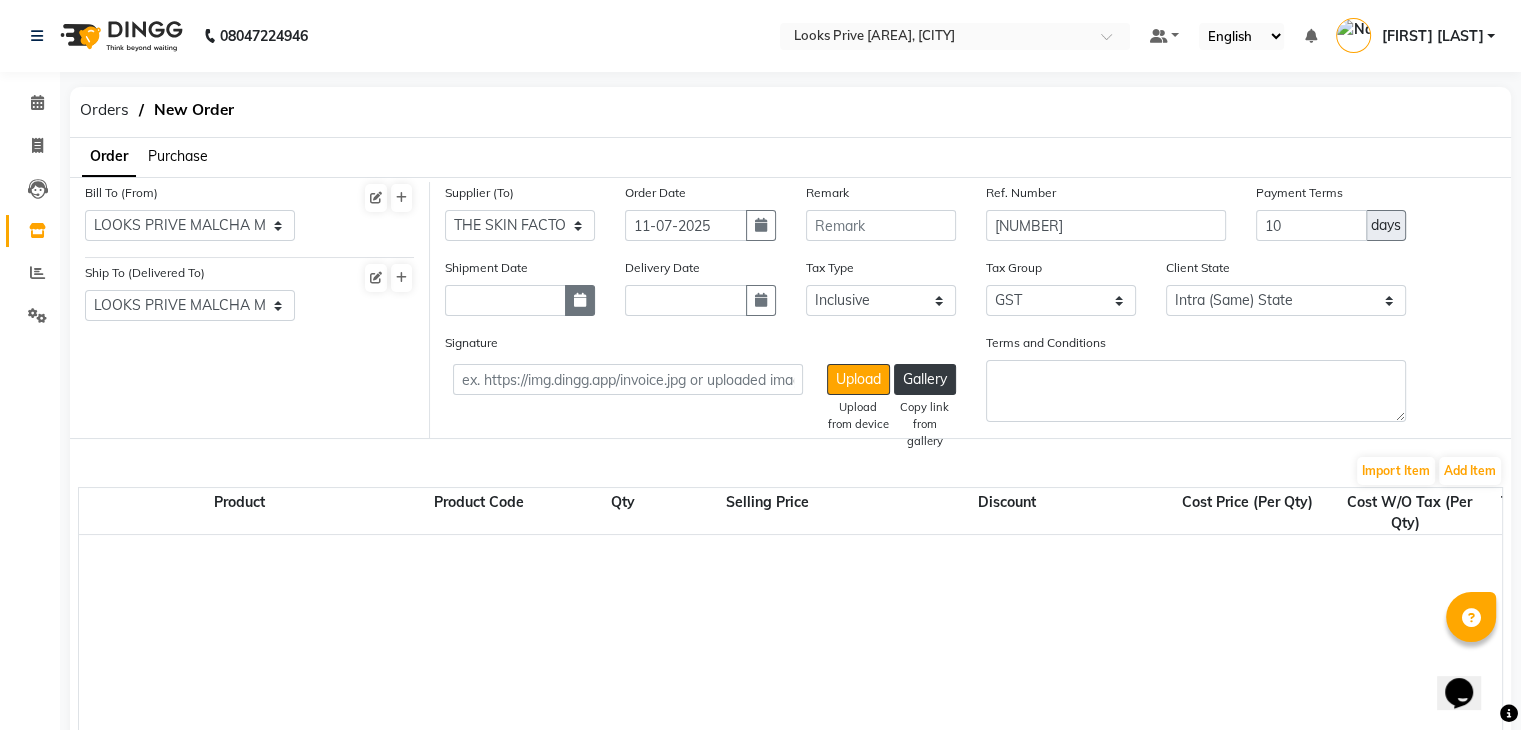 click 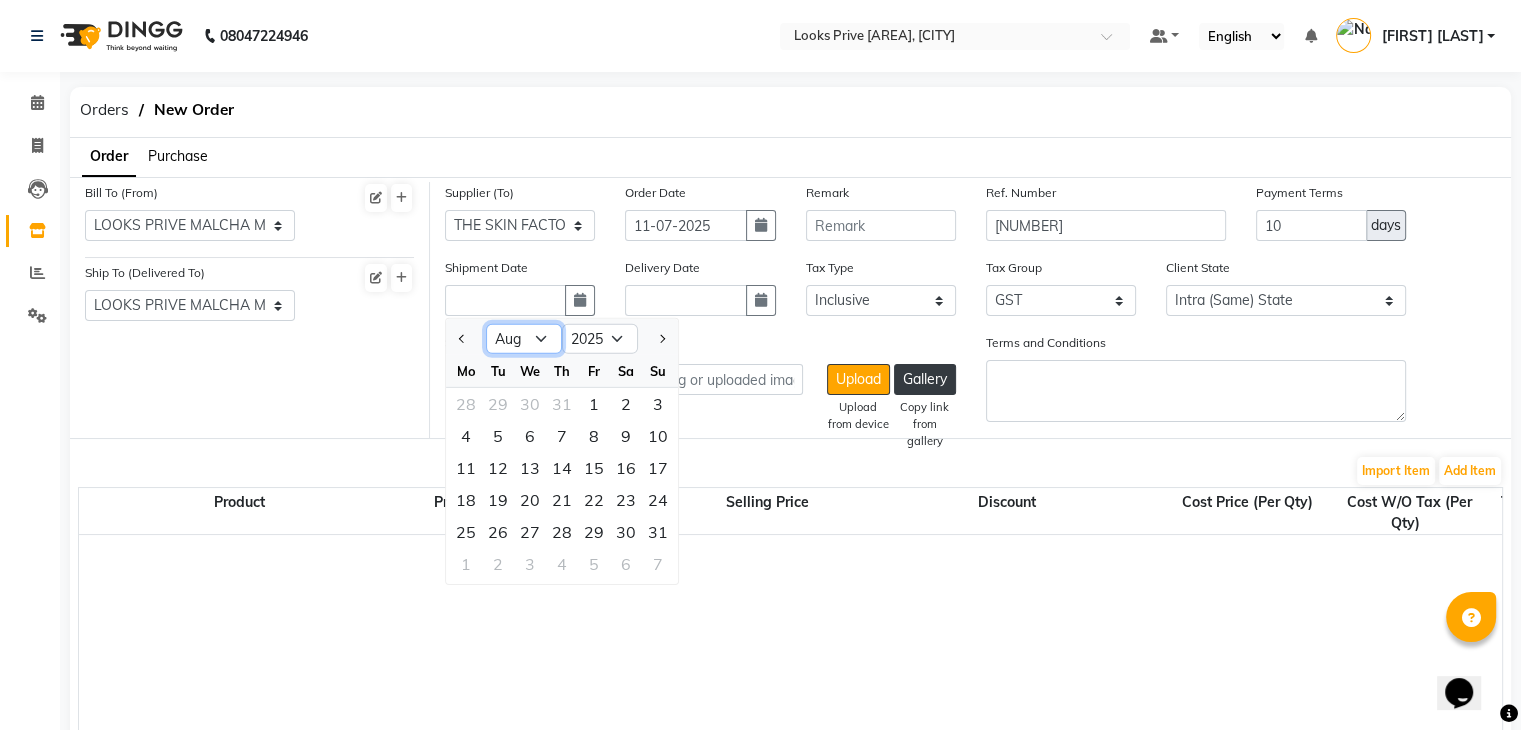 click on "Jan Feb Mar Apr May Jun Jul Aug Sep Oct Nov Dec" 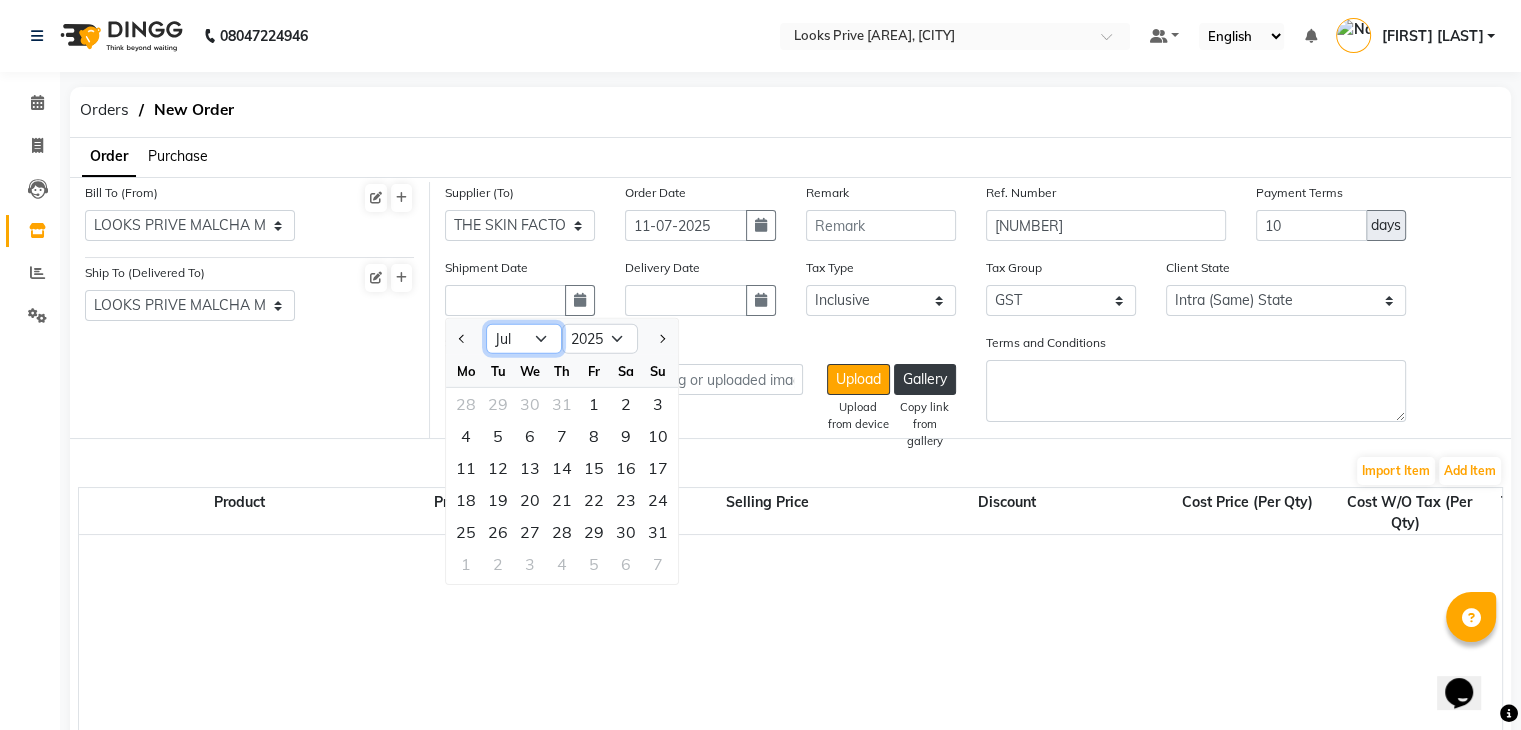 click on "Jan Feb Mar Apr May Jun Jul Aug Sep Oct Nov Dec" 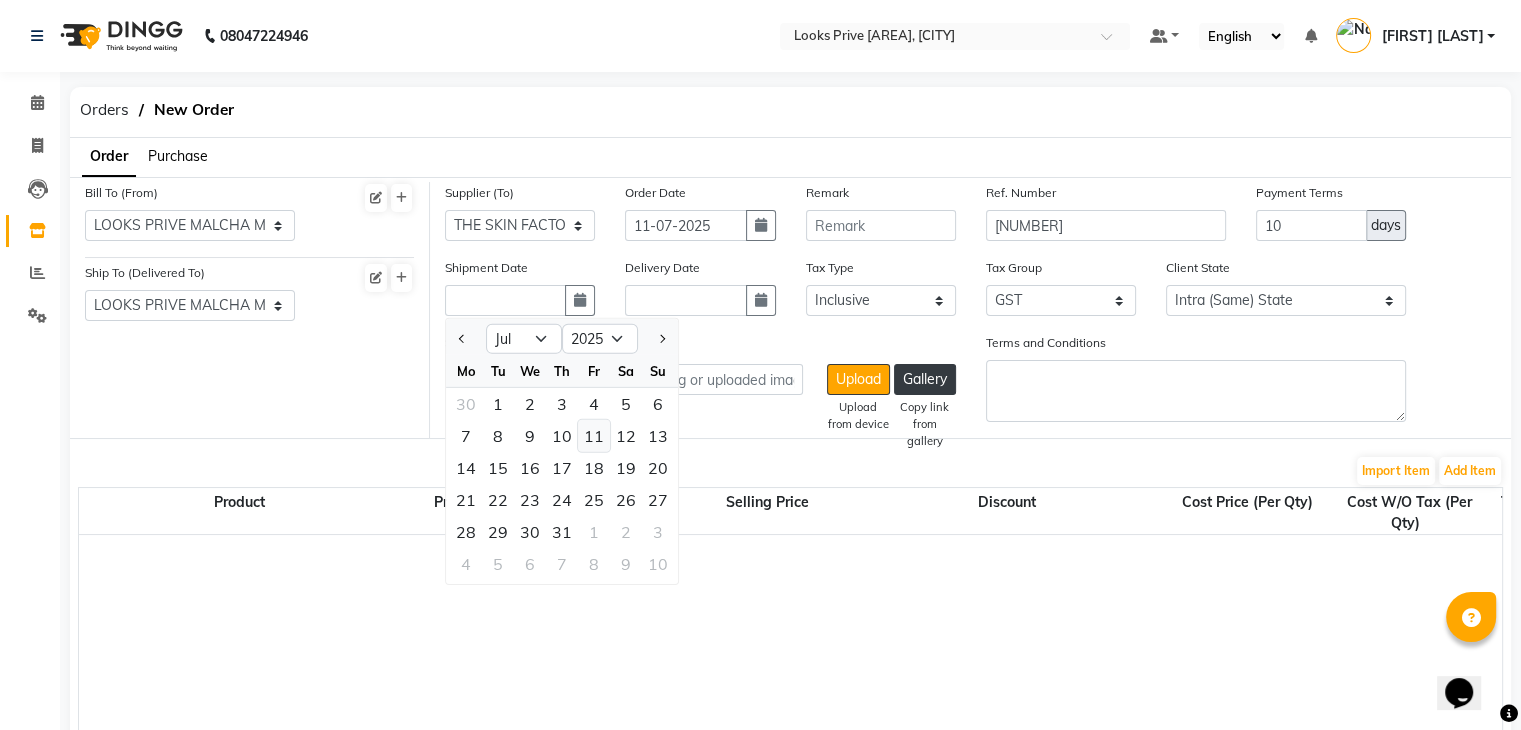 click on "11" 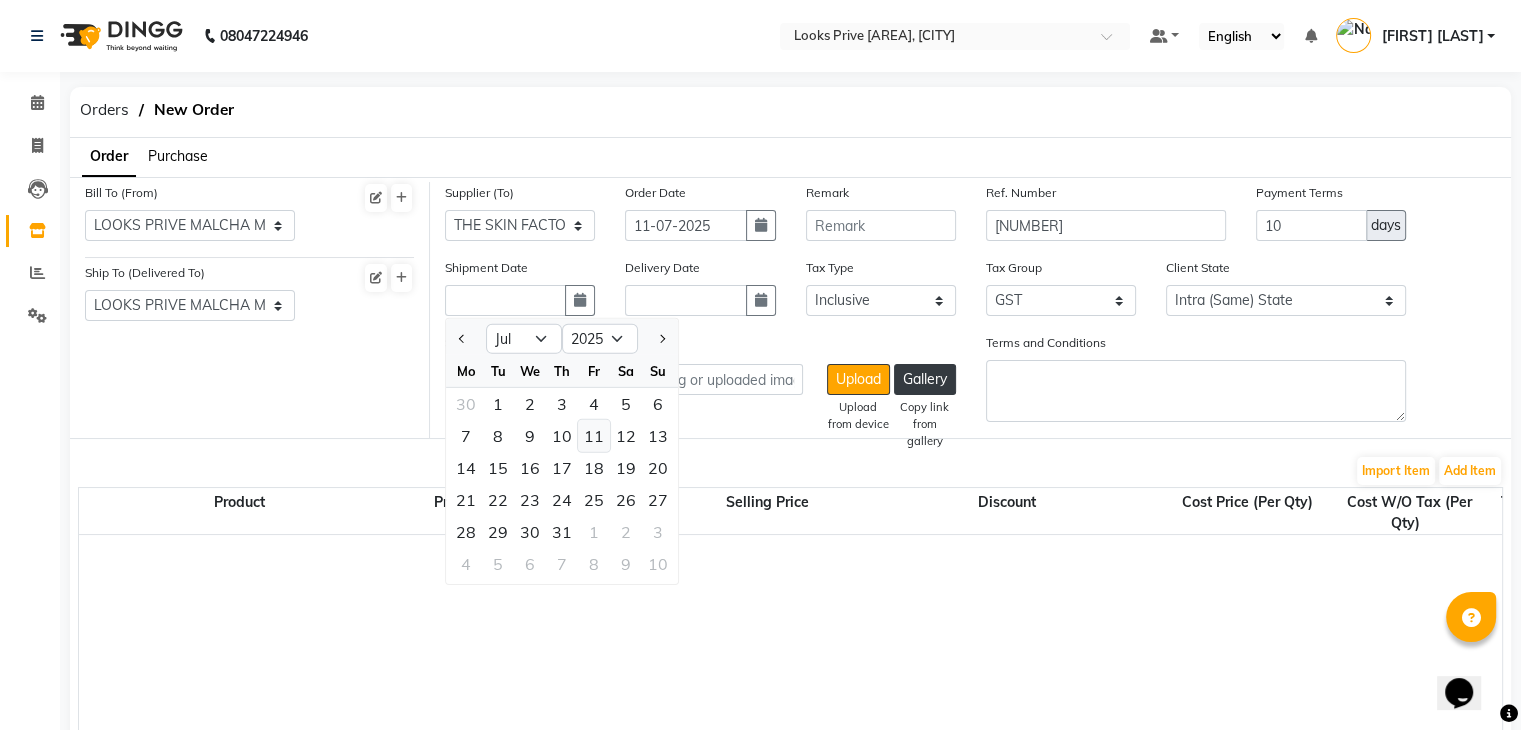 type on "11-07-2025" 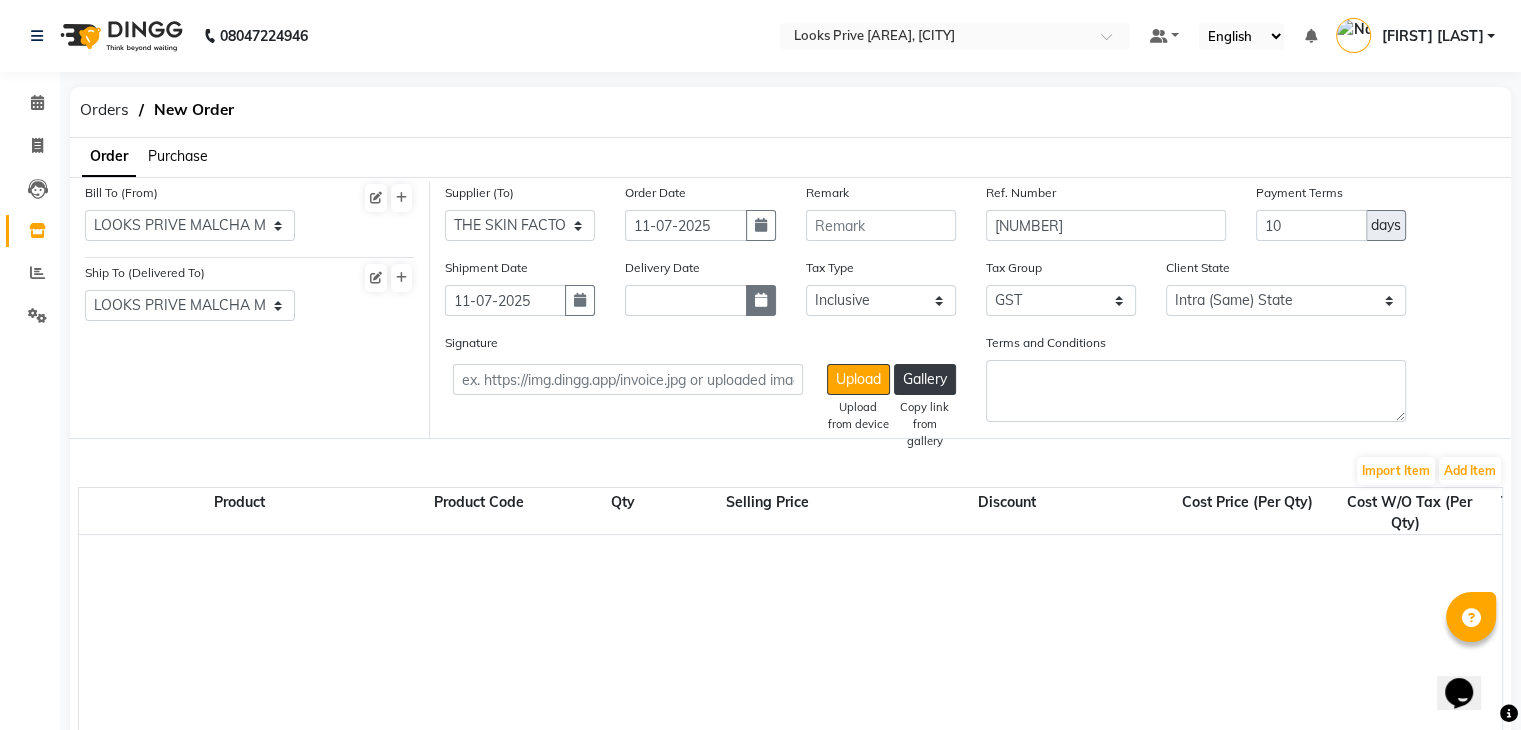 click 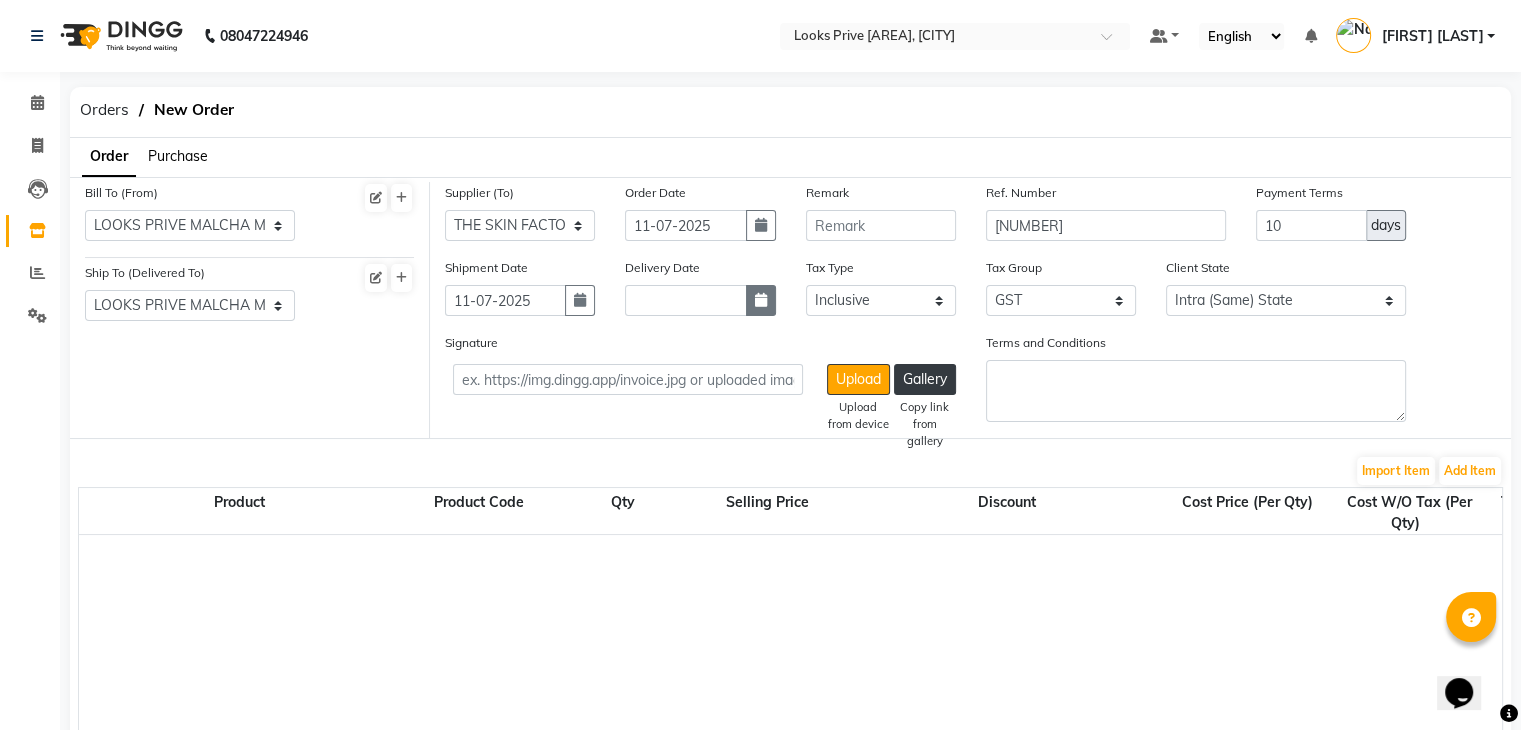 select on "8" 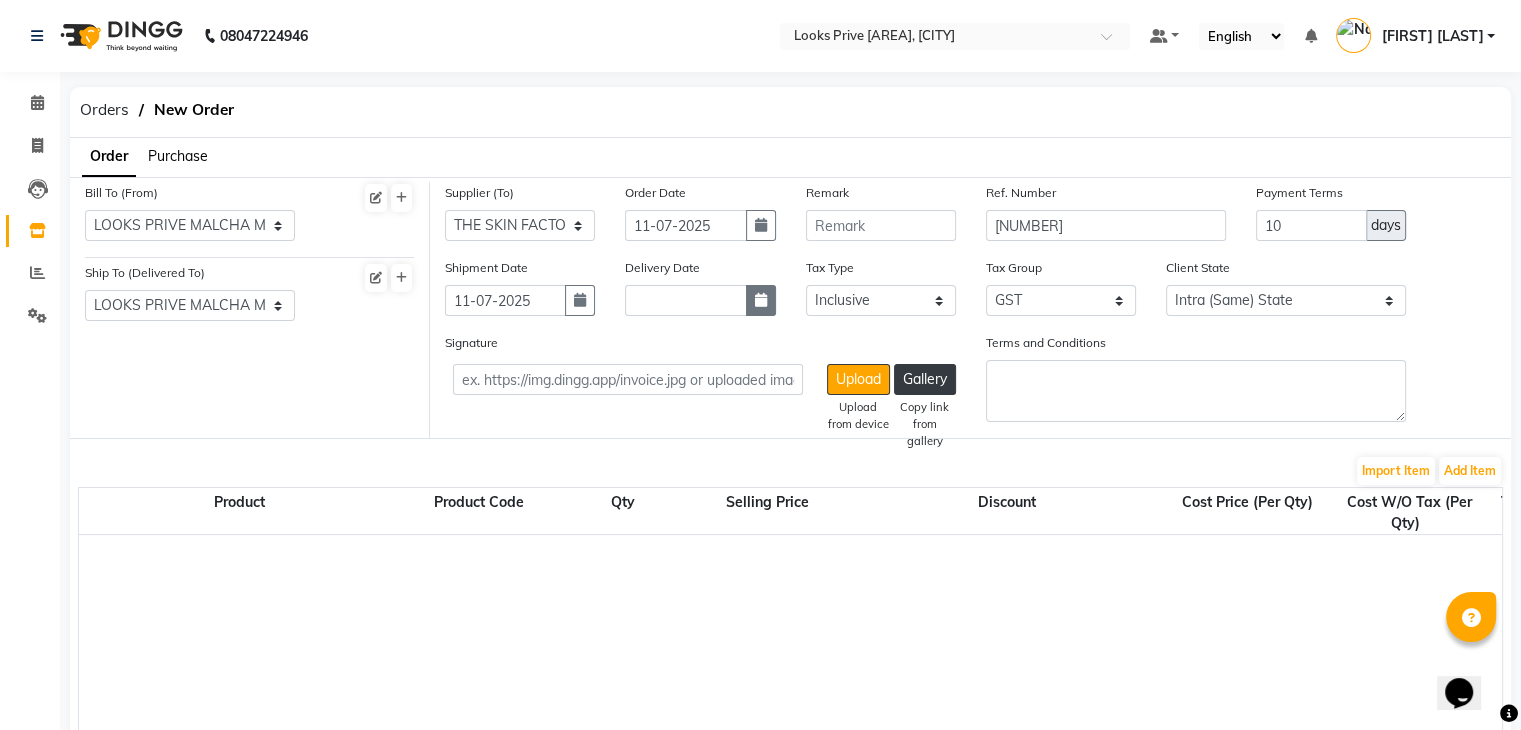 select on "2025" 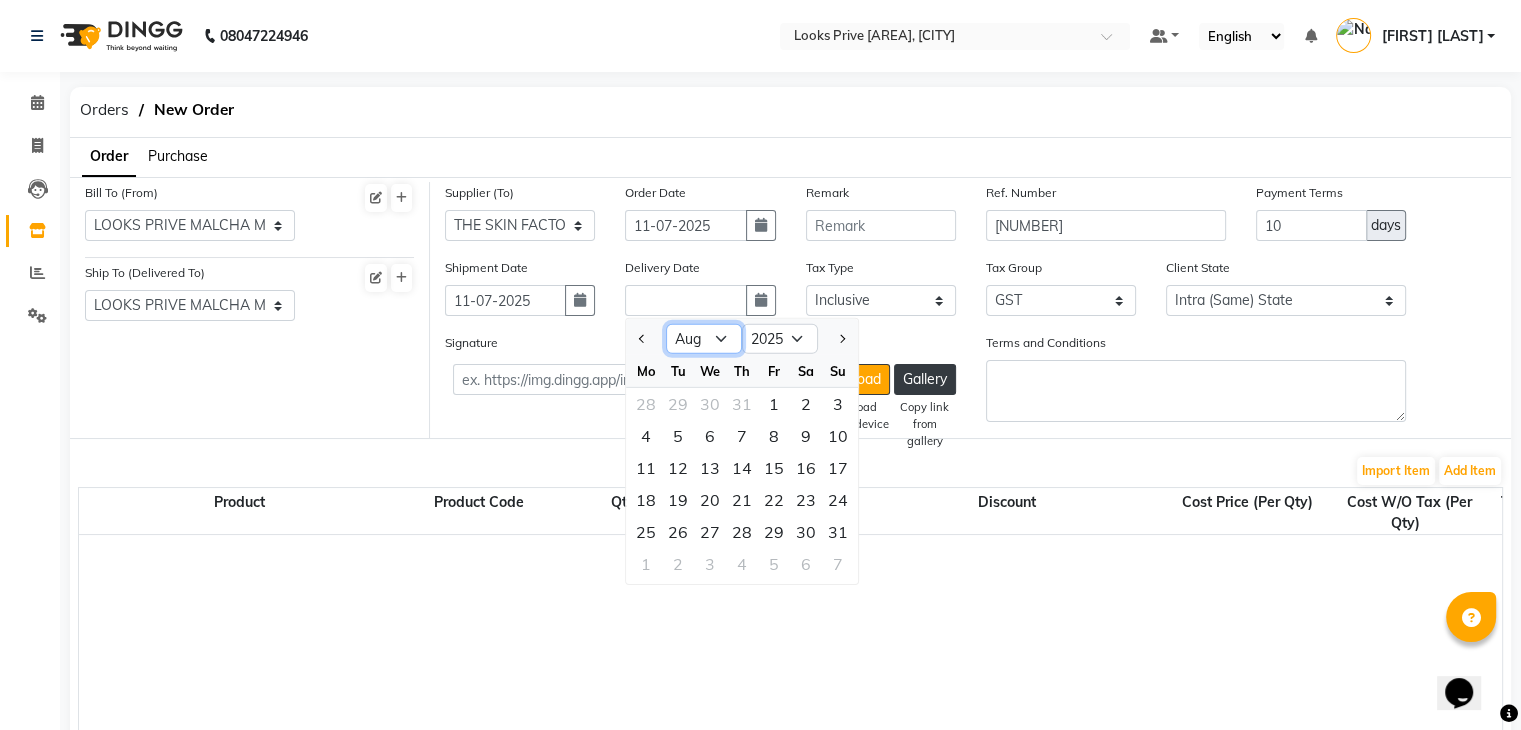 click on "Jan Feb Mar Apr May Jun Jul Aug Sep Oct Nov Dec" 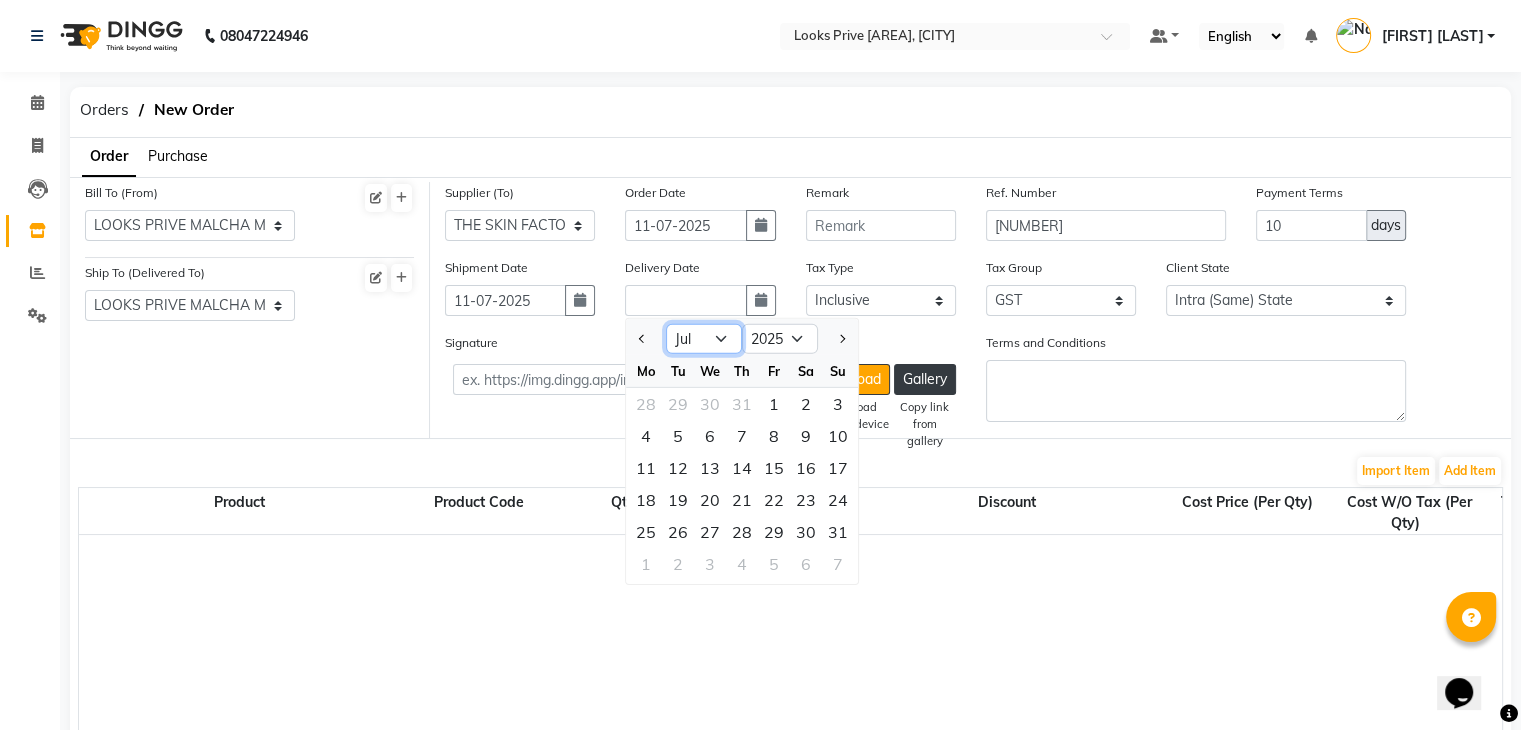 click on "Jan Feb Mar Apr May Jun Jul Aug Sep Oct Nov Dec" 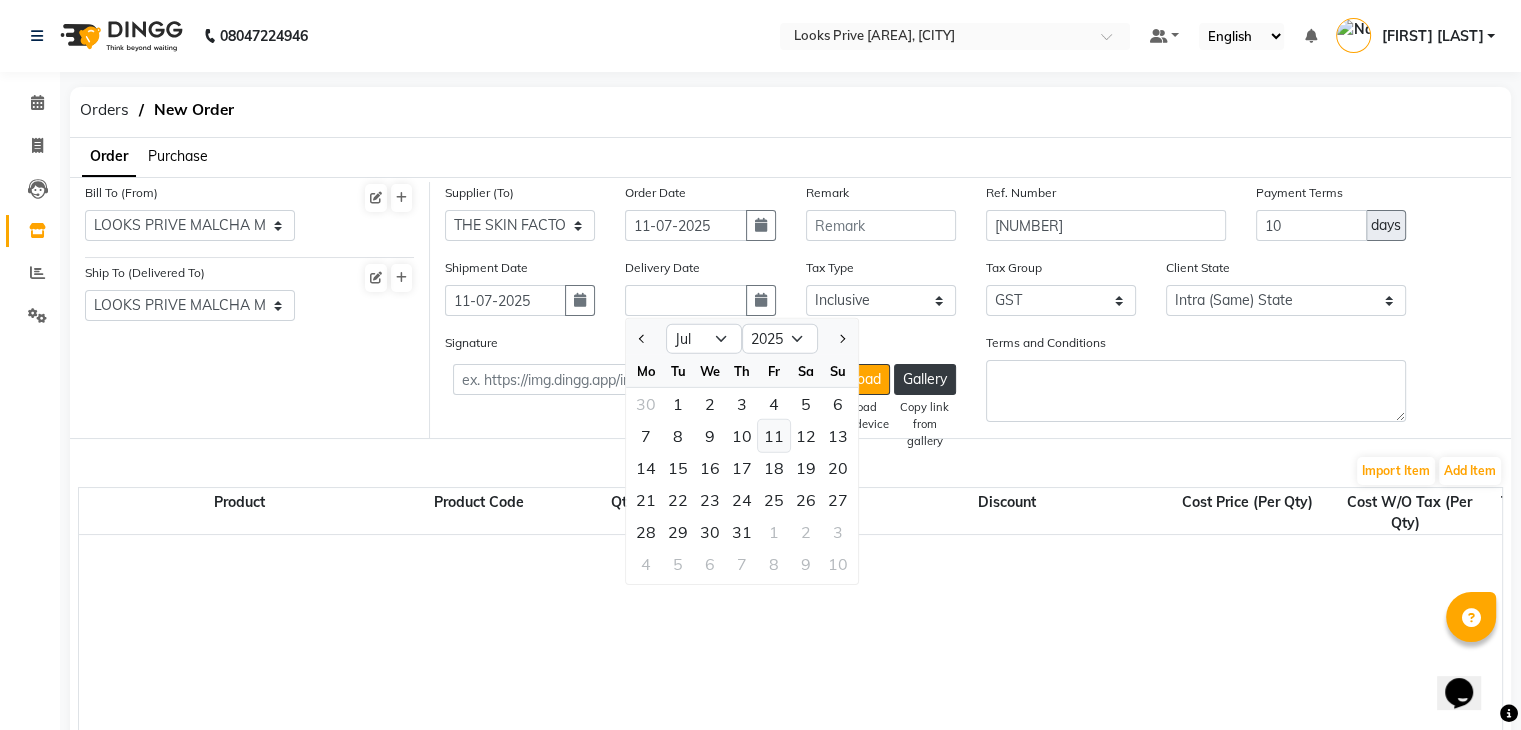 click on "11" 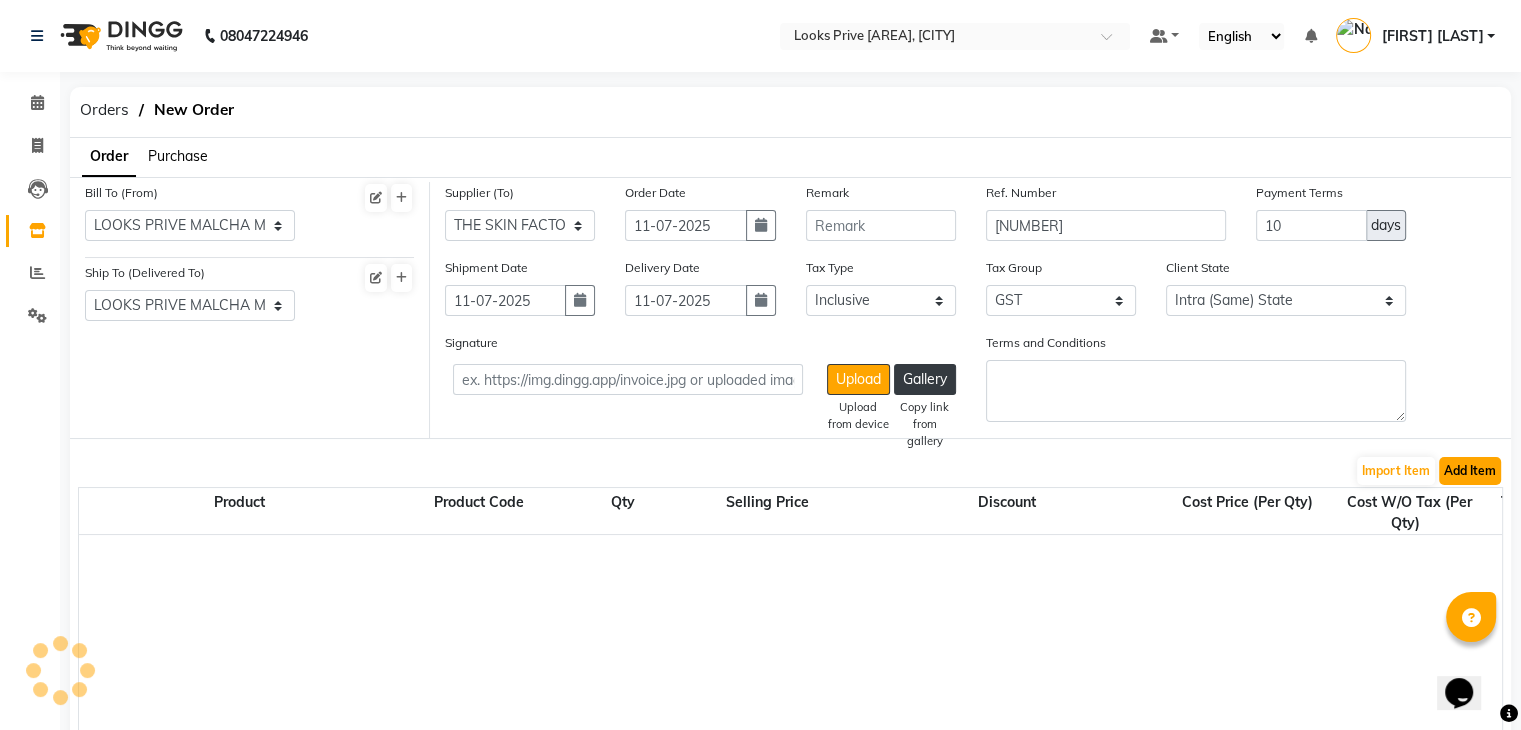 click on "Add Item" 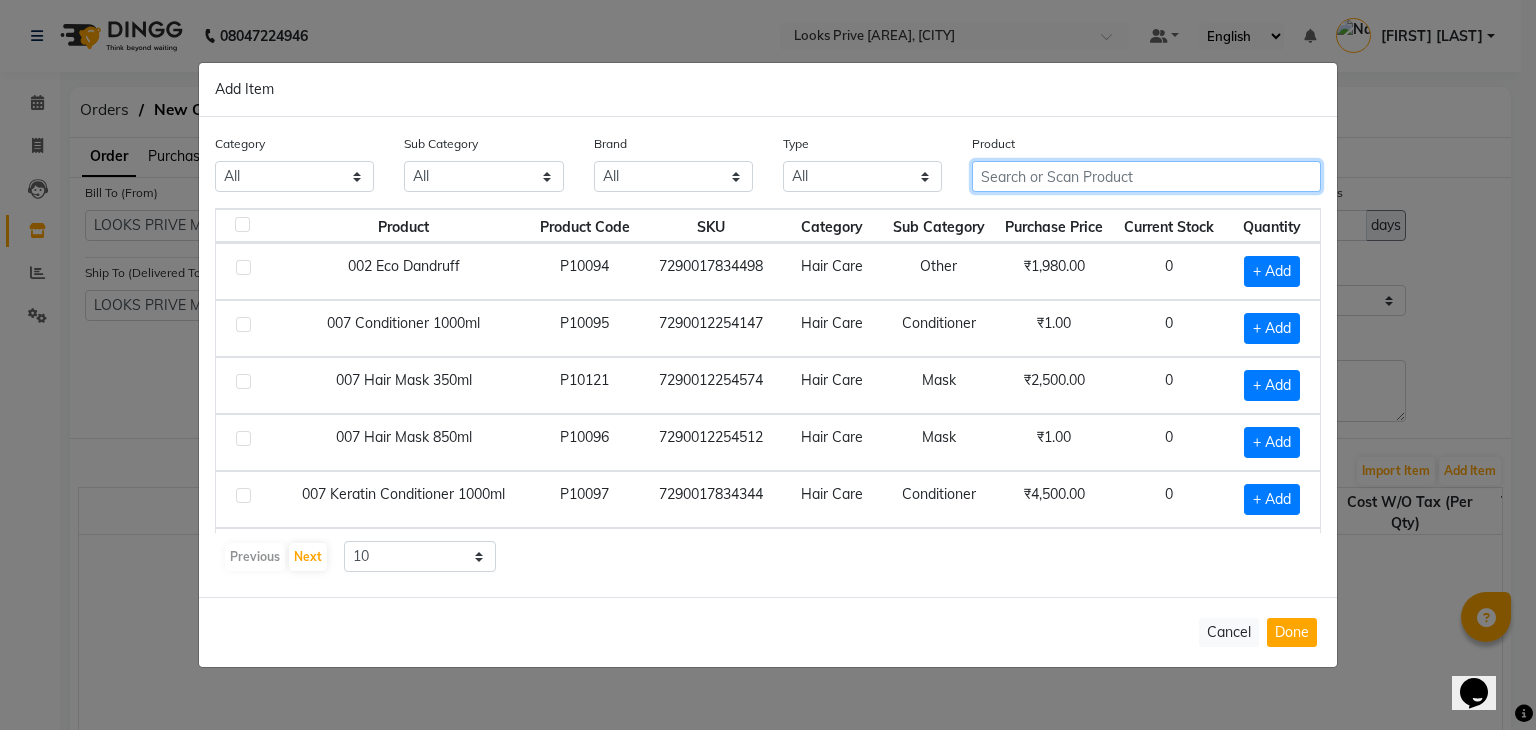click 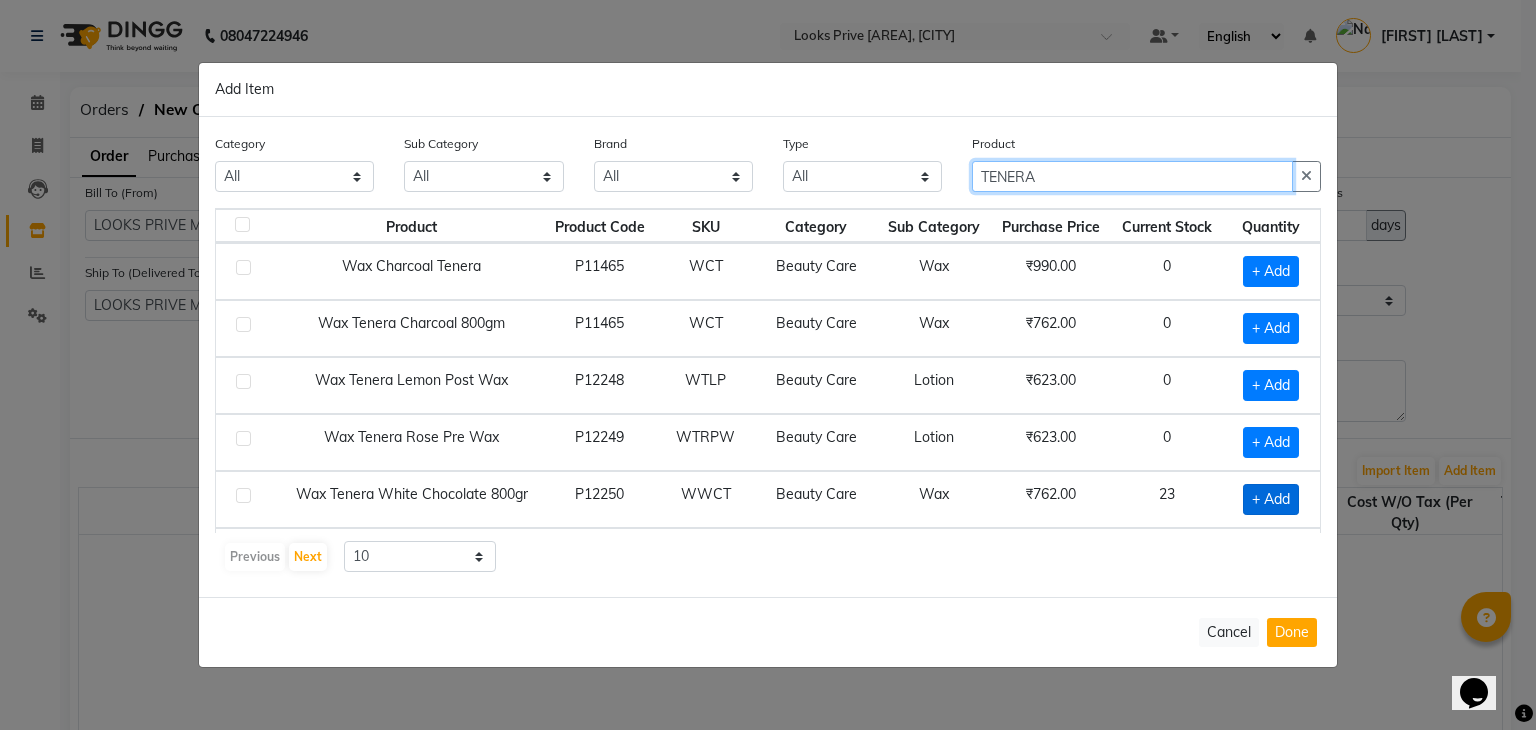 type on "TENERA" 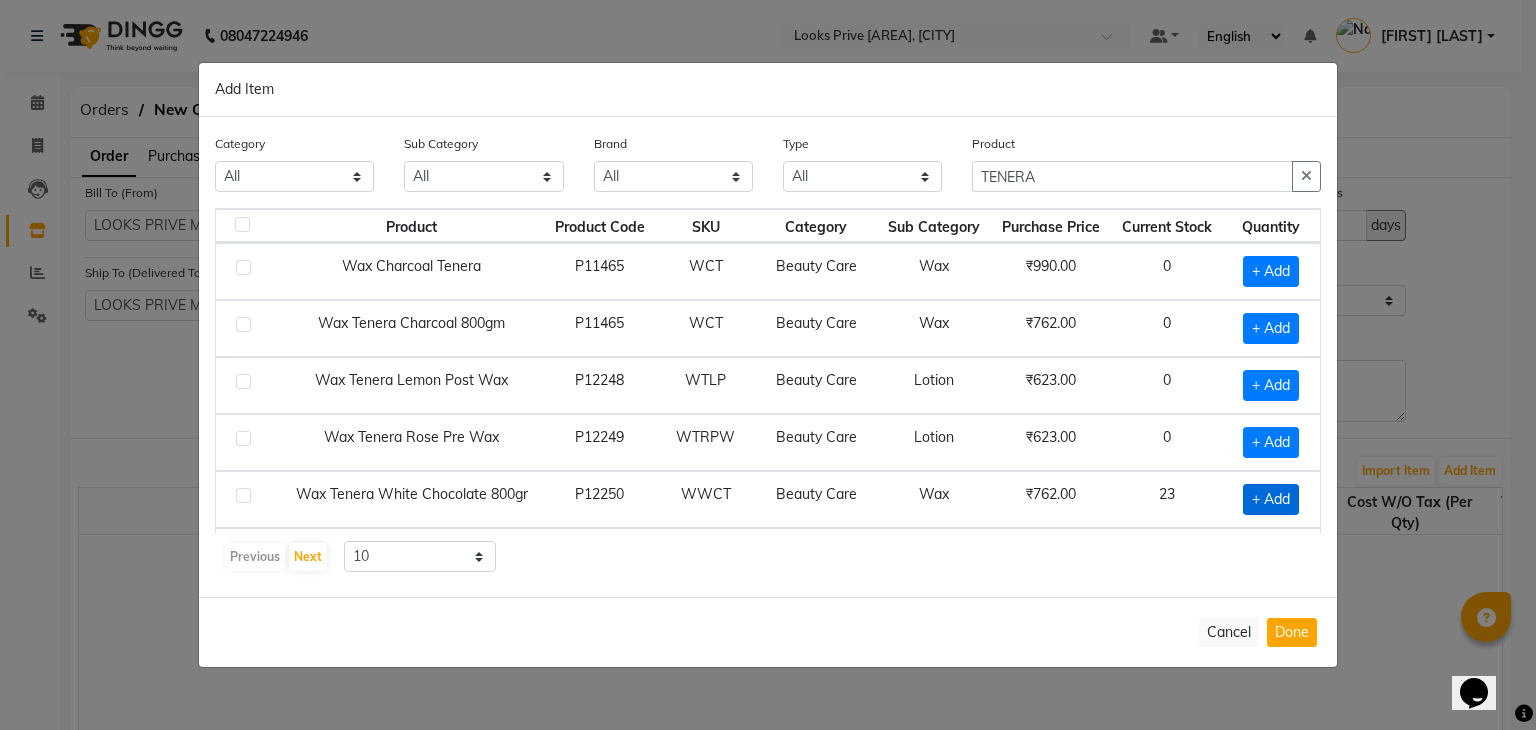click on "+ Add" 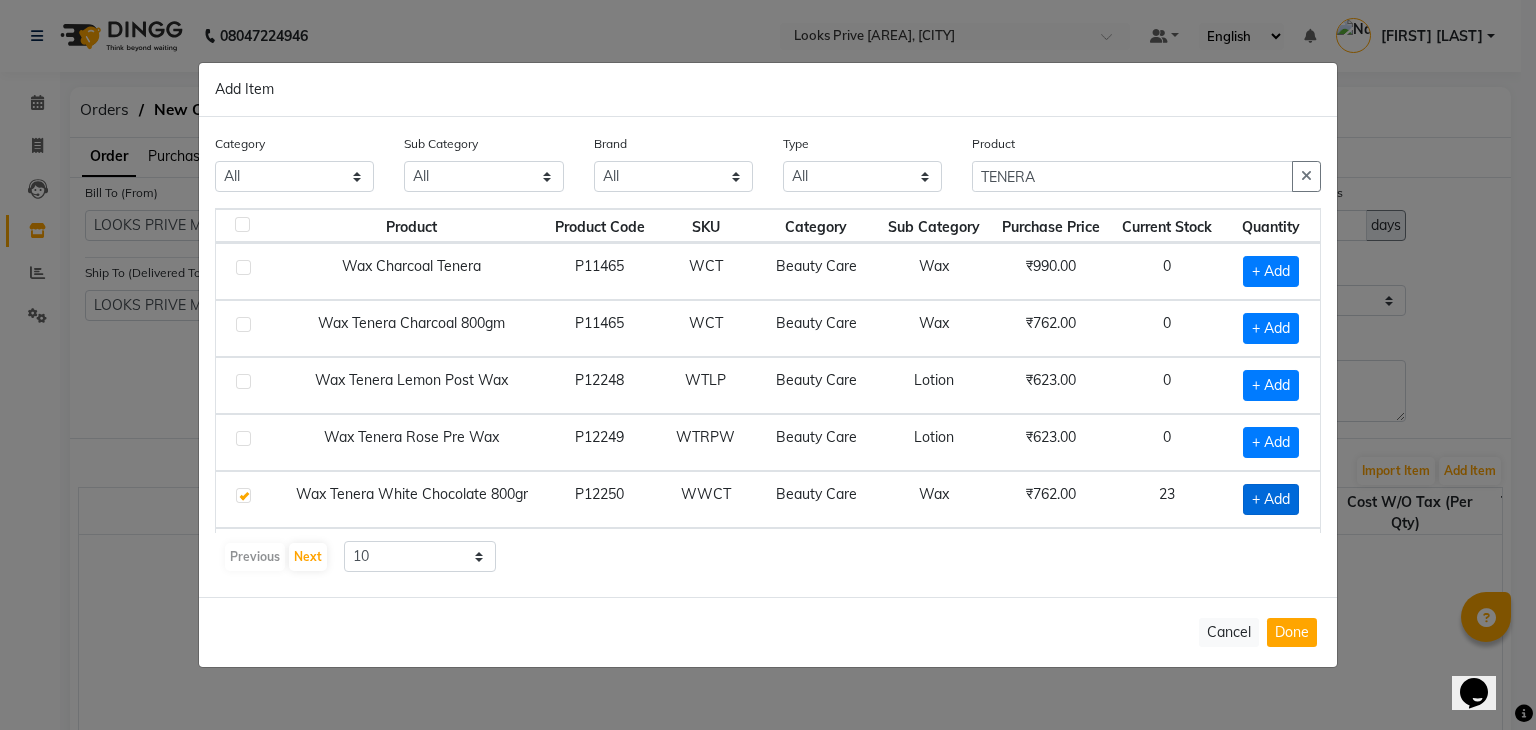 checkbox on "true" 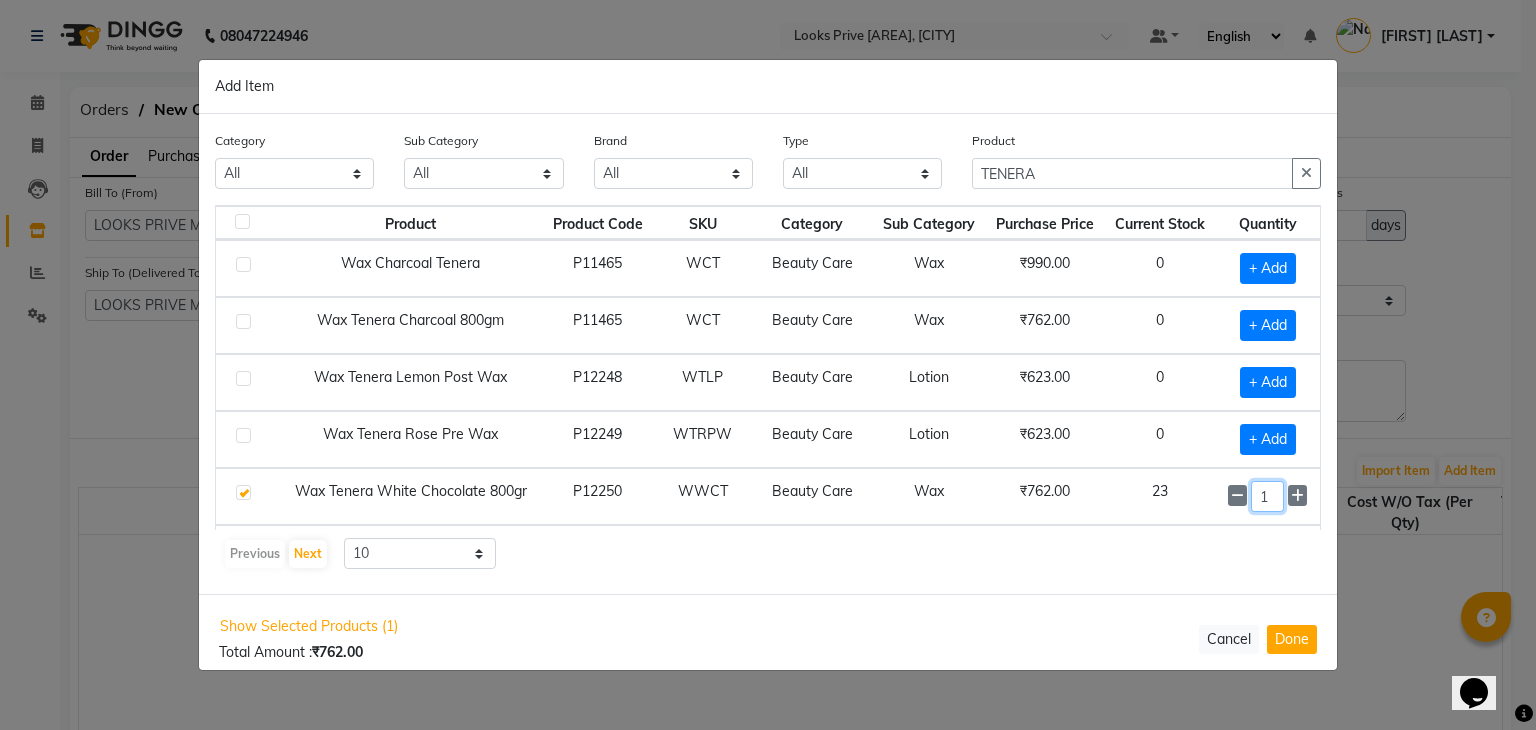 click on "1" 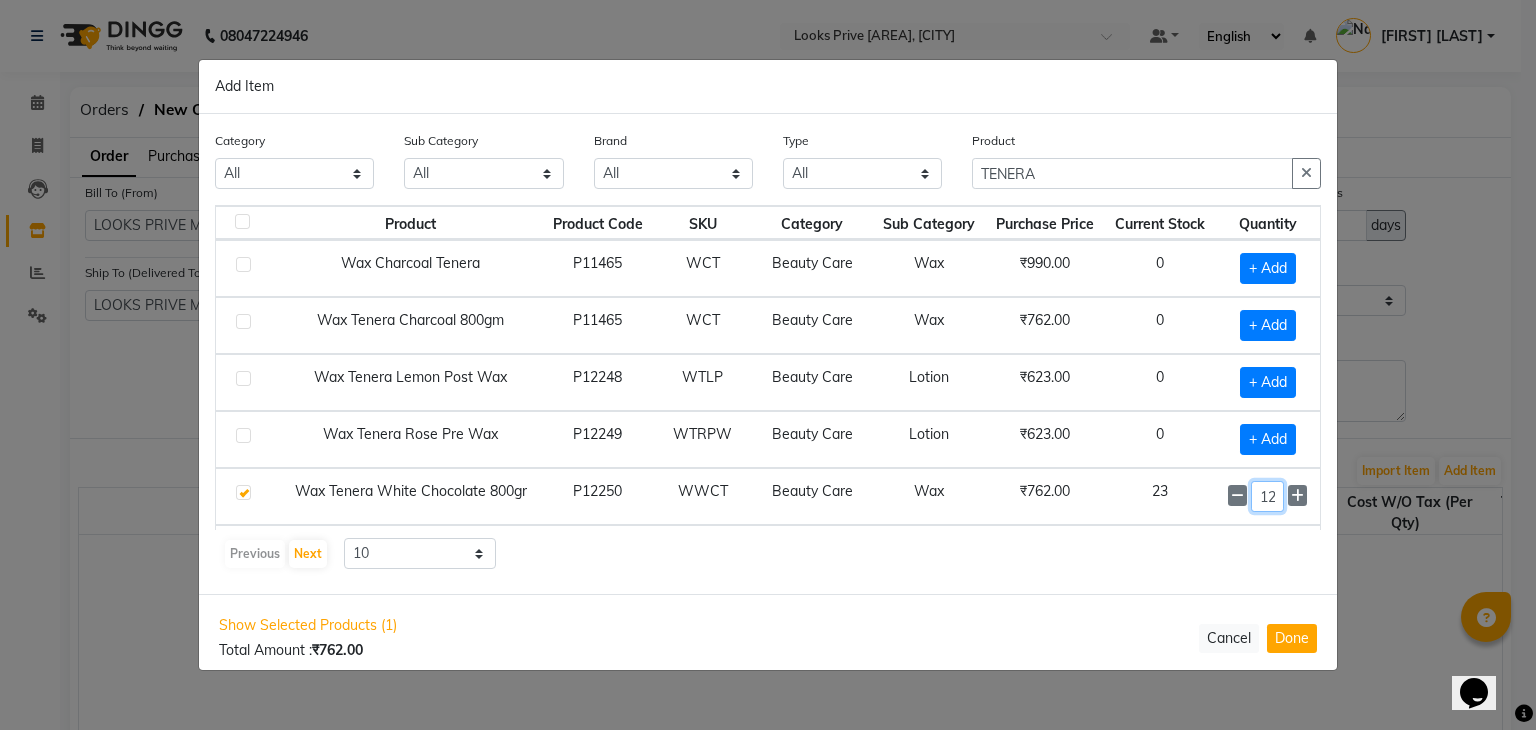 scroll, scrollTop: 0, scrollLeft: 1, axis: horizontal 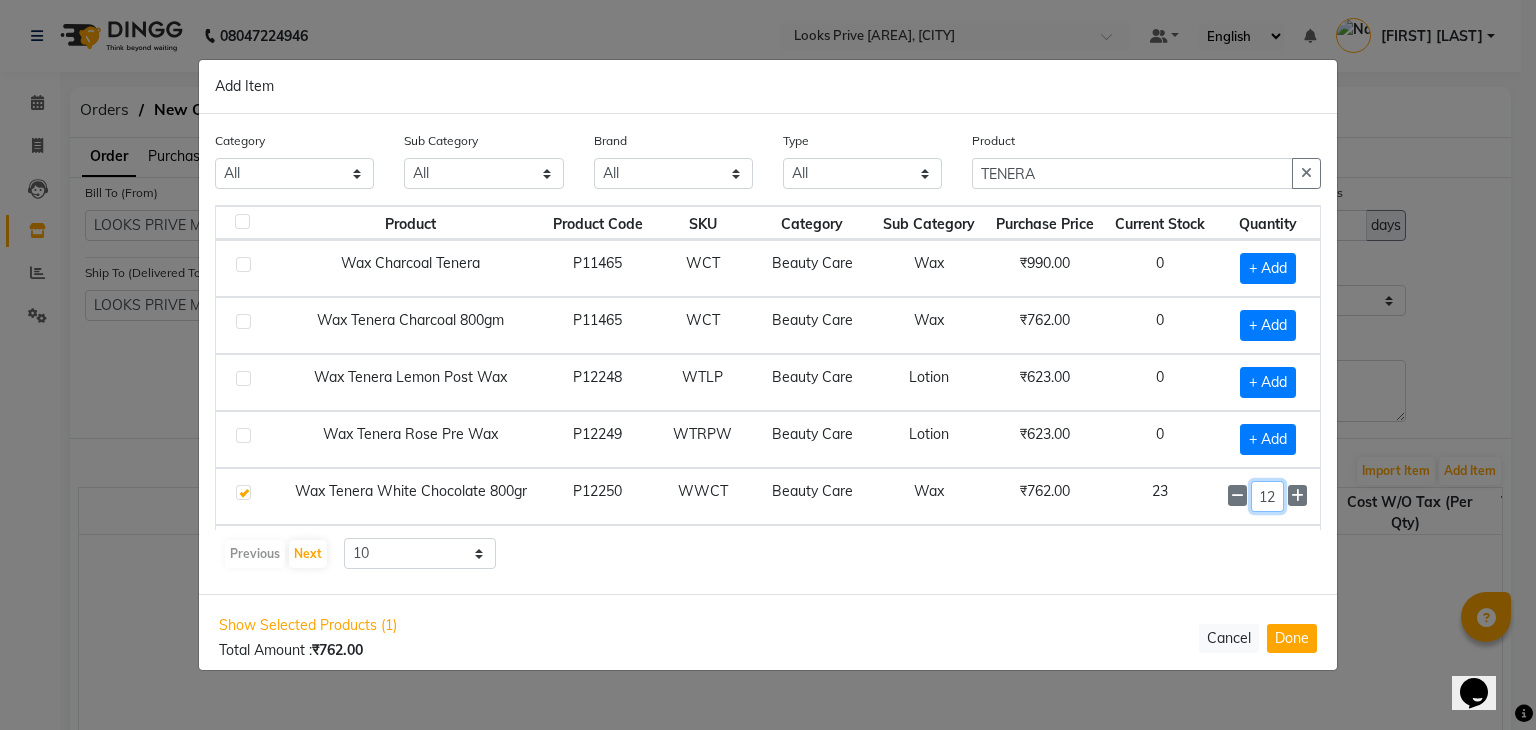type on "12" 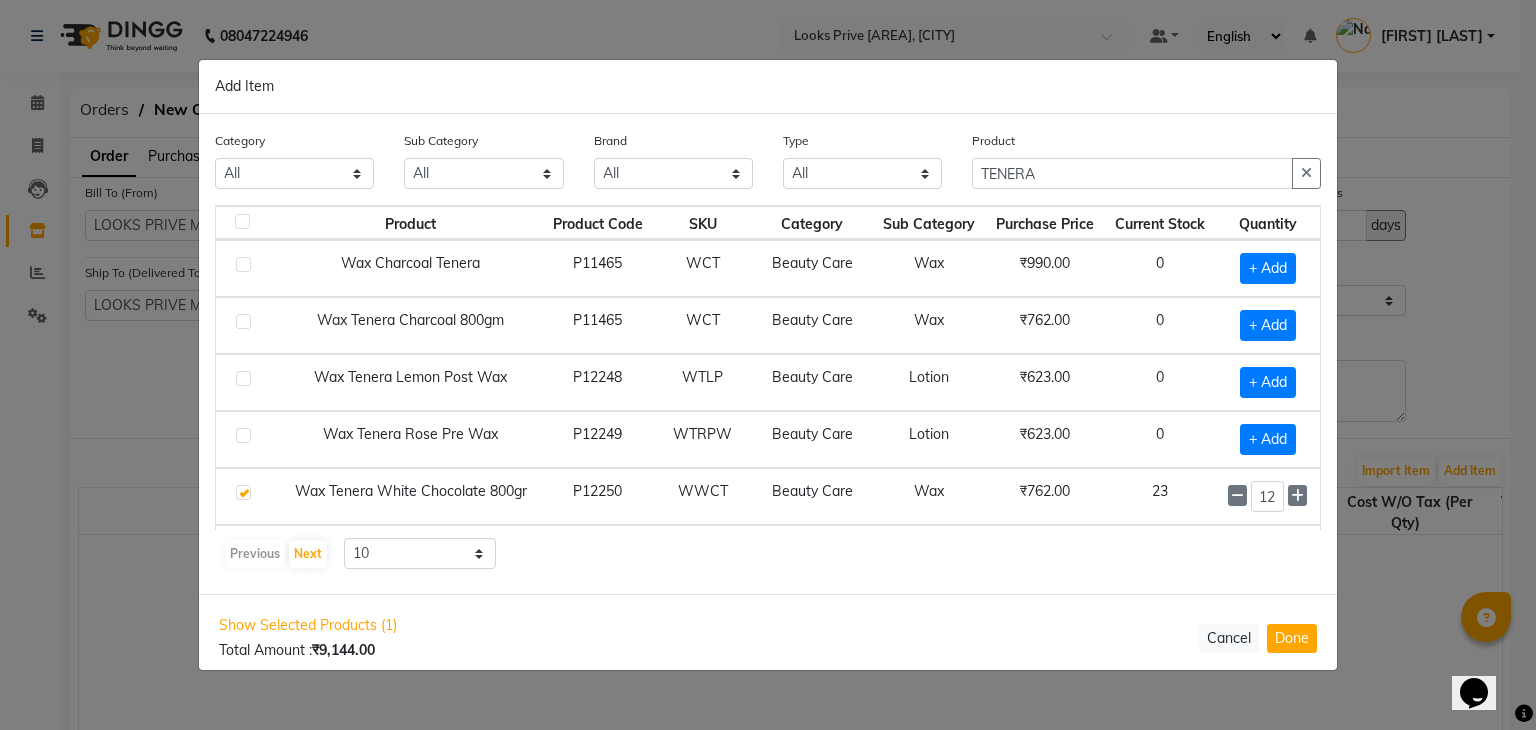 scroll, scrollTop: 0, scrollLeft: 0, axis: both 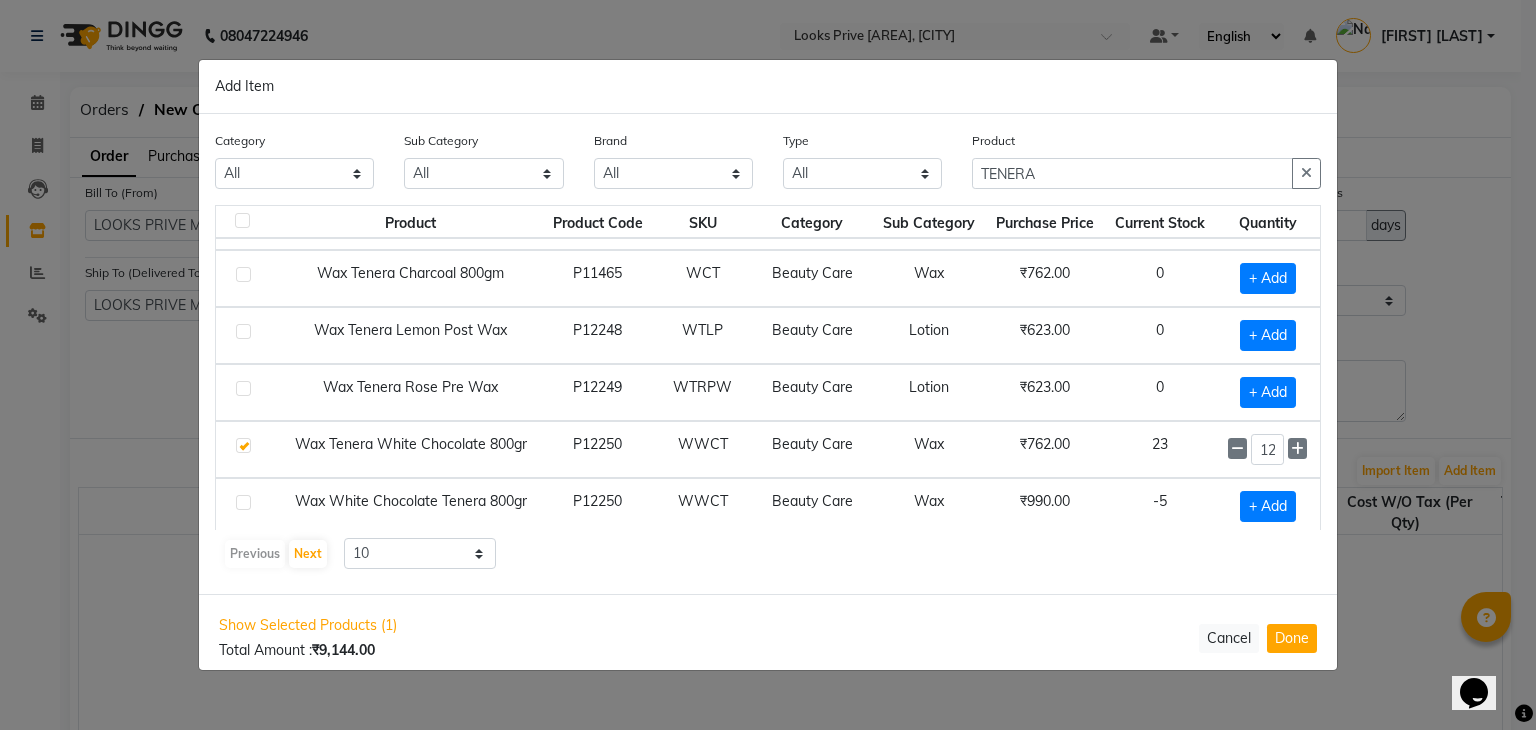 click 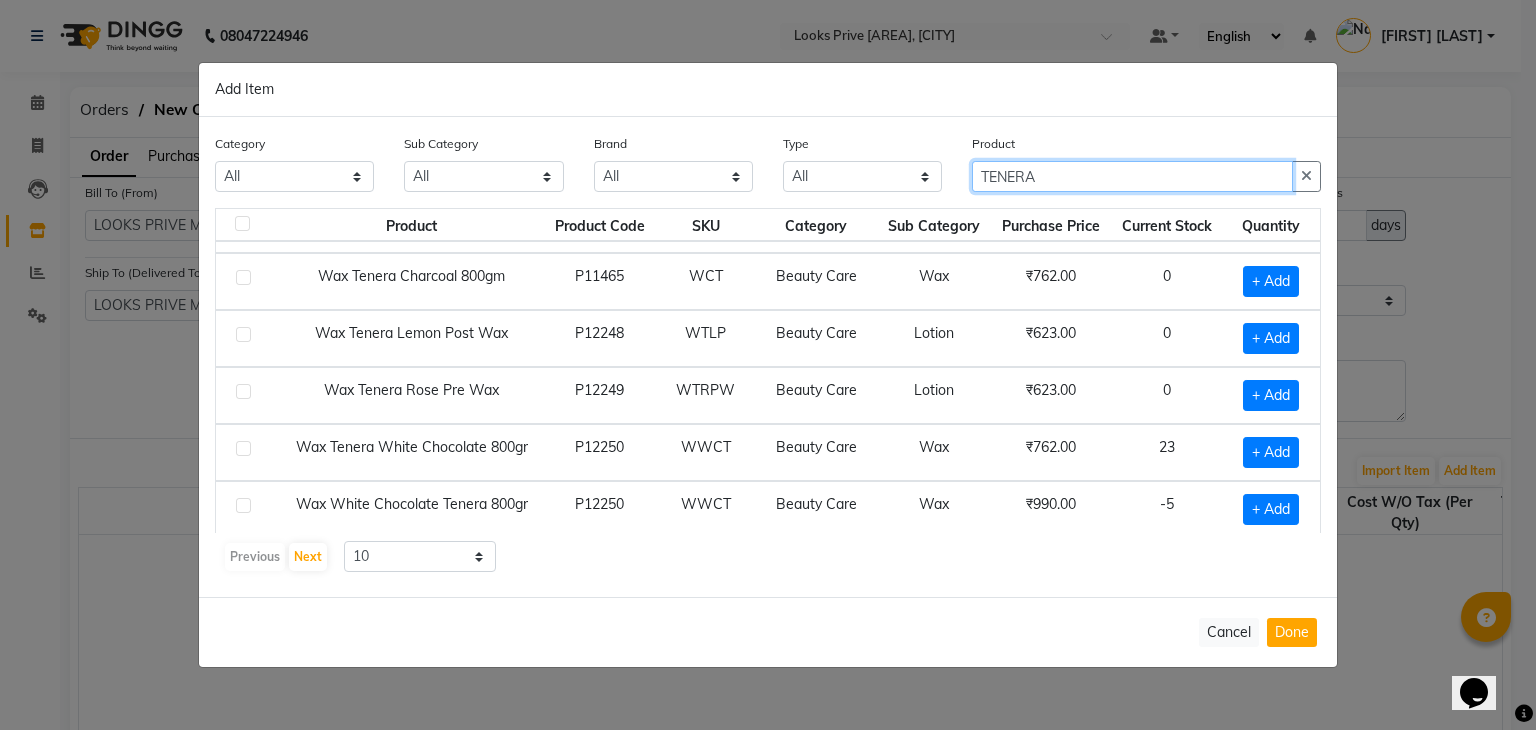 click on "TENERA" 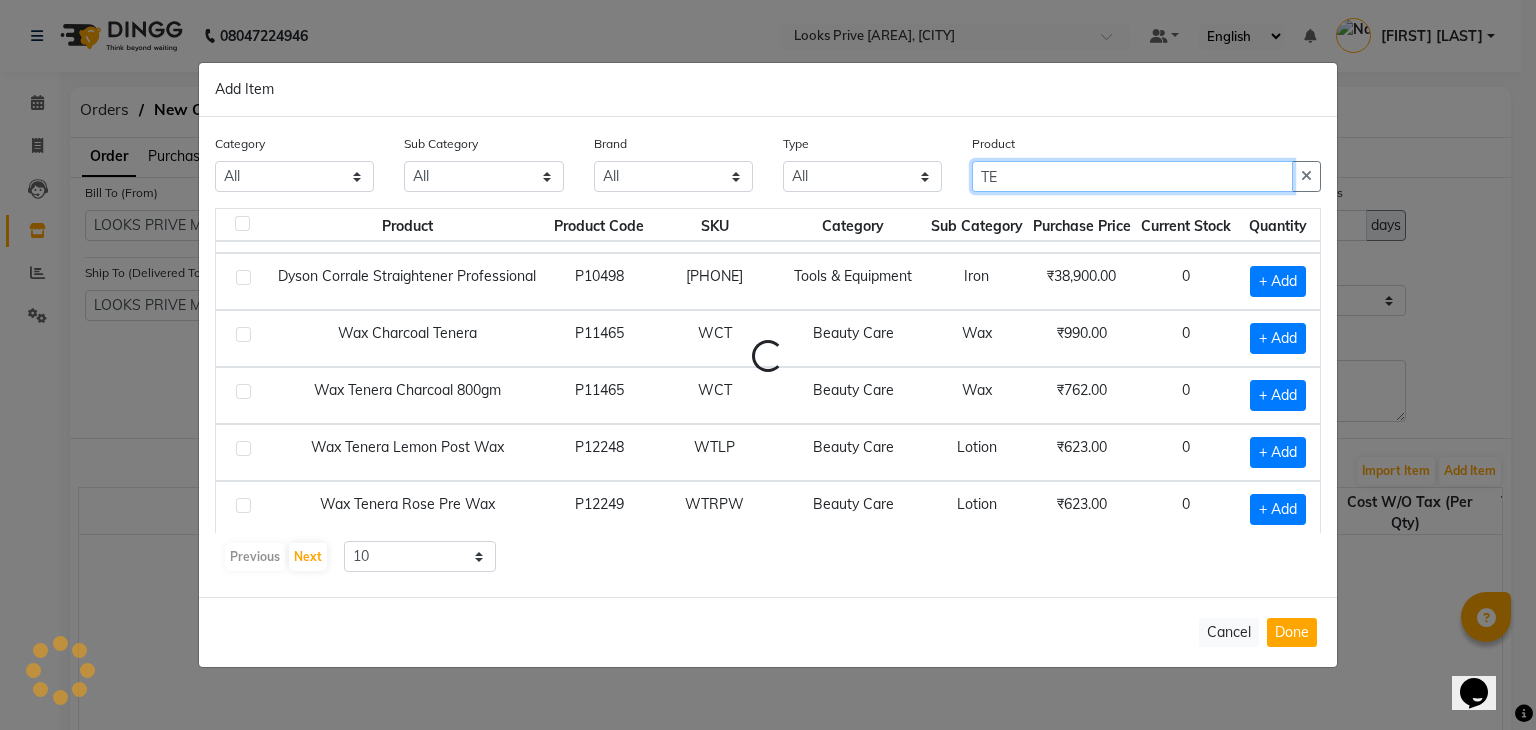 type on "T" 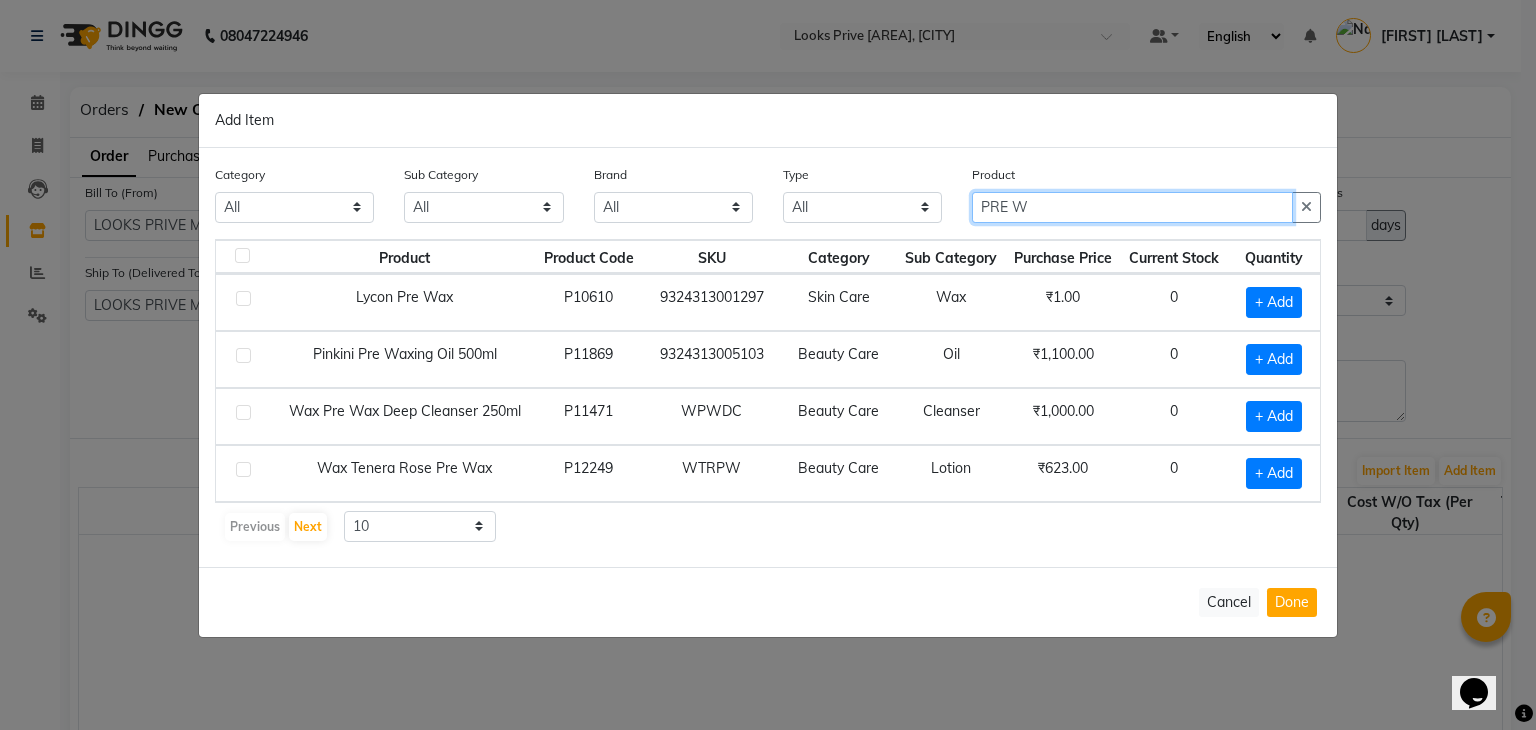 scroll, scrollTop: 0, scrollLeft: 0, axis: both 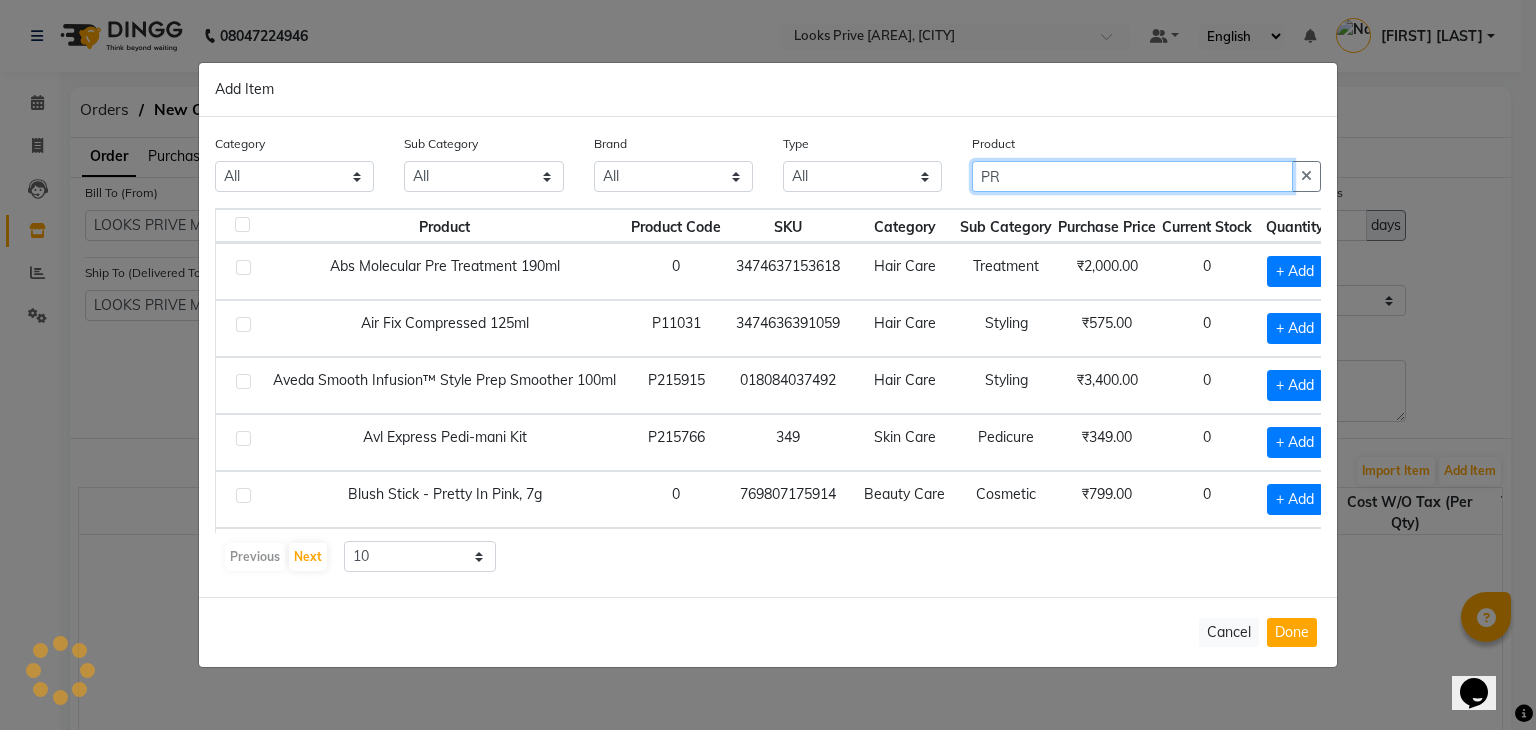 type on "P" 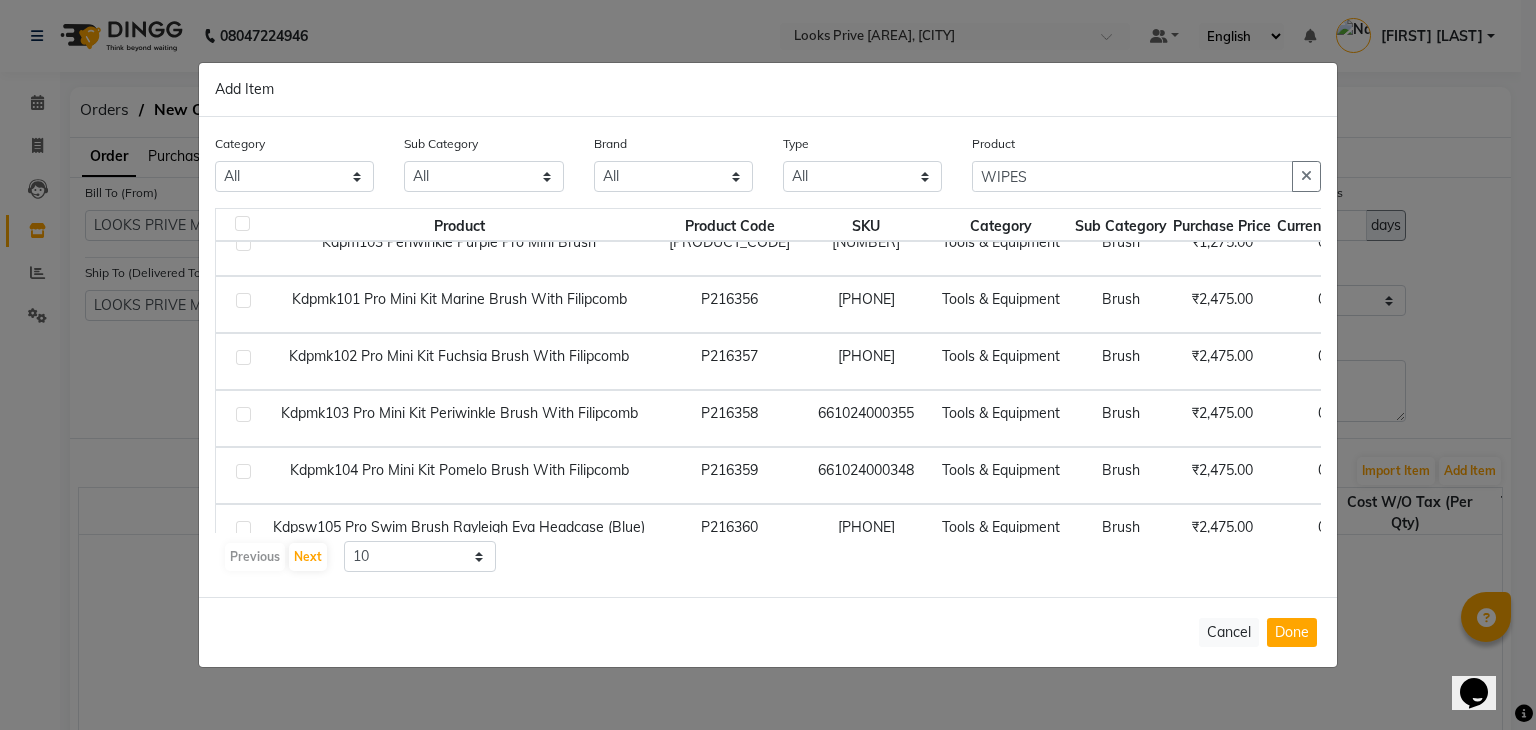 scroll, scrollTop: 287, scrollLeft: 0, axis: vertical 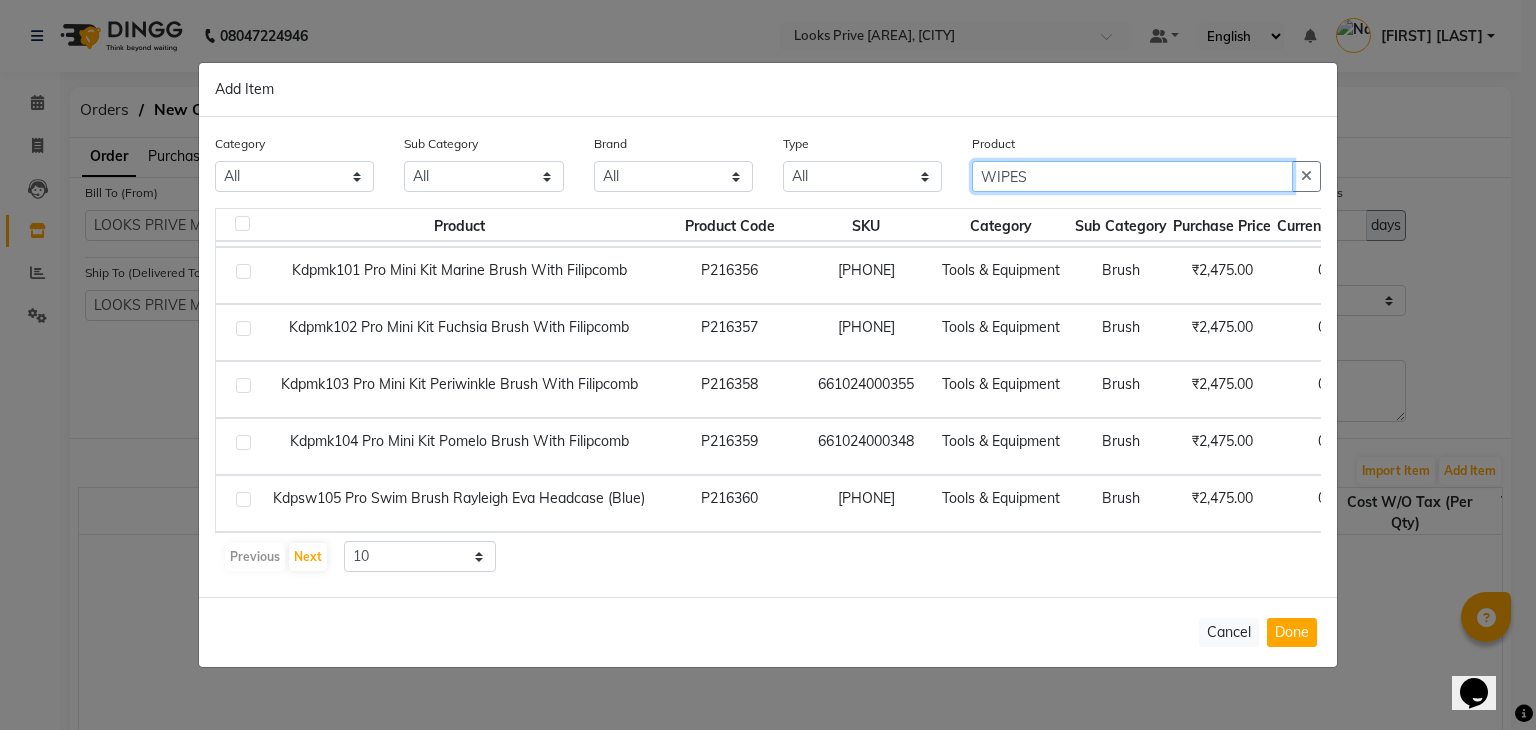 click on "WIPES" 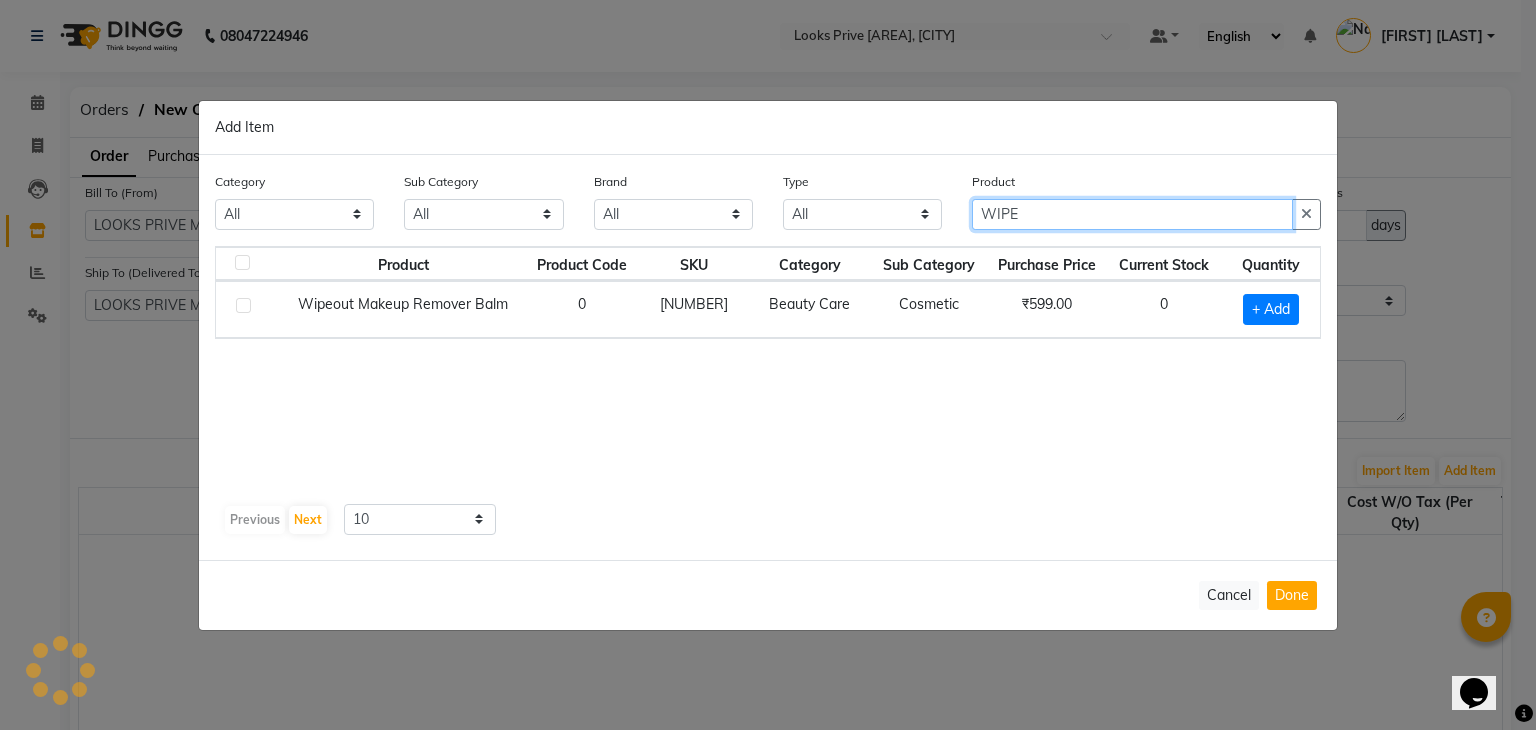 scroll, scrollTop: 0, scrollLeft: 0, axis: both 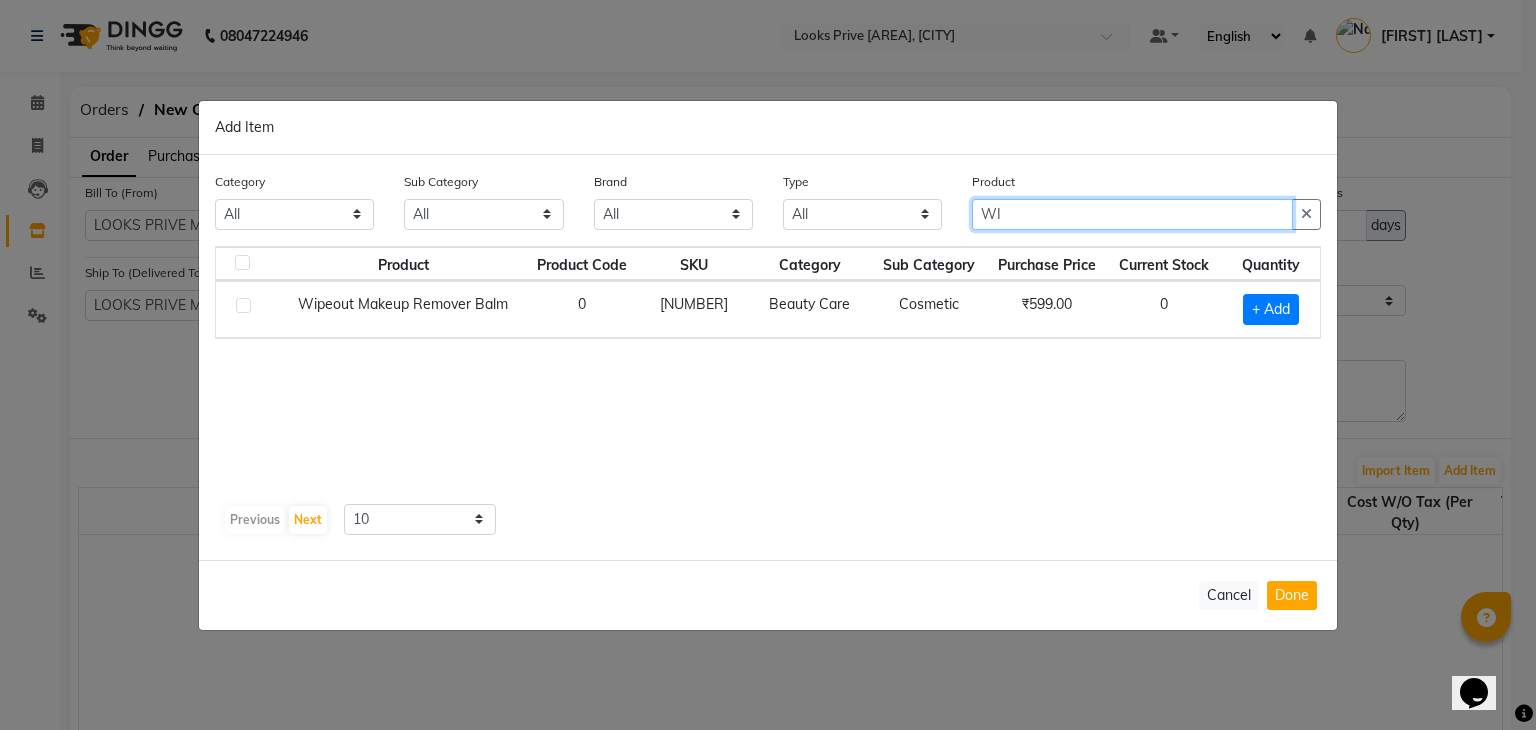 type on "W" 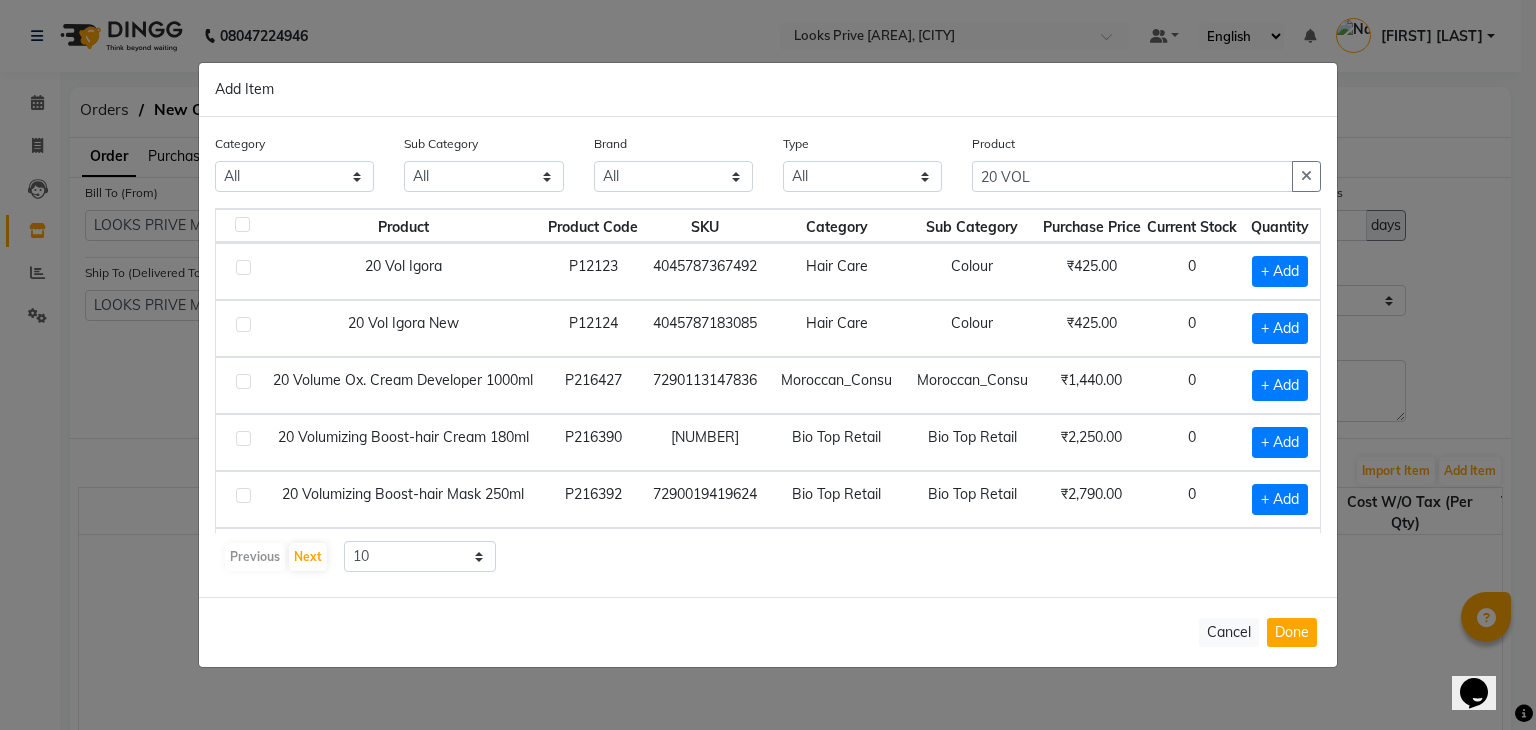 click on "Category All Skin Personal Care Hair Threading Loreal Bio Top Cons. Bio Top Retail Colour Dia  Colour Inoa Colour Majirel Colour Cool Cover Daviness_Consum. Daviness_Retail Dermalogica Consumables Dermalogica Retail Blond Studio Dulcia Effassor Xtenso Dyson Fibre Clinix Cons Fibre Clinix Retail Gk Cons. Gk Retail K18 Cons. K18 Kerastase Retail Kerastase Cons Laamis Cons. Laamis Retail Lea Levett Cons. Lea Levett Retail Loreal Retail Masque 500ML Misc.Beauty Misc.Hair Misc.Makeup Misc.Relaxing Misc.Salon Maint. Misc.Tools Moroccan Oil Retail Moroccan_Consu Naturliv Retail Naturliv Technical Olaplex Retail Olaplex Cons. Rica Schwartzkopf Cons Swati Tenera Spa W One Cons. W One Ret Sebastian Retail Sebastian Cons Wella Colour Wet Brush 1821 Brasil Cacau Cons. Brasil Cacau Retail Ameriacan Crew Consum. American Crew Retail Cheryl's Retail Face Schwarzkopf Retail AERONOT FRAGRANCES Shave Body Star Struck Facial Brasil Cacau Cons Redken Cons. Redken Retail schwarzkopf Colour schwarzkopf Cons Root Deep Lycon Qod All" 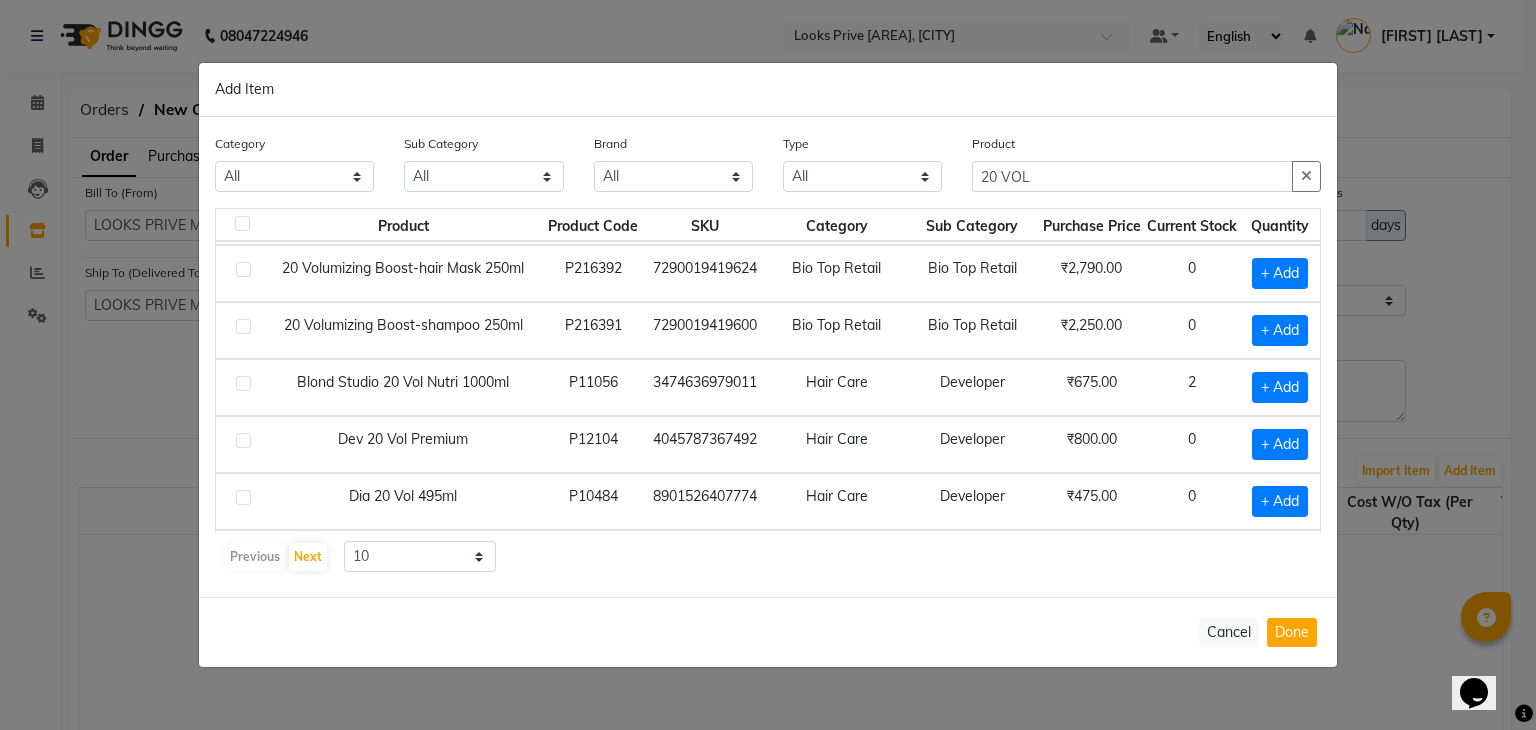 scroll, scrollTop: 287, scrollLeft: 0, axis: vertical 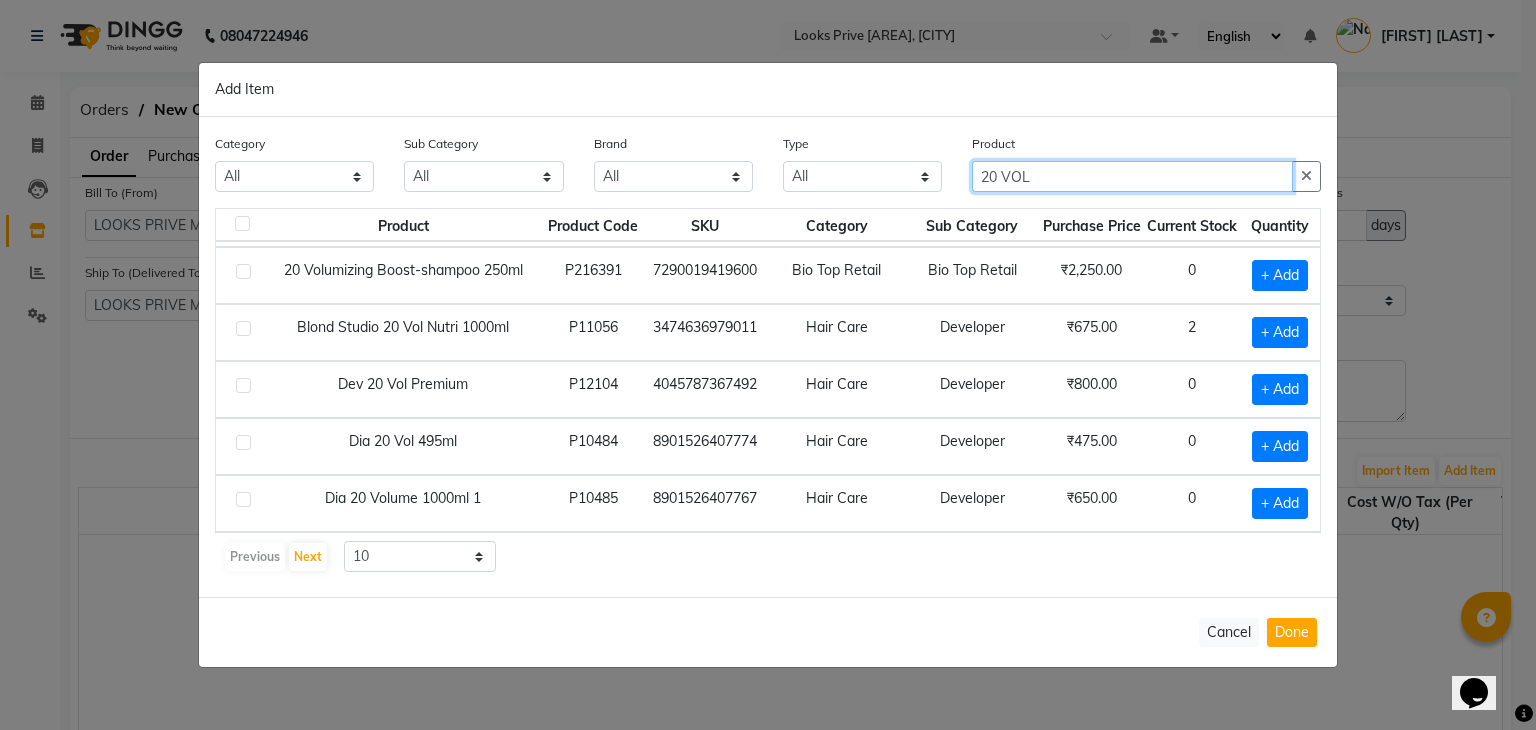click on "20 VOL" 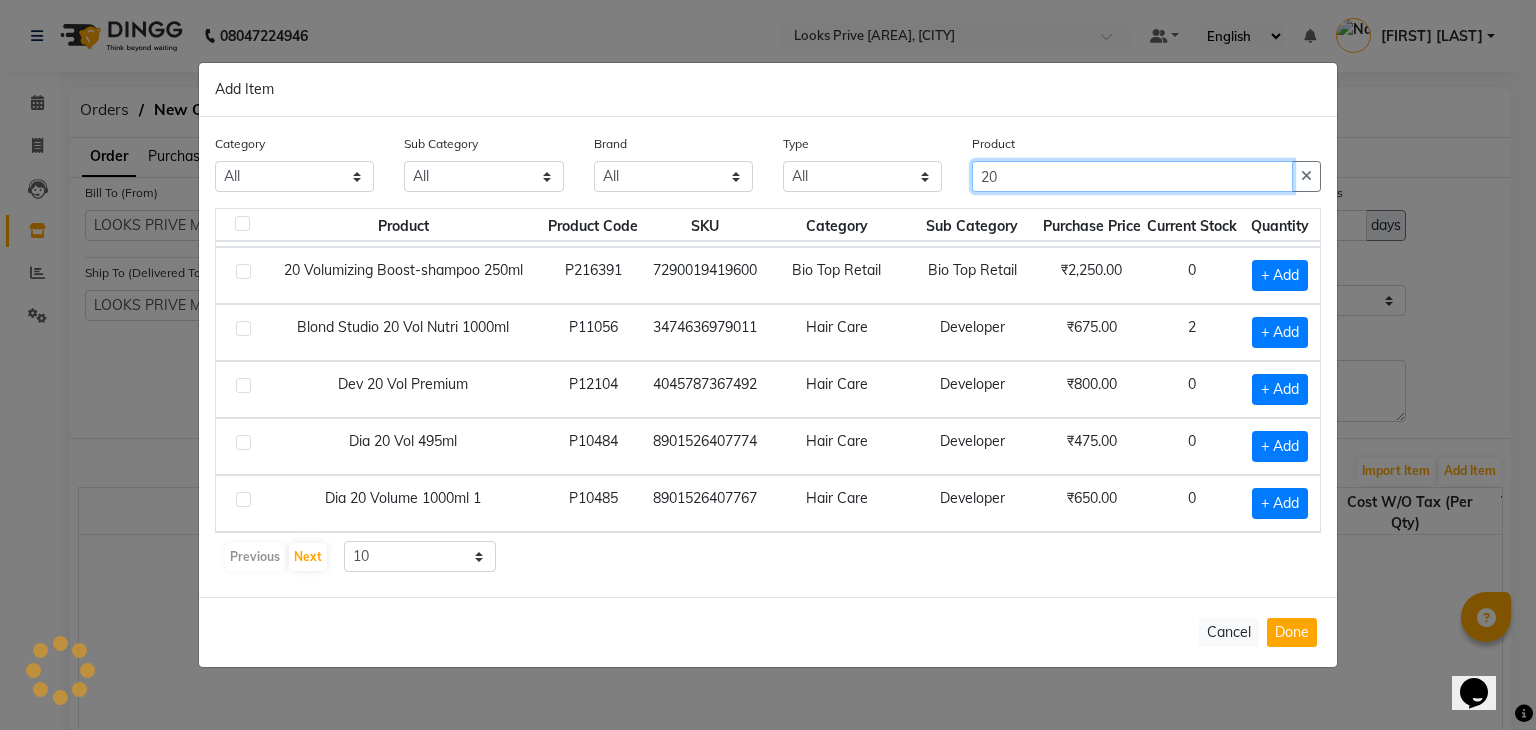 type on "2" 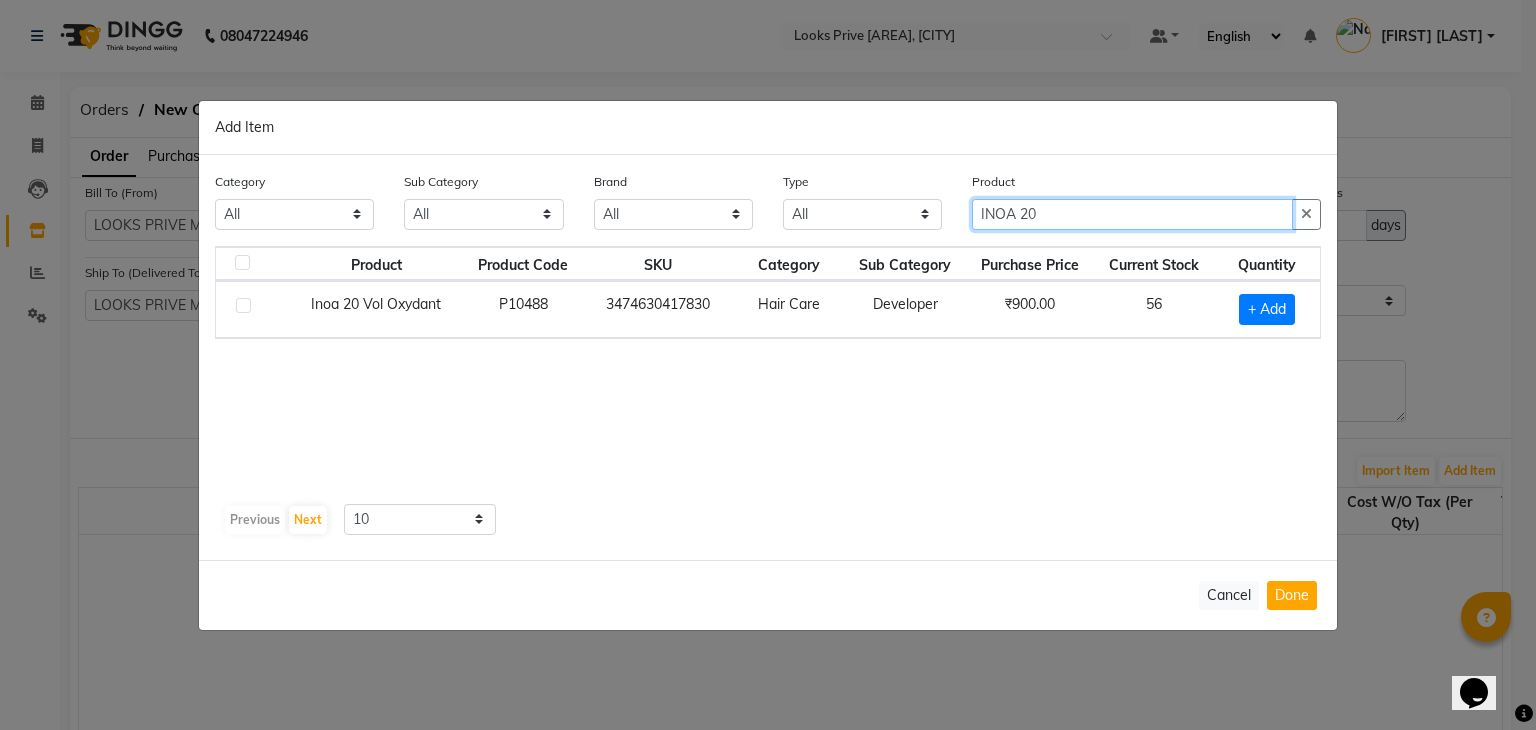 scroll, scrollTop: 0, scrollLeft: 0, axis: both 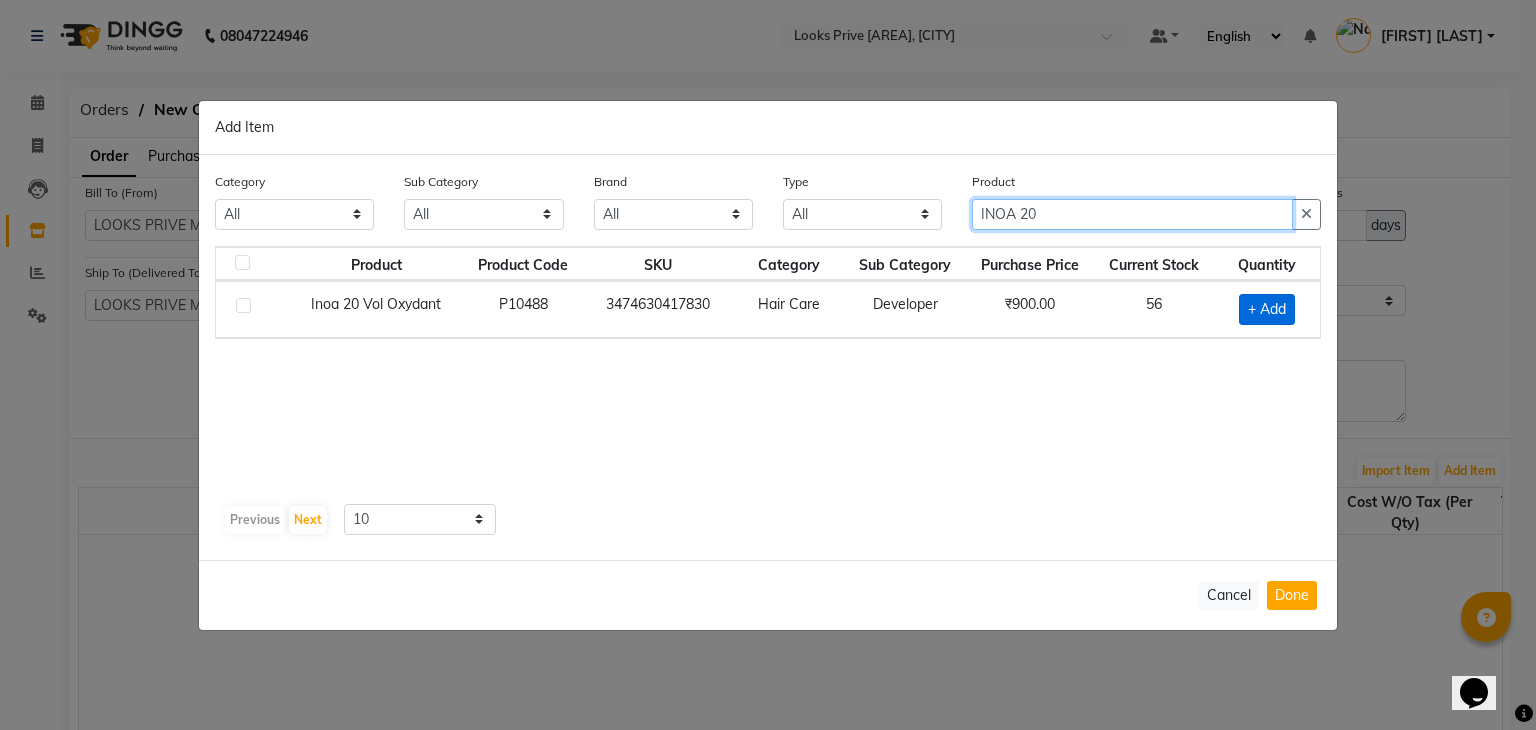 type on "INOA 20" 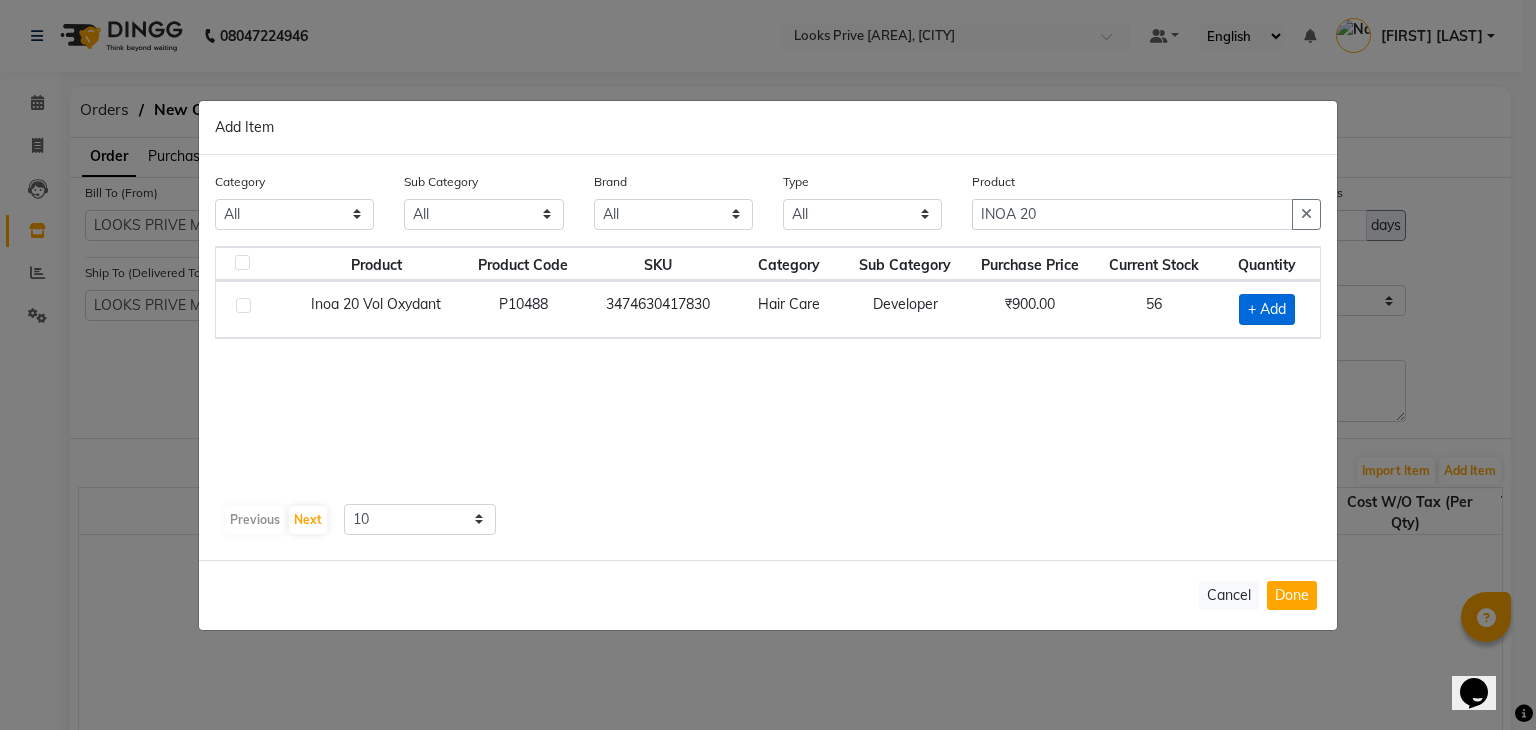 click on "+ Add" 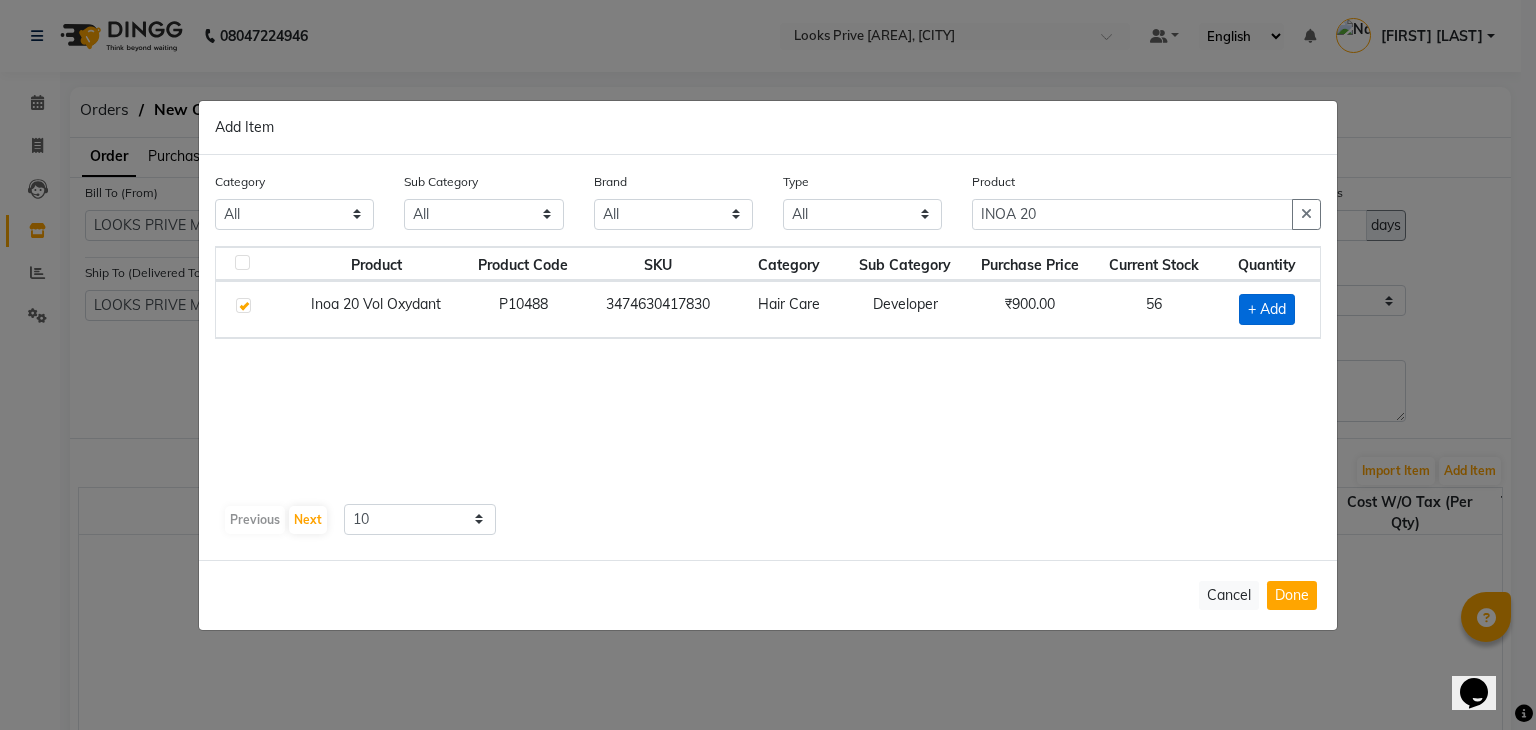checkbox on "true" 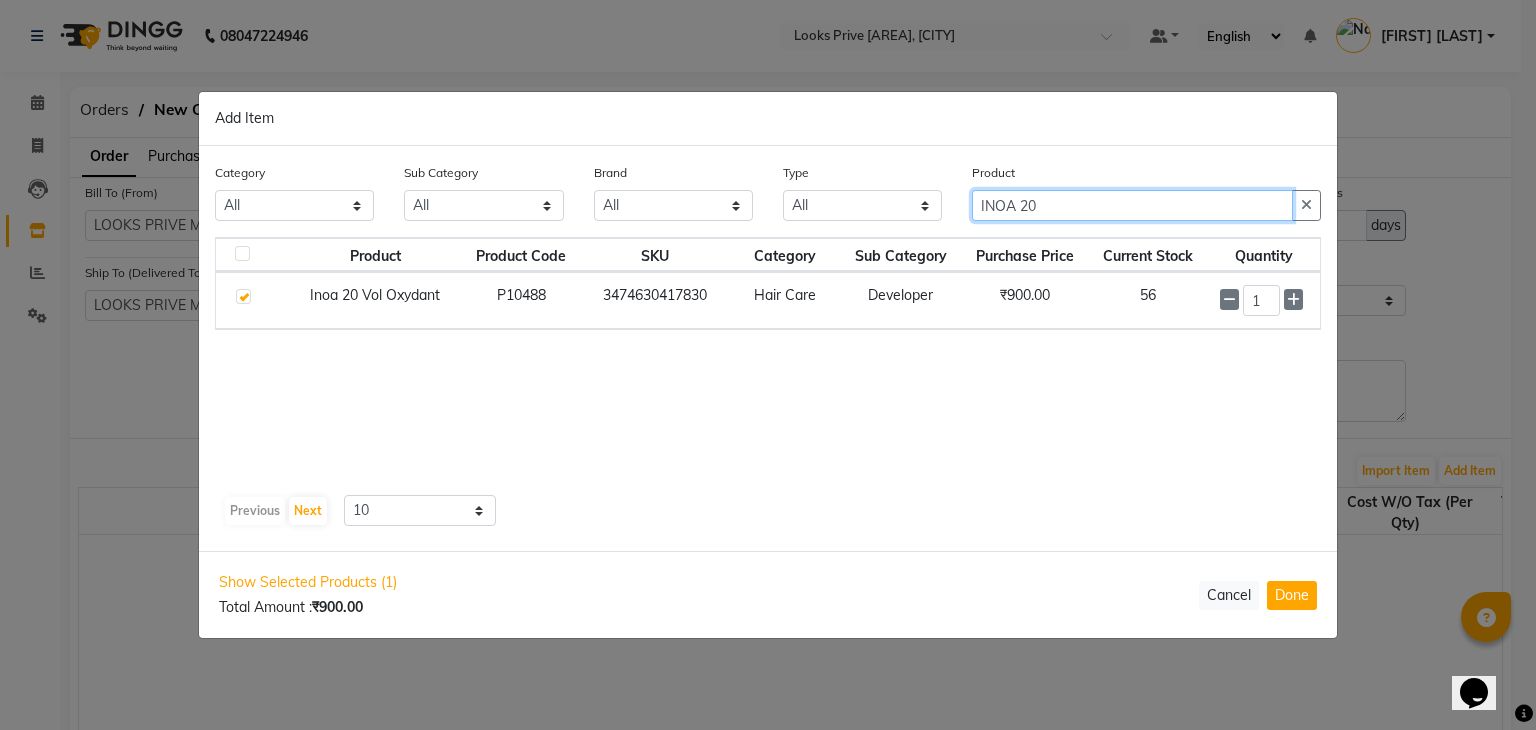 click on "INOA 20" 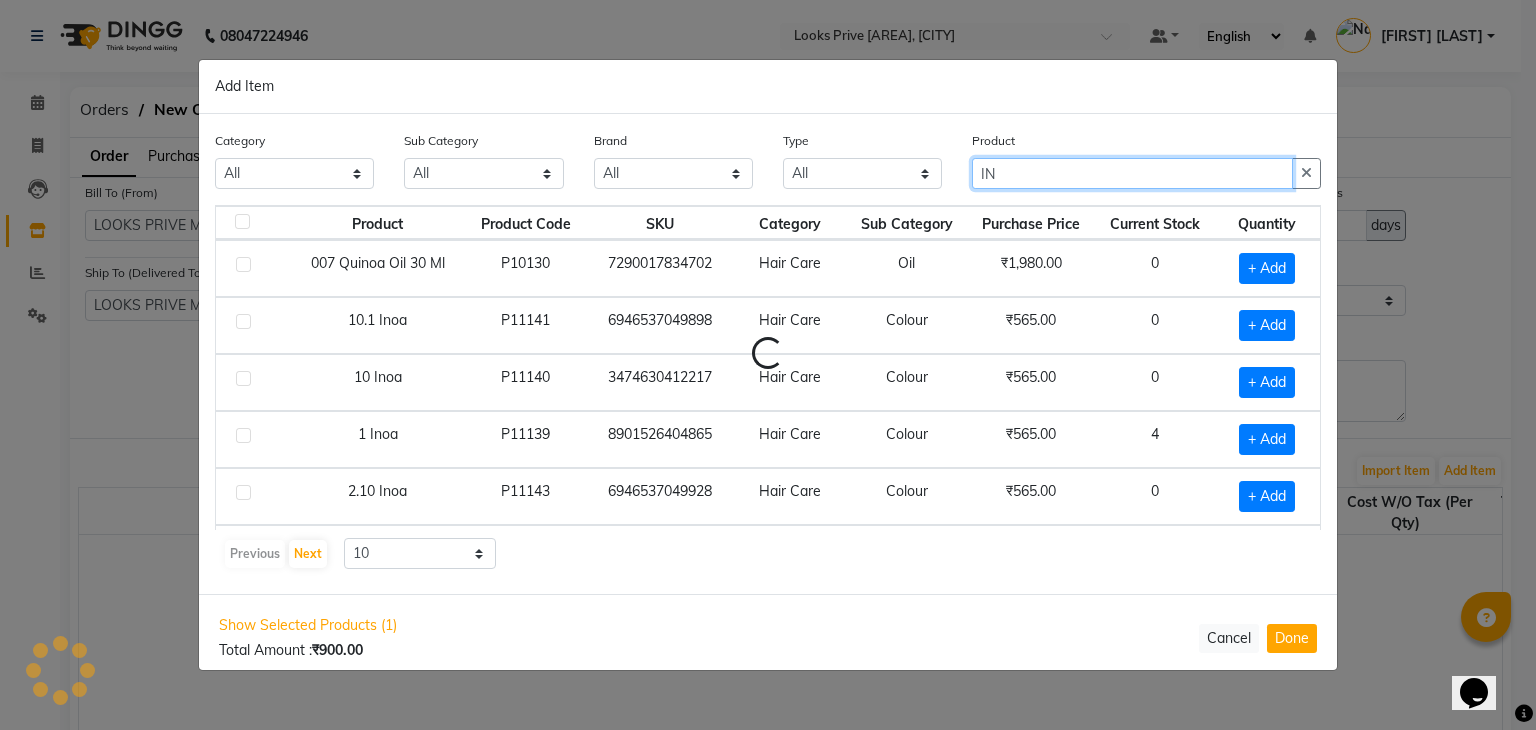 type on "I" 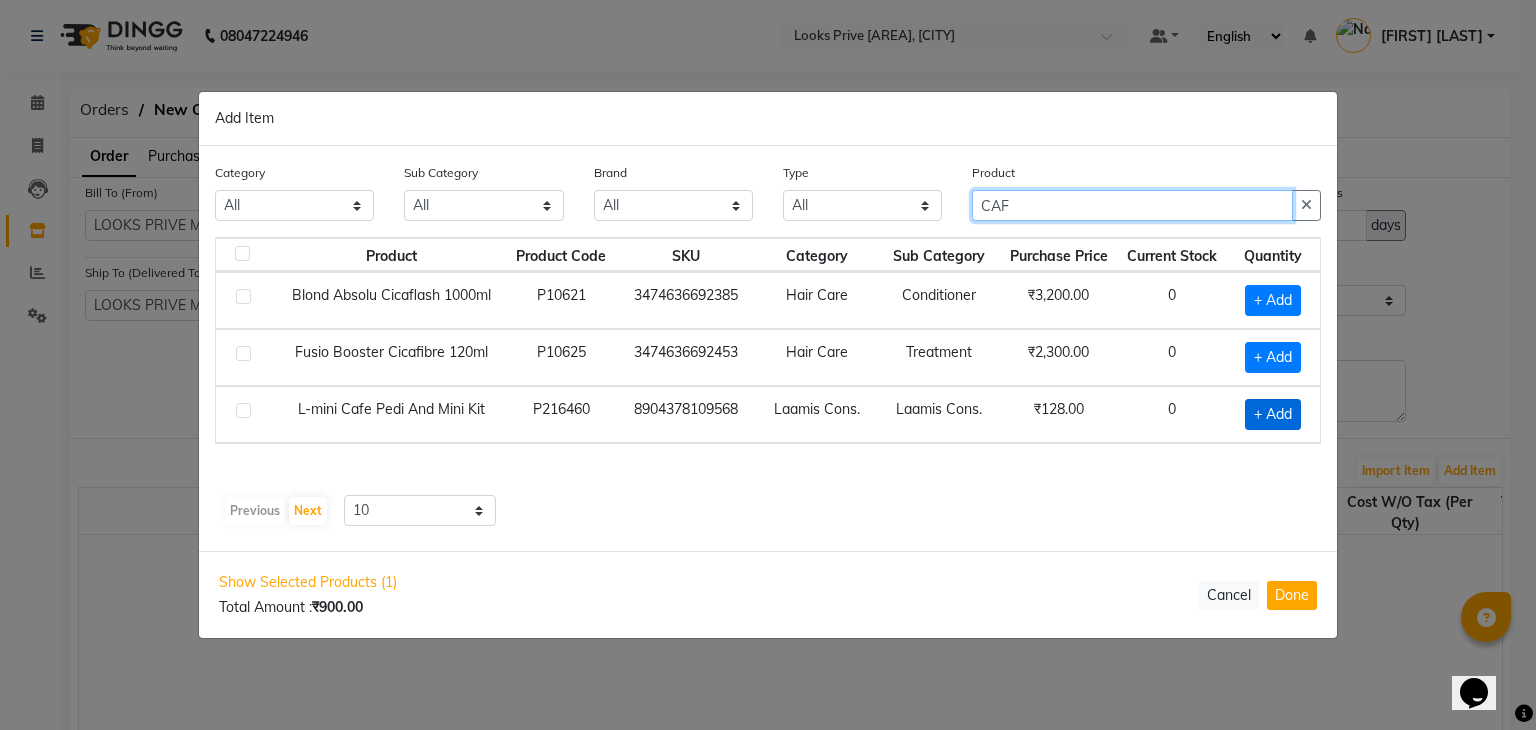 type on "CAF" 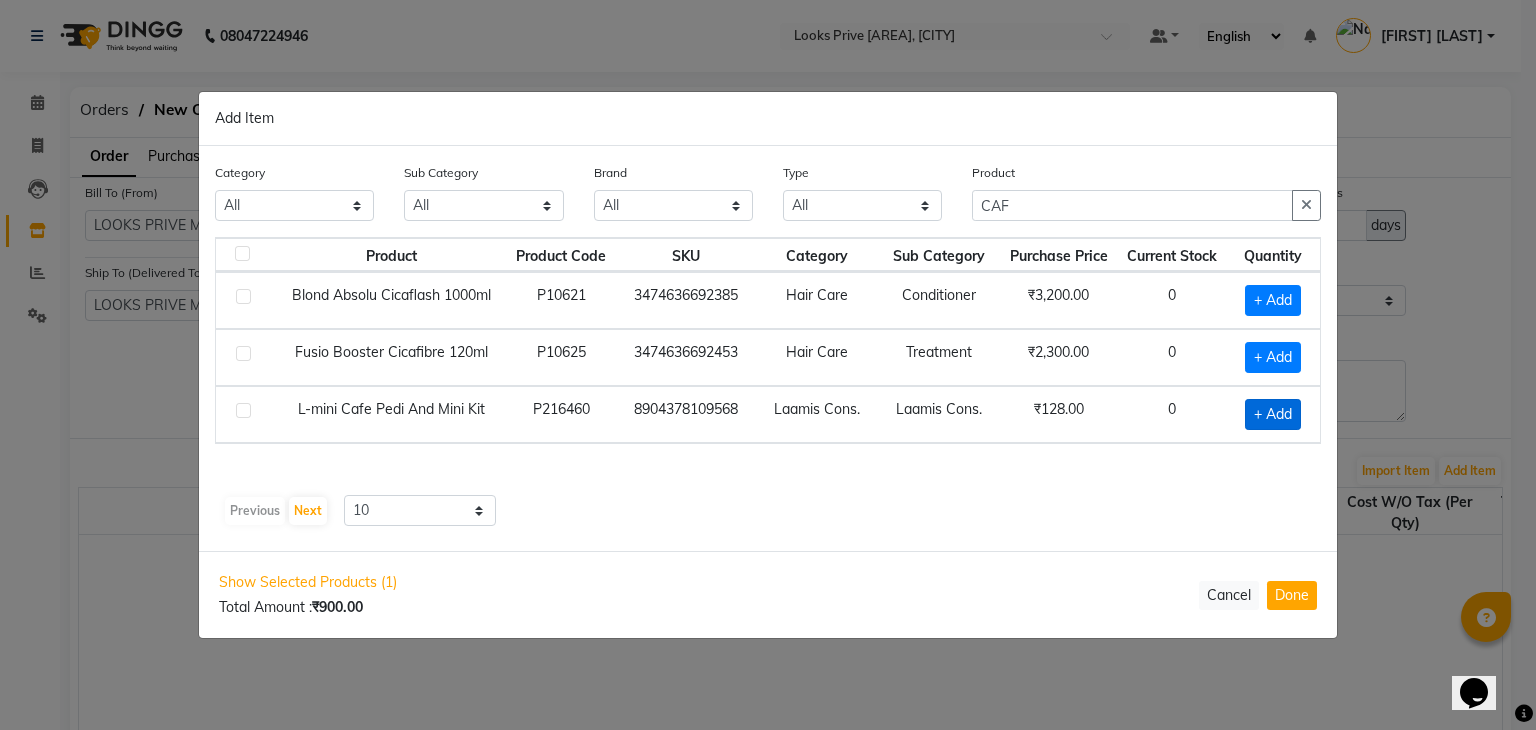 click on "+ Add" 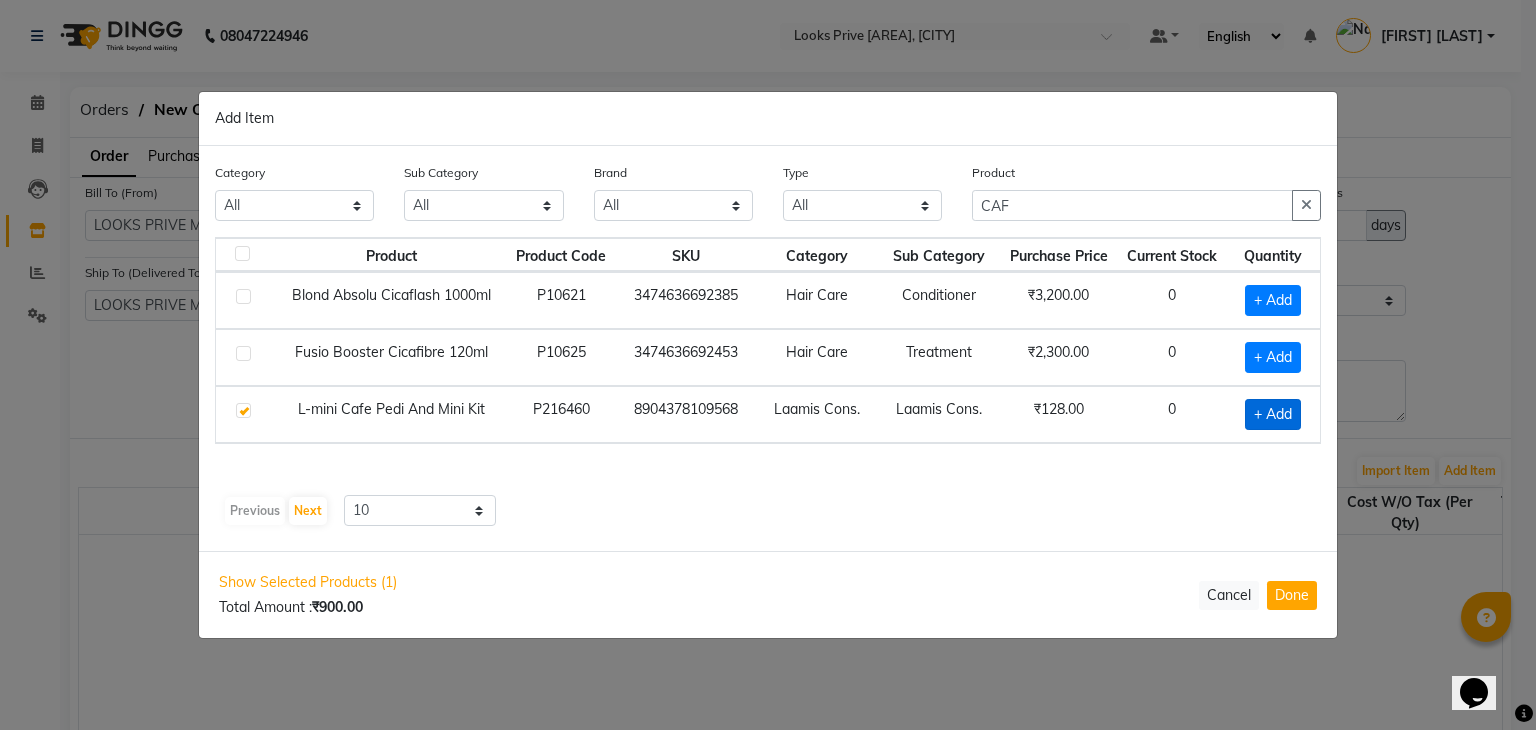 checkbox on "true" 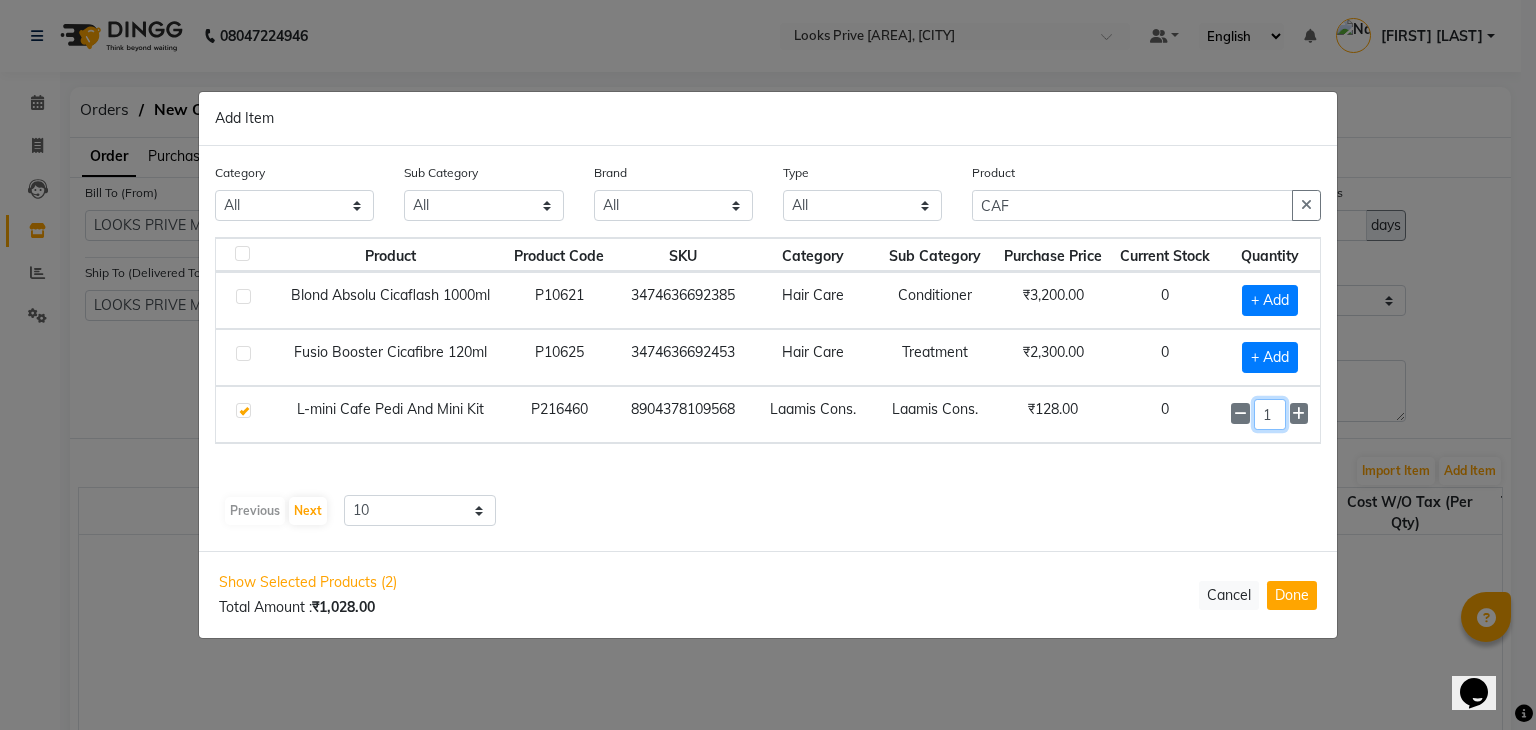 click on "1" 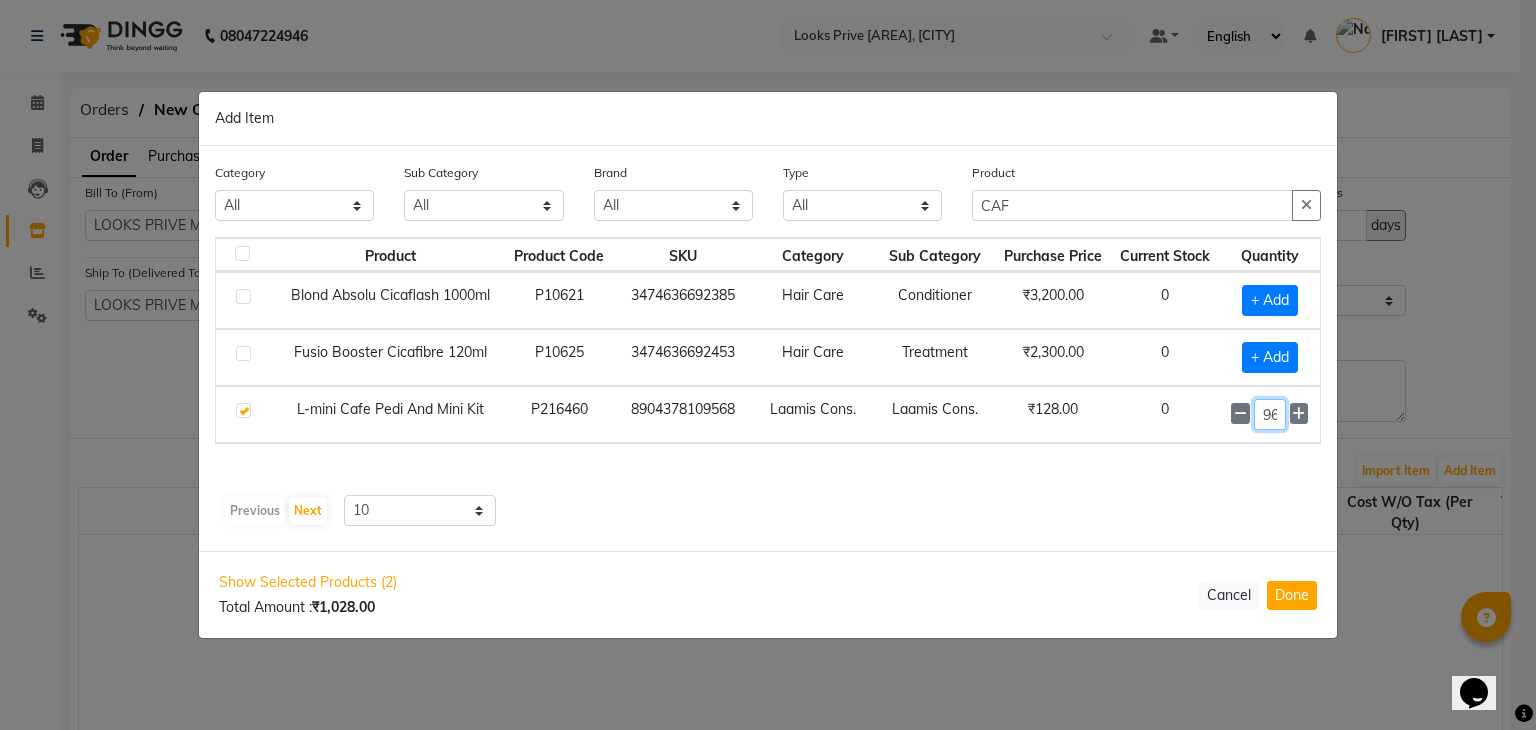 scroll, scrollTop: 0, scrollLeft: 3, axis: horizontal 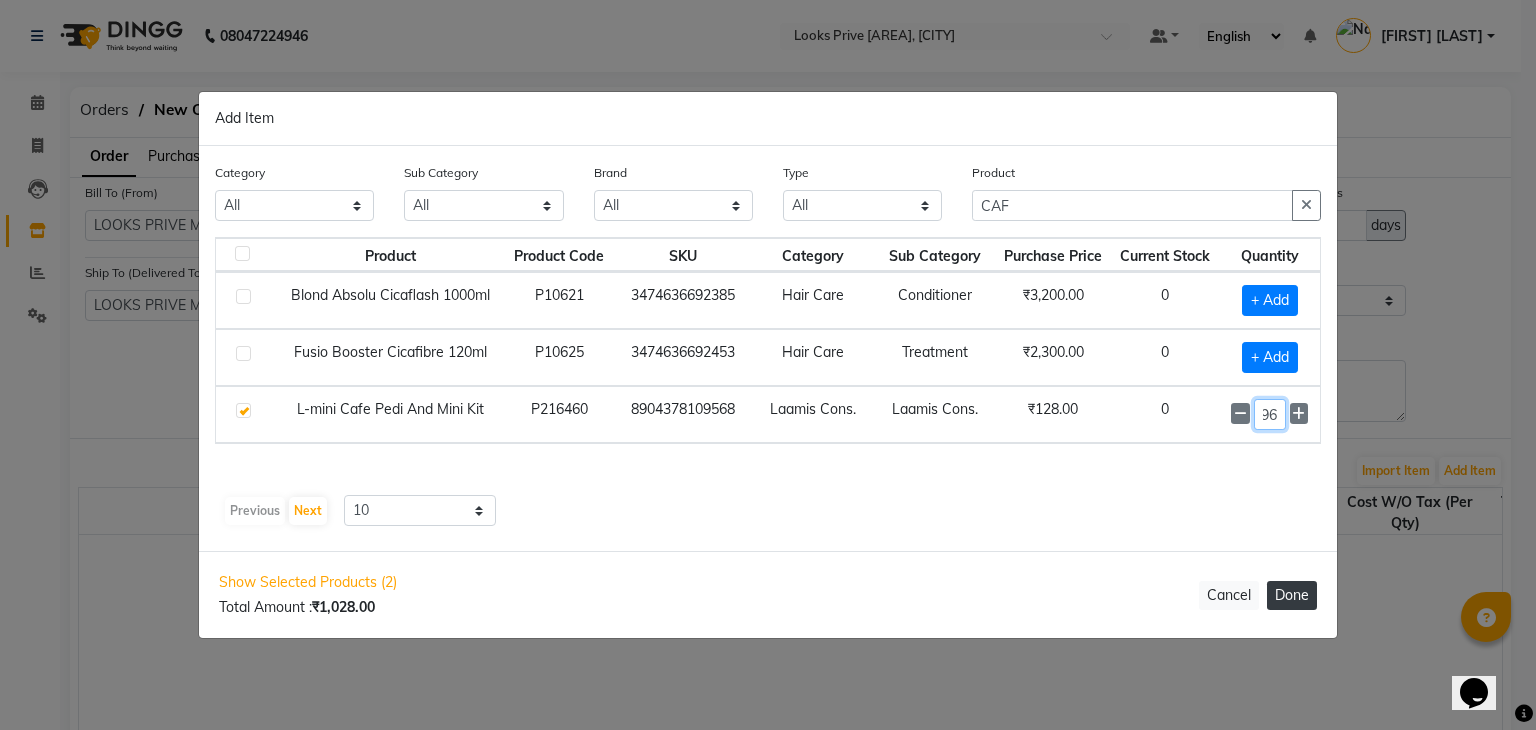 type on "96" 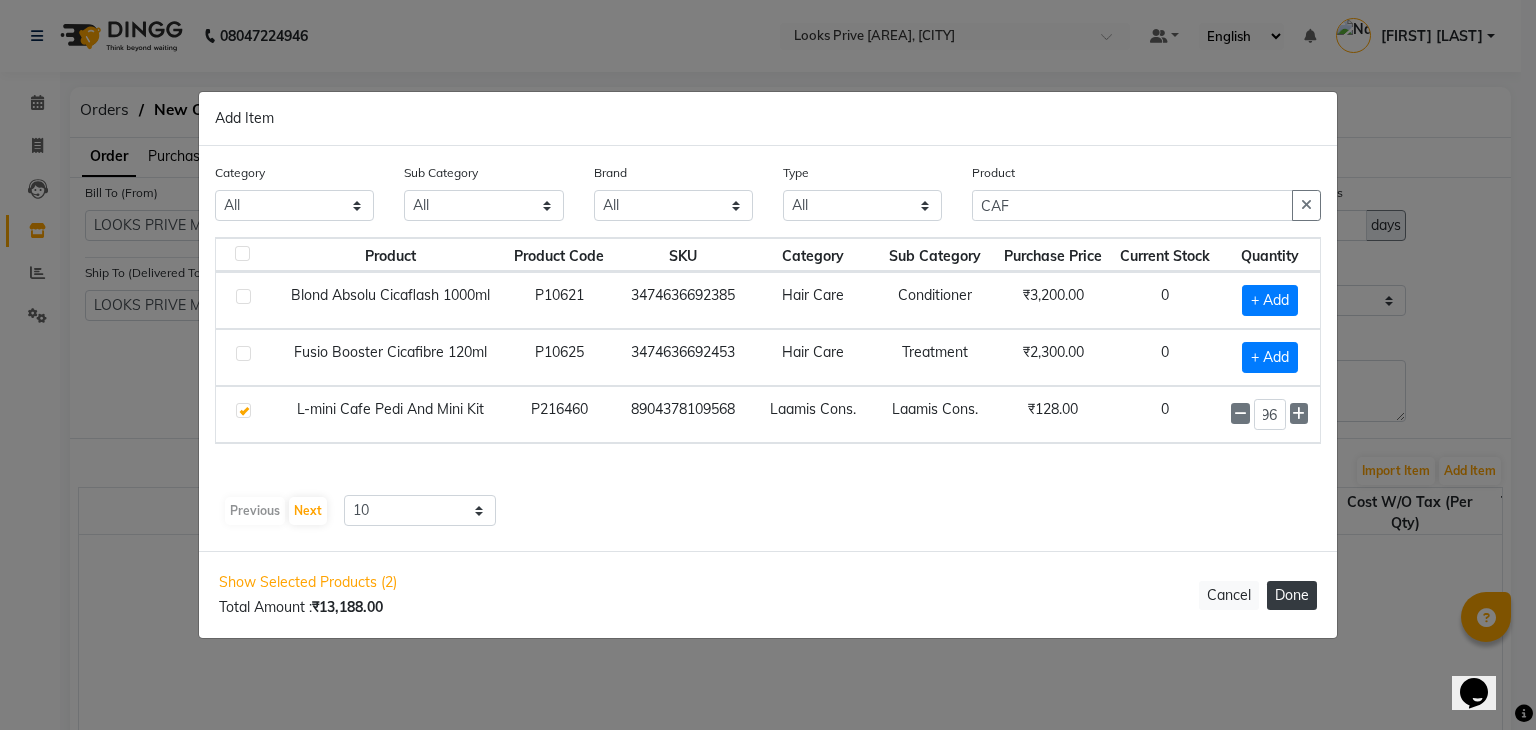 click on "Done" 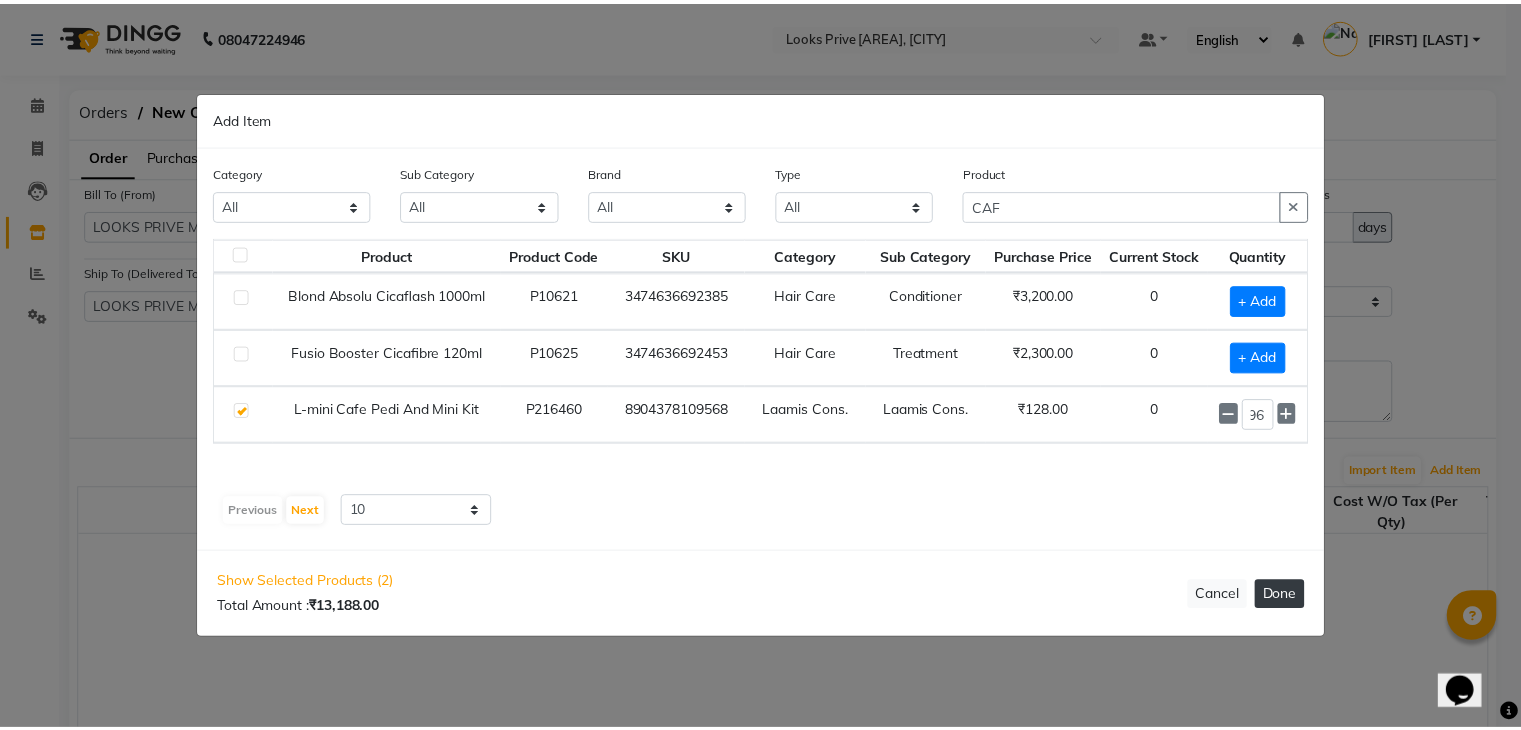 scroll, scrollTop: 0, scrollLeft: 0, axis: both 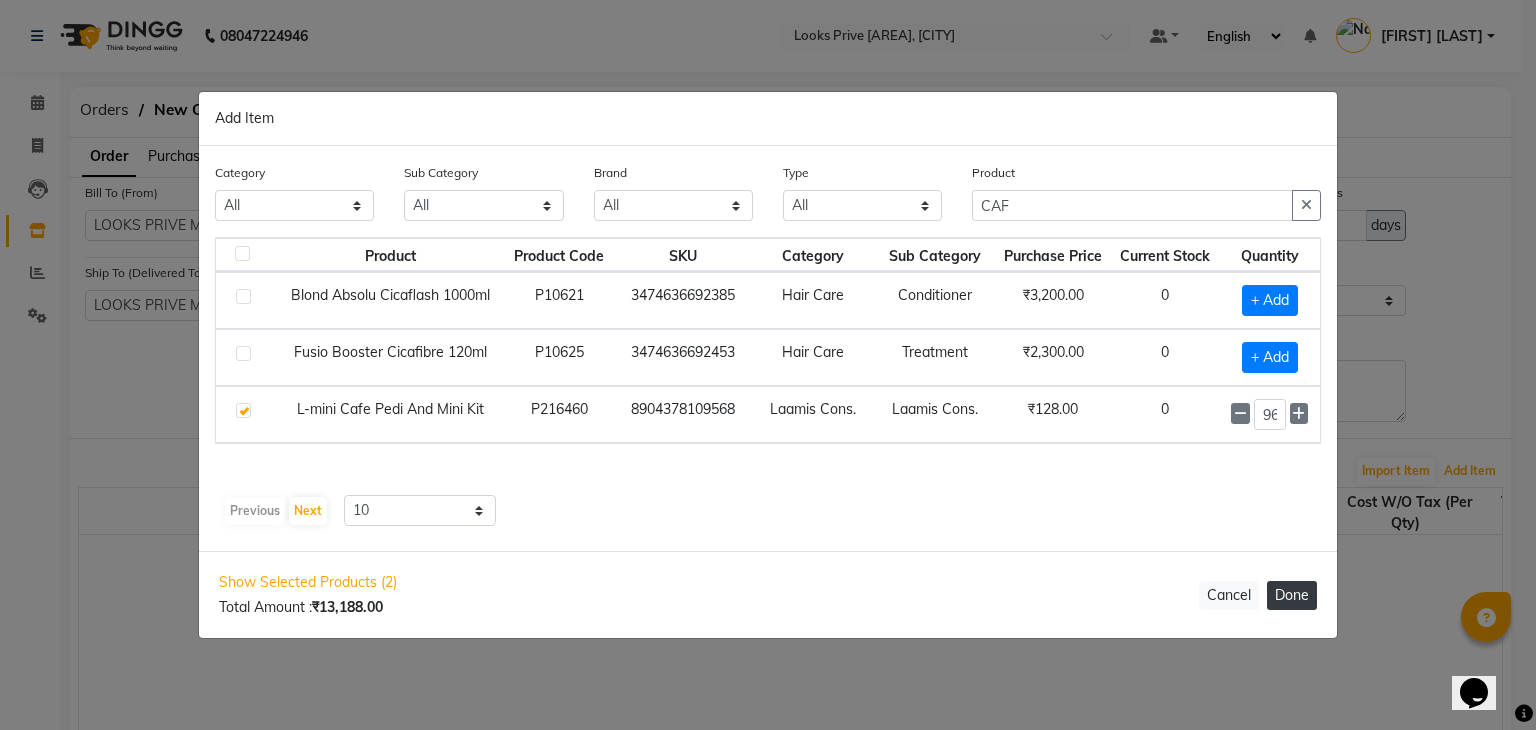 select on "3871" 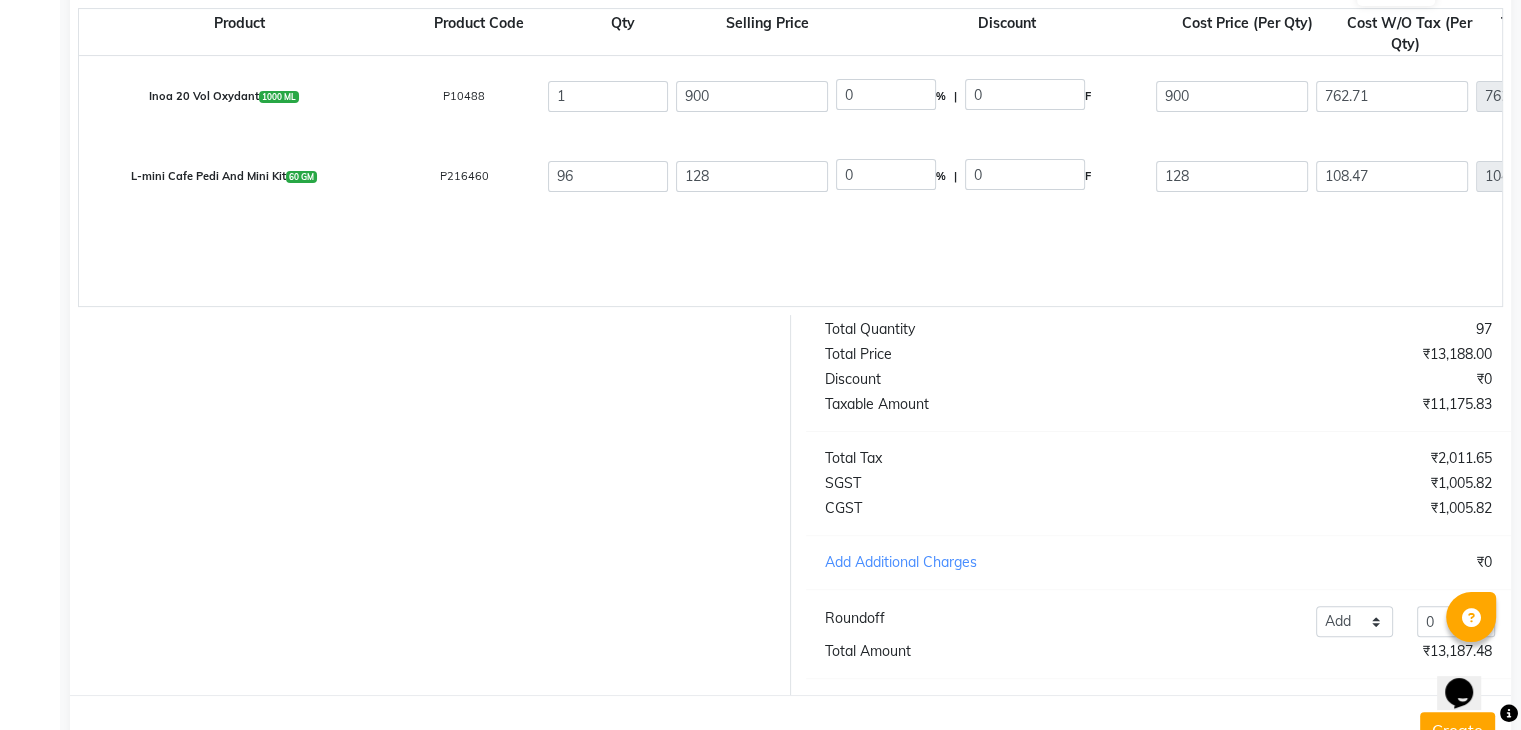 scroll, scrollTop: 563, scrollLeft: 0, axis: vertical 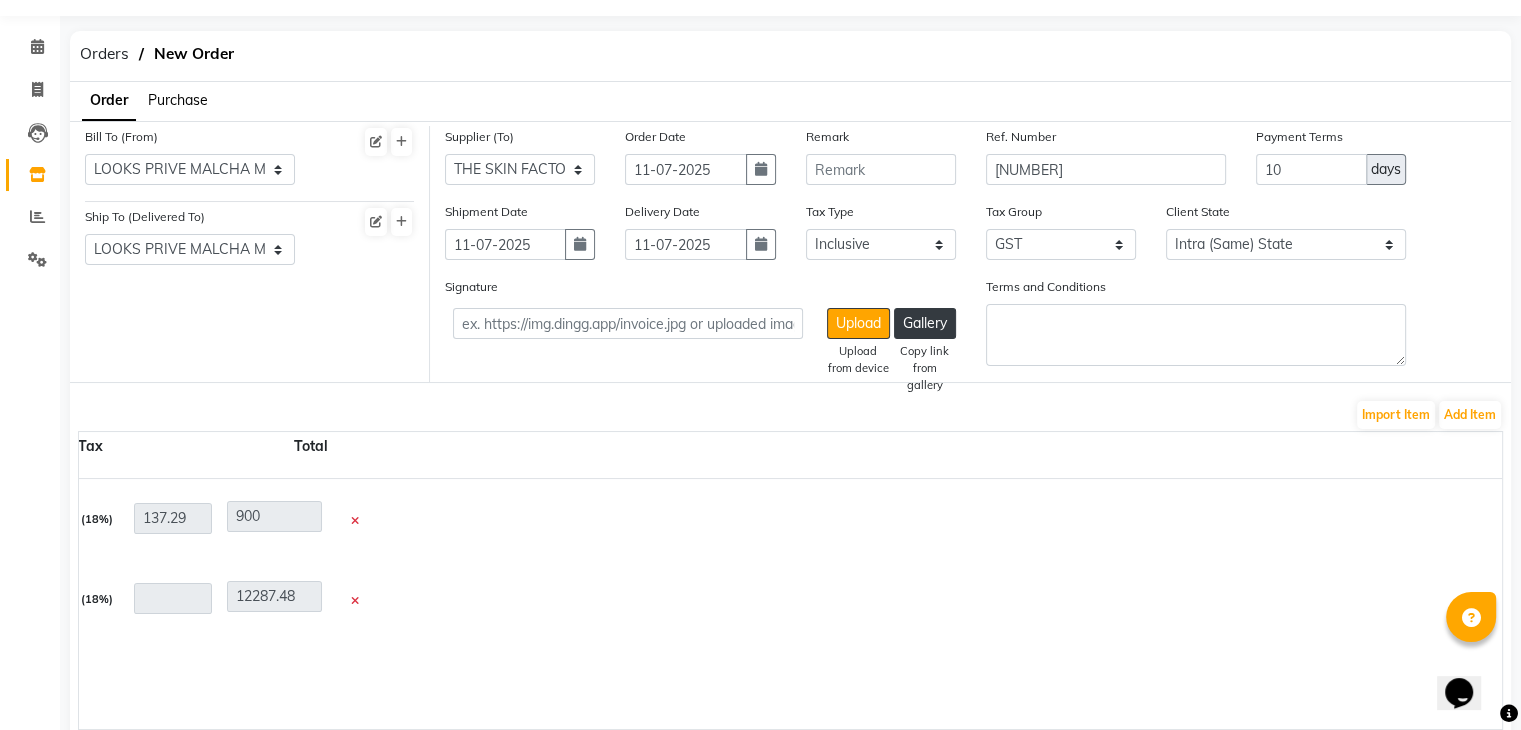 click 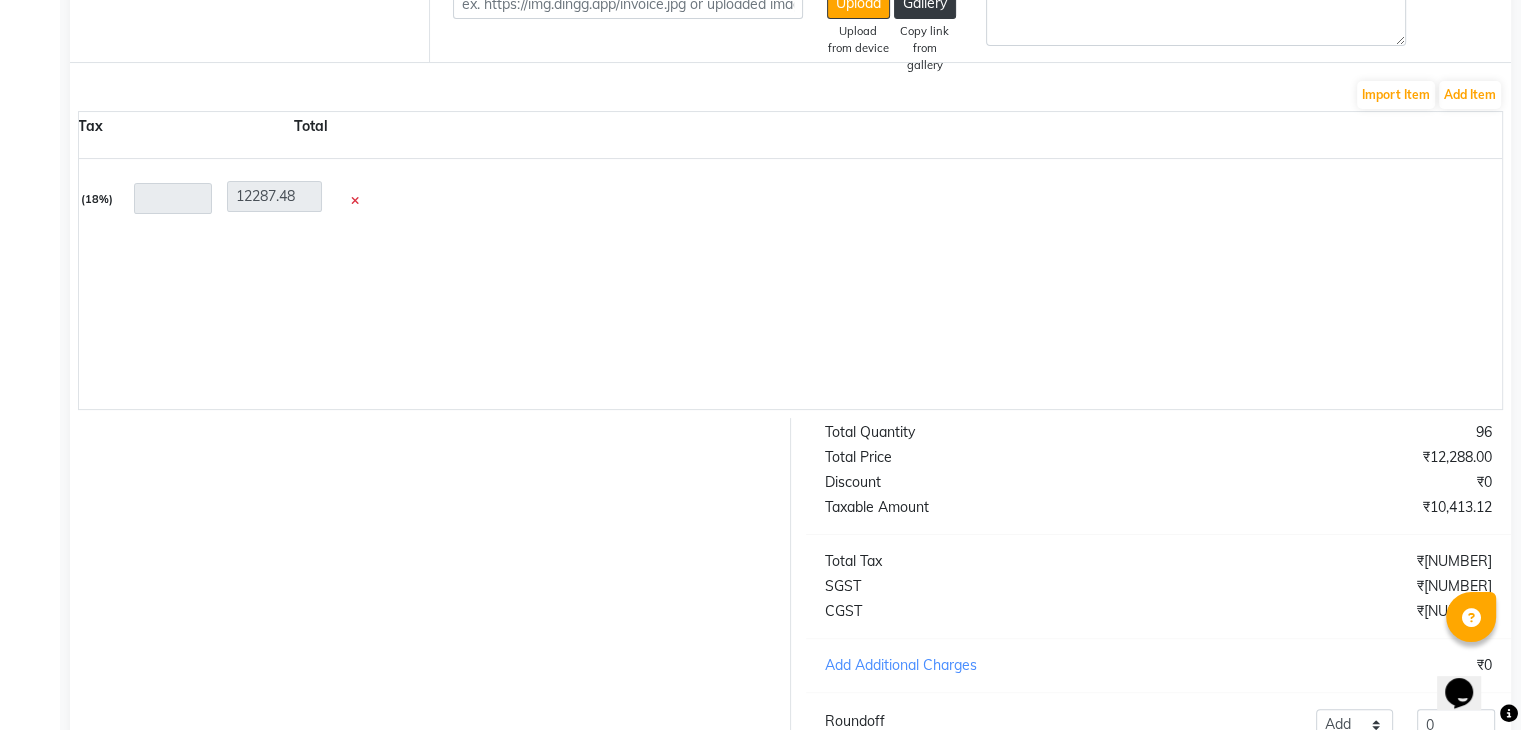 scroll, scrollTop: 416, scrollLeft: 0, axis: vertical 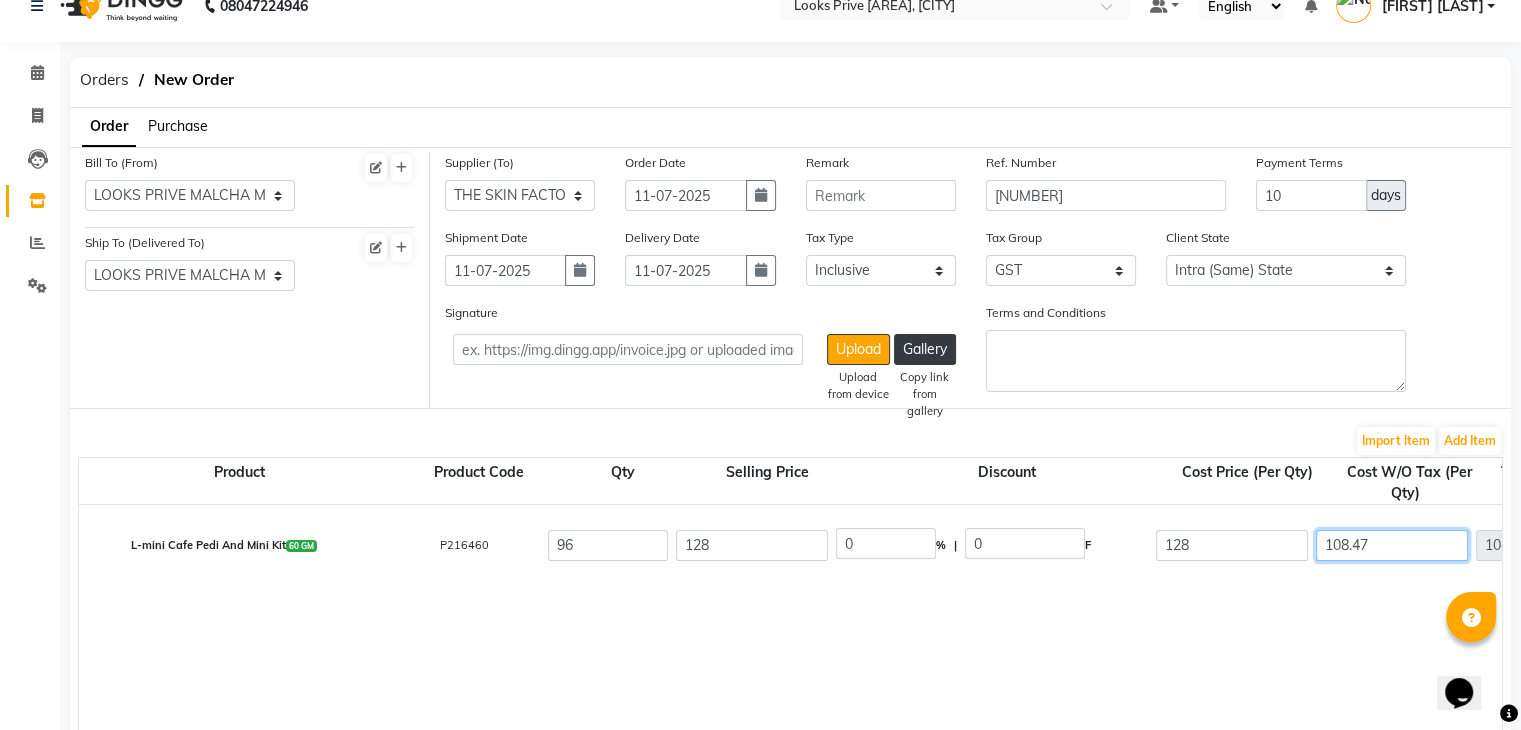 click on "108.47" 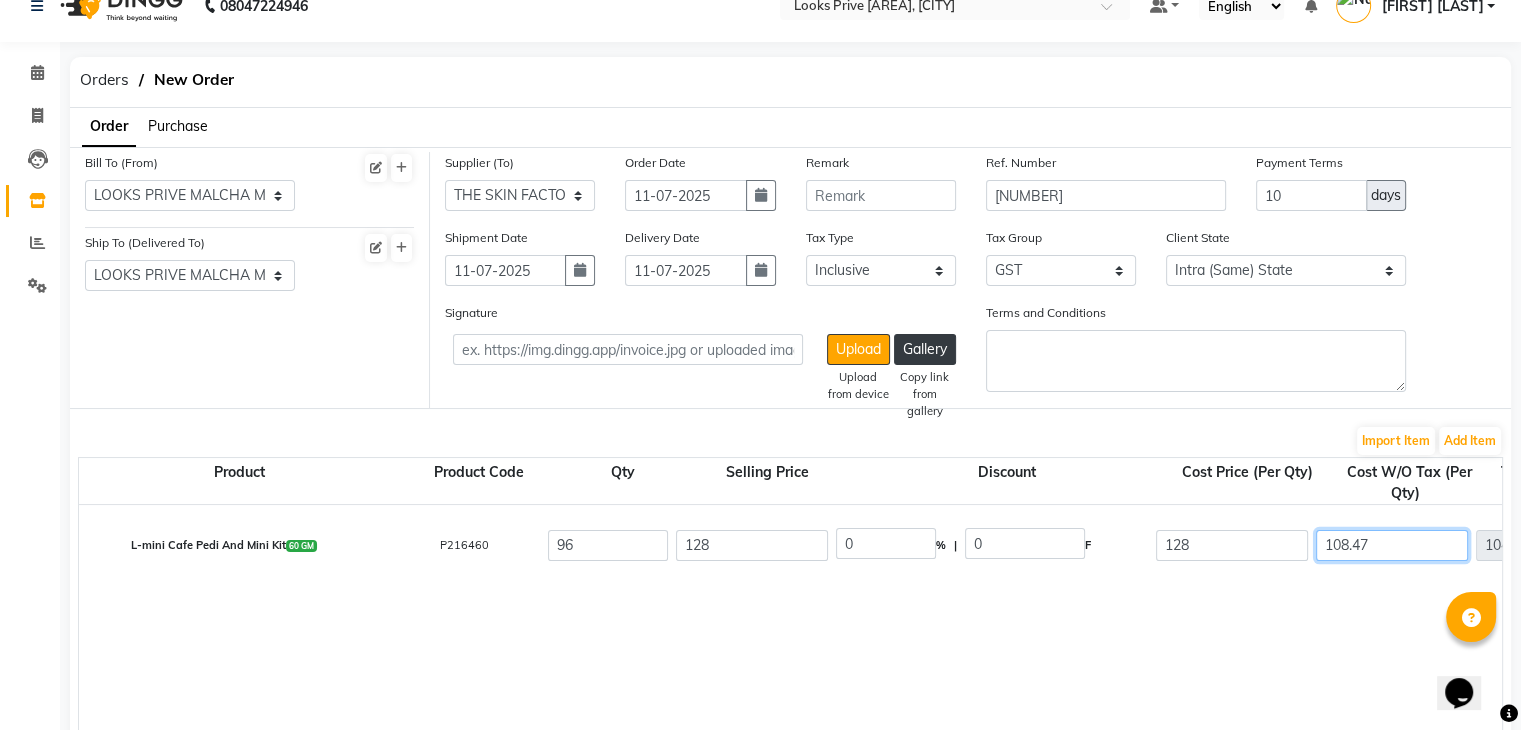 type on "[PHONE]" 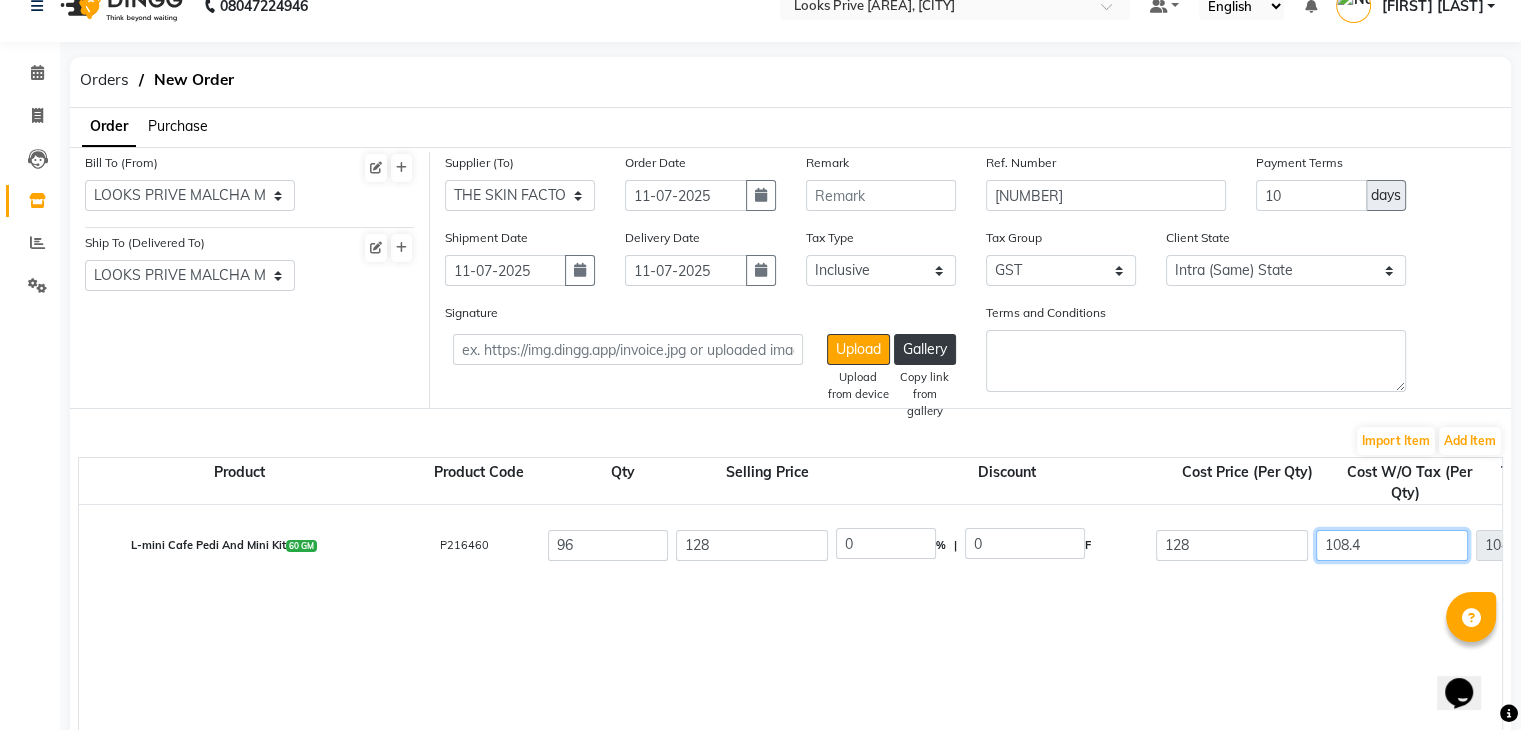 type on "108" 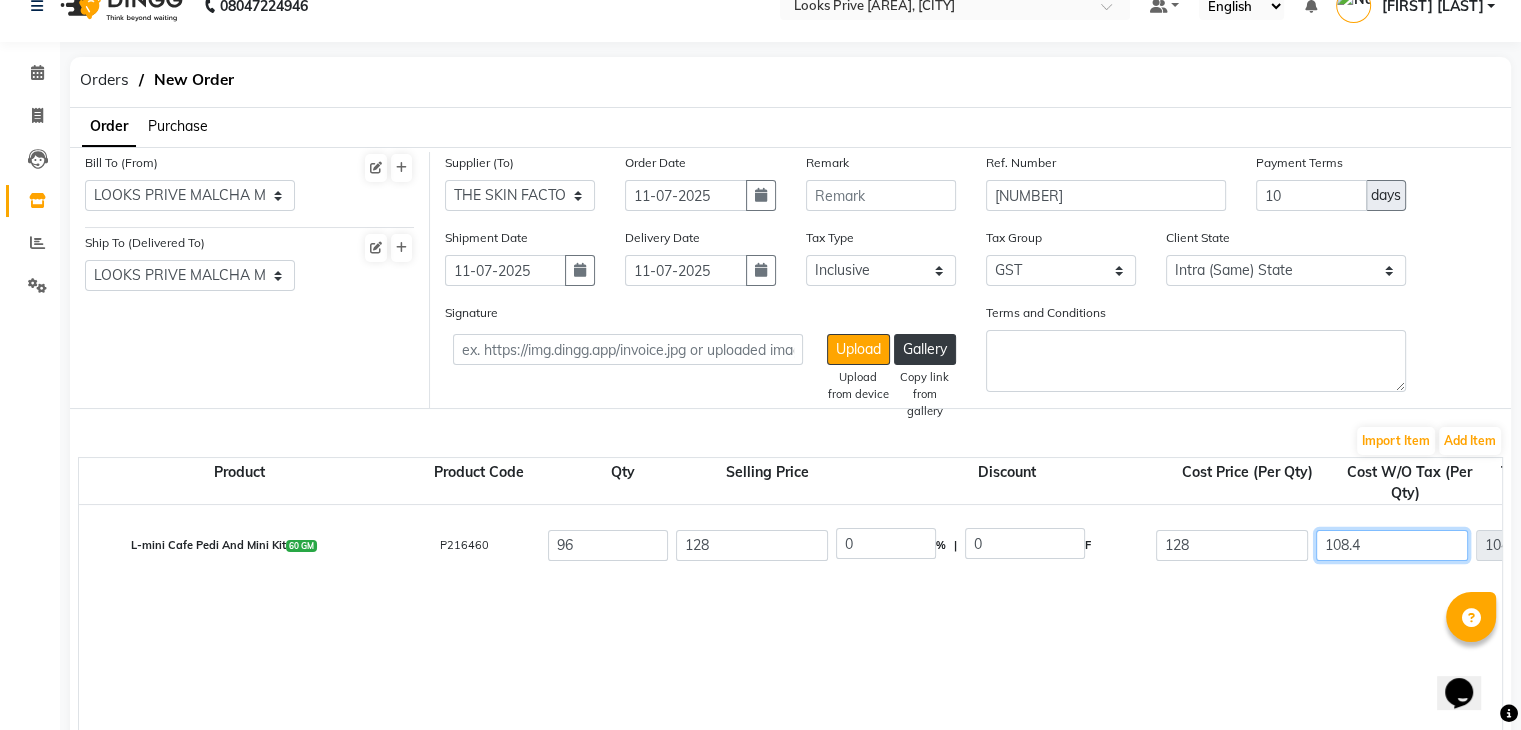 type on "10368" 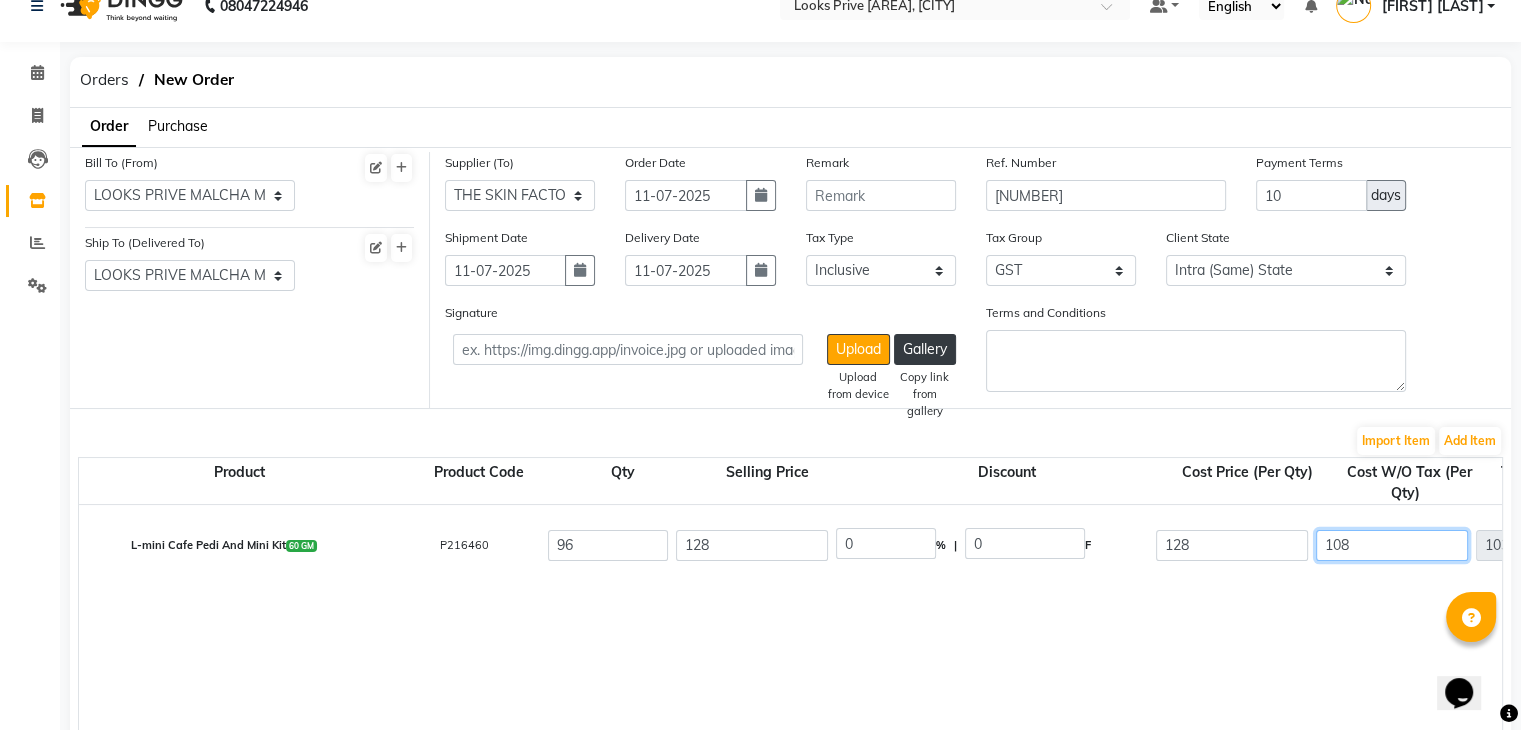 type on "10" 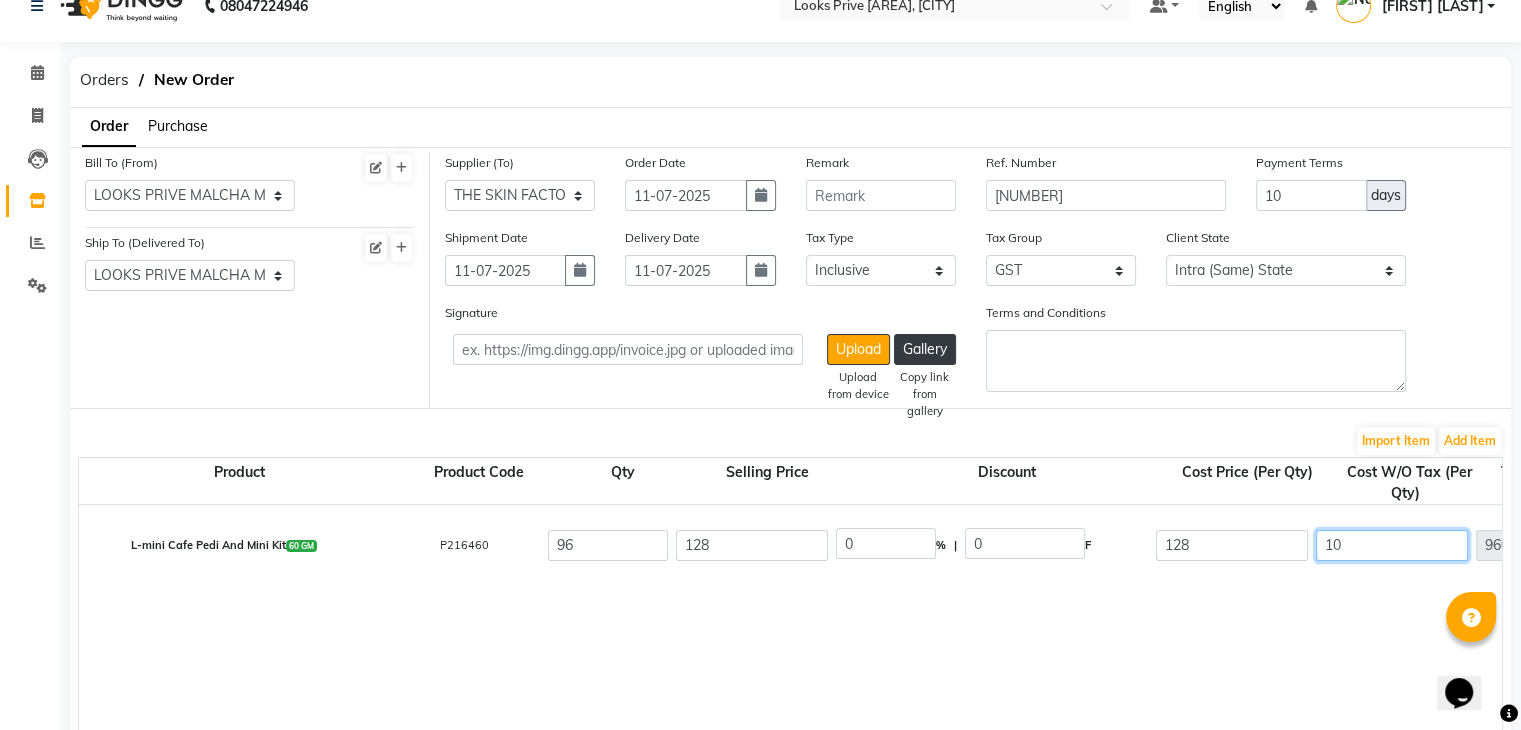 type on "1" 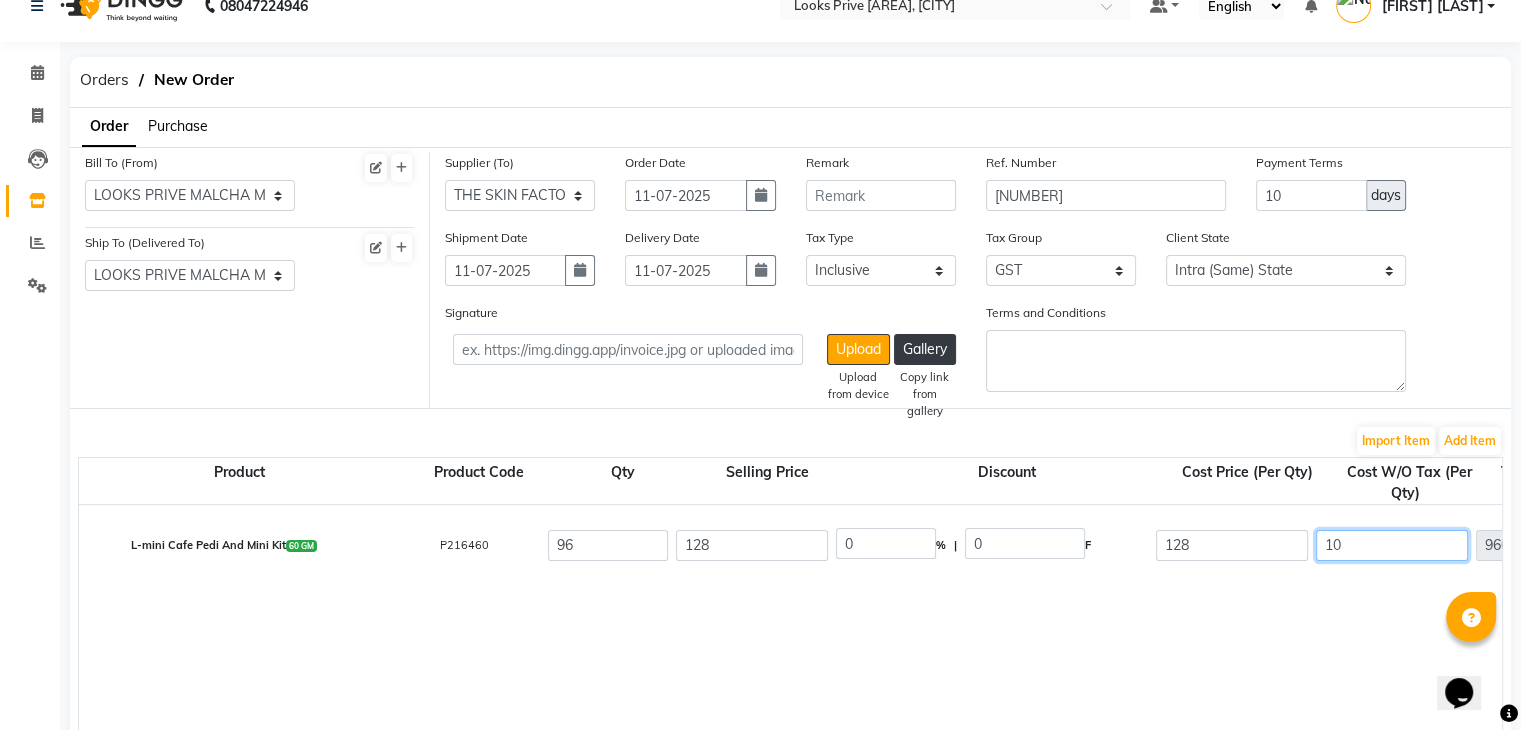 type on "96" 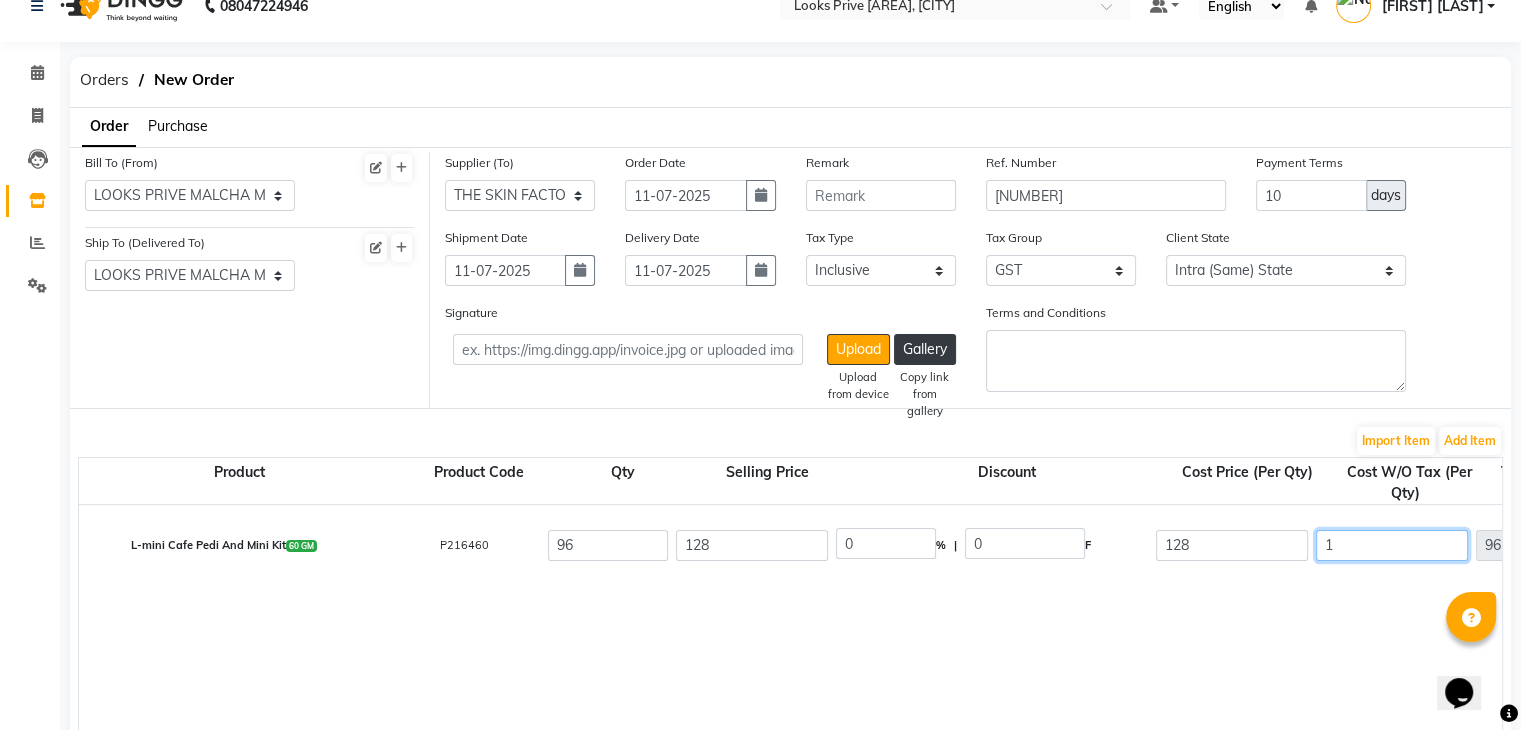type 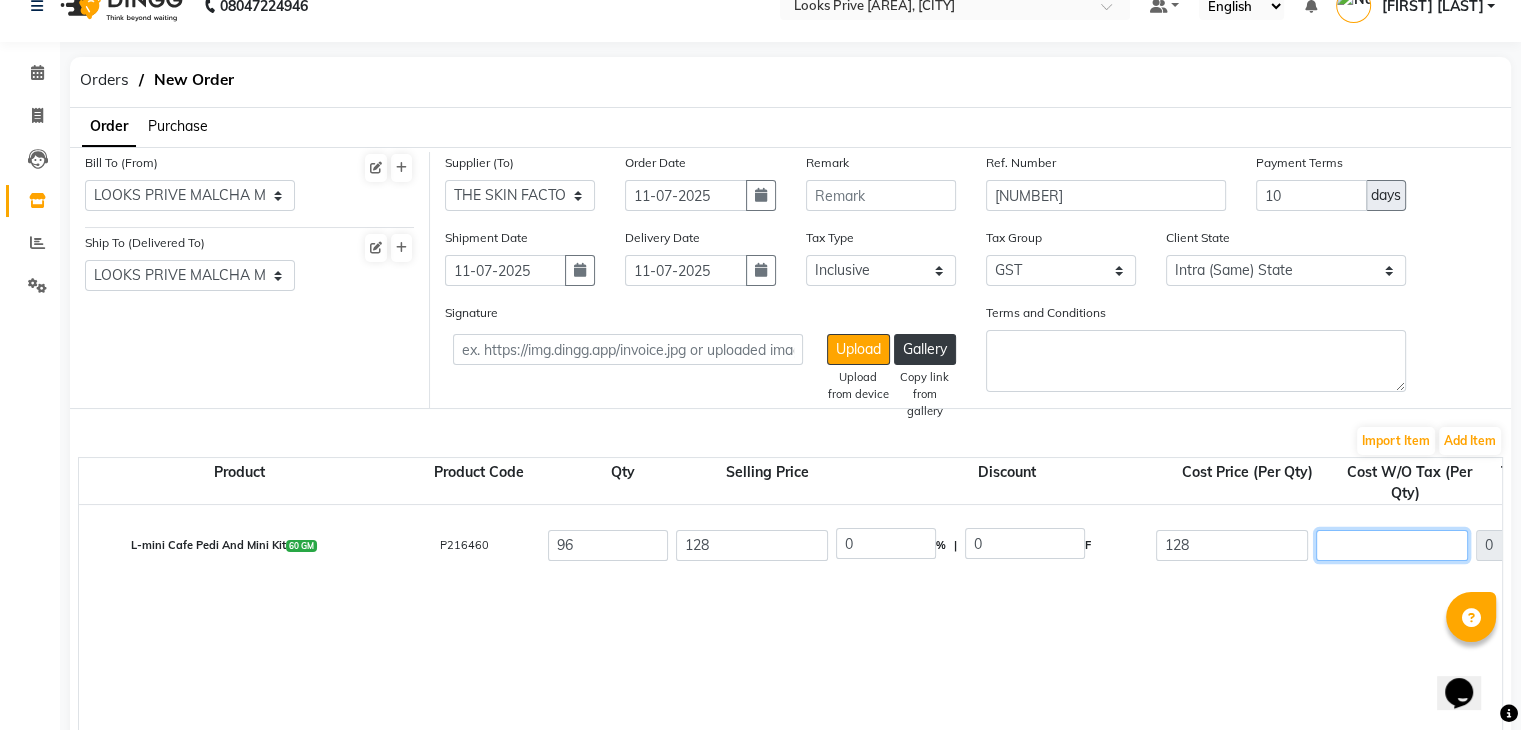 type on "1" 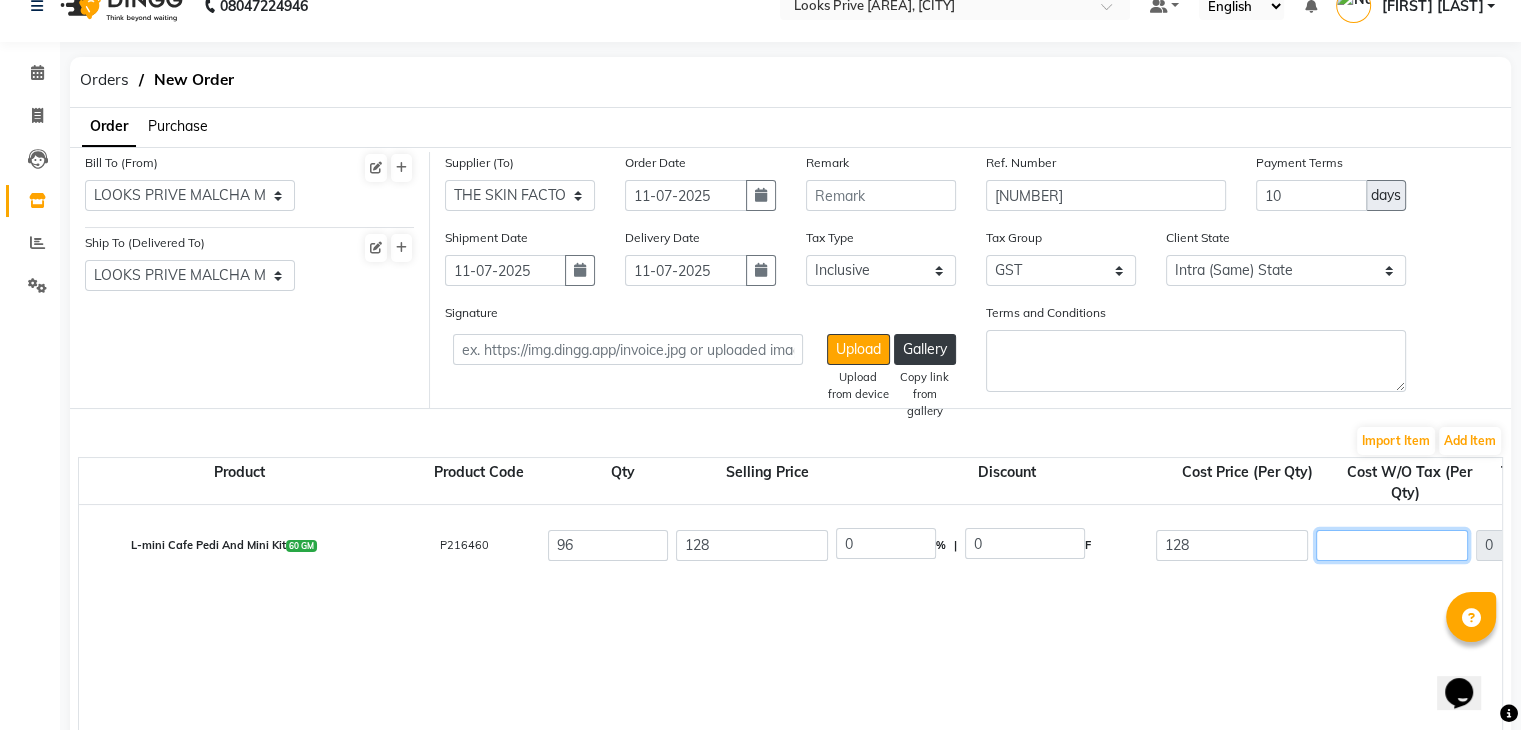 type on "96" 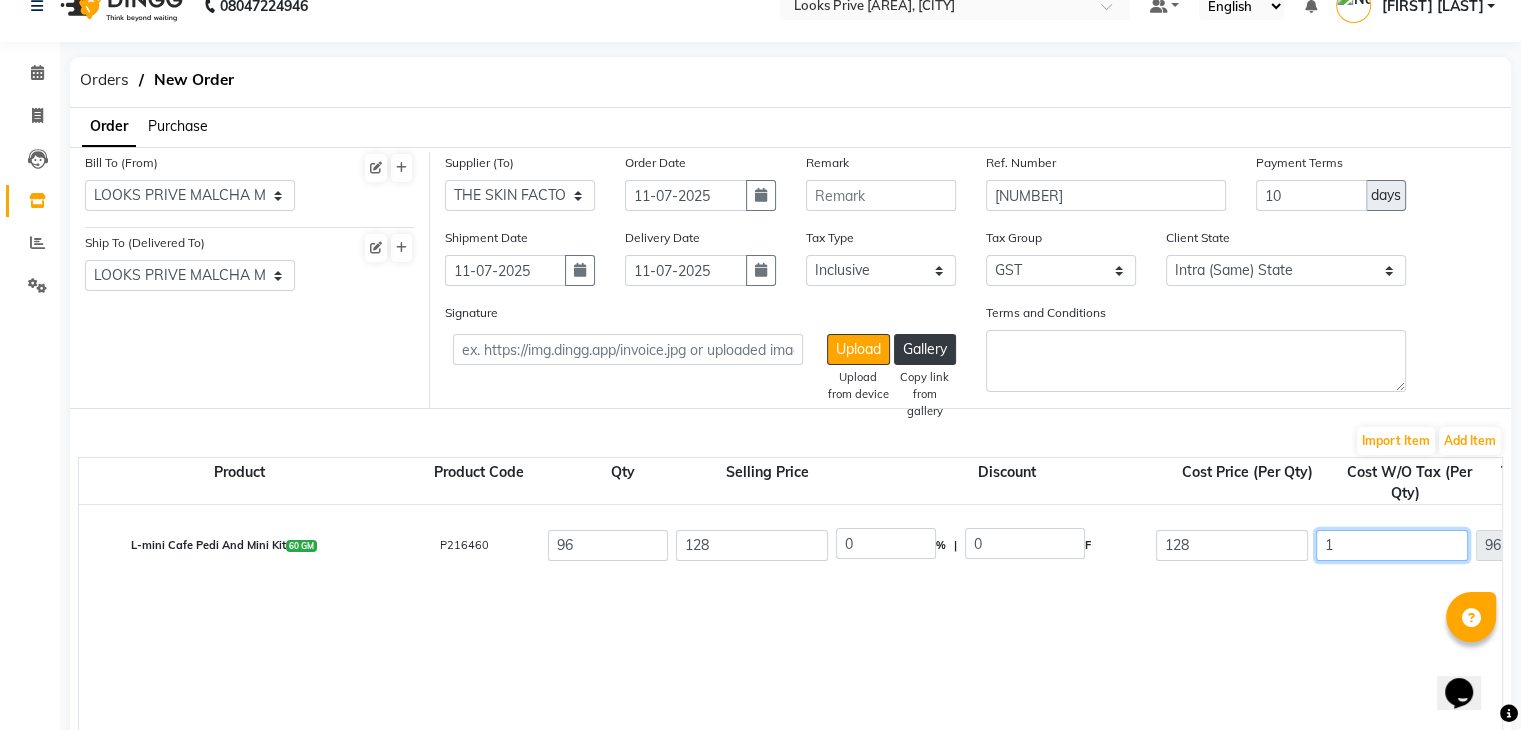 type on "12" 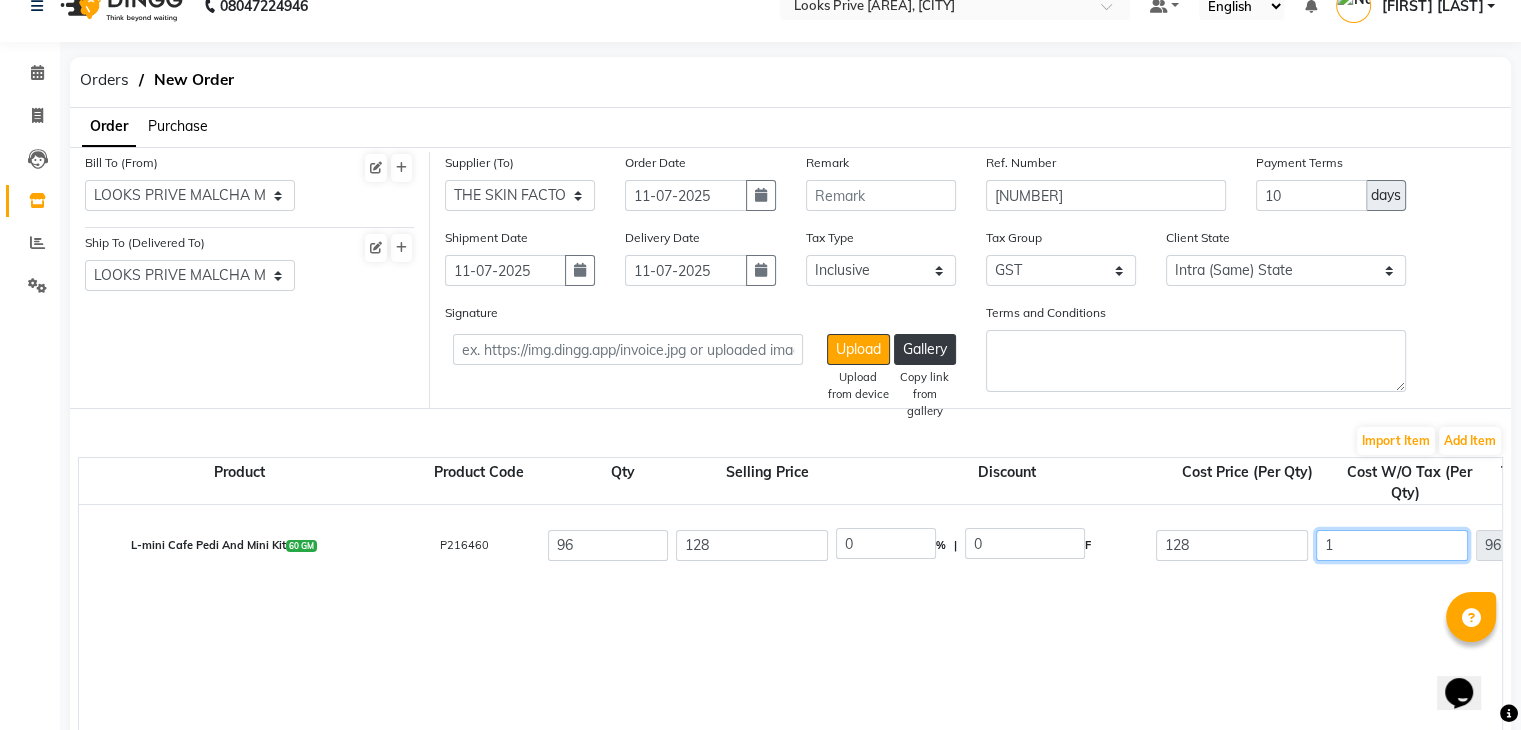 type on "1152" 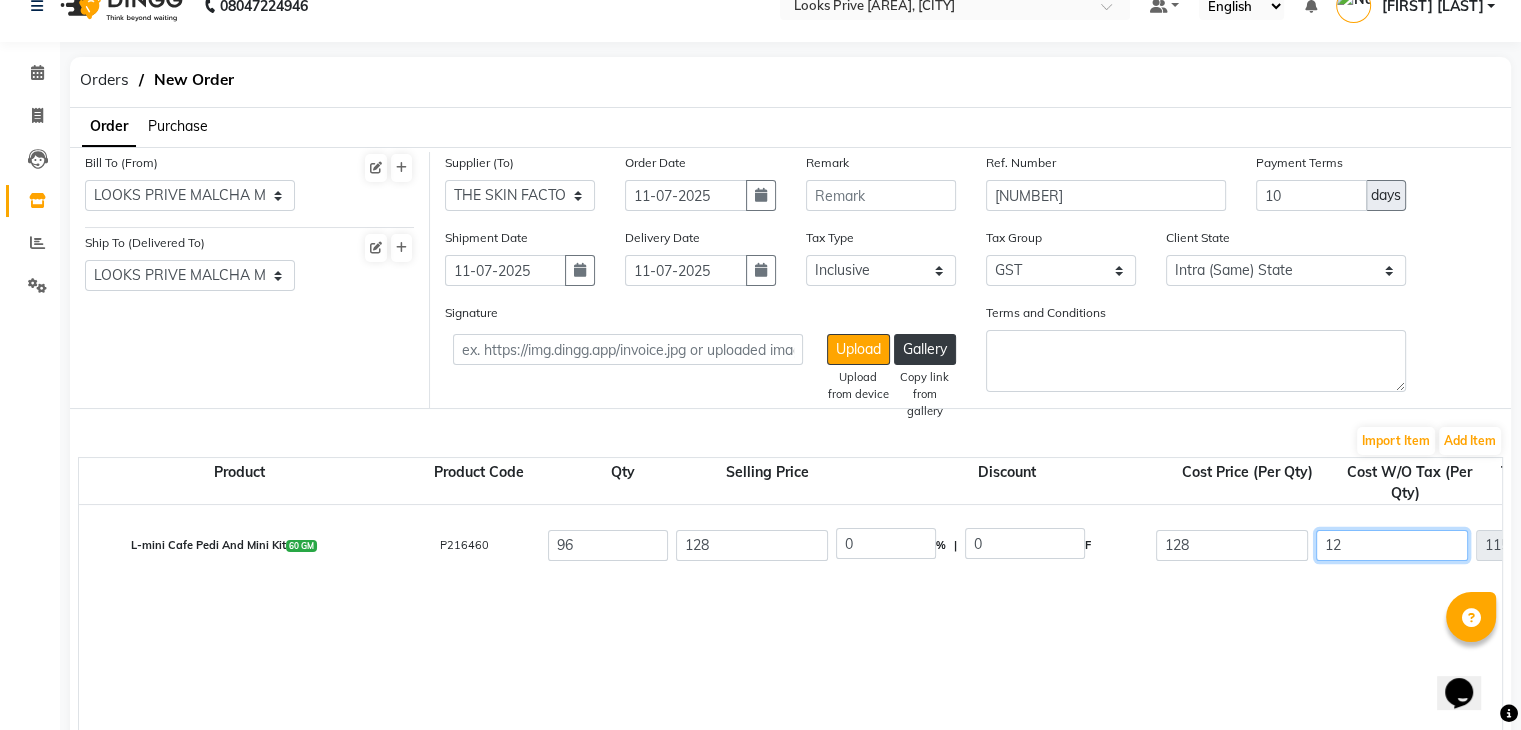 type on "123" 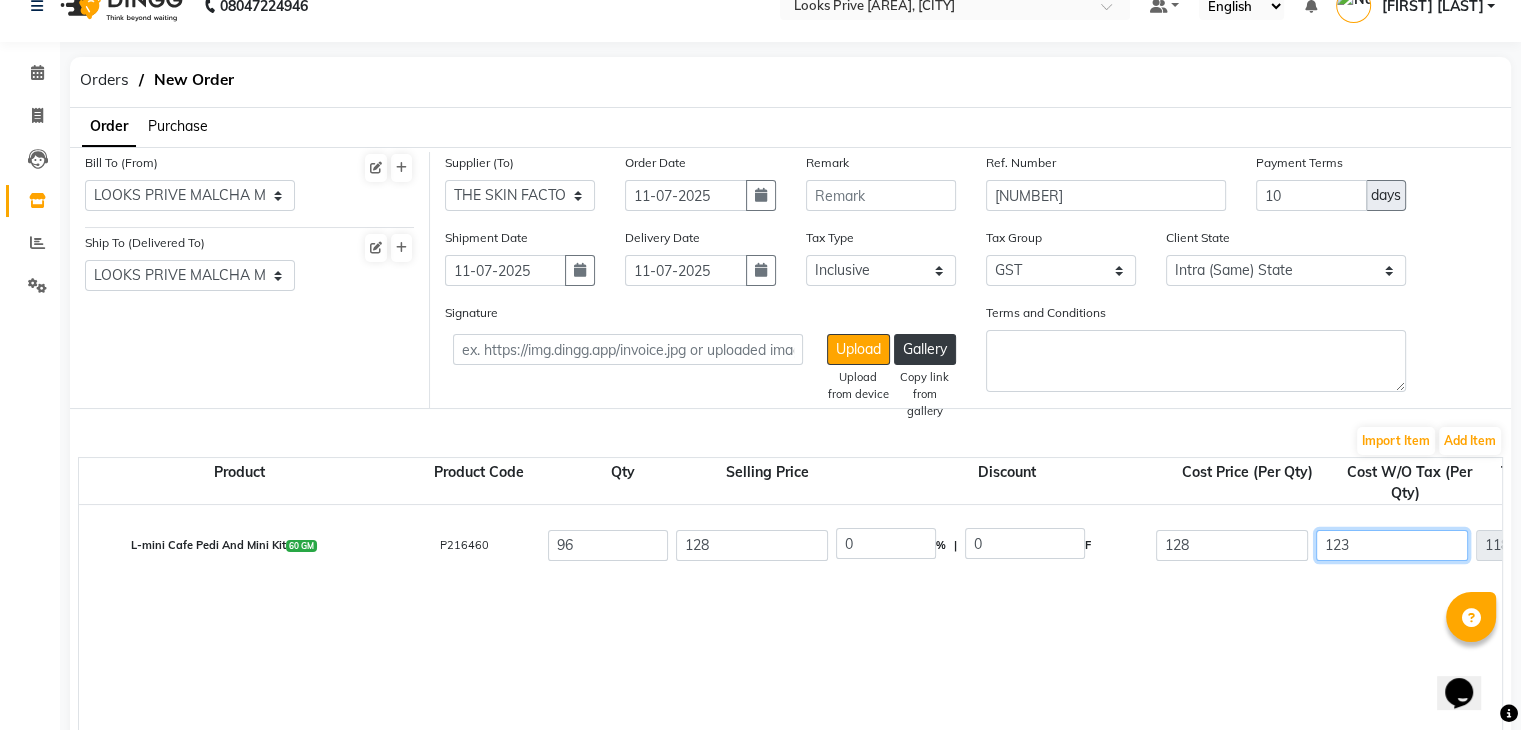 scroll, scrollTop: 563, scrollLeft: 0, axis: vertical 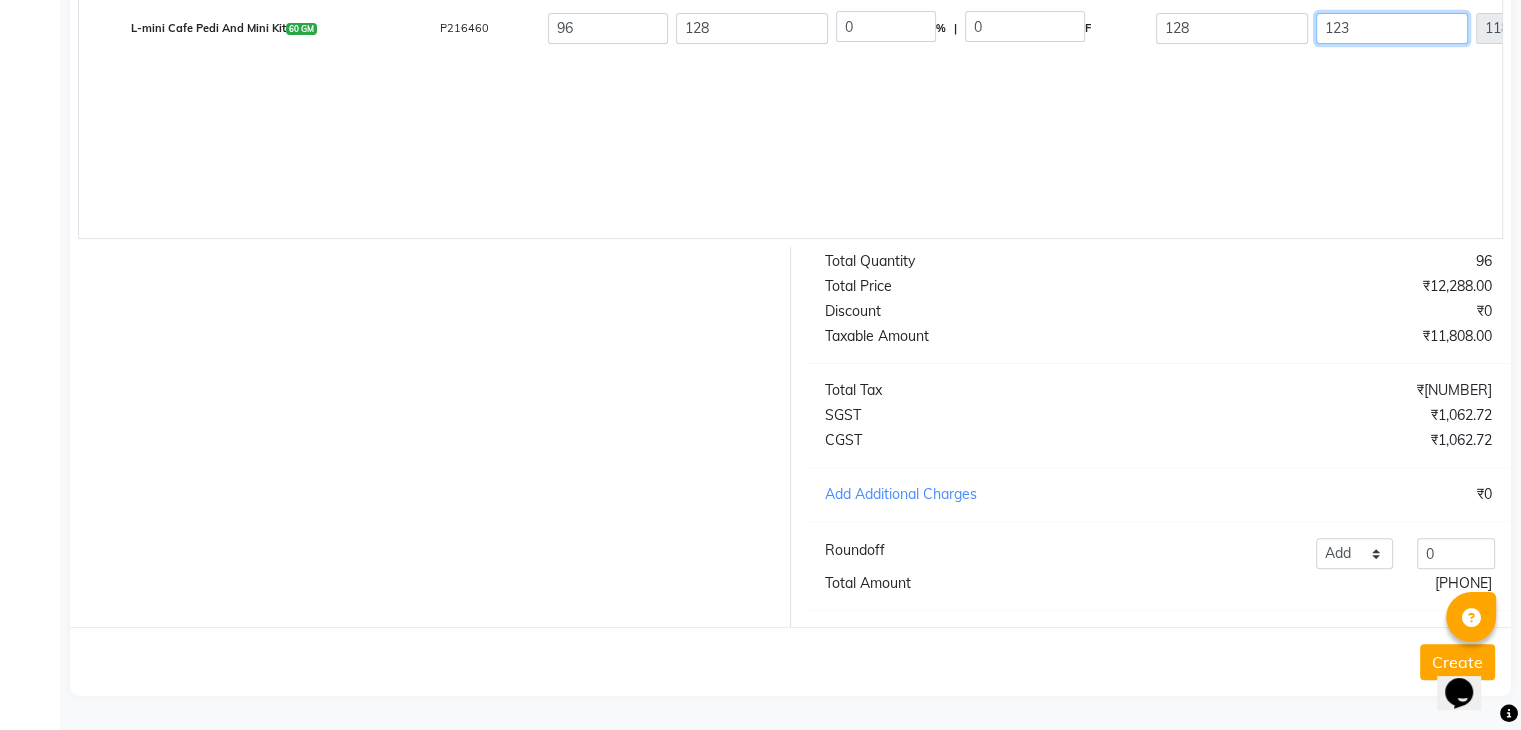 type on "123" 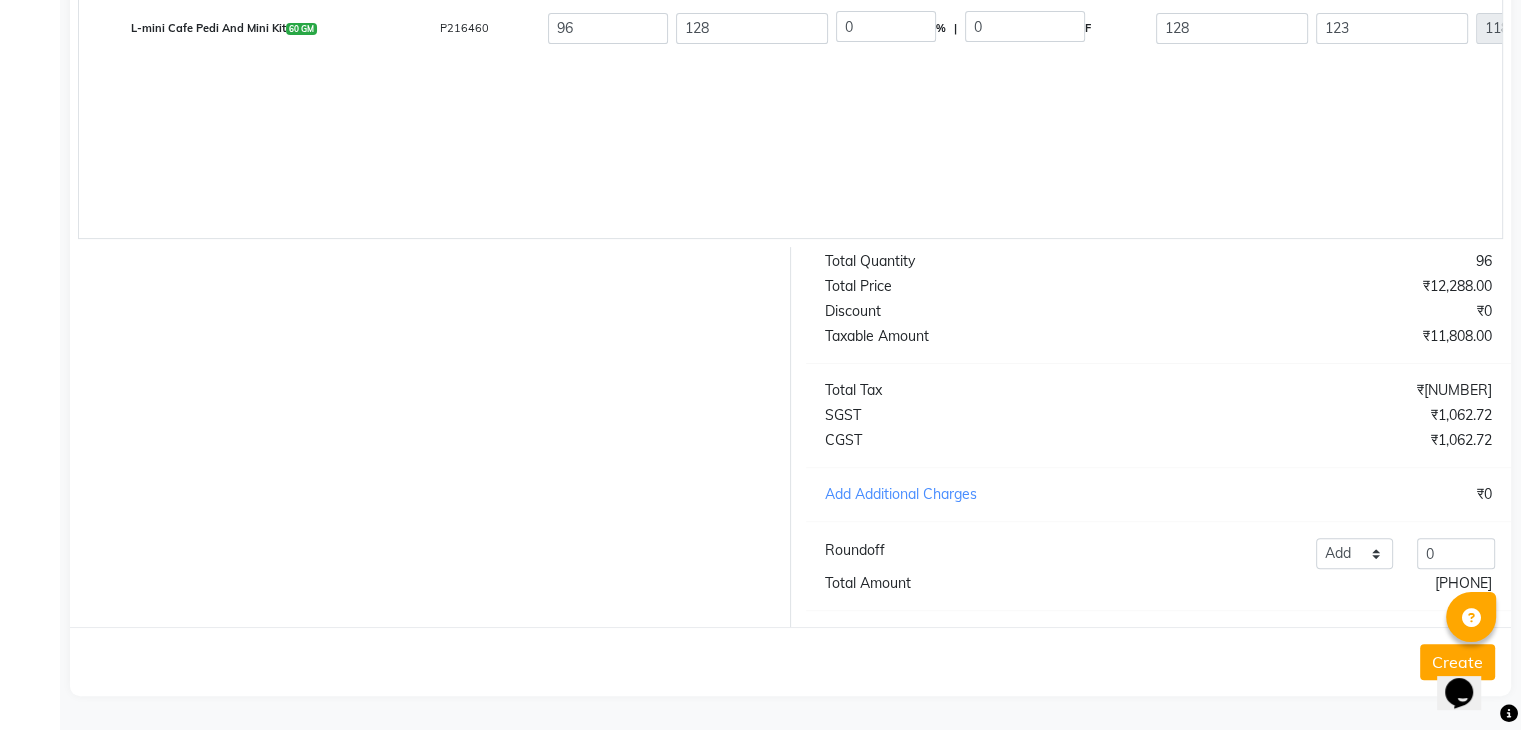 type on "145.14" 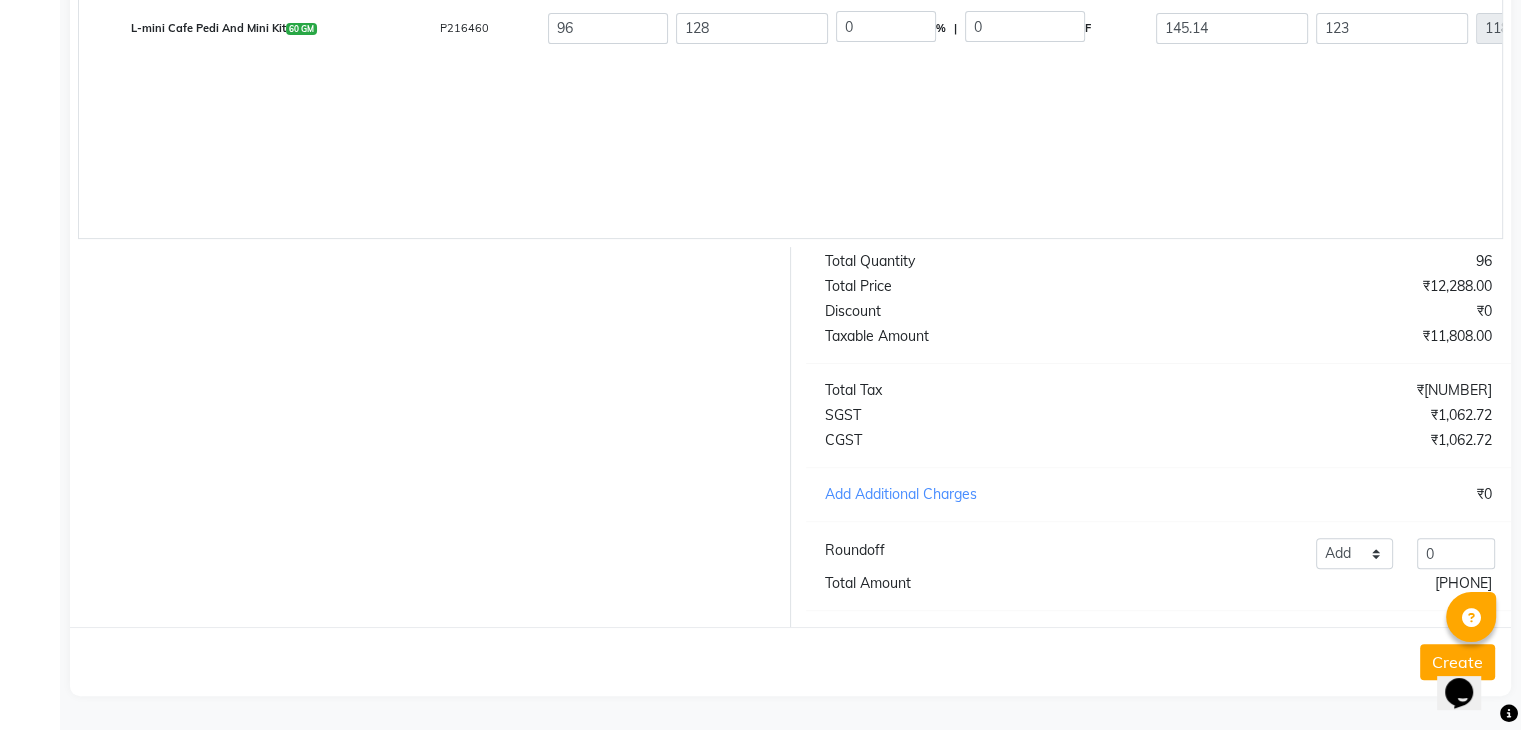type on "[NUMBER]" 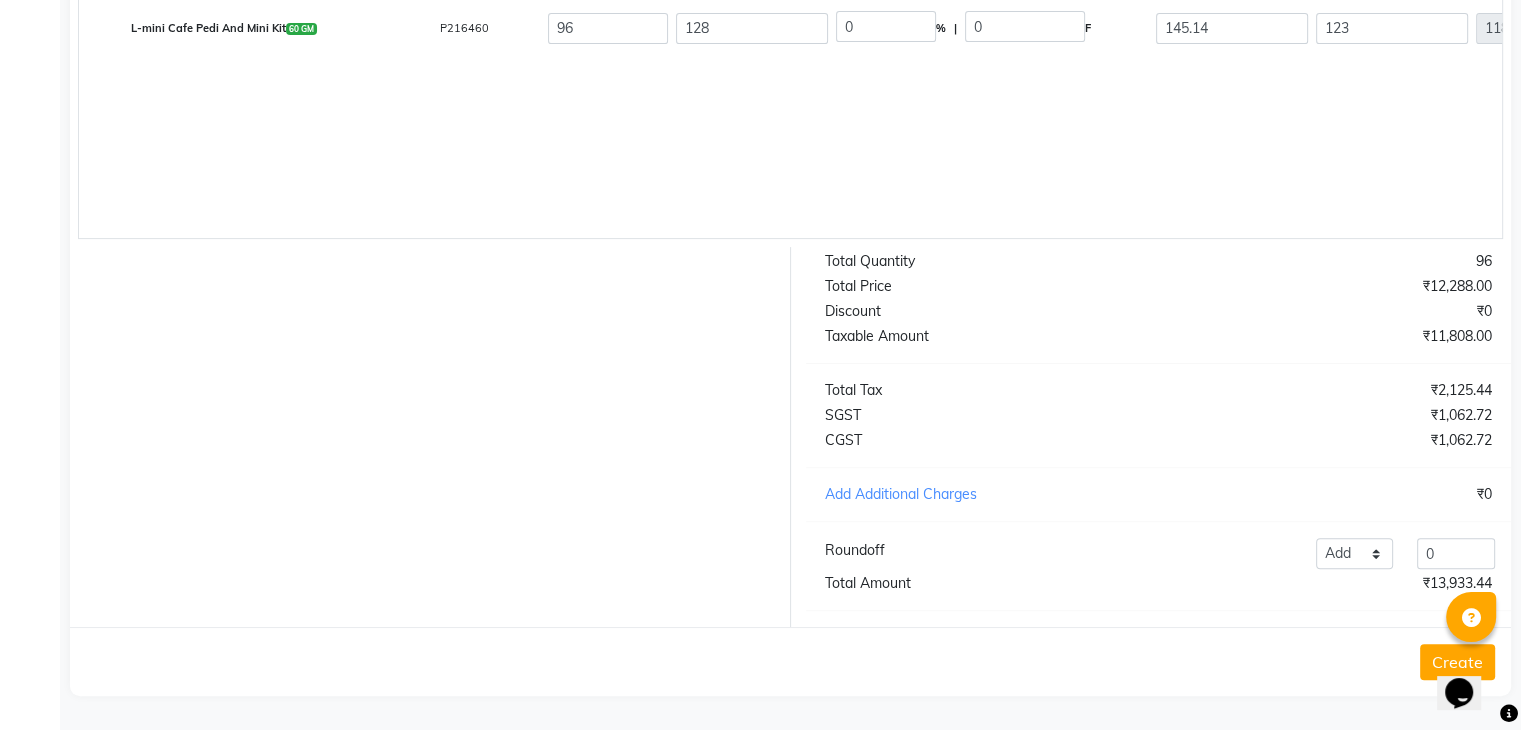 click on "Opens Chat This icon Opens the chat window." at bounding box center [1469, 658] 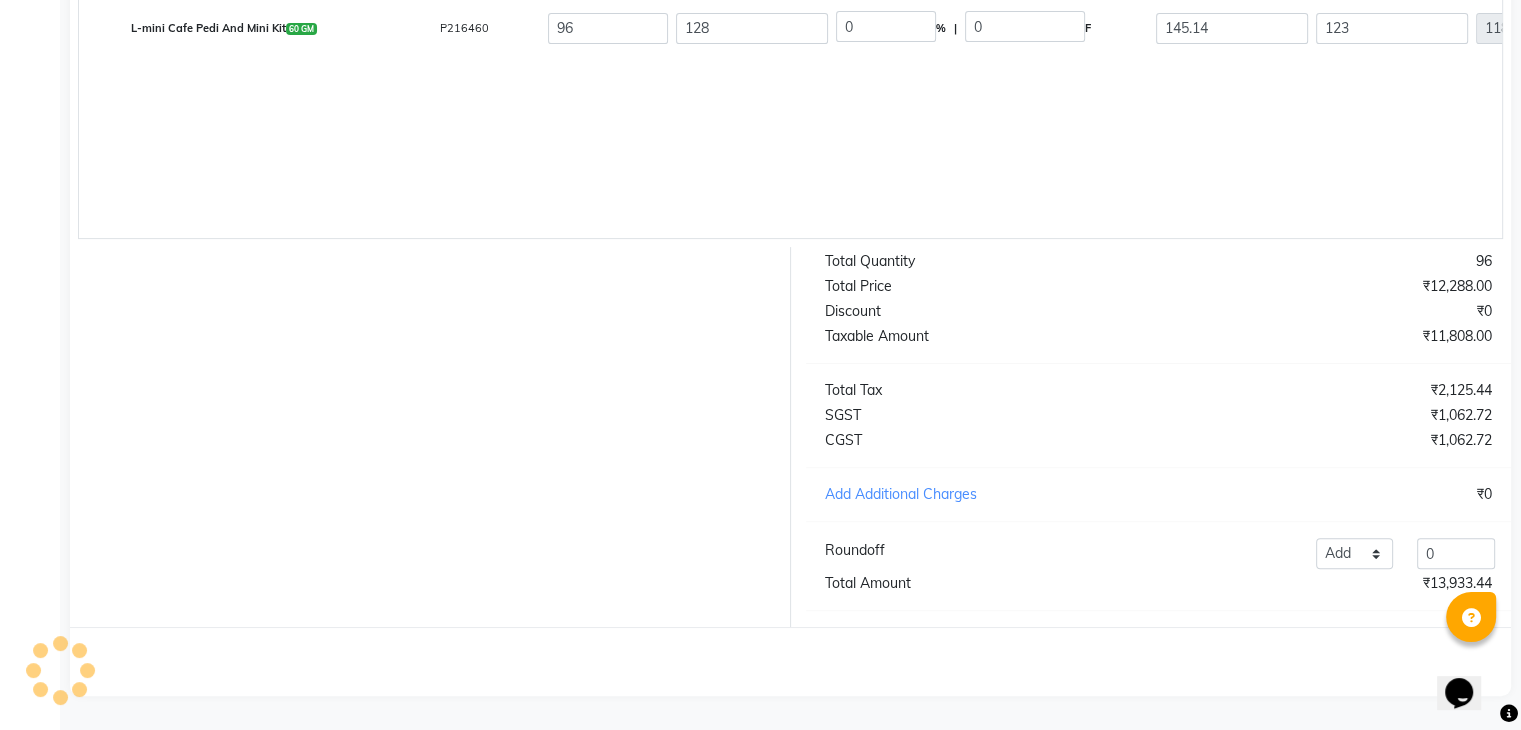 scroll, scrollTop: 0, scrollLeft: 0, axis: both 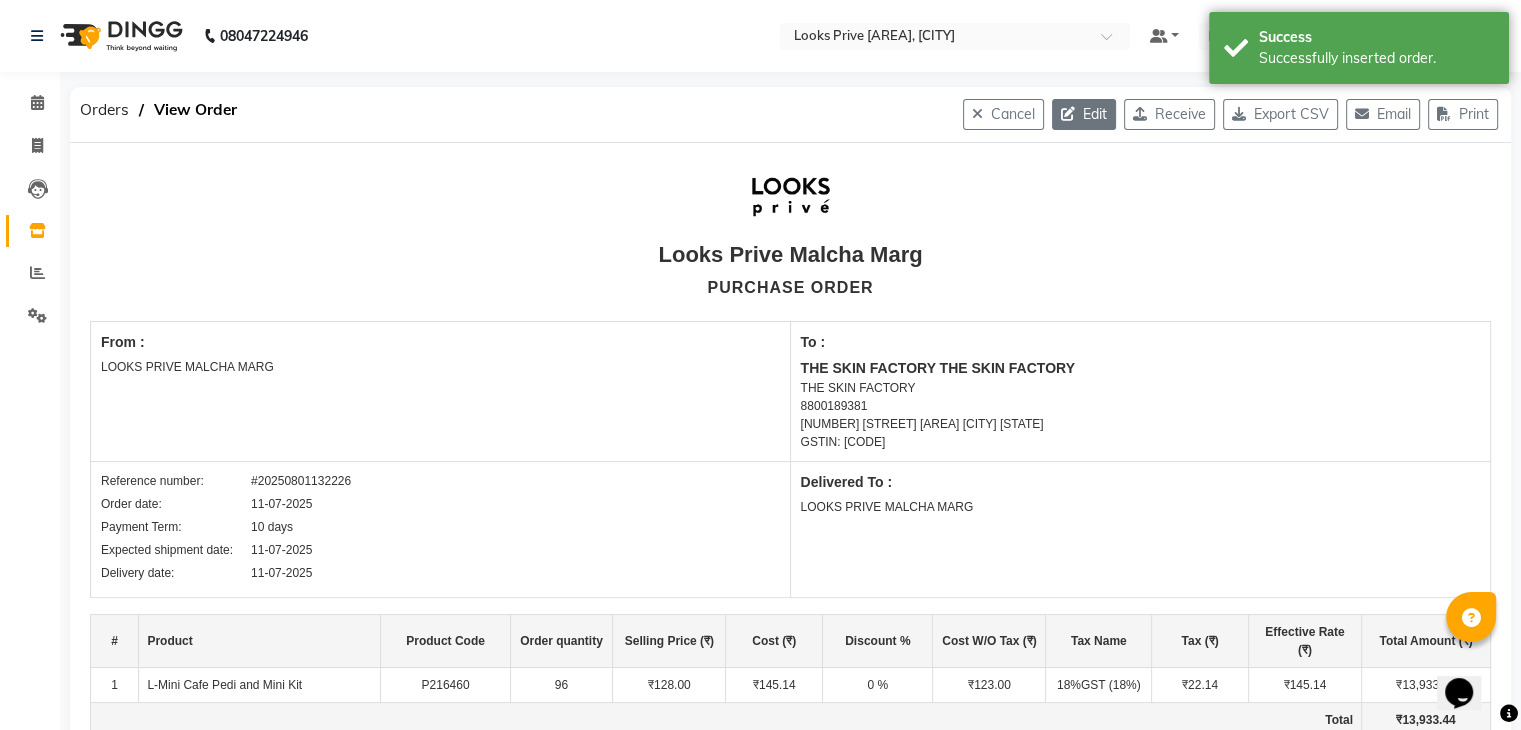 click on "Edit" 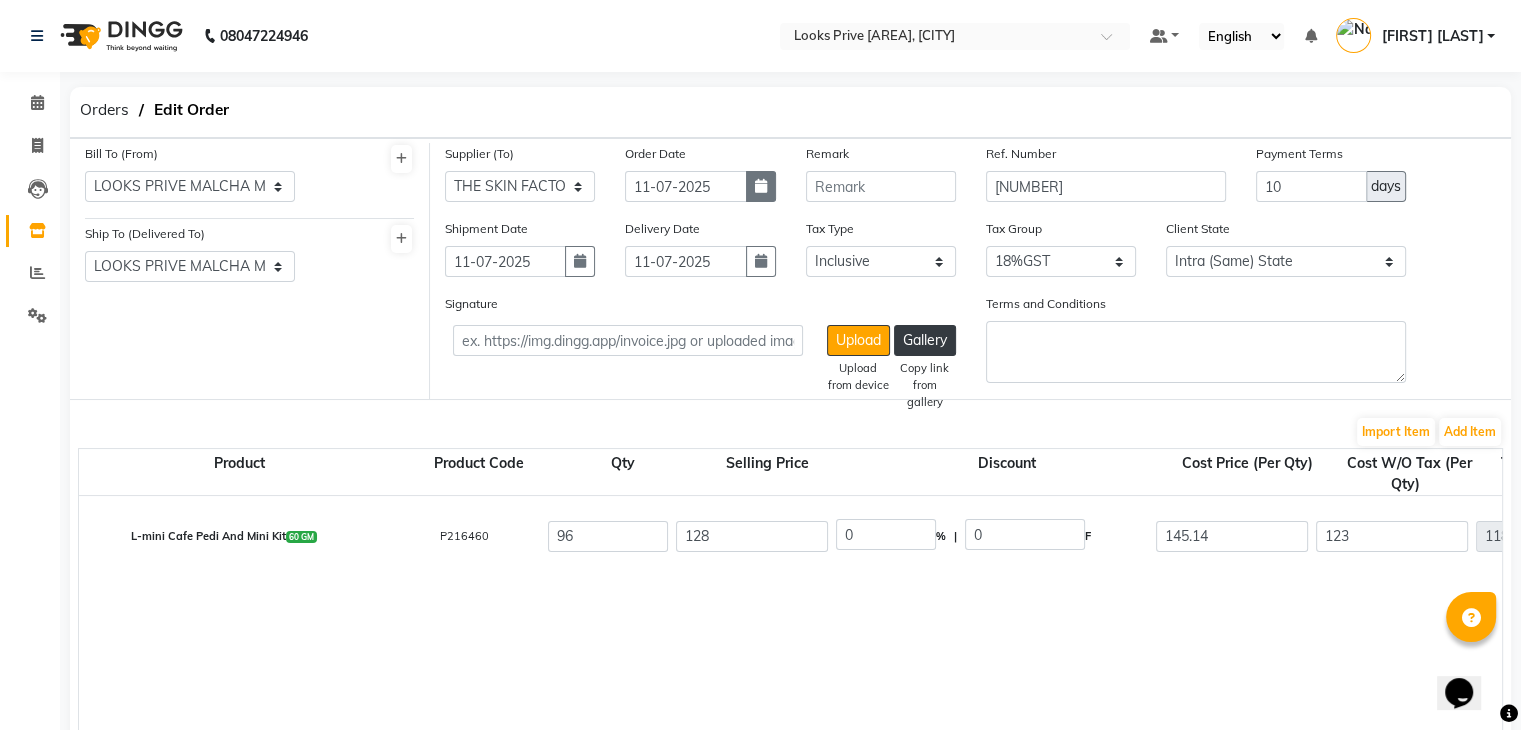 click 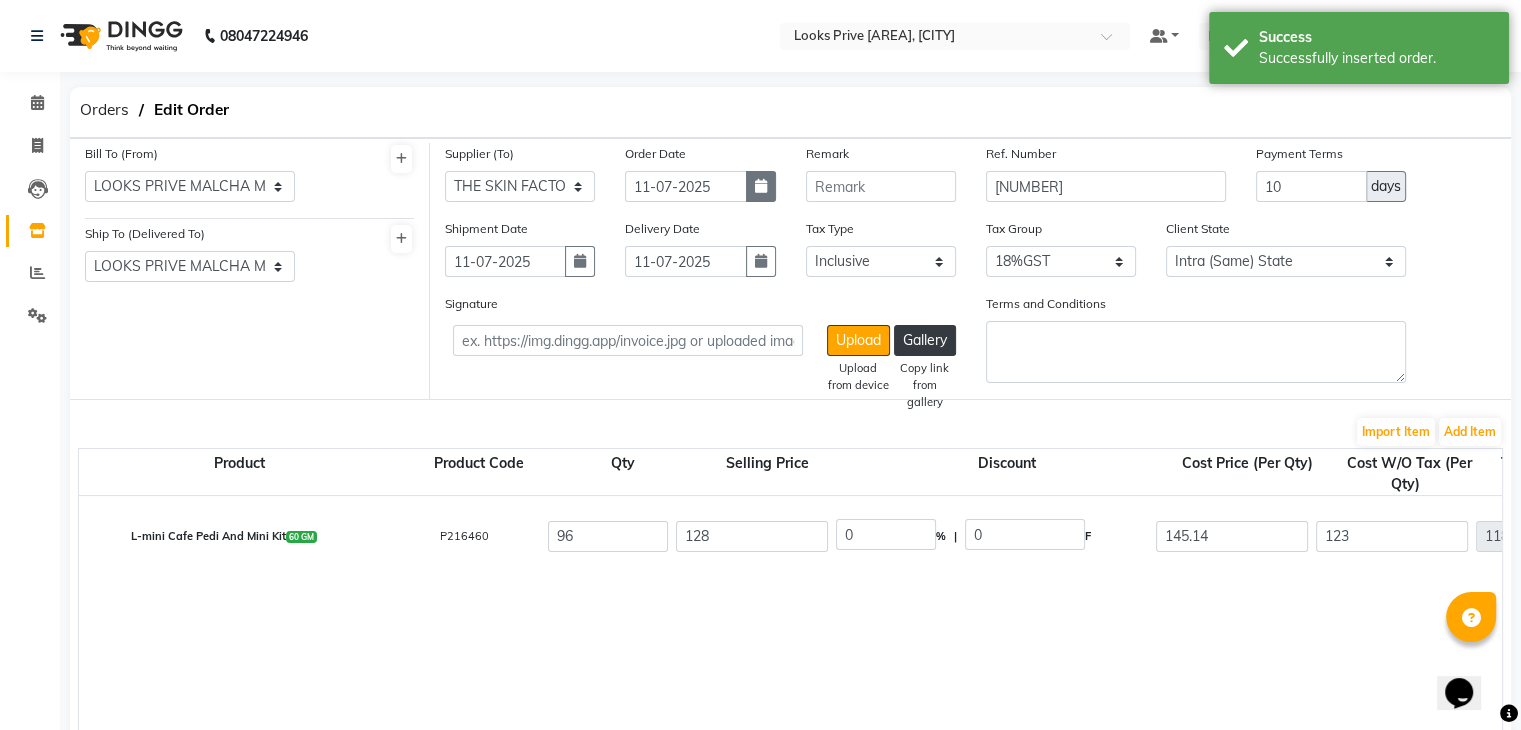 select on "7" 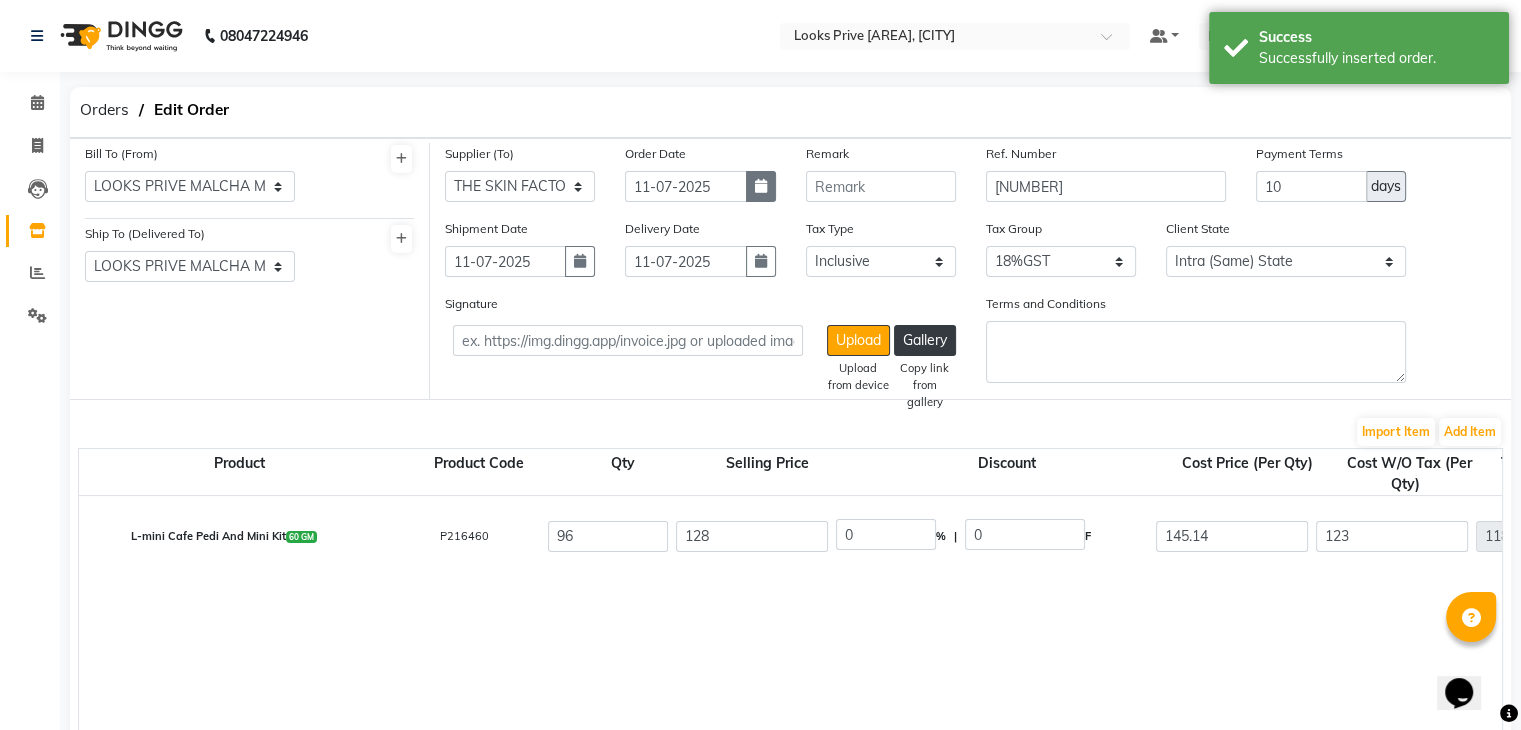 select on "2025" 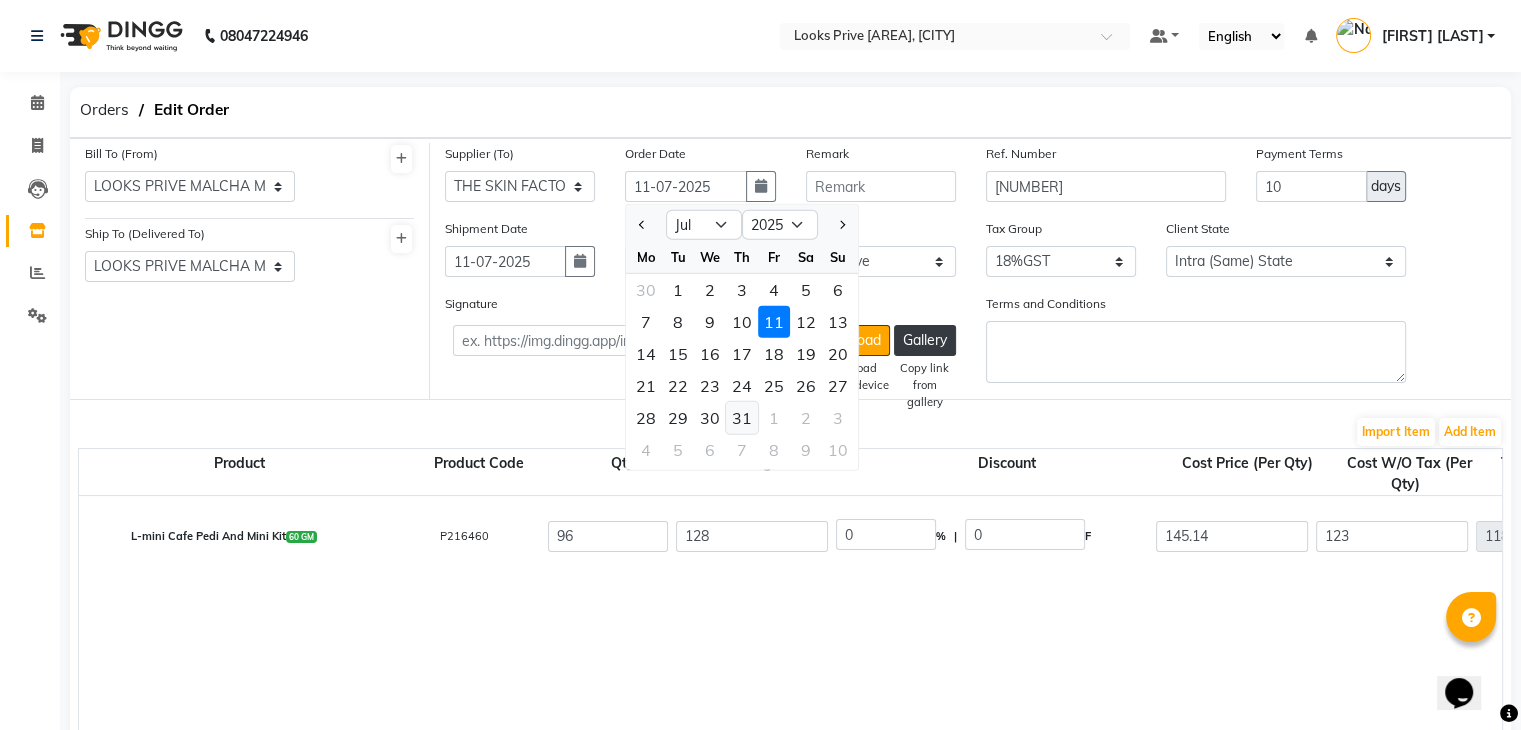 click on "31" 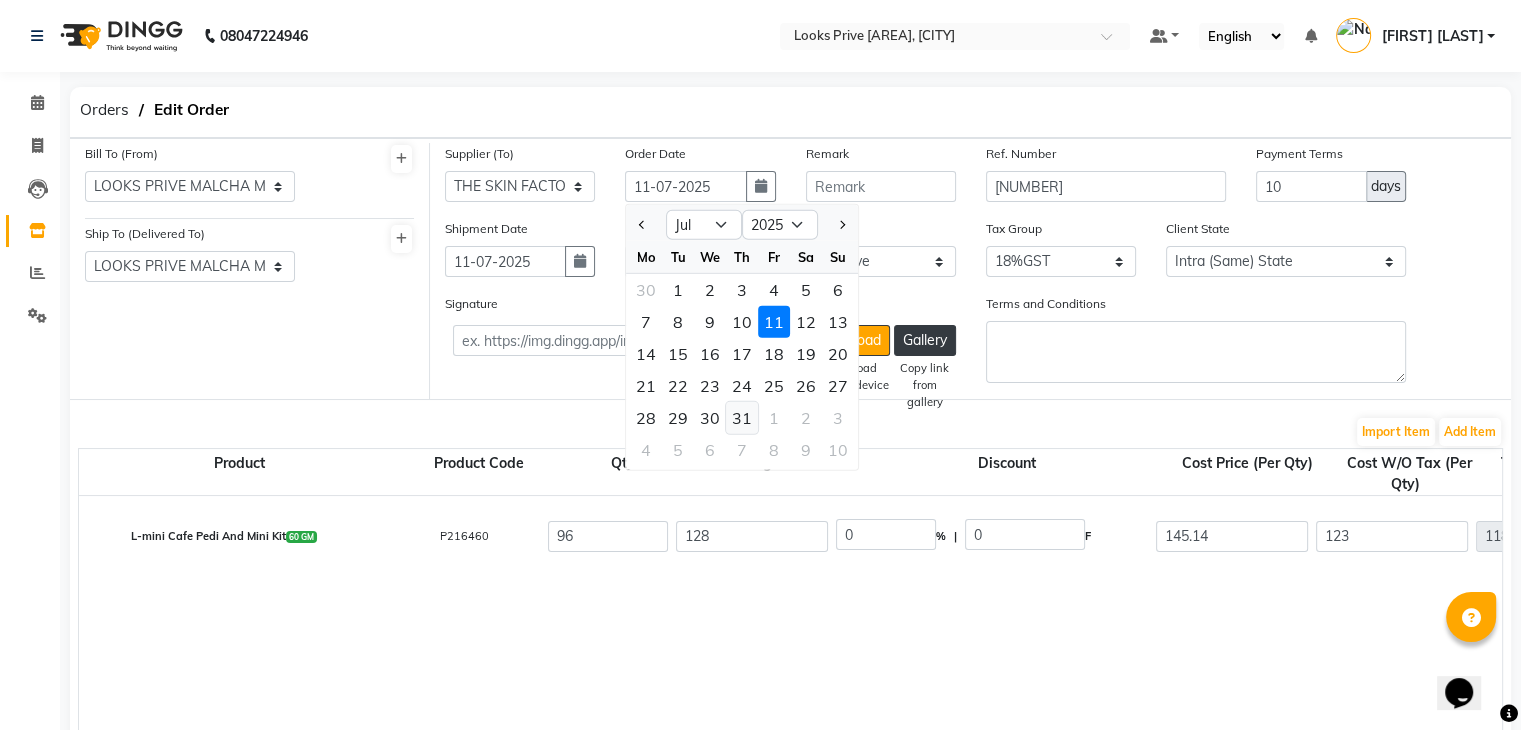 type on "31-07-2025" 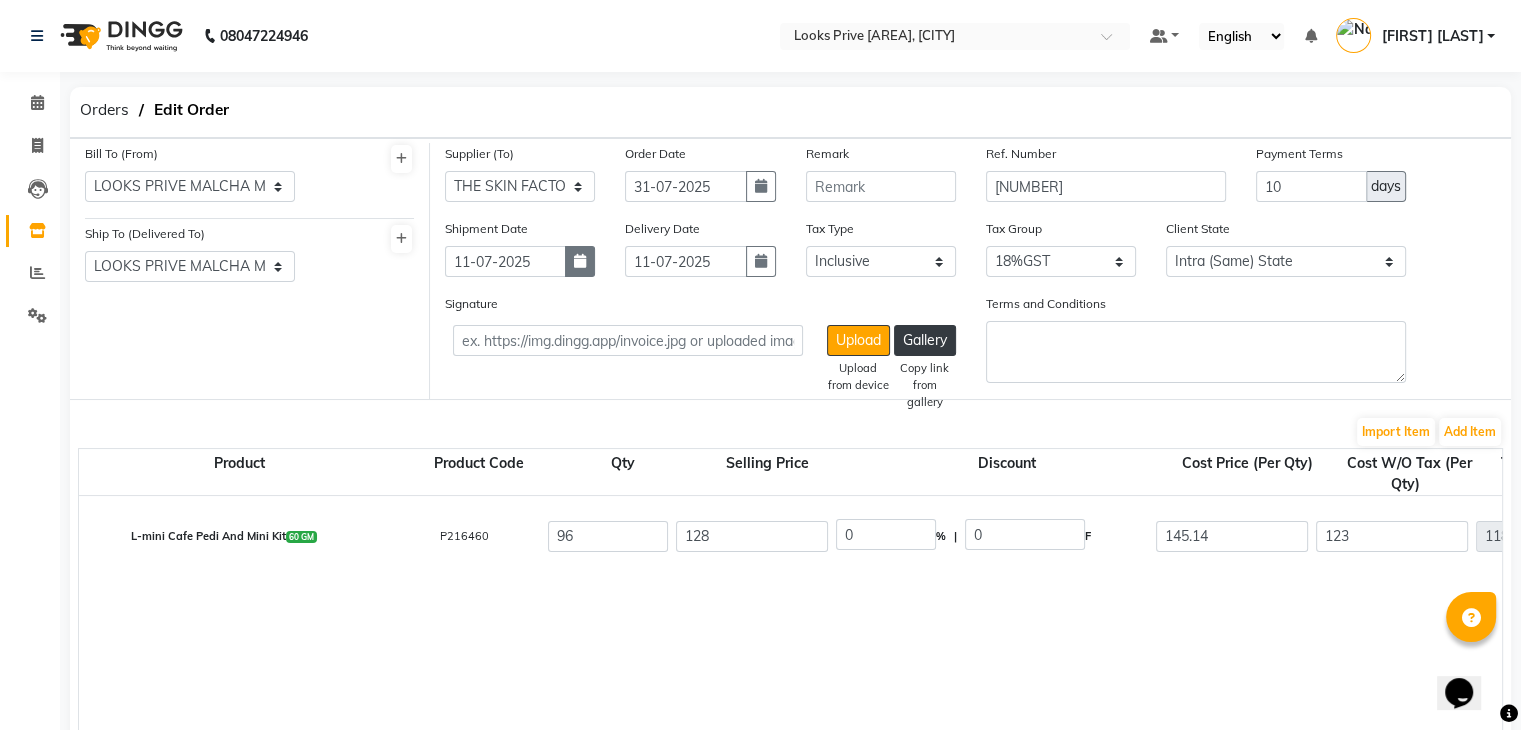 click 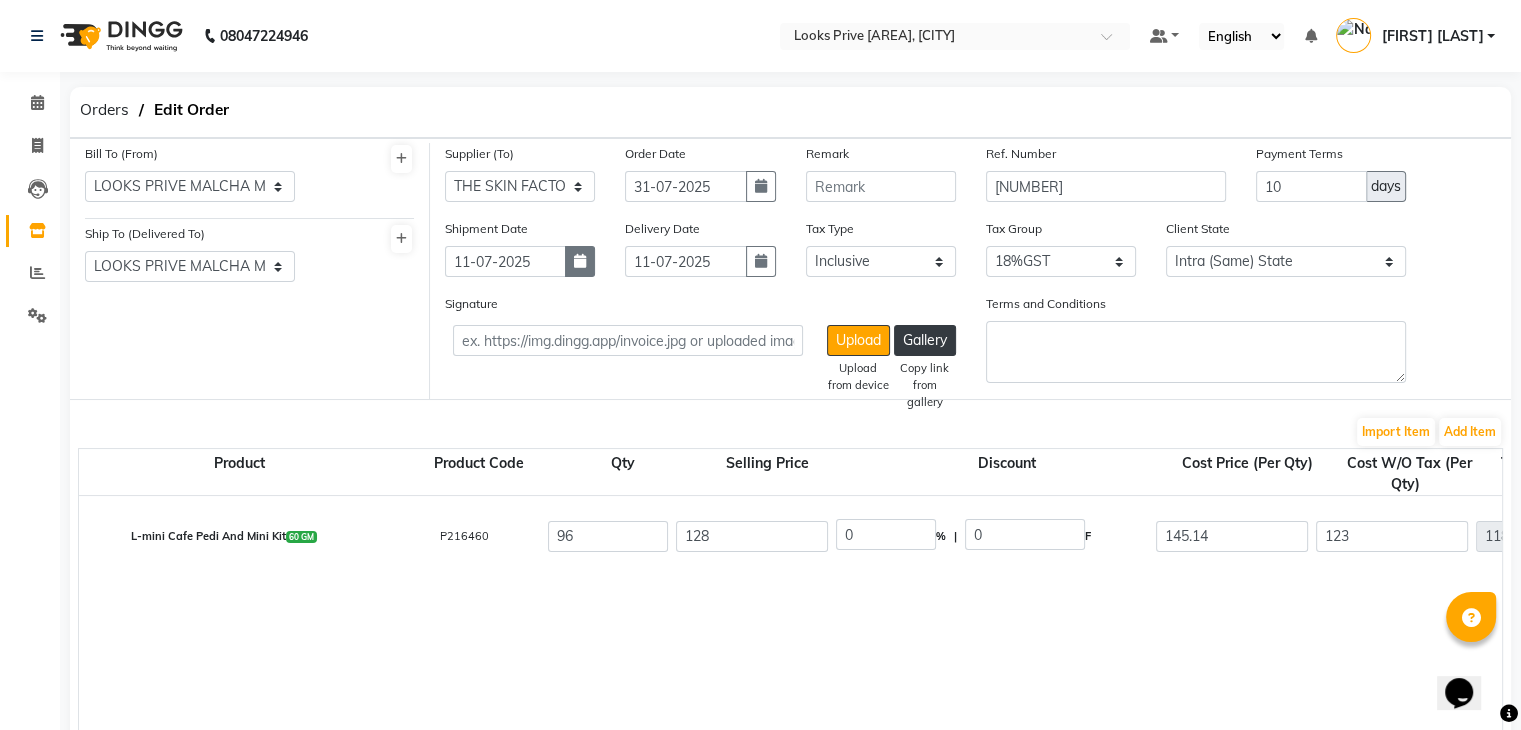 select on "7" 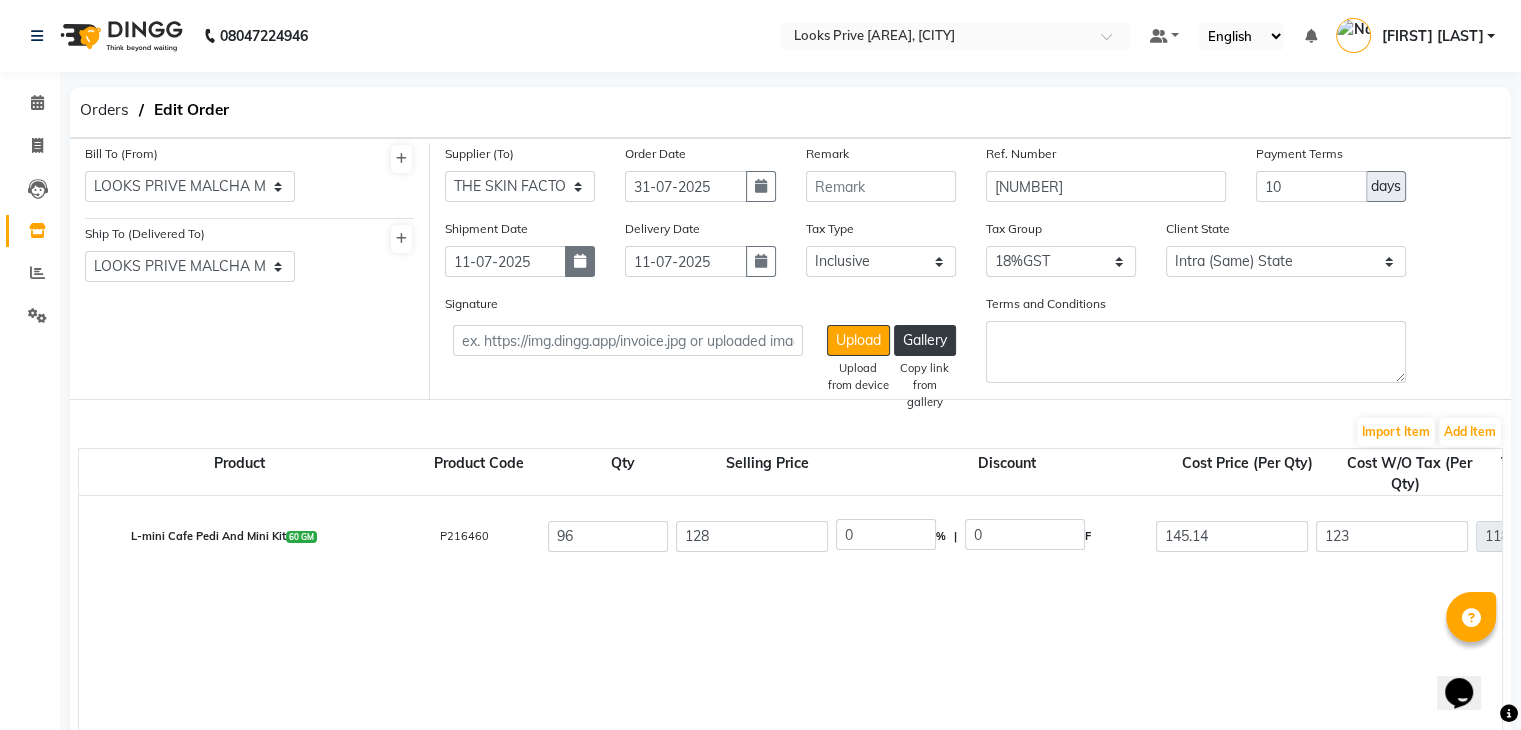 select on "2025" 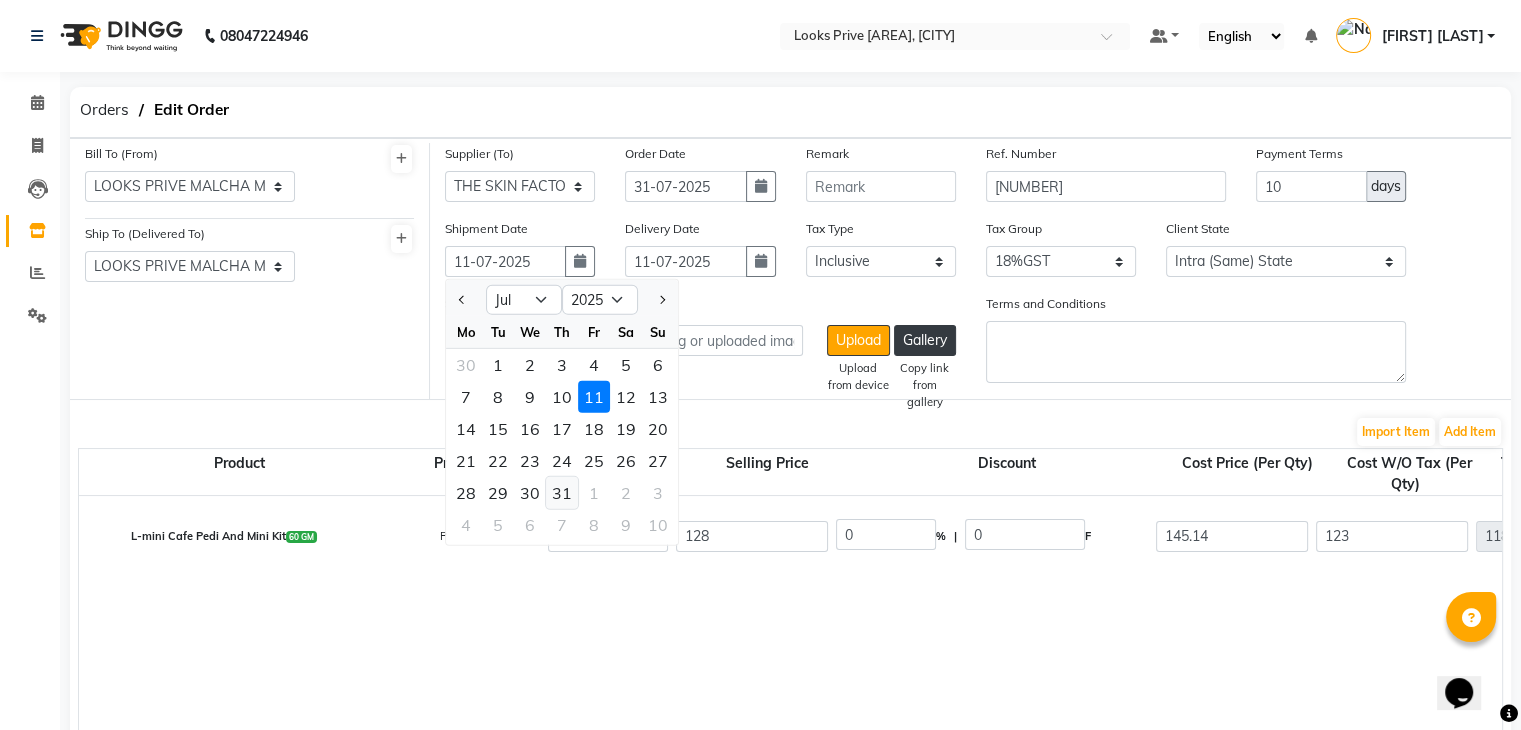 click on "31" 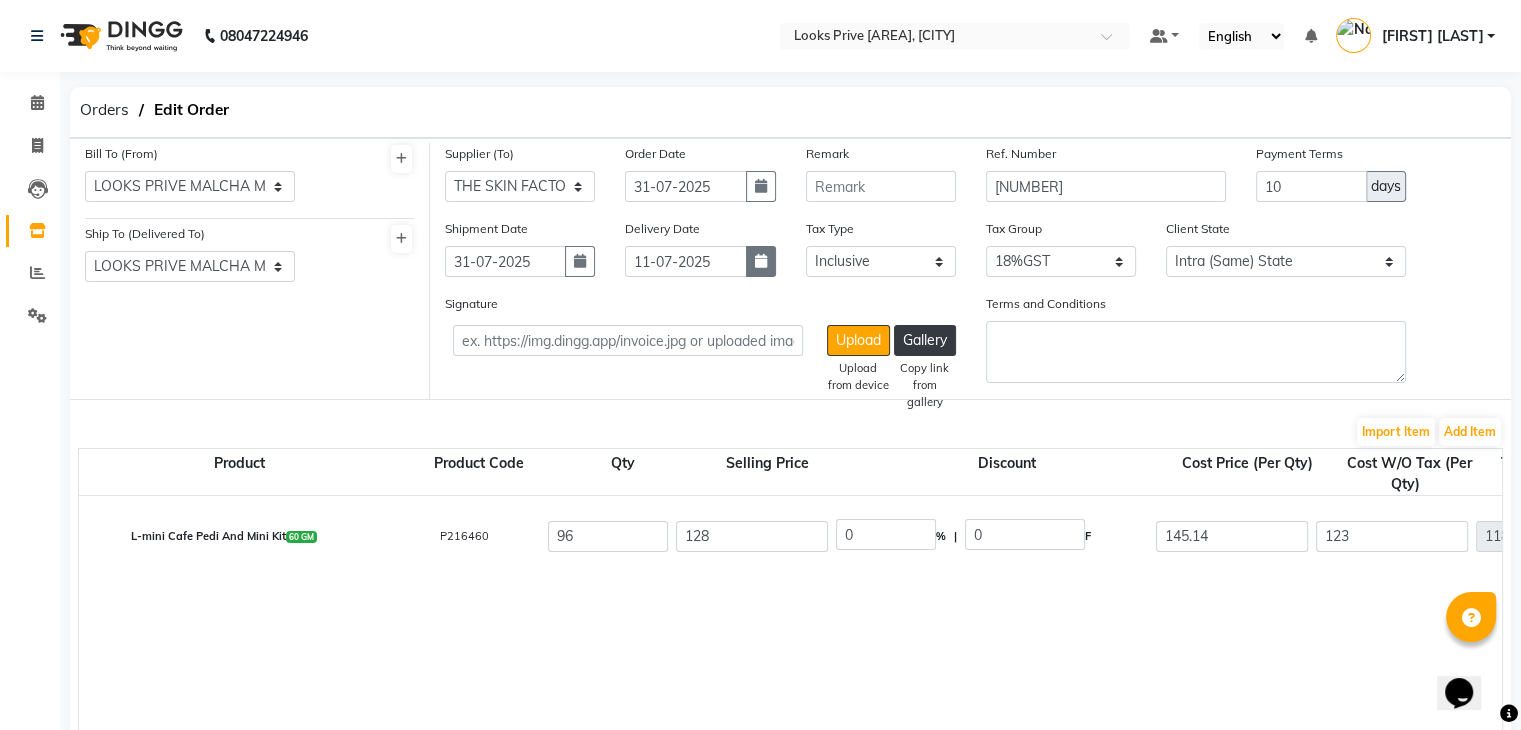 click 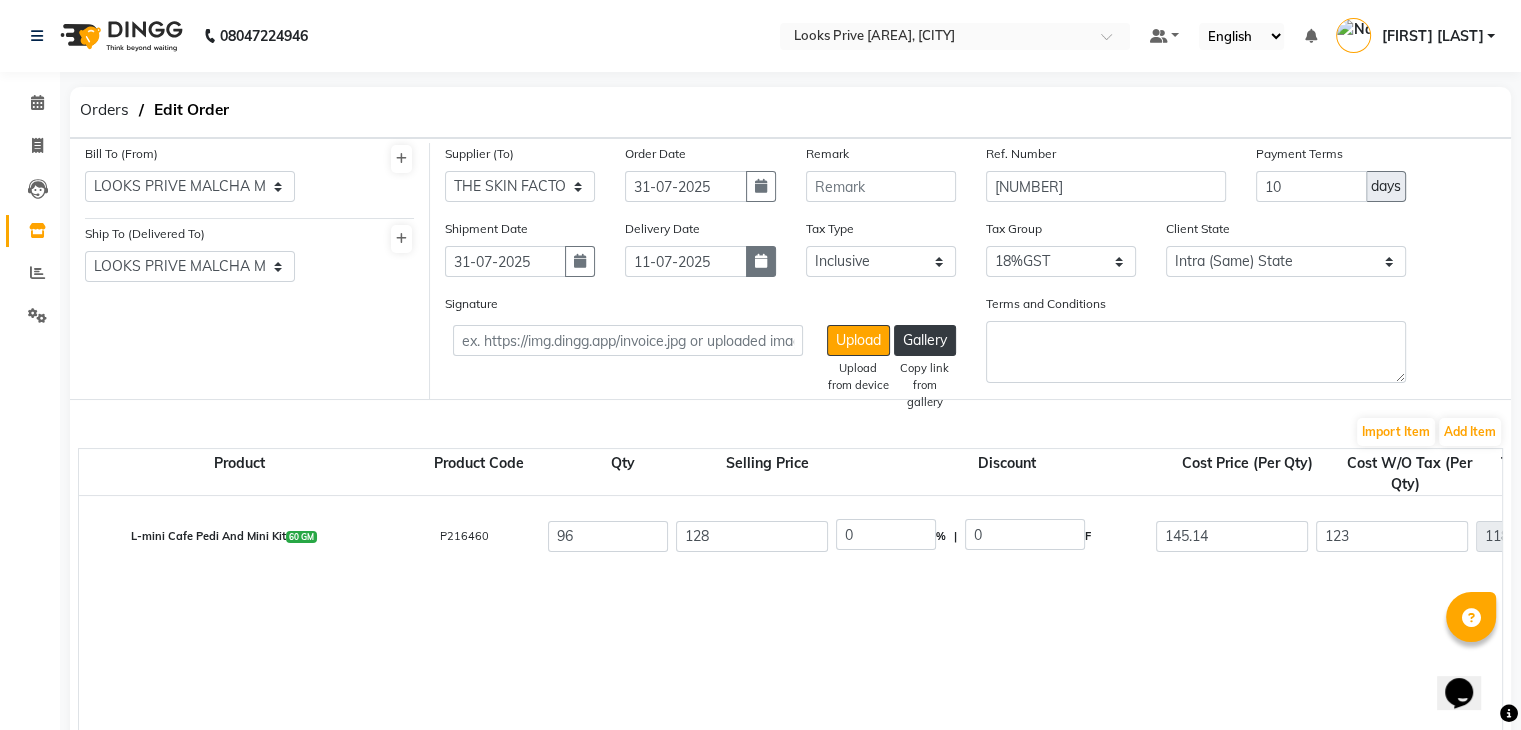 select on "2025" 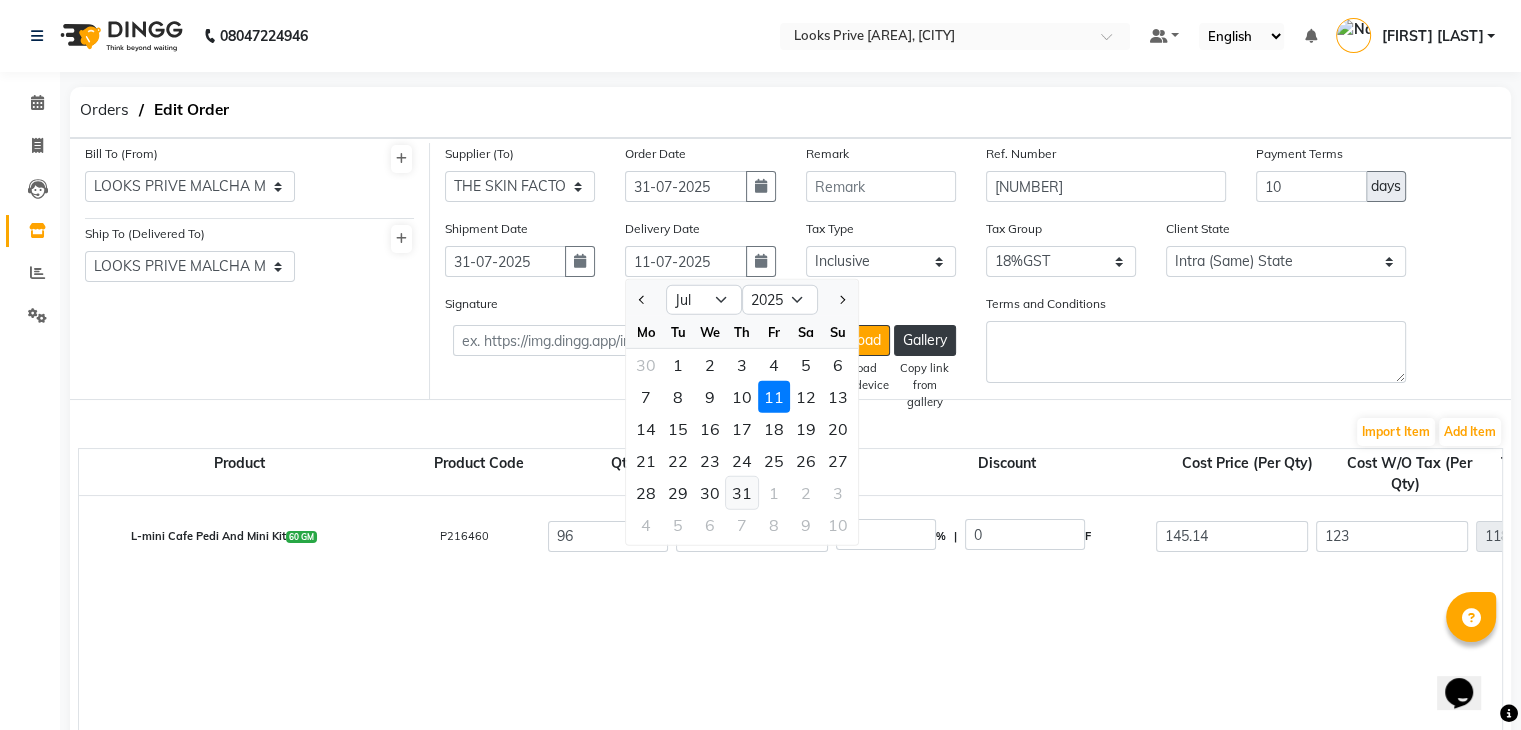 click on "31" 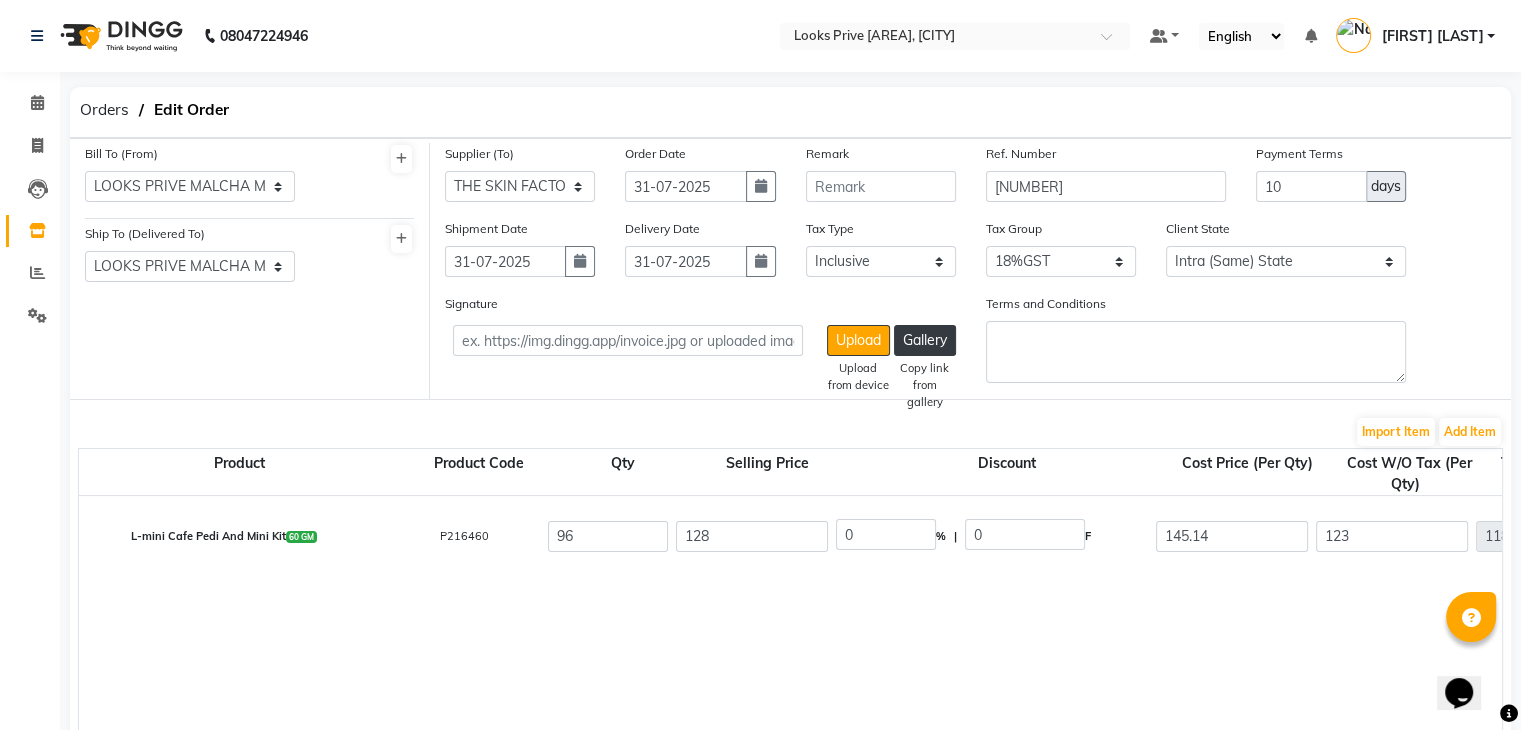 scroll, scrollTop: 524, scrollLeft: 0, axis: vertical 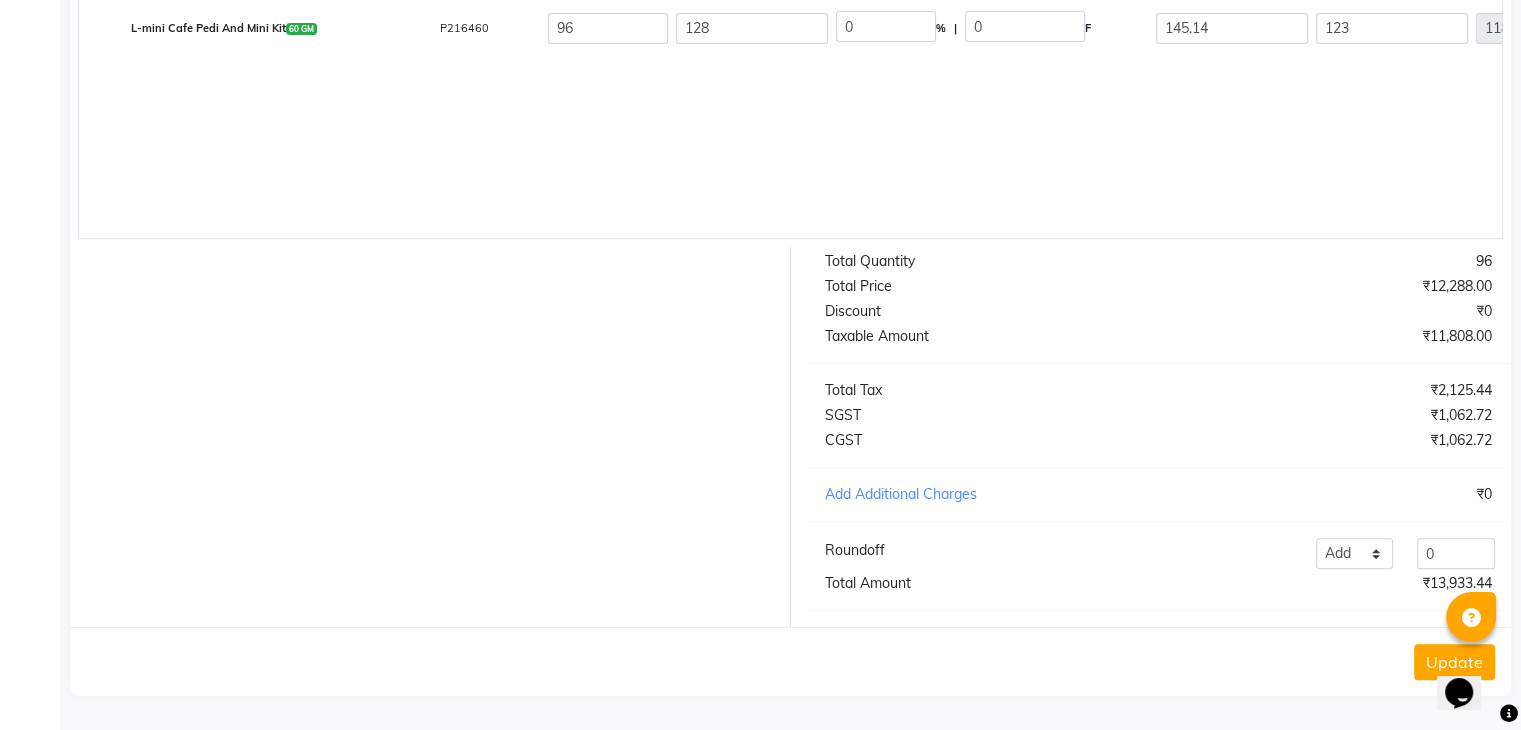 click on "Update" 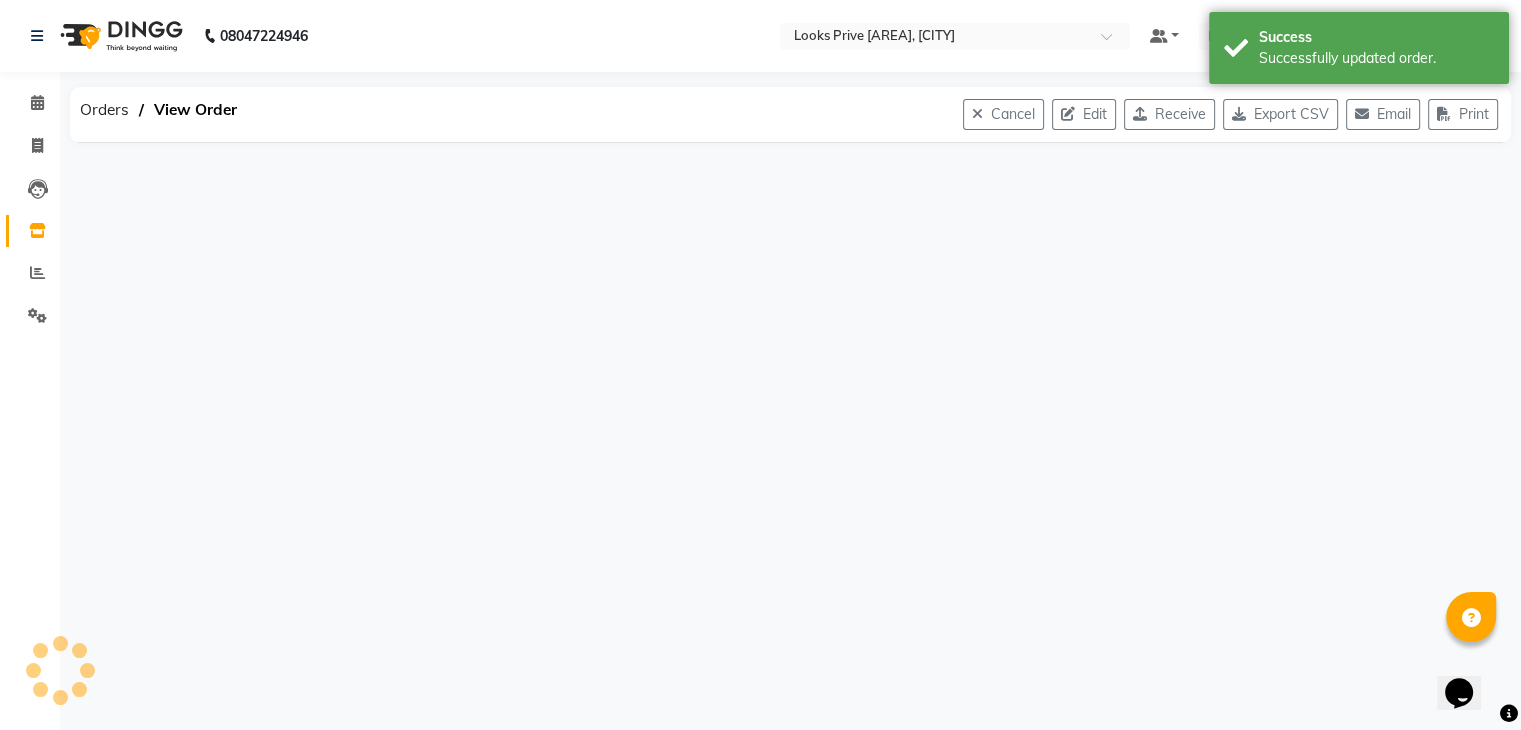 scroll, scrollTop: 0, scrollLeft: 0, axis: both 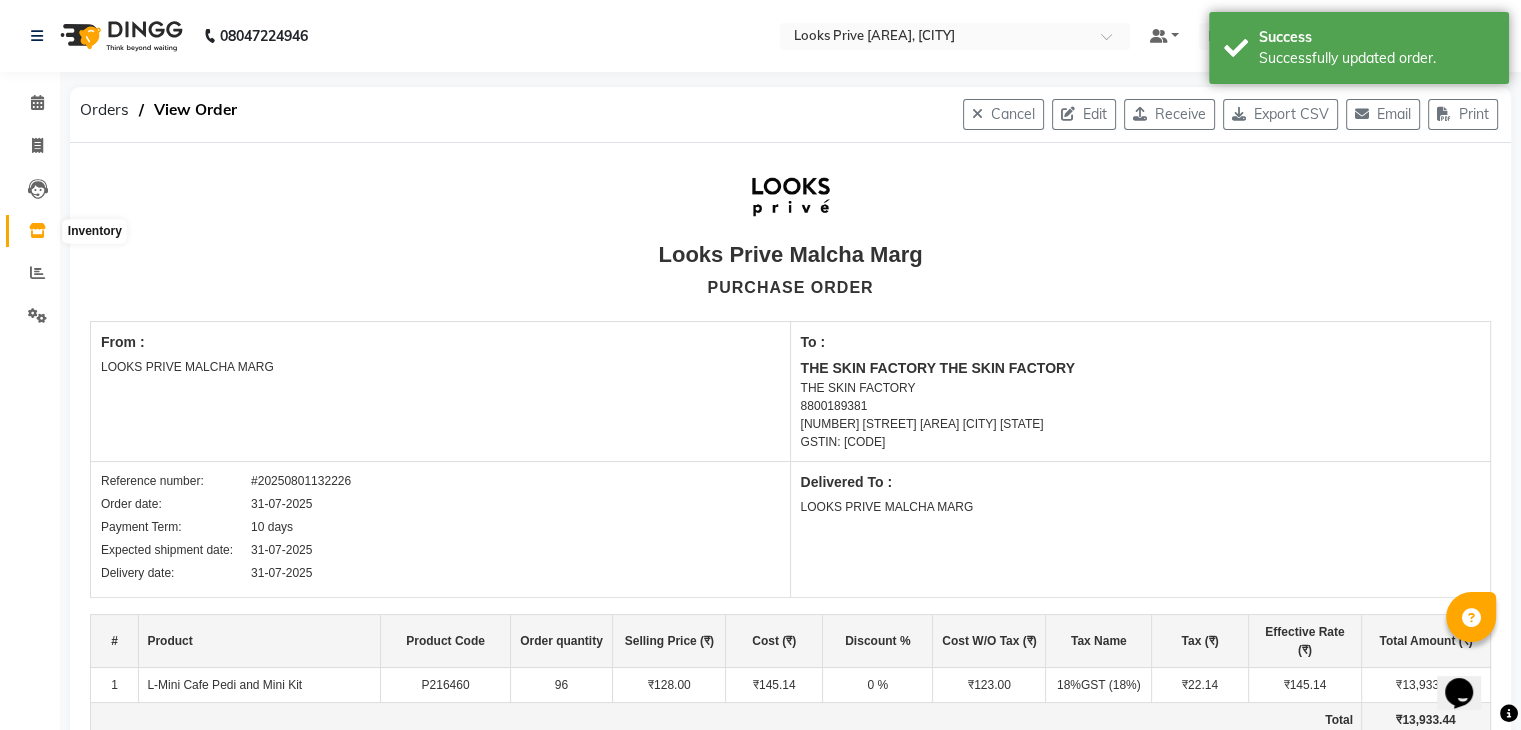 click 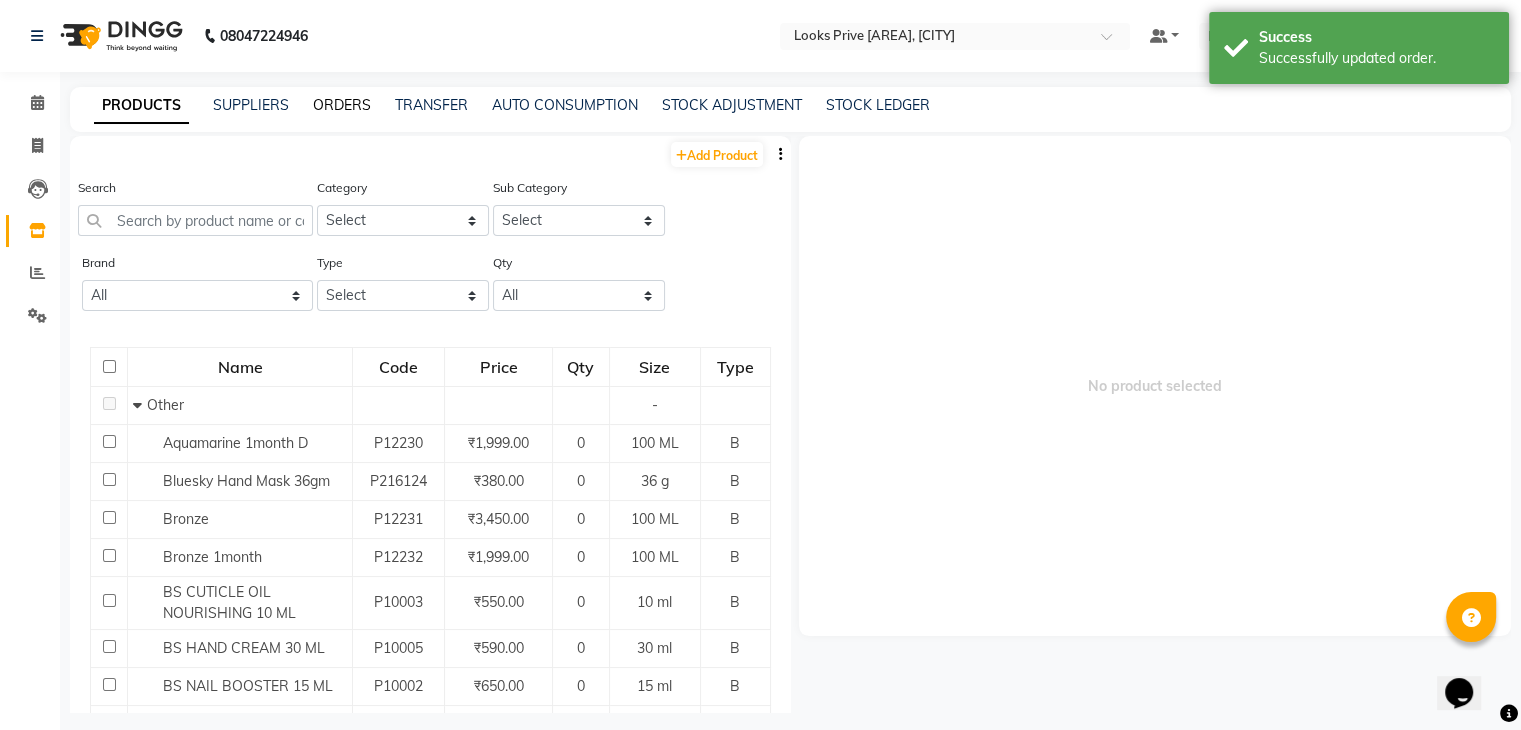 click on "ORDERS" 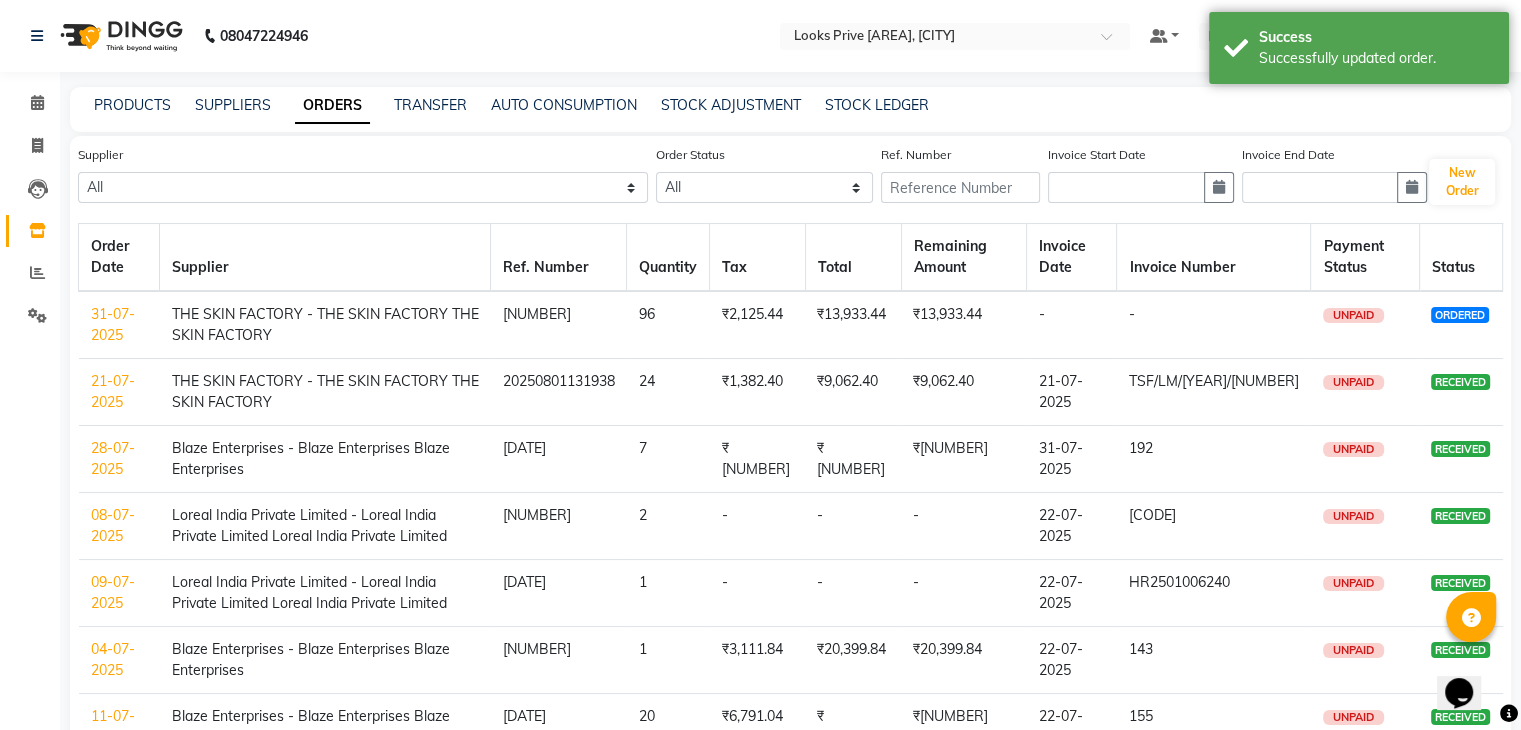 click on "31-07-2025" 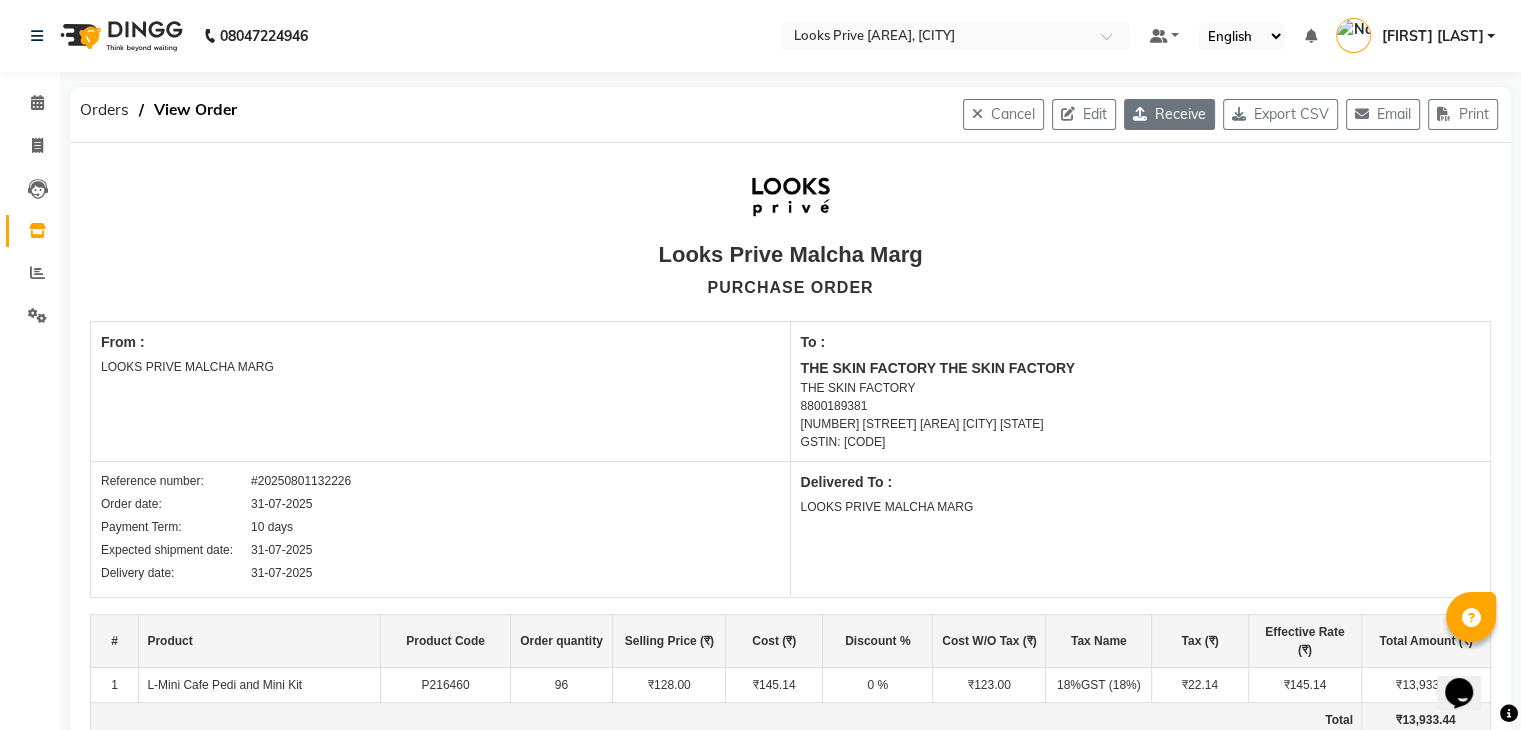 click on "Receive" 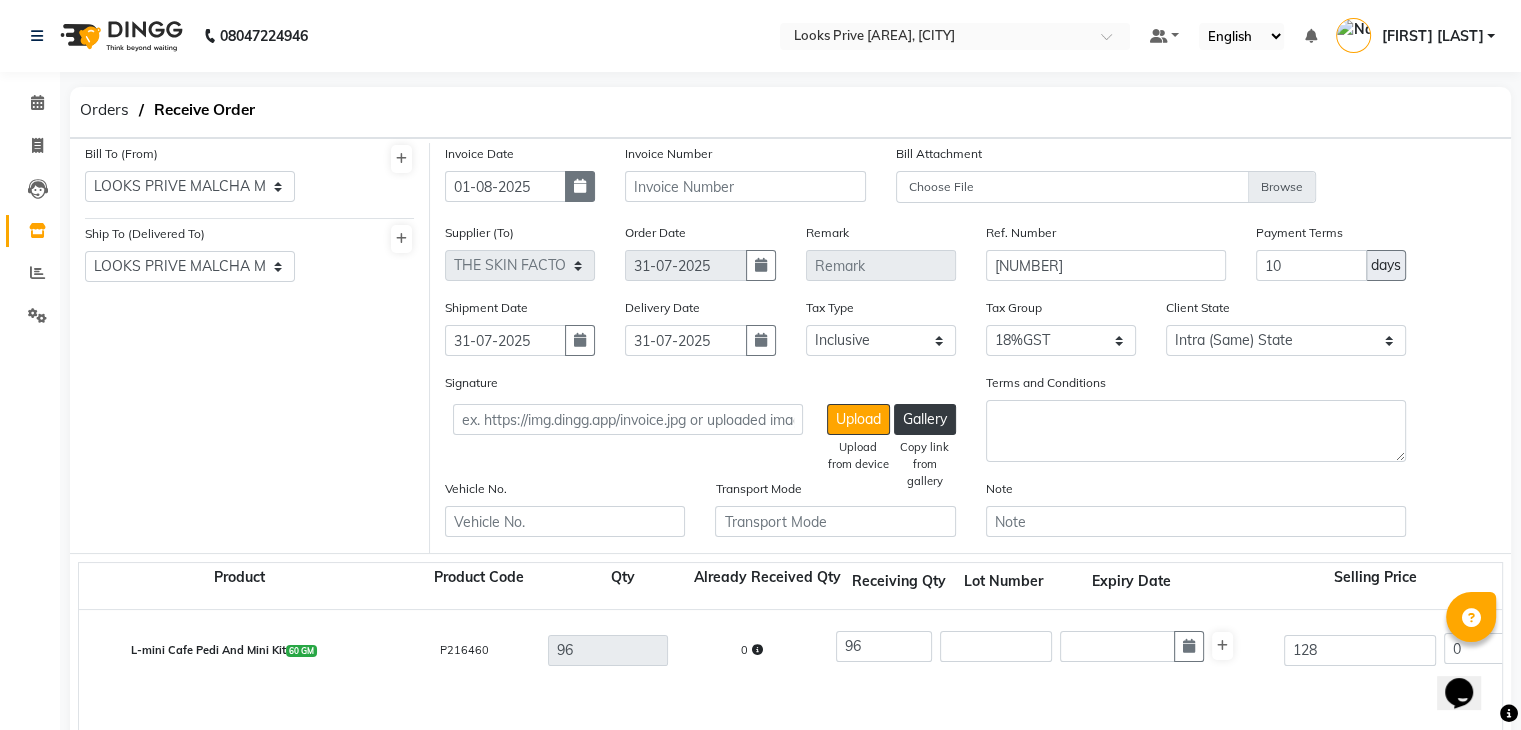 click 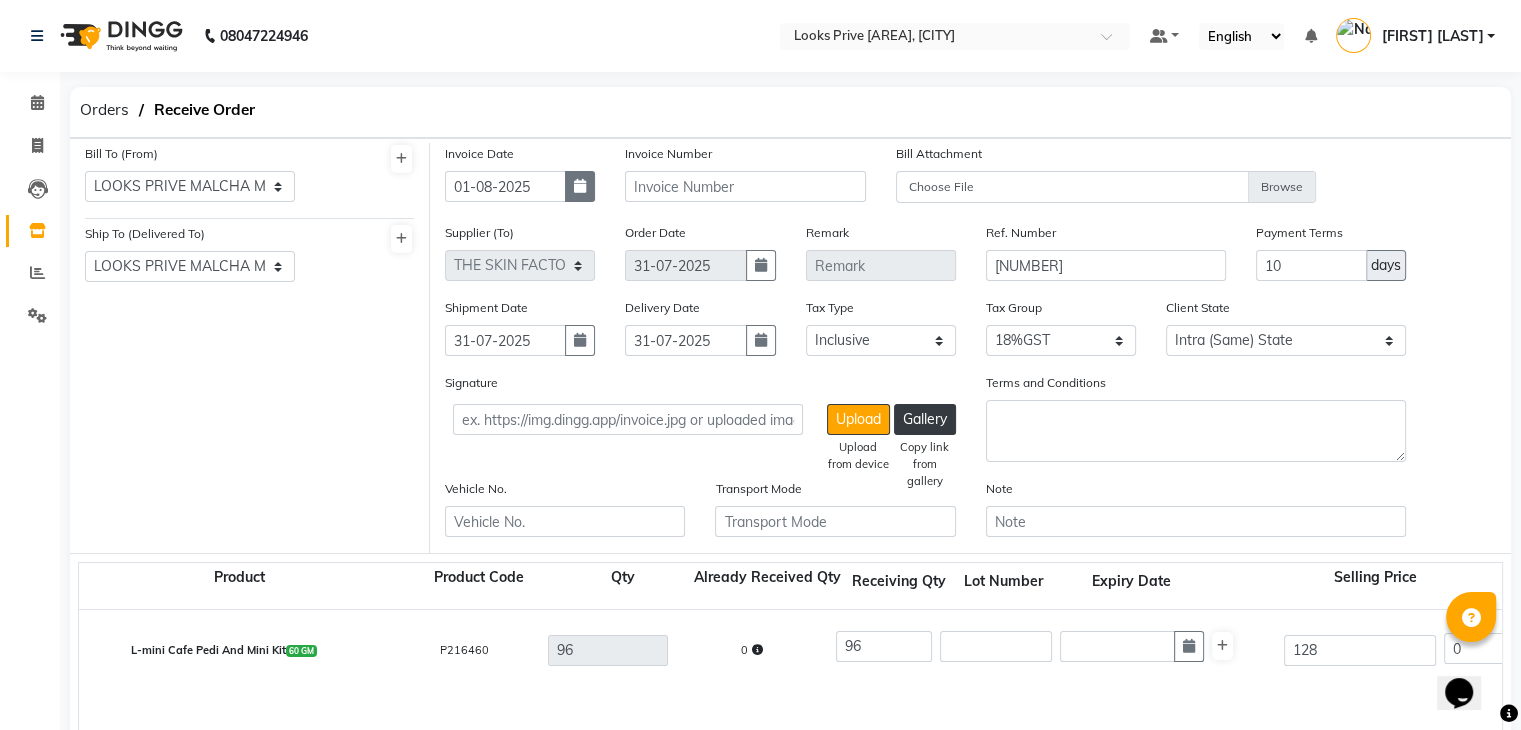 select on "8" 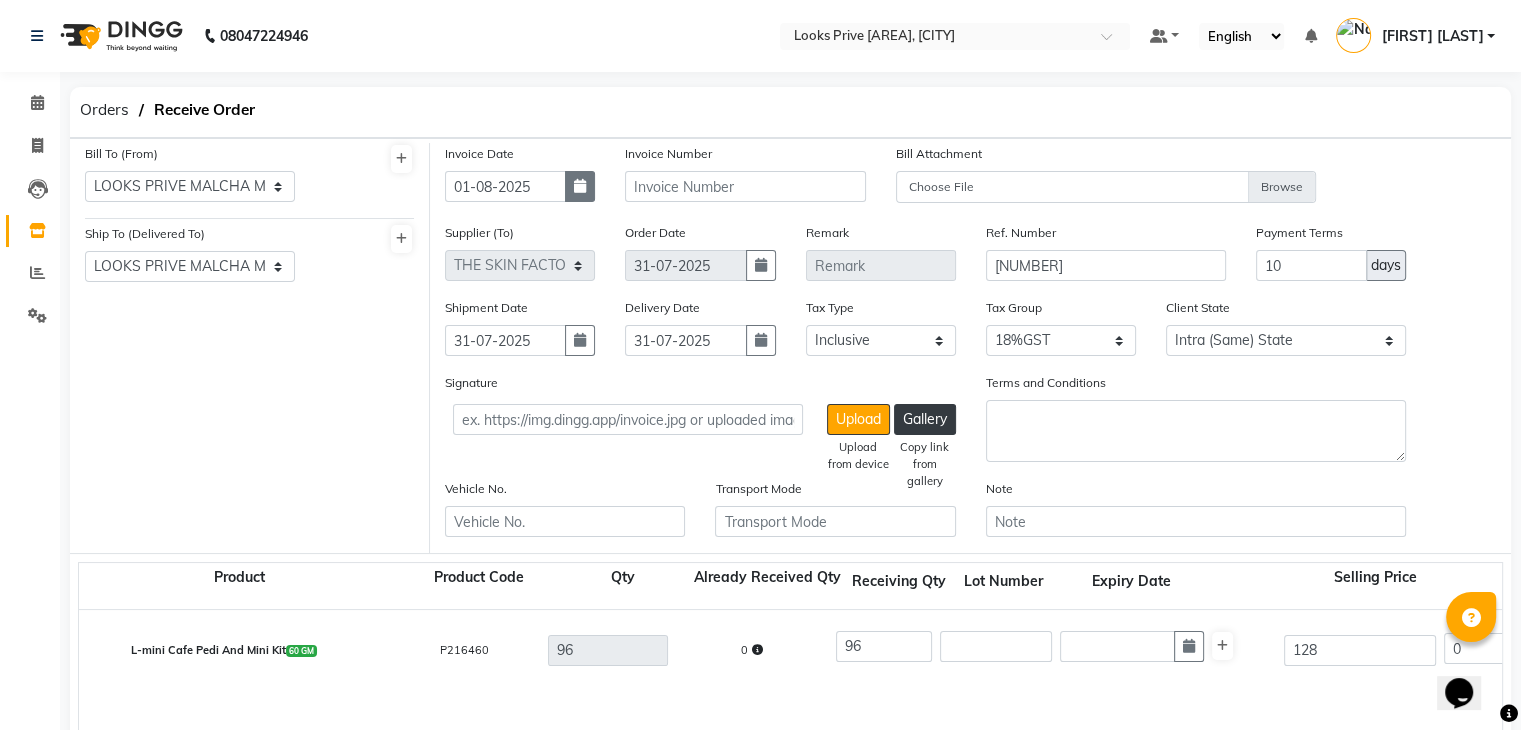 select on "2025" 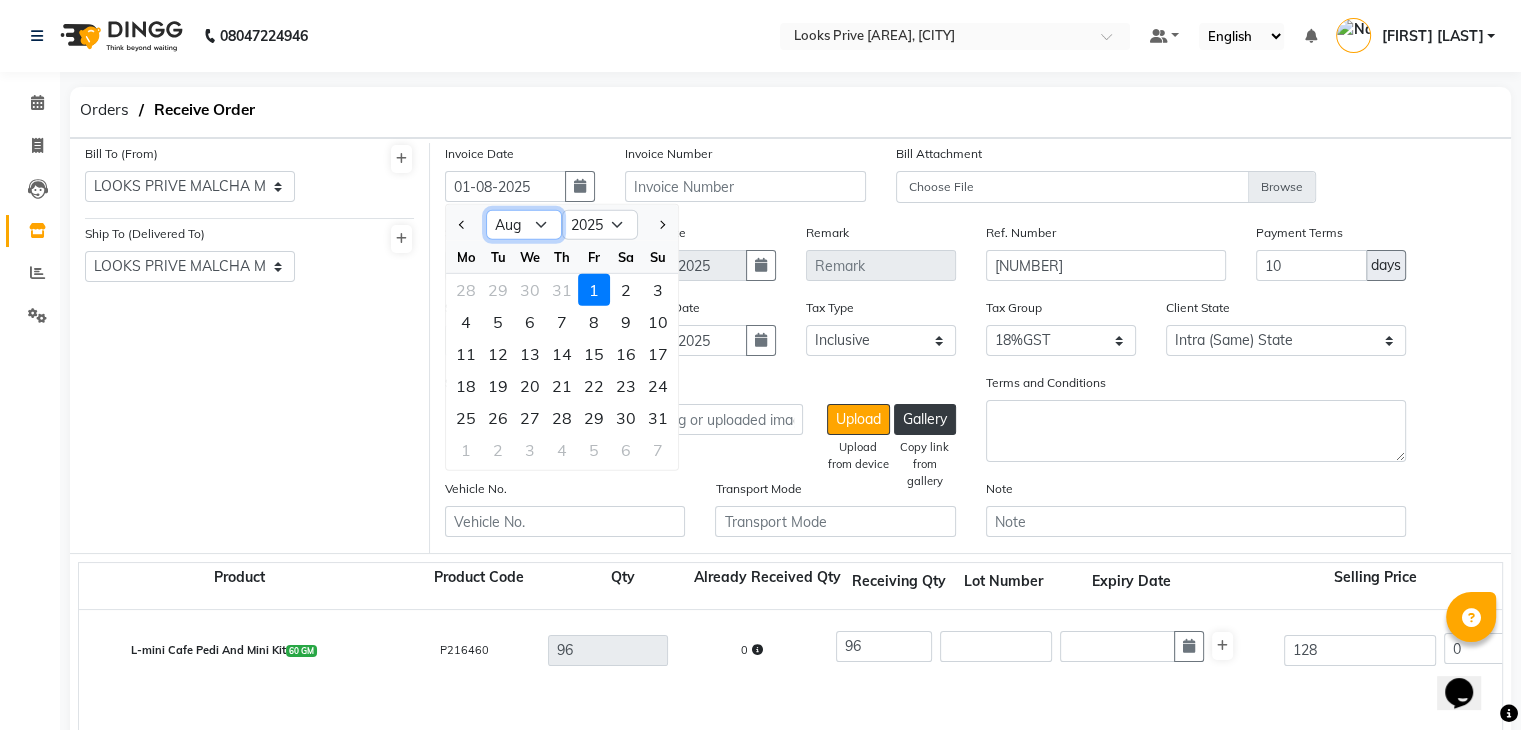 click on "Jan Feb Mar Apr May Jun Jul Aug Sep Oct Nov Dec" 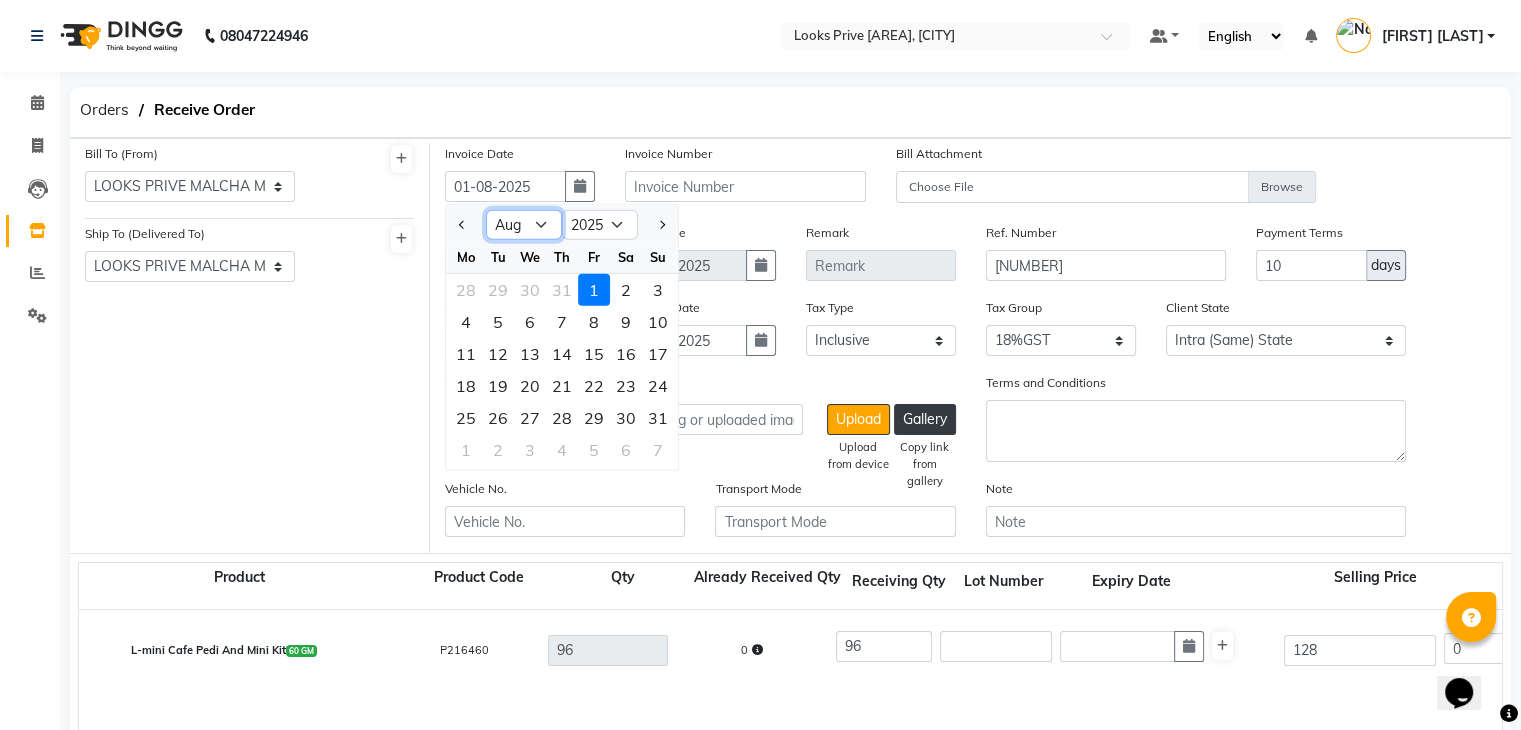 select on "7" 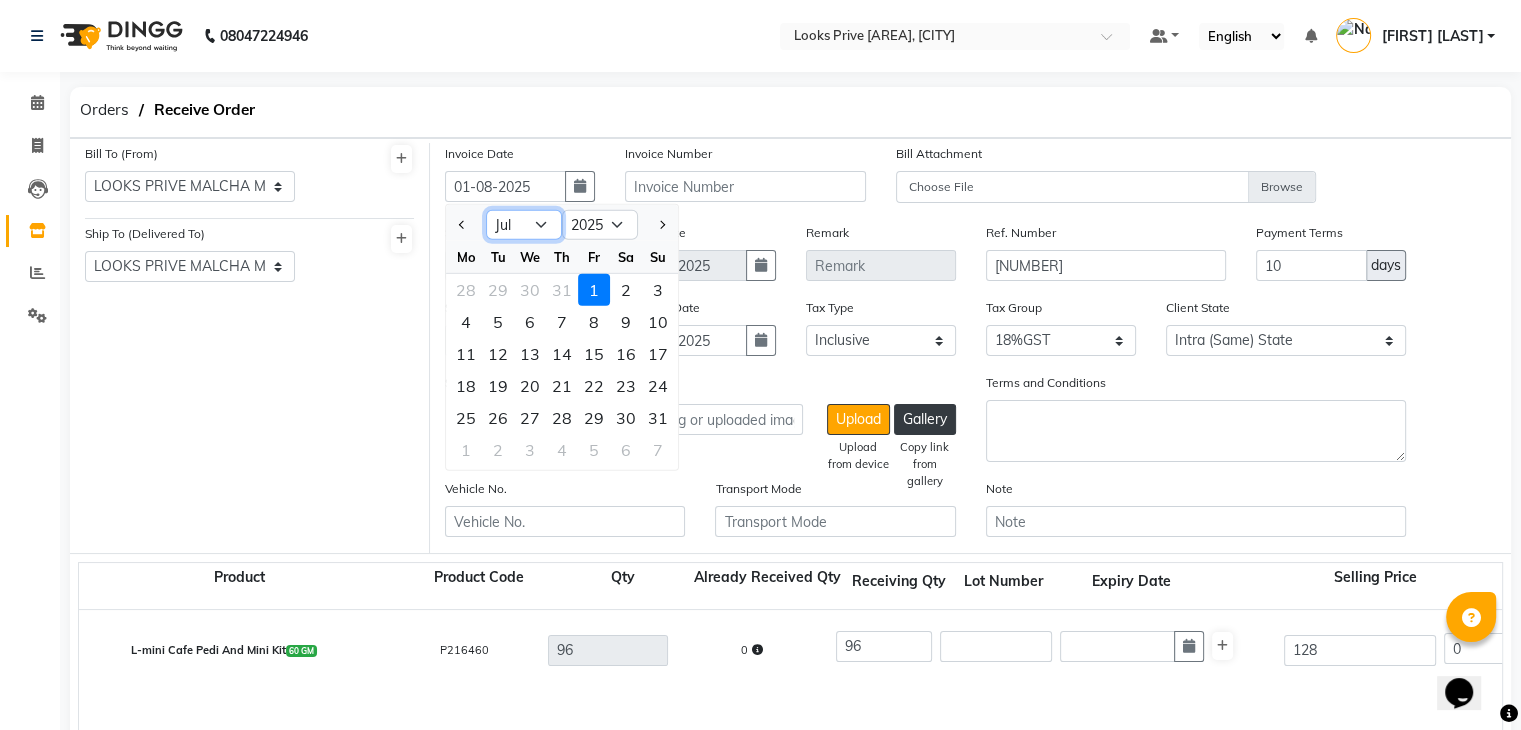 click on "Jan Feb Mar Apr May Jun Jul Aug Sep Oct Nov Dec" 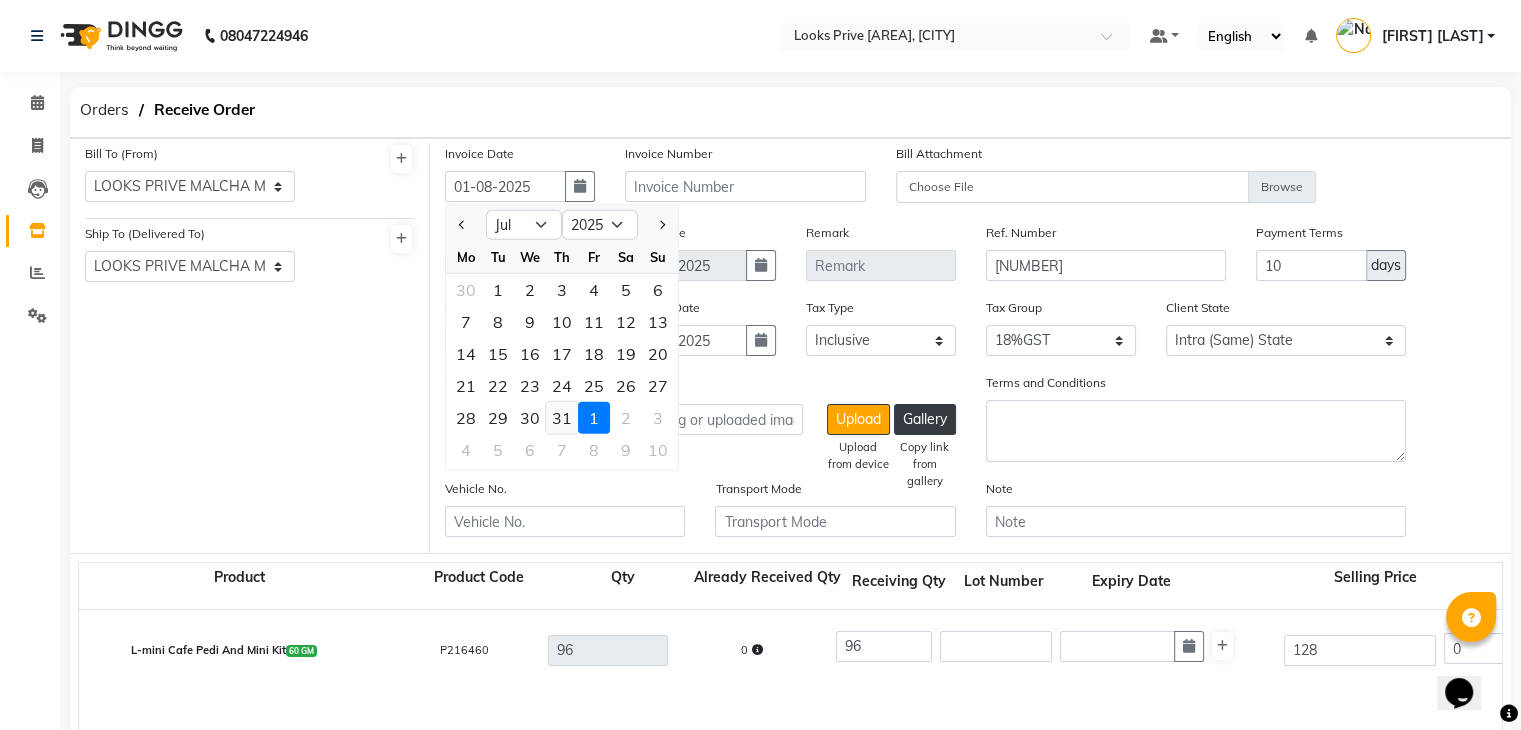 click on "31" 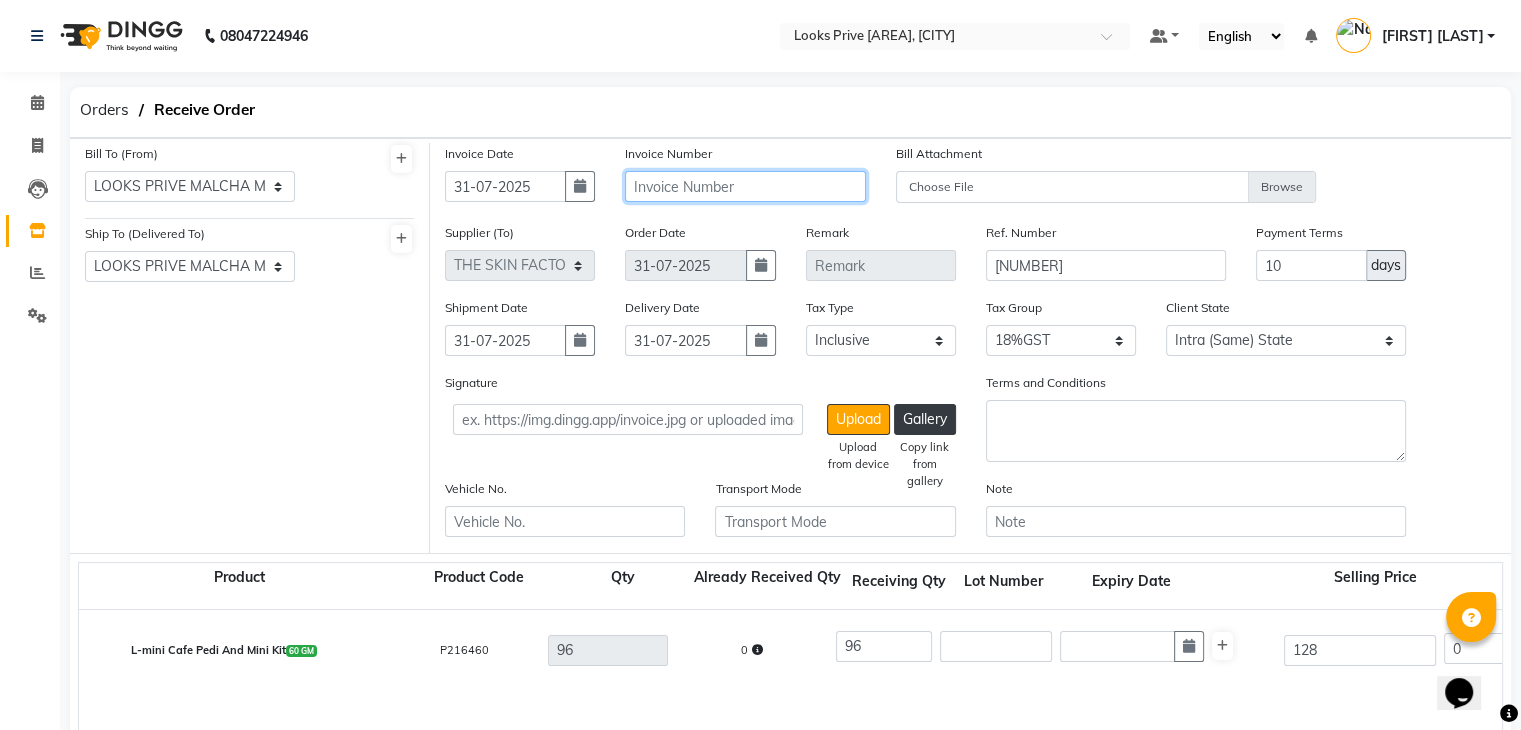 click 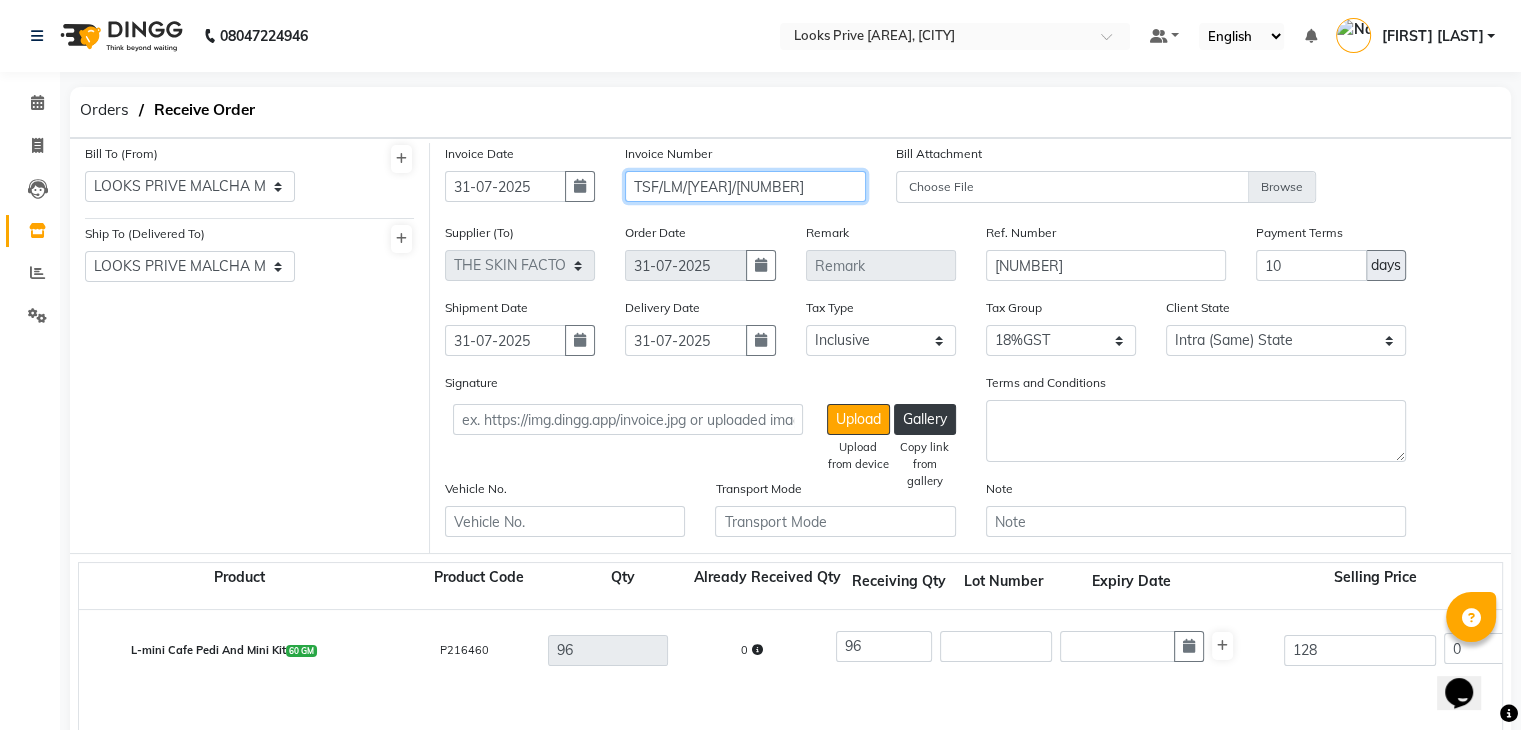 scroll, scrollTop: 638, scrollLeft: 0, axis: vertical 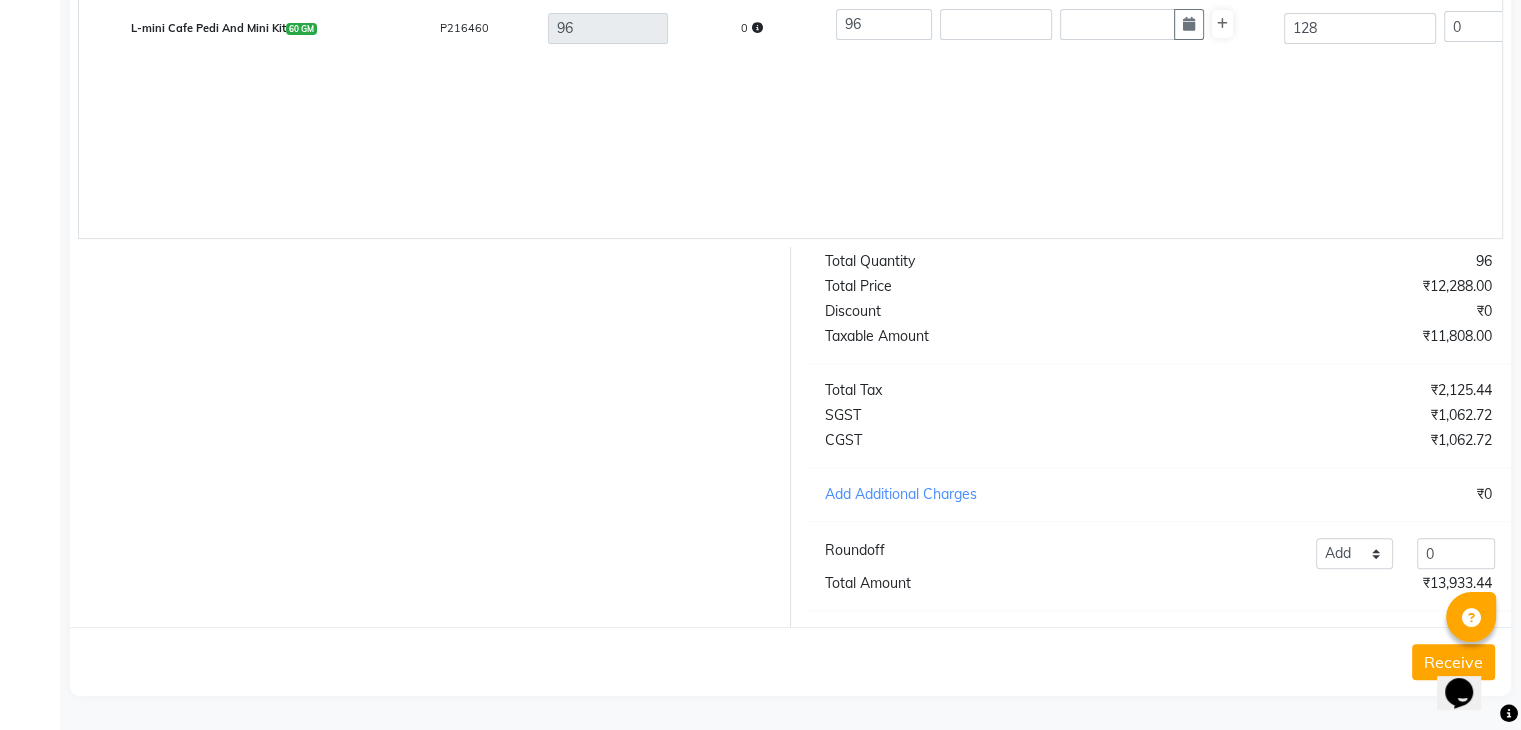 type on "TSF/LM/[YEAR]/[NUMBER]" 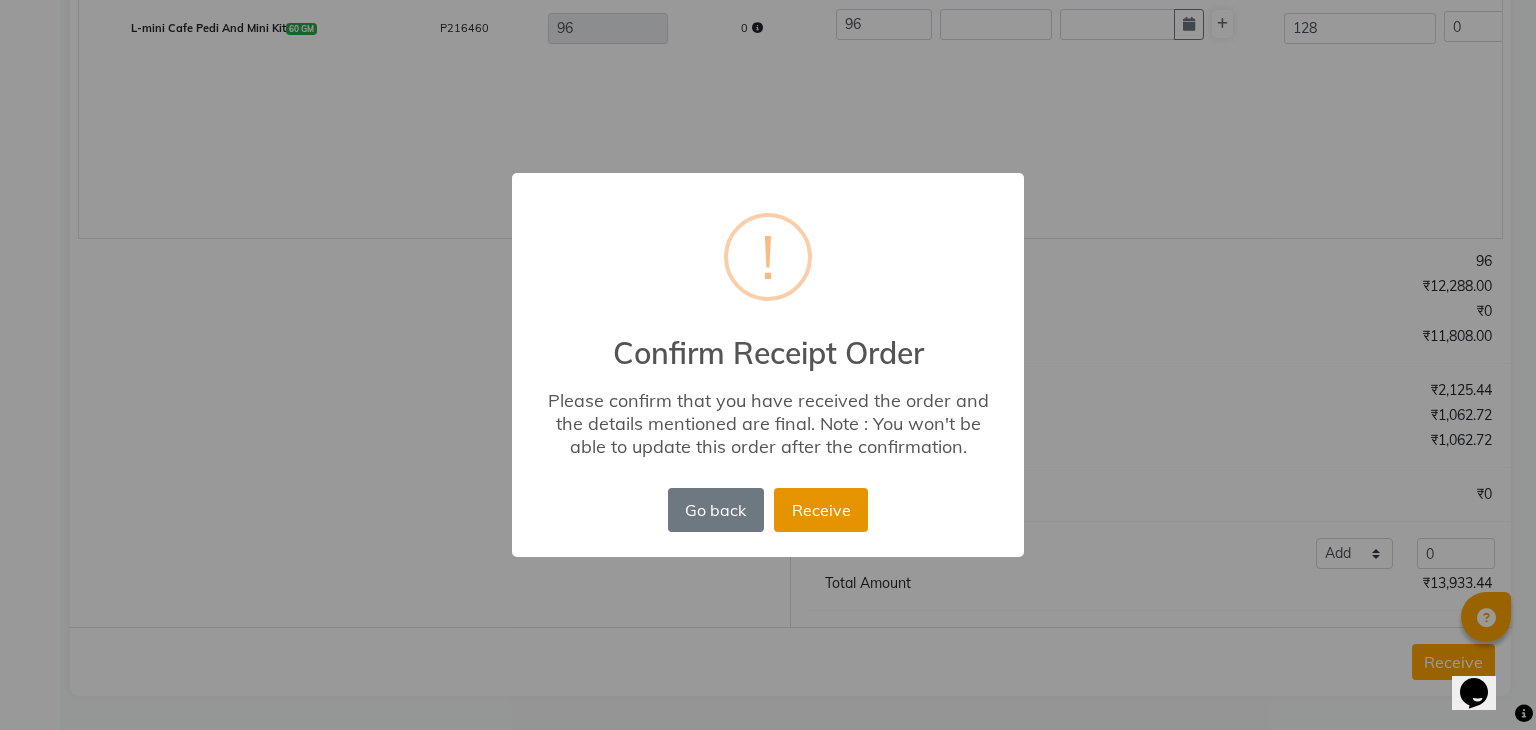 click on "Receive" at bounding box center (821, 510) 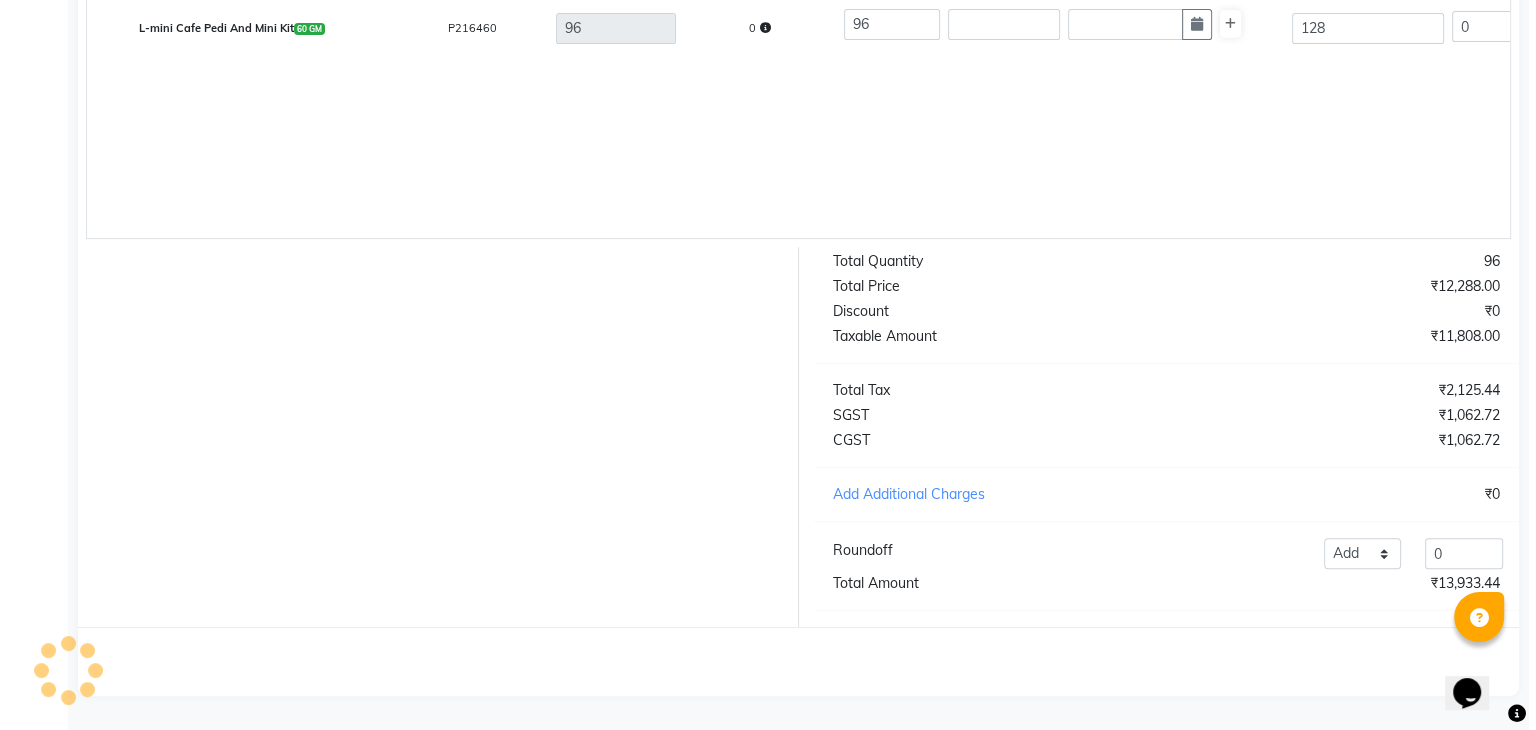 scroll, scrollTop: 0, scrollLeft: 0, axis: both 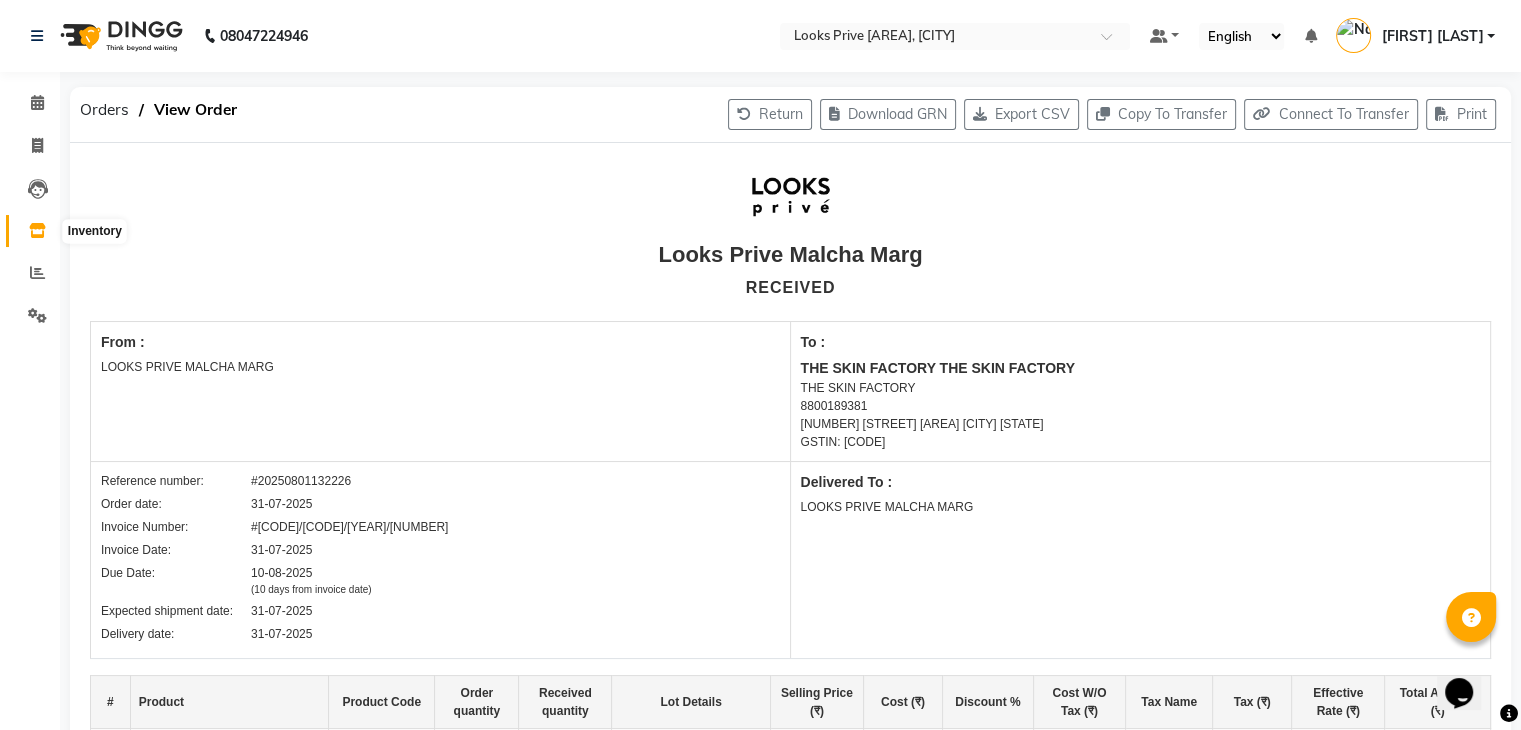 click 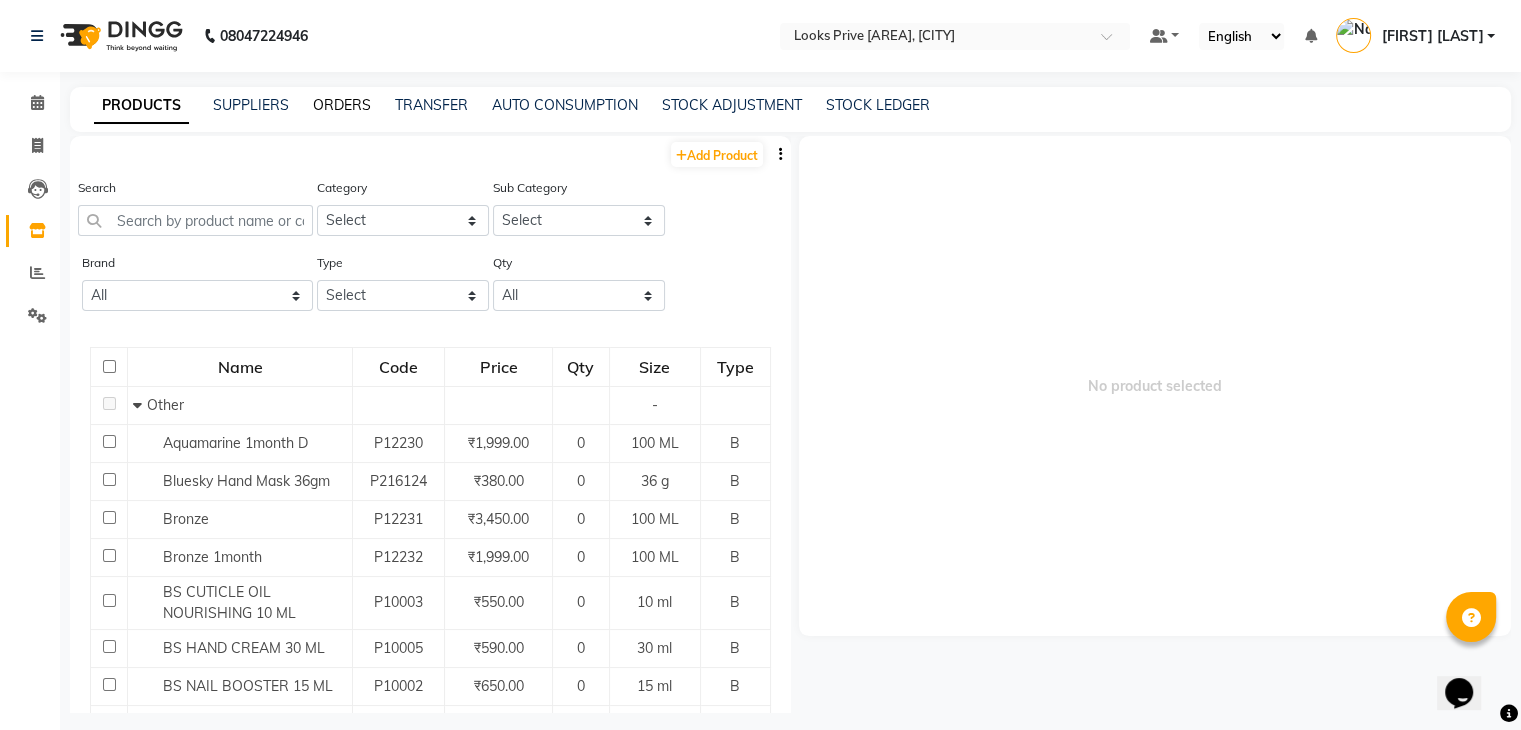 click on "ORDERS" 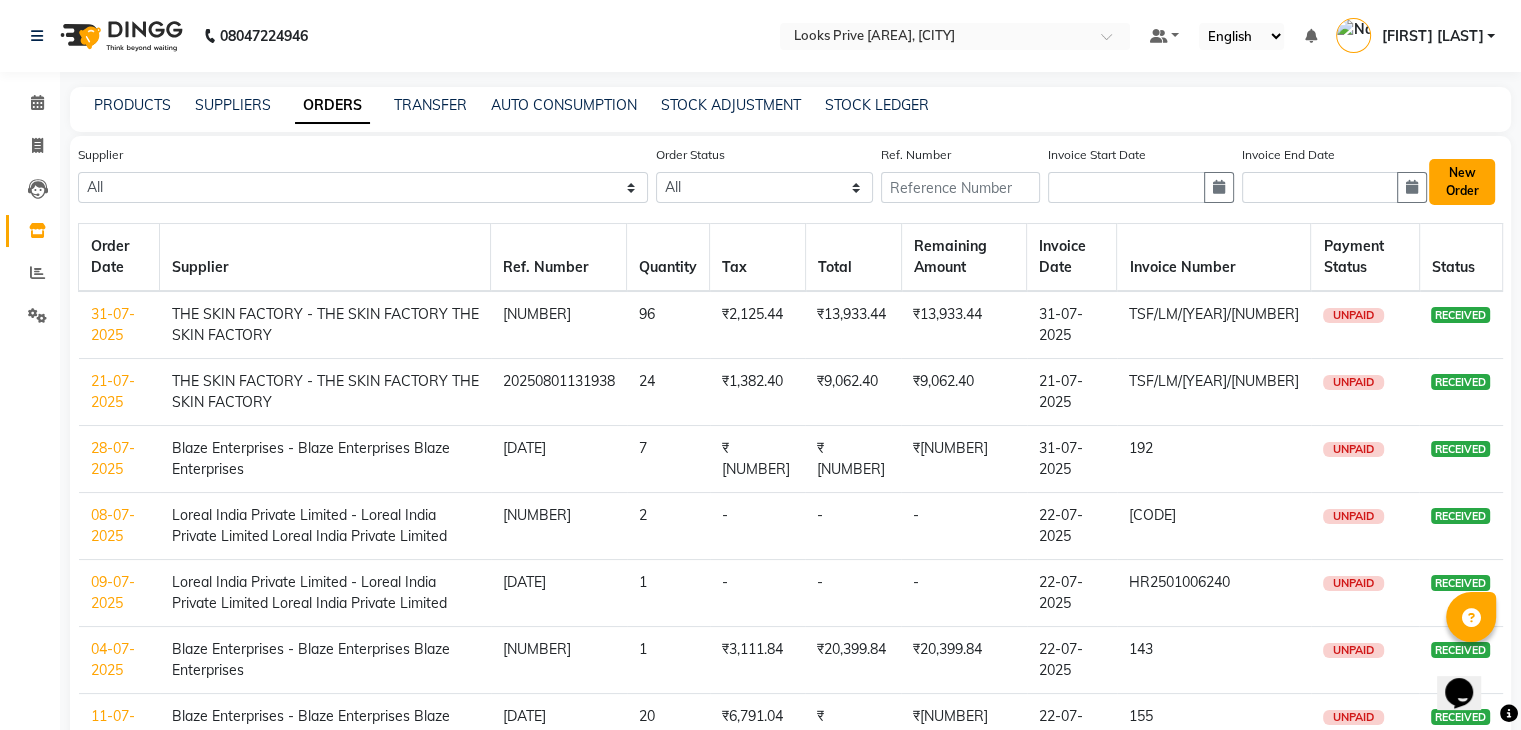 click on "New Order" 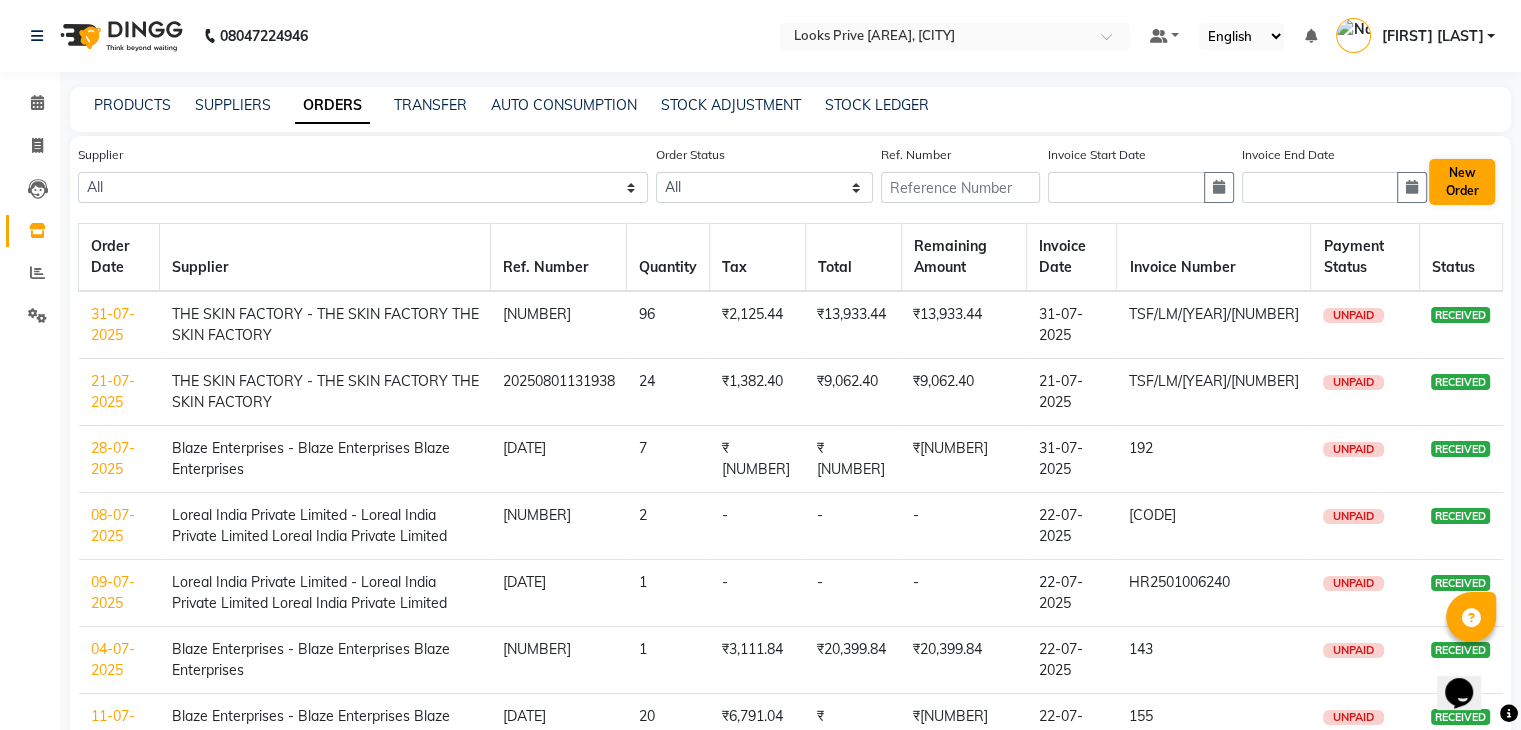 select on "true" 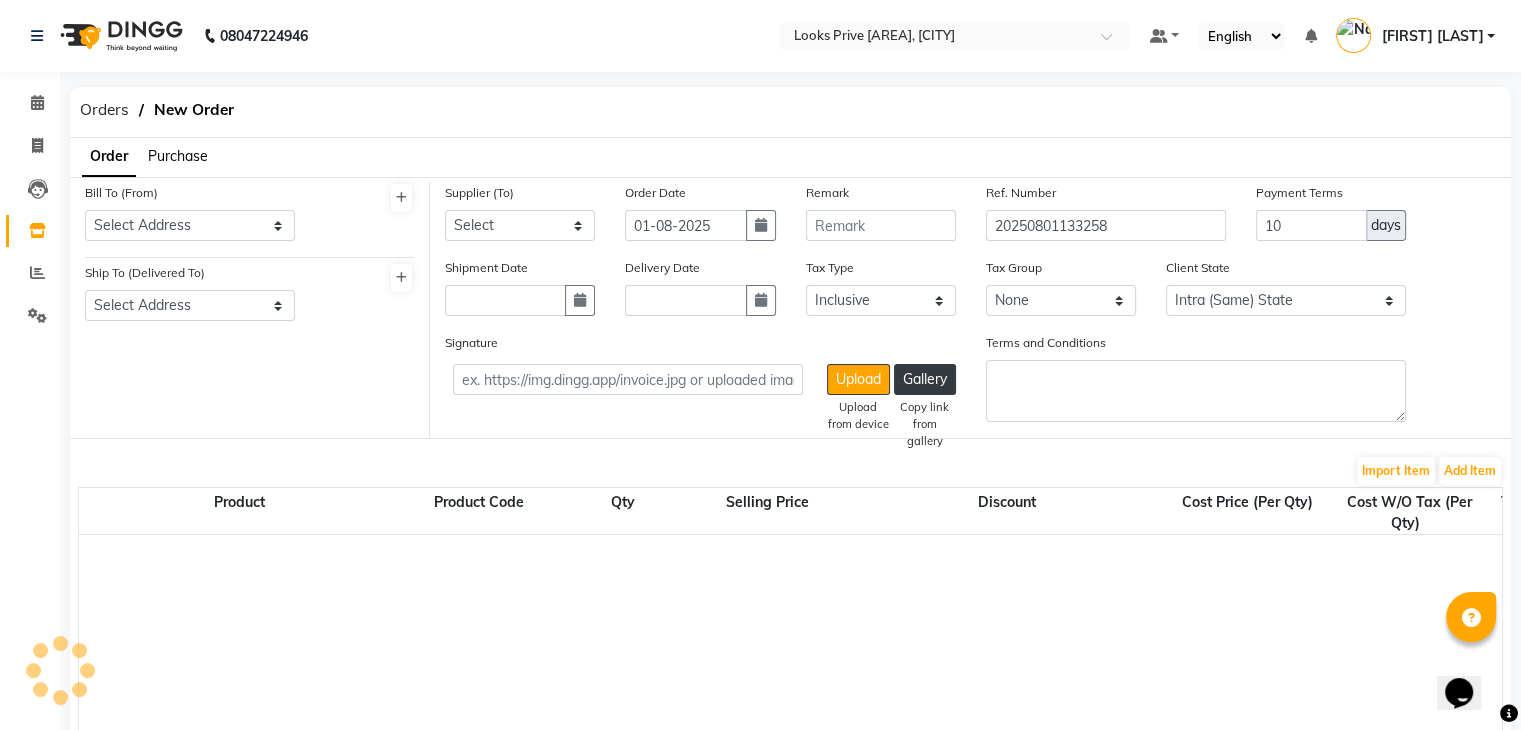 select on "3346" 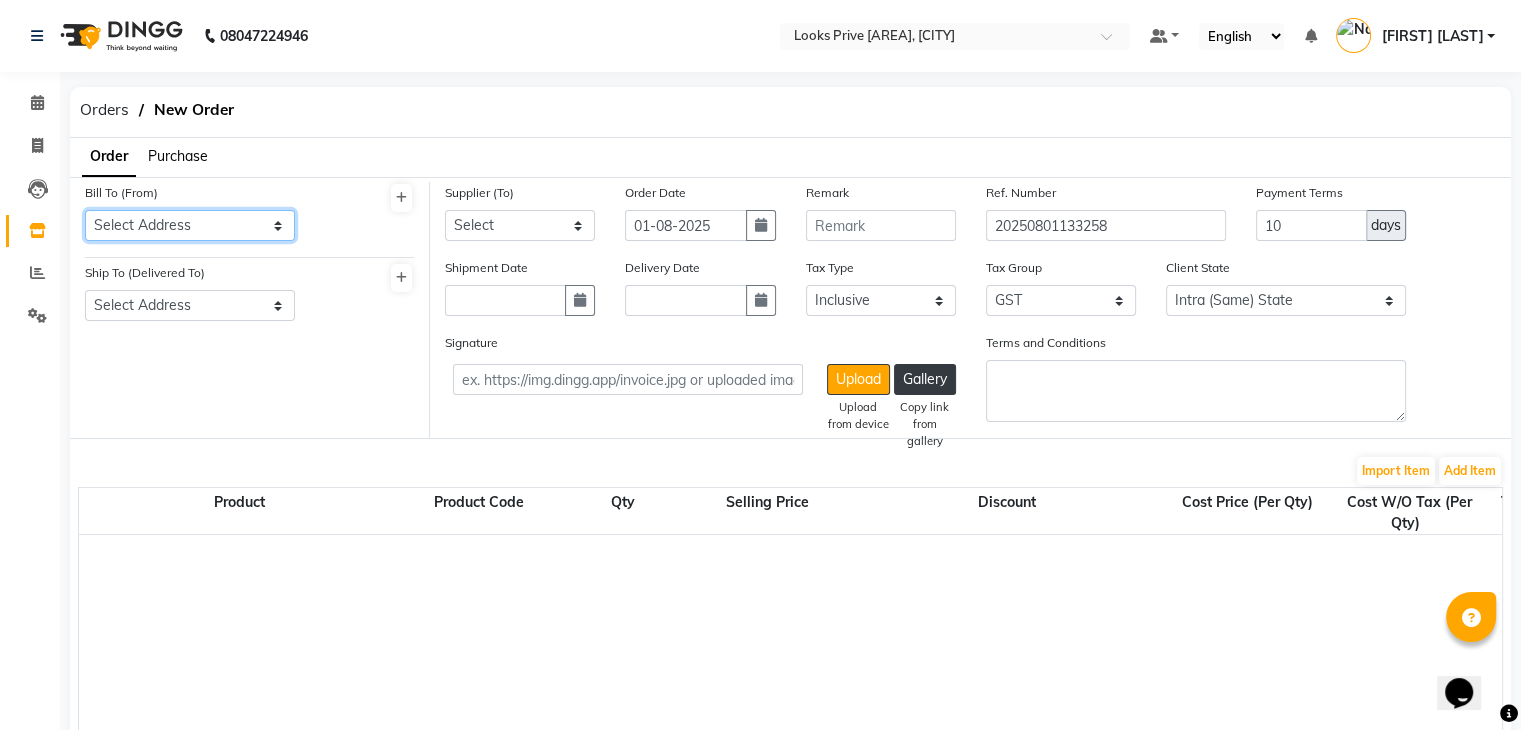 click on "Select Address LOOKS PRIVE [AREA]" 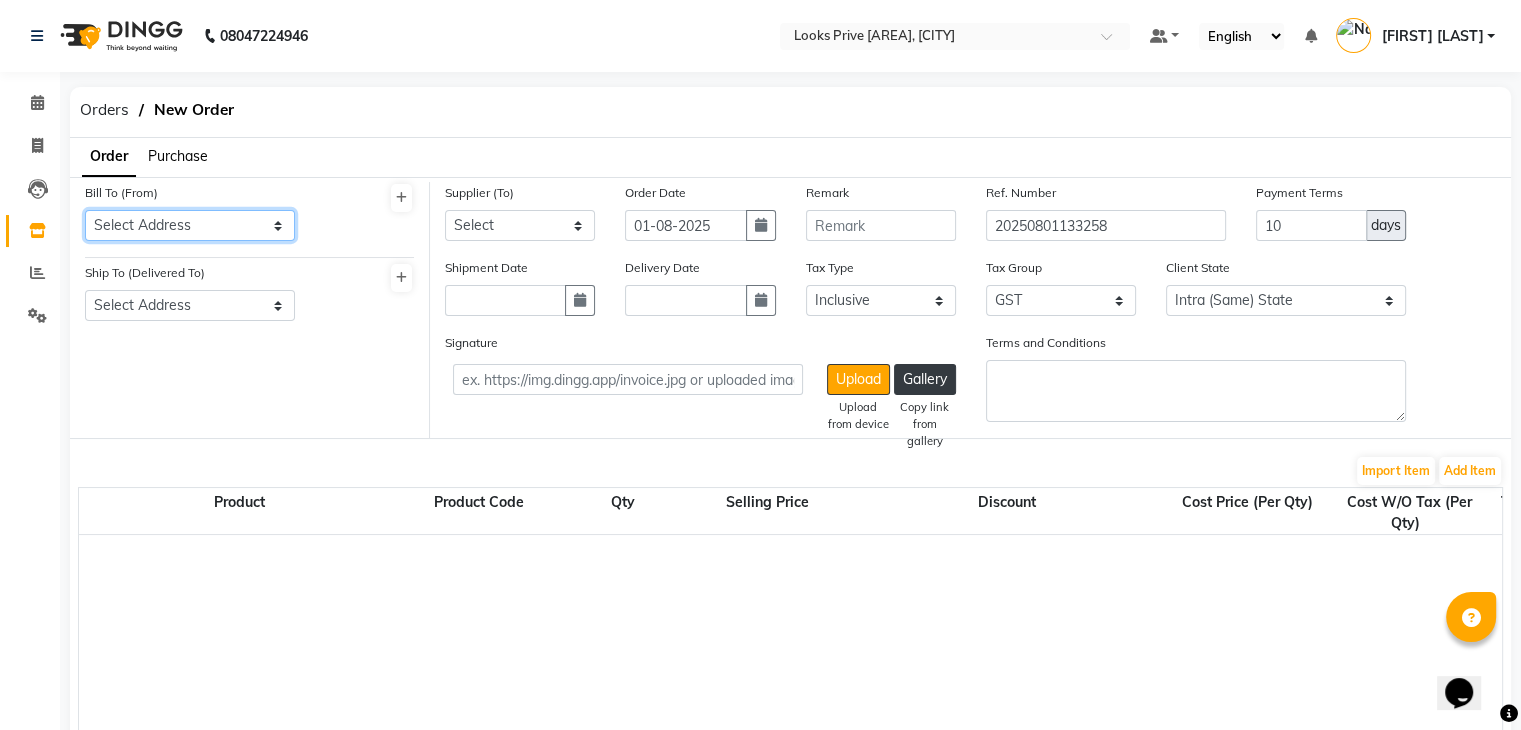 select on "1245" 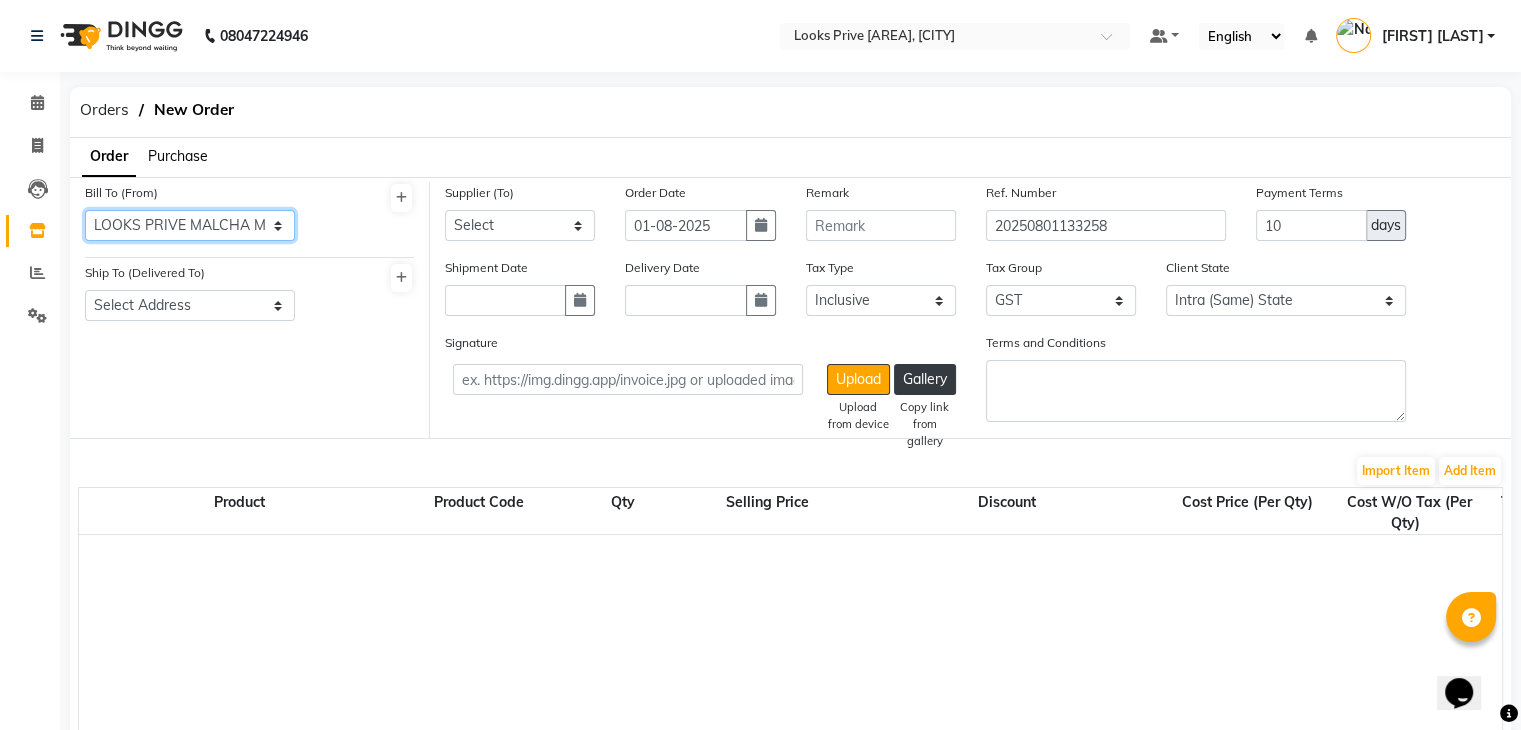 click on "Select Address LOOKS PRIVE [AREA]" 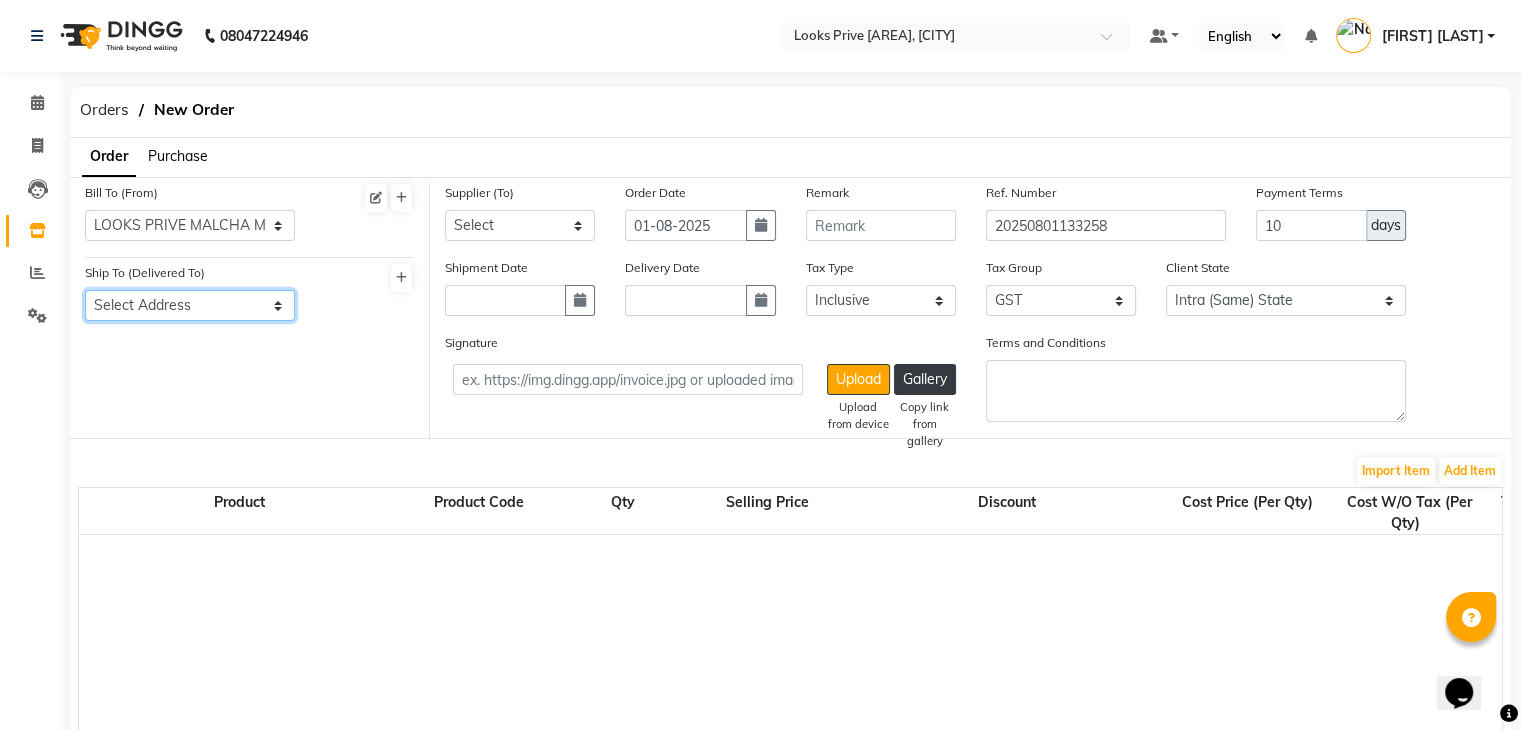 click on "Select Address LOOKS PRIVE [AREA]" 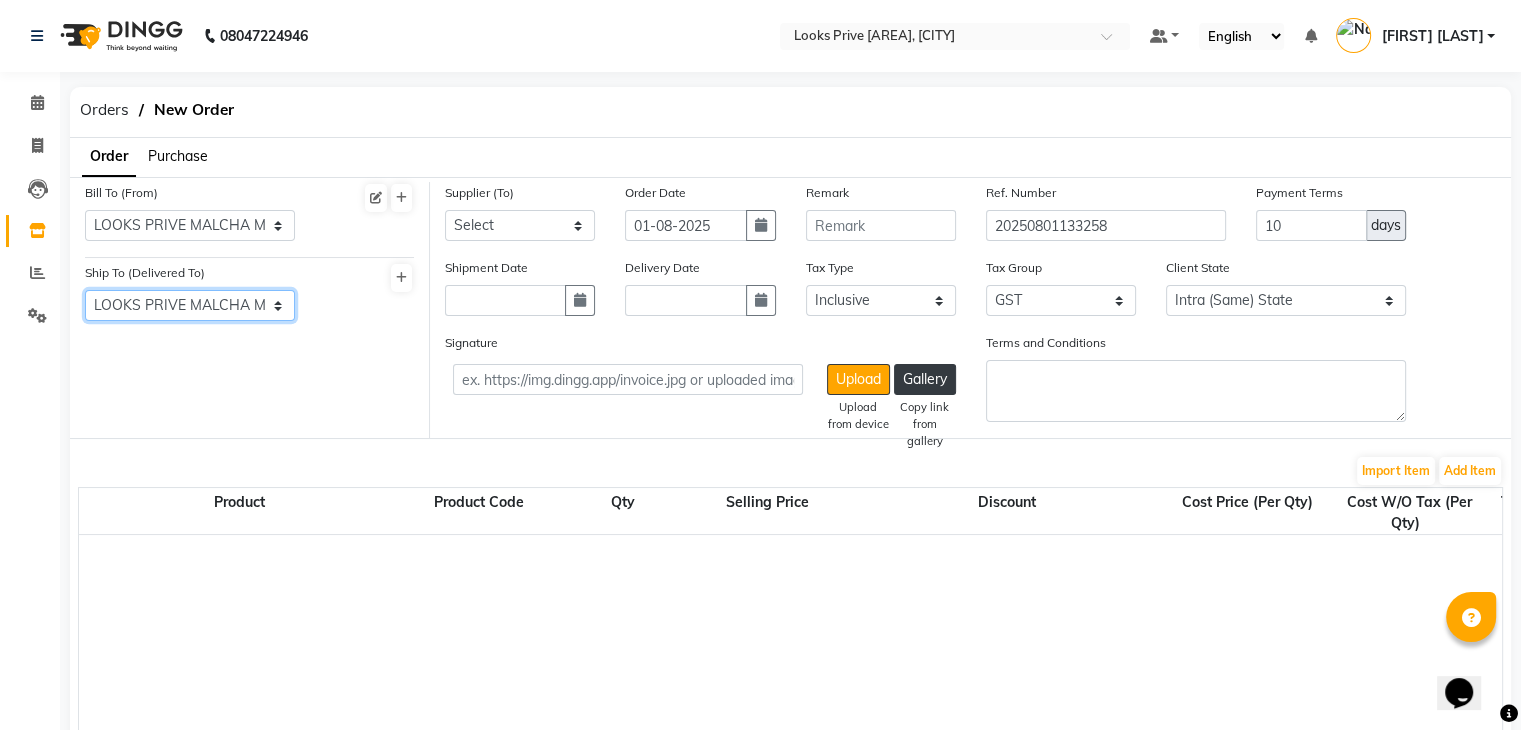 click on "Select Address LOOKS PRIVE [AREA]" 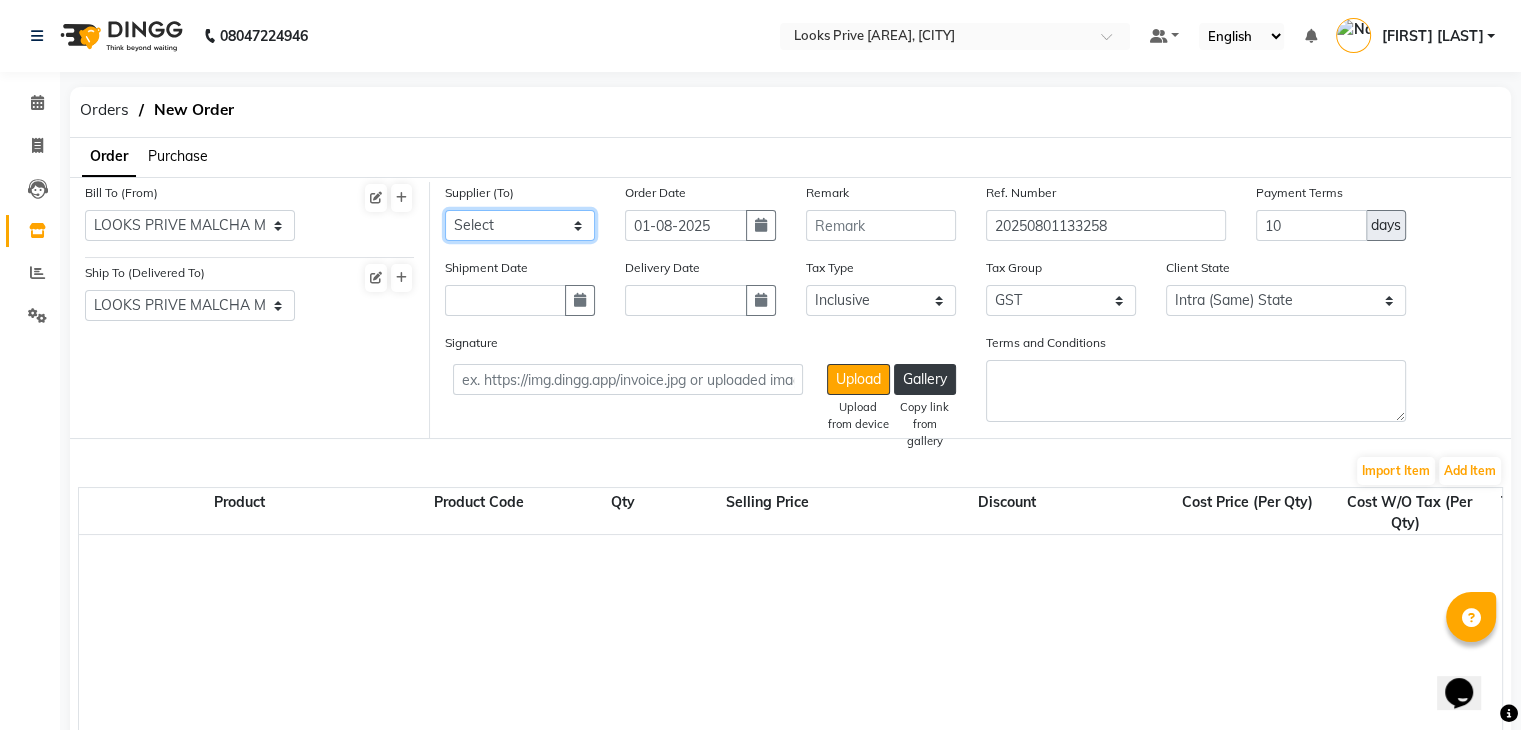 click on "Select Klassik Beauty Solution - Klassik Beauty Solution Klassik Beauty Solution LOOKS PRIVE [AREA] - LOOKS PRIVE [AREA] LOOKS PRIVE [AREA] Loreal India Private Limited - Loreal India Private Limited Loreal India Private Limited MINARO IMPEX - MINARO IMPEX MINARO IMPEX UNNATI ENTERPRISES - UNNATI ENTERPRISES UNNATI ENTERPRISES THE SKIN FACTORY  - THE SKIN FACTORY  THE SKIN FACTORY  Looks Salon (P) Ltd - Looks Salon (P) Ltd Looks Salon (P) Ltd ADITI AGENCIES - ADITI AGENCIES ADITI AGENCIES MINARO IMPEX - MINARO IMPEX MINARO IMPEX Blaze Enterprises - Blaze Enterprises Blaze Enterprises Universal Traders - Universal Traders LOOKS SALON PVT LTD - LOOKS SALON  PVT LTD BEAUTY NATION - BEAUTY NATION" 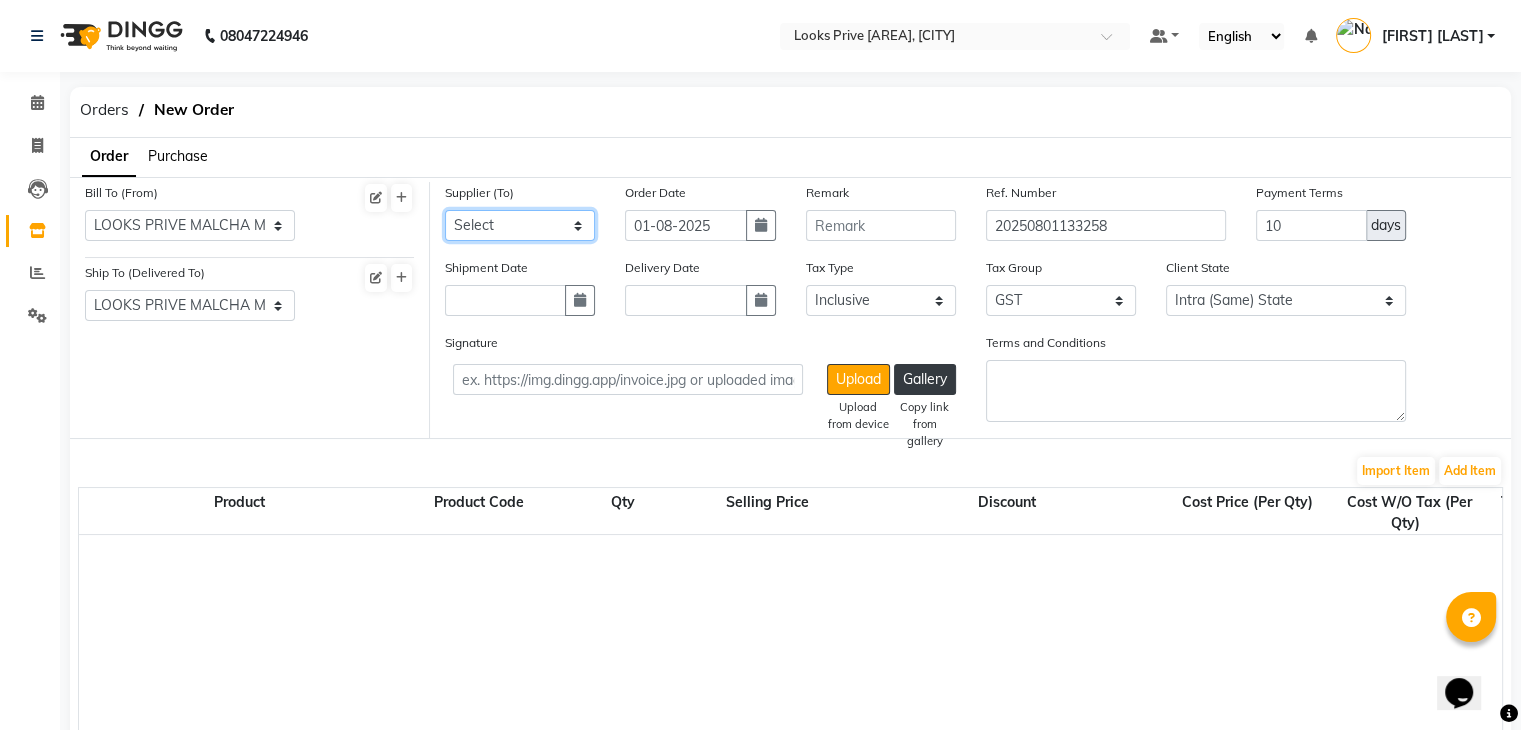 select on "3604" 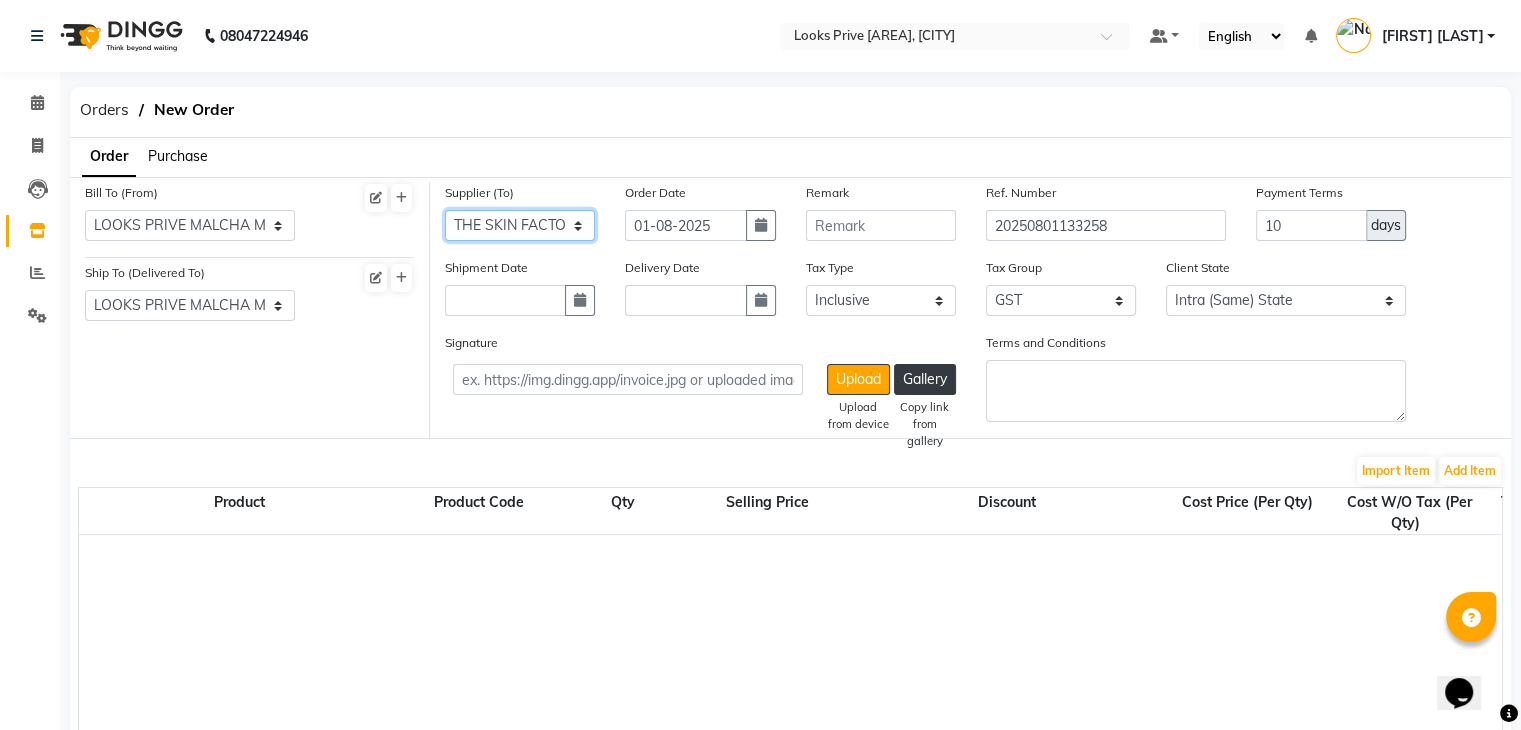 click on "Select Klassik Beauty Solution - Klassik Beauty Solution Klassik Beauty Solution LOOKS PRIVE [AREA] - LOOKS PRIVE [AREA] LOOKS PRIVE [AREA] Loreal India Private Limited - Loreal India Private Limited Loreal India Private Limited MINARO IMPEX - MINARO IMPEX MINARO IMPEX UNNATI ENTERPRISES - UNNATI ENTERPRISES UNNATI ENTERPRISES THE SKIN FACTORY  - THE SKIN FACTORY  THE SKIN FACTORY  Looks Salon (P) Ltd - Looks Salon (P) Ltd Looks Salon (P) Ltd ADITI AGENCIES - ADITI AGENCIES ADITI AGENCIES MINARO IMPEX - MINARO IMPEX MINARO IMPEX Blaze Enterprises - Blaze Enterprises Blaze Enterprises Universal Traders - Universal Traders LOOKS SALON PVT LTD - LOOKS SALON  PVT LTD BEAUTY NATION - BEAUTY NATION" 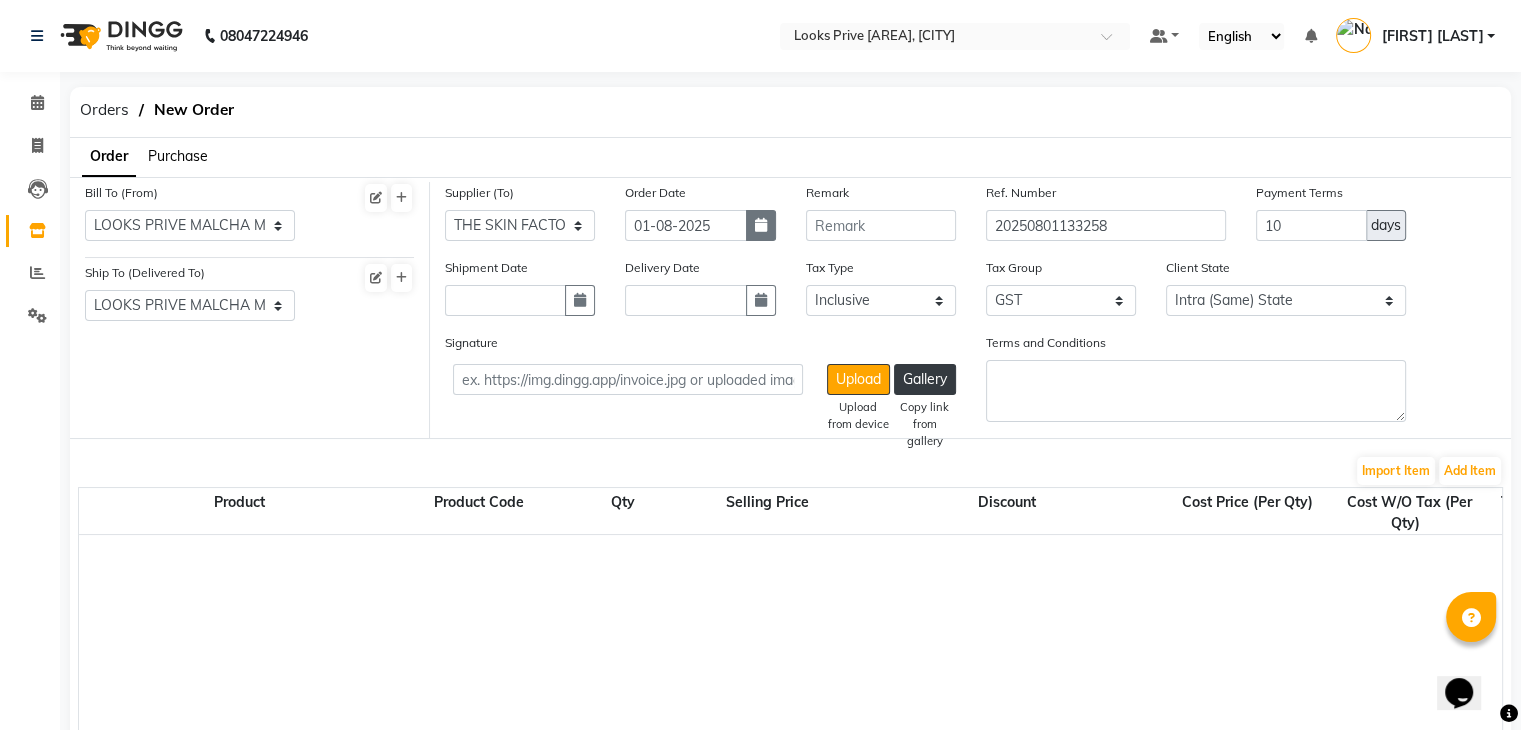 click 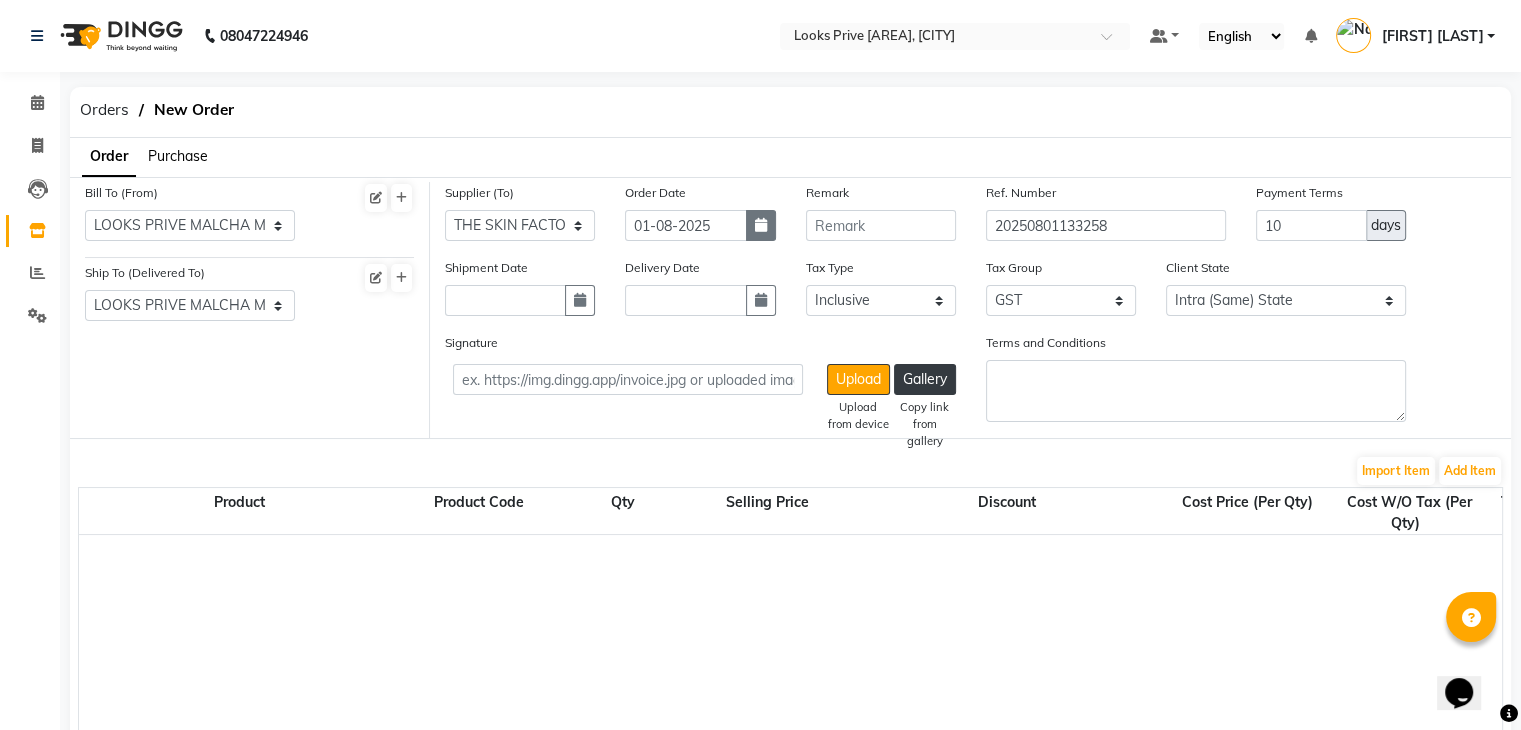 select on "8" 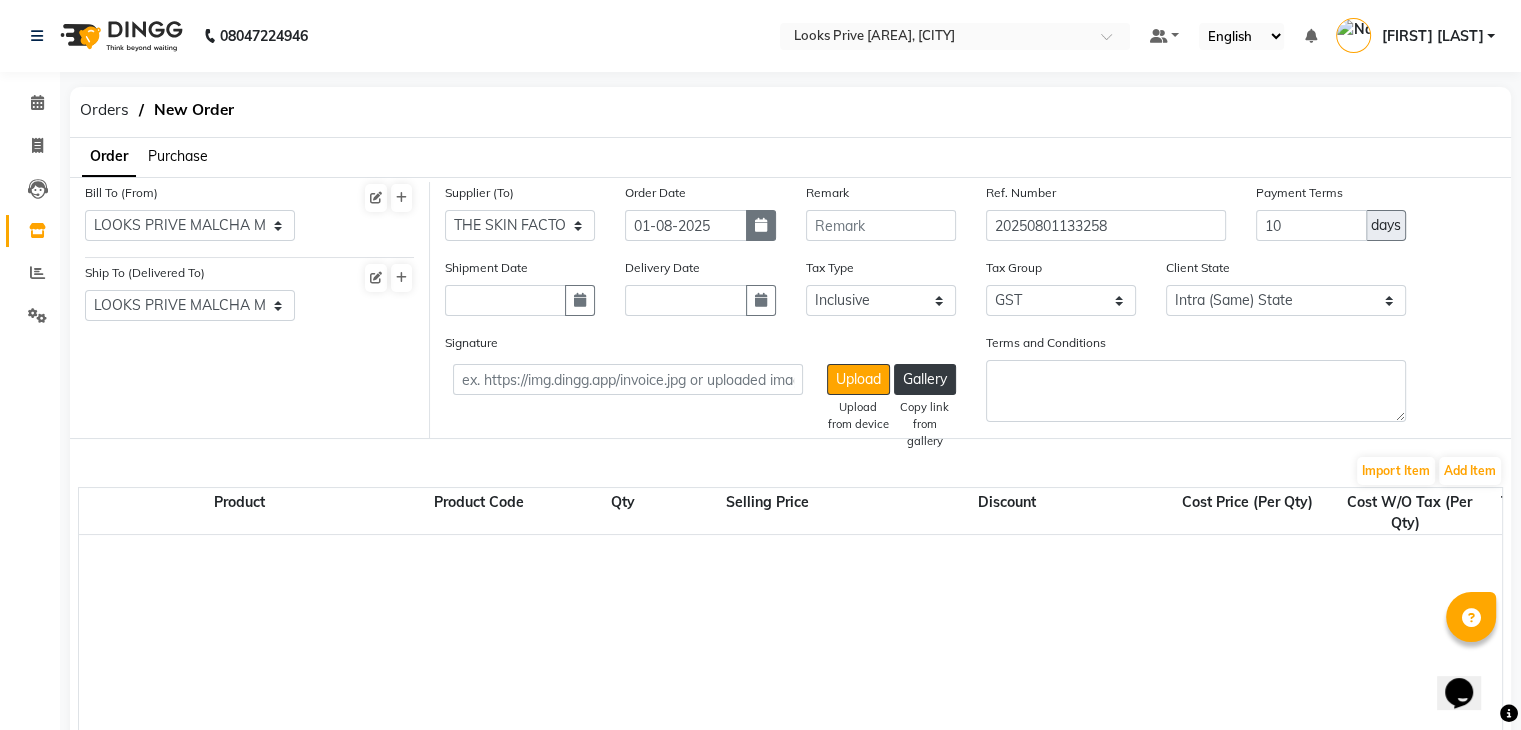 select on "2025" 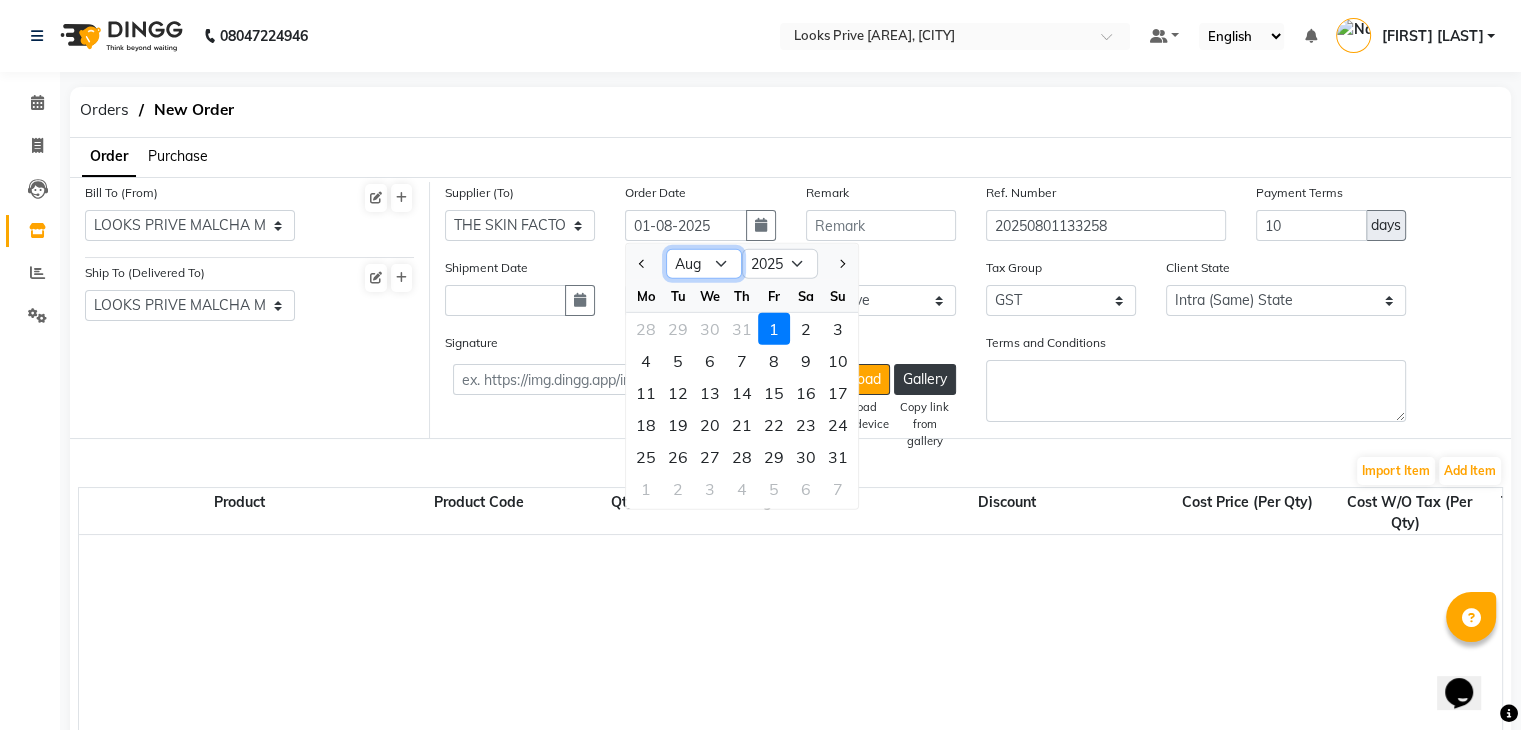 click on "Jan Feb Mar Apr May Jun Jul Aug Sep Oct Nov Dec" 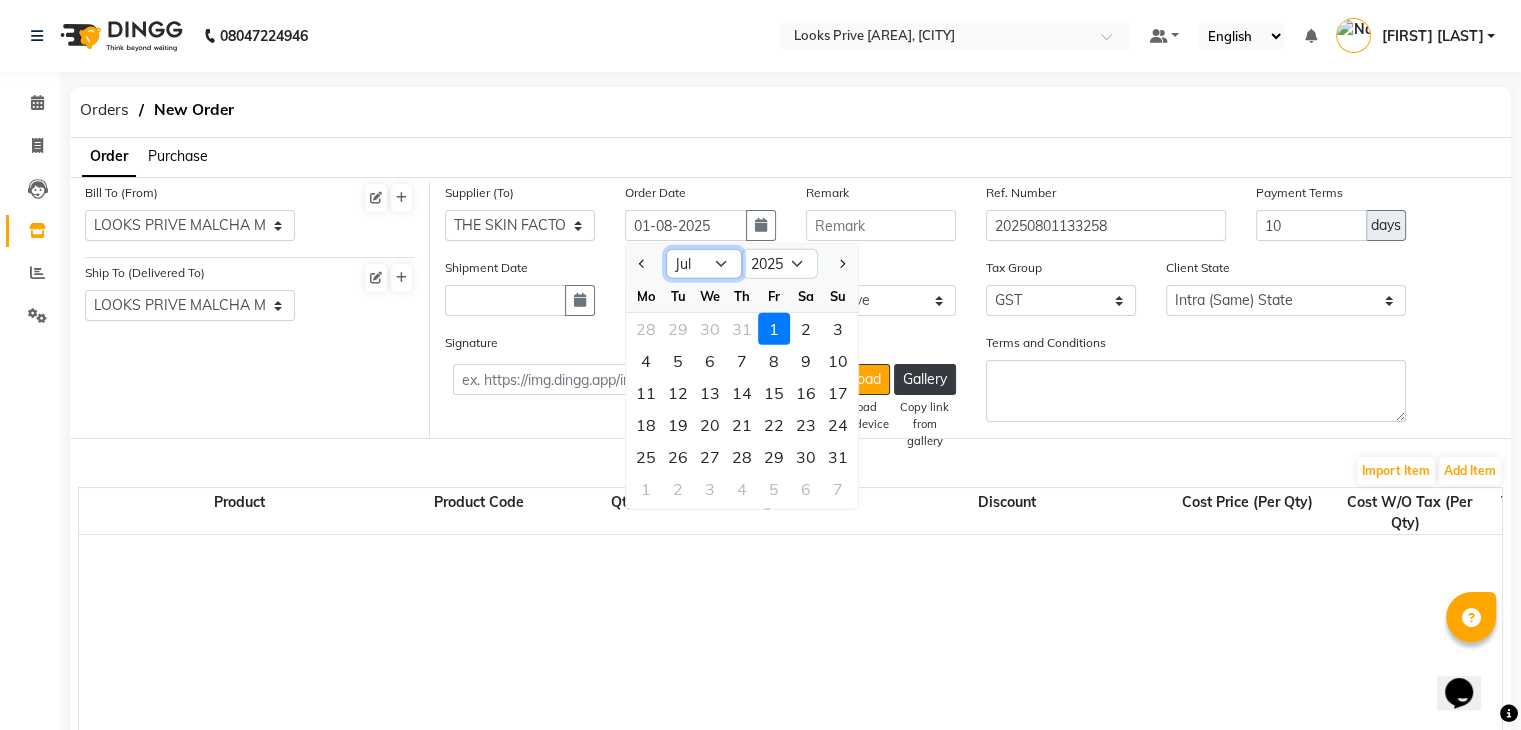 click on "Jan Feb Mar Apr May Jun Jul Aug Sep Oct Nov Dec" 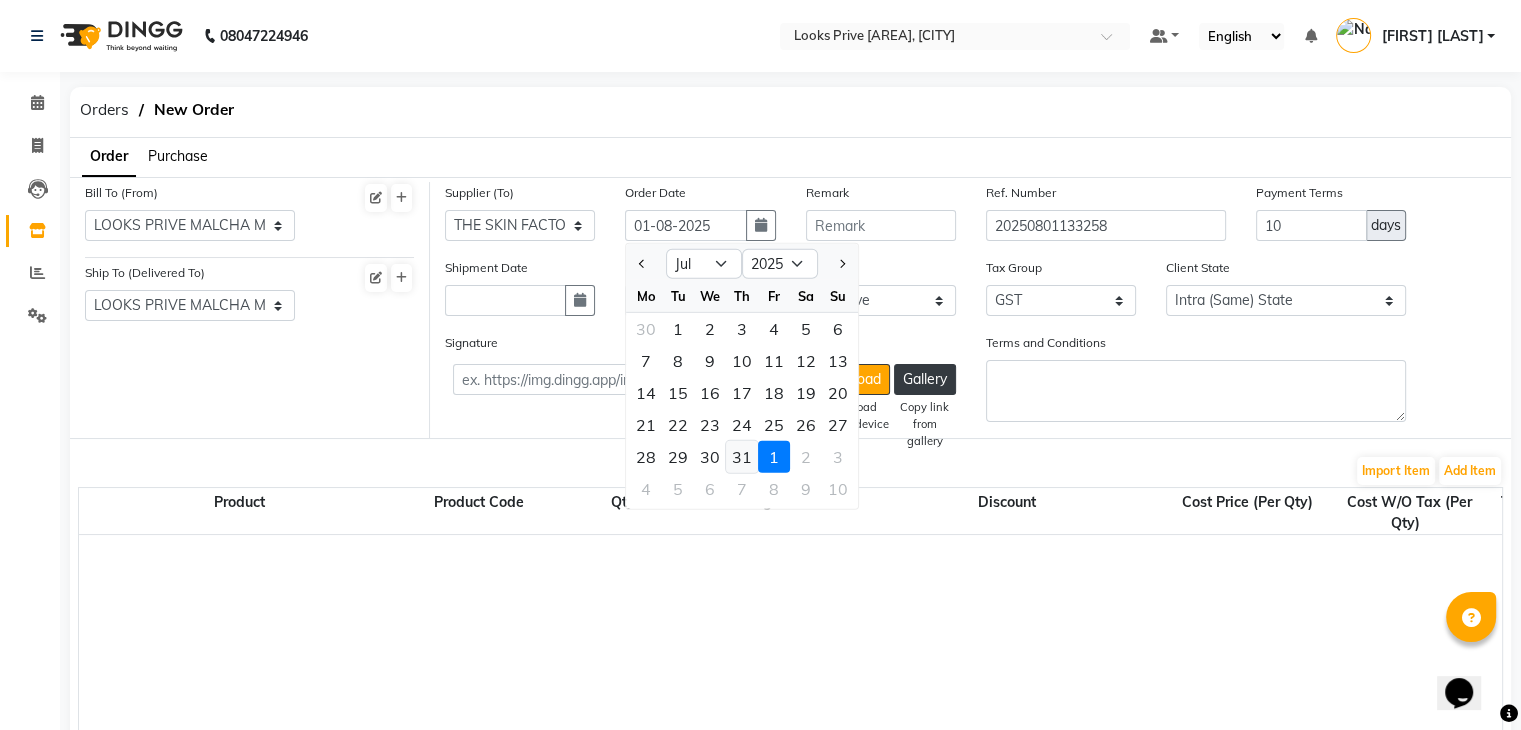 click on "31" 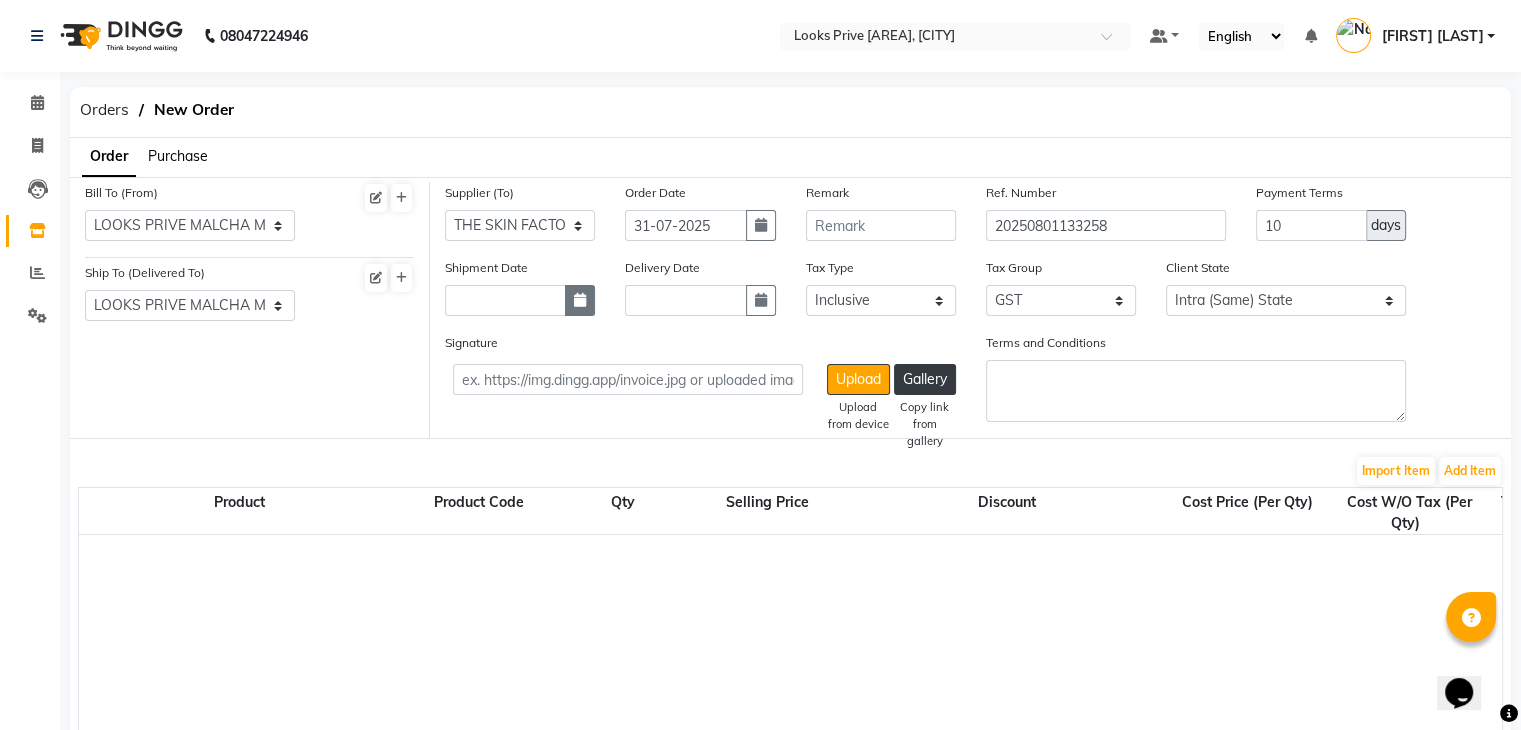click 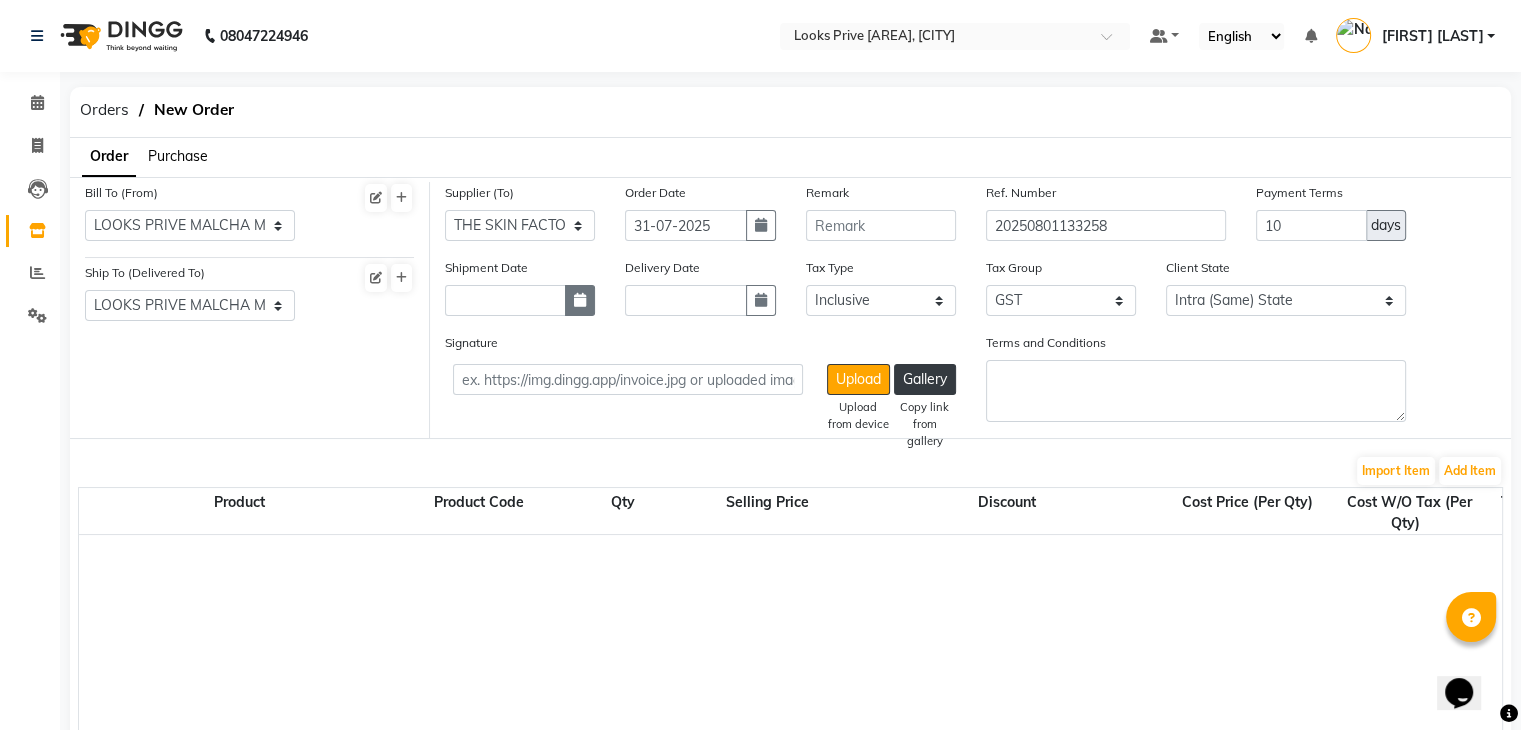 select on "8" 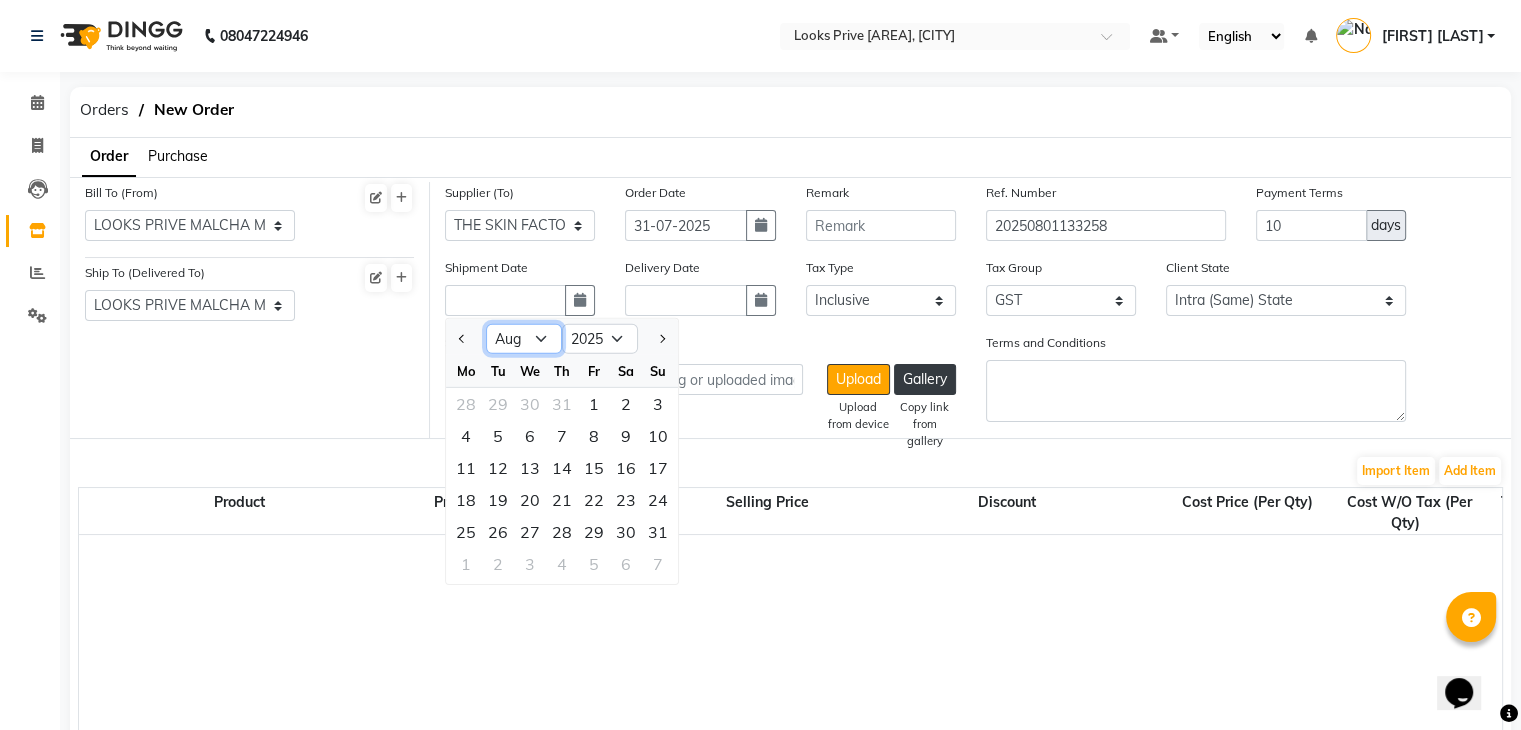 click on "Jan Feb Mar Apr May Jun Jul Aug Sep Oct Nov Dec" 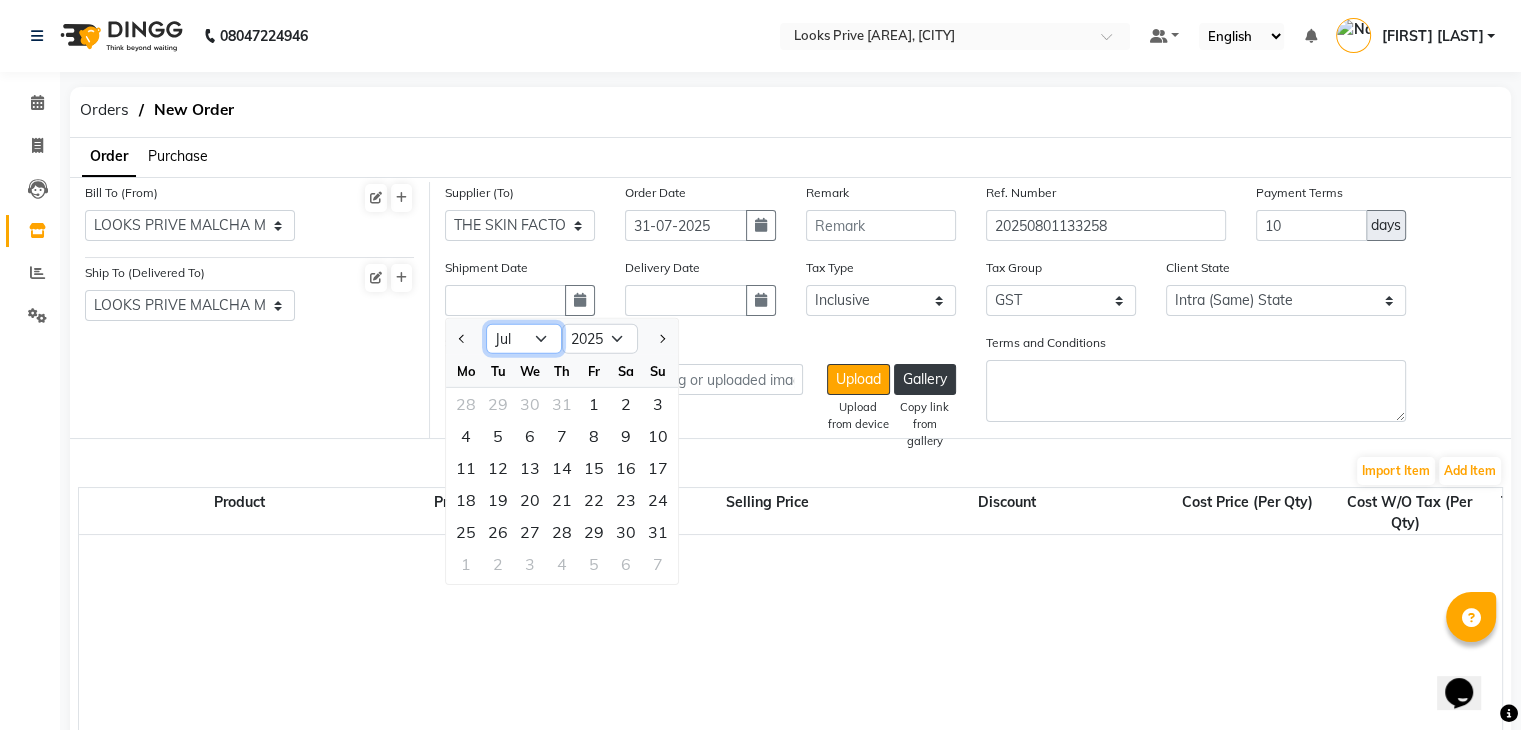 click on "Jan Feb Mar Apr May Jun Jul Aug Sep Oct Nov Dec" 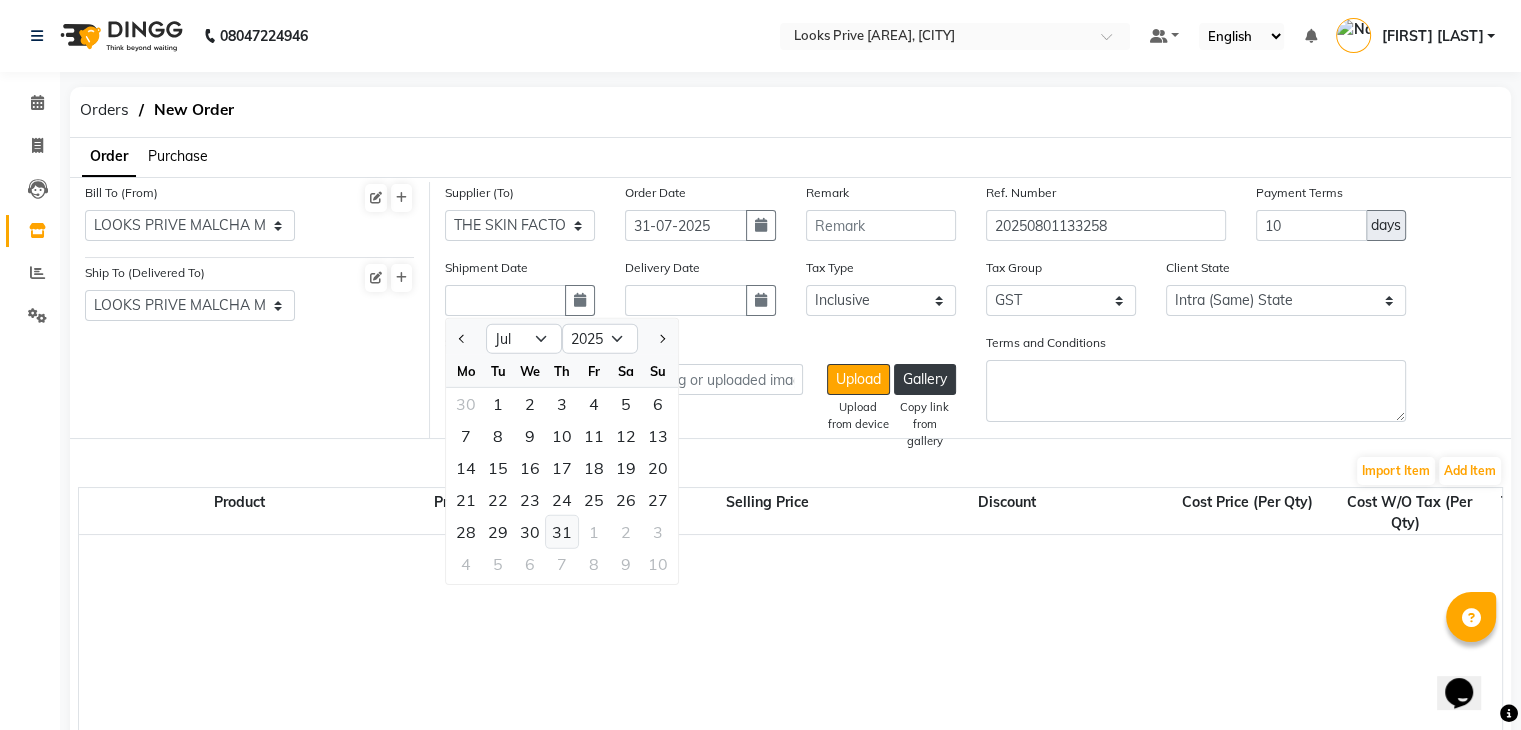 click on "31" 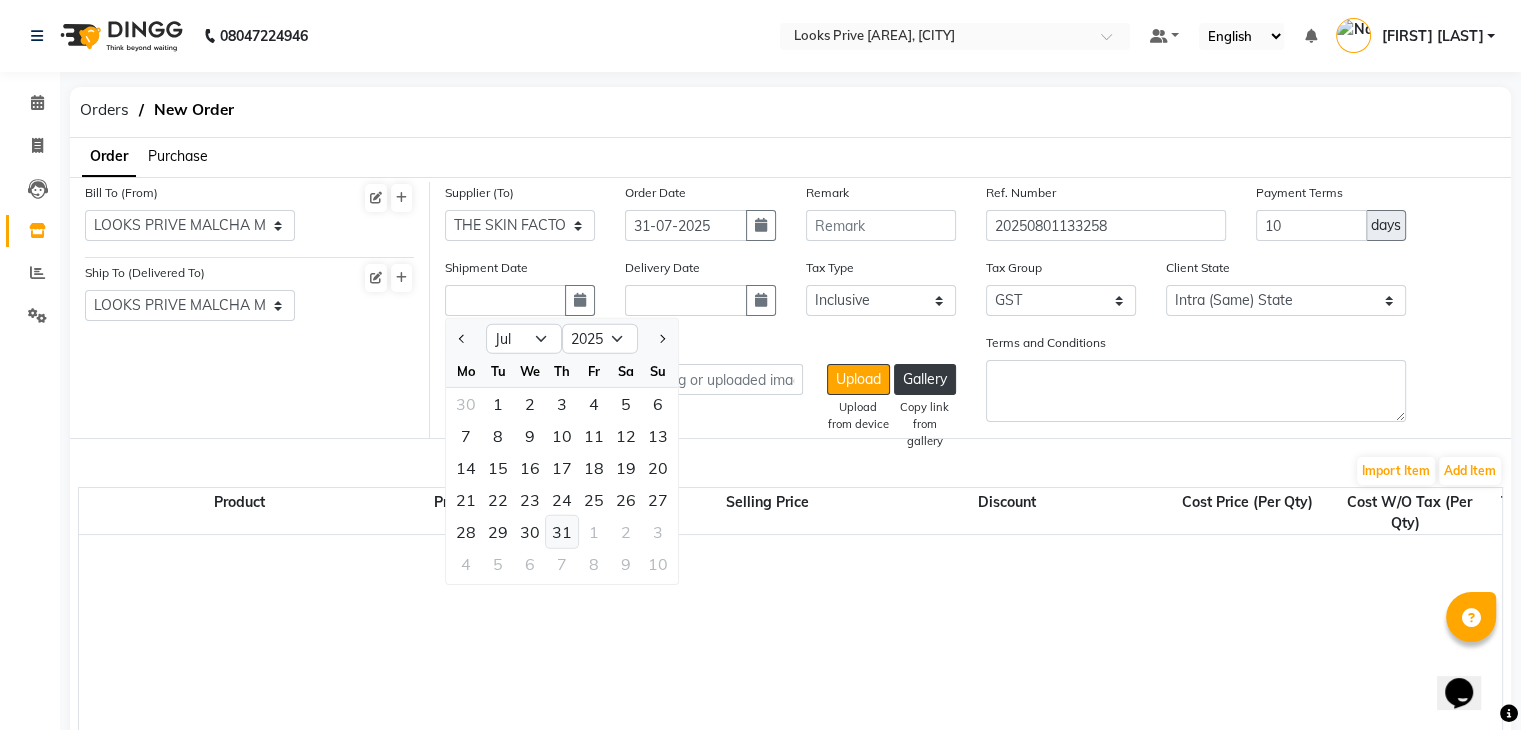 type on "31-07-2025" 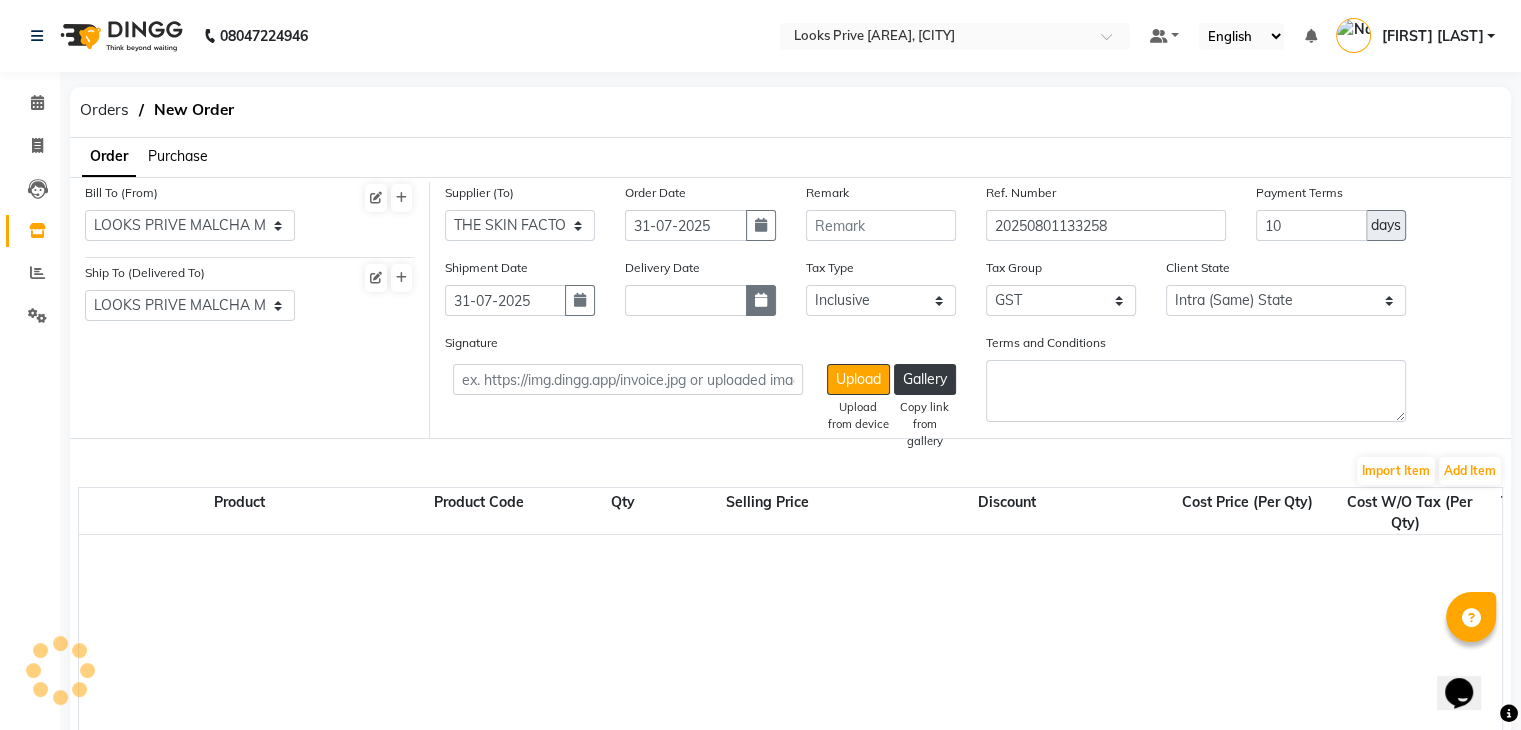 click 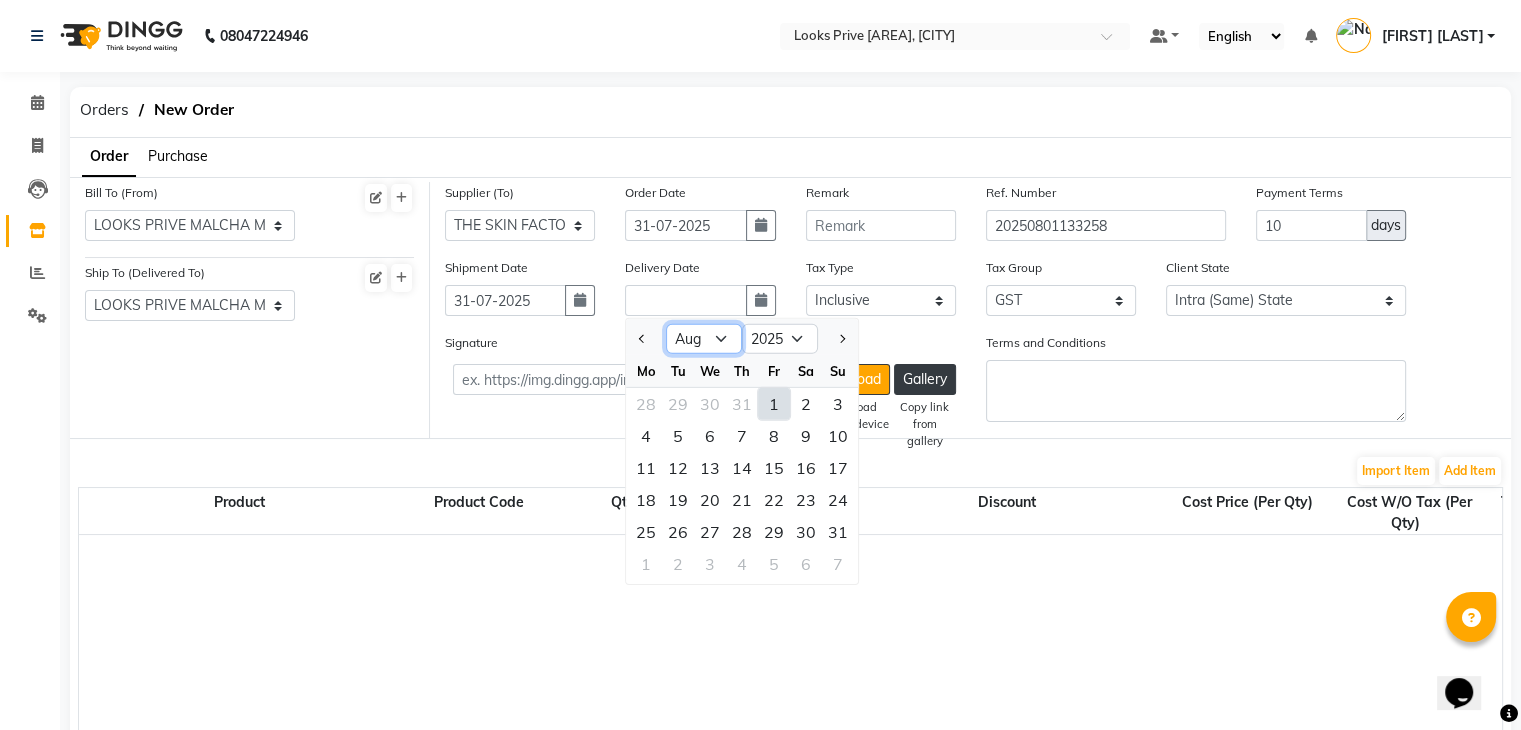click on "Jan Feb Mar Apr May Jun Jul Aug Sep Oct Nov Dec" 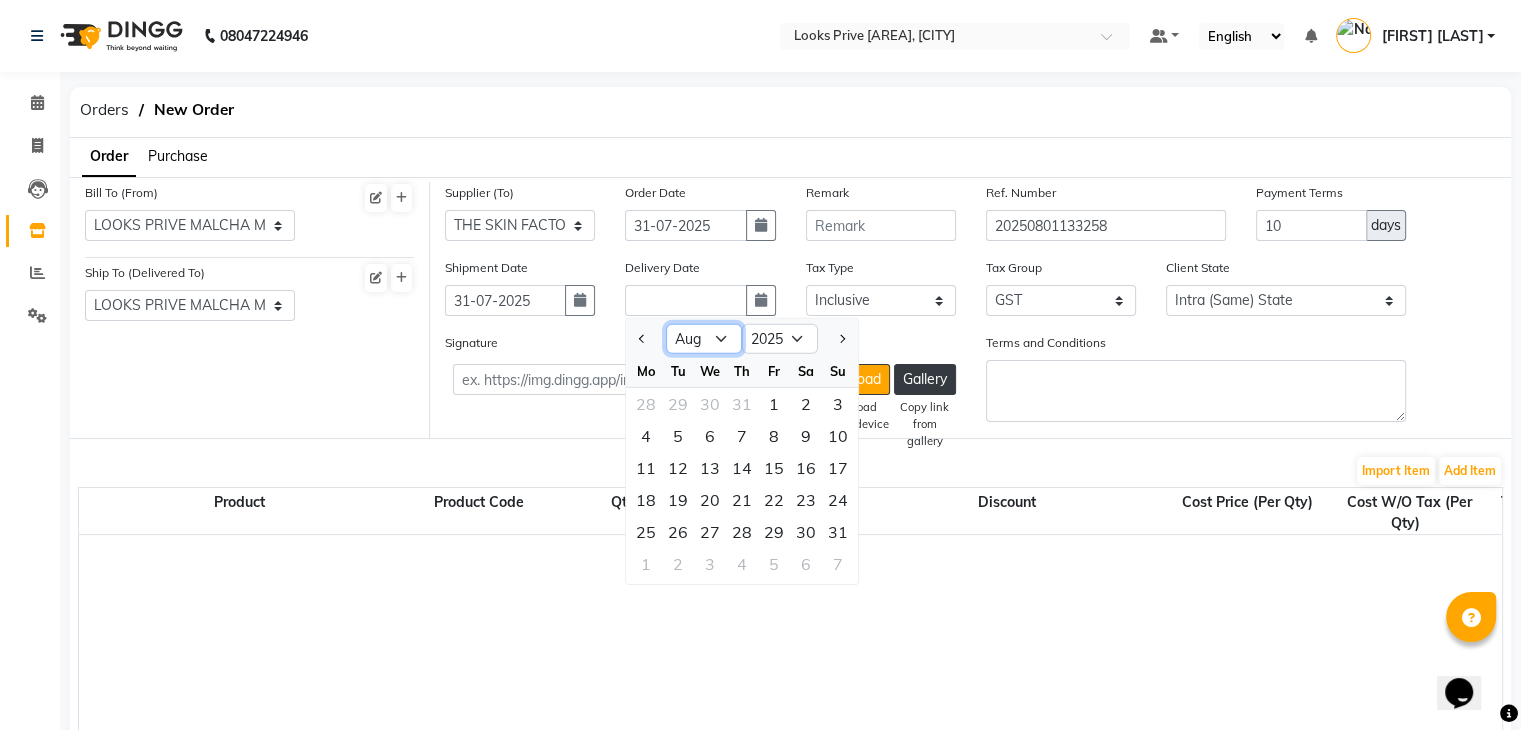 select on "7" 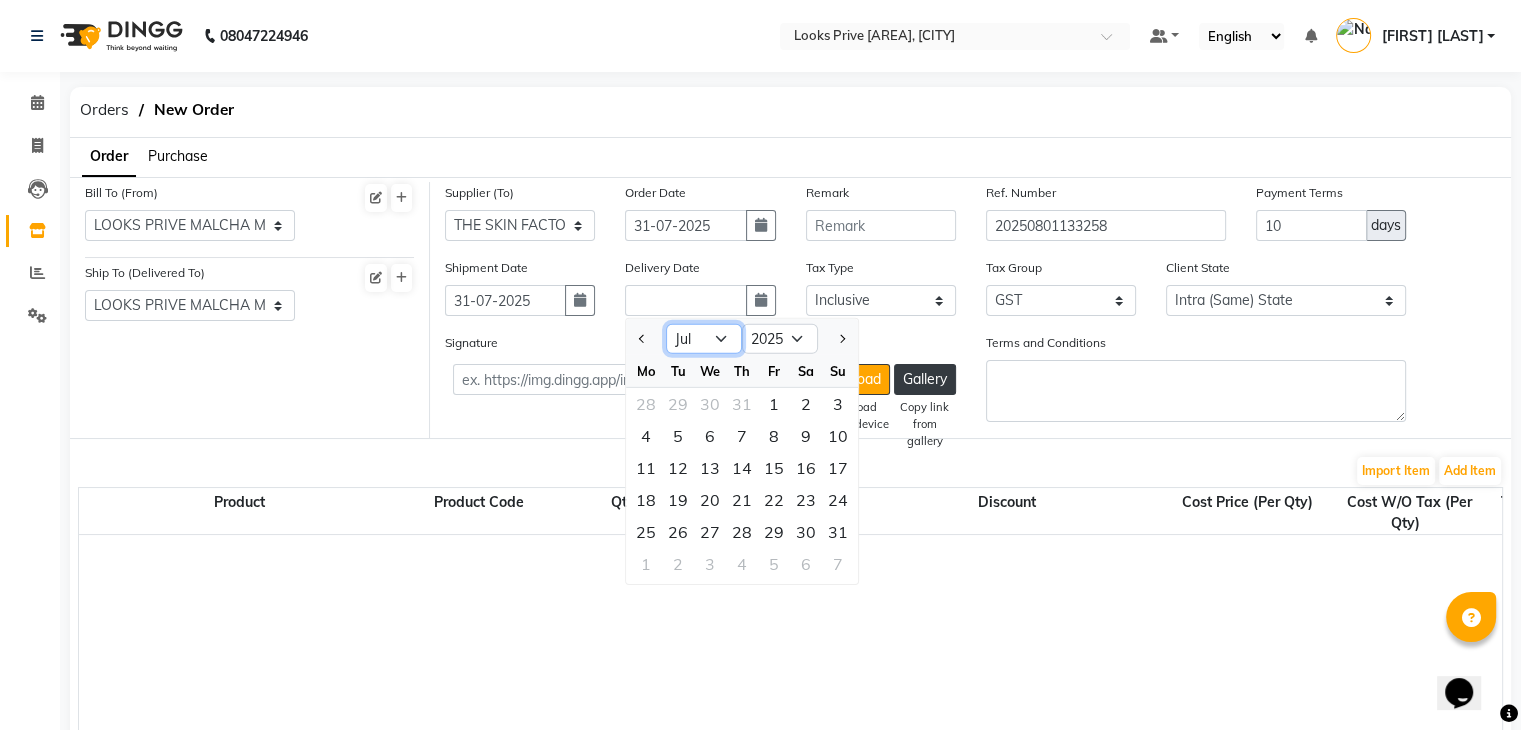 click on "Jan Feb Mar Apr May Jun Jul Aug Sep Oct Nov Dec" 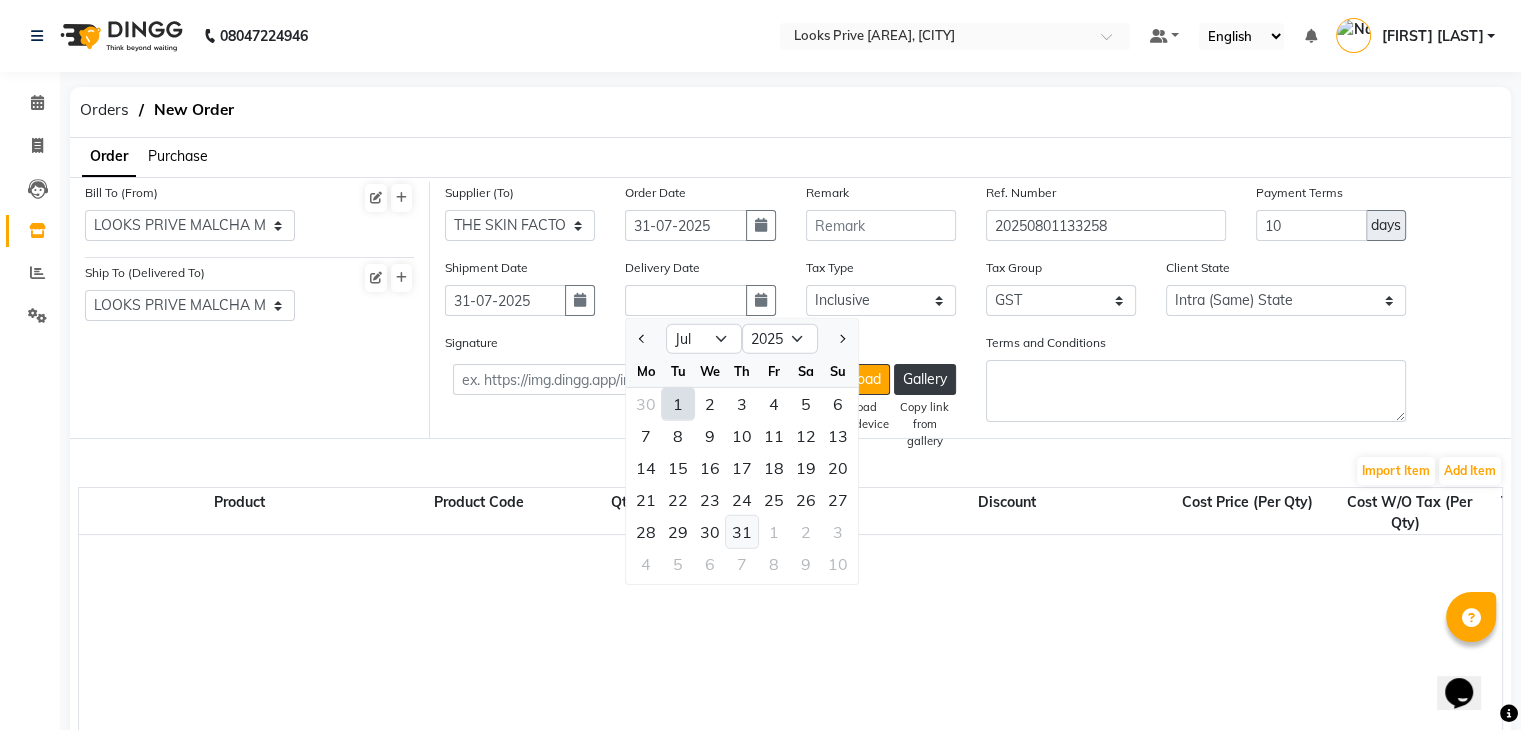 click on "31" 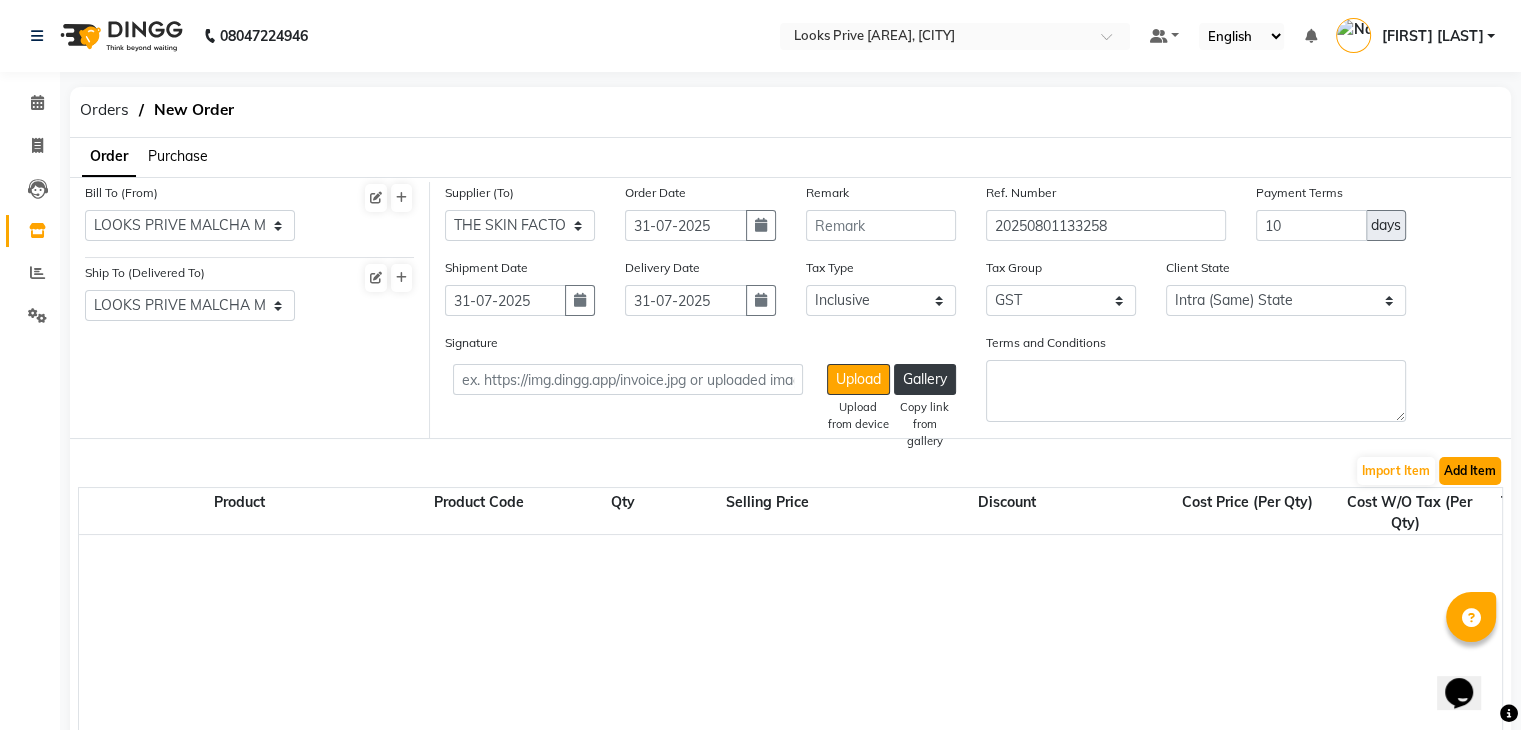 click on "Add Item" 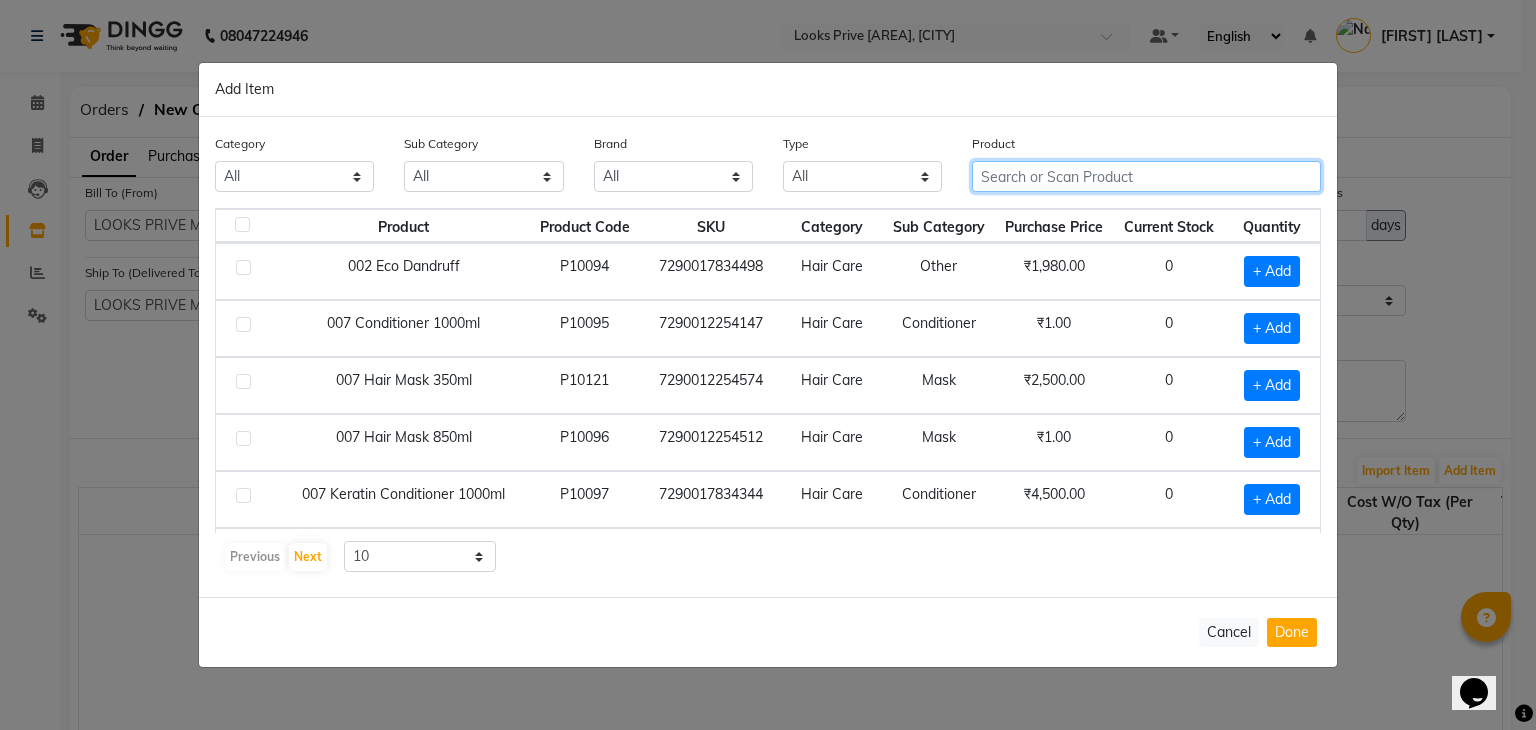 click 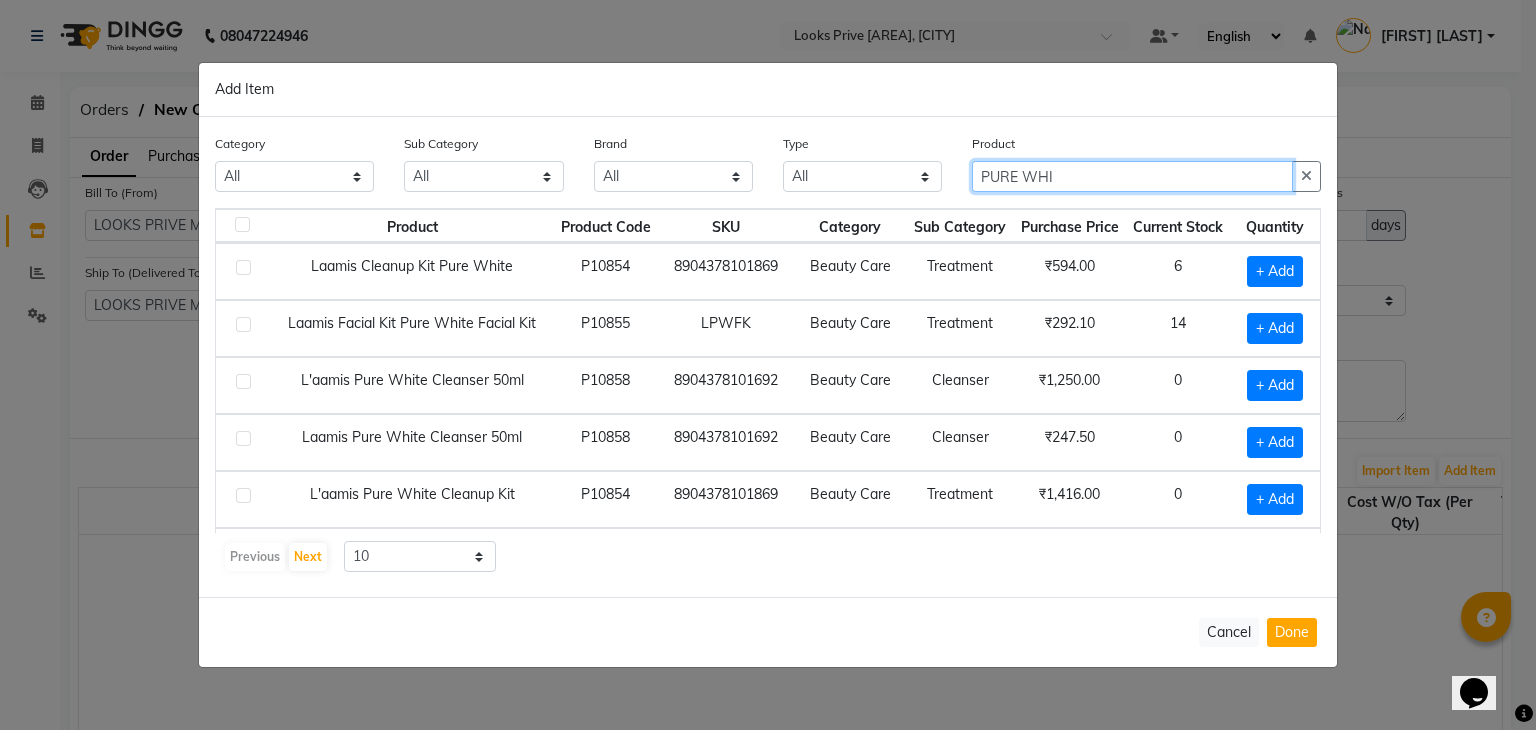 type on "PURE WHI" 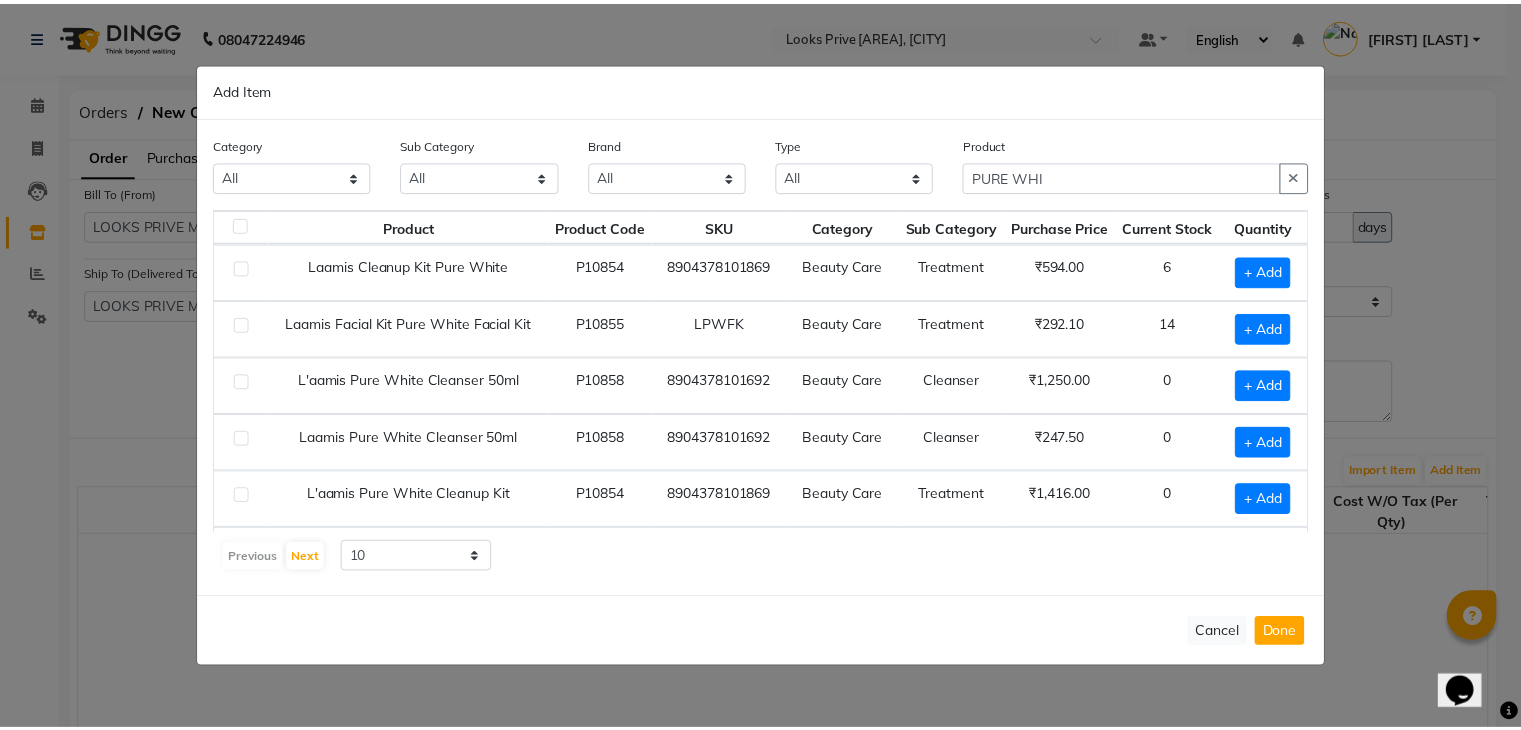 scroll, scrollTop: 272, scrollLeft: 0, axis: vertical 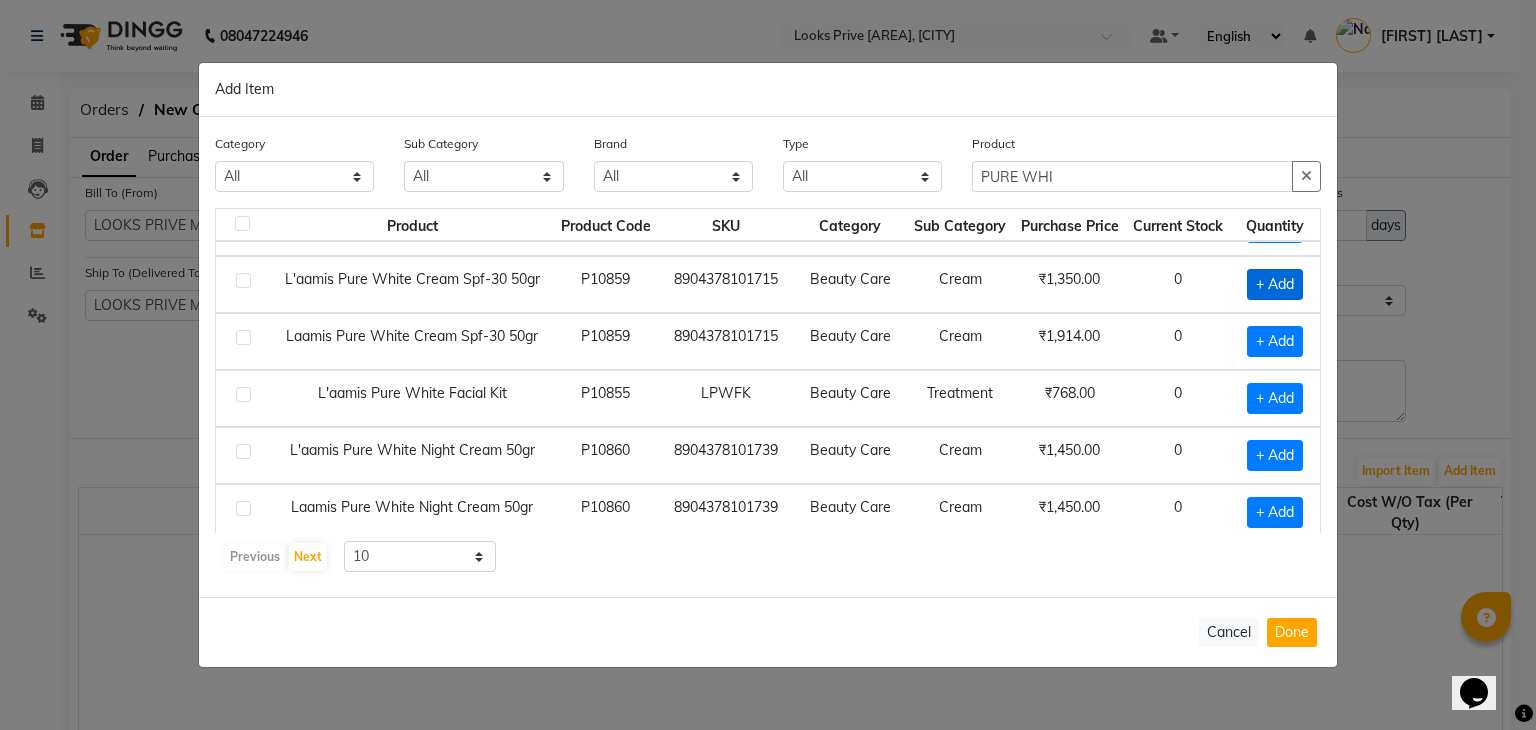 click on "+ Add" 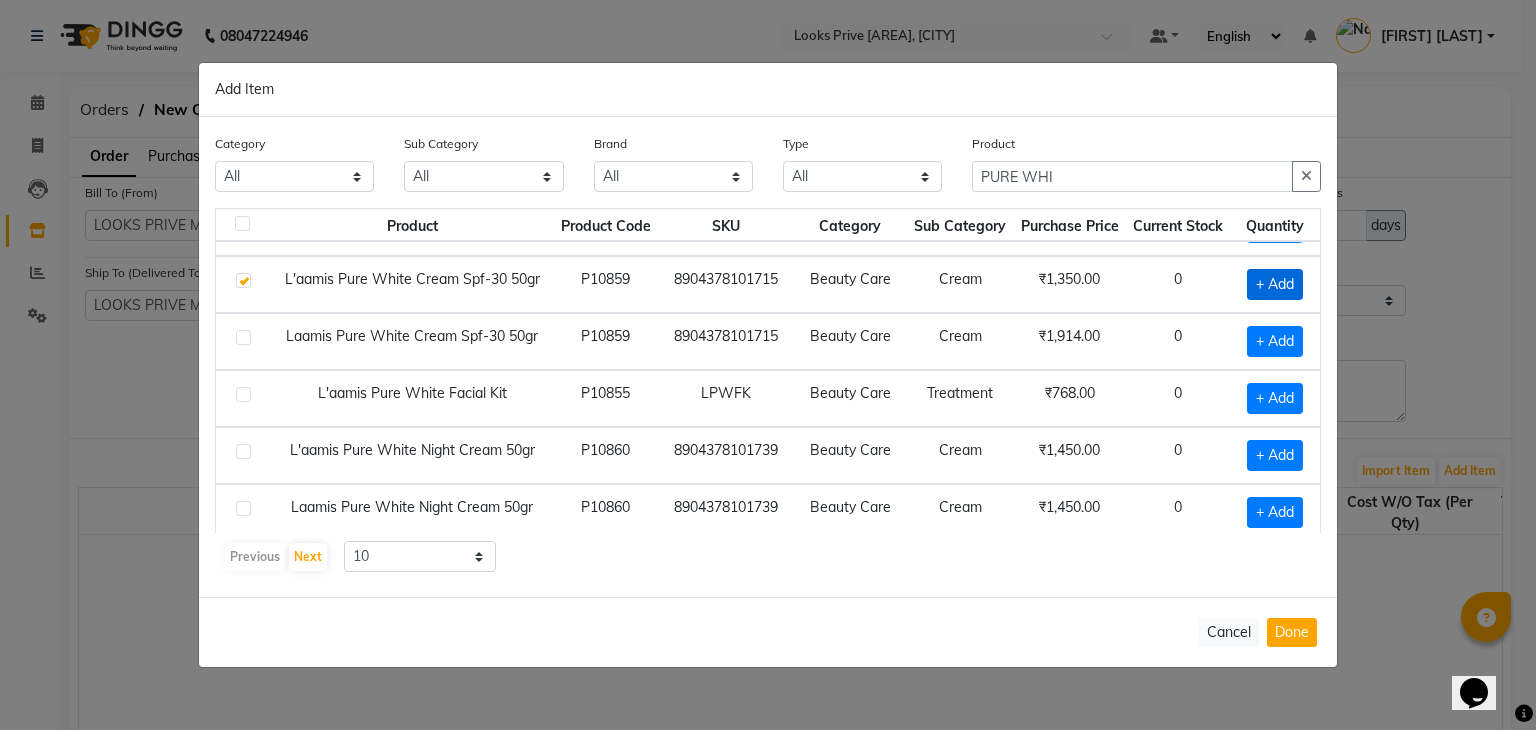 checkbox on "true" 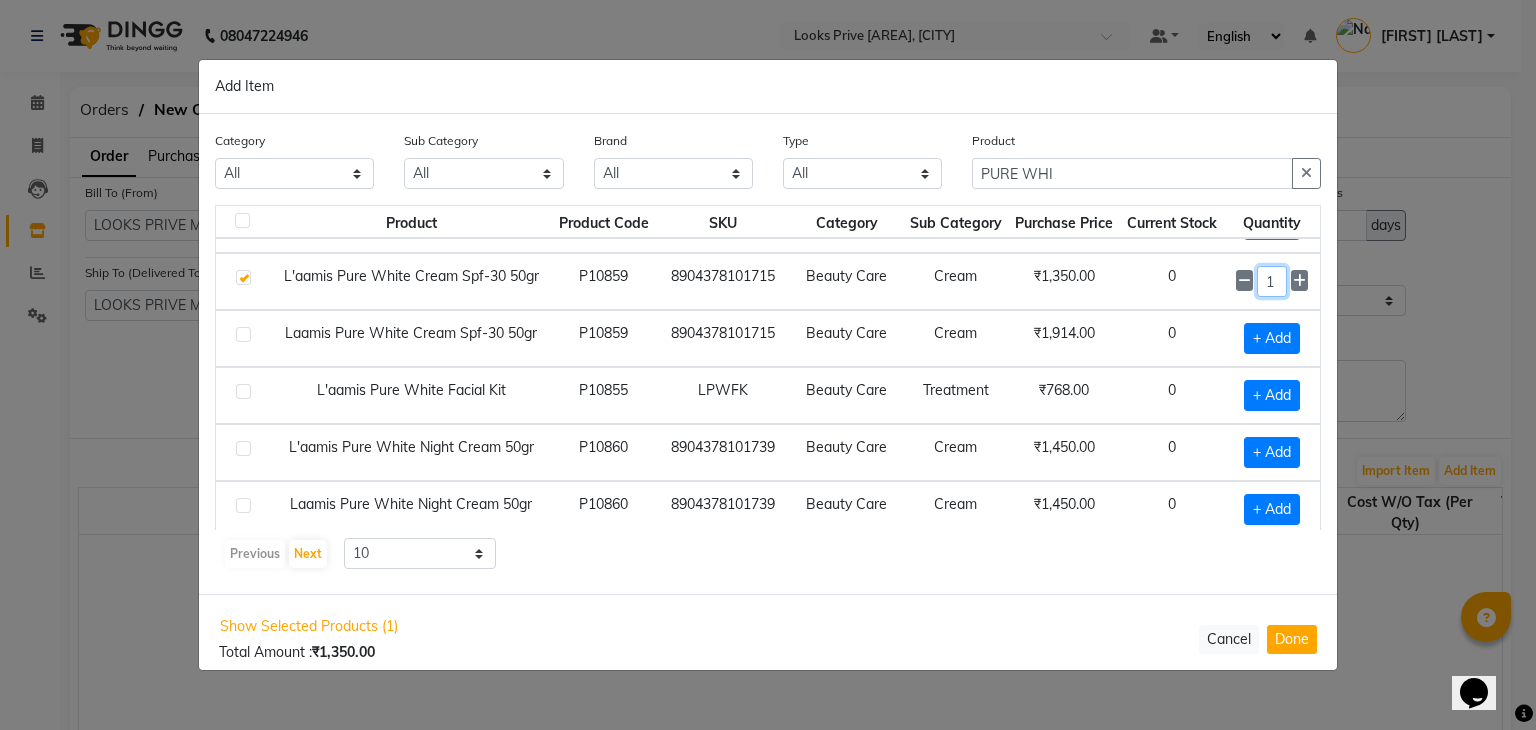 click on "1" 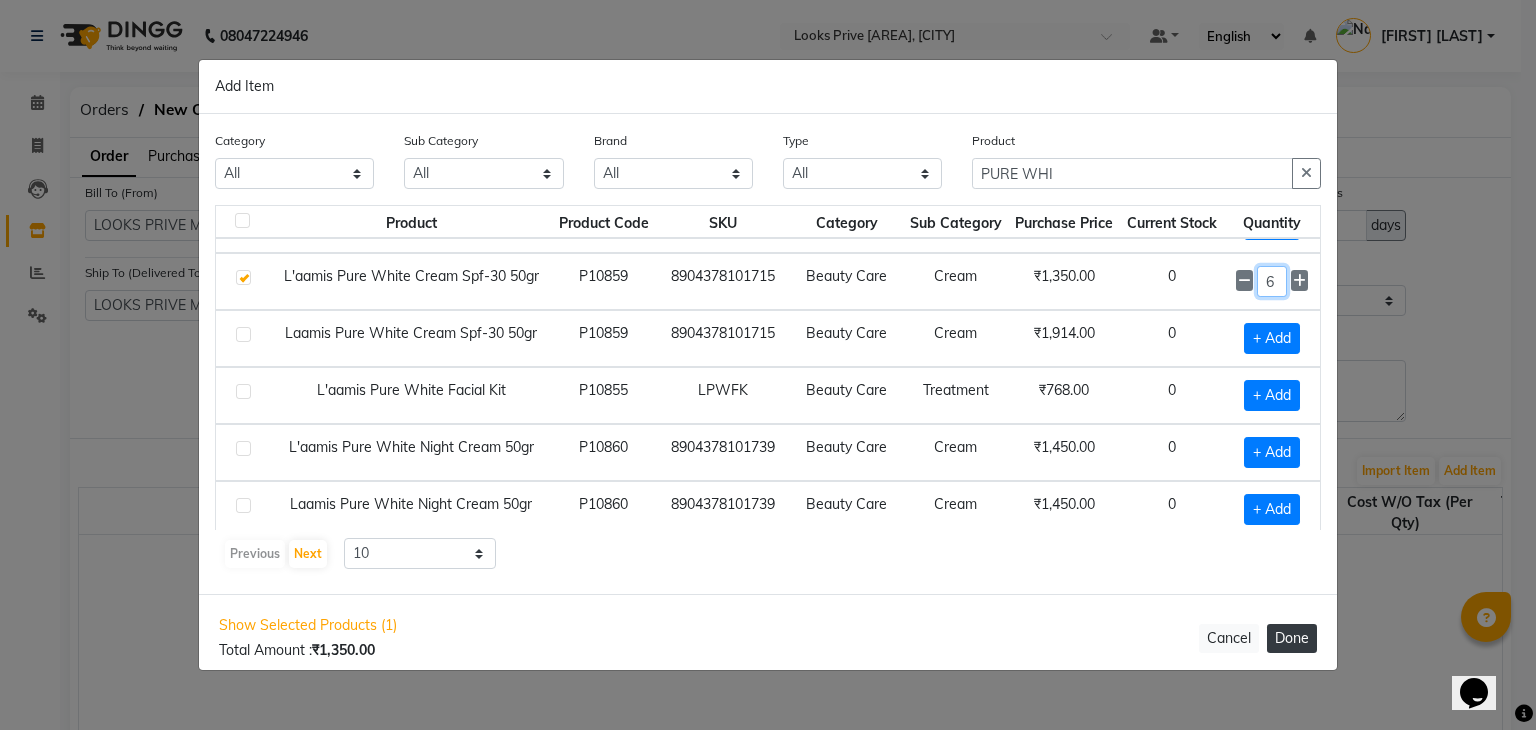 type on "6" 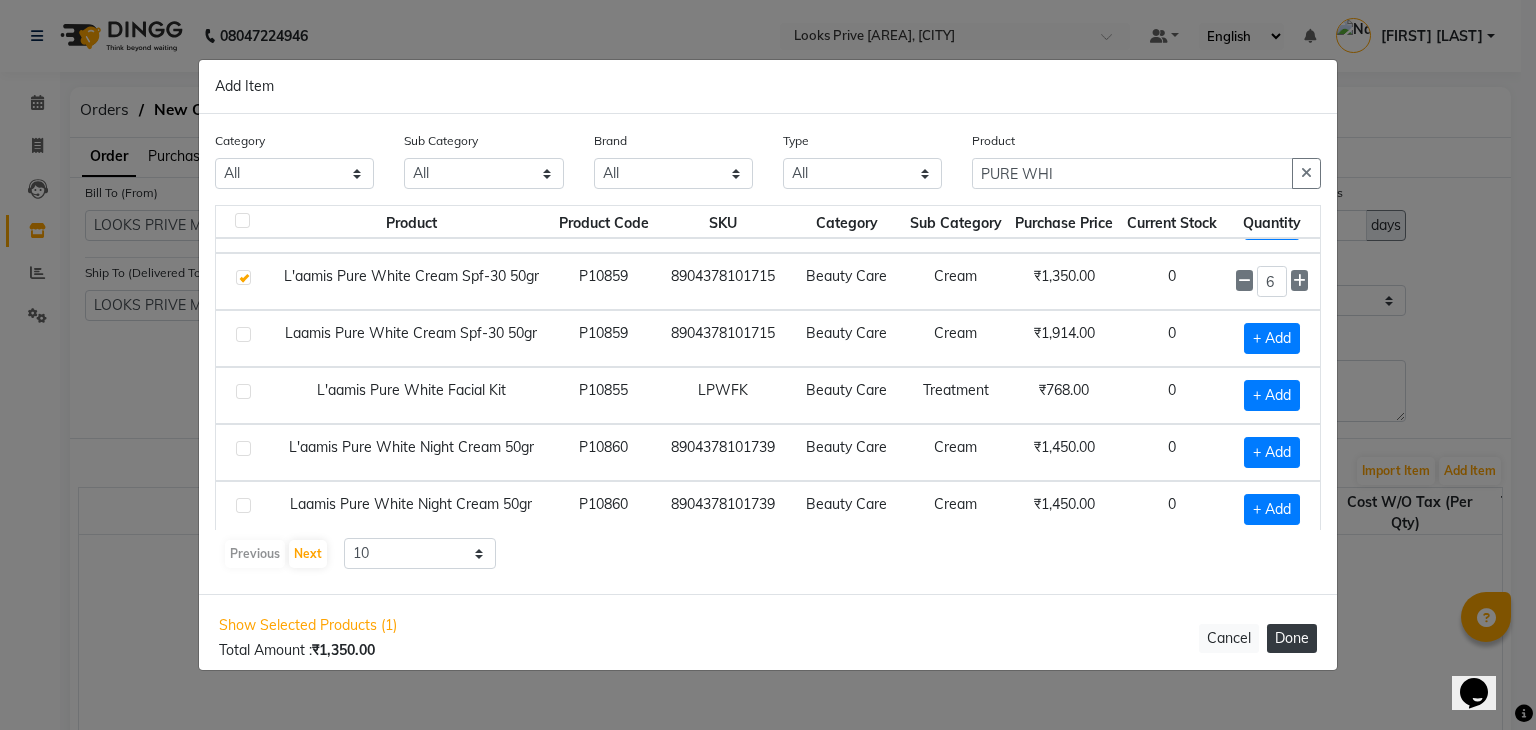 click on "Done" 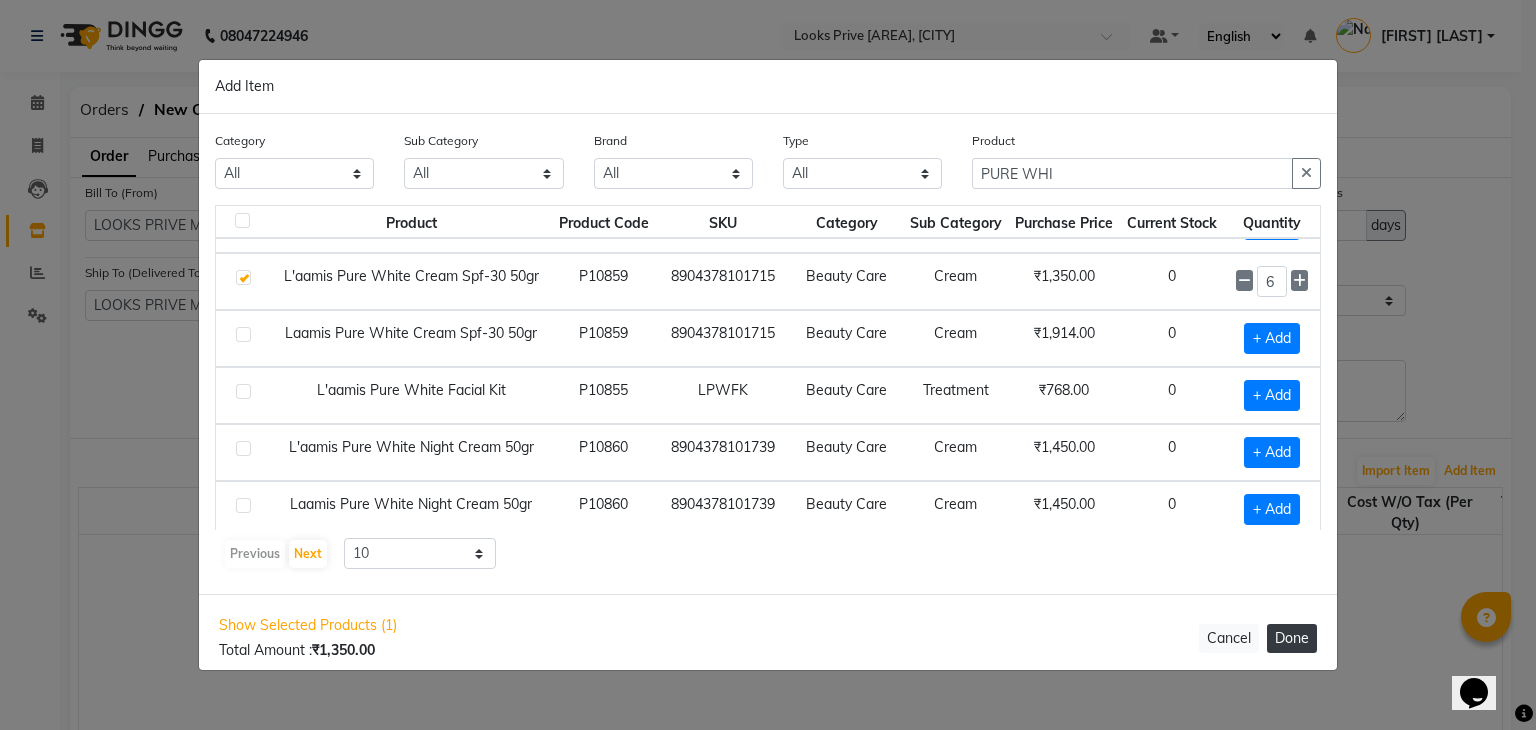 select on "3871" 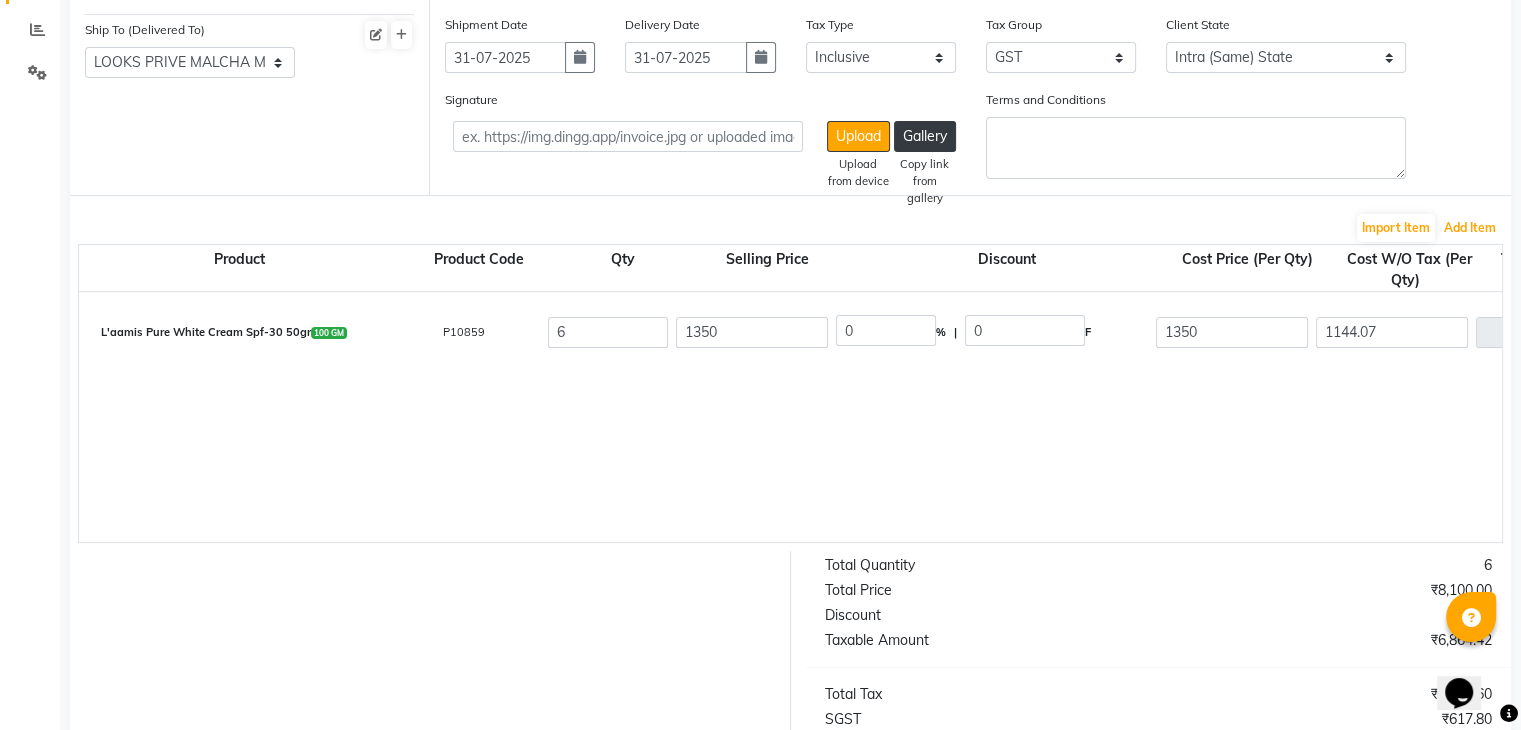 scroll, scrollTop: 176, scrollLeft: 0, axis: vertical 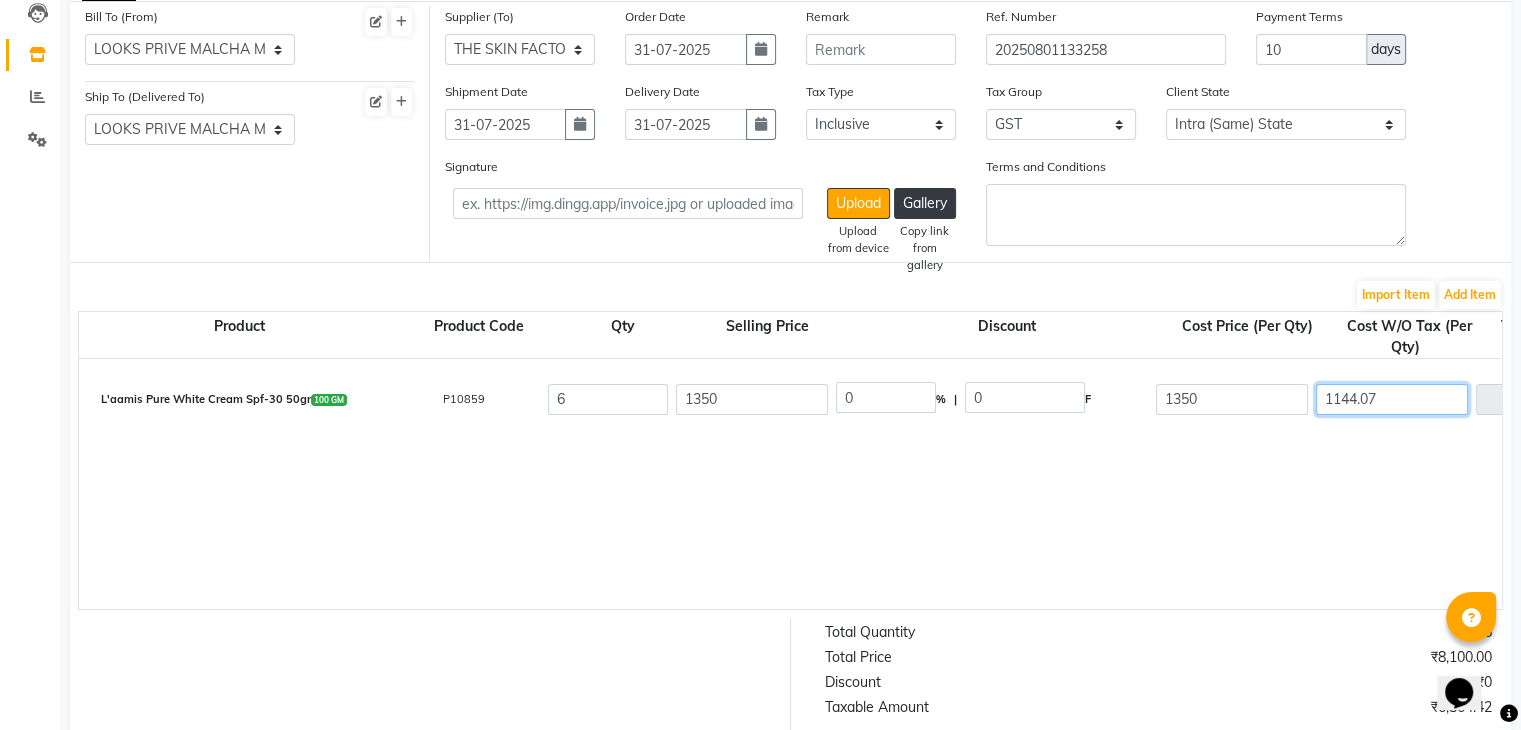 click on "1144.07" 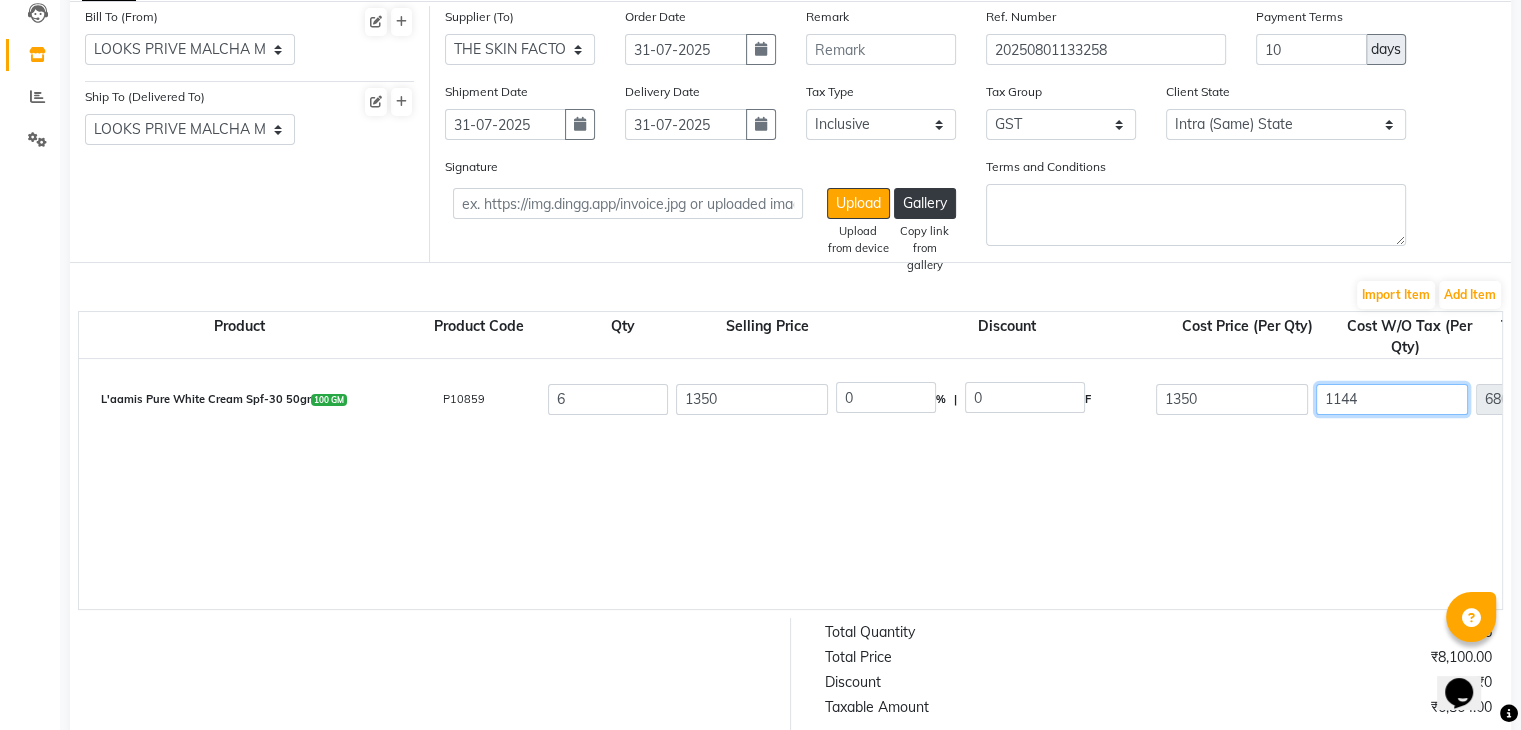 type on "114" 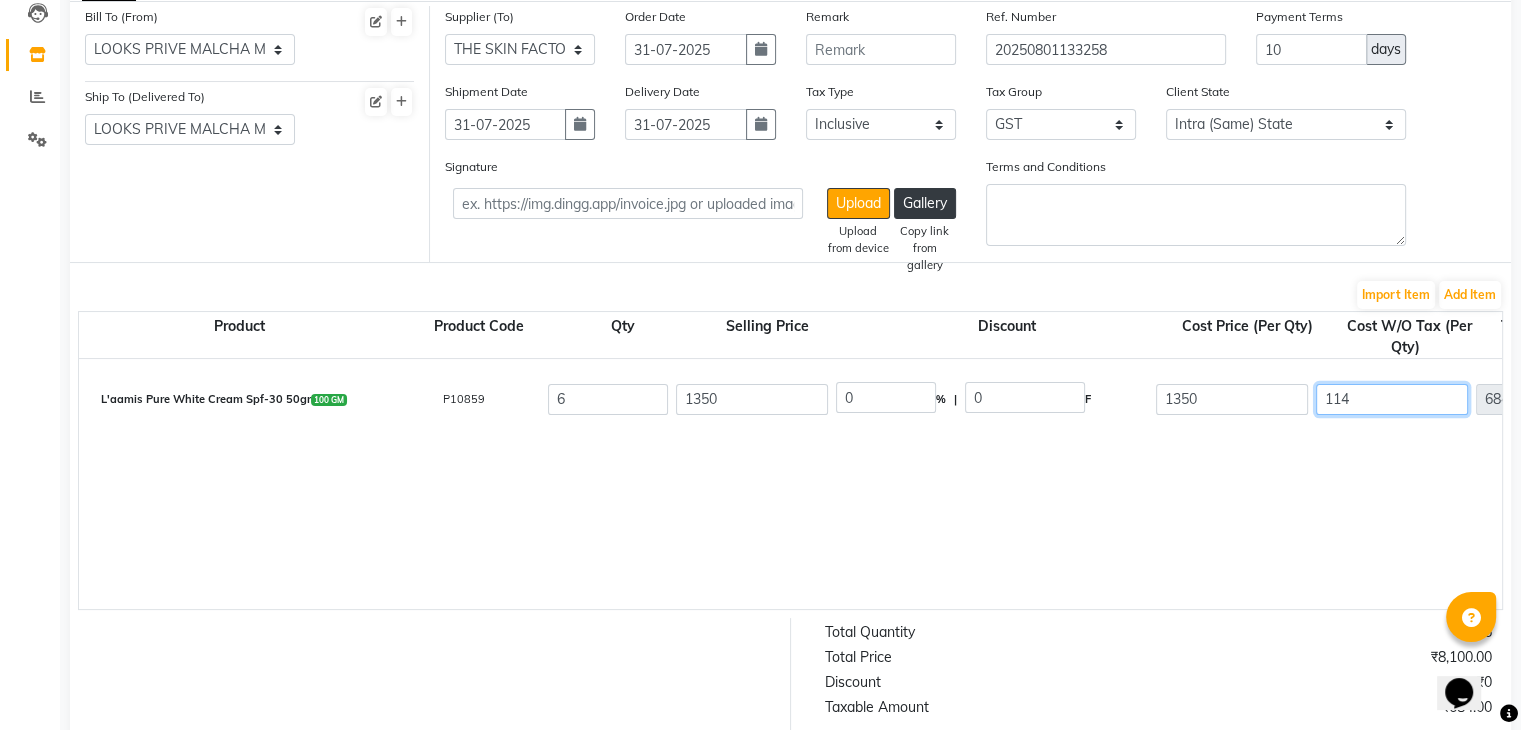 type on "11" 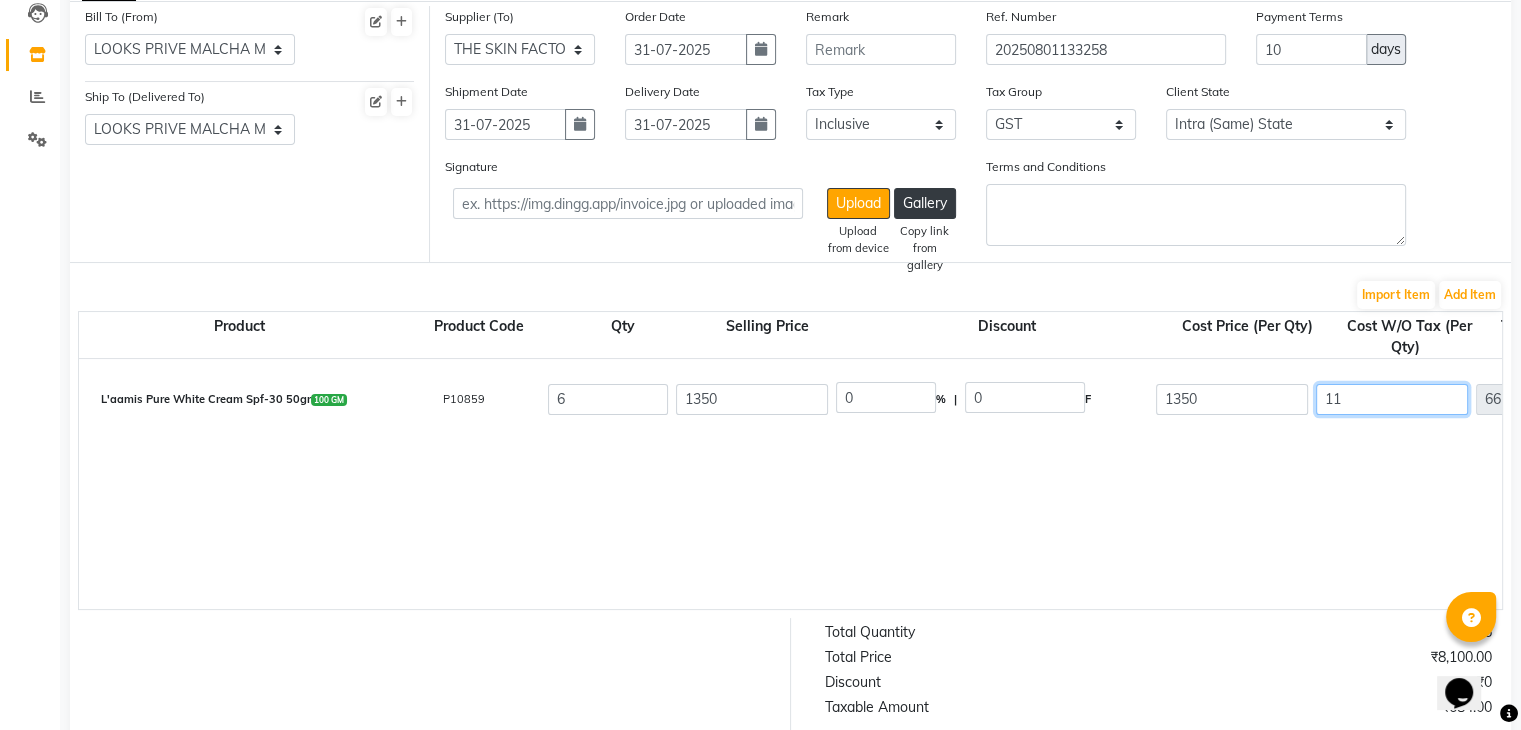 type on "1" 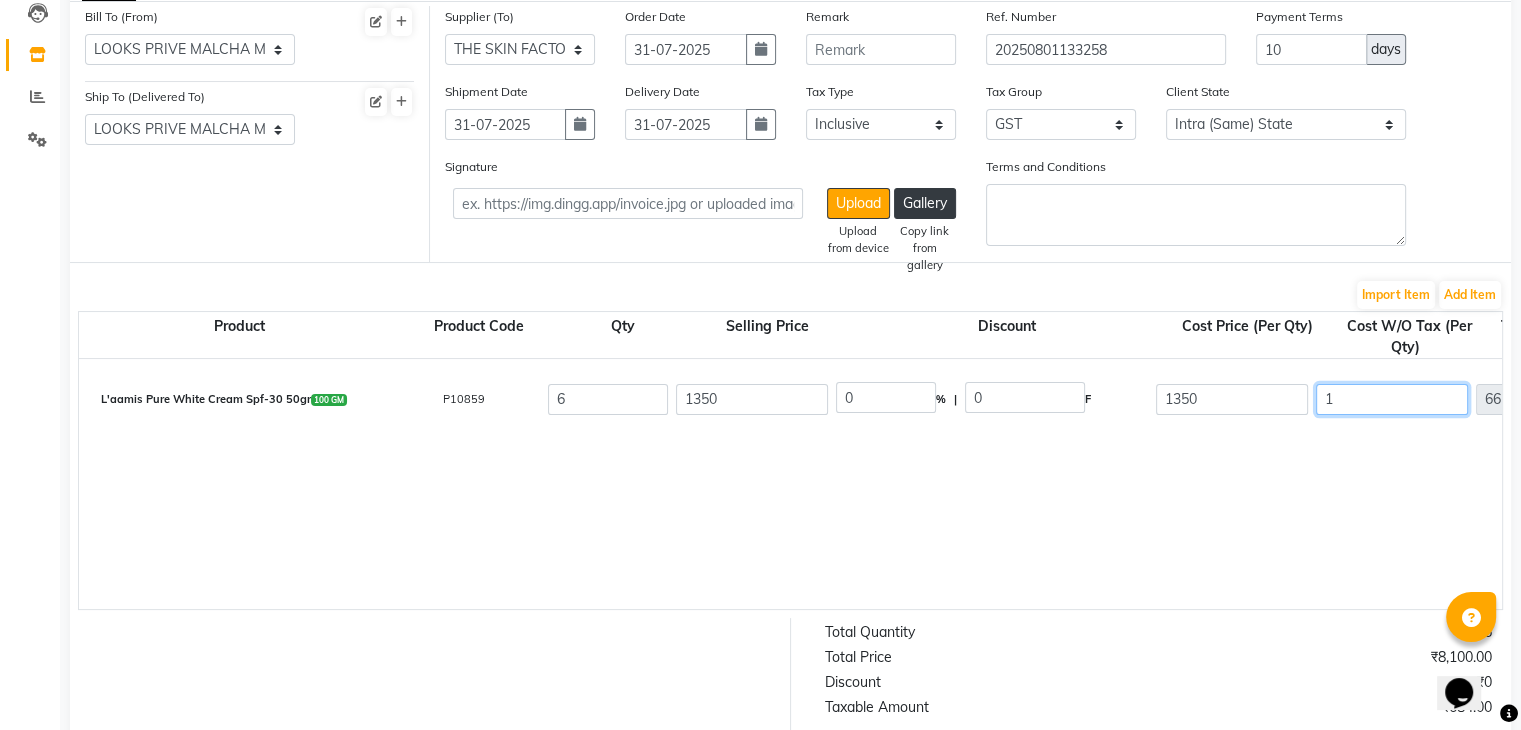 type on "6" 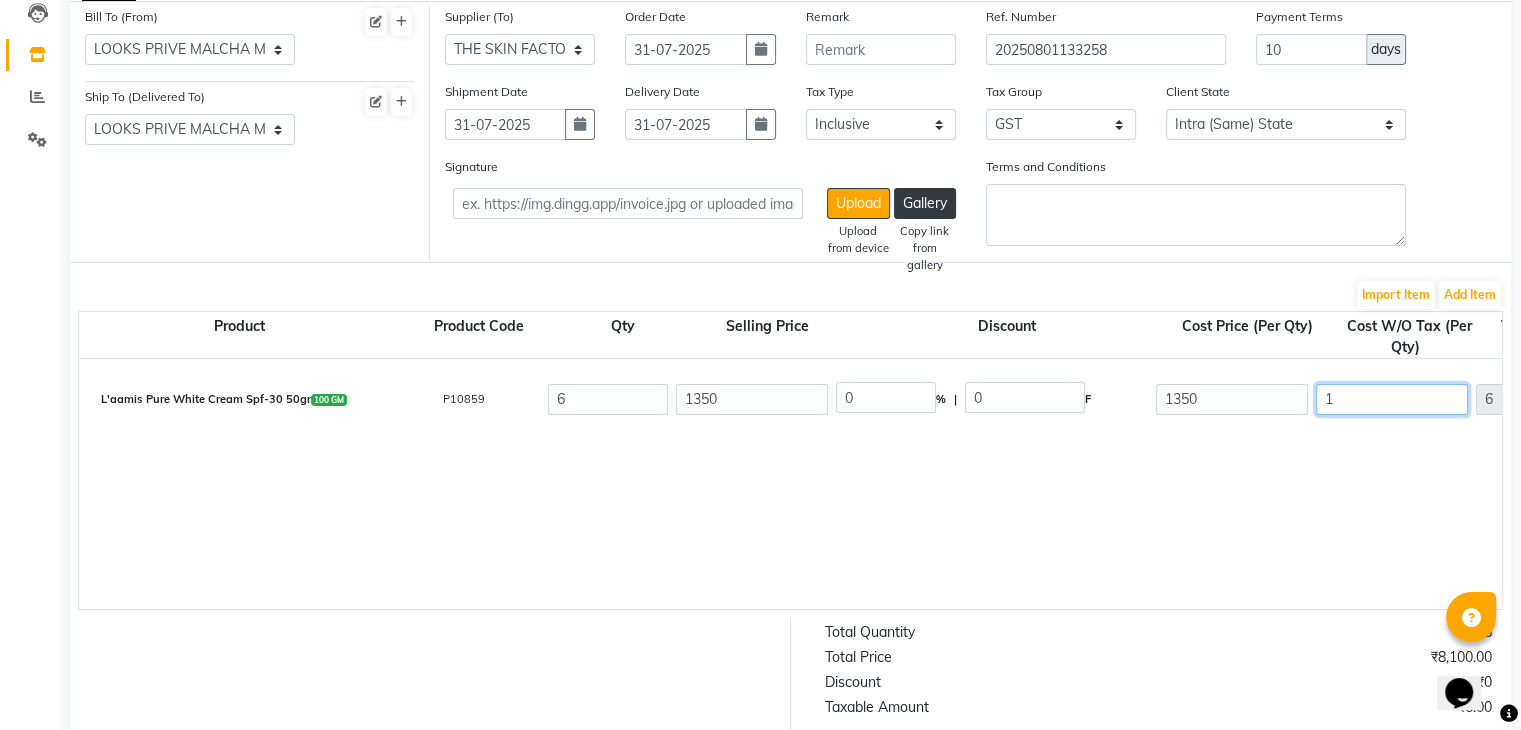 type 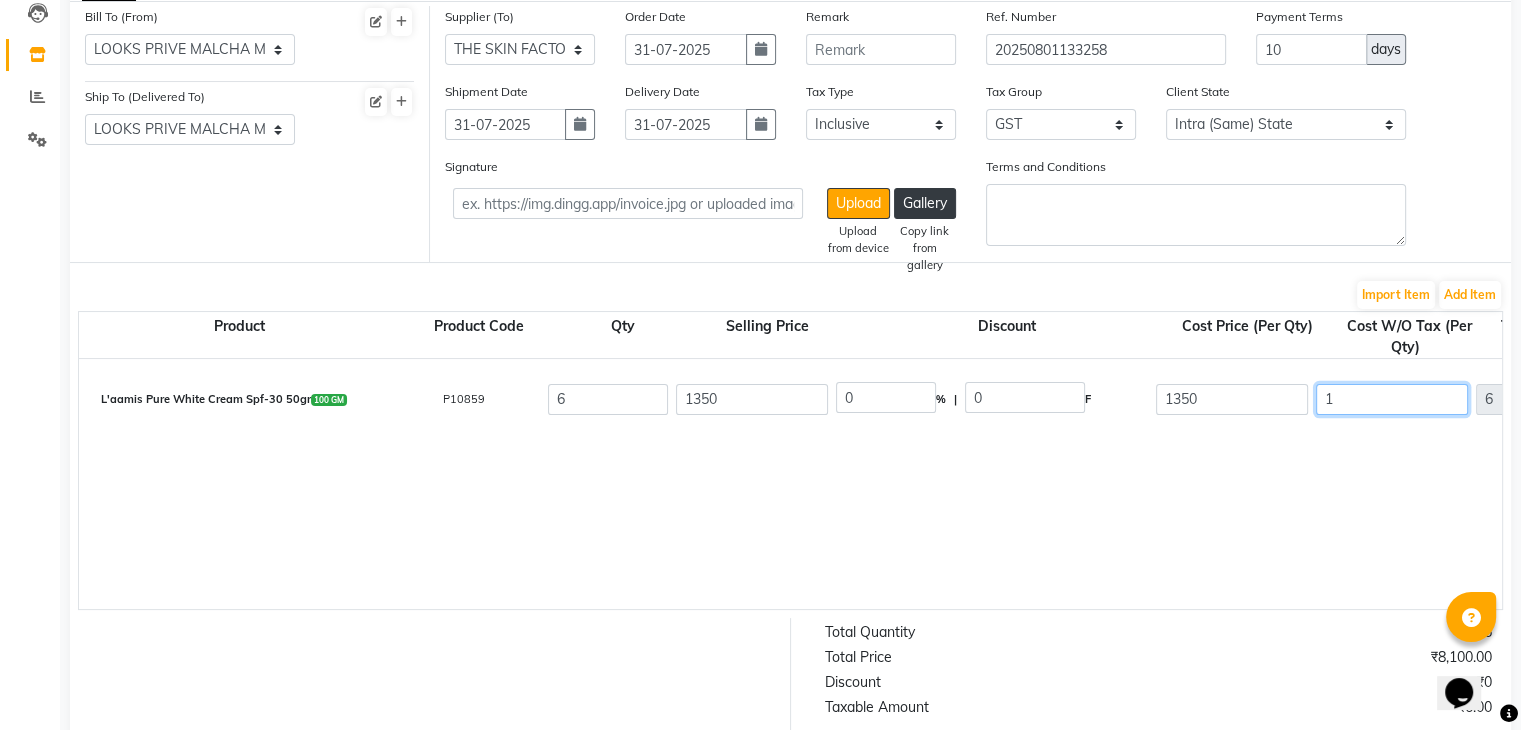 type on "1235.6" 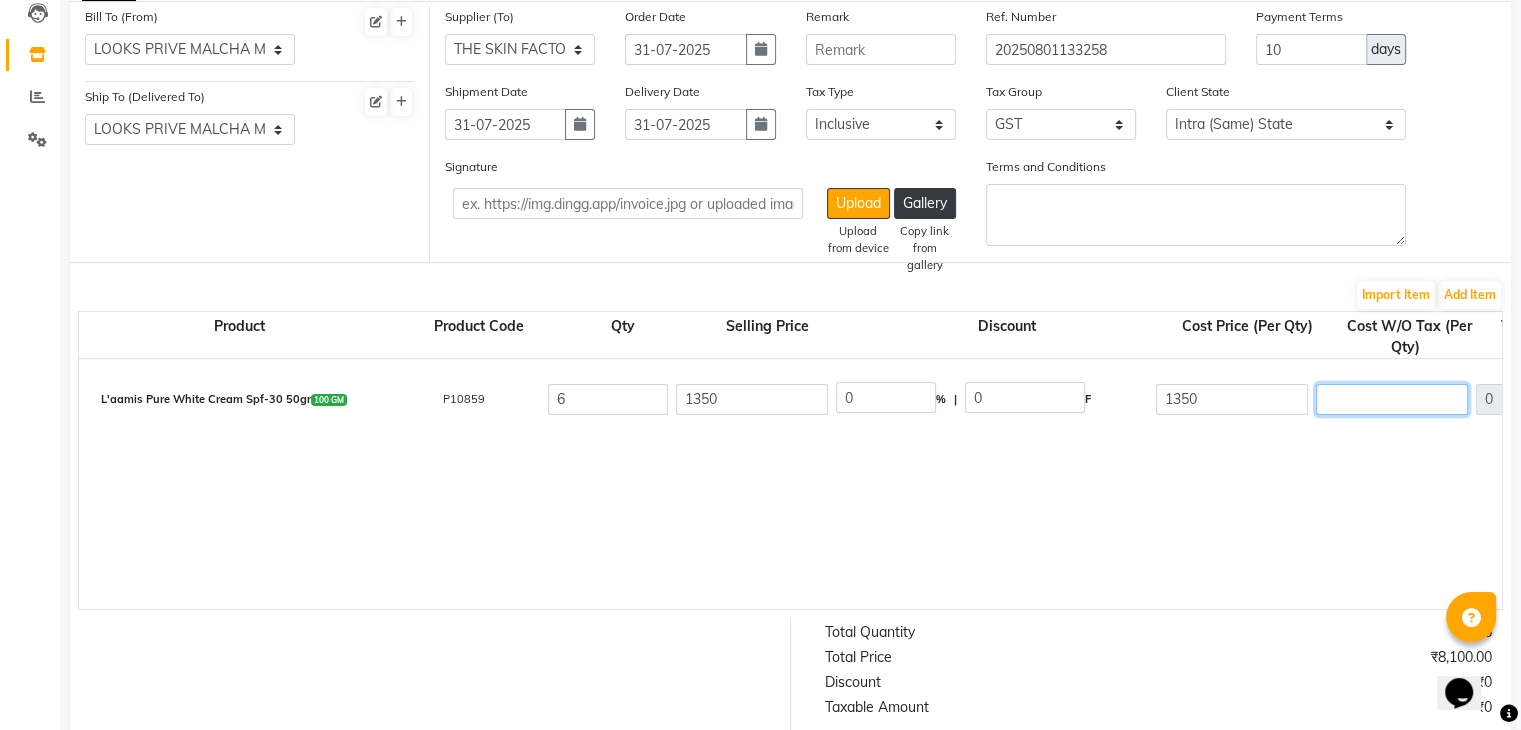type on "6" 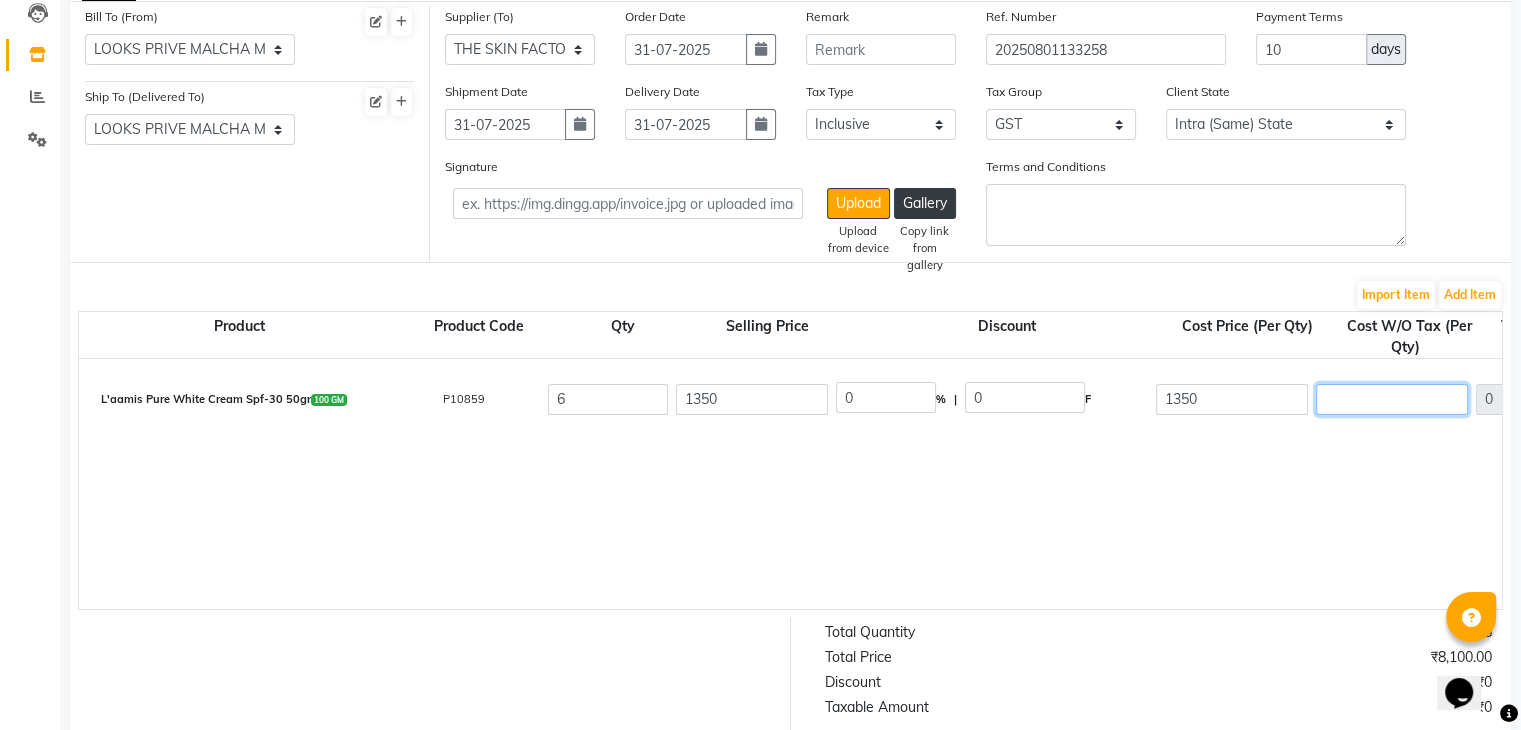 type on "36" 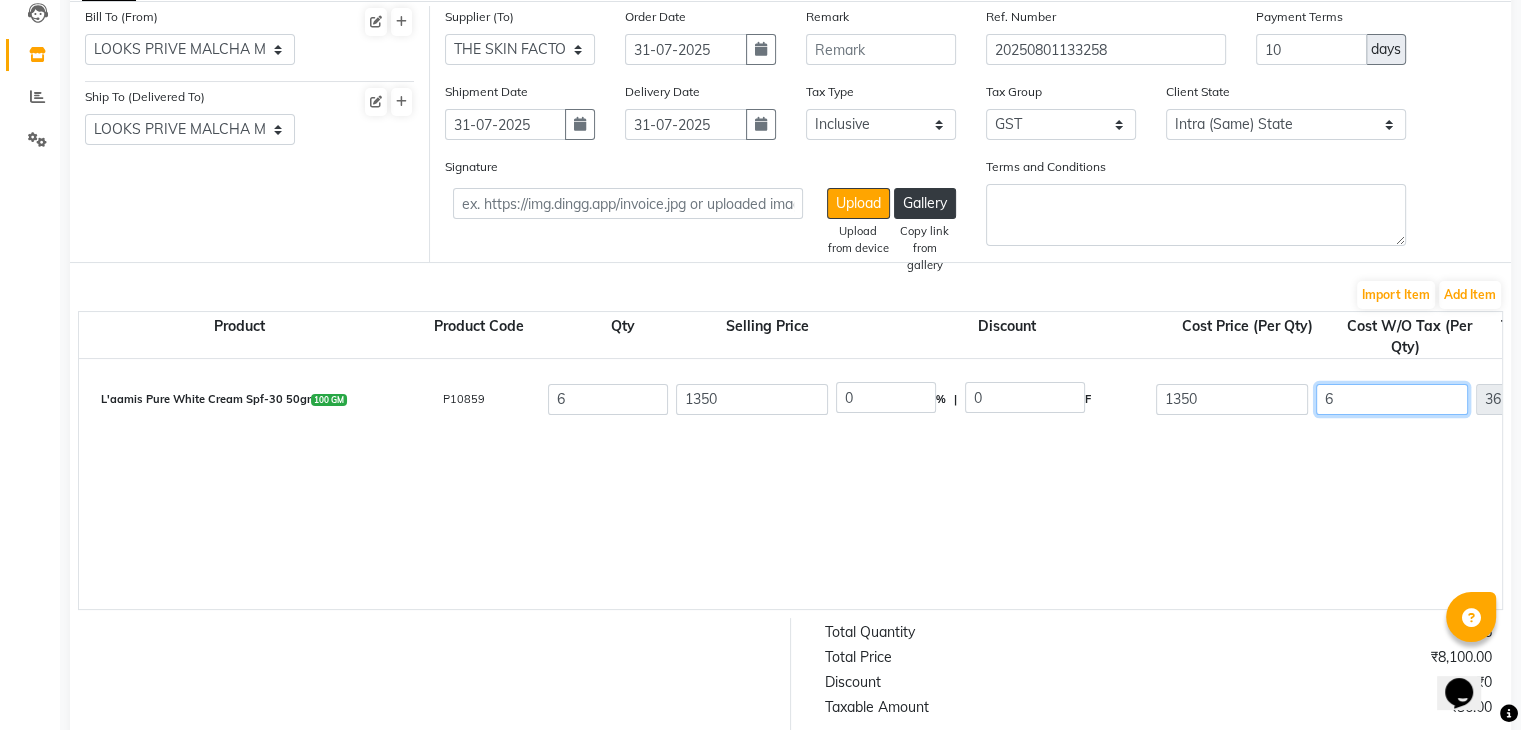 type on "68" 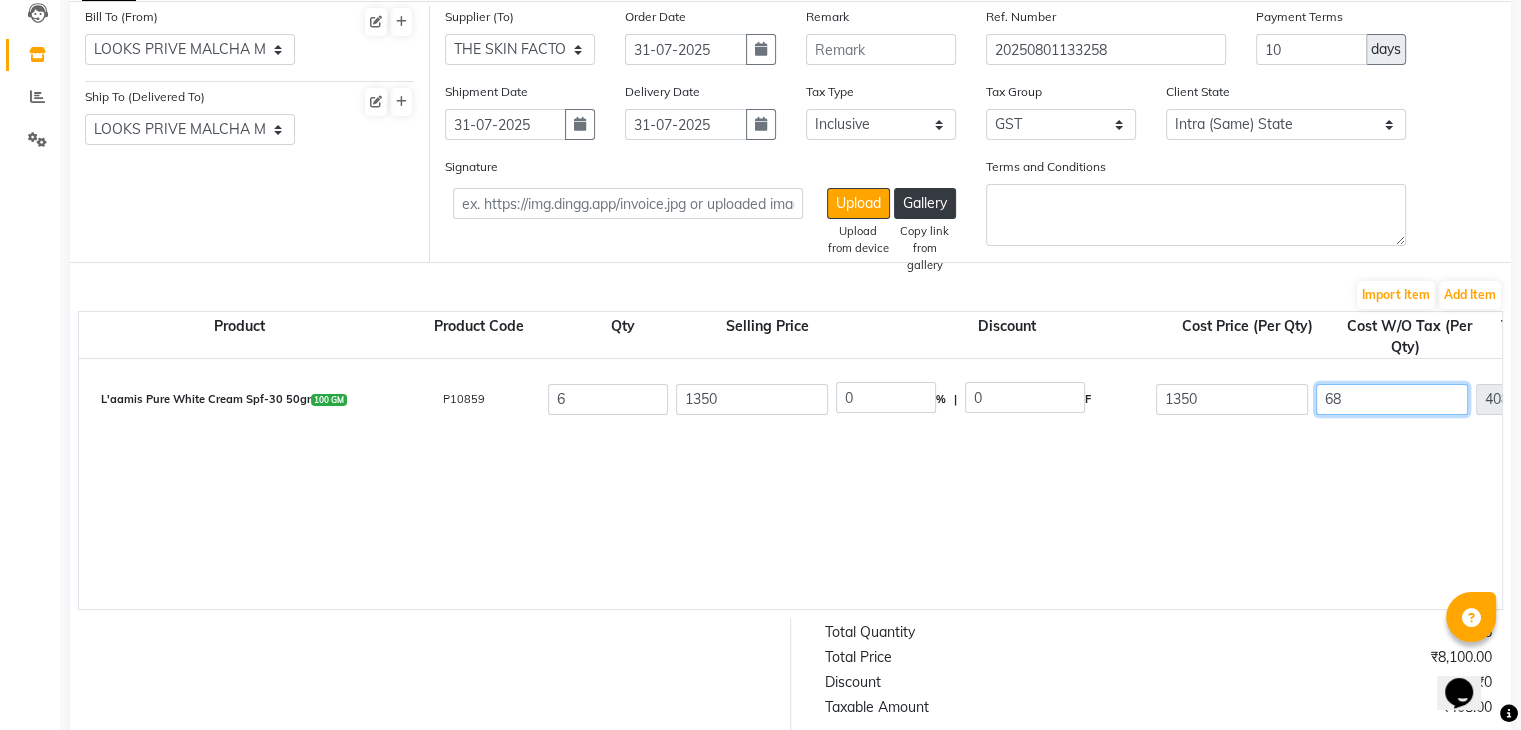 type on "686" 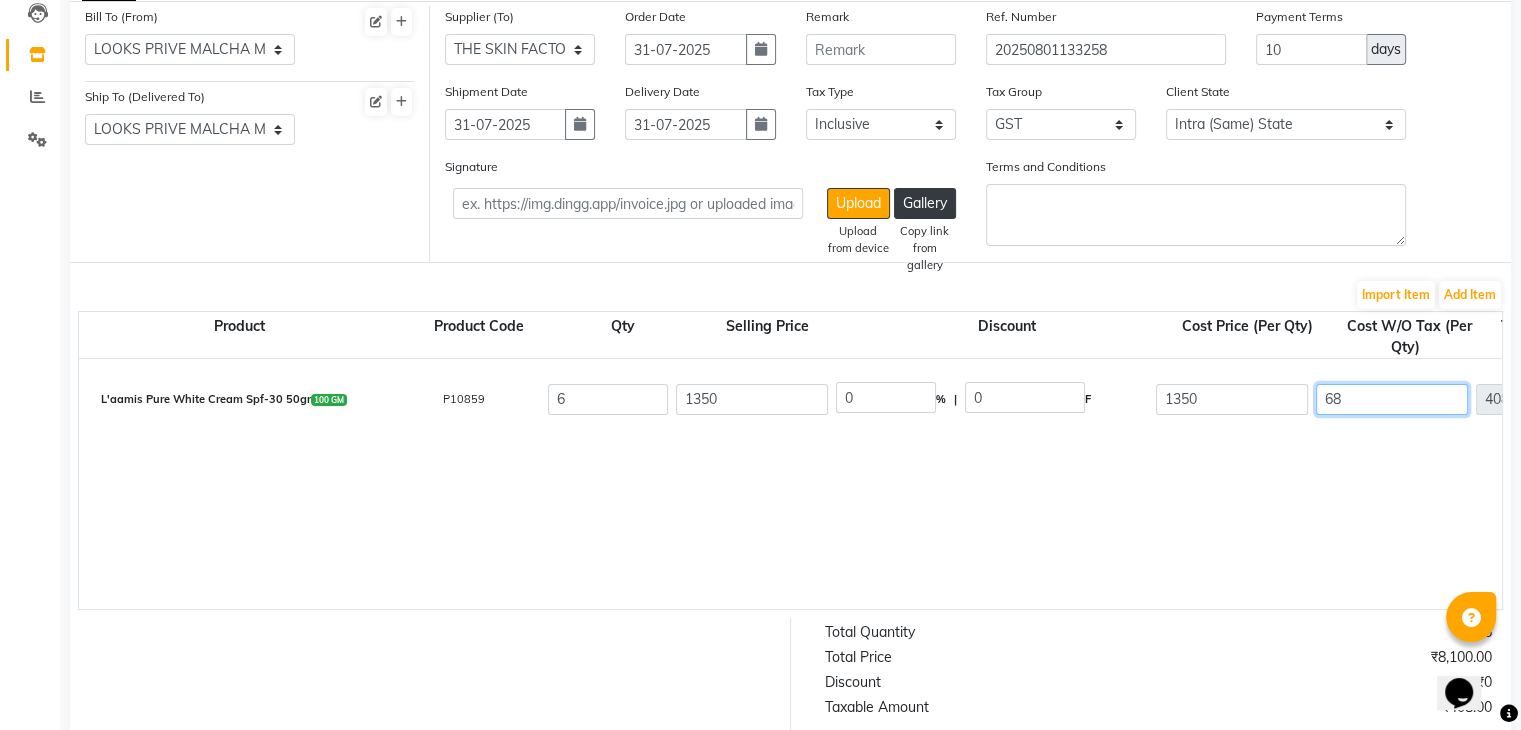 type on "4116" 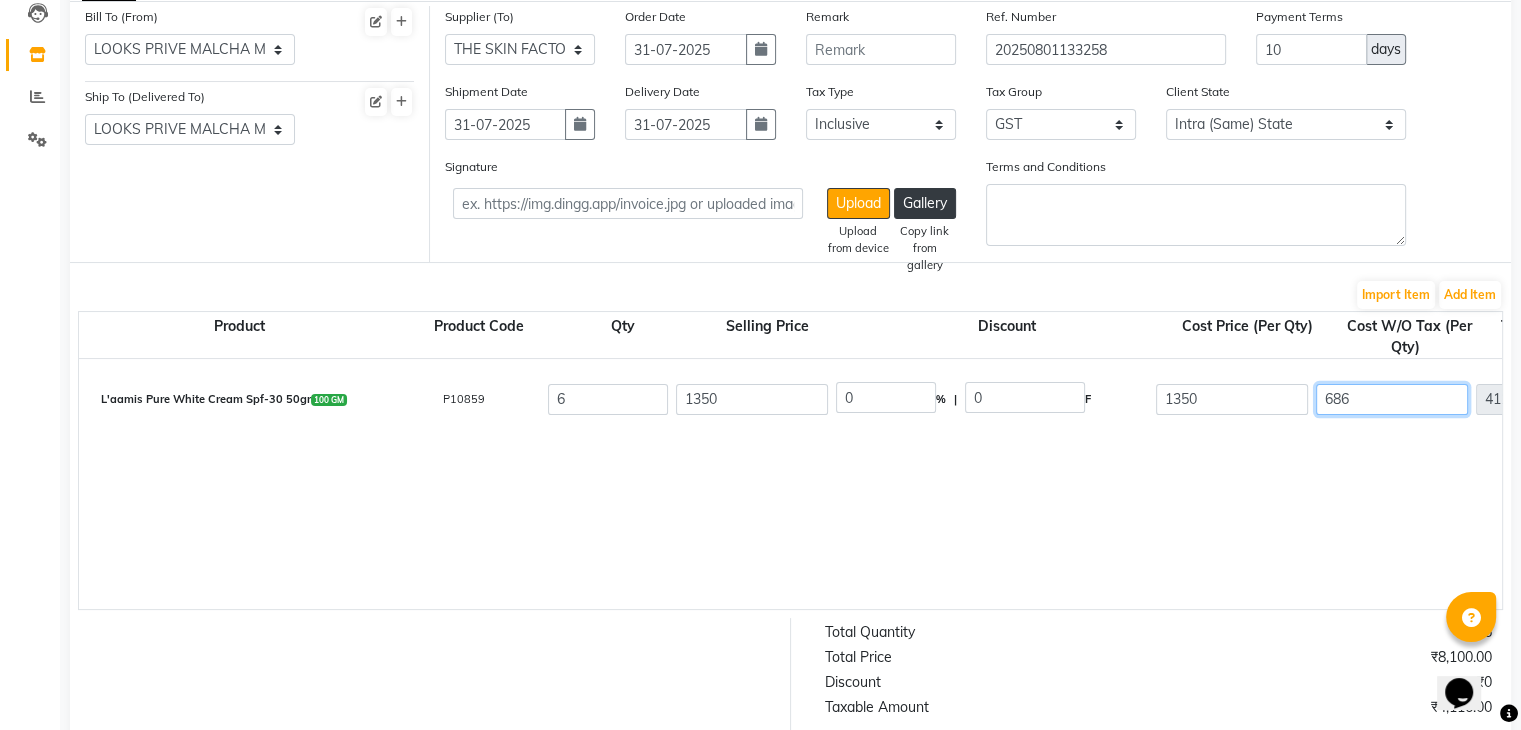 type on "[PHONE]" 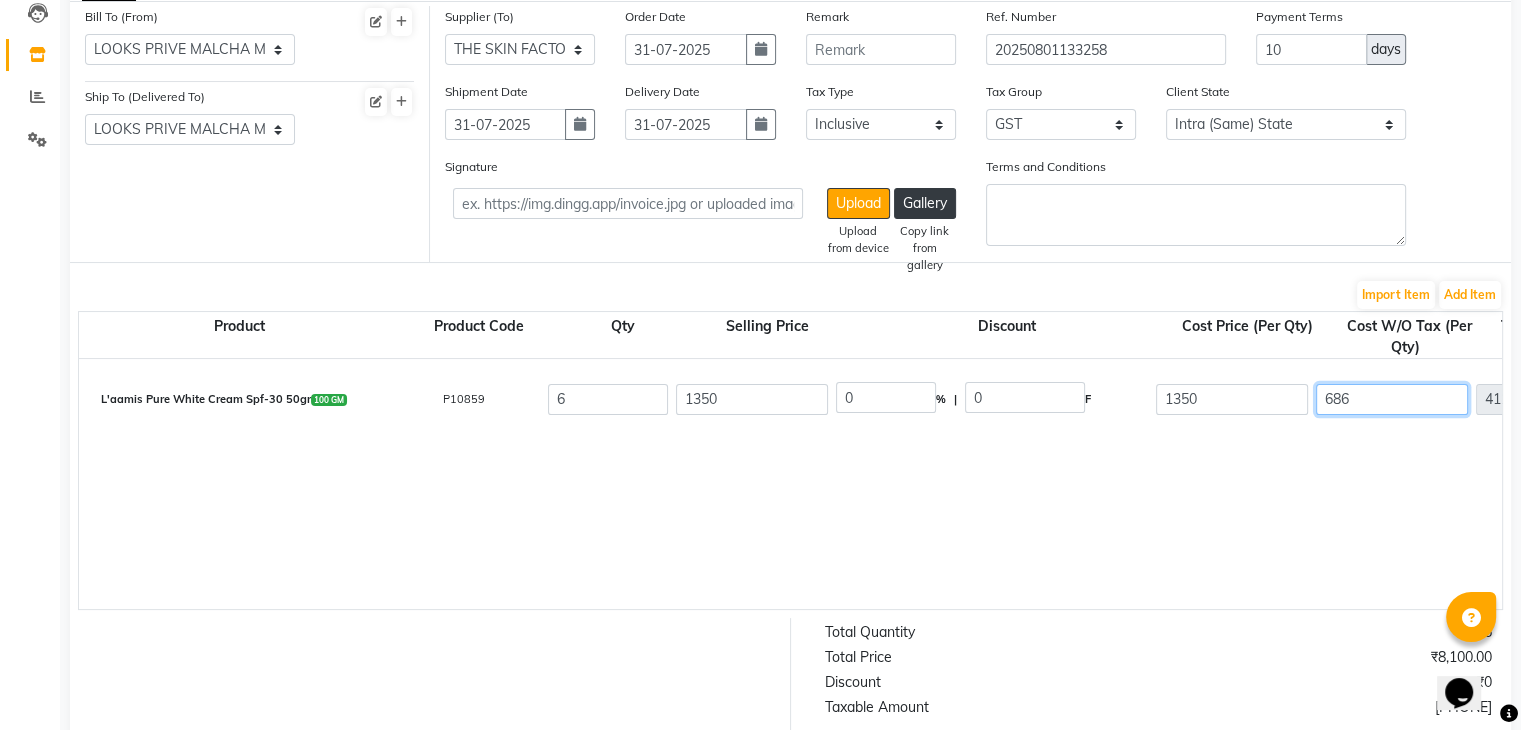 type on "686.44" 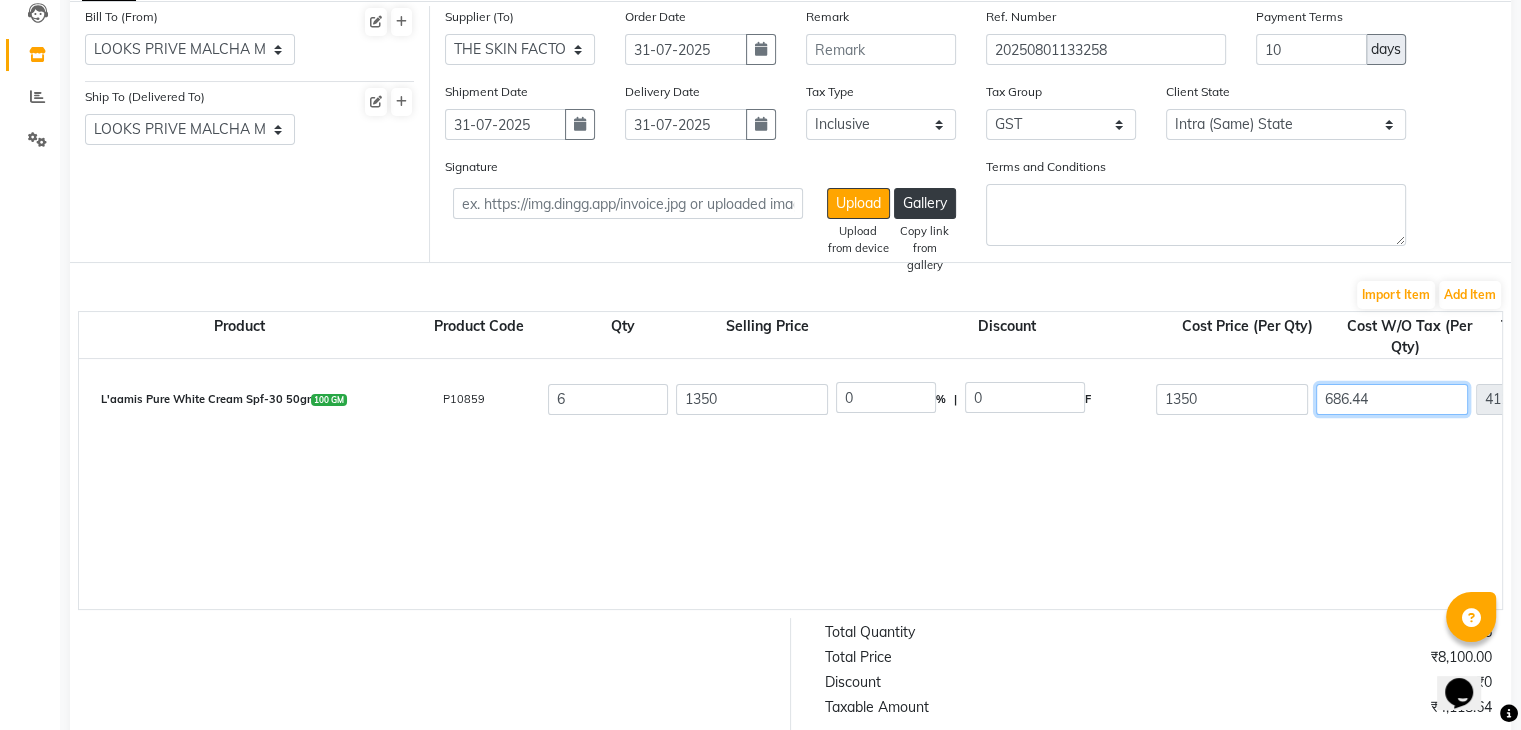 scroll, scrollTop: 563, scrollLeft: 0, axis: vertical 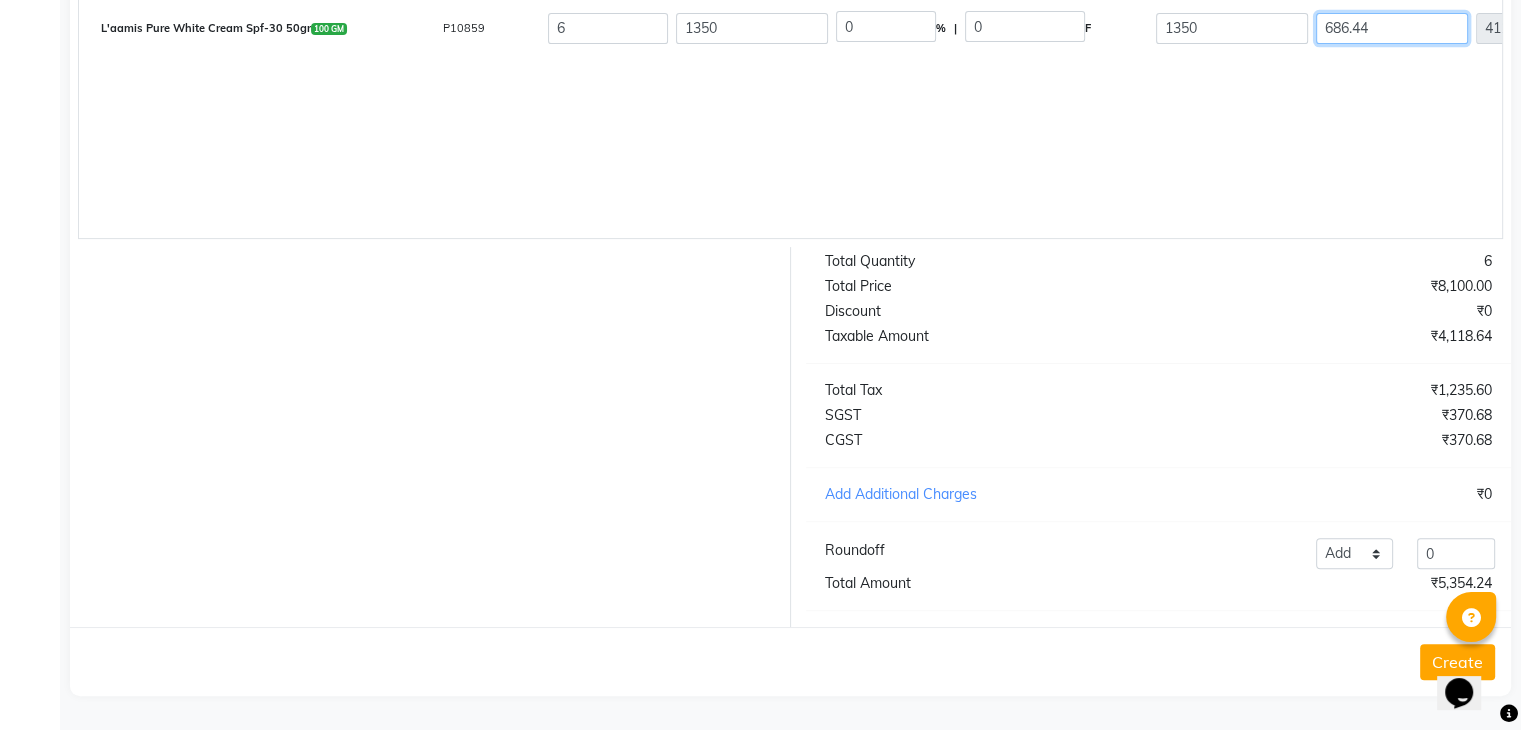 type on "686.44" 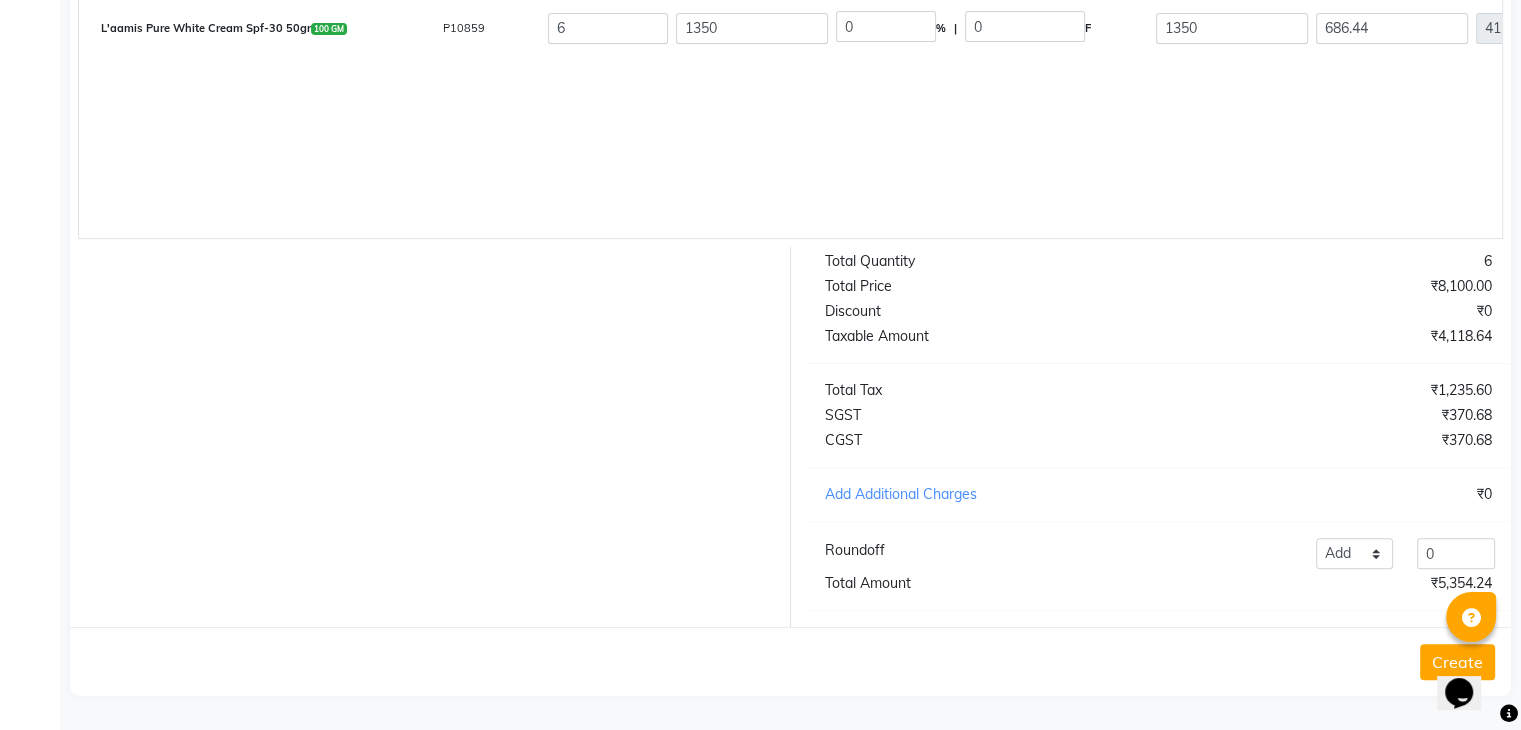 type on "40" 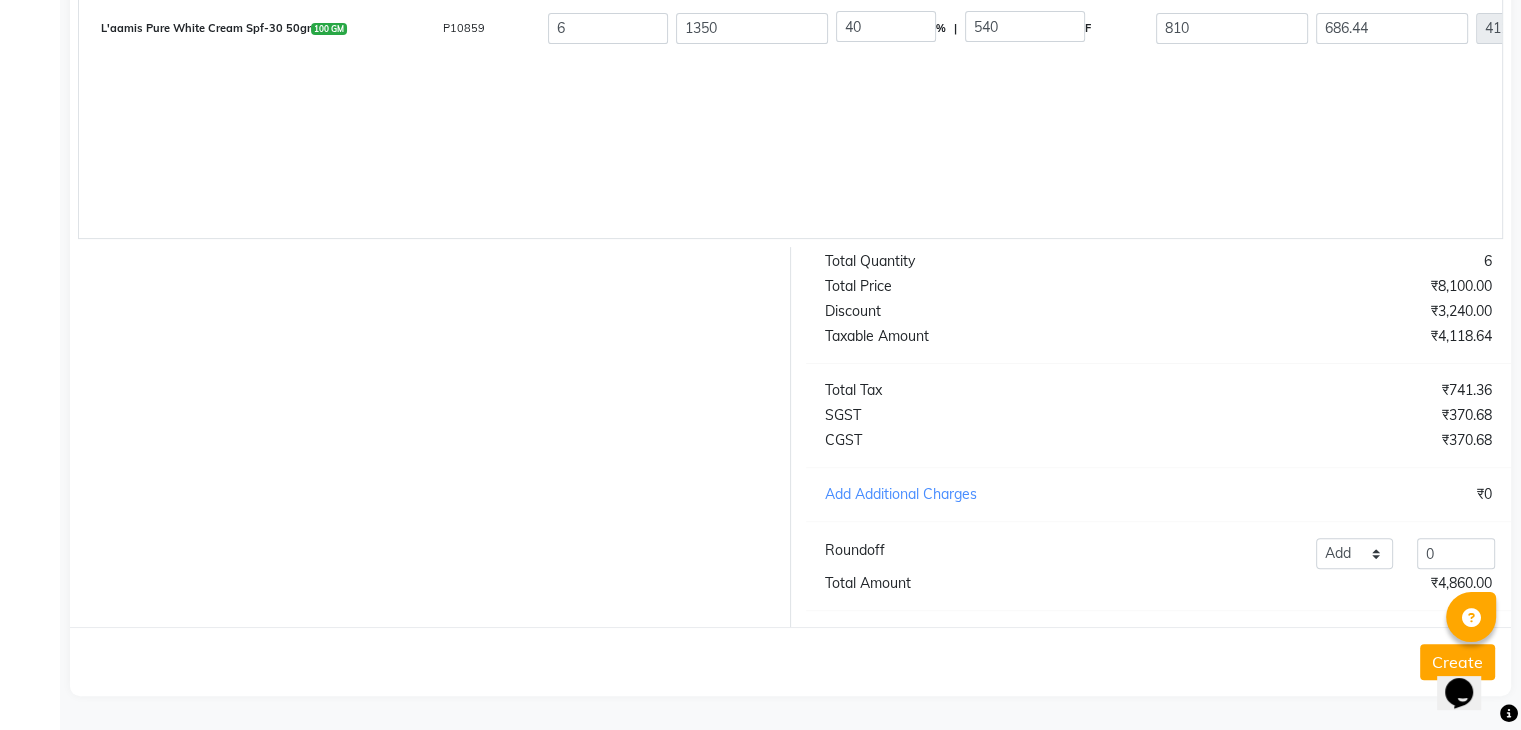 click on "L'aamis Pure White Cream Spf-30 50gr  100 GM  [PRODUCT_CODE]  6 1350 40 % | 540 F 810 686.44 4118.64 None 12%GST 18%GST GST  (18%)  741.36 4860" 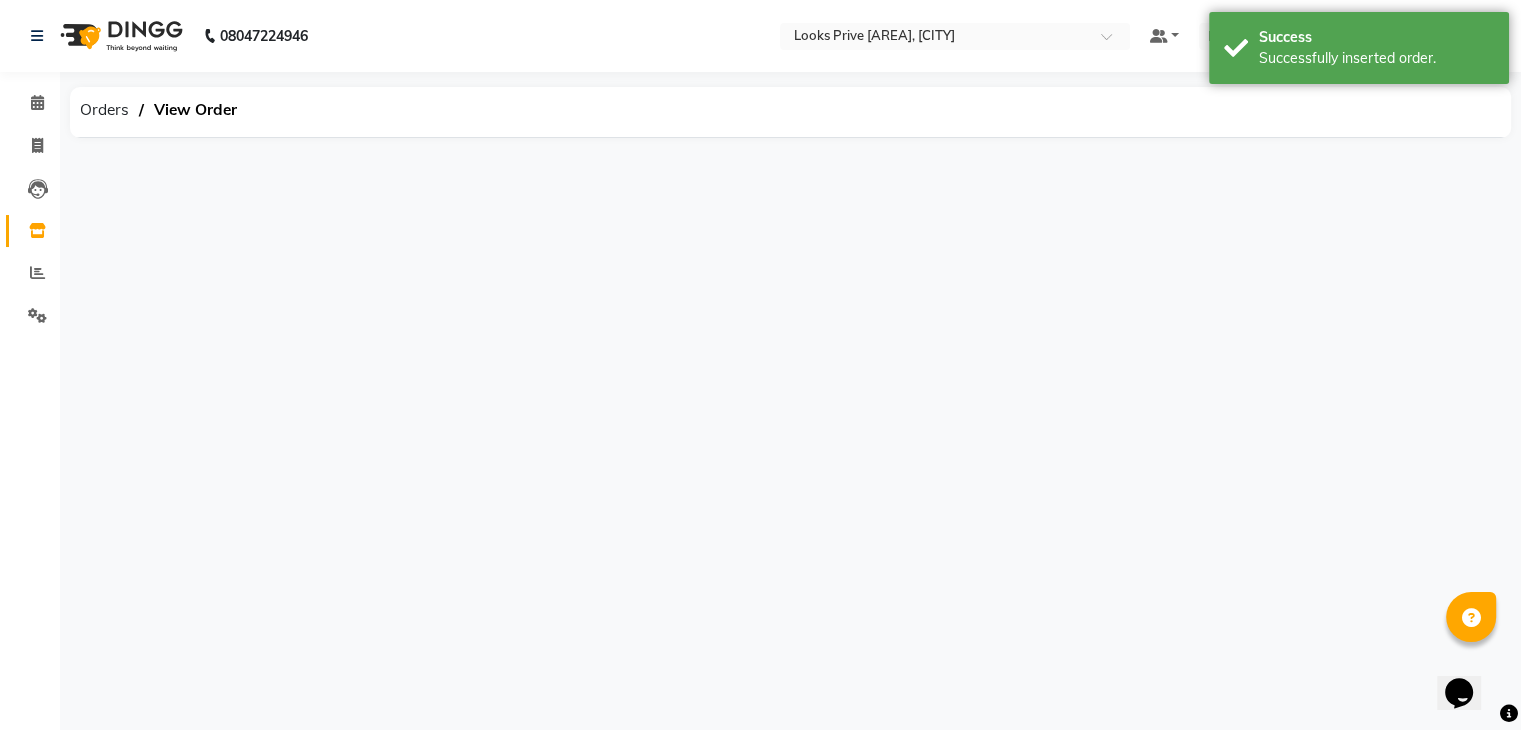 scroll, scrollTop: 0, scrollLeft: 0, axis: both 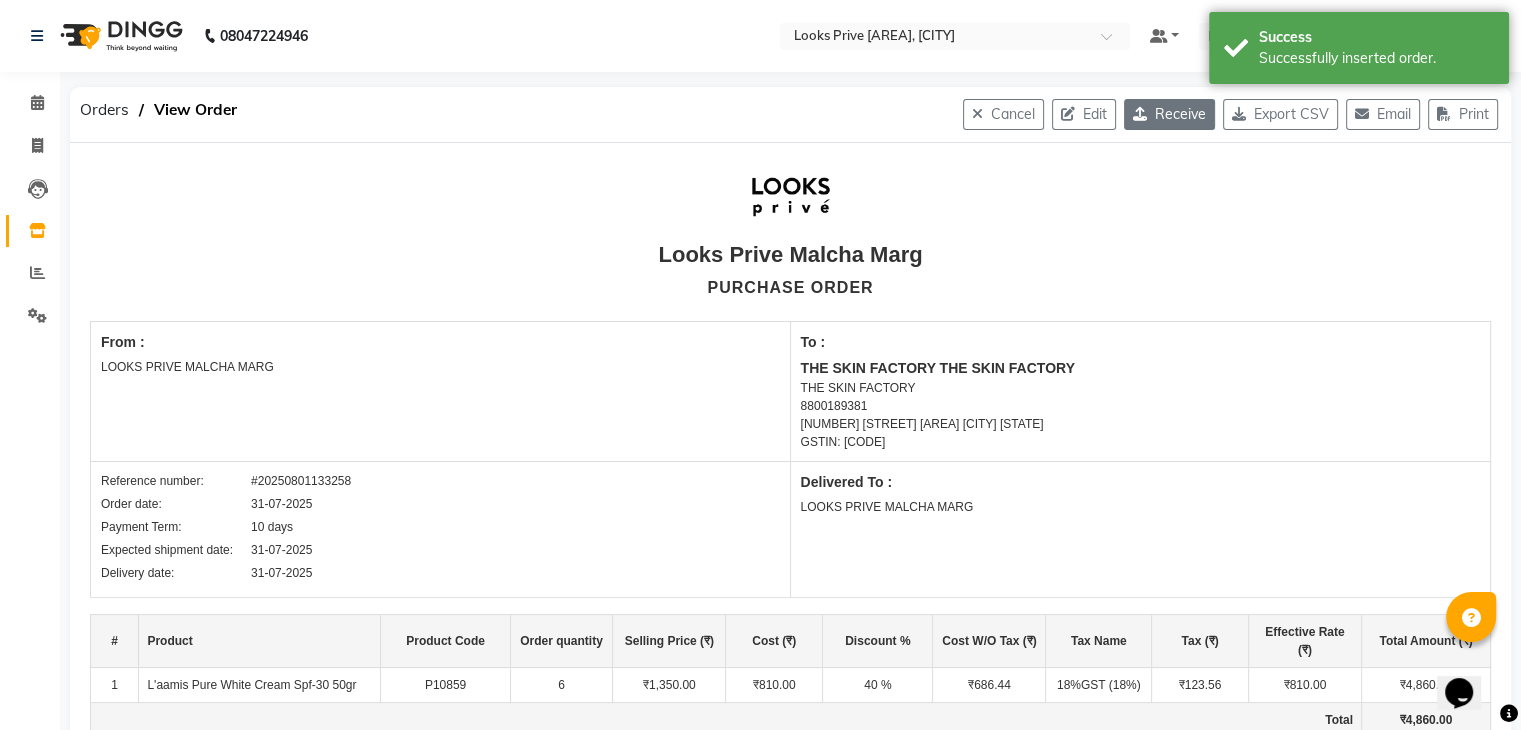 click on "Receive" 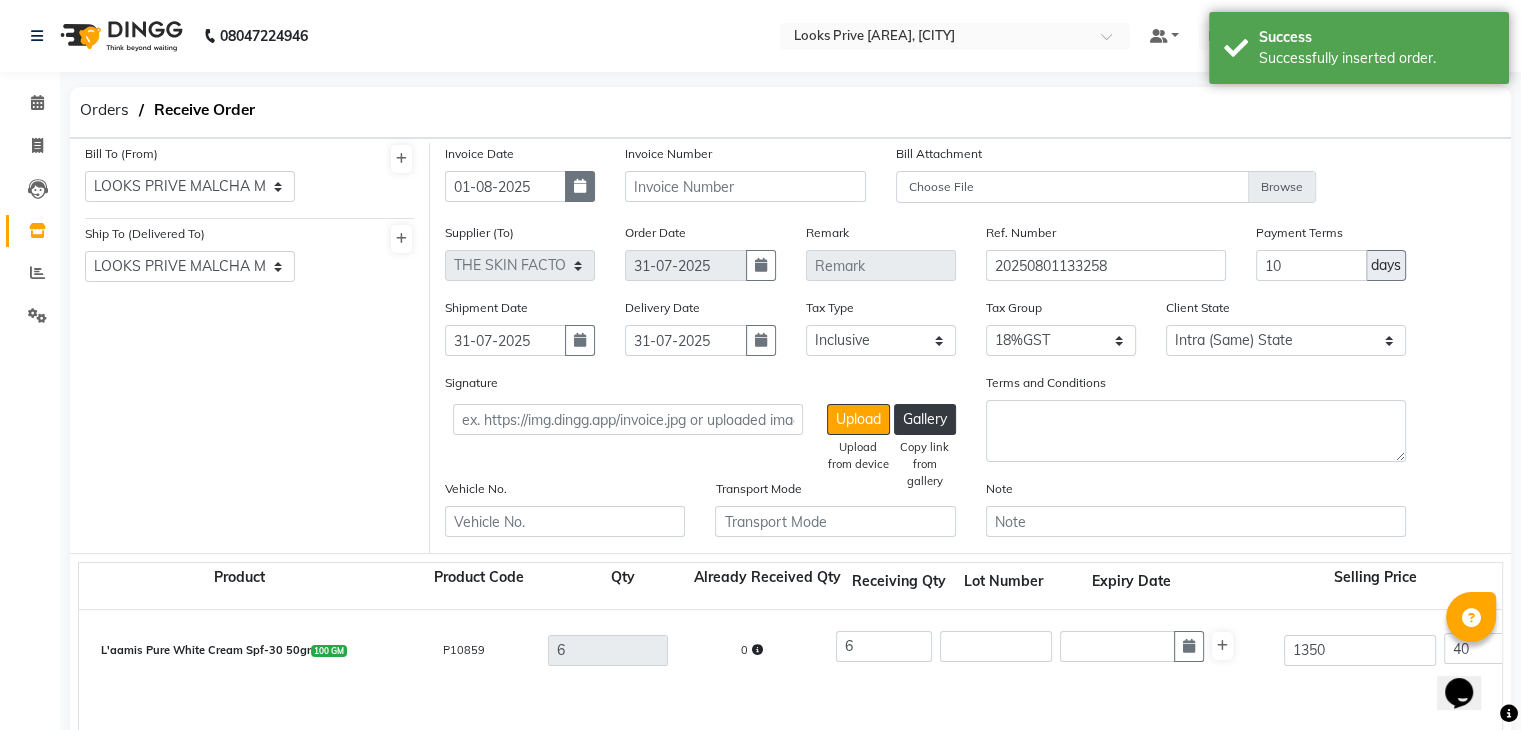 click 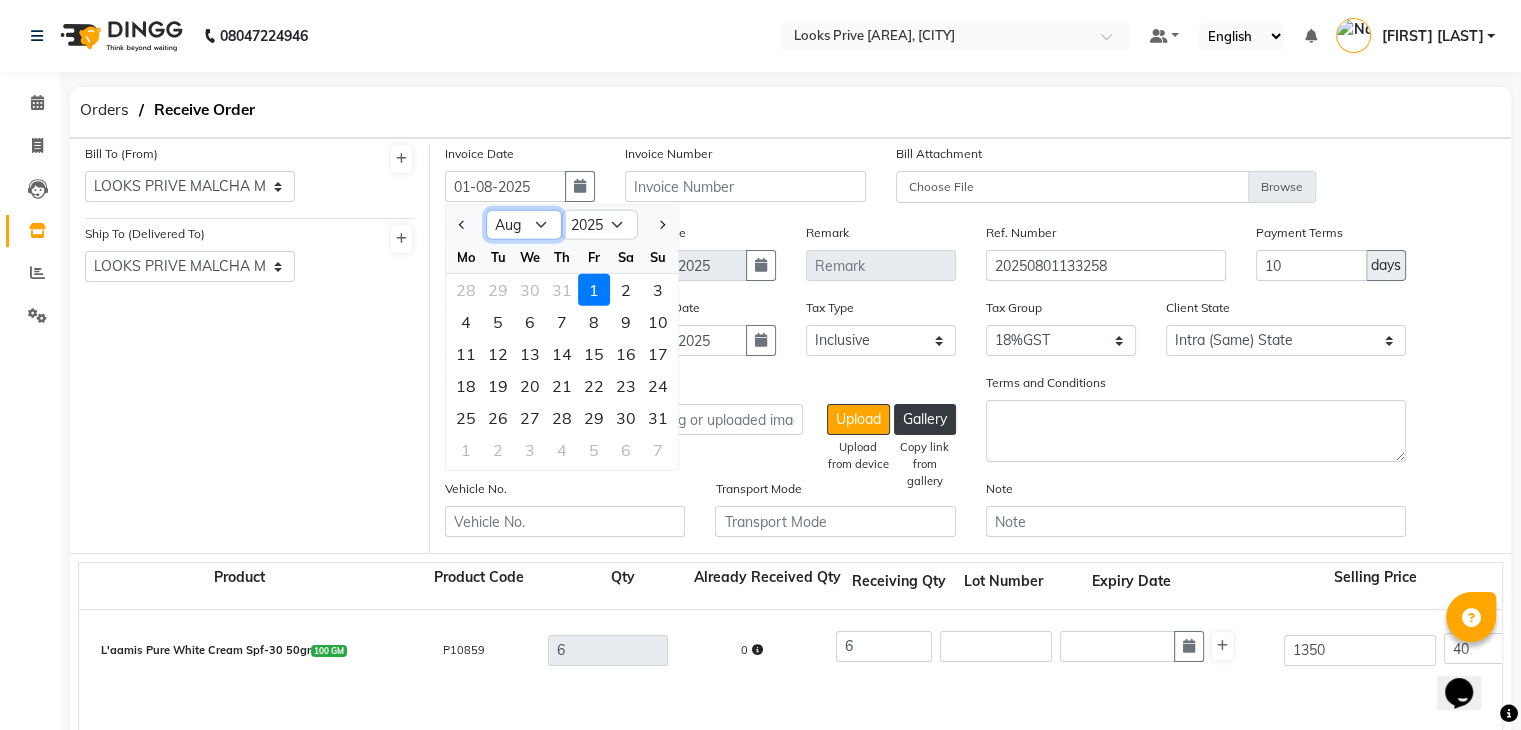 click on "Jan Feb Mar Apr May Jun Jul Aug Sep Oct Nov Dec" 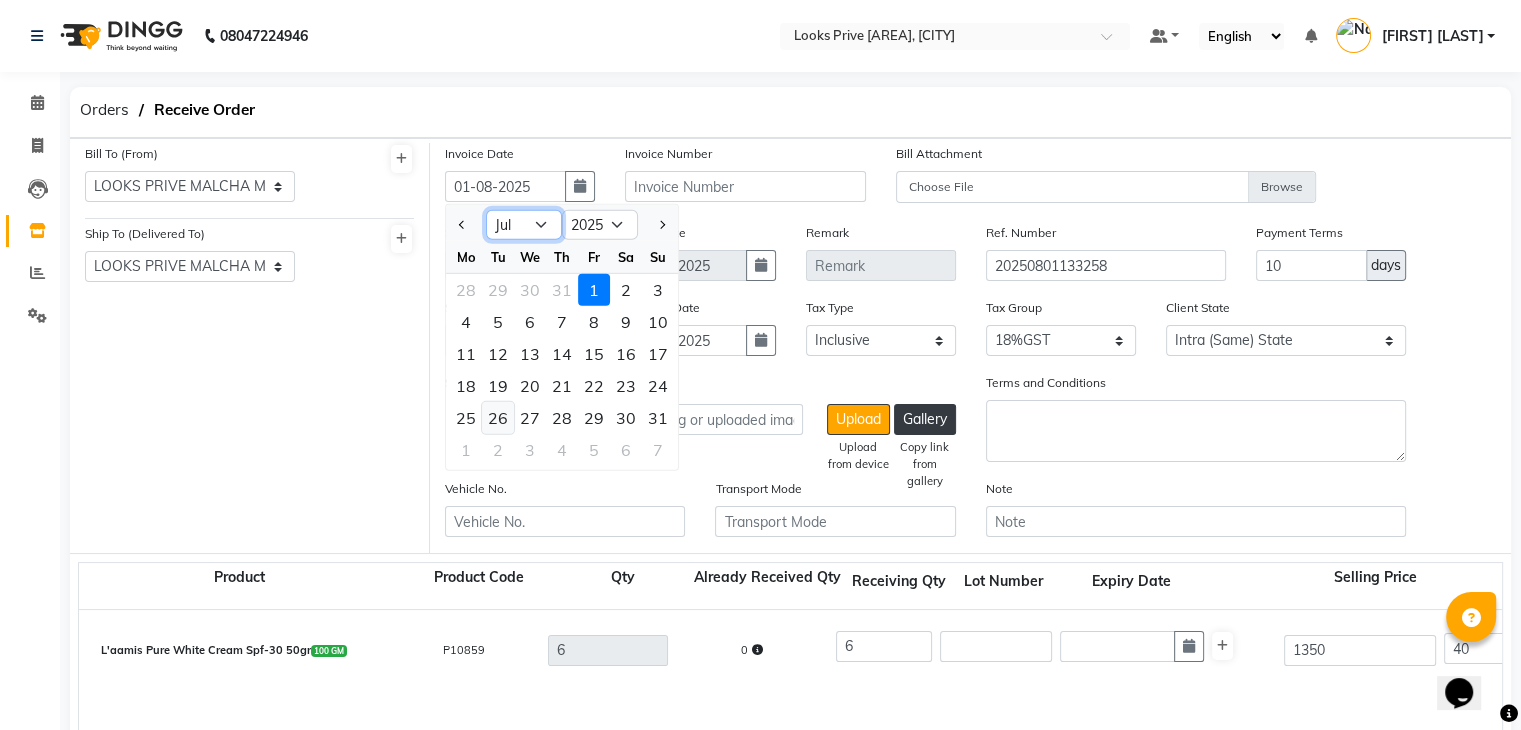 click on "Jan Feb Mar Apr May Jun Jul Aug Sep Oct Nov Dec" 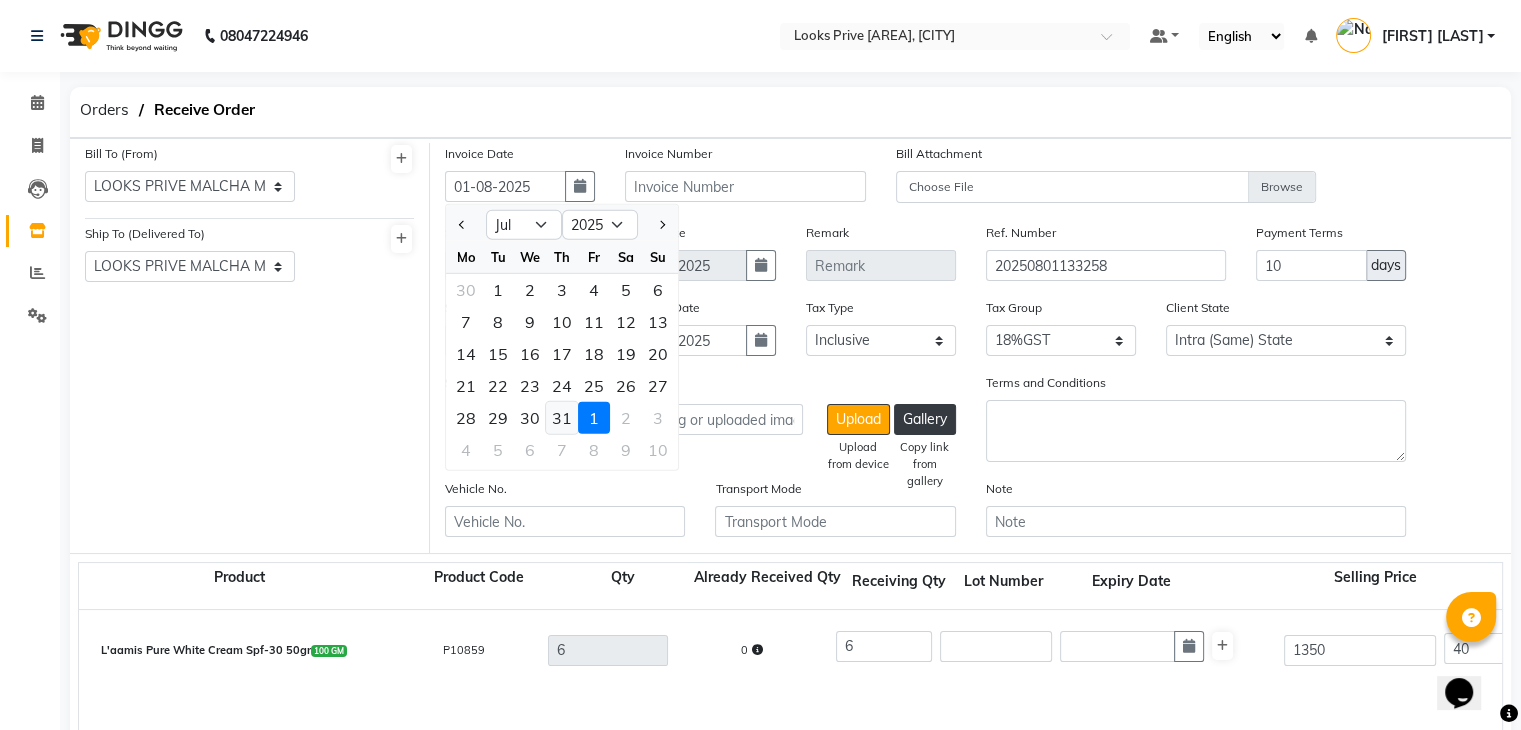click on "31" 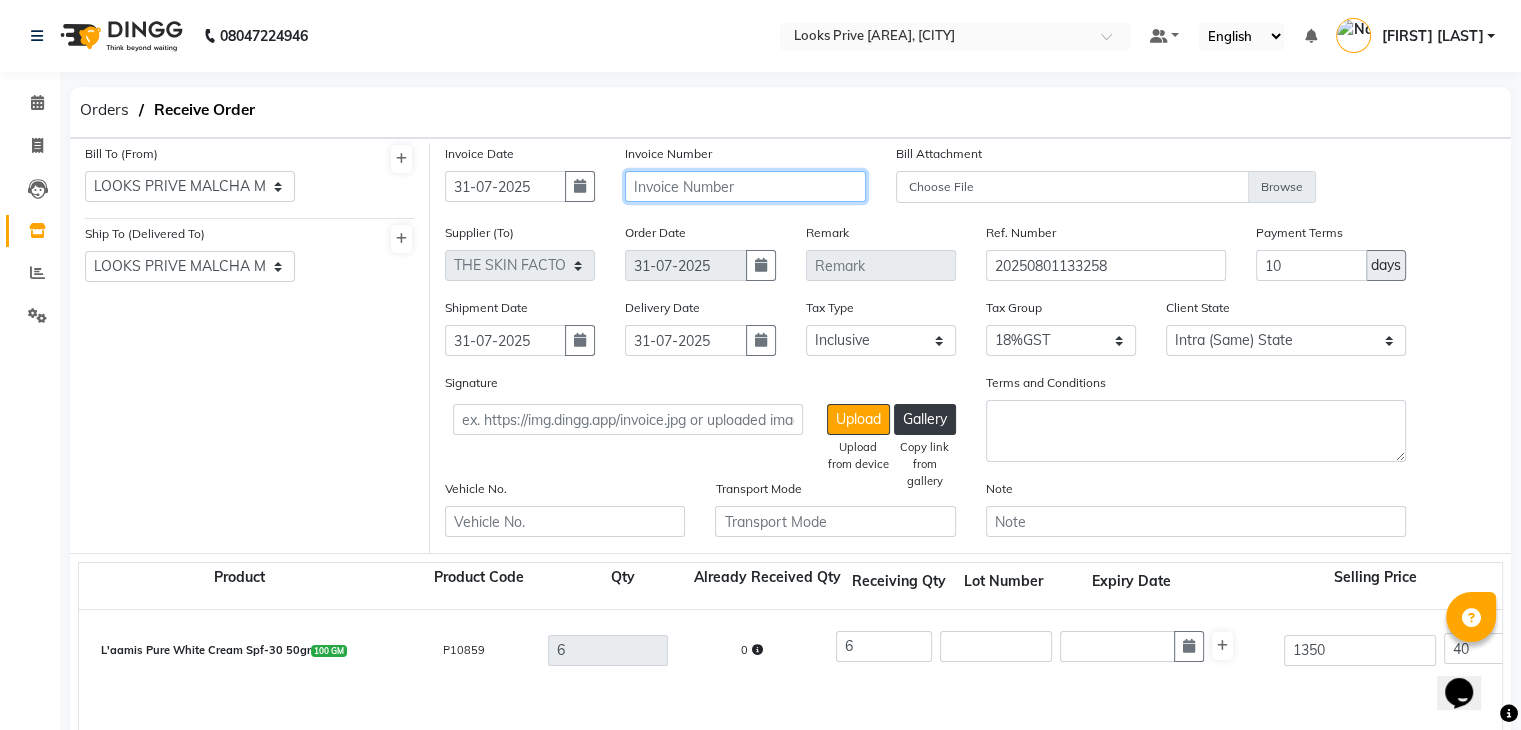 click 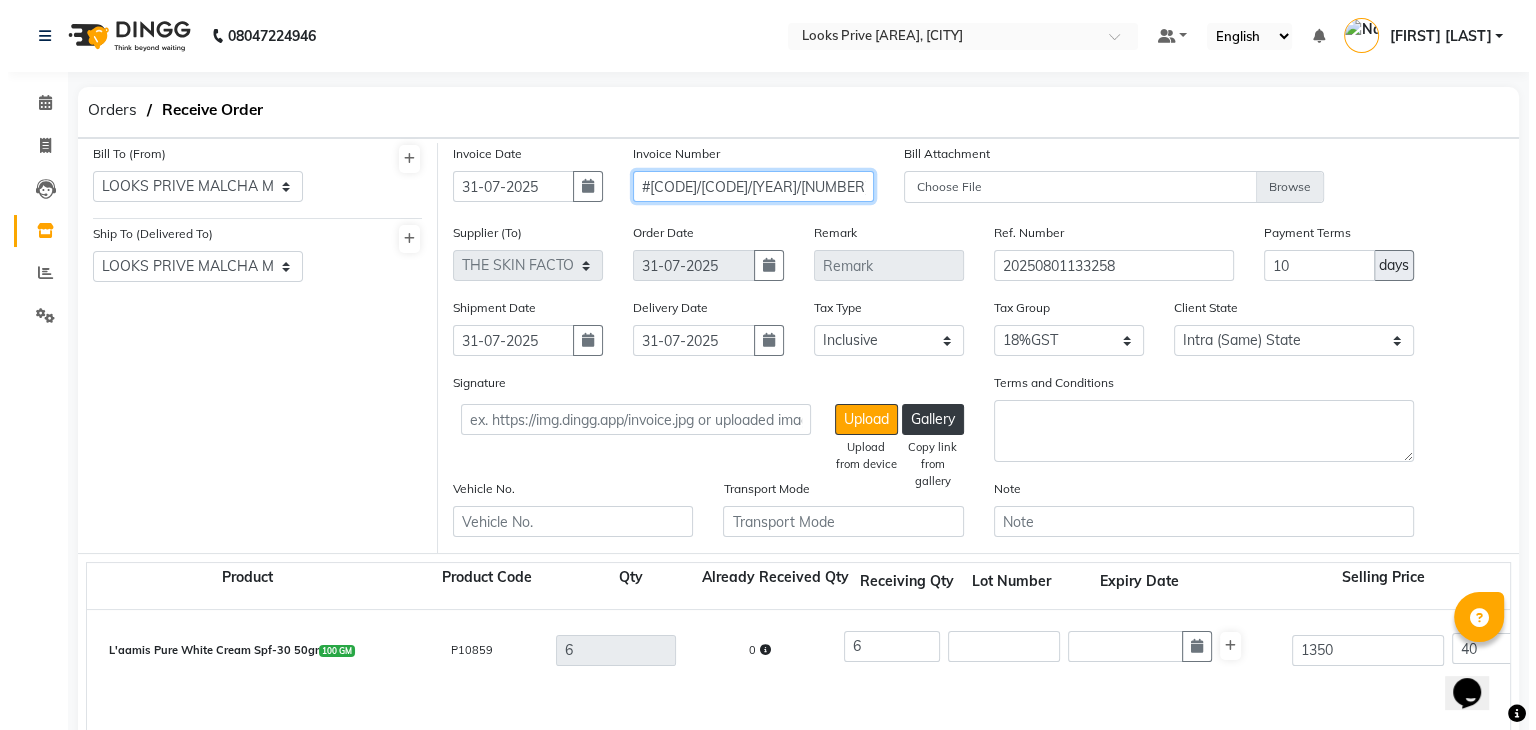 scroll, scrollTop: 638, scrollLeft: 0, axis: vertical 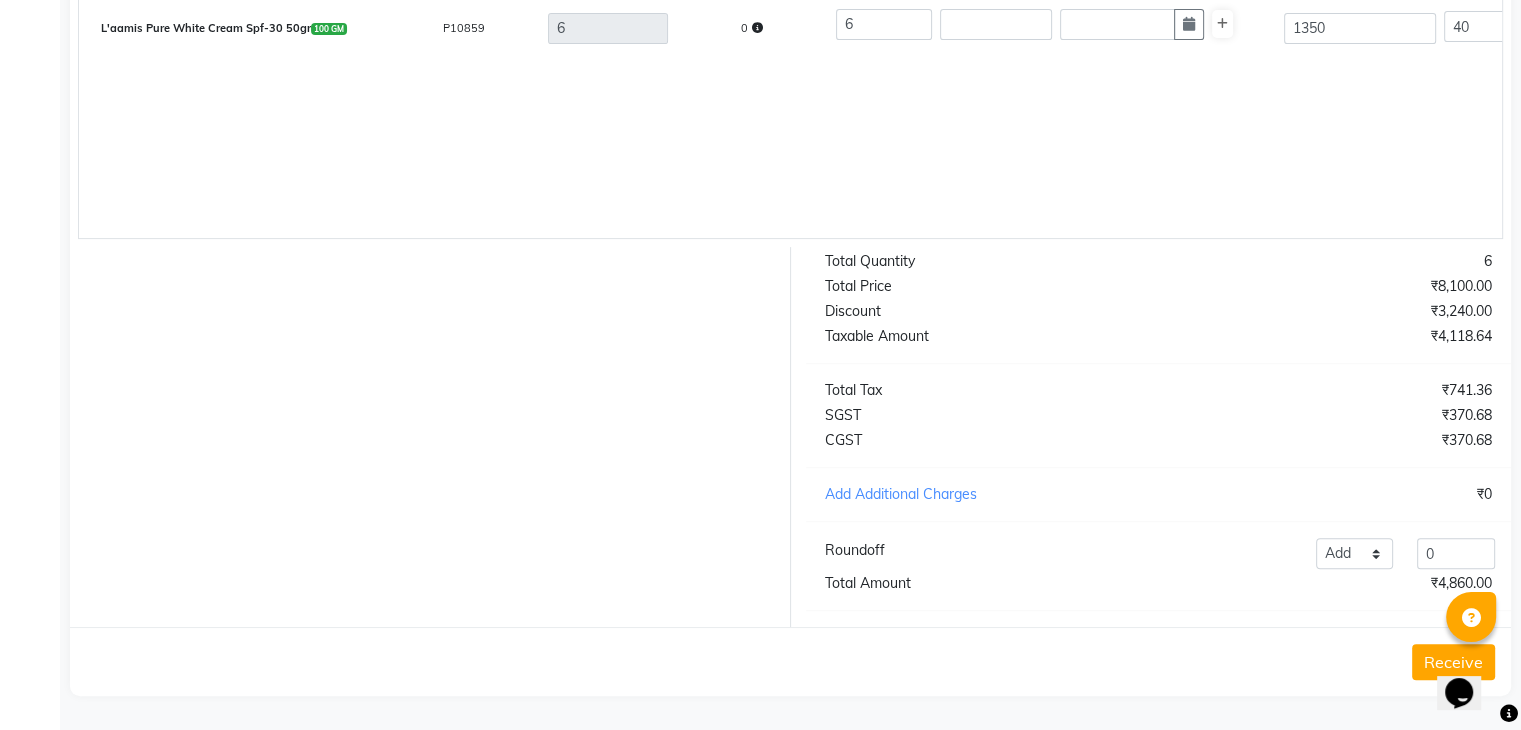 click on "Receive" 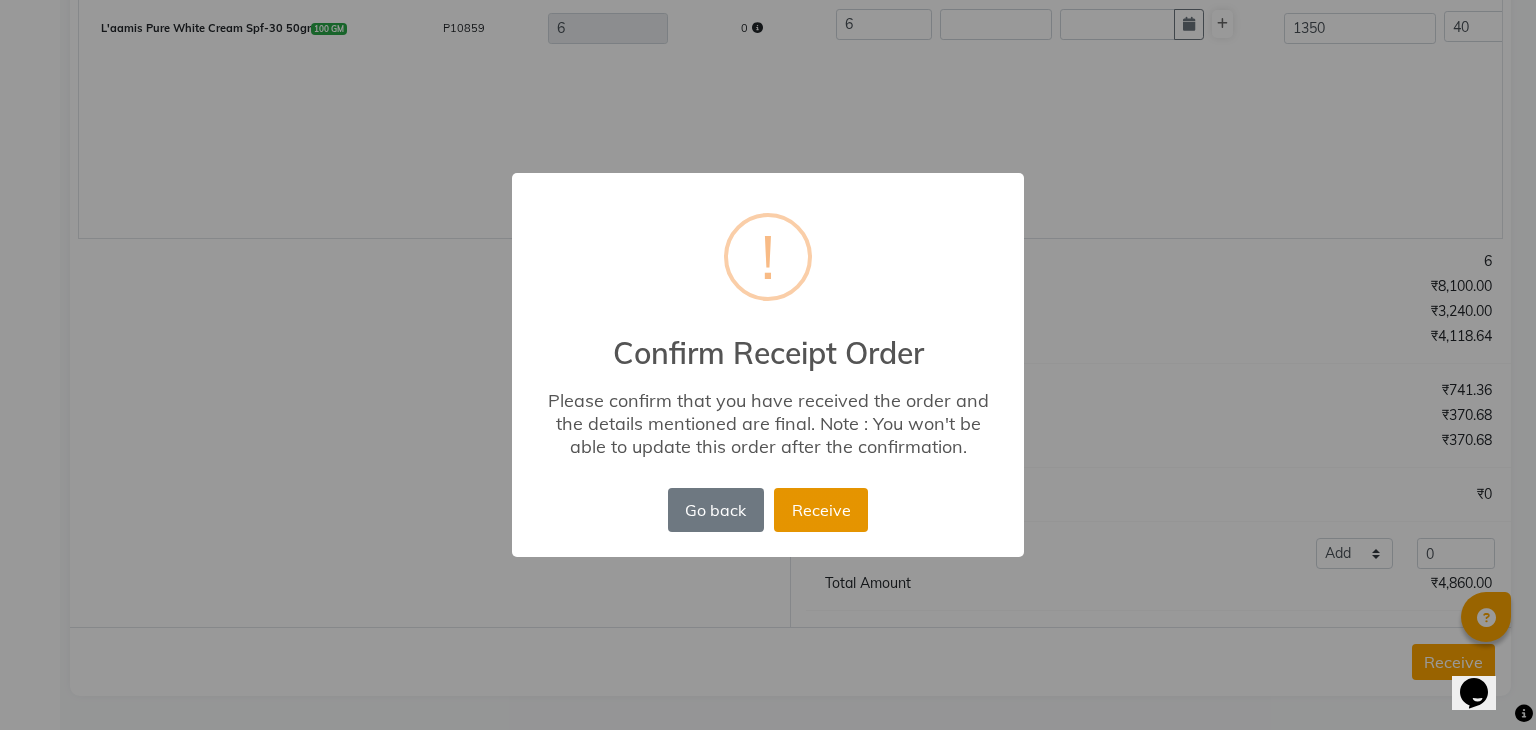 click on "Receive" at bounding box center [821, 510] 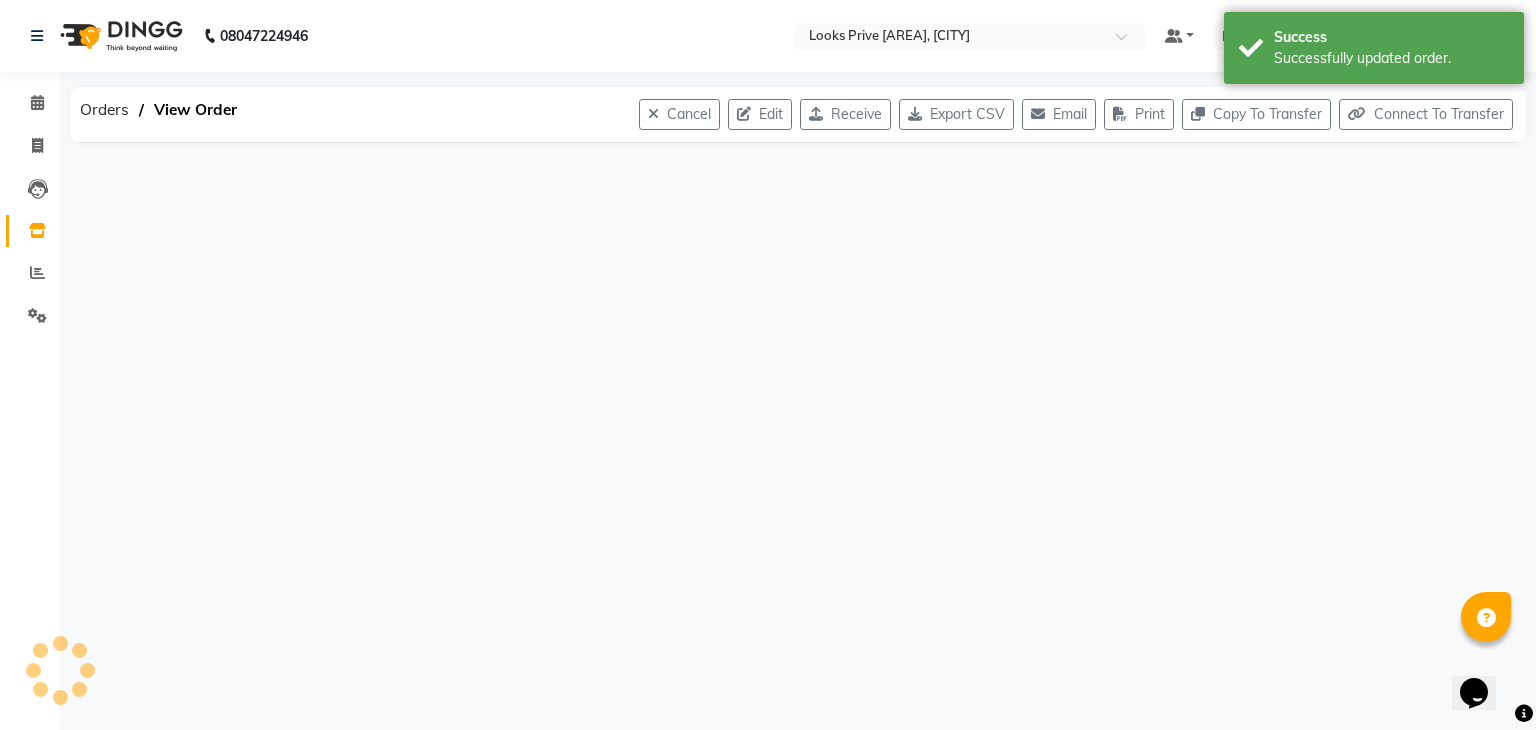 scroll, scrollTop: 0, scrollLeft: 0, axis: both 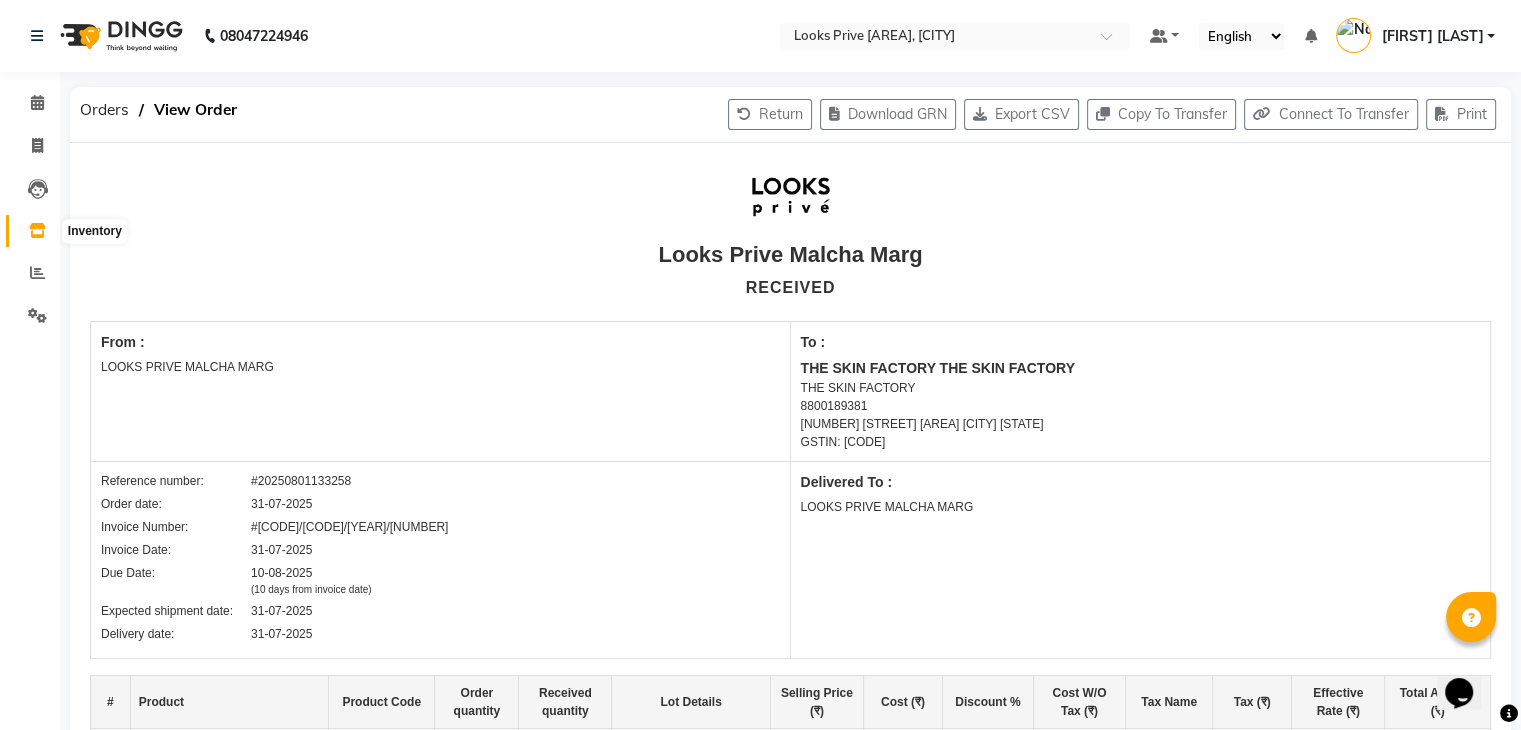 click 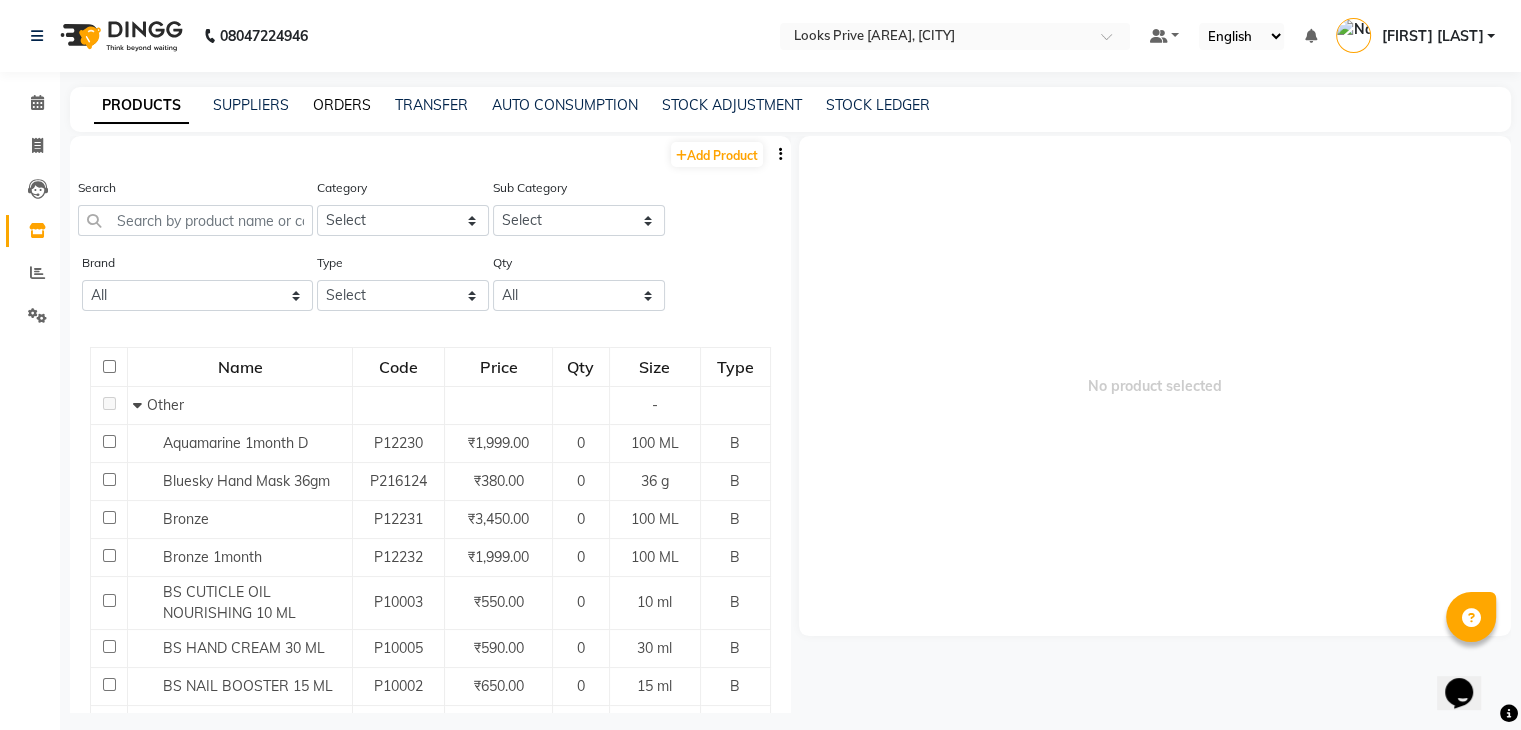 click on "ORDERS" 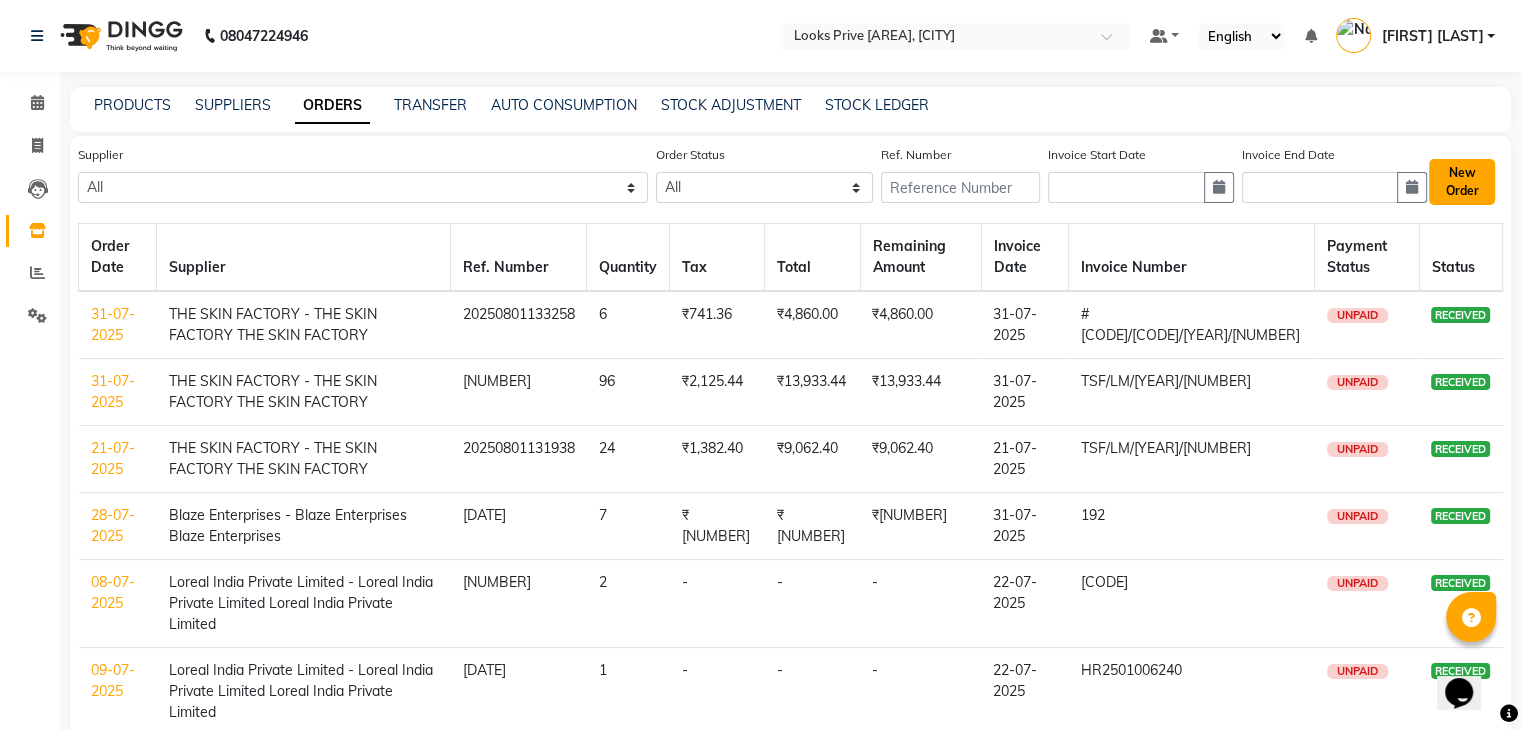 click on "New Order" 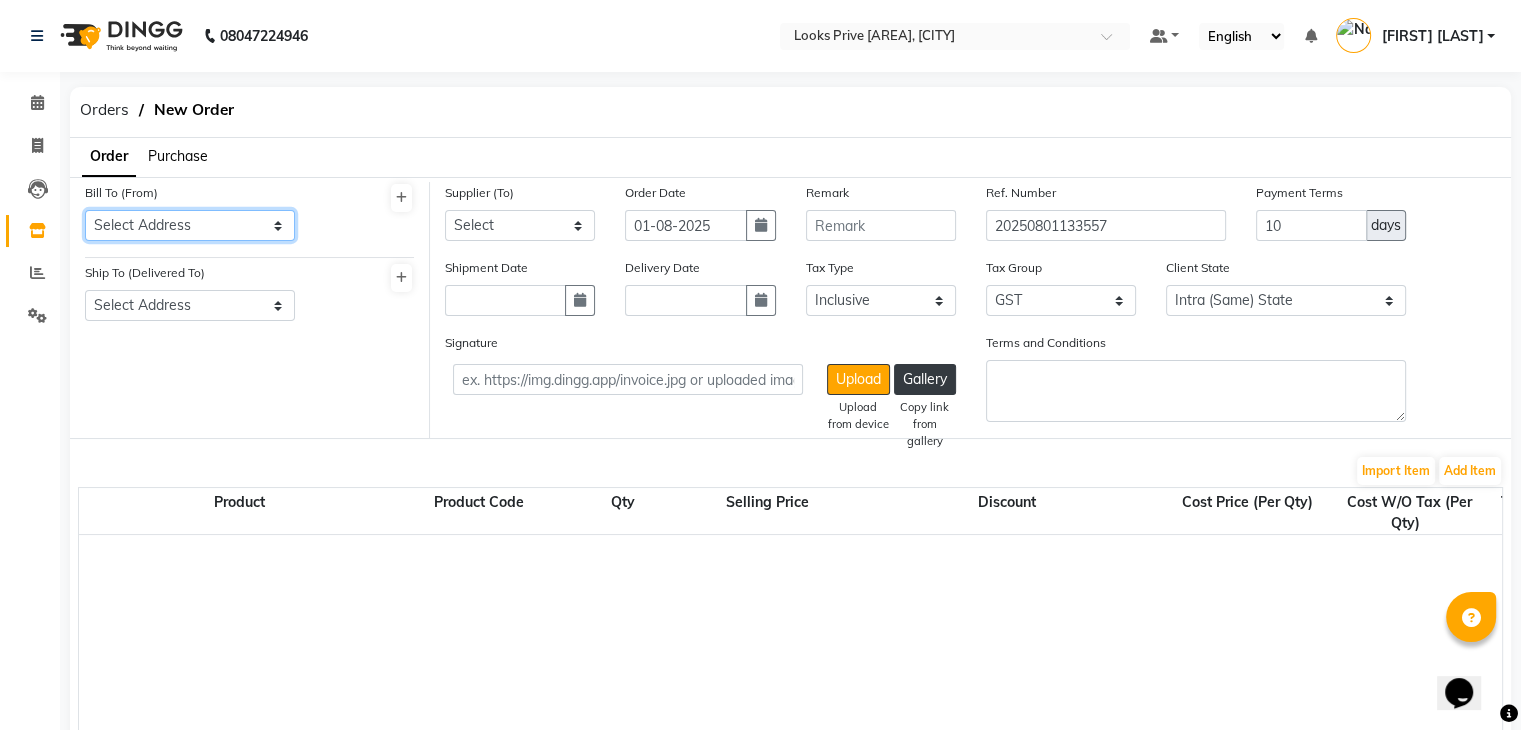 click on "Select Address LOOKS PRIVE [AREA]" 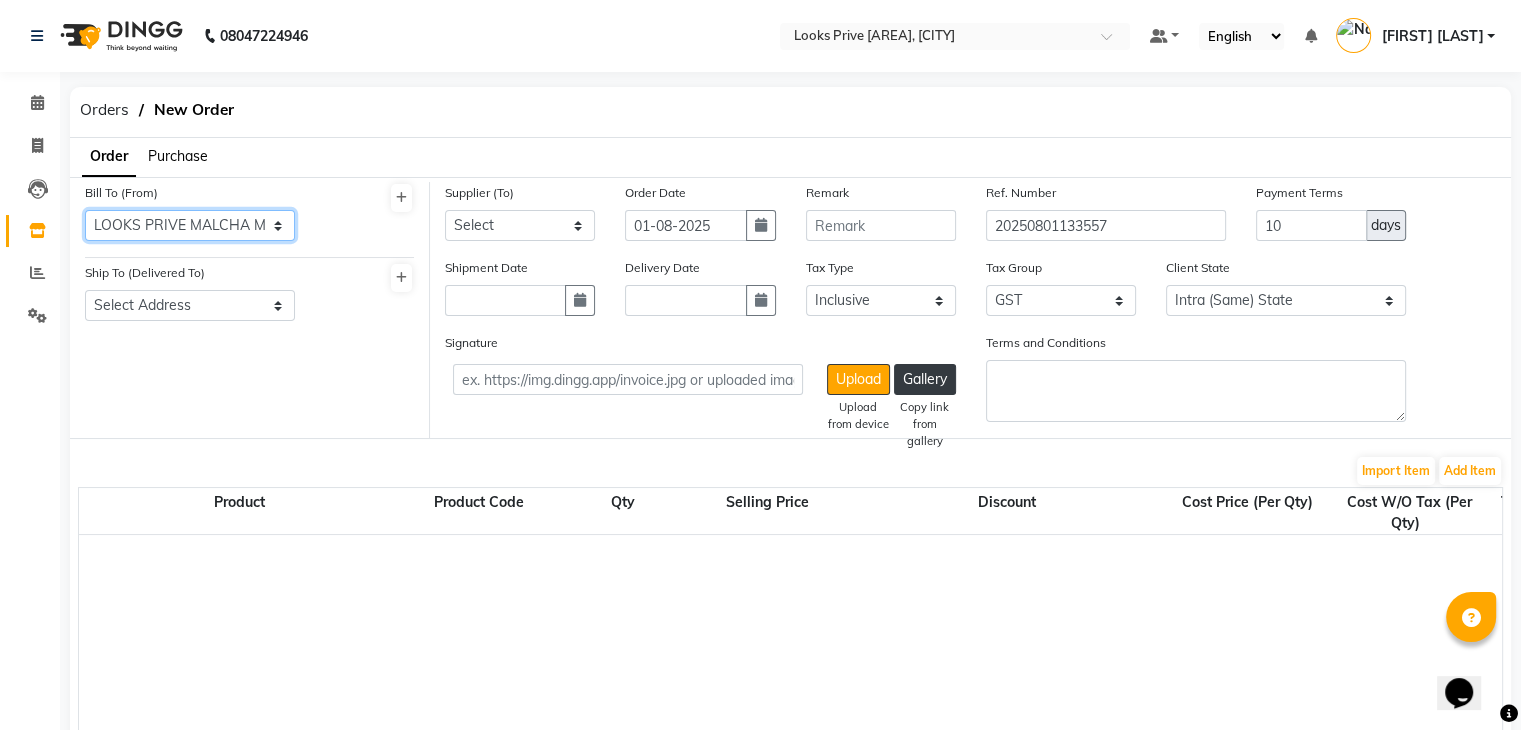 click on "Select Address LOOKS PRIVE [AREA]" 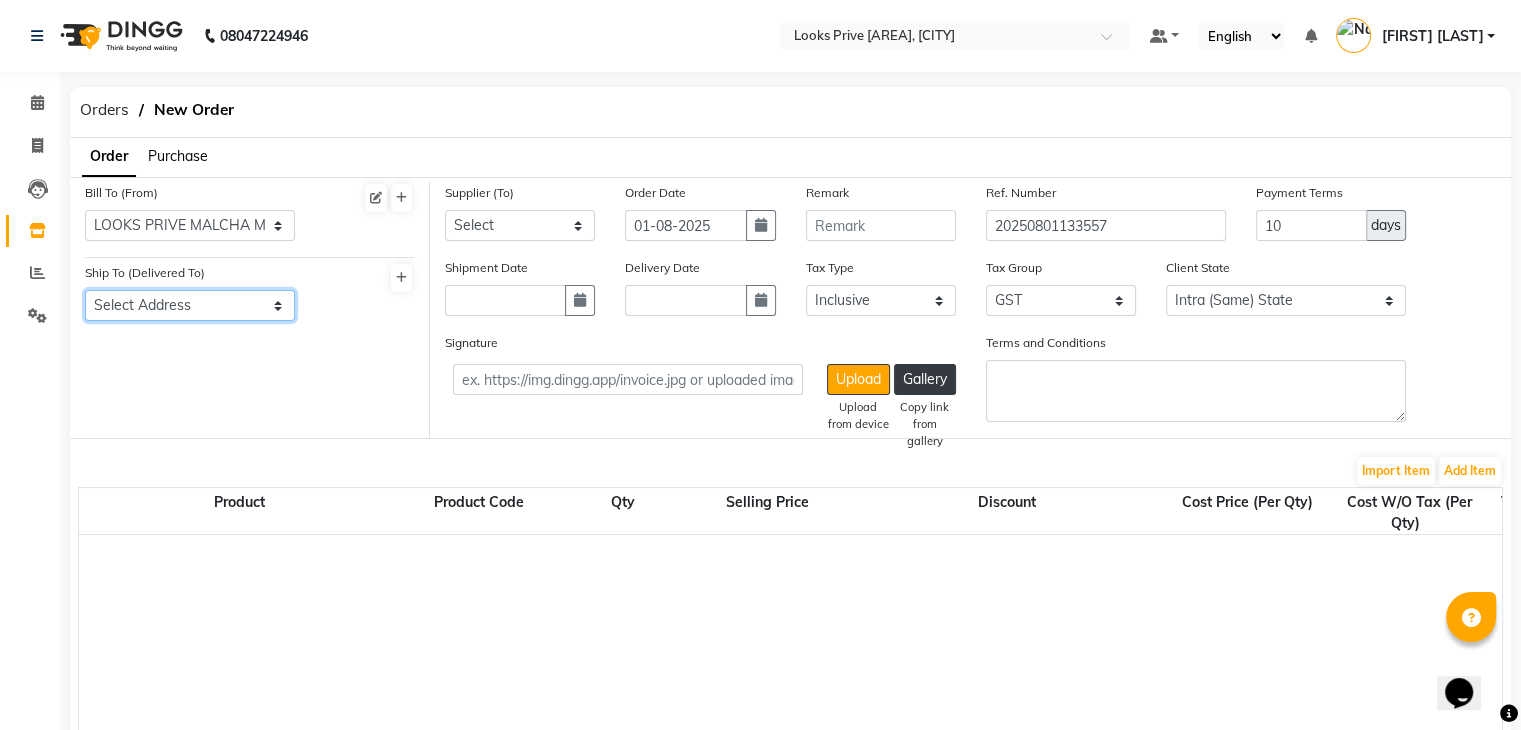click on "Select Address LOOKS PRIVE [AREA]" 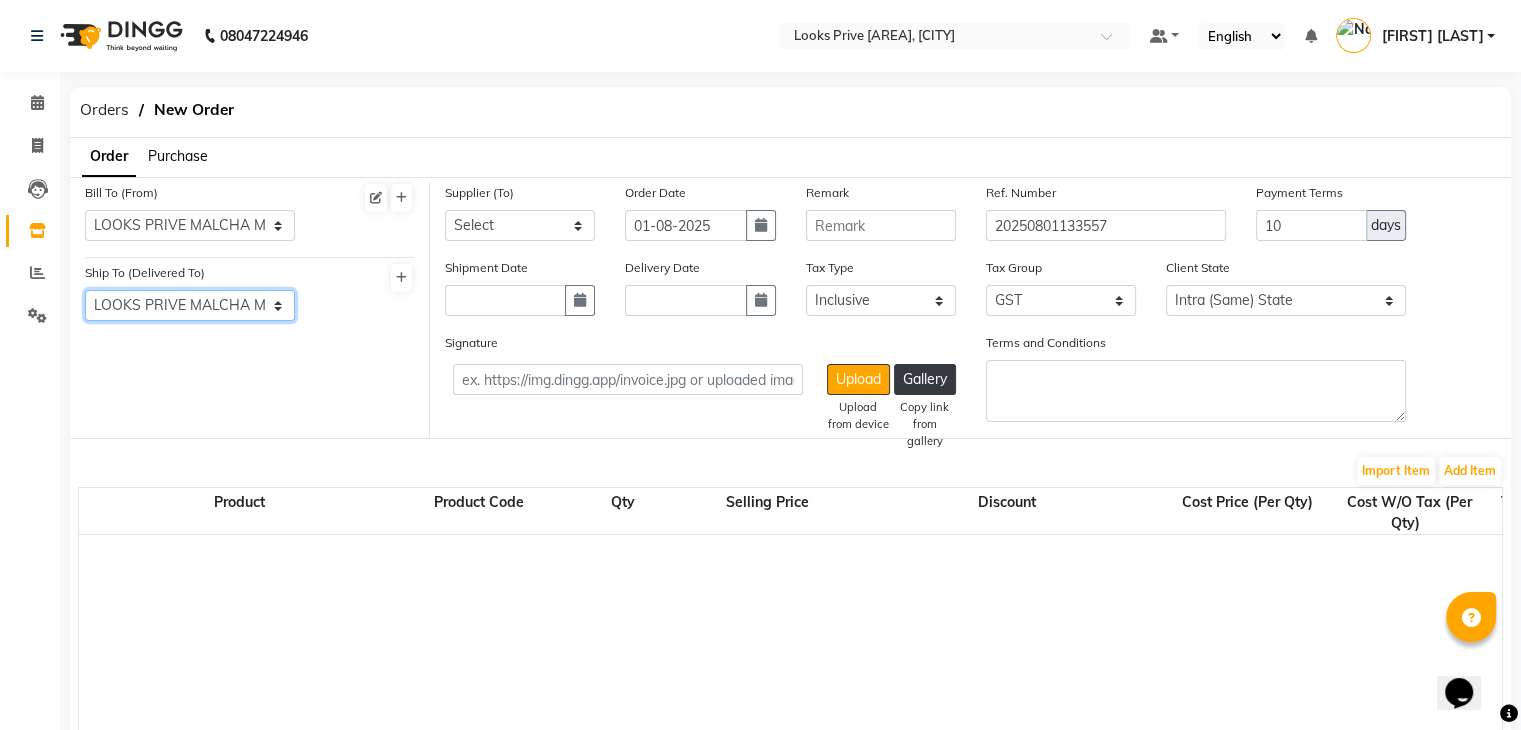 click on "Select Address LOOKS PRIVE [AREA]" 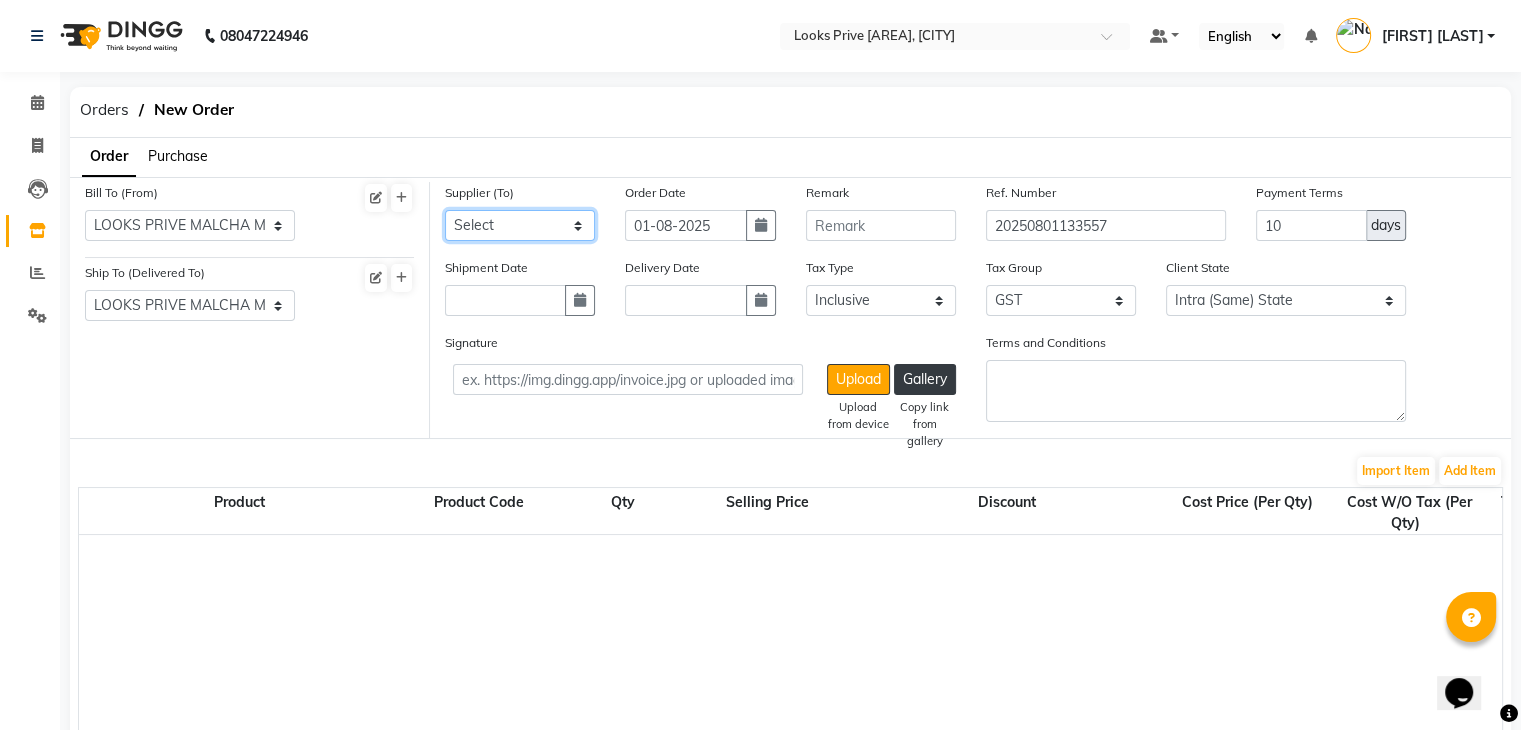 click on "Select Klassik Beauty Solution - Klassik Beauty Solution Klassik Beauty Solution LOOKS PRIVE [AREA] - LOOKS PRIVE [AREA] LOOKS PRIVE [AREA] Loreal India Private Limited - Loreal India Private Limited Loreal India Private Limited MINARO IMPEX - MINARO IMPEX MINARO IMPEX UNNATI ENTERPRISES - UNNATI ENTERPRISES UNNATI ENTERPRISES THE SKIN FACTORY  - THE SKIN FACTORY  THE SKIN FACTORY  Looks Salon (P) Ltd - Looks Salon (P) Ltd Looks Salon (P) Ltd ADITI AGENCIES - ADITI AGENCIES ADITI AGENCIES MINARO IMPEX - MINARO IMPEX MINARO IMPEX Blaze Enterprises - Blaze Enterprises Blaze Enterprises Universal Traders - Universal Traders LOOKS SALON PVT LTD - LOOKS SALON  PVT LTD BEAUTY NATION - BEAUTY NATION" 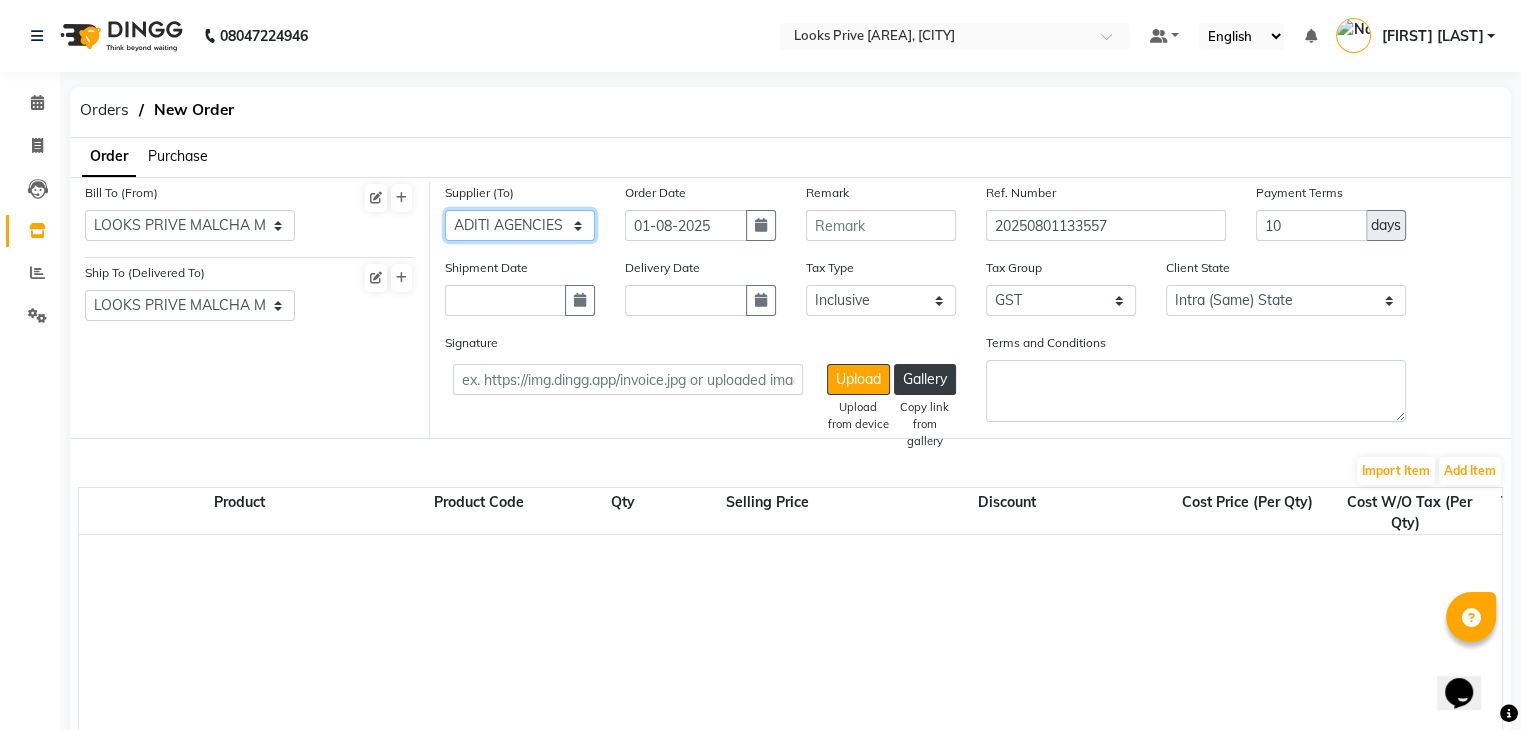 click on "Select Klassik Beauty Solution - Klassik Beauty Solution Klassik Beauty Solution LOOKS PRIVE [AREA] - LOOKS PRIVE [AREA] LOOKS PRIVE [AREA] Loreal India Private Limited - Loreal India Private Limited Loreal India Private Limited MINARO IMPEX - MINARO IMPEX MINARO IMPEX UNNATI ENTERPRISES - UNNATI ENTERPRISES UNNATI ENTERPRISES THE SKIN FACTORY  - THE SKIN FACTORY  THE SKIN FACTORY  Looks Salon (P) Ltd - Looks Salon (P) Ltd Looks Salon (P) Ltd ADITI AGENCIES - ADITI AGENCIES ADITI AGENCIES MINARO IMPEX - MINARO IMPEX MINARO IMPEX Blaze Enterprises - Blaze Enterprises Blaze Enterprises Universal Traders - Universal Traders LOOKS SALON PVT LTD - LOOKS SALON  PVT LTD BEAUTY NATION - BEAUTY NATION" 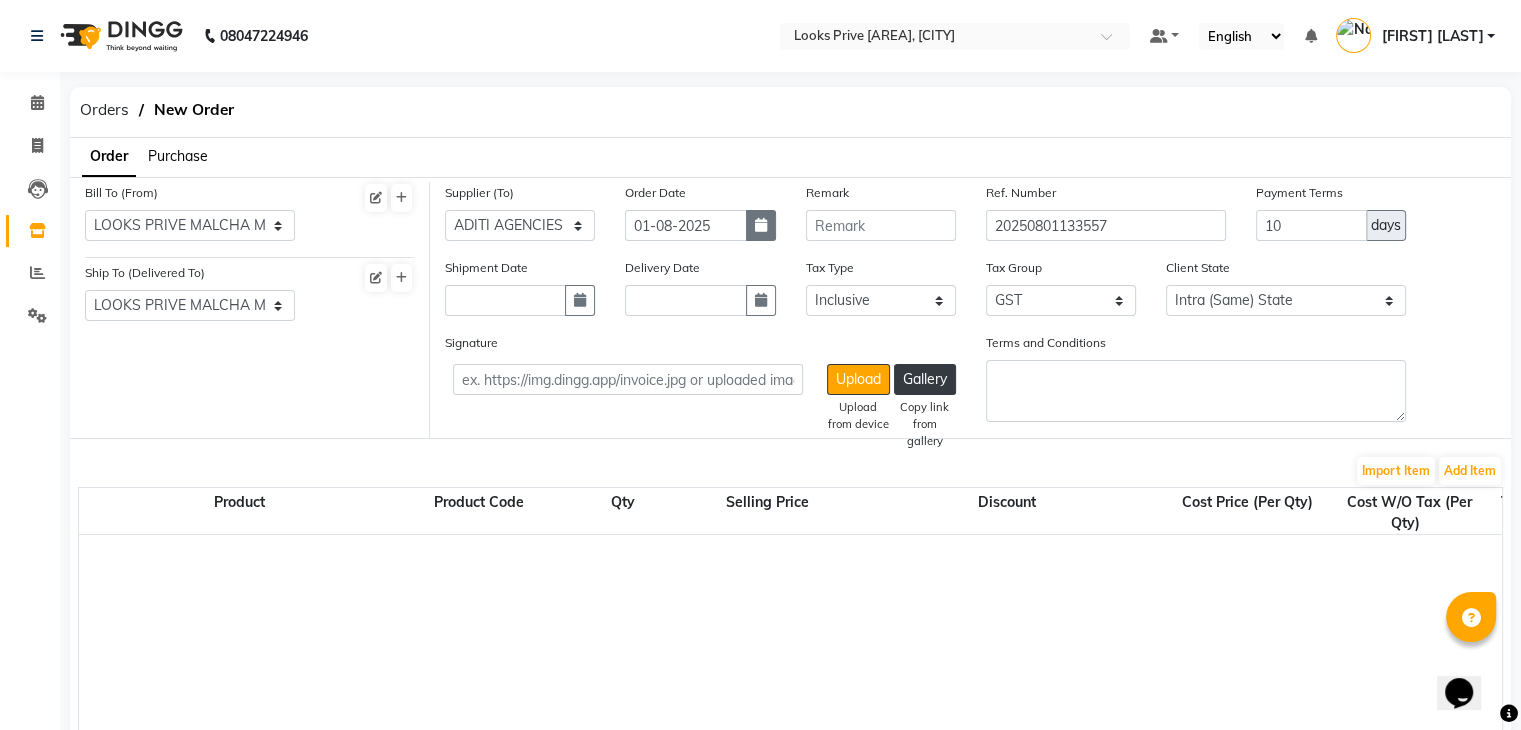 click 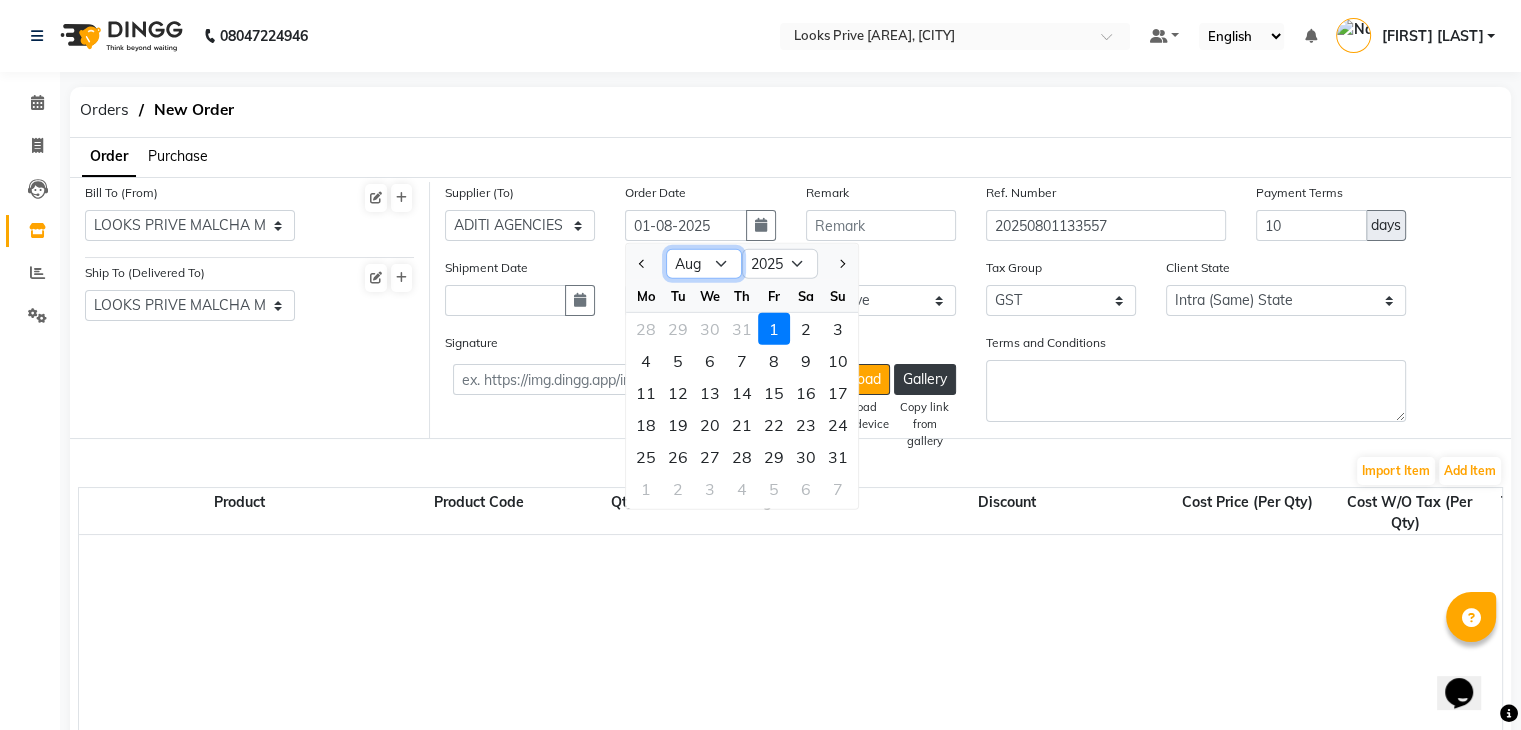 click on "Jan Feb Mar Apr May Jun Jul Aug Sep Oct Nov Dec" 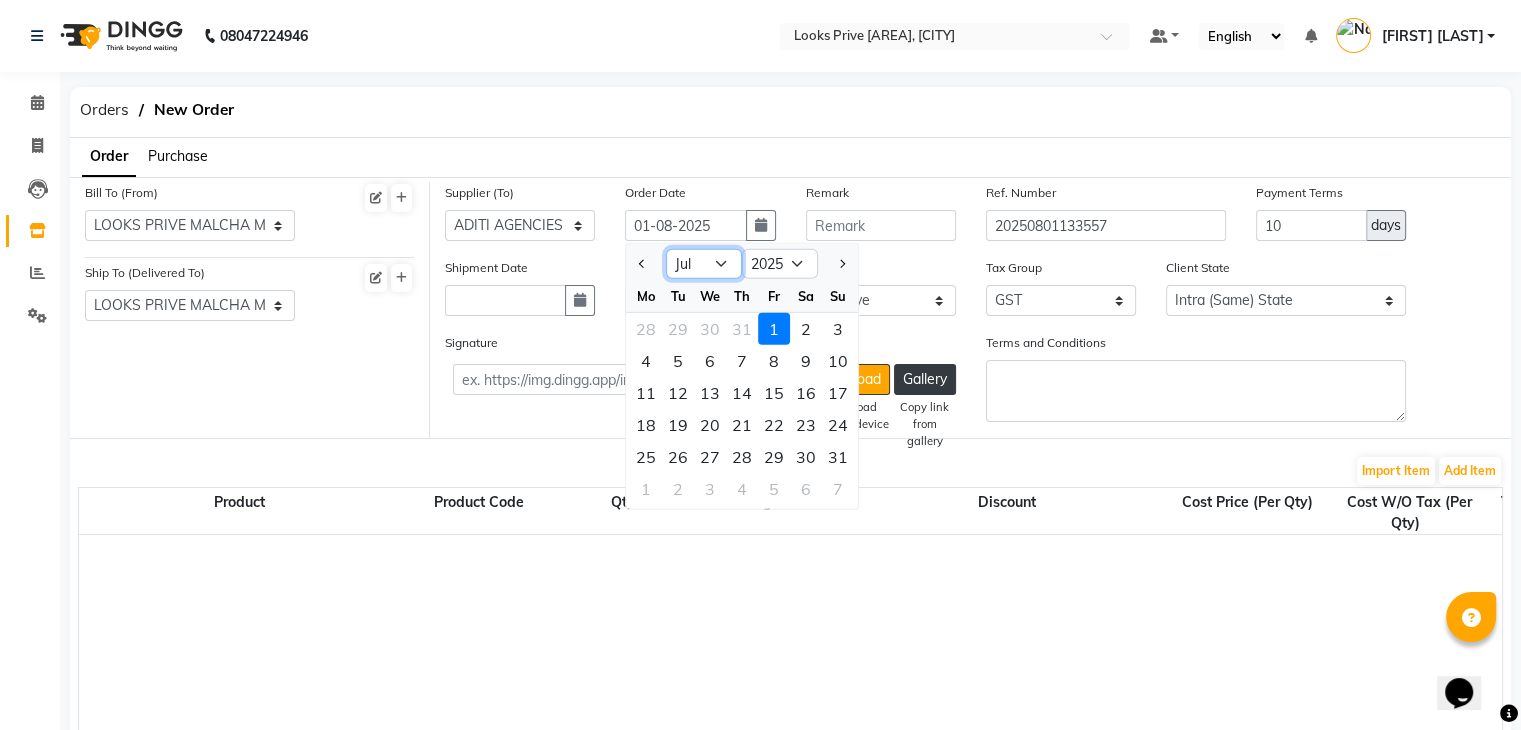 click on "Jan Feb Mar Apr May Jun Jul Aug Sep Oct Nov Dec" 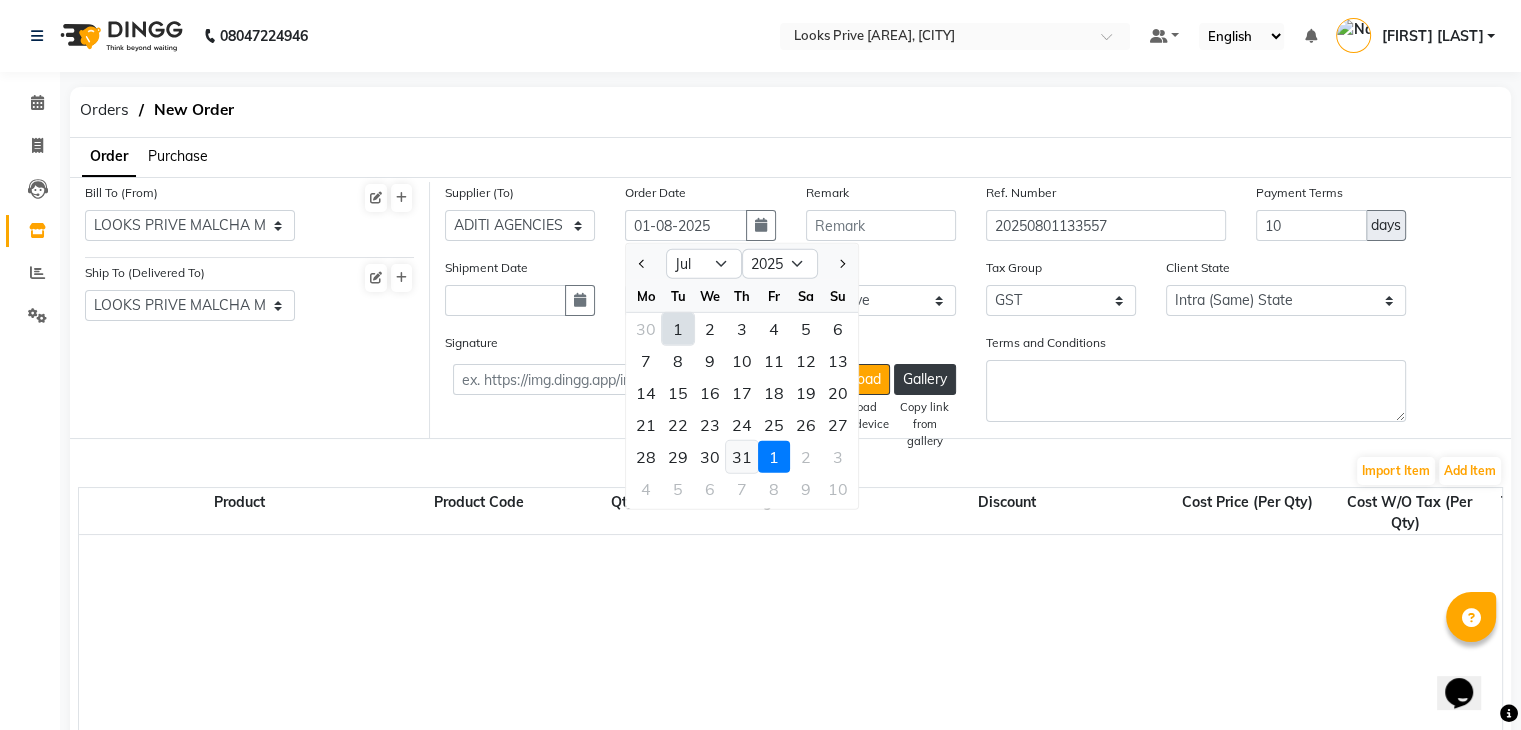 click on "31" 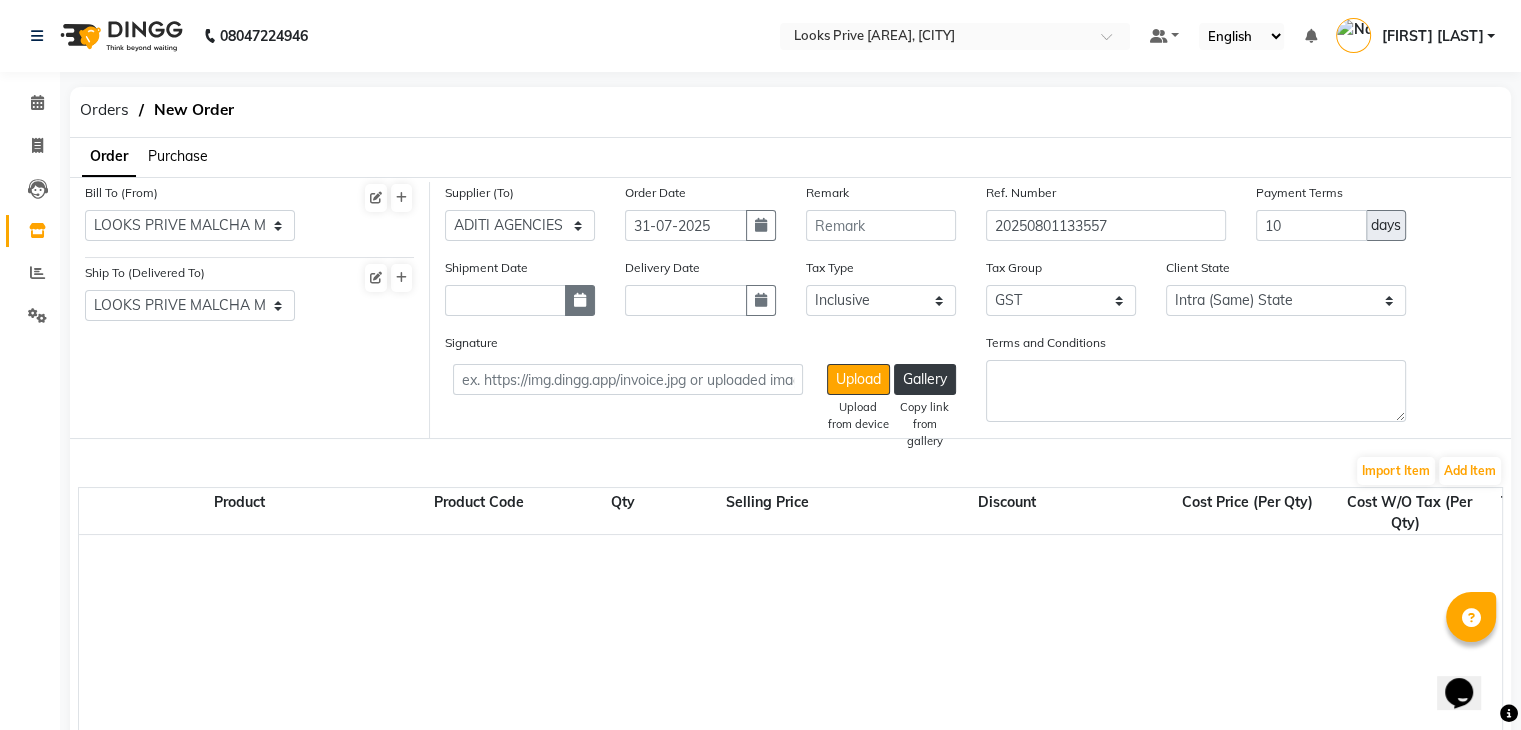 click 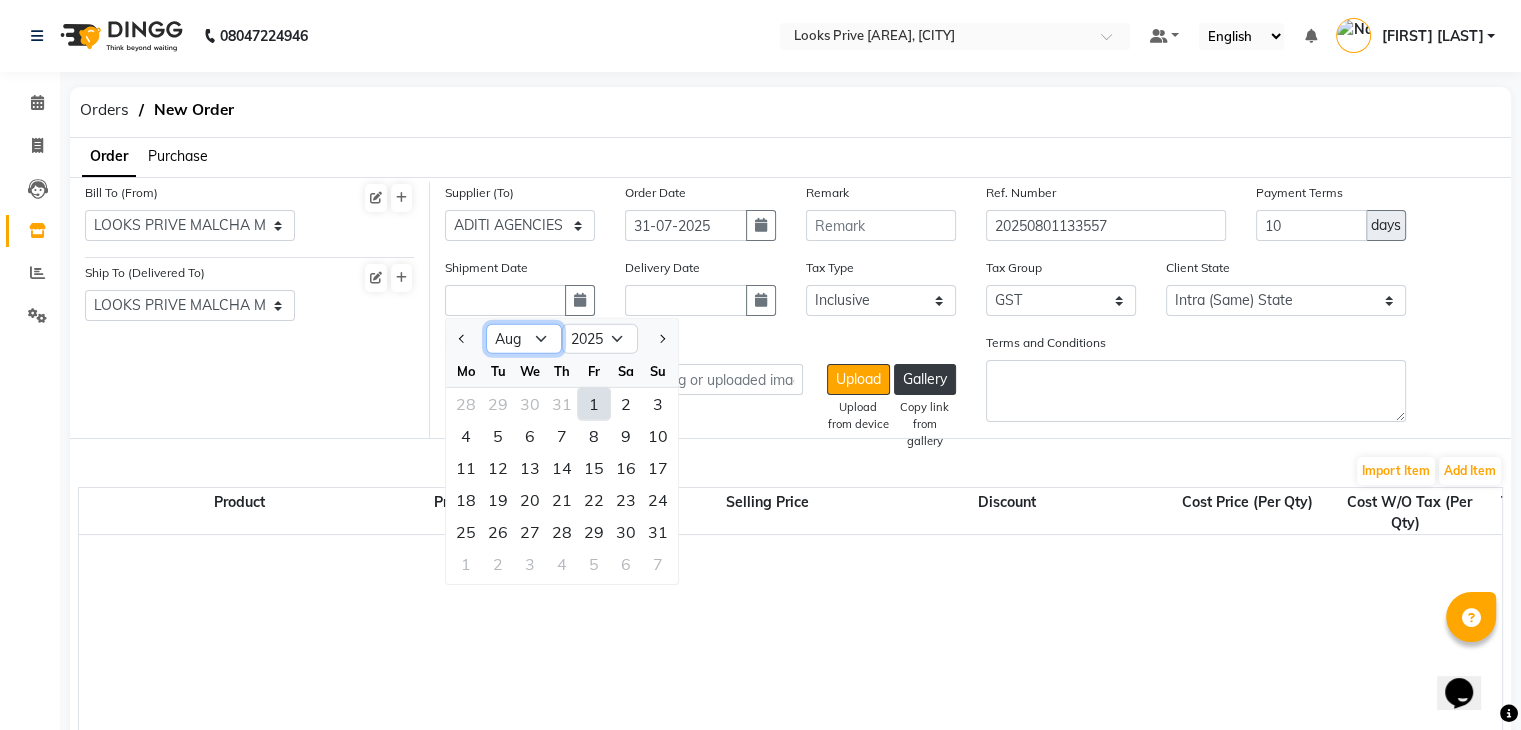 click on "Jan Feb Mar Apr May Jun Jul Aug Sep Oct Nov Dec" 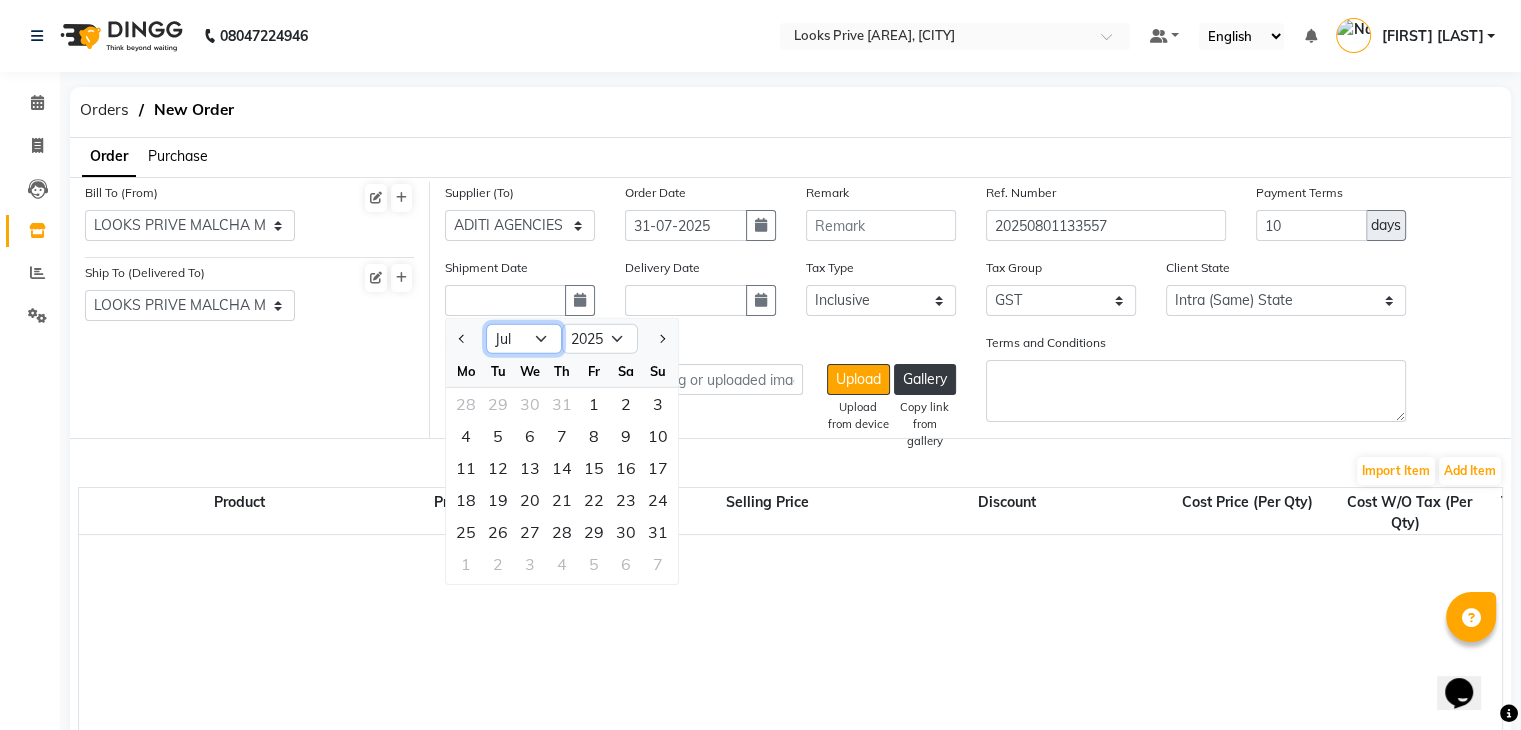 click on "Jan Feb Mar Apr May Jun Jul Aug Sep Oct Nov Dec" 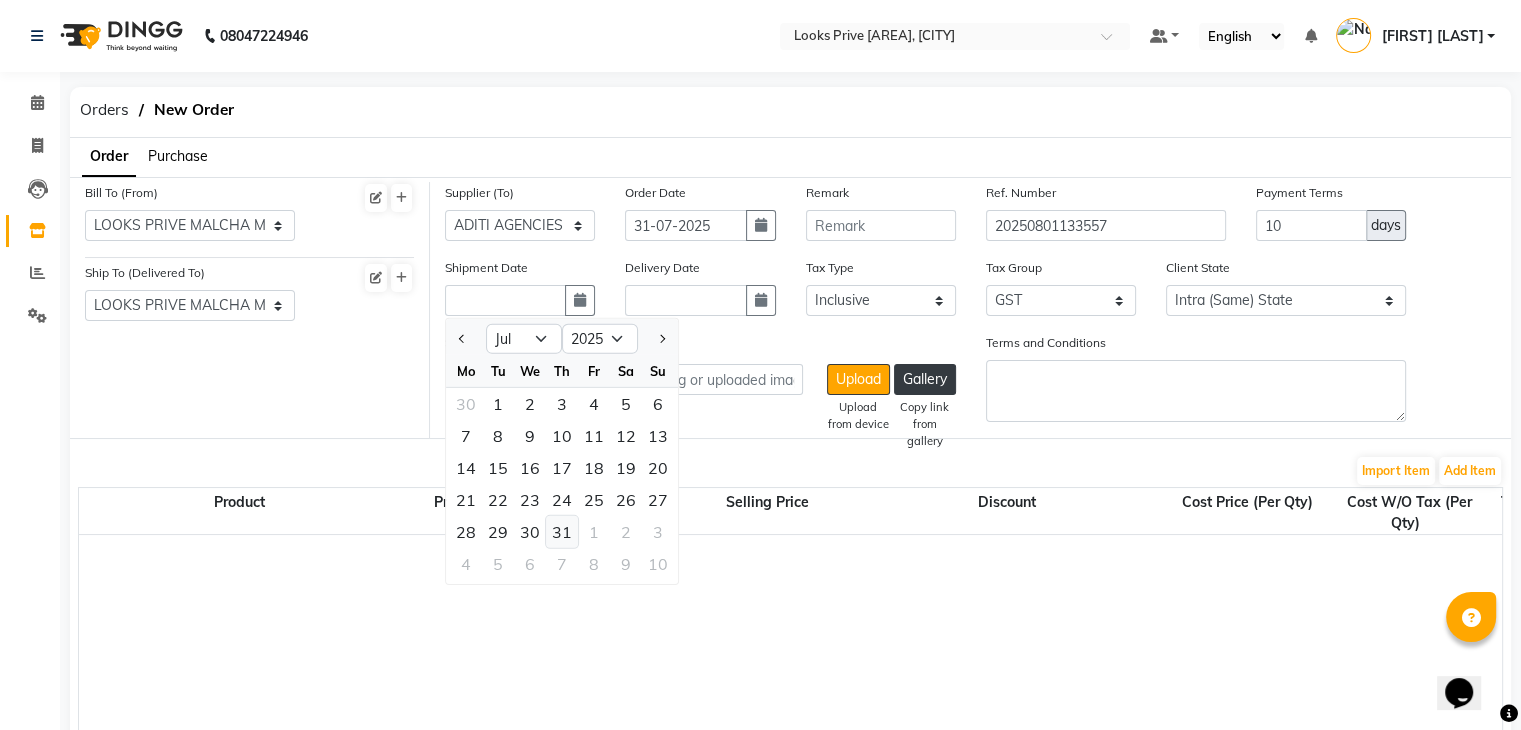 click on "31" 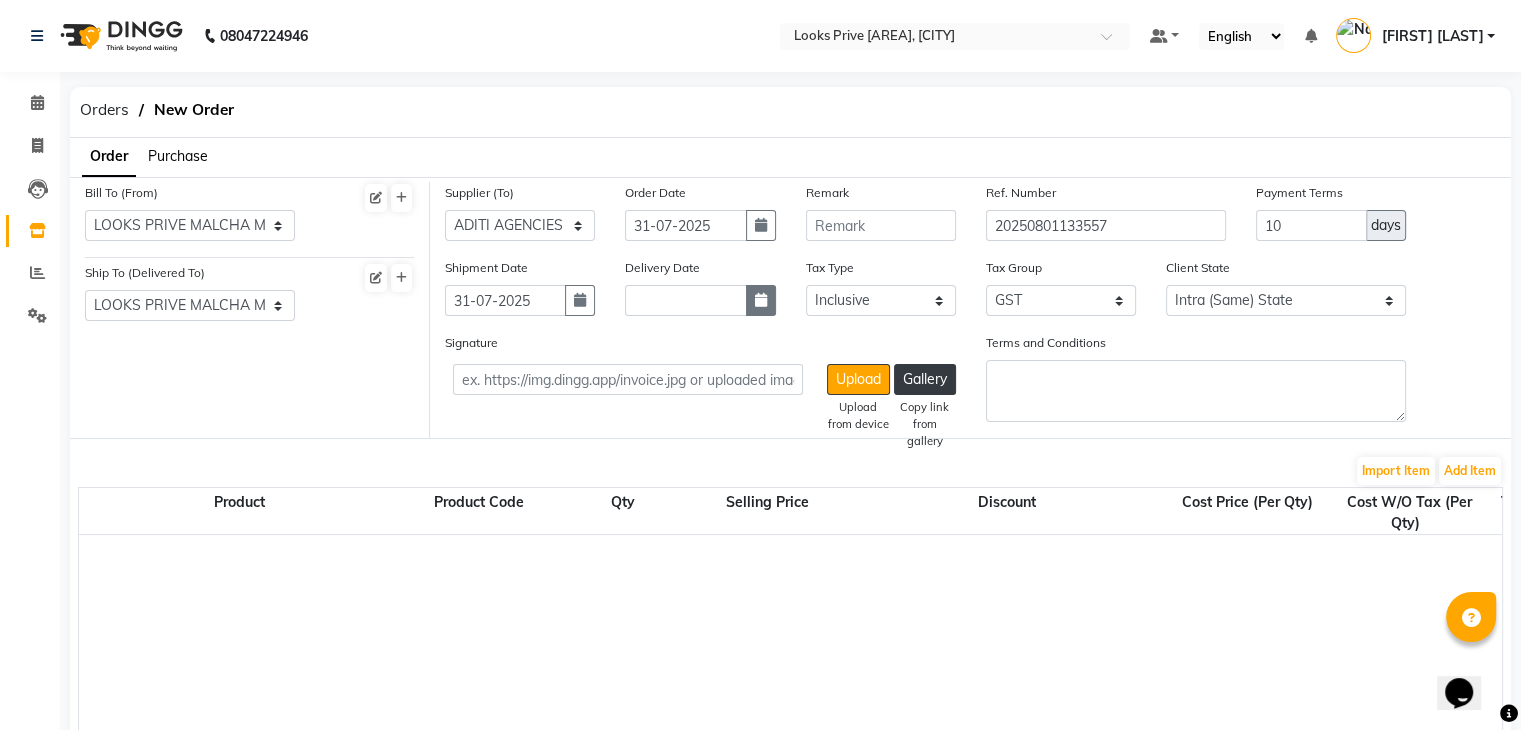 click 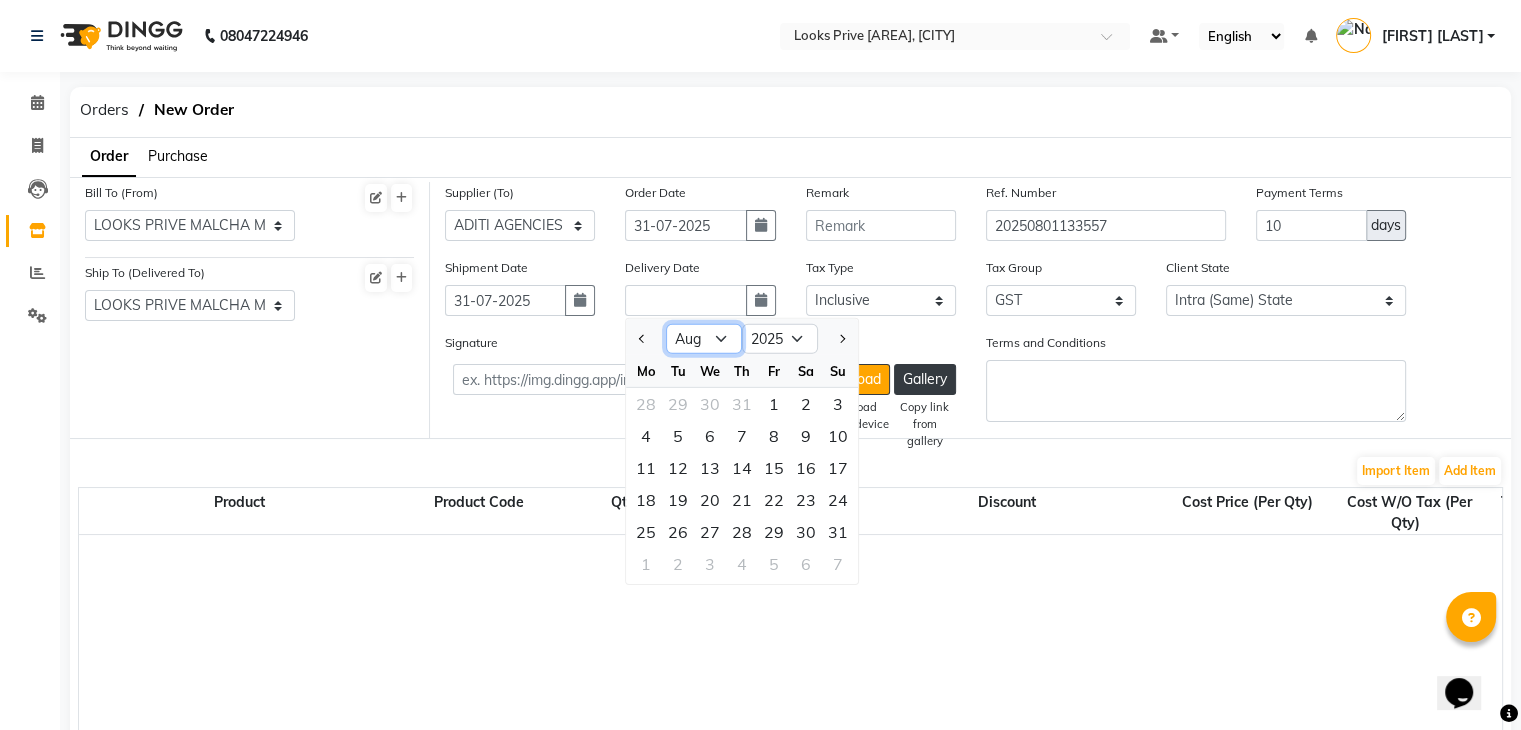 click on "Jan Feb Mar Apr May Jun Jul Aug Sep Oct Nov Dec" 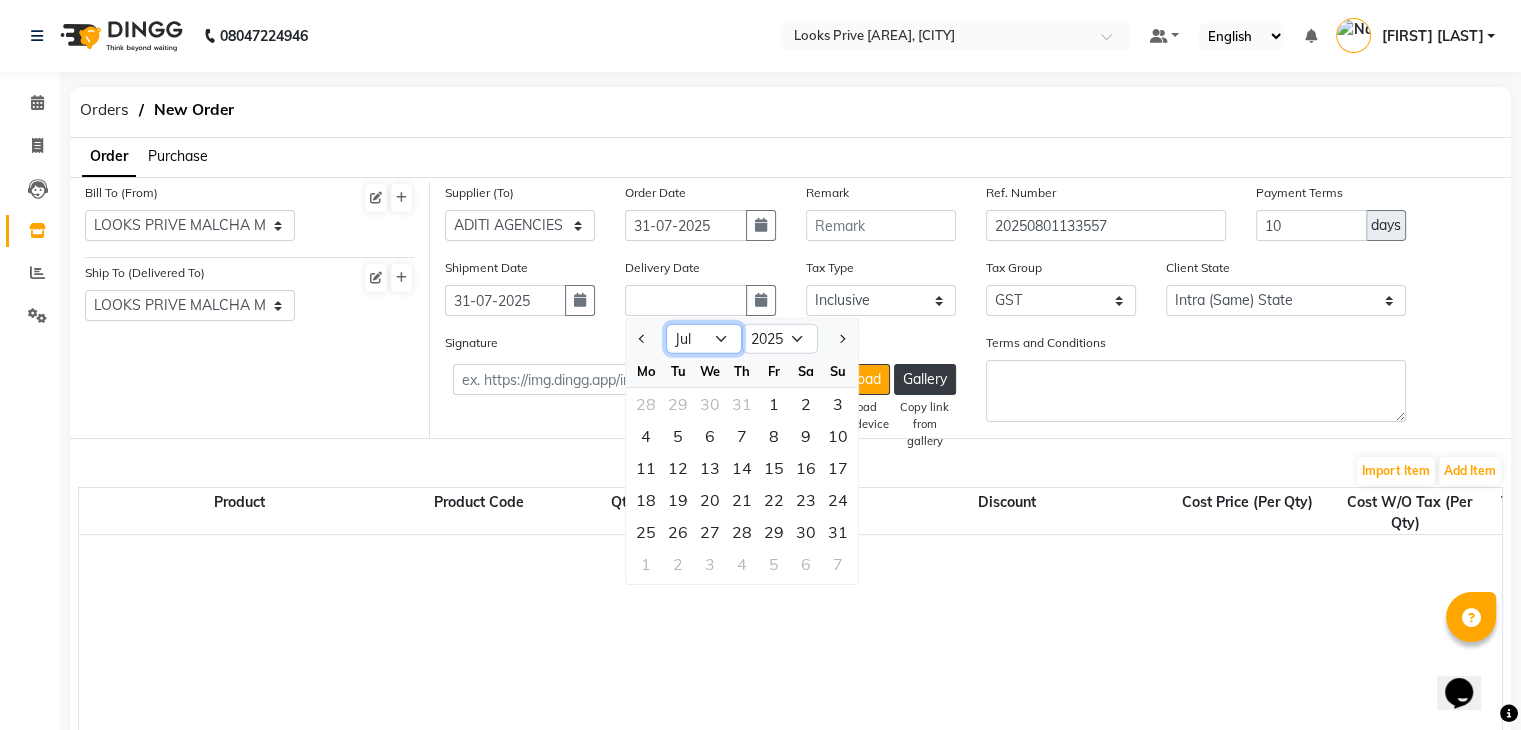 click on "Jan Feb Mar Apr May Jun Jul Aug Sep Oct Nov Dec" 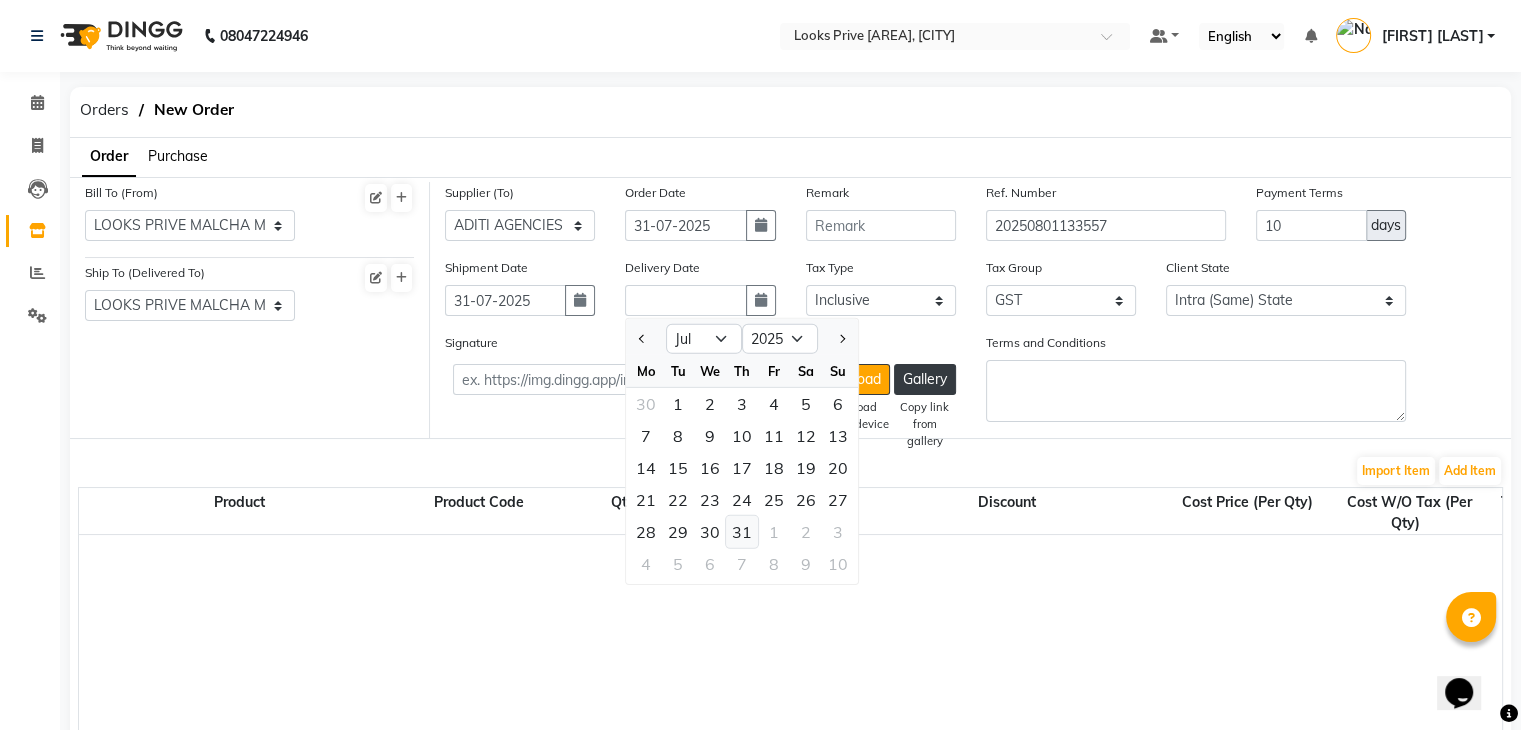 click on "31" 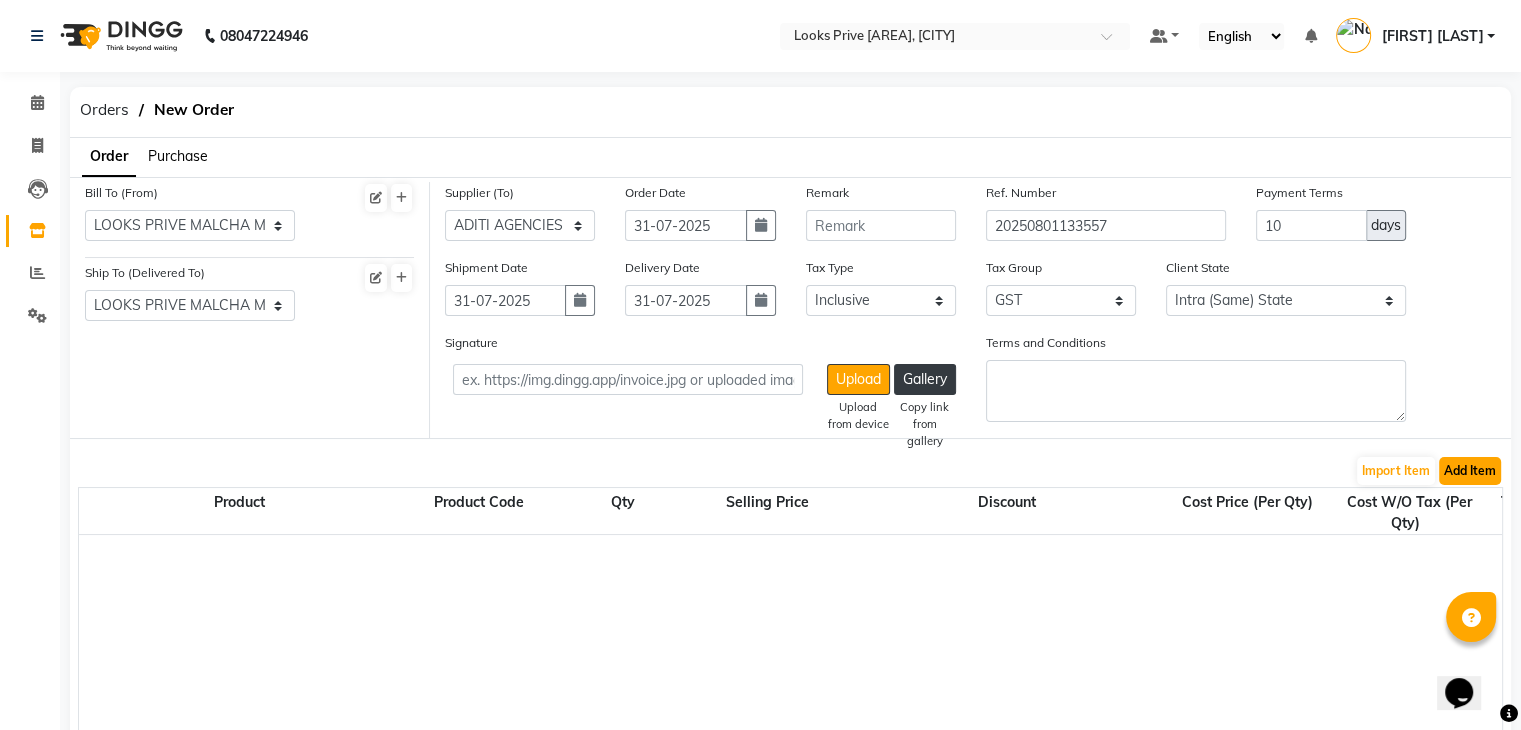 click on "Add Item" 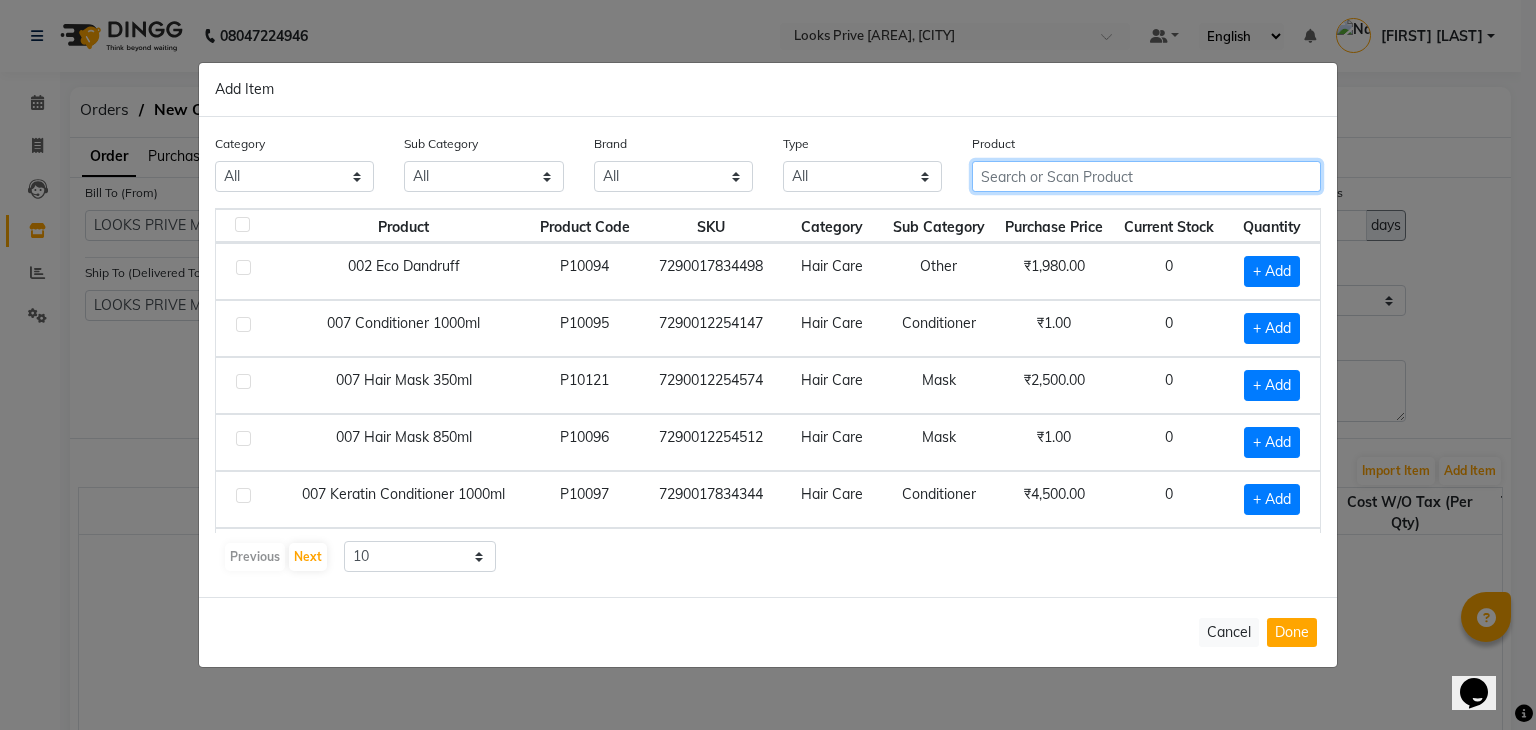 click 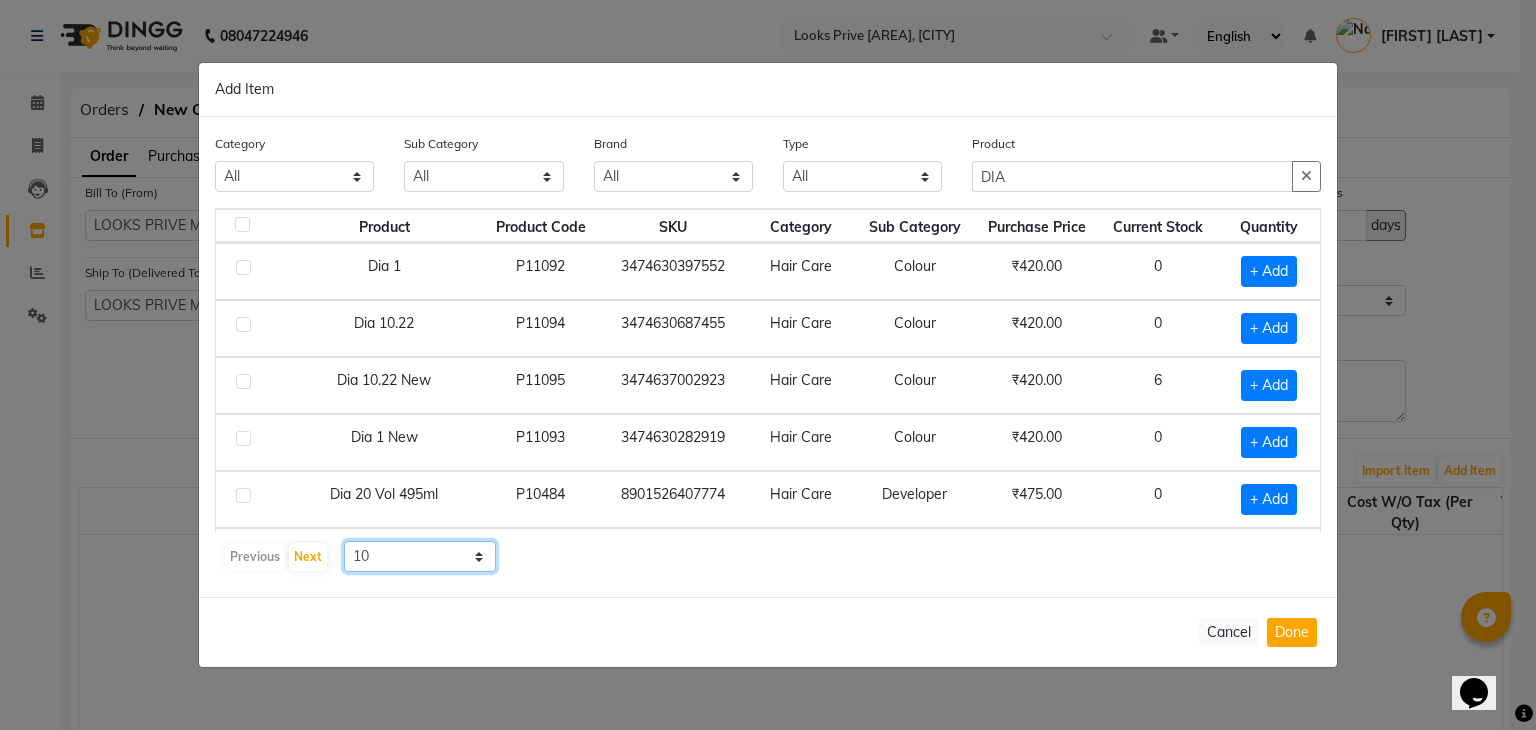 click on "10 50 100" 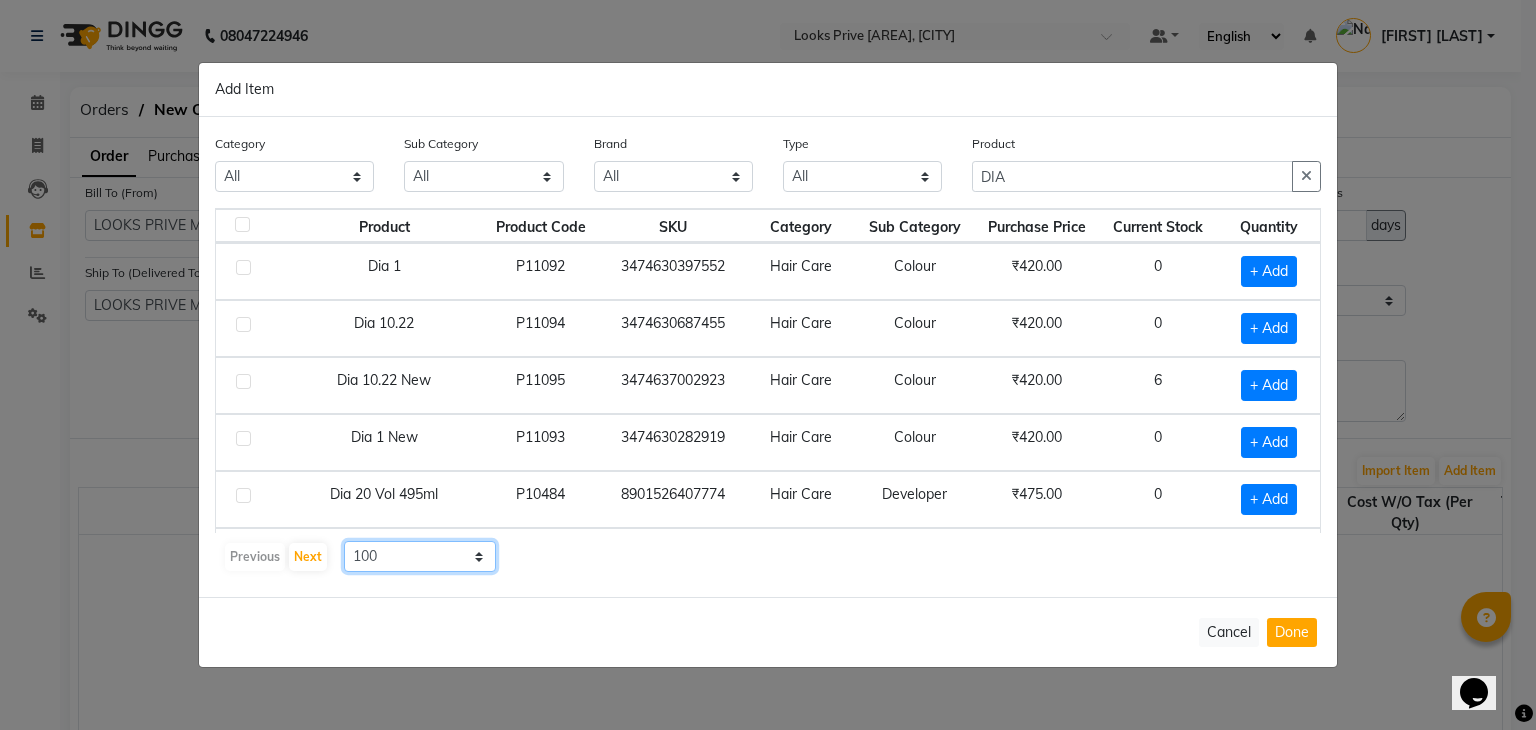 click on "10 50 100" 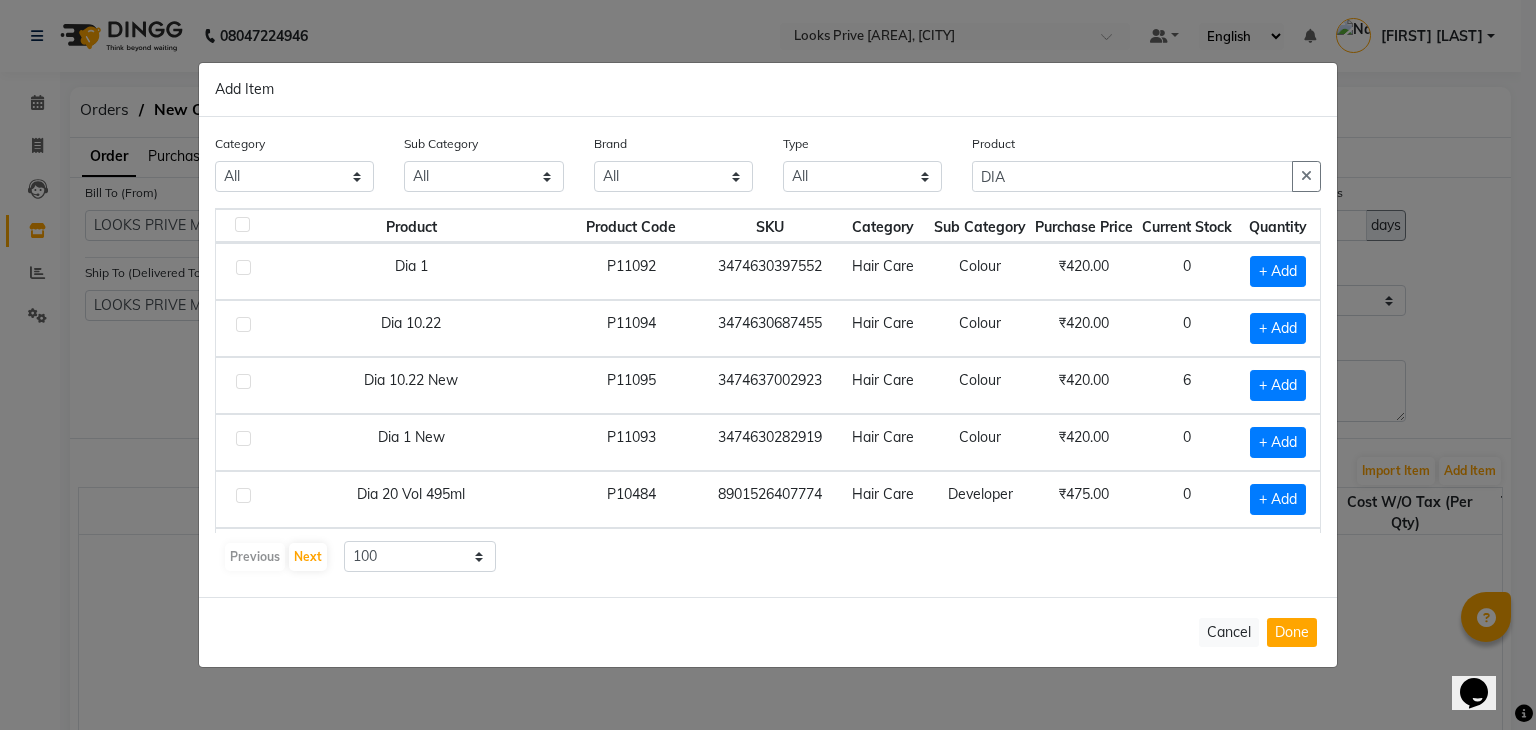 scroll, scrollTop: 284, scrollLeft: 0, axis: vertical 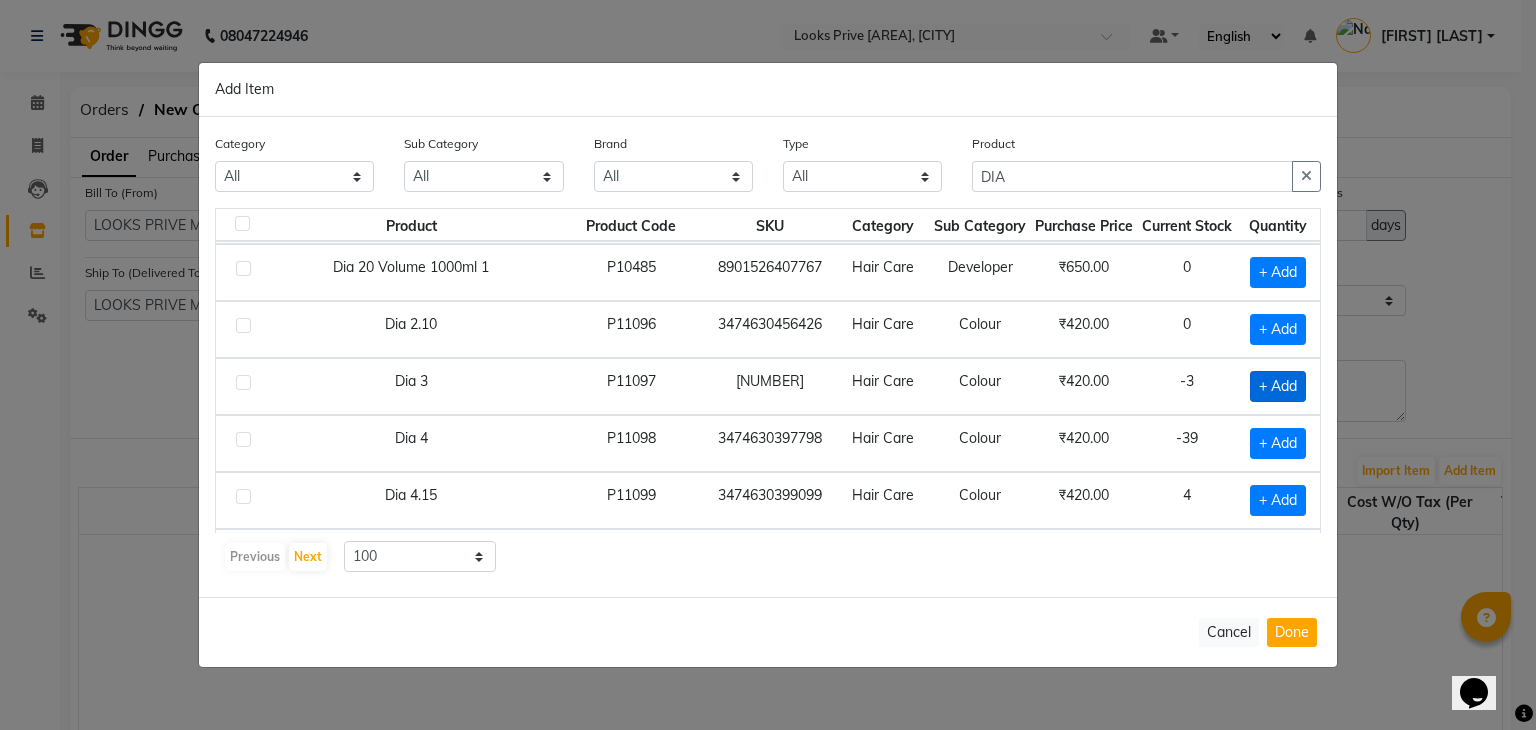 click on "+ Add" 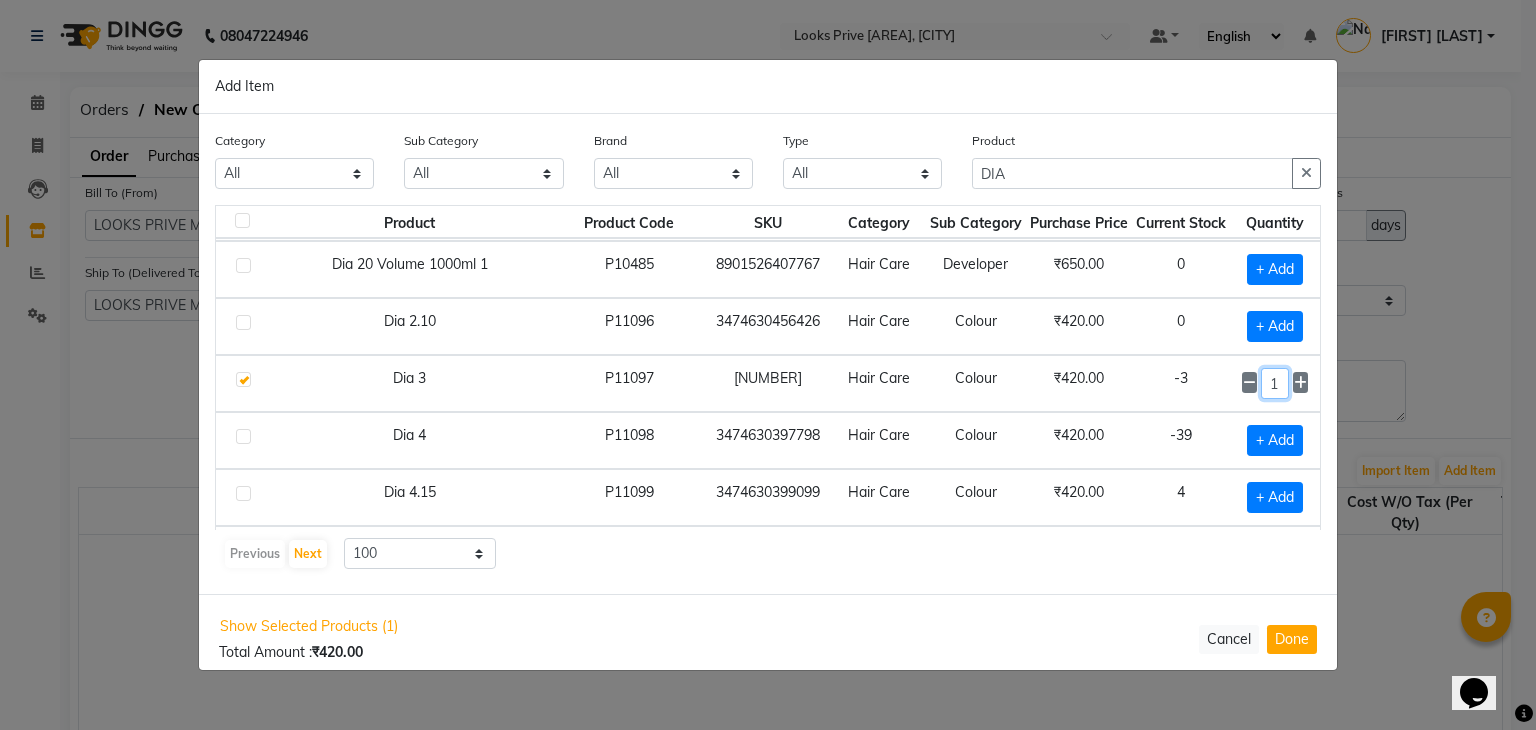 click on "1" 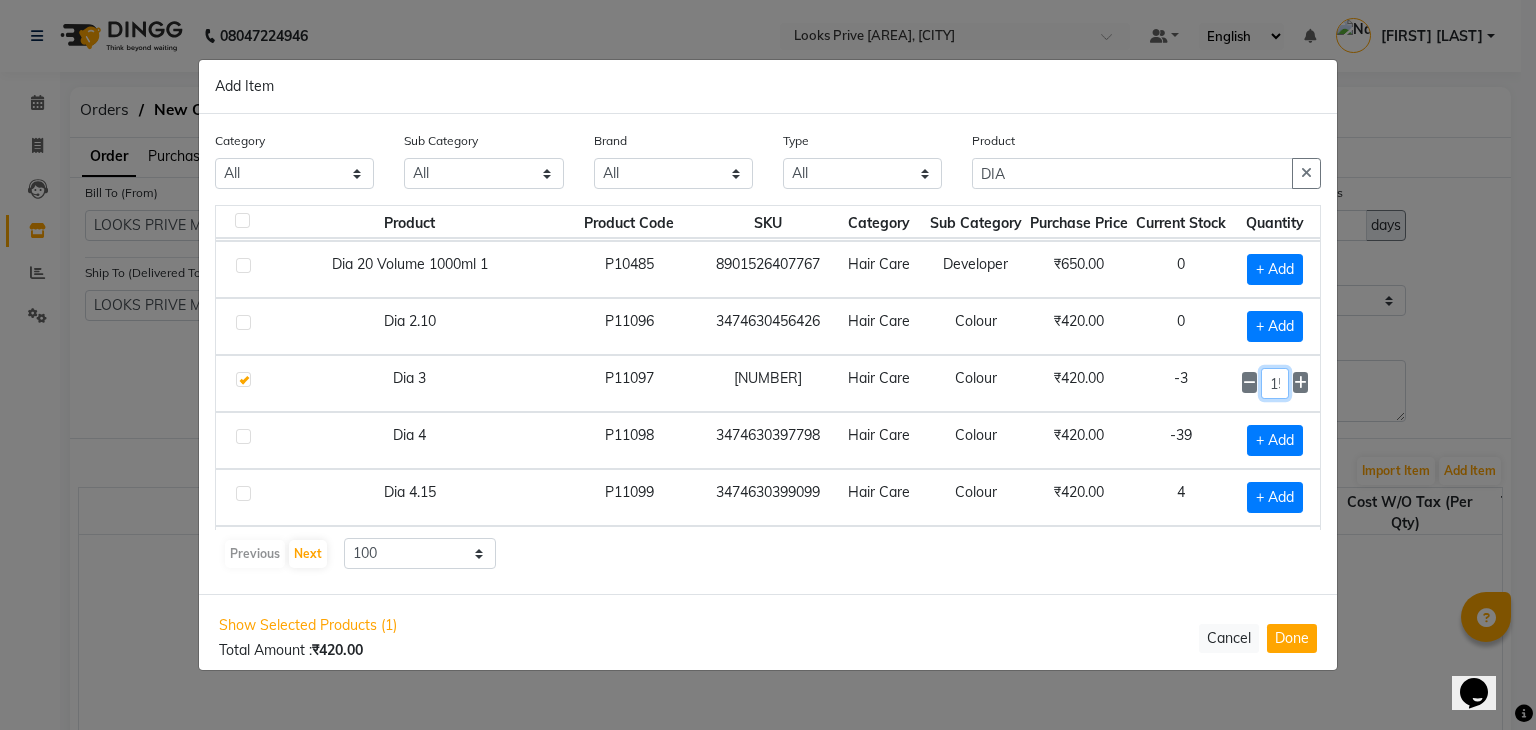scroll, scrollTop: 0, scrollLeft: 5, axis: horizontal 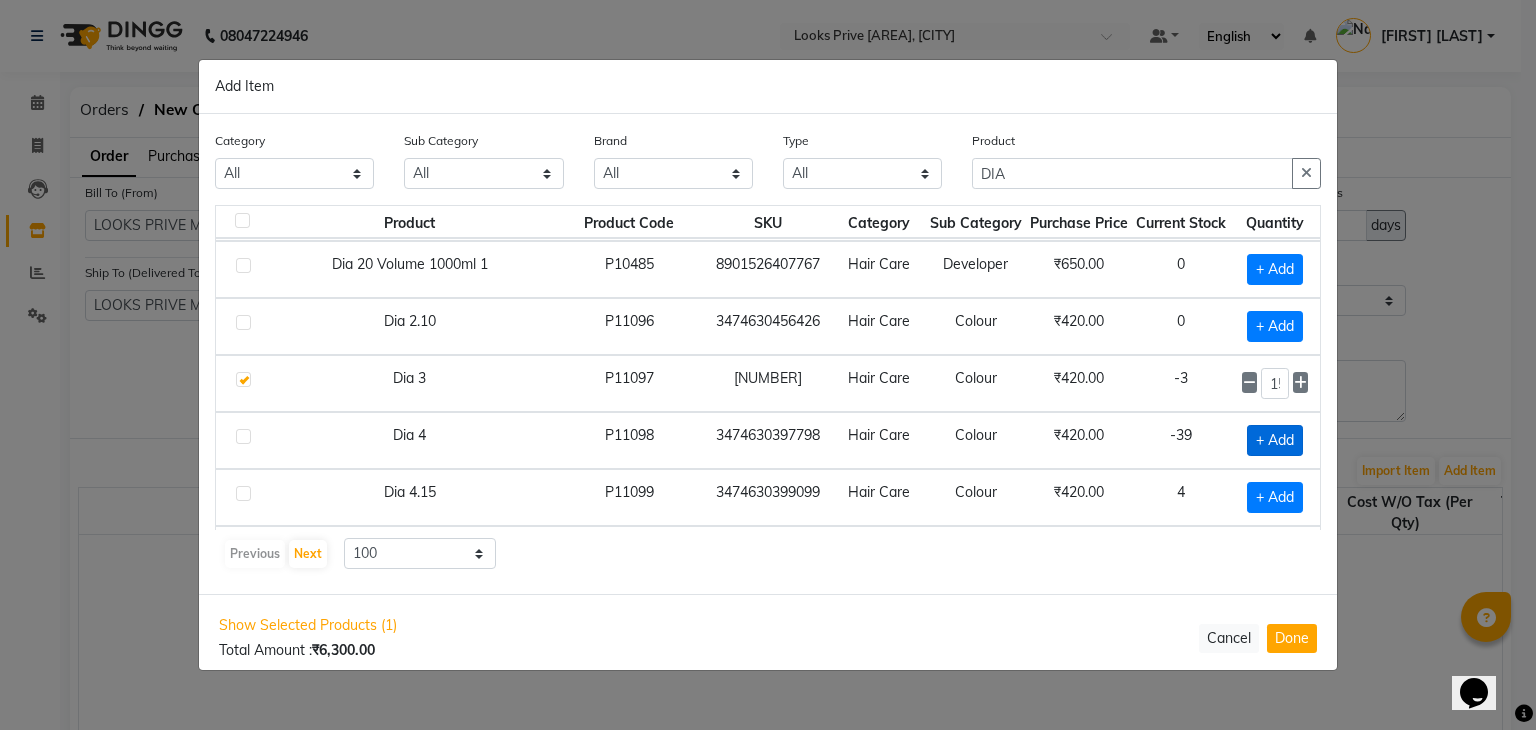 click on "+ Add" 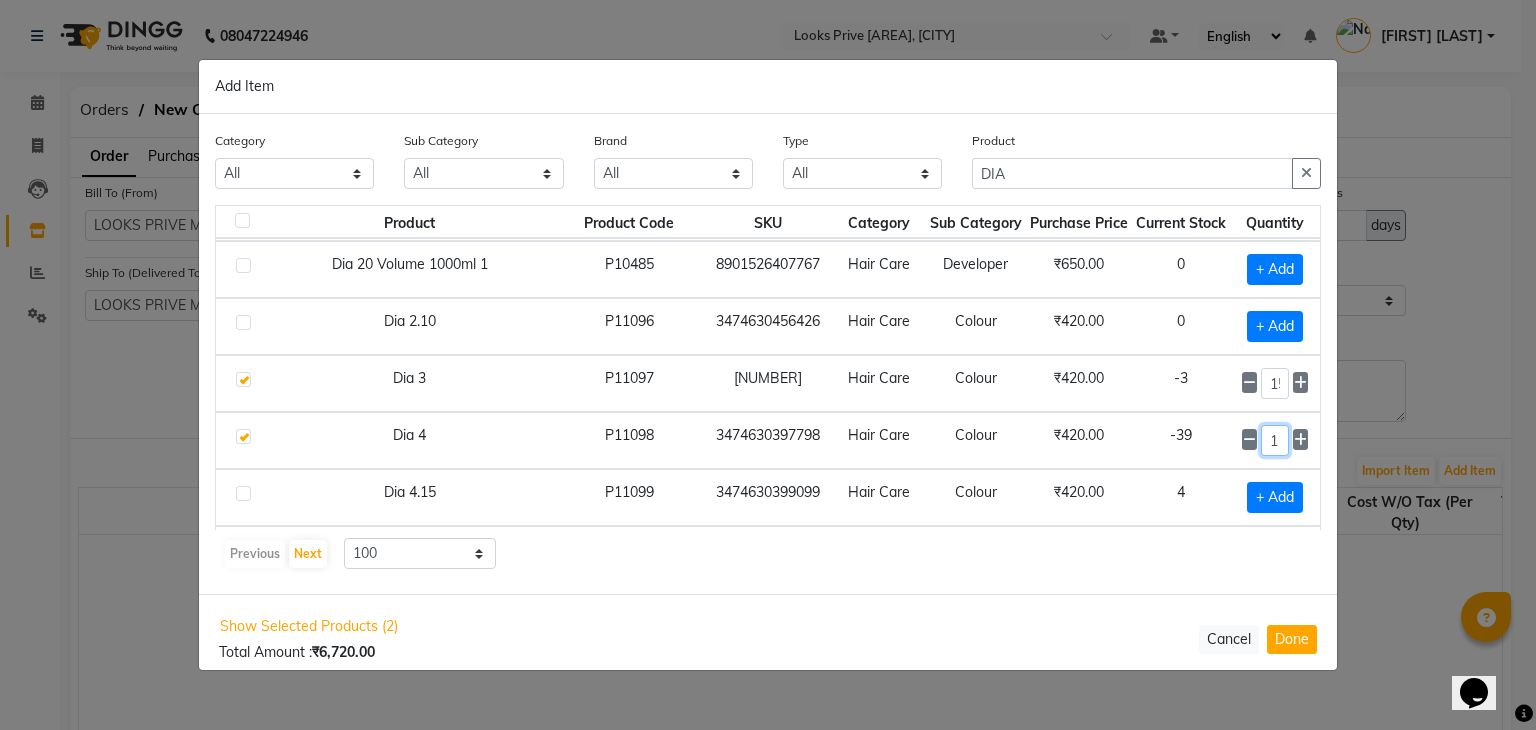 click on "1" 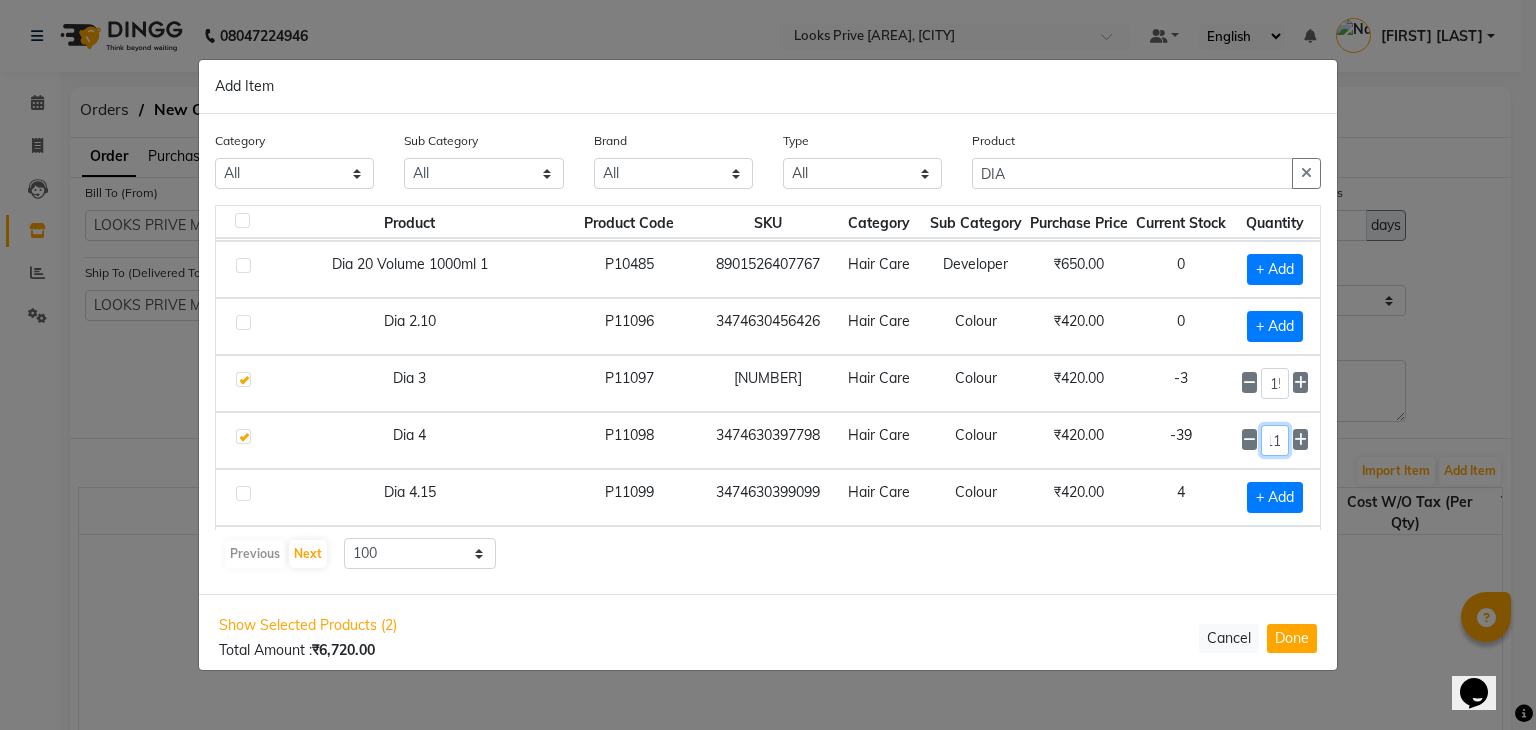 scroll, scrollTop: 0, scrollLeft: 14, axis: horizontal 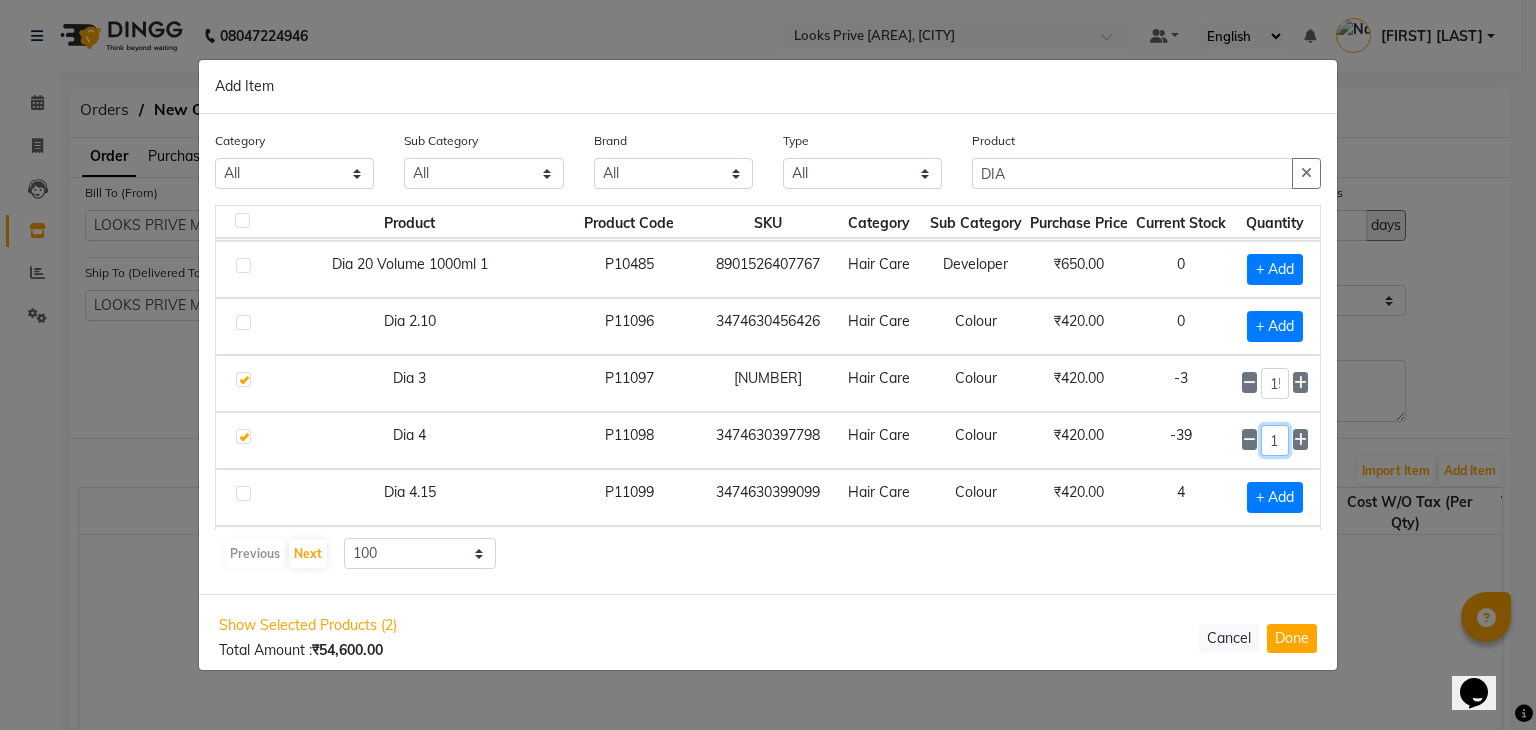 click on "115" 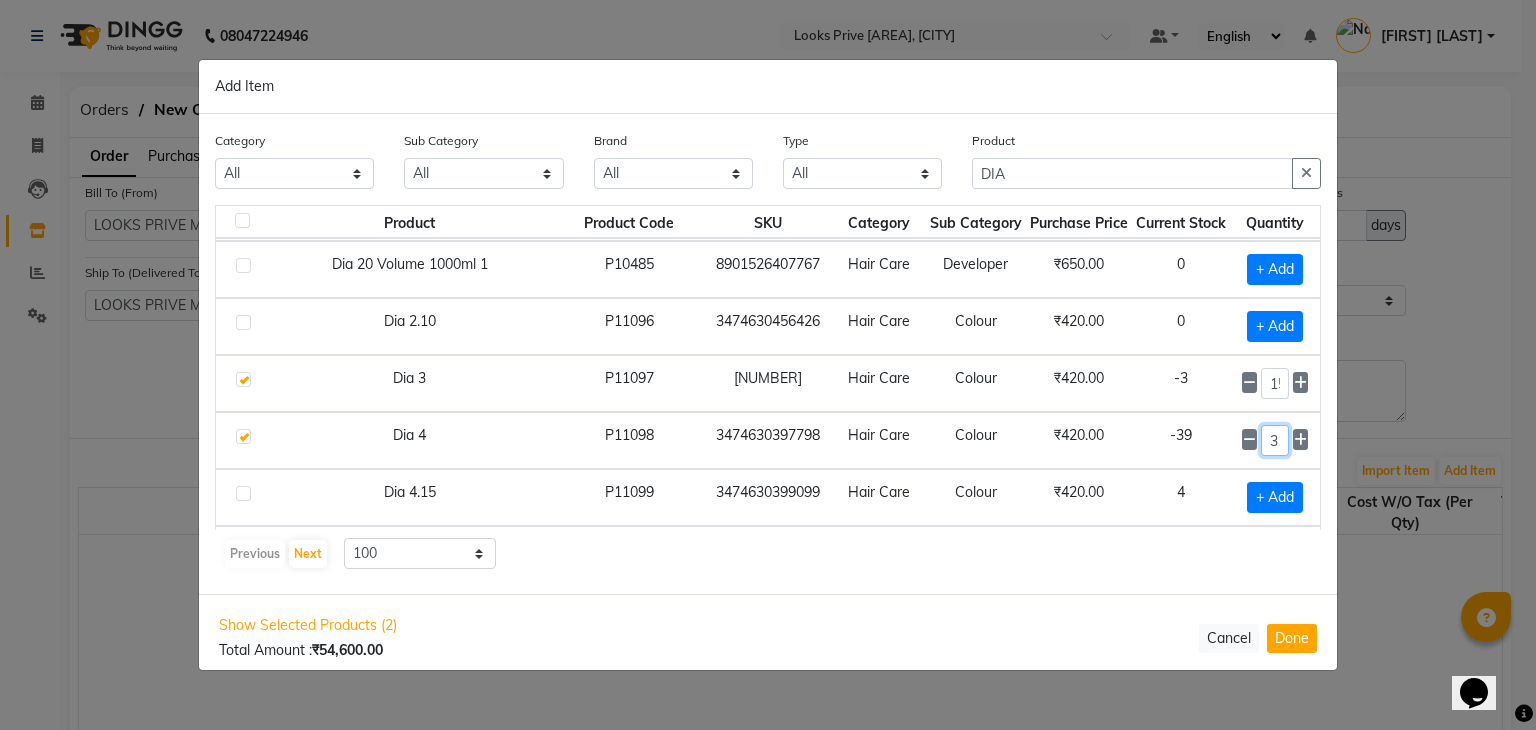 scroll, scrollTop: 0, scrollLeft: 5, axis: horizontal 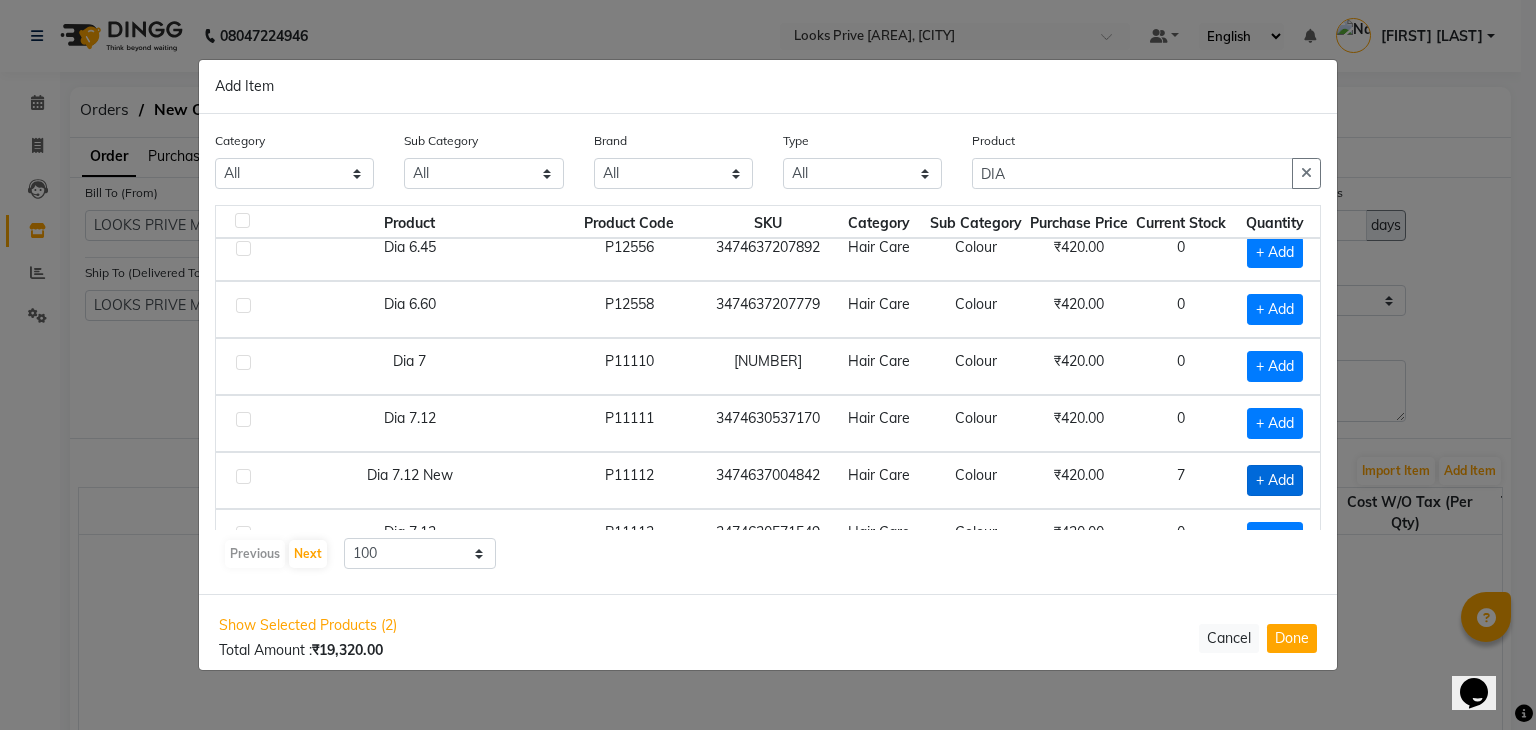 click on "+ Add" 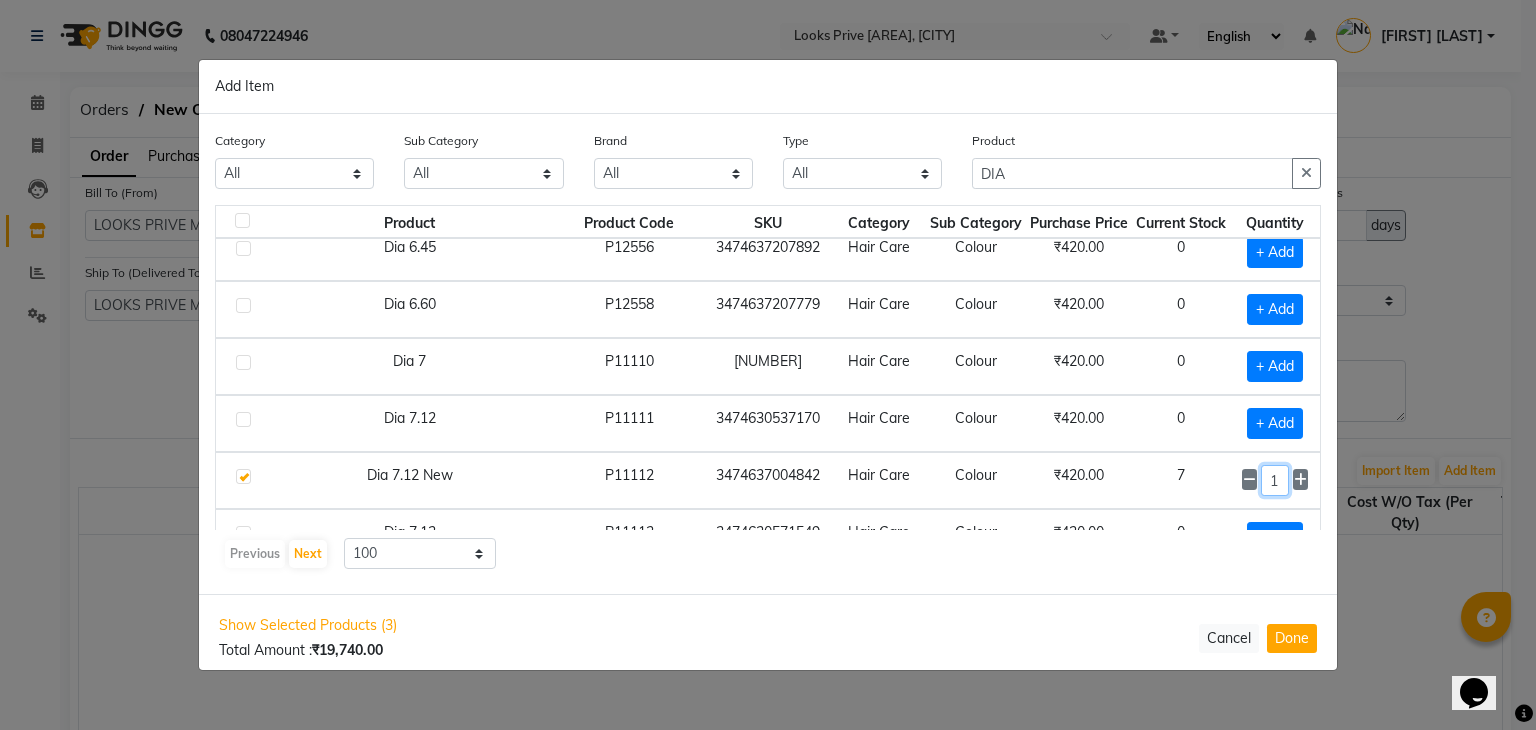 click on "1" 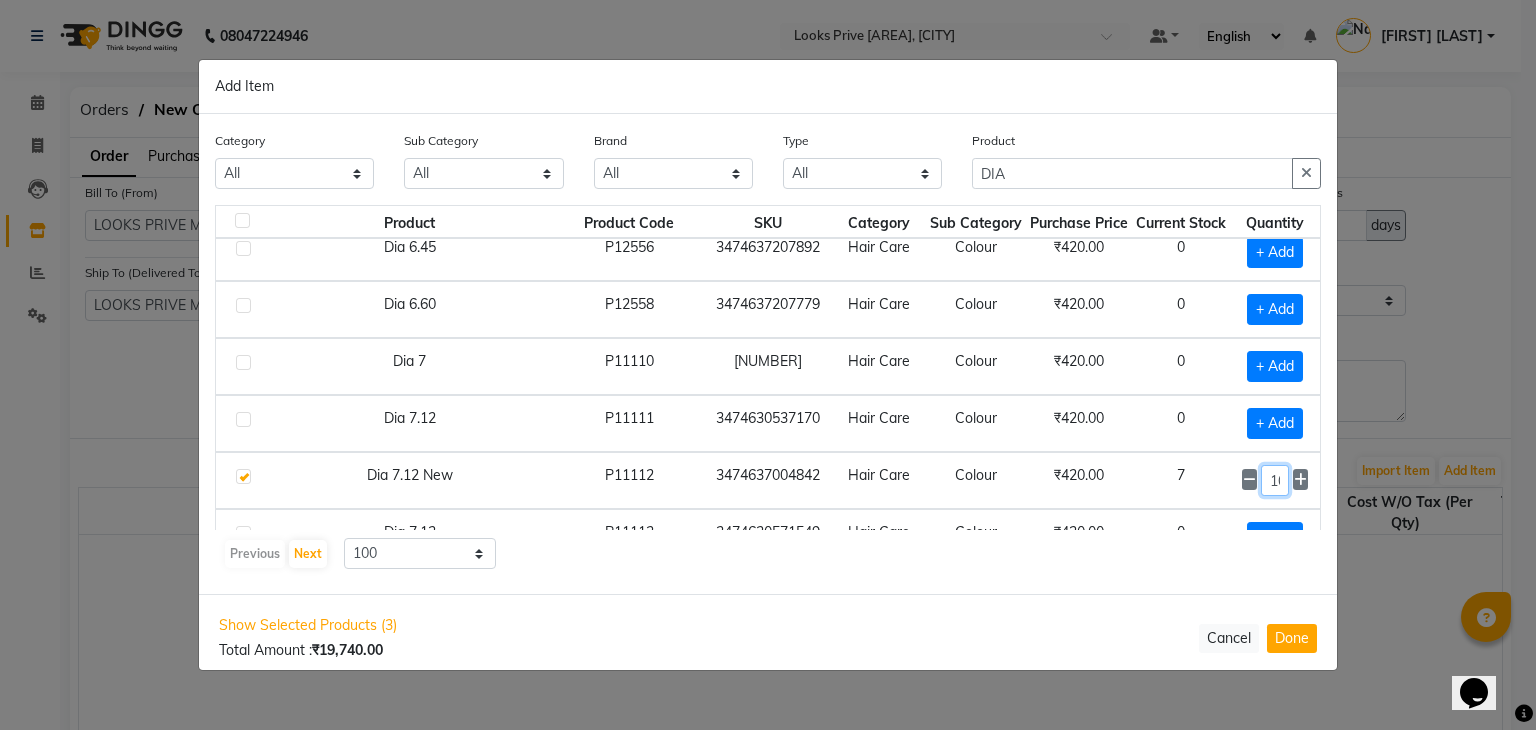 scroll, scrollTop: 0, scrollLeft: 5, axis: horizontal 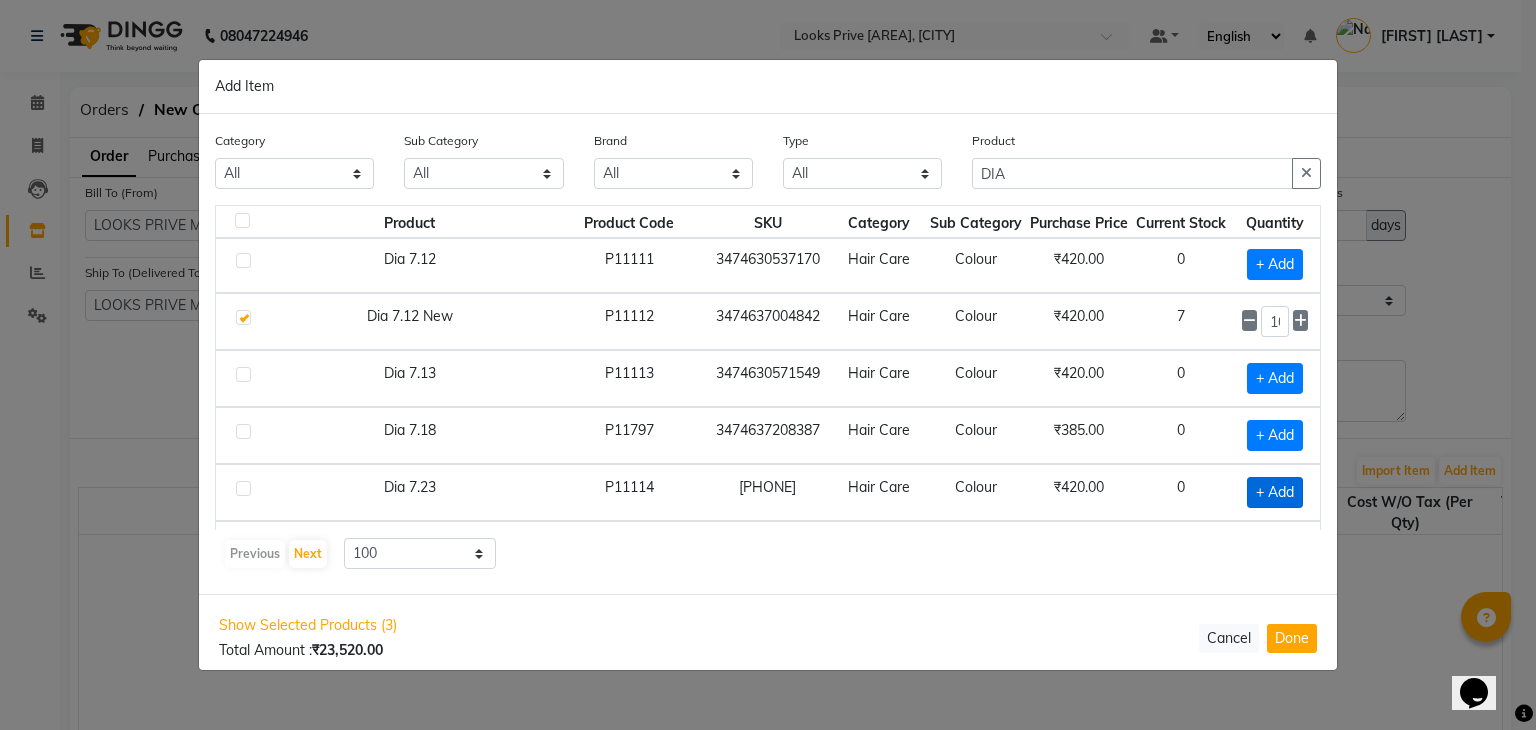 click on "+ Add" 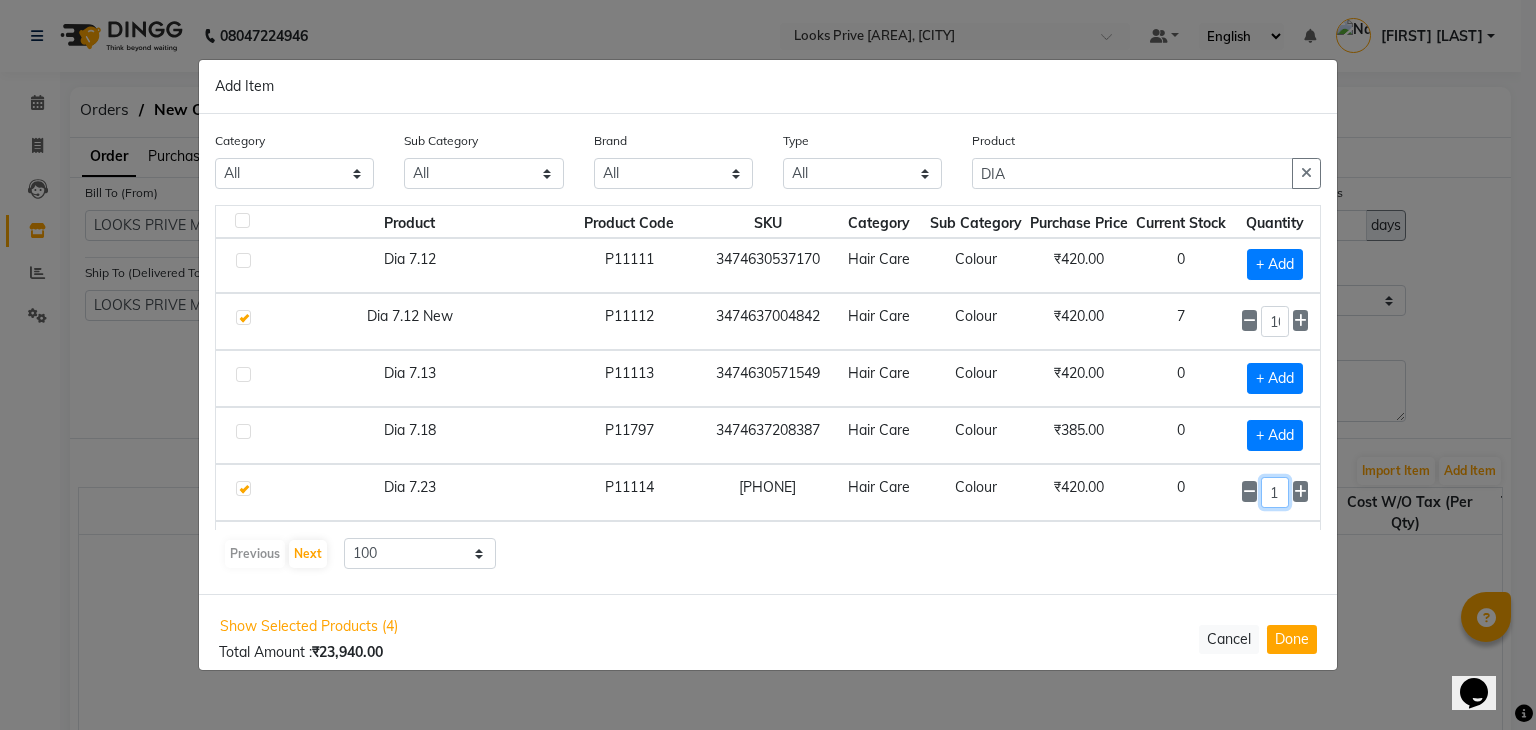 click on "1" 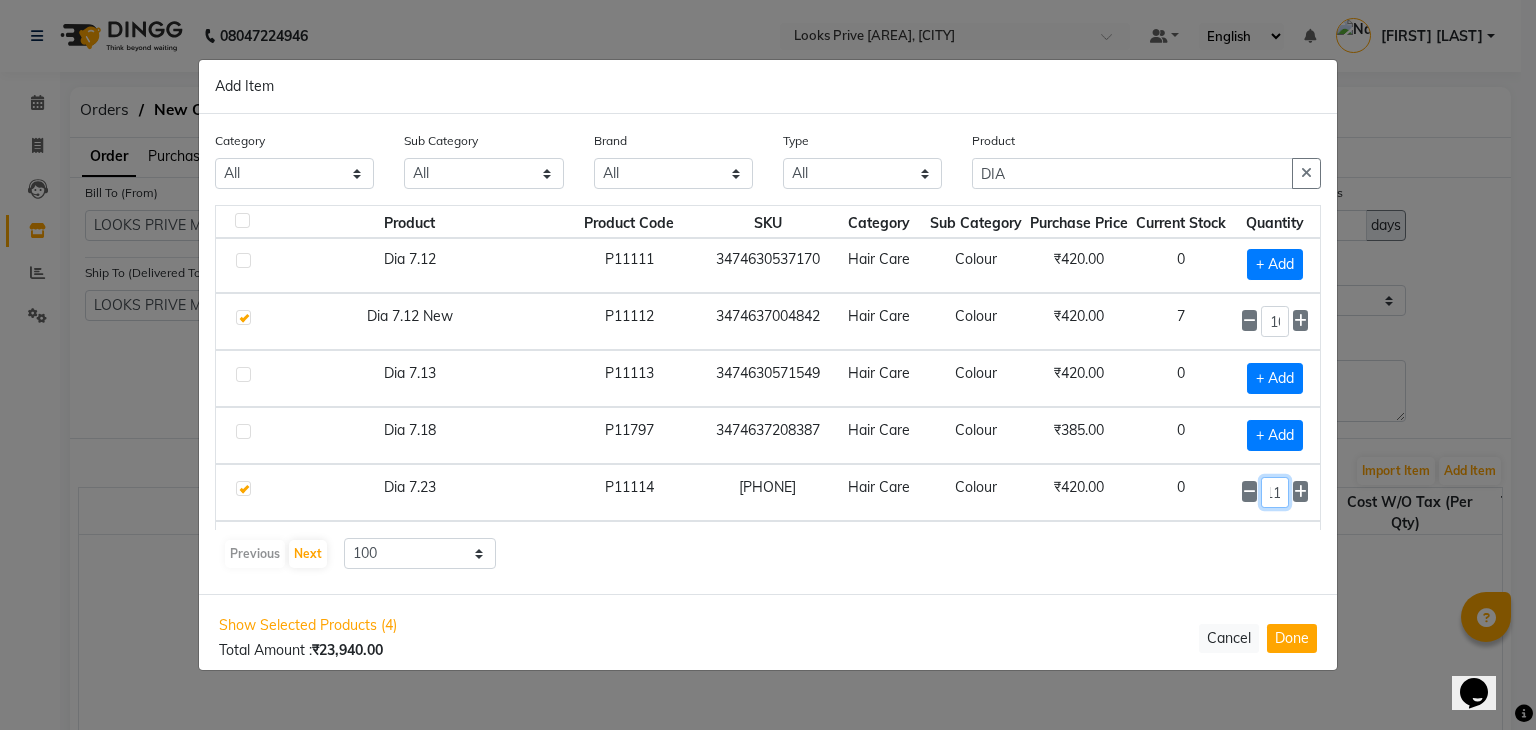scroll, scrollTop: 0, scrollLeft: 14, axis: horizontal 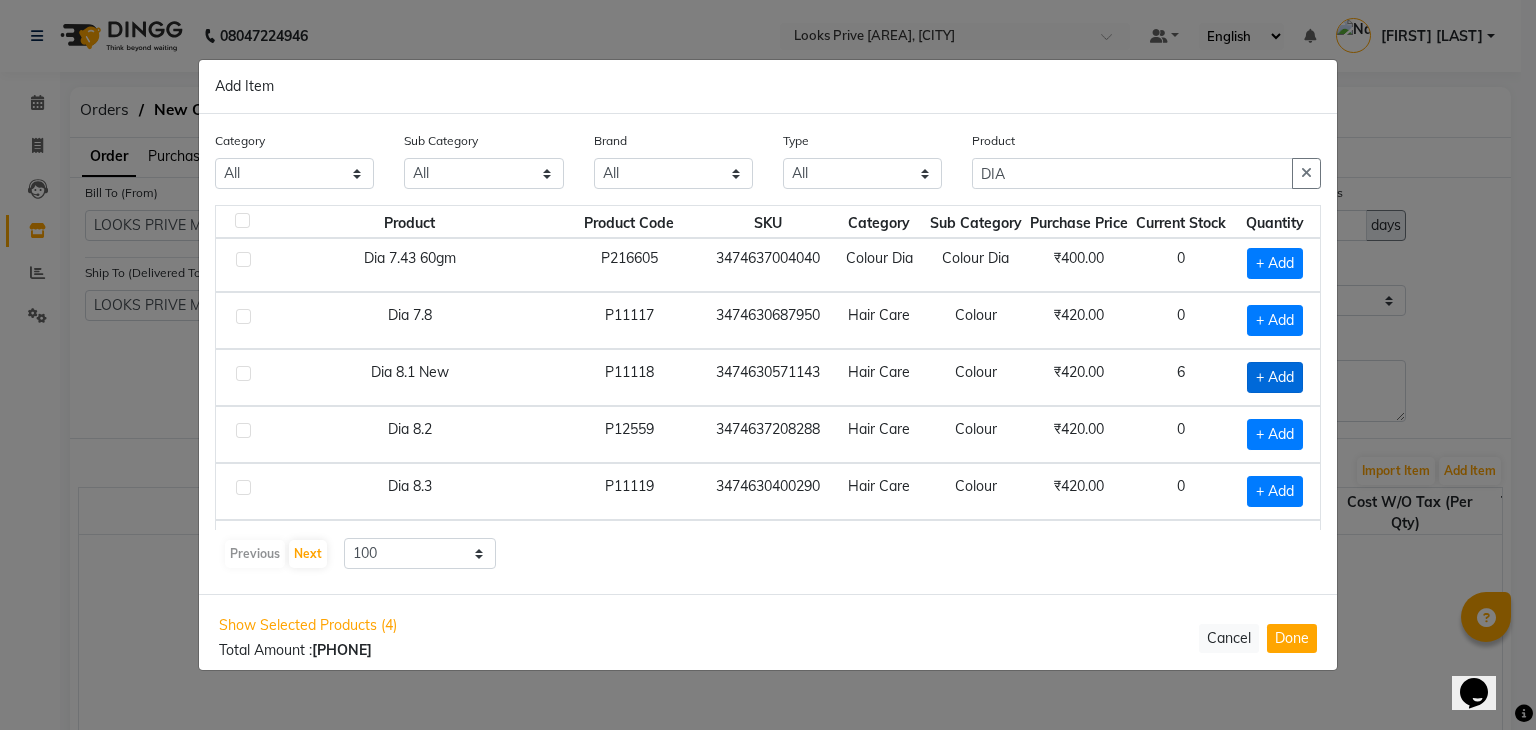 click on "+ Add" 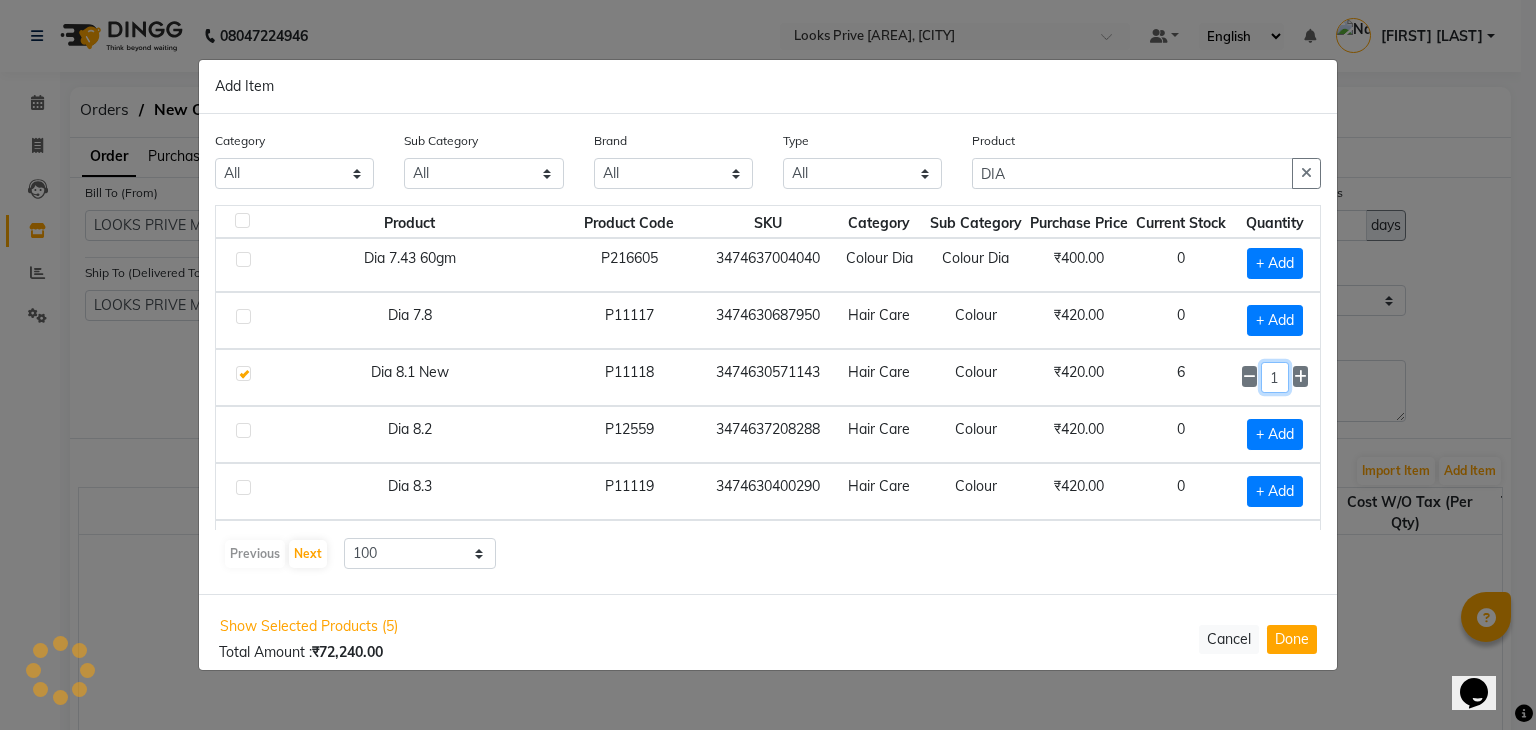 click on "1" 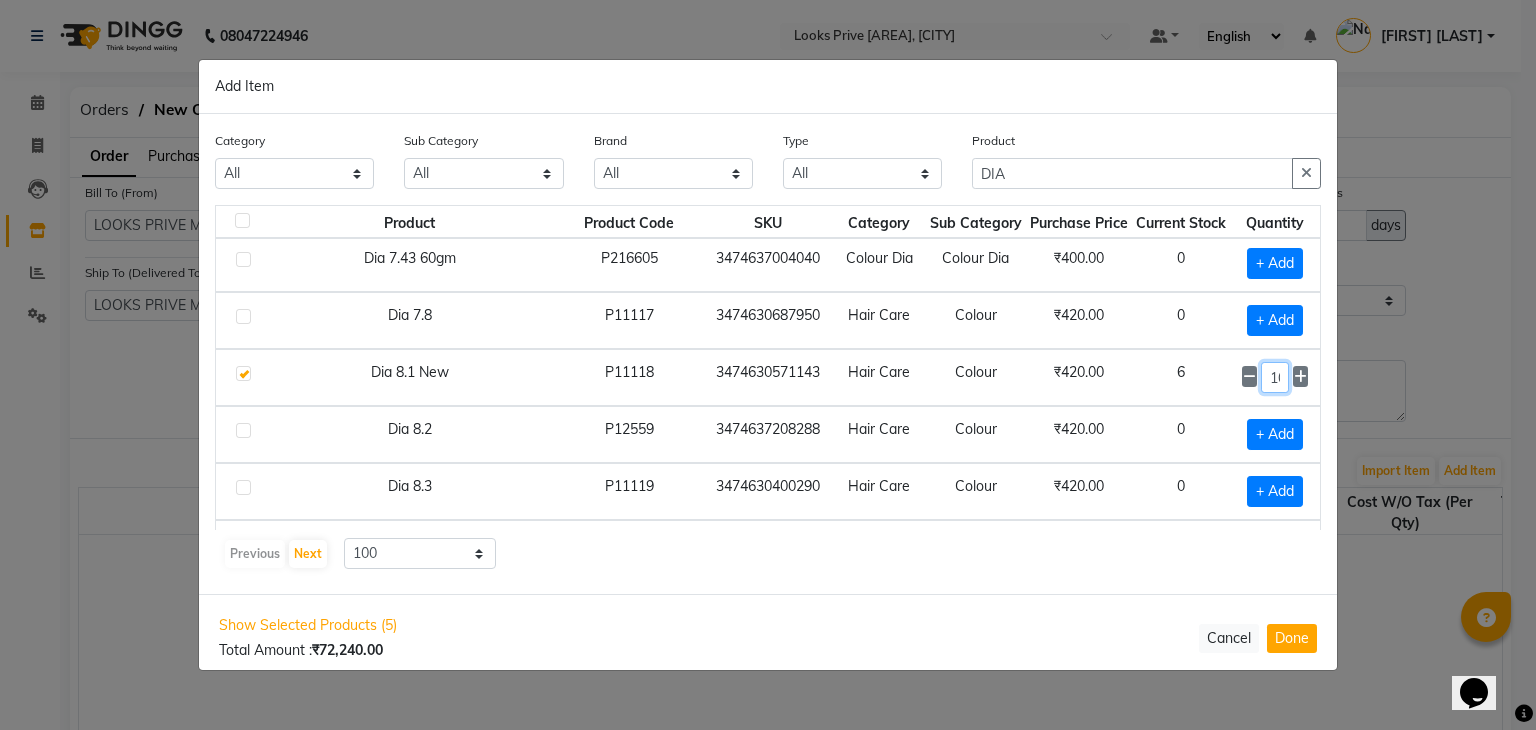 scroll, scrollTop: 0, scrollLeft: 5, axis: horizontal 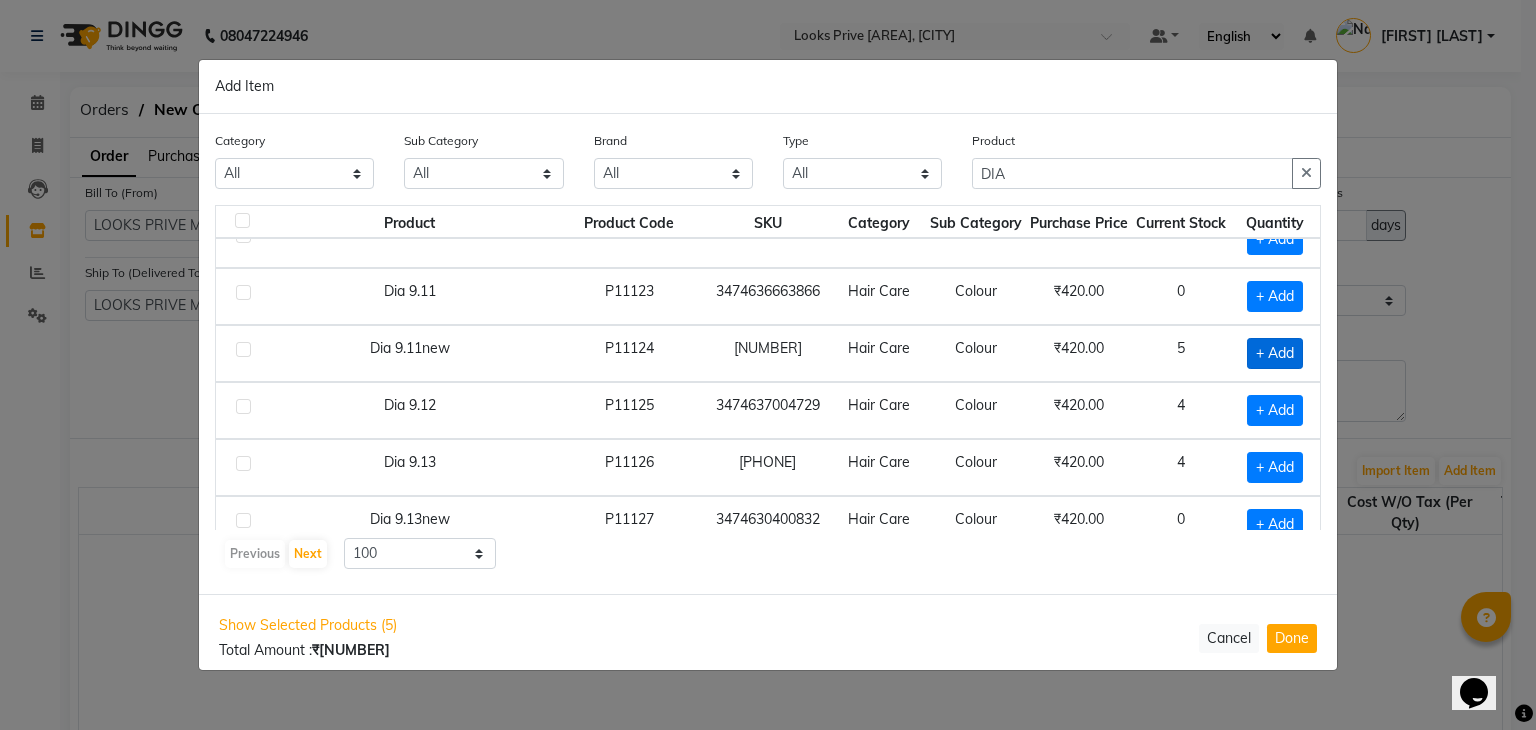 click on "+ Add" 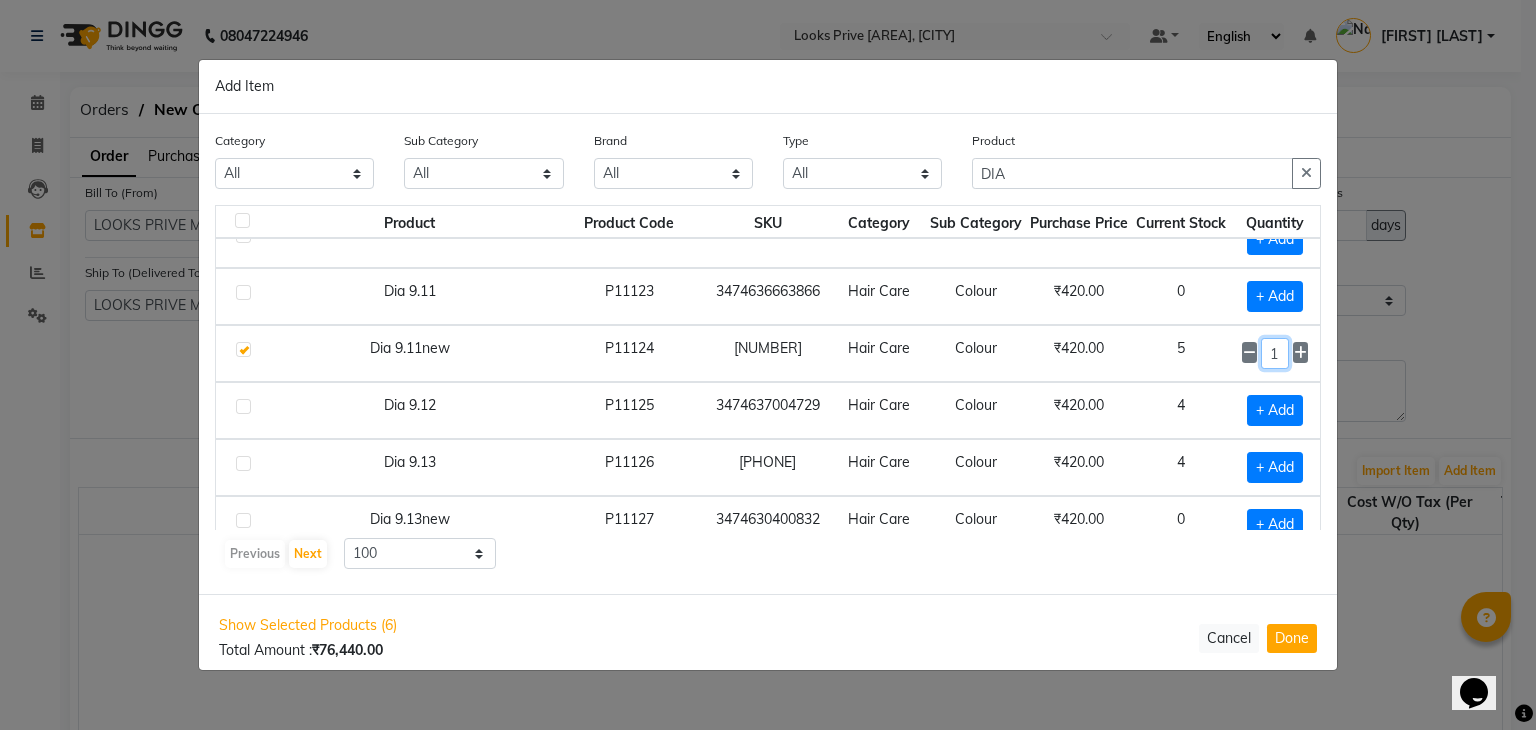 click on "1" 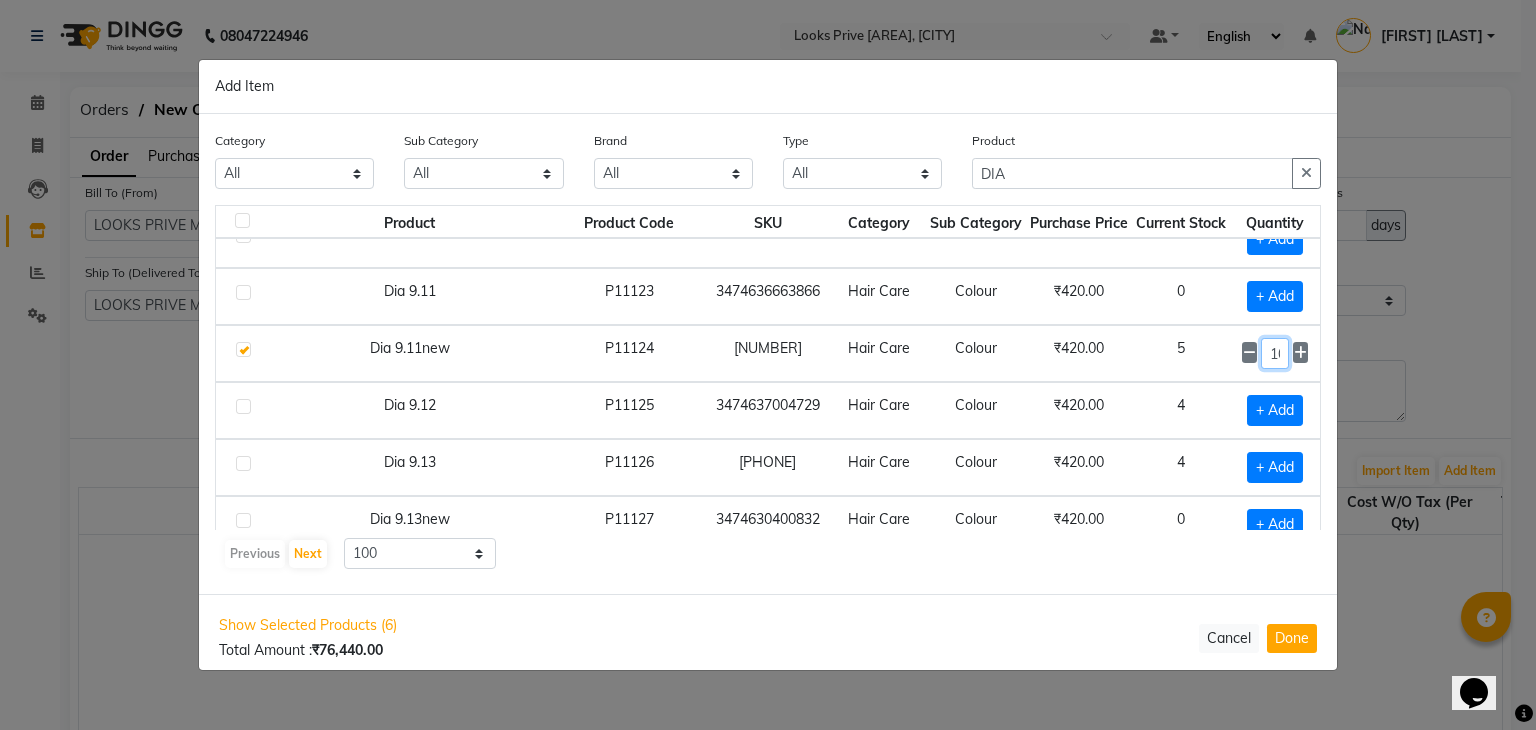 scroll, scrollTop: 0, scrollLeft: 5, axis: horizontal 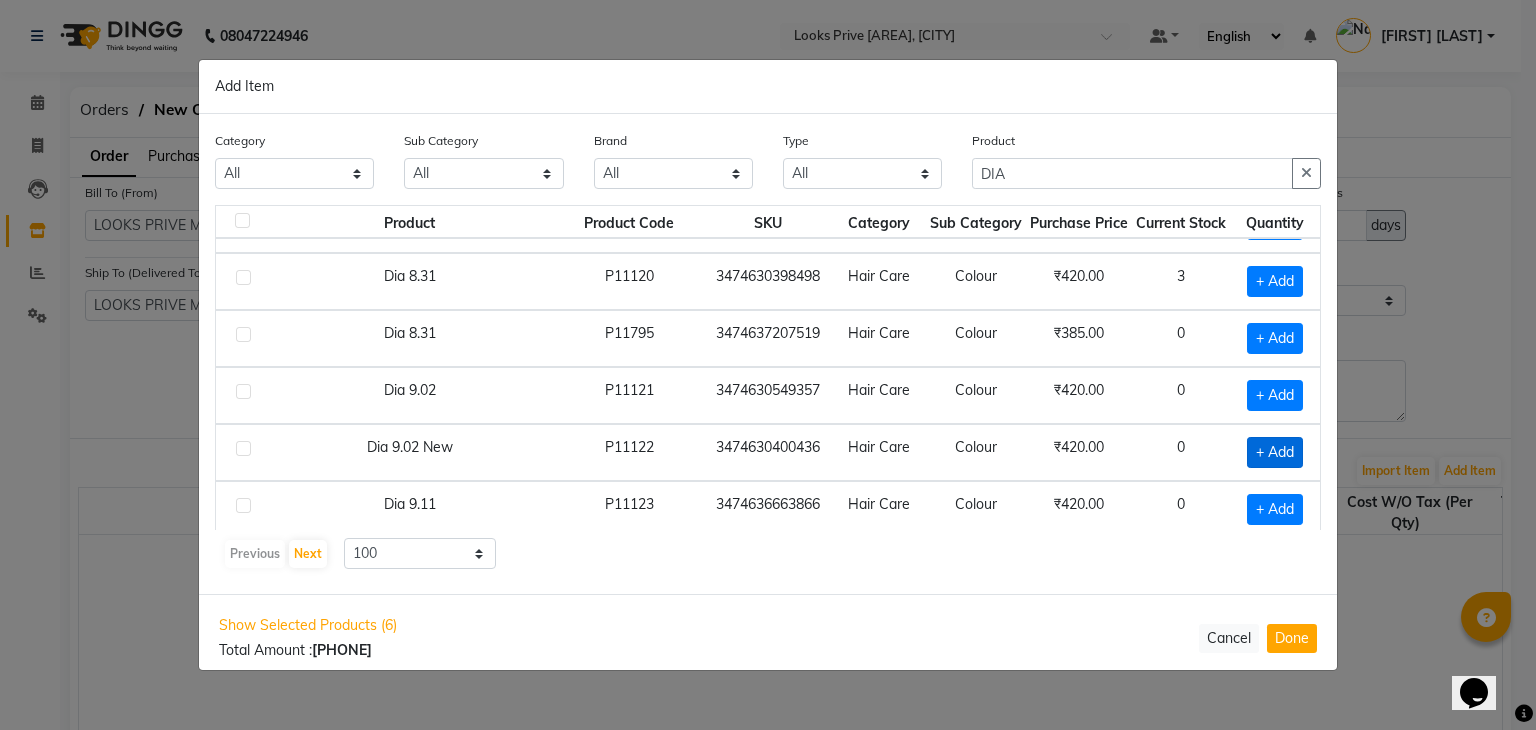 click on "+ Add" 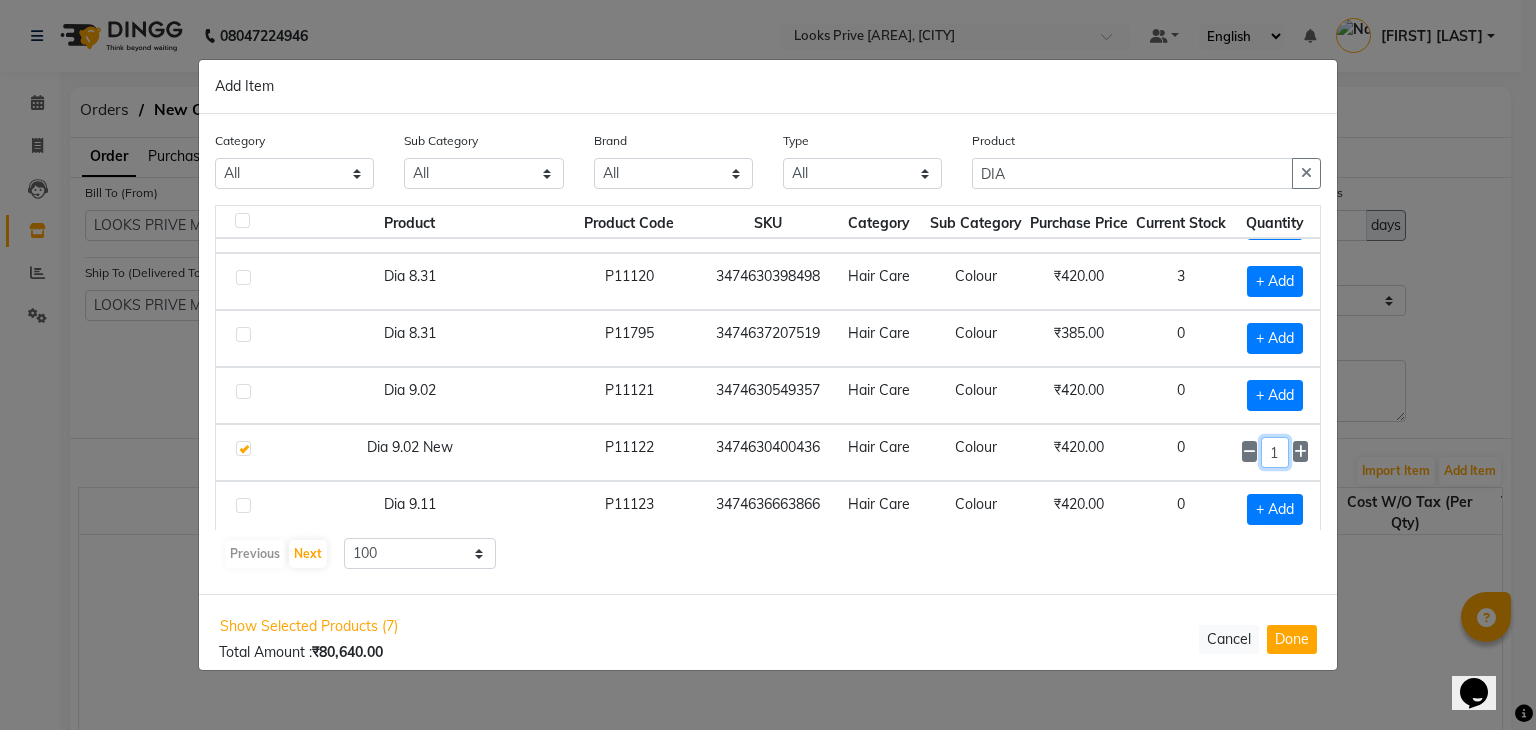 click on "1" 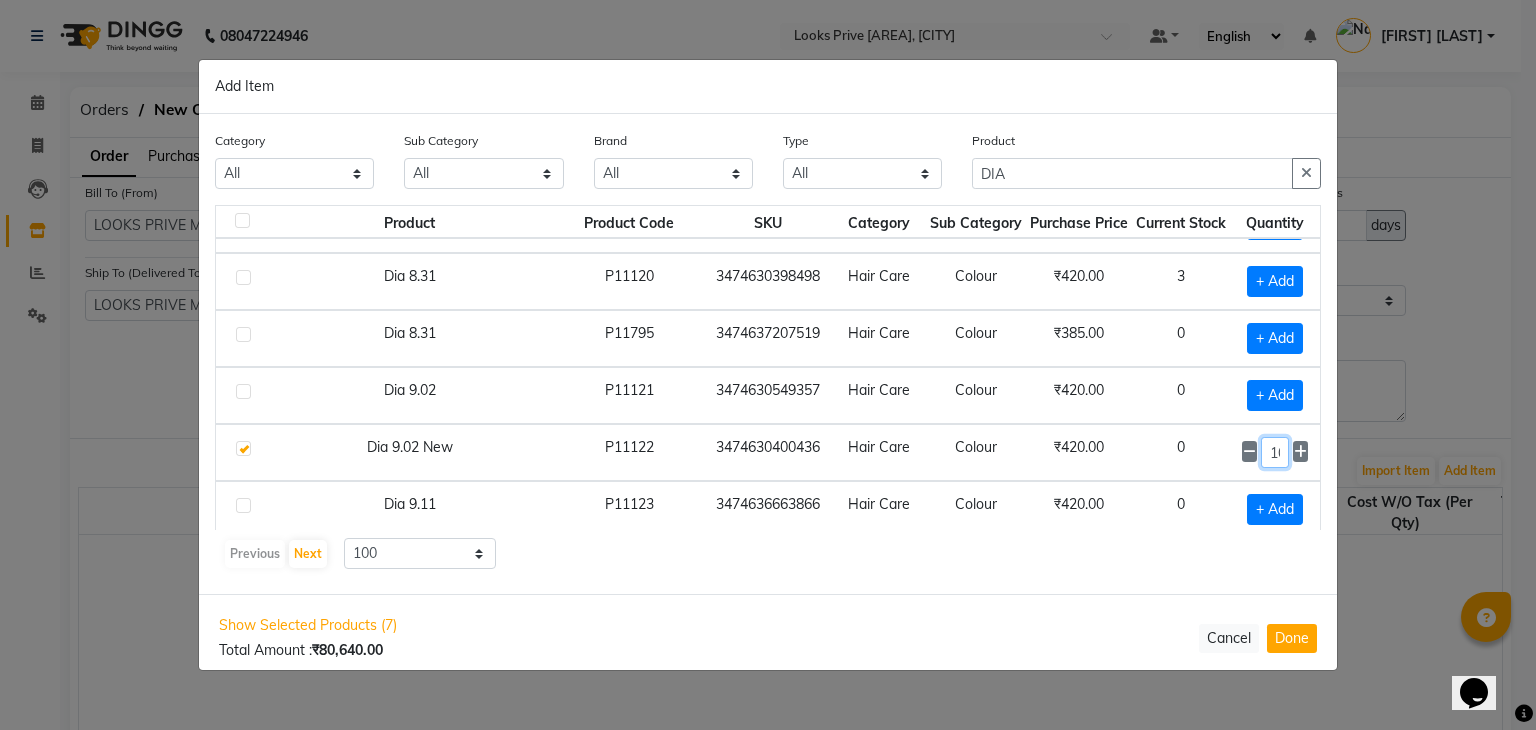 scroll, scrollTop: 0, scrollLeft: 5, axis: horizontal 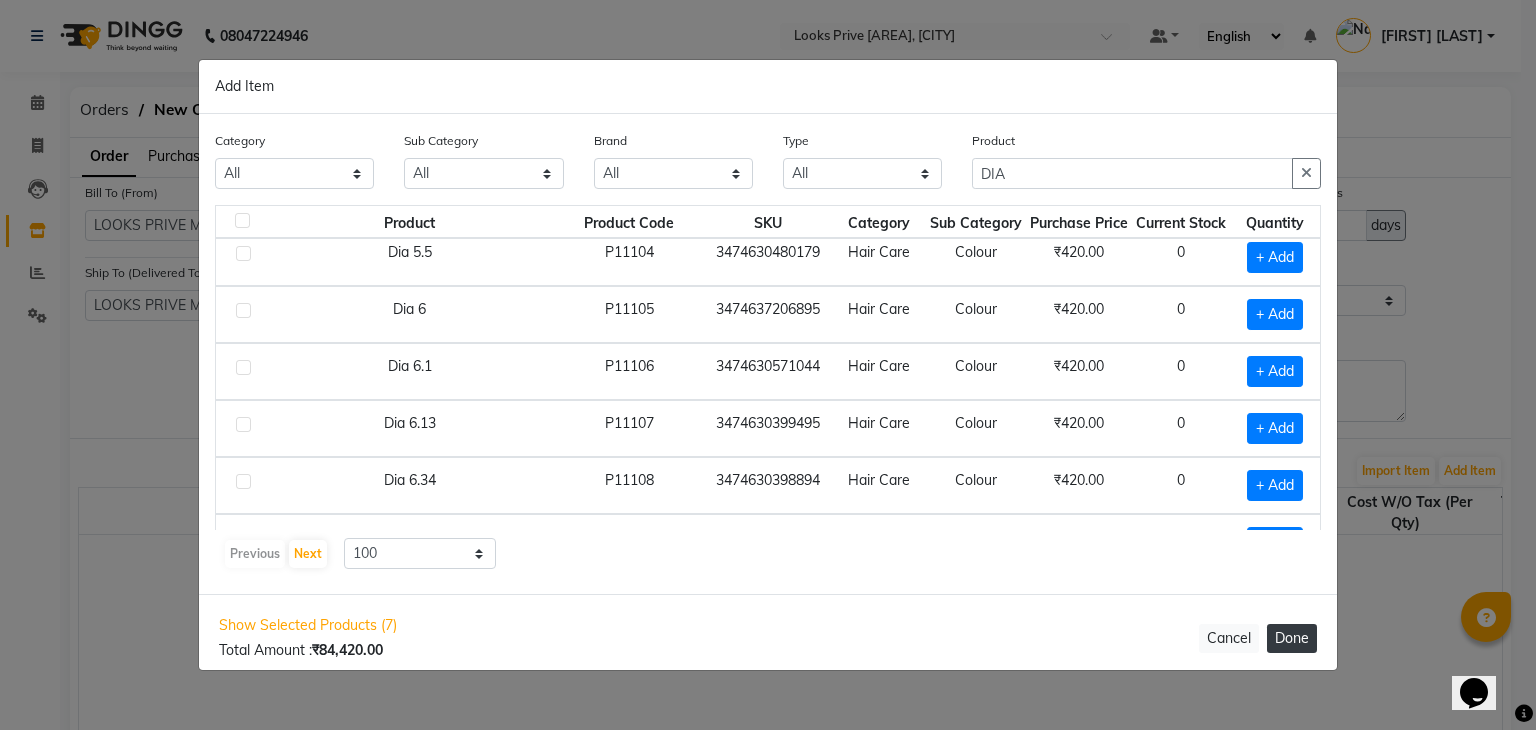 click on "Done" 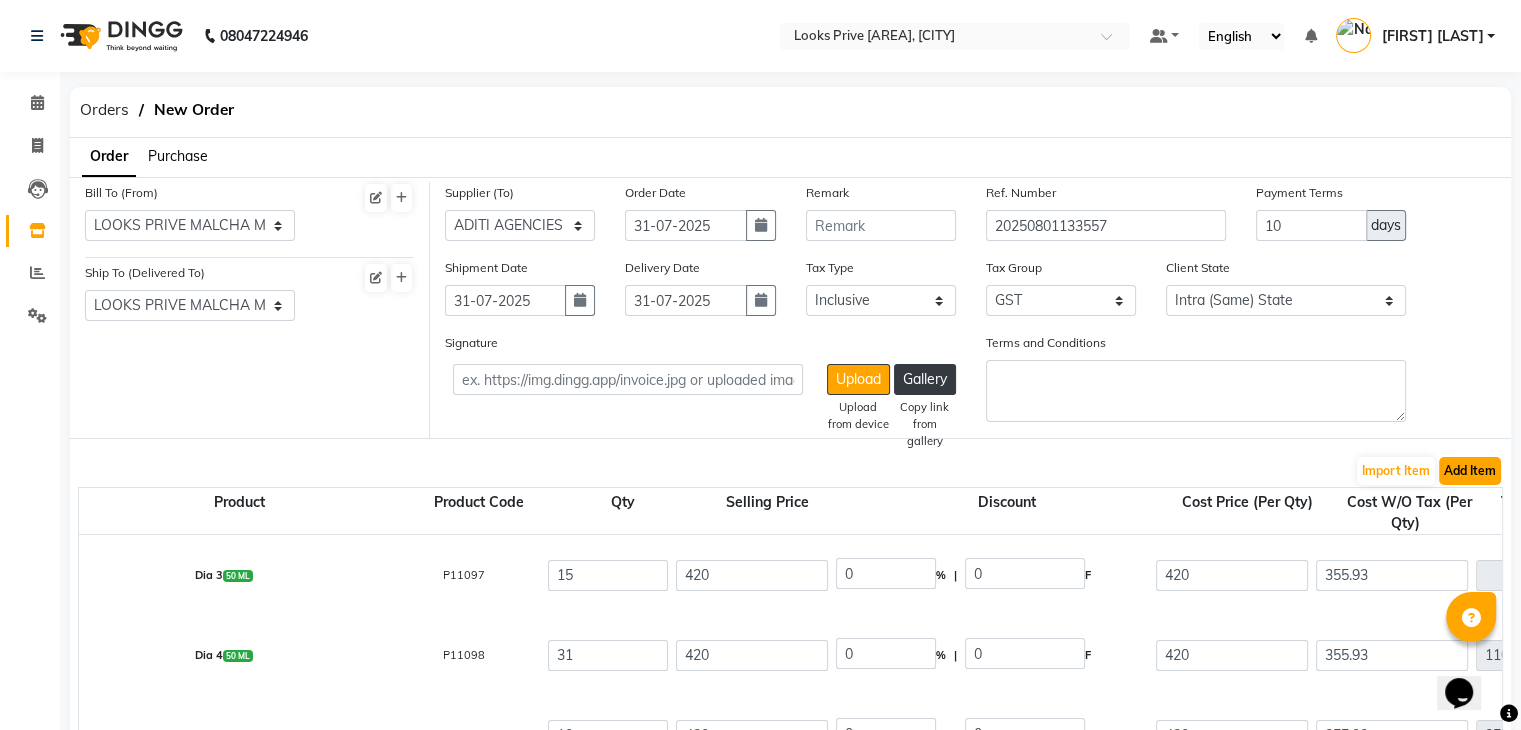 click on "Add Item" 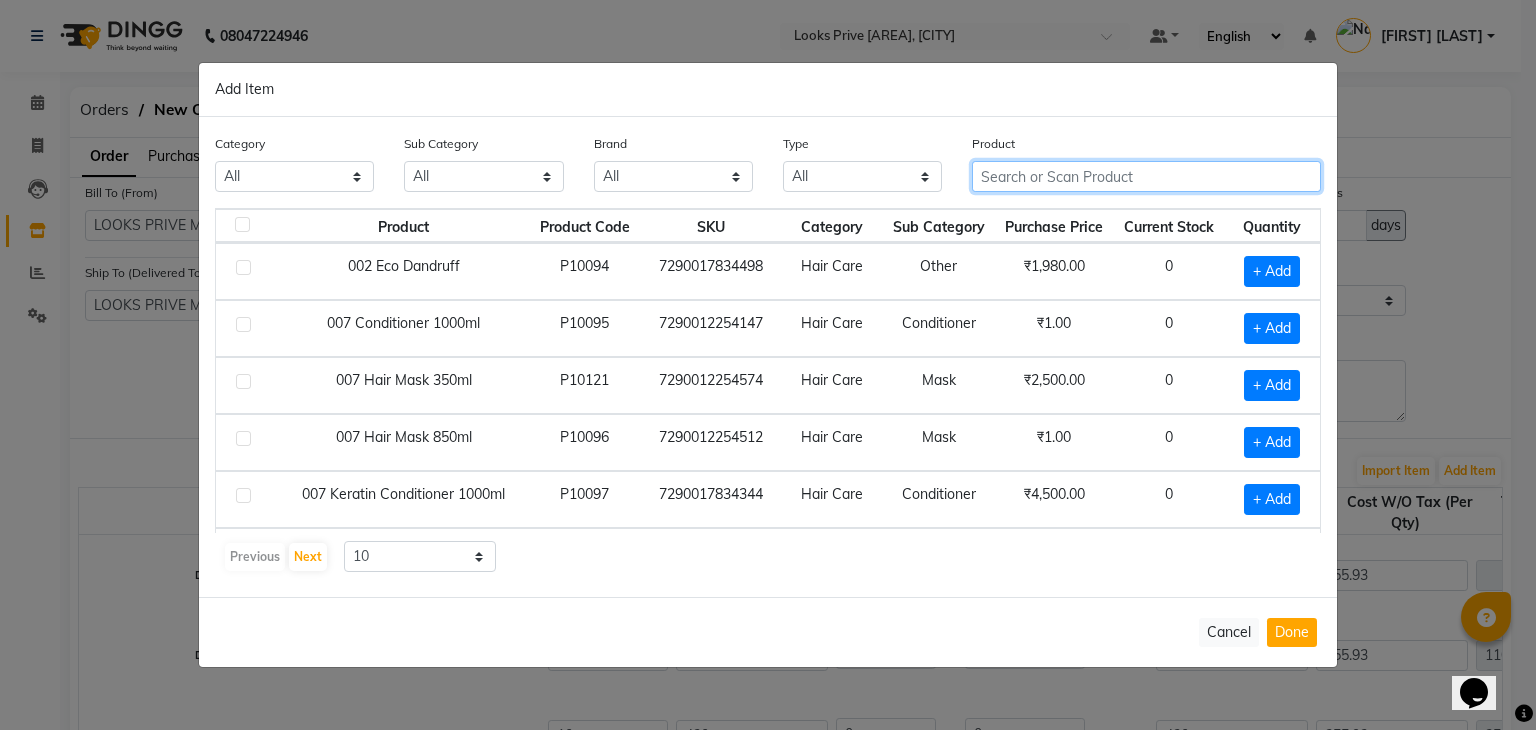 click 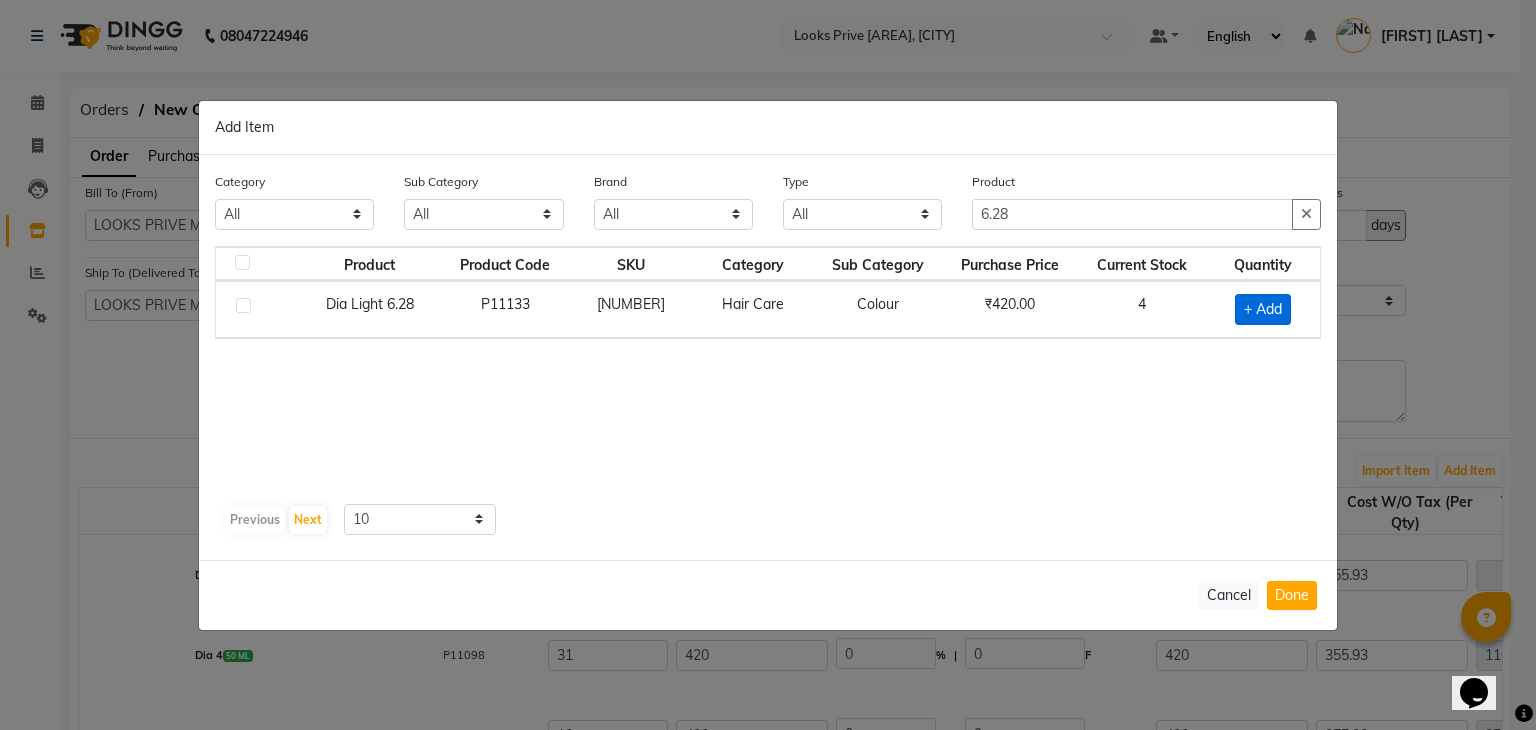 click on "+ Add" 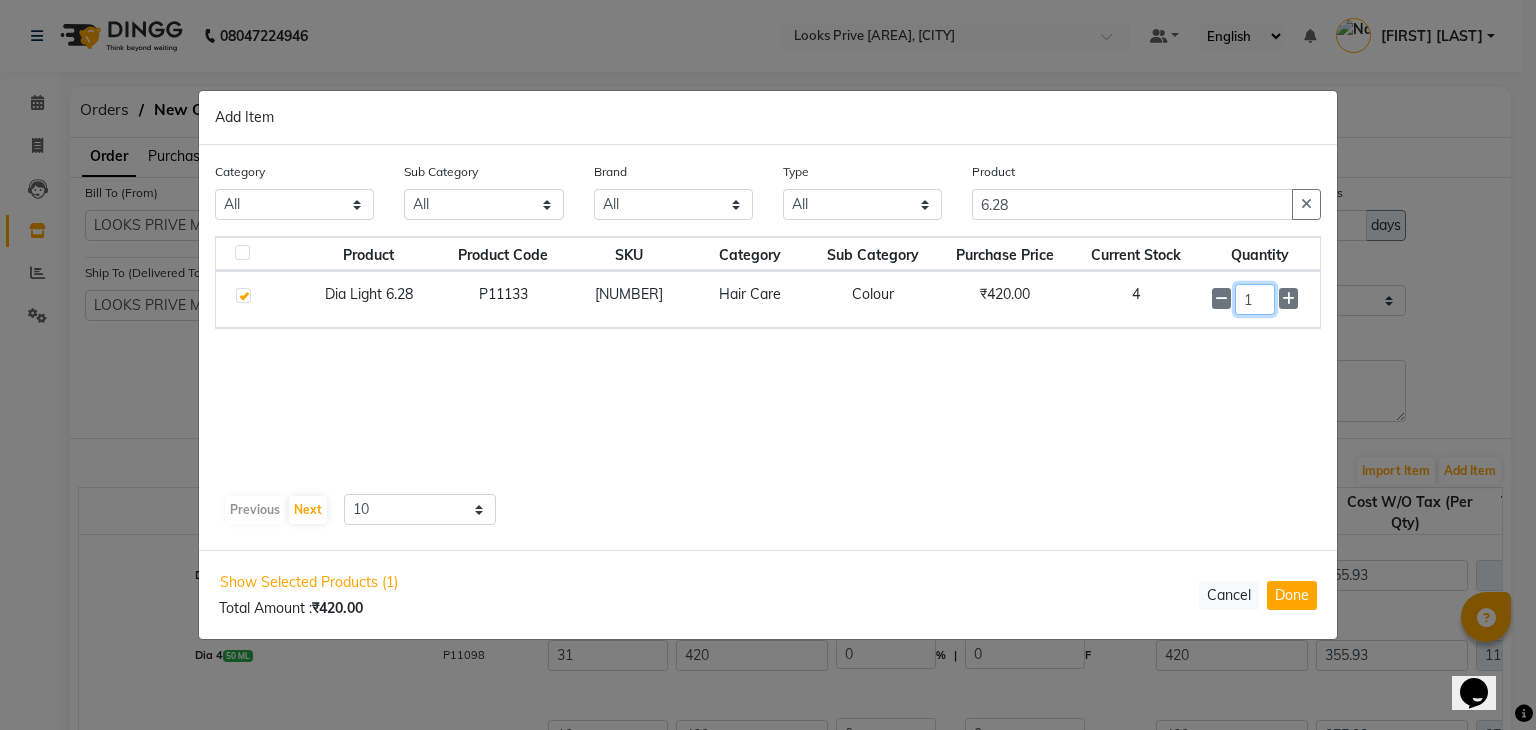 click on "1" 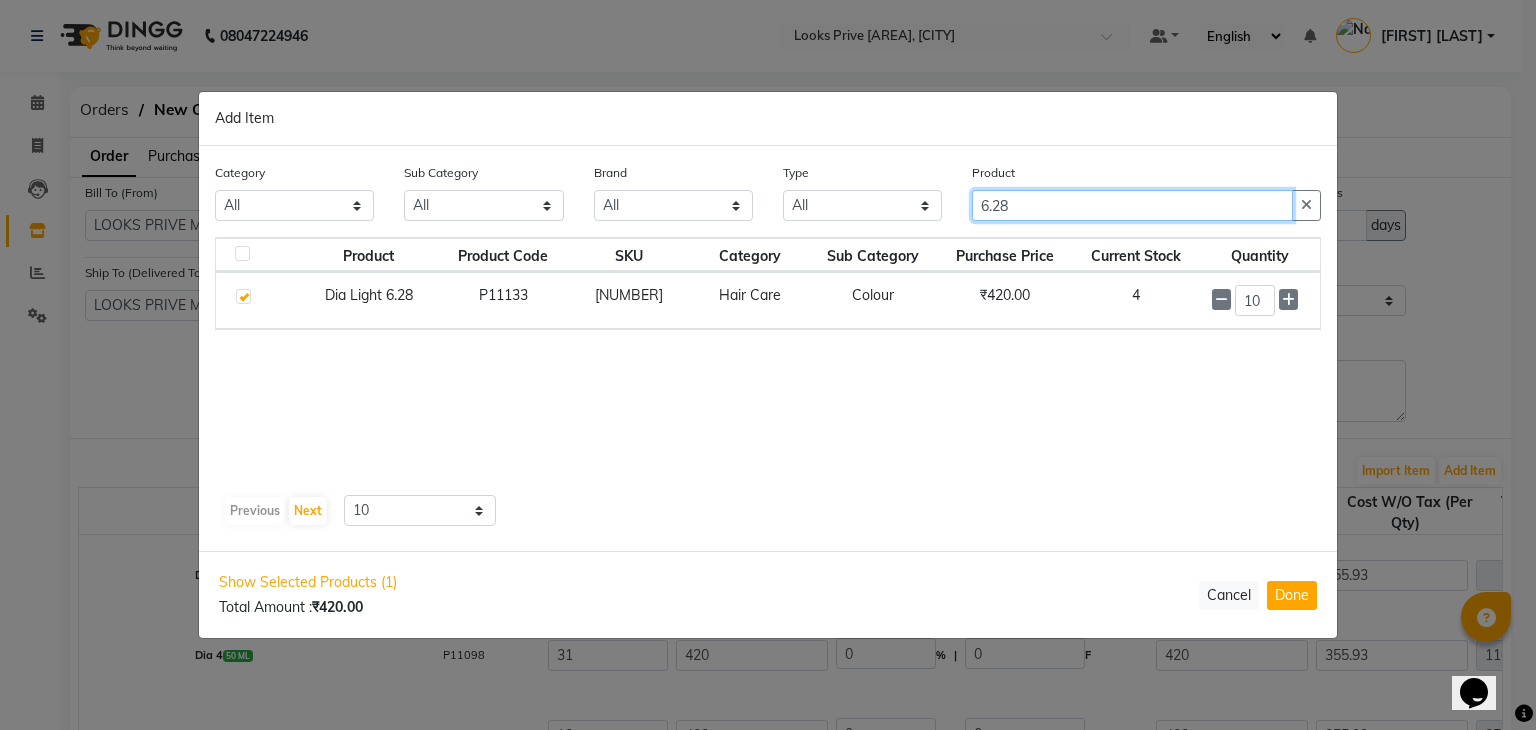 click on "6.28" 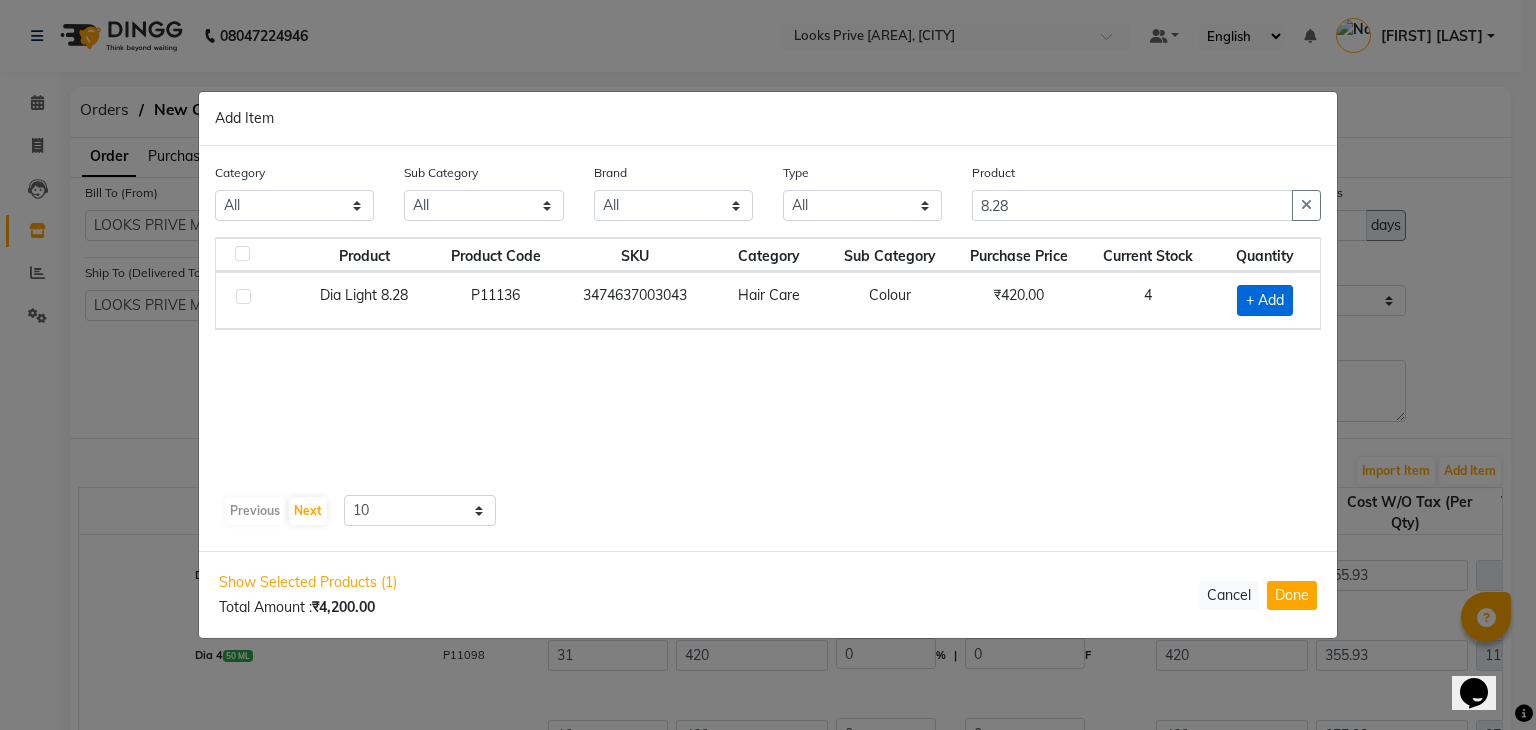 click on "+ Add" 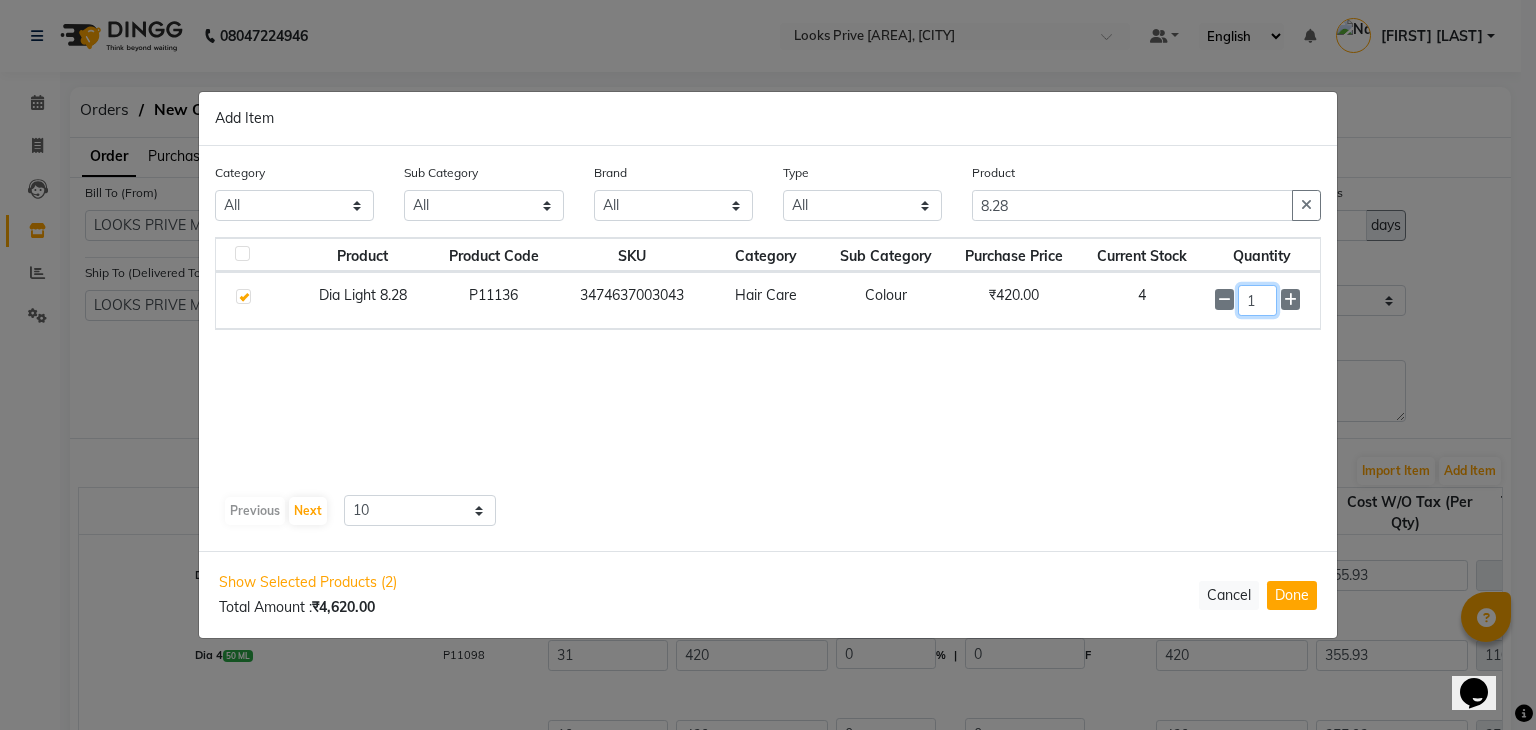 click on "1" 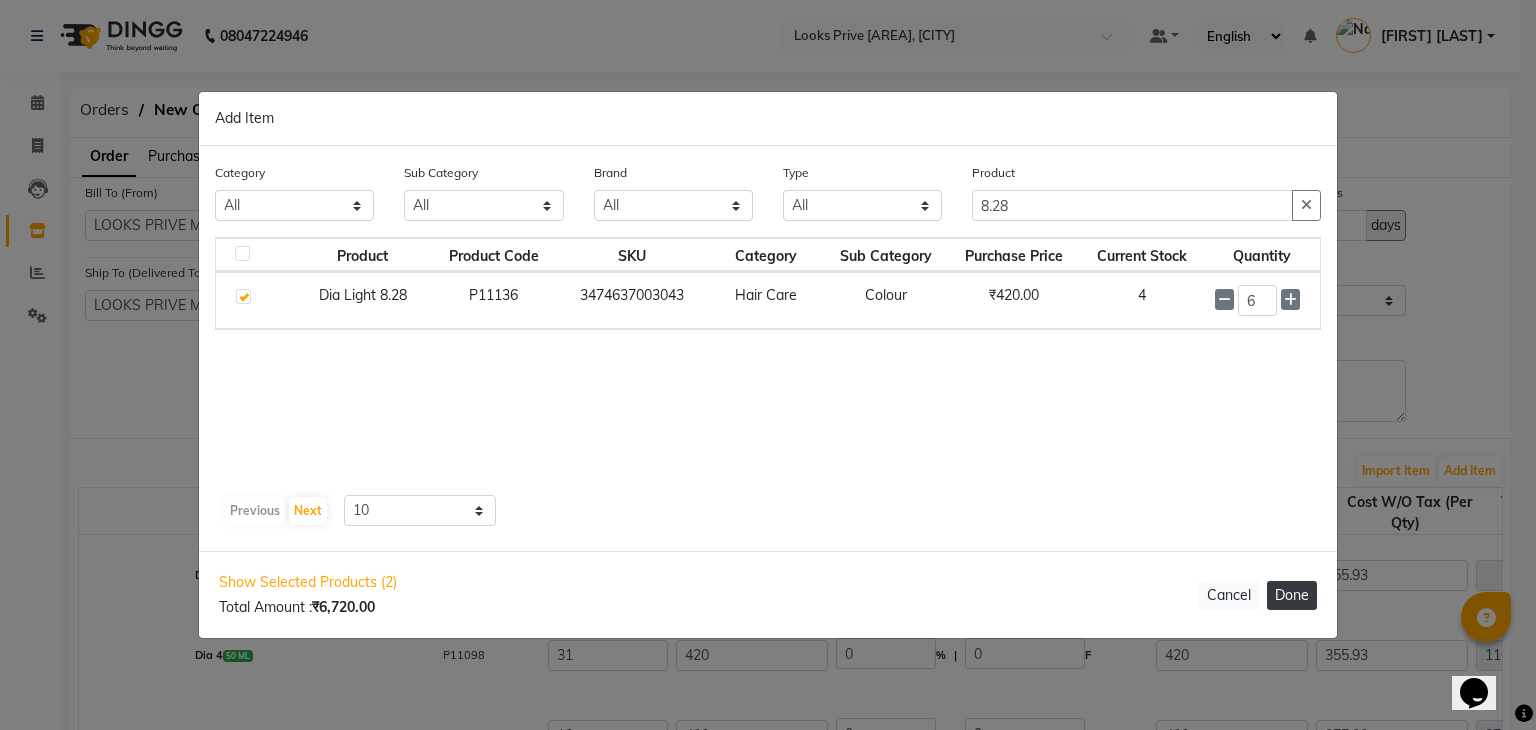 click on "Done" 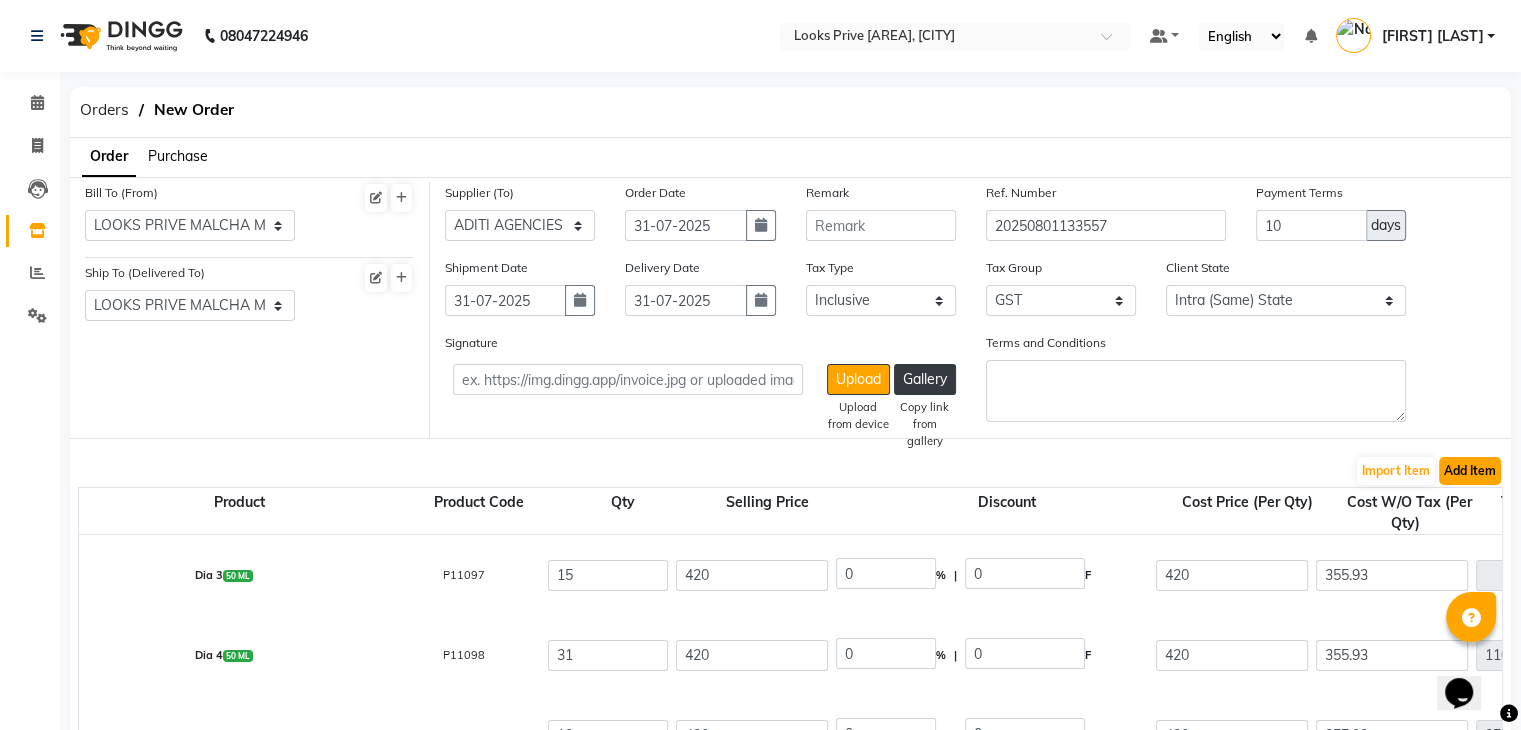 click on "Add Item" 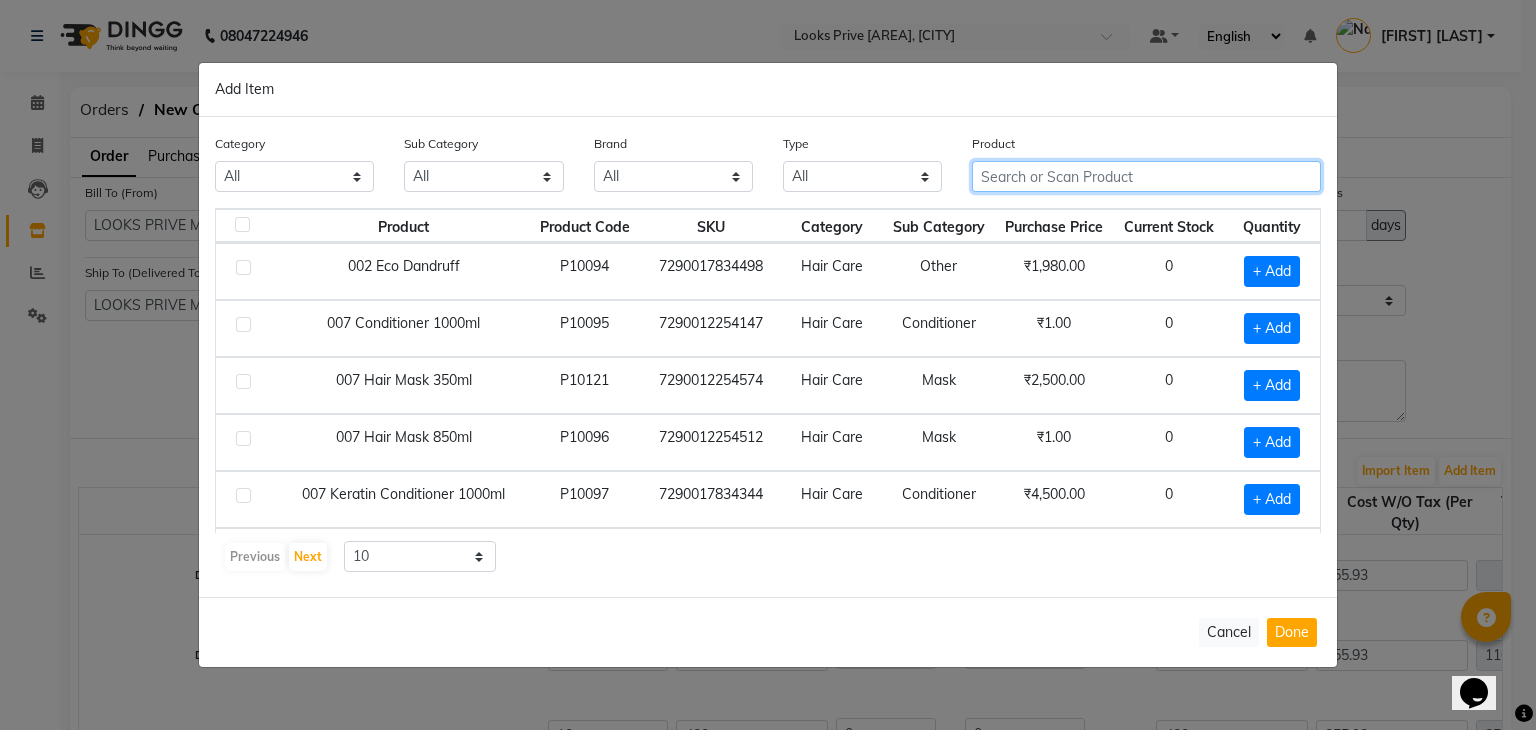 click 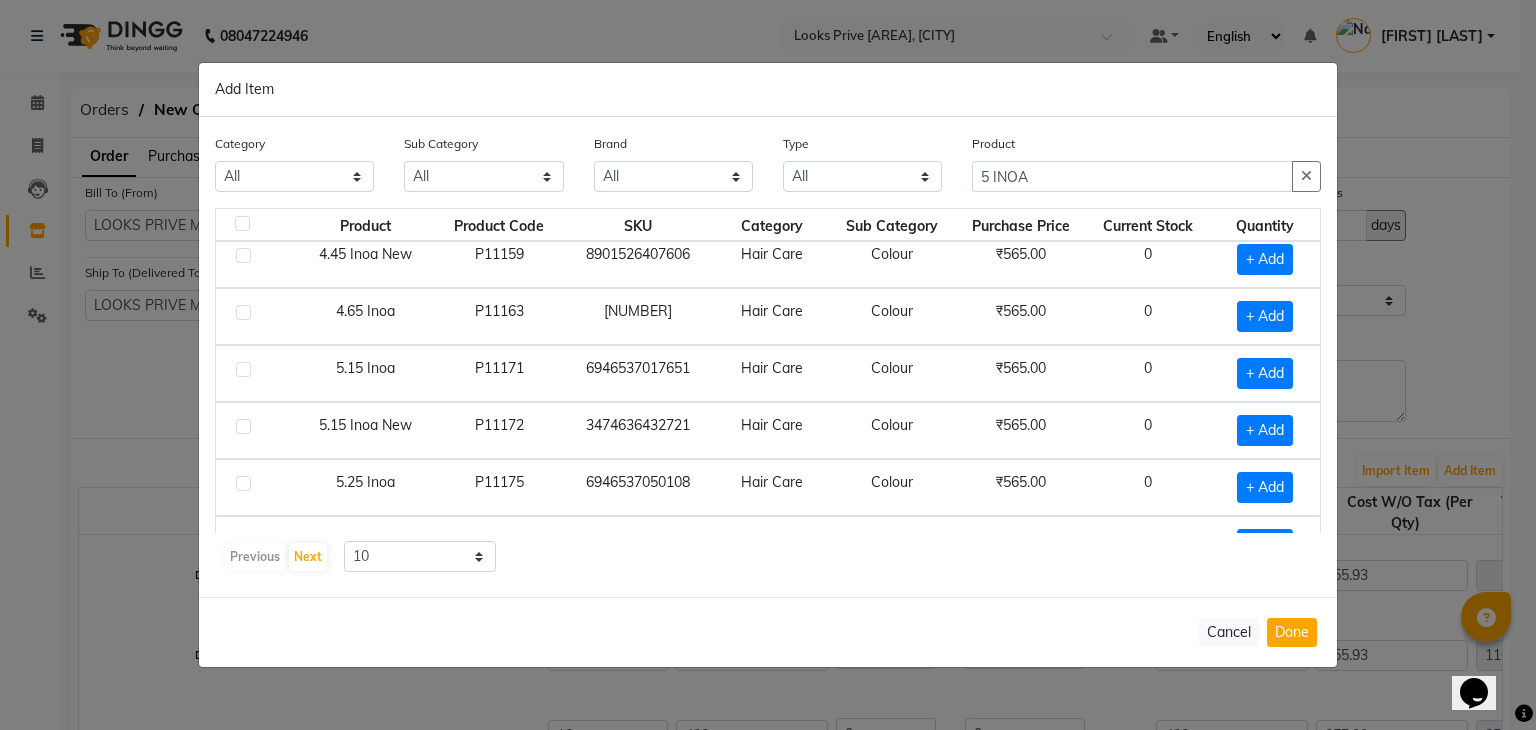 scroll, scrollTop: 272, scrollLeft: 0, axis: vertical 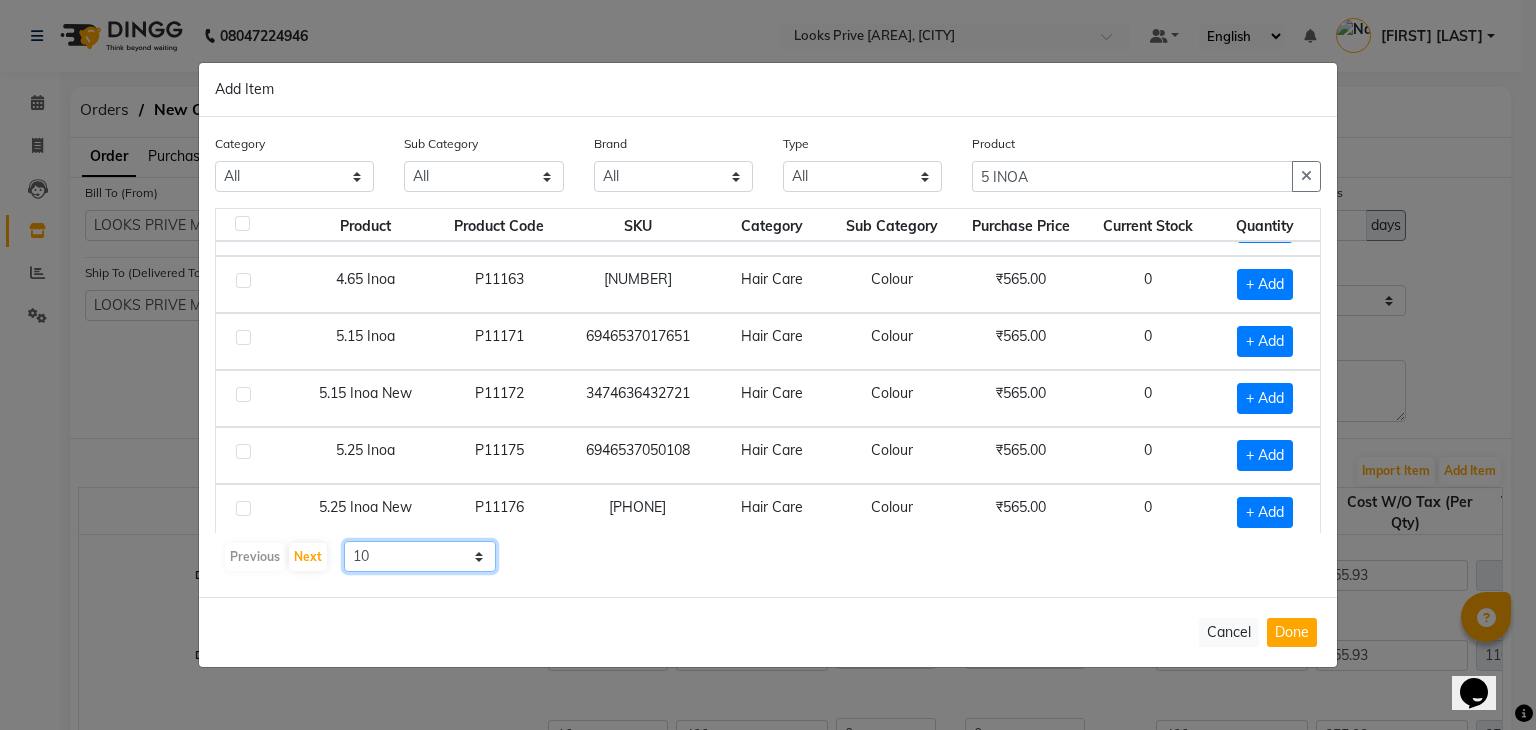 click on "10 50 100" 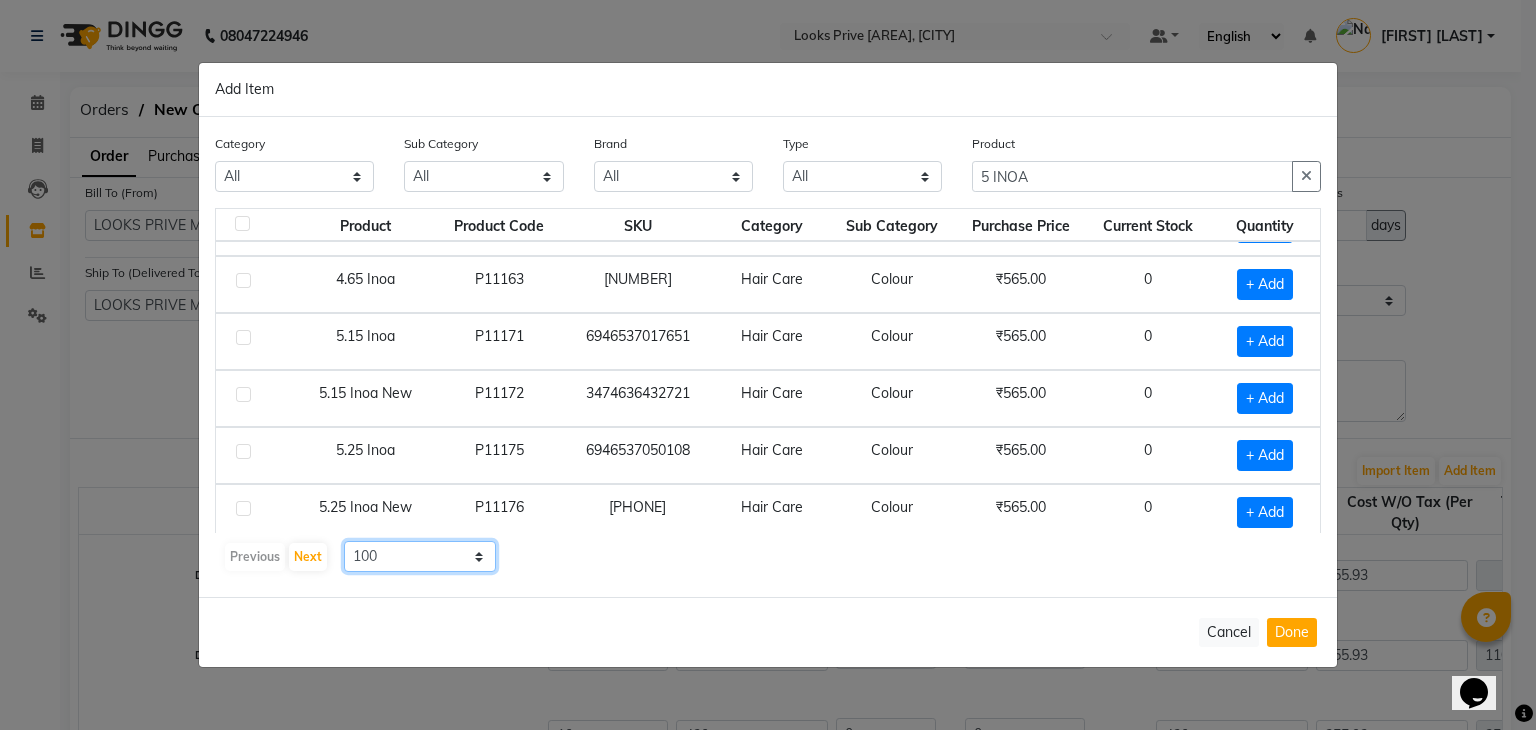 click on "10 50 100" 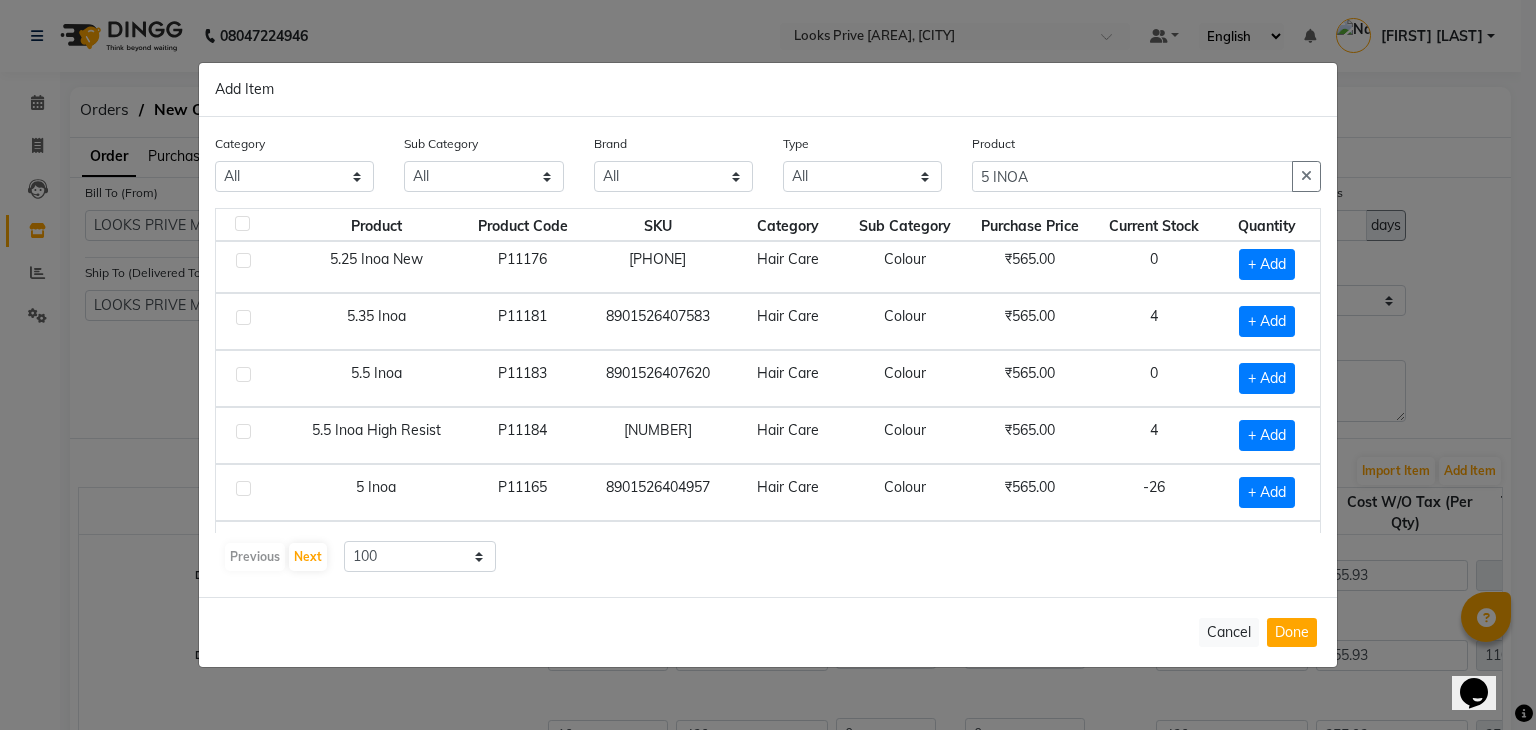 scroll, scrollTop: 552, scrollLeft: 0, axis: vertical 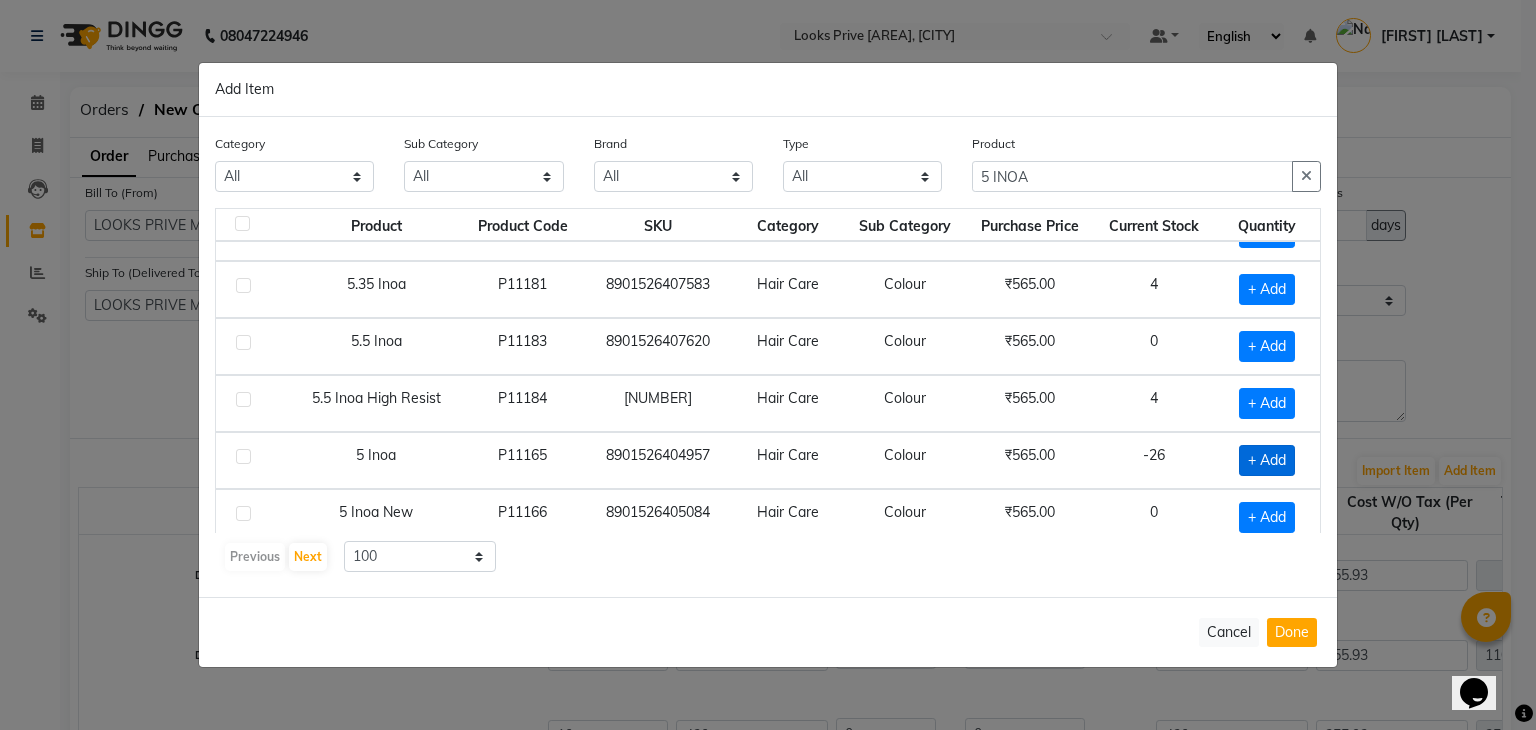 click on "+ Add" 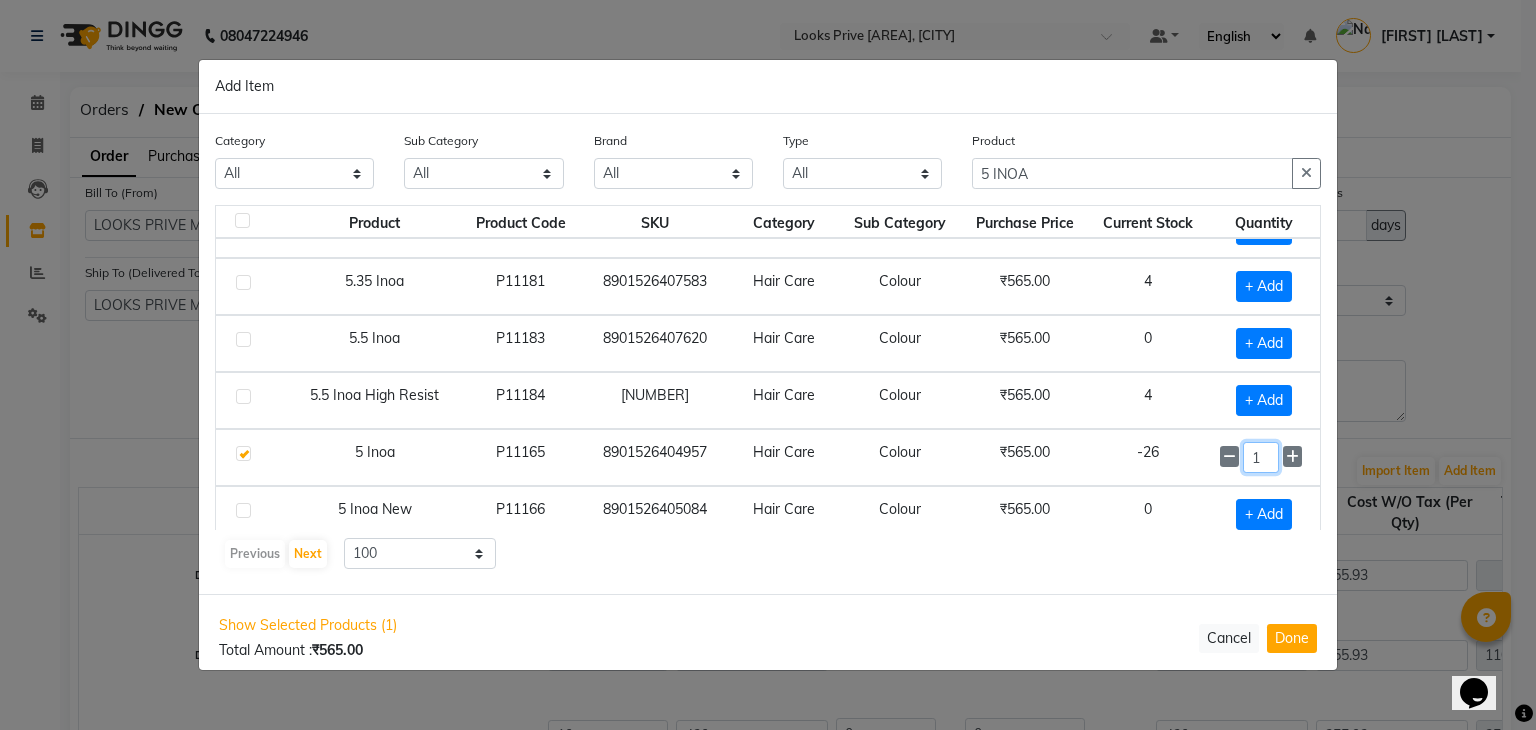 click on "1" 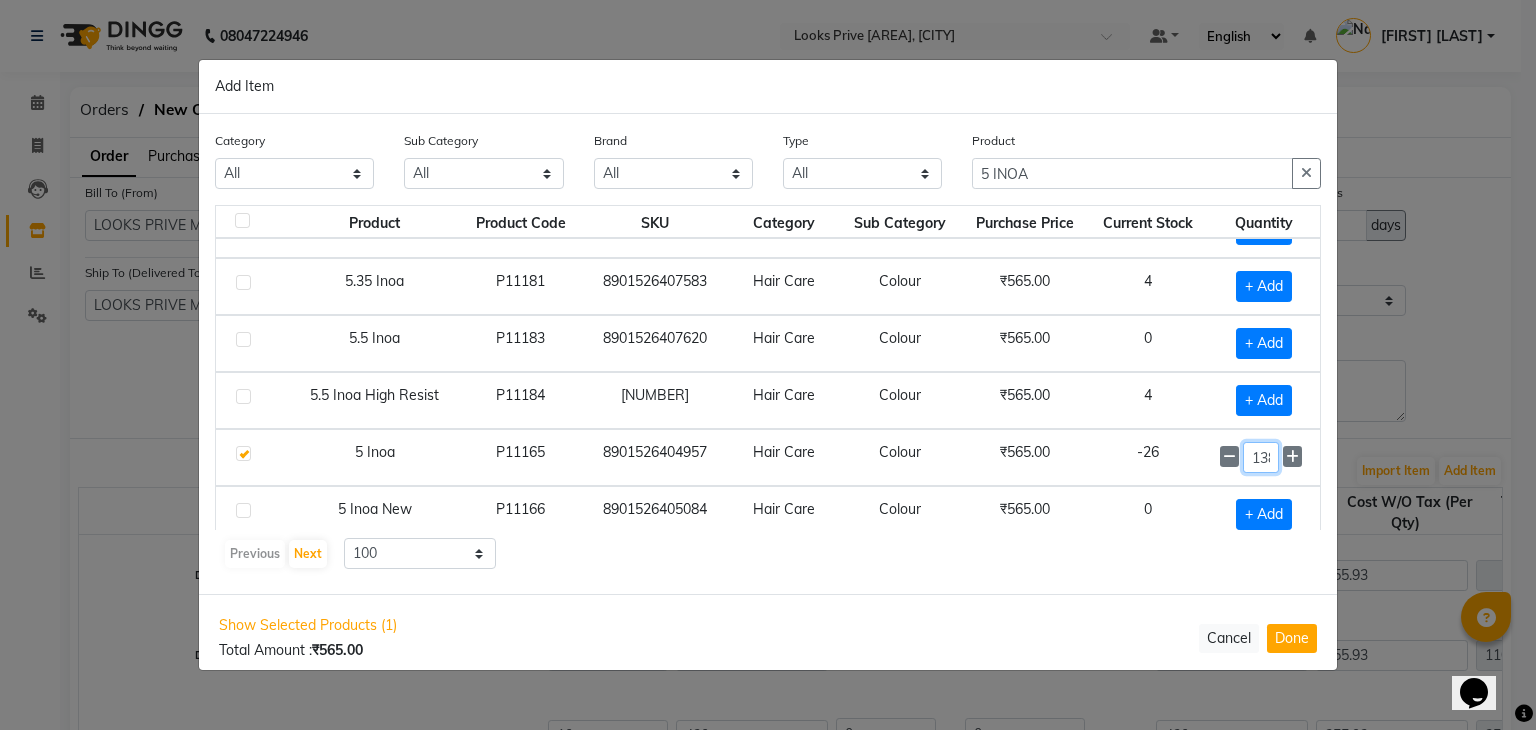 scroll, scrollTop: 0, scrollLeft: 7, axis: horizontal 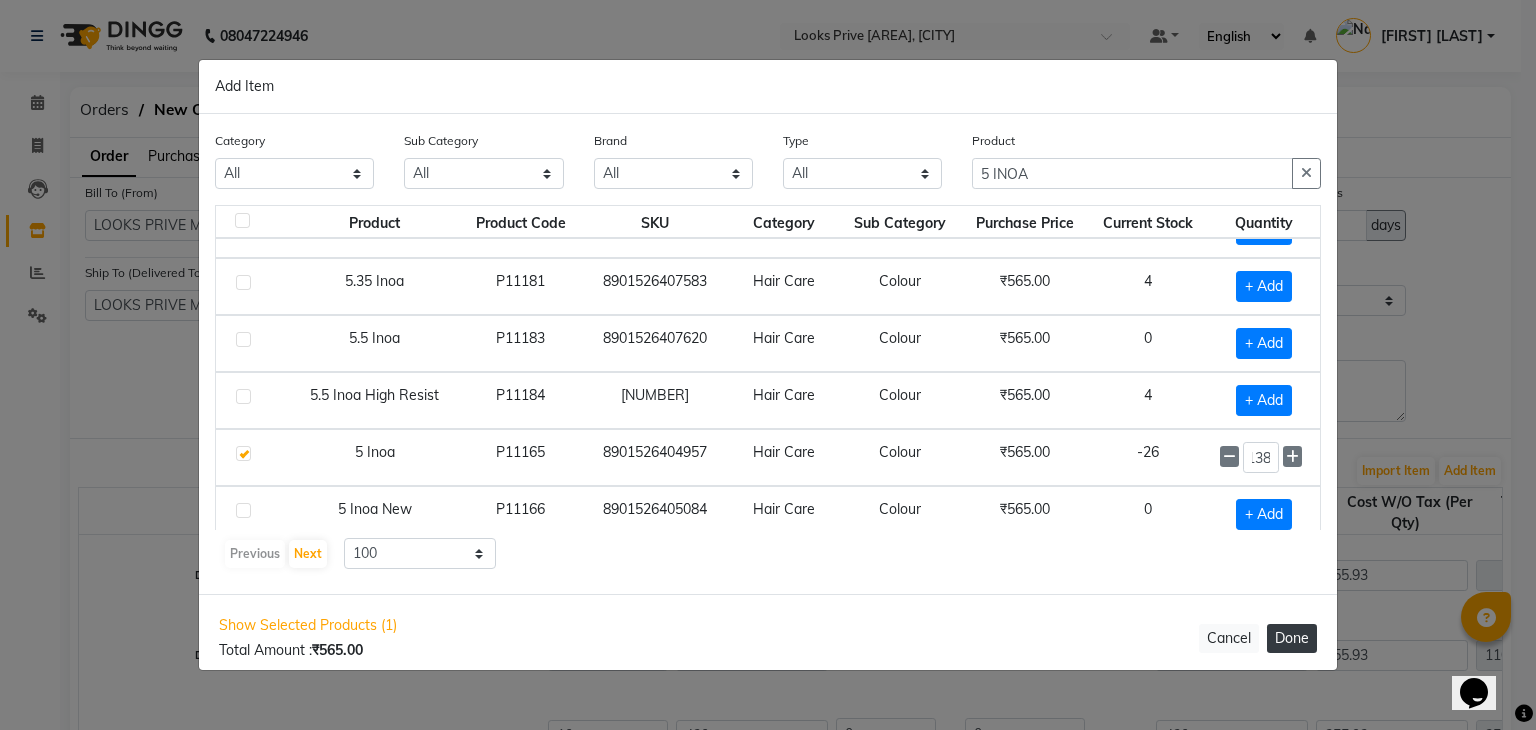 click on "Done" 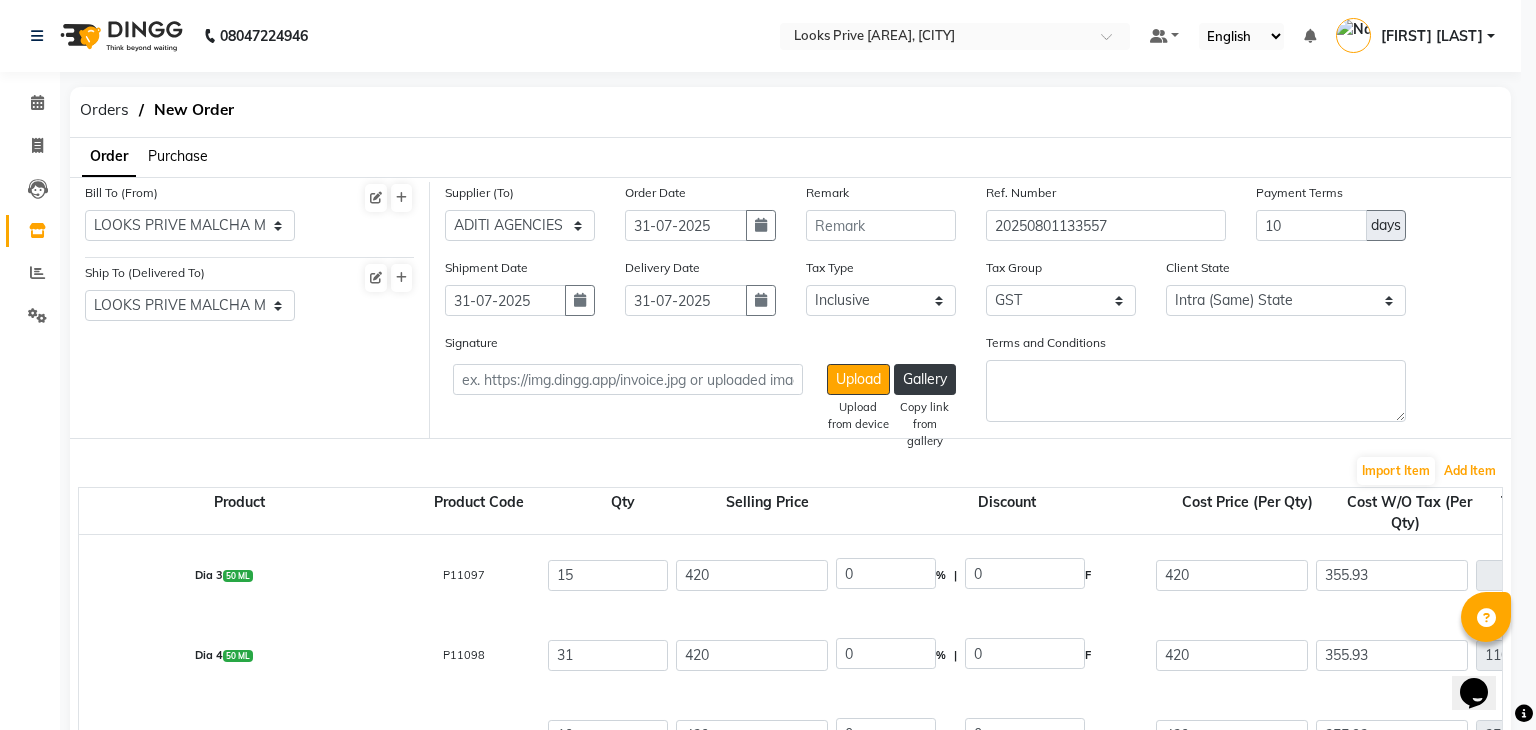 scroll, scrollTop: 0, scrollLeft: 0, axis: both 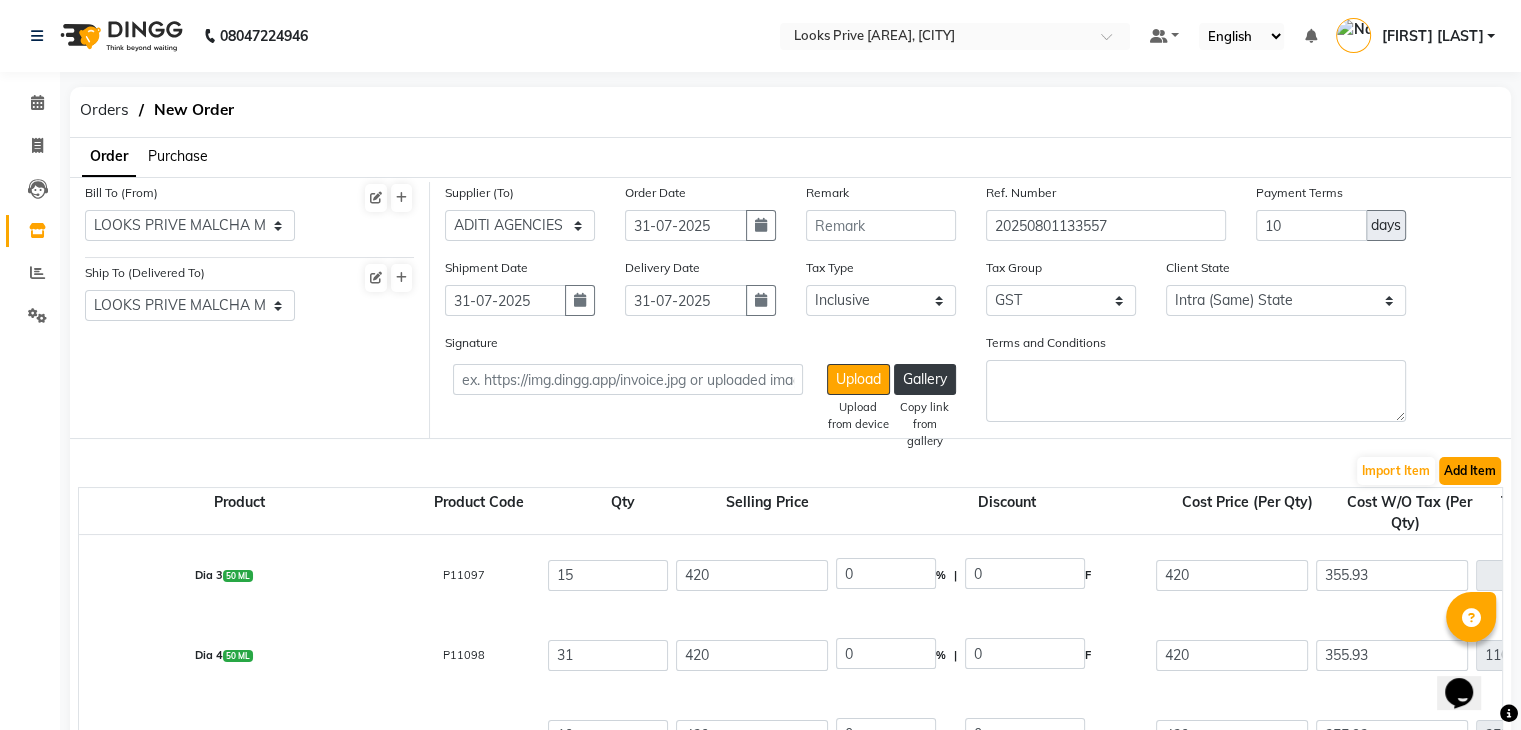 click on "Add Item" 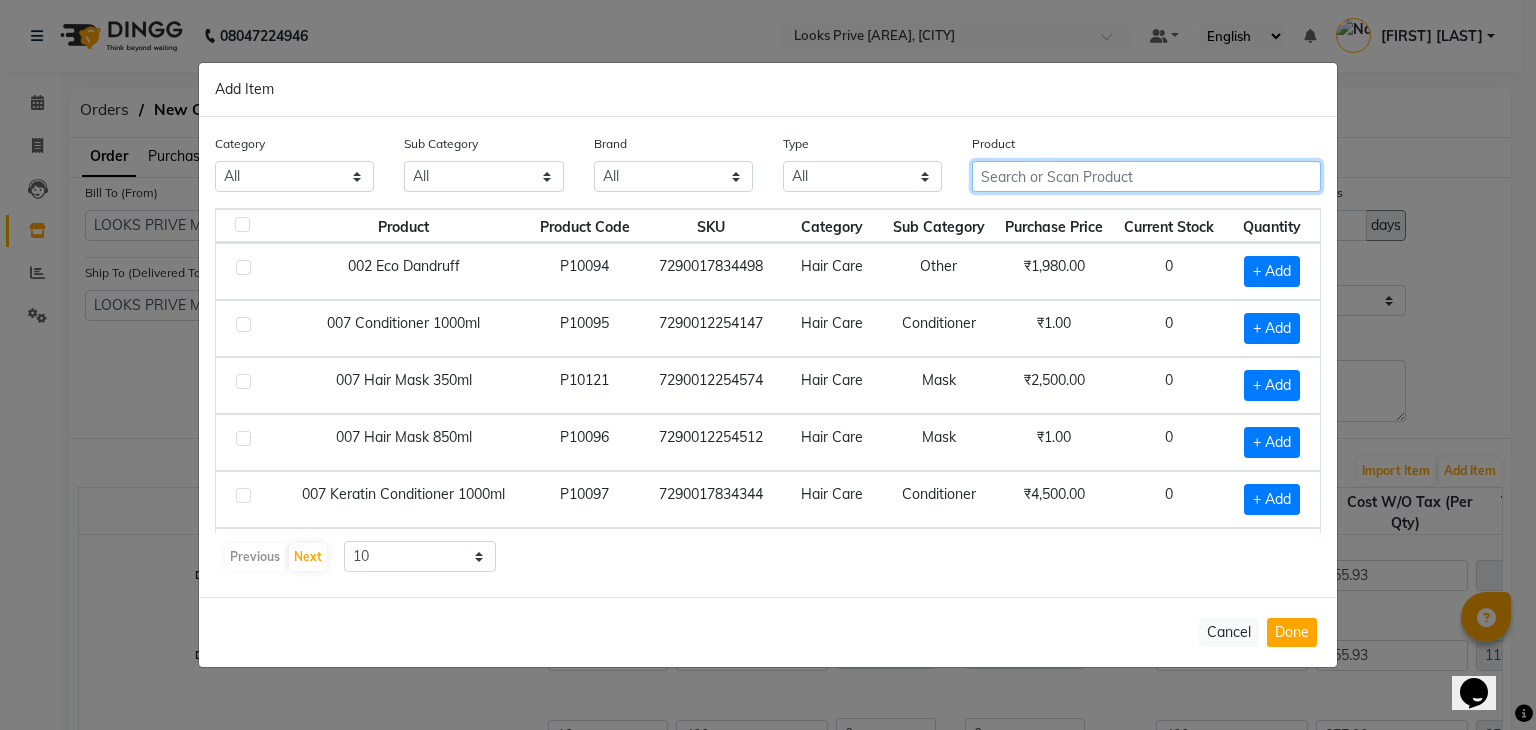 click 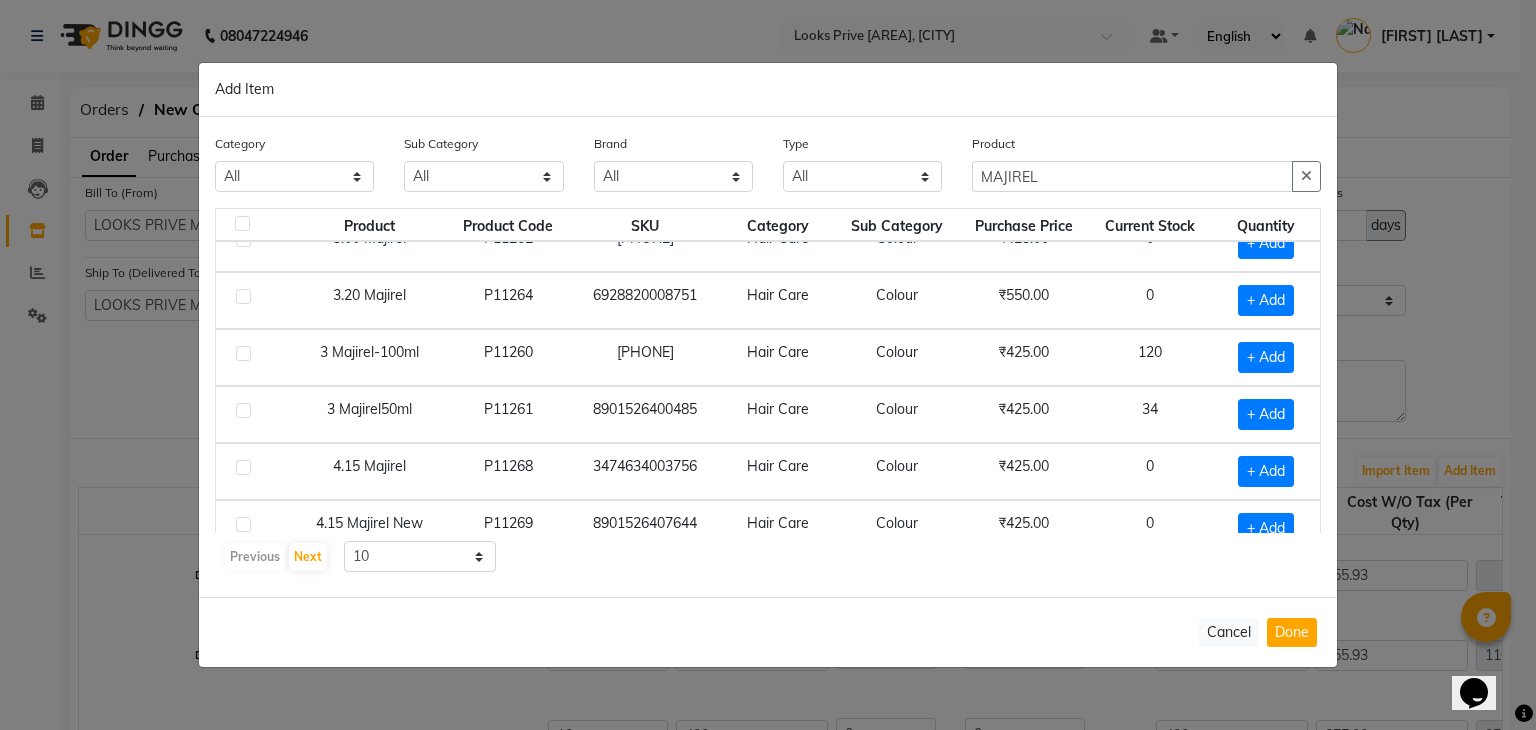 scroll, scrollTop: 272, scrollLeft: 0, axis: vertical 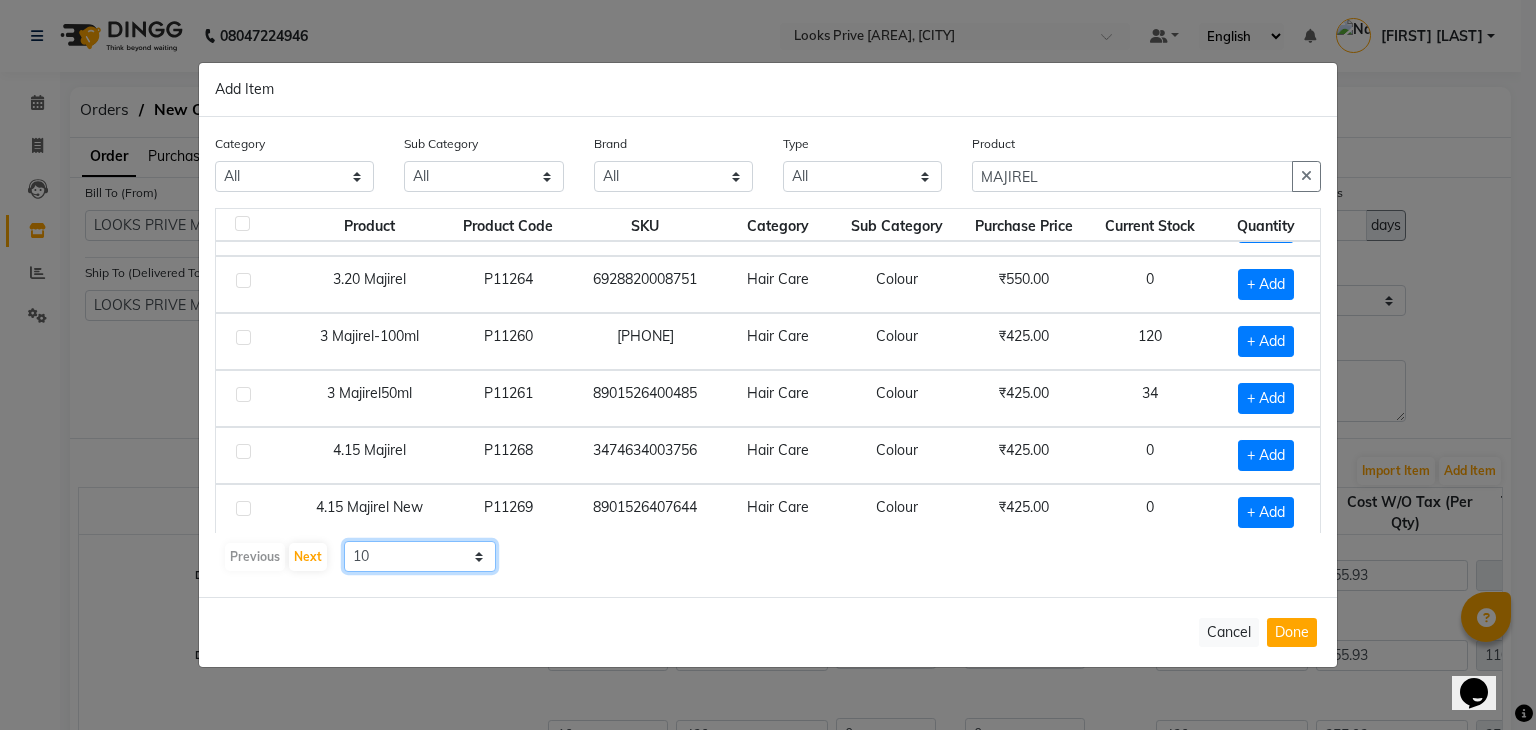 click on "10 50 100" 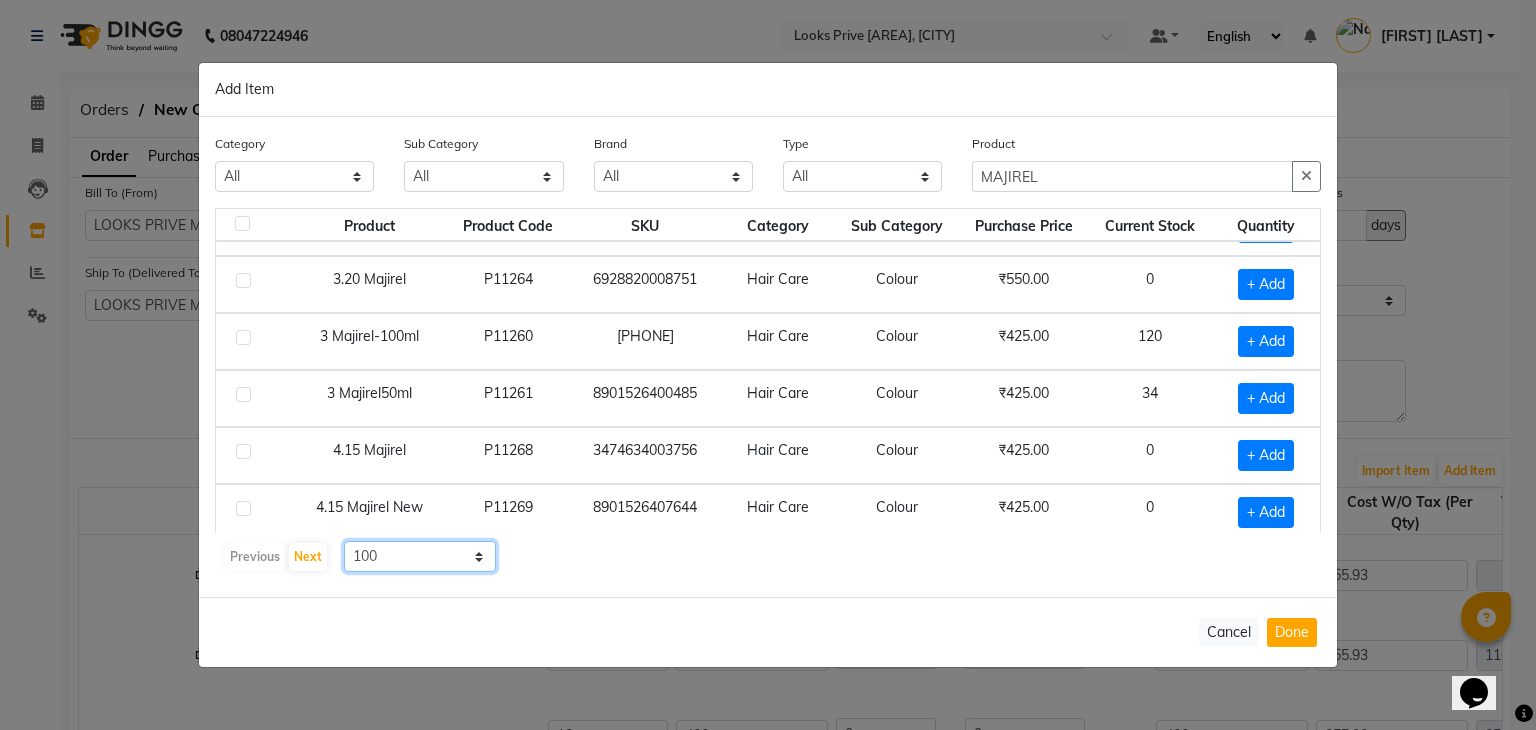 click on "10 50 100" 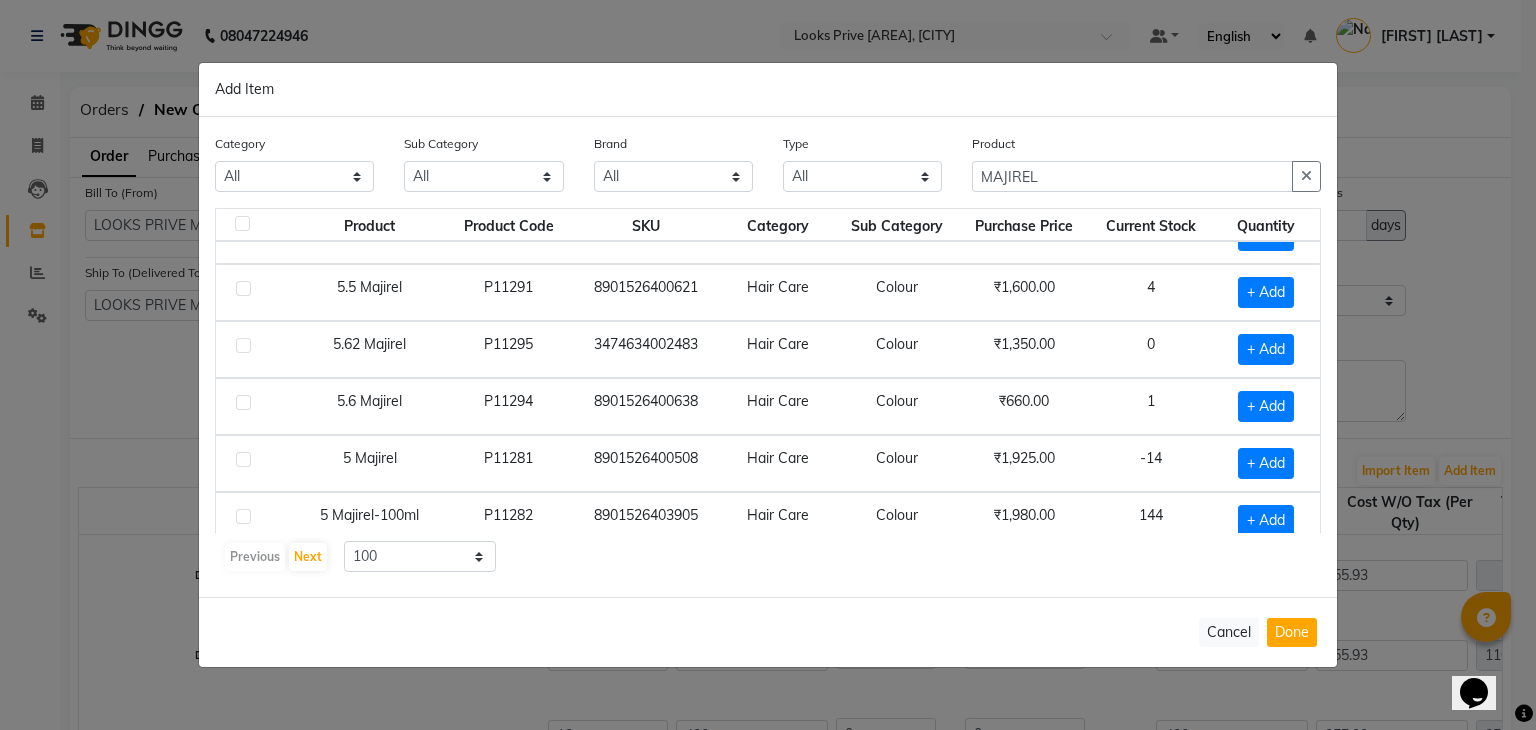 scroll, scrollTop: 1672, scrollLeft: 0, axis: vertical 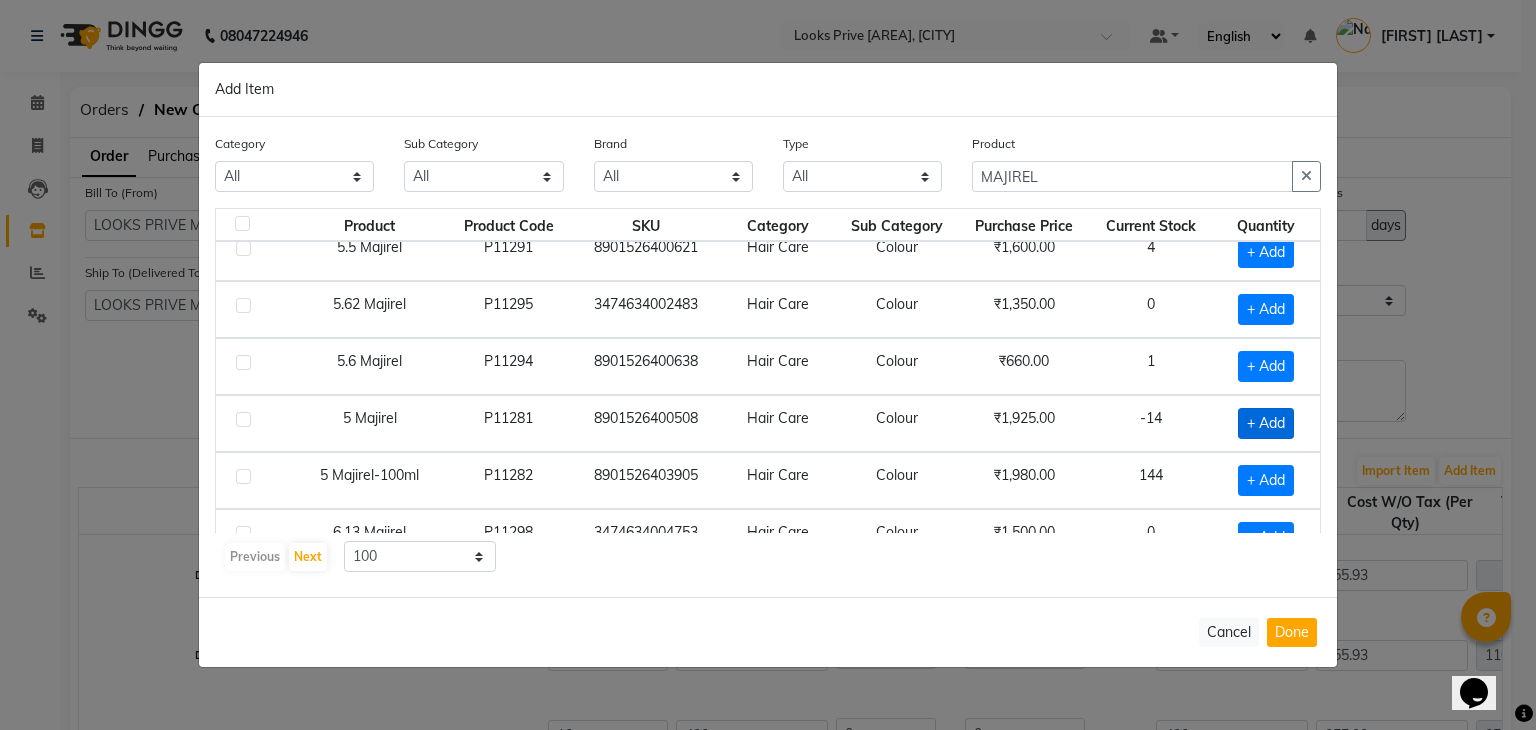 click on "+ Add" 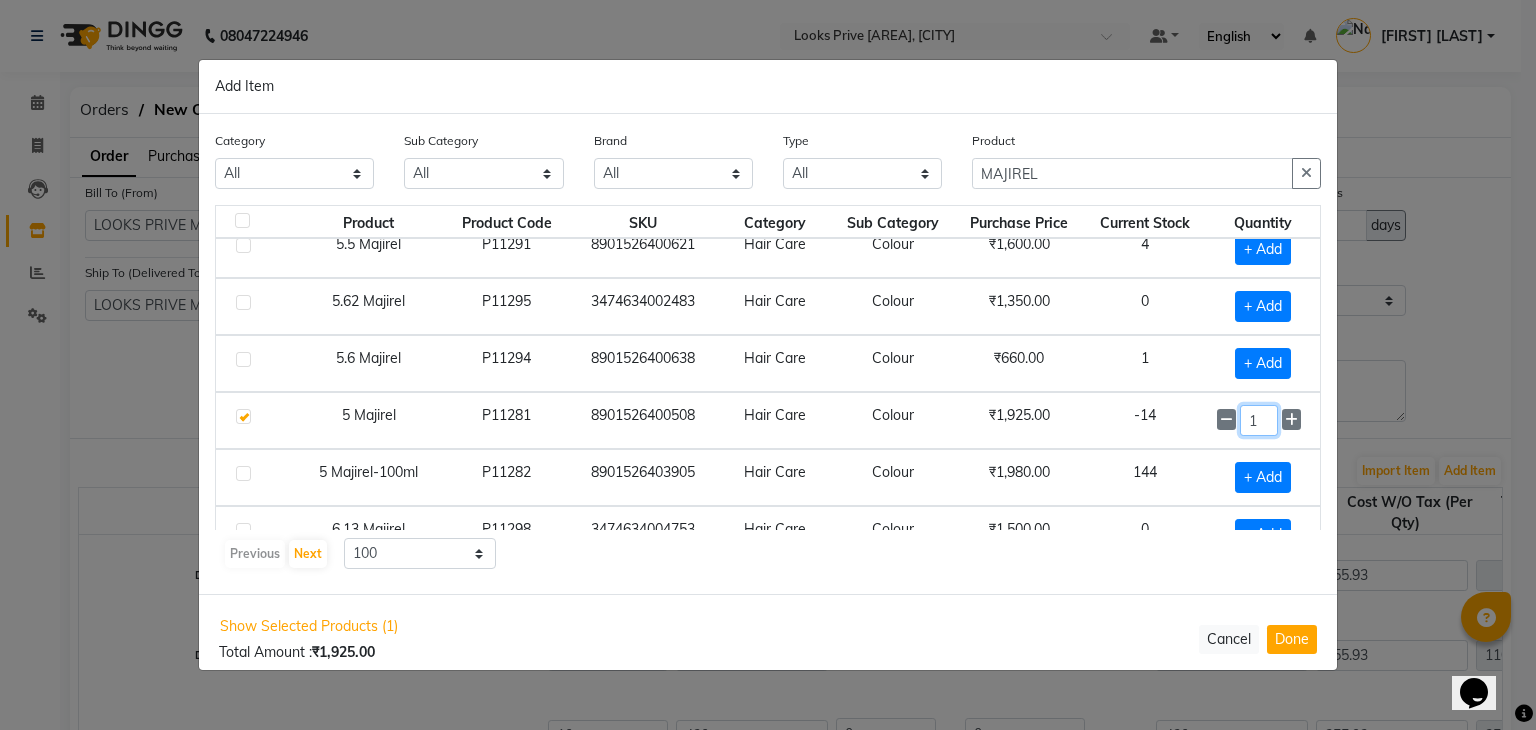 click on "1" 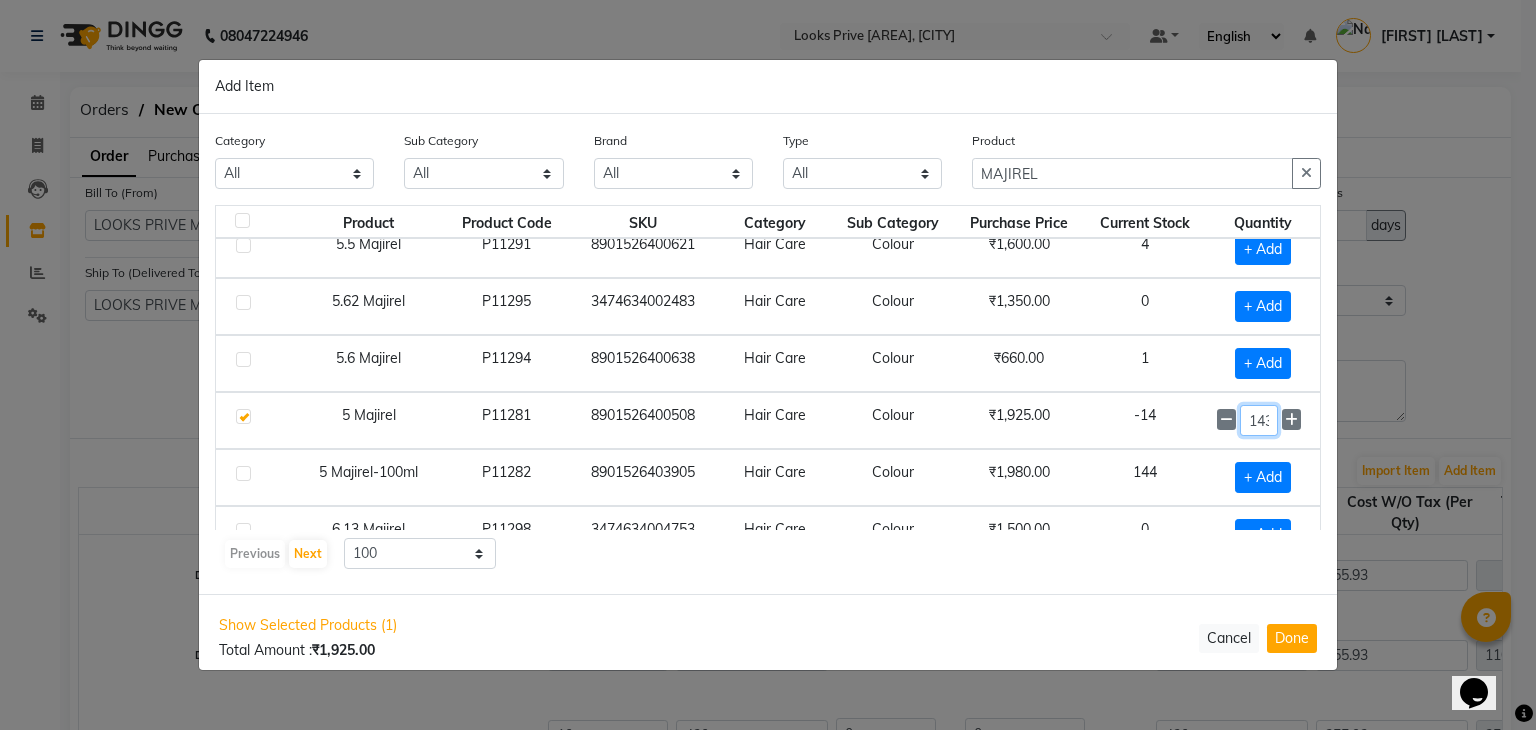scroll, scrollTop: 0, scrollLeft: 6, axis: horizontal 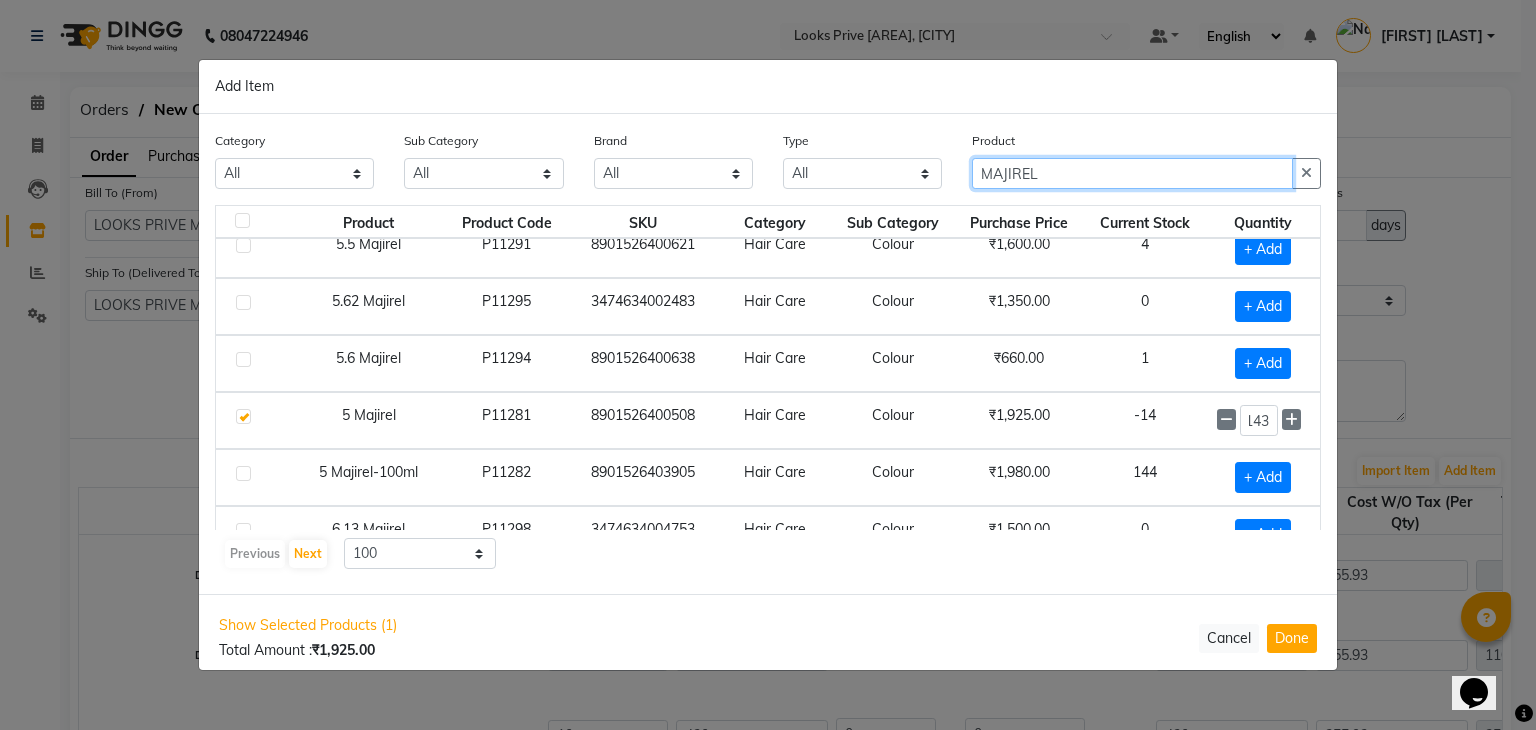 click on "MAJIREL" 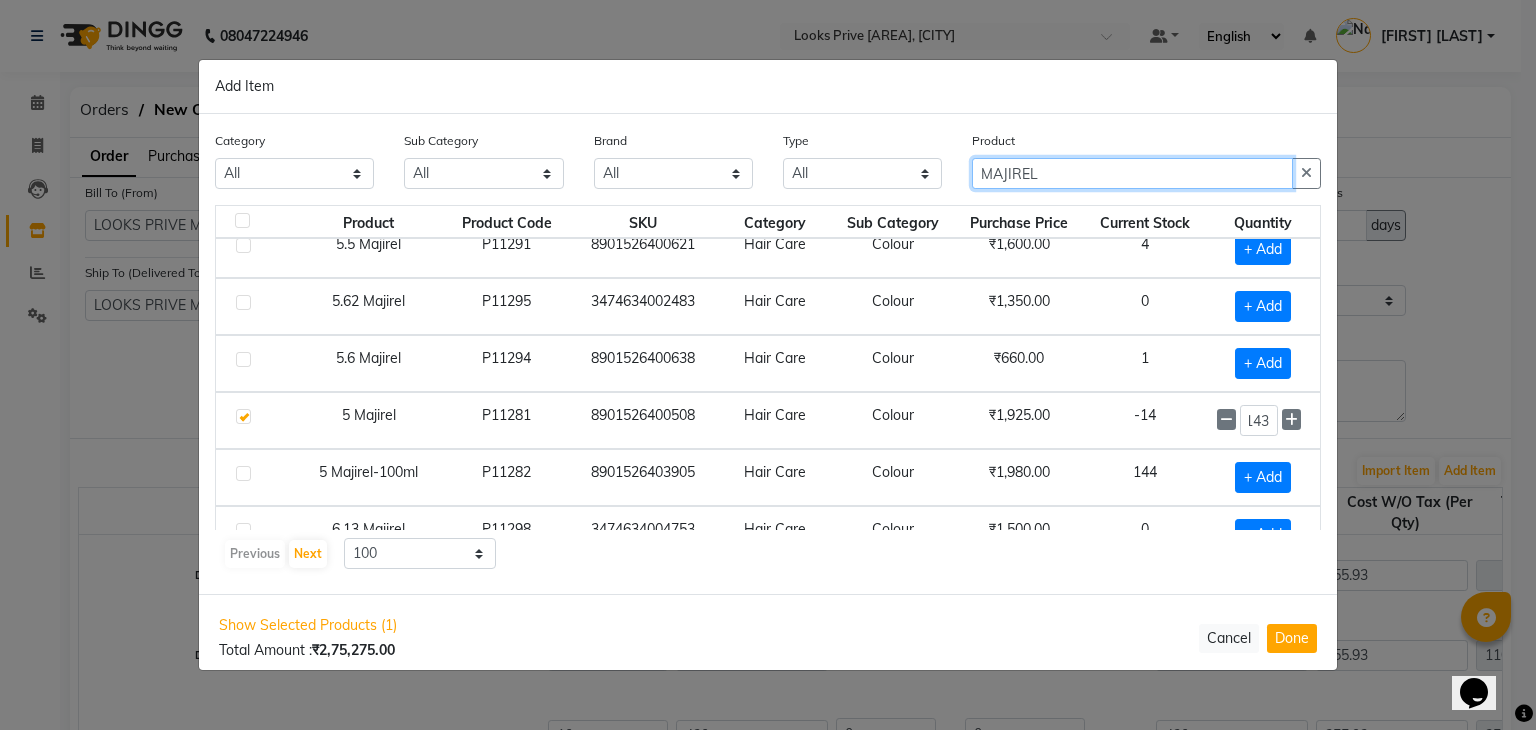 scroll, scrollTop: 0, scrollLeft: 0, axis: both 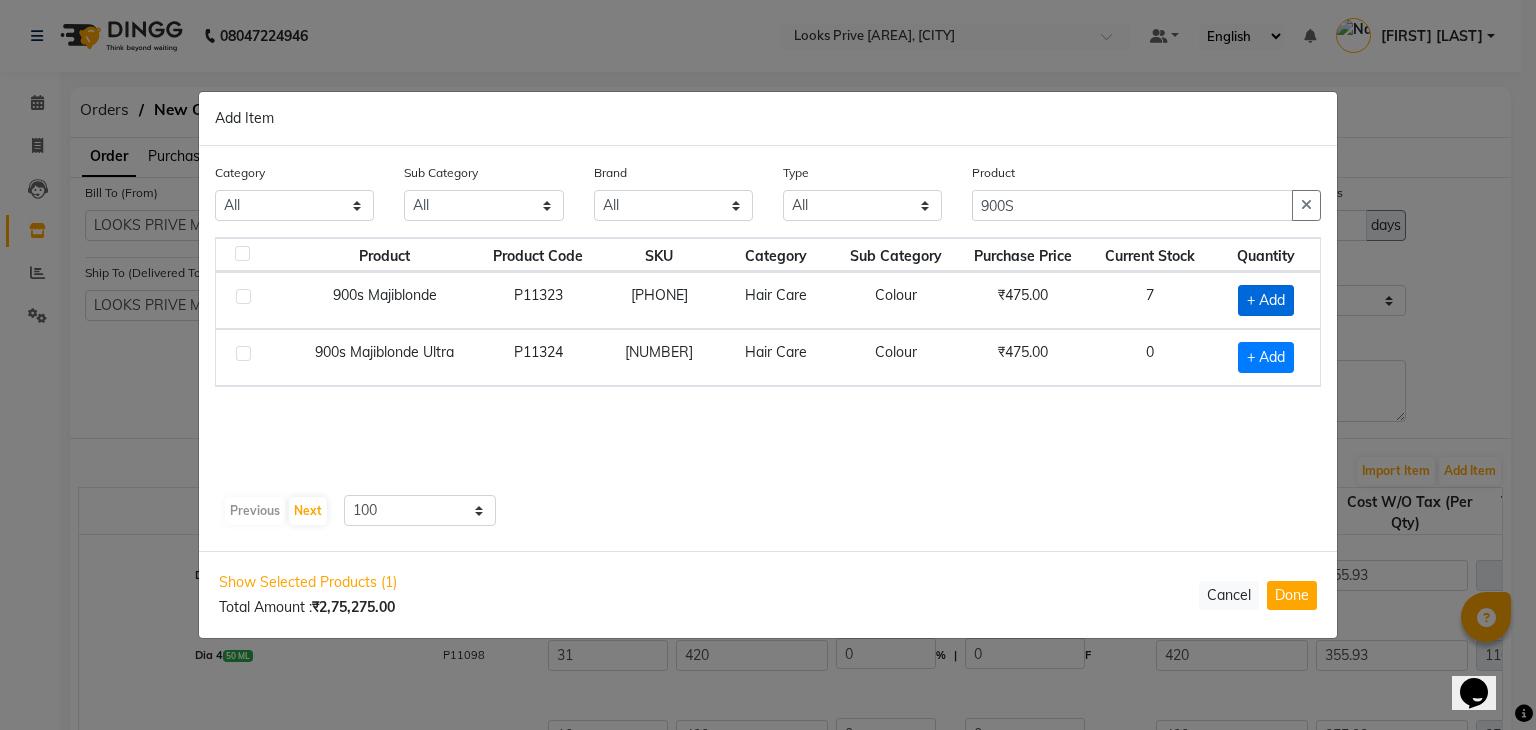 click on "+ Add" 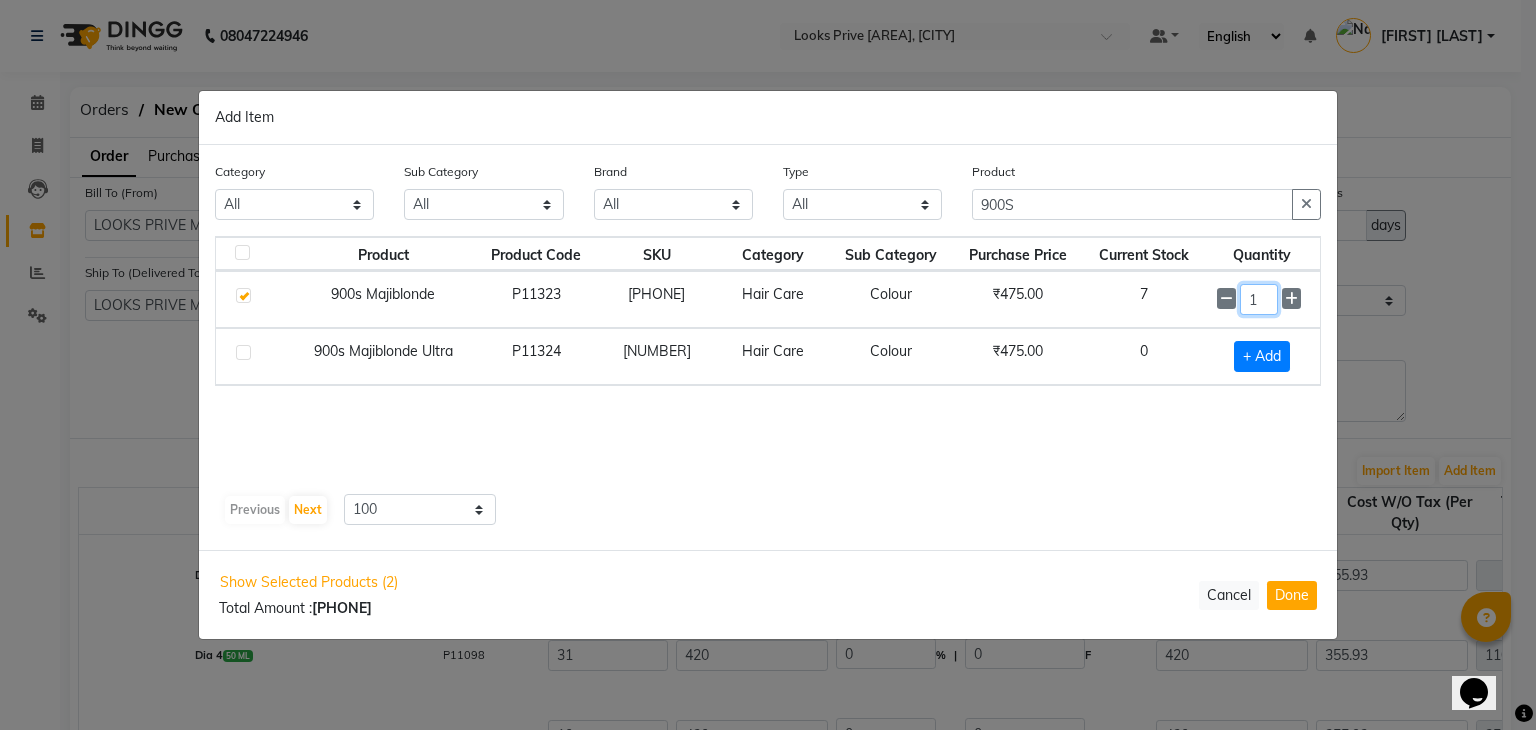 click on "1" 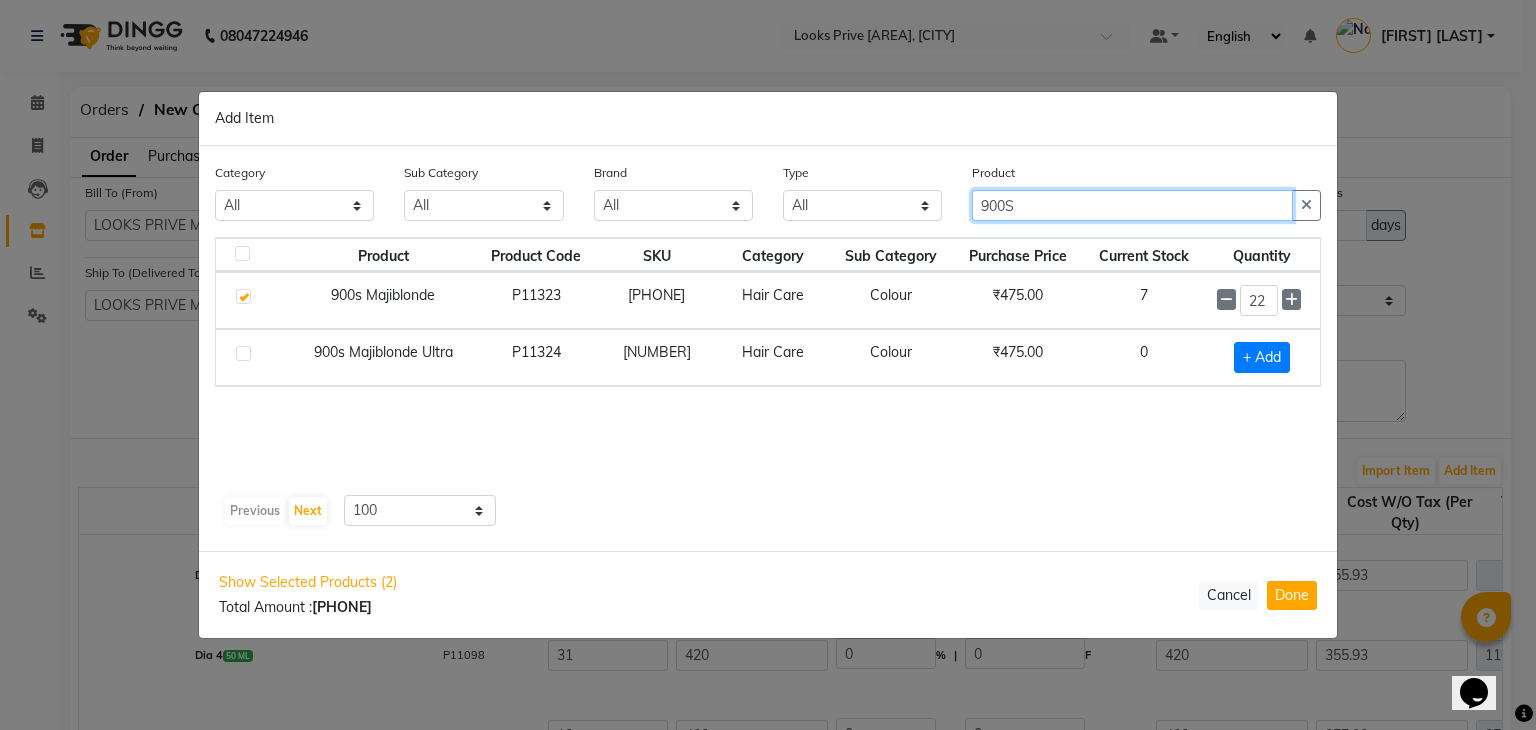 click on "900S" 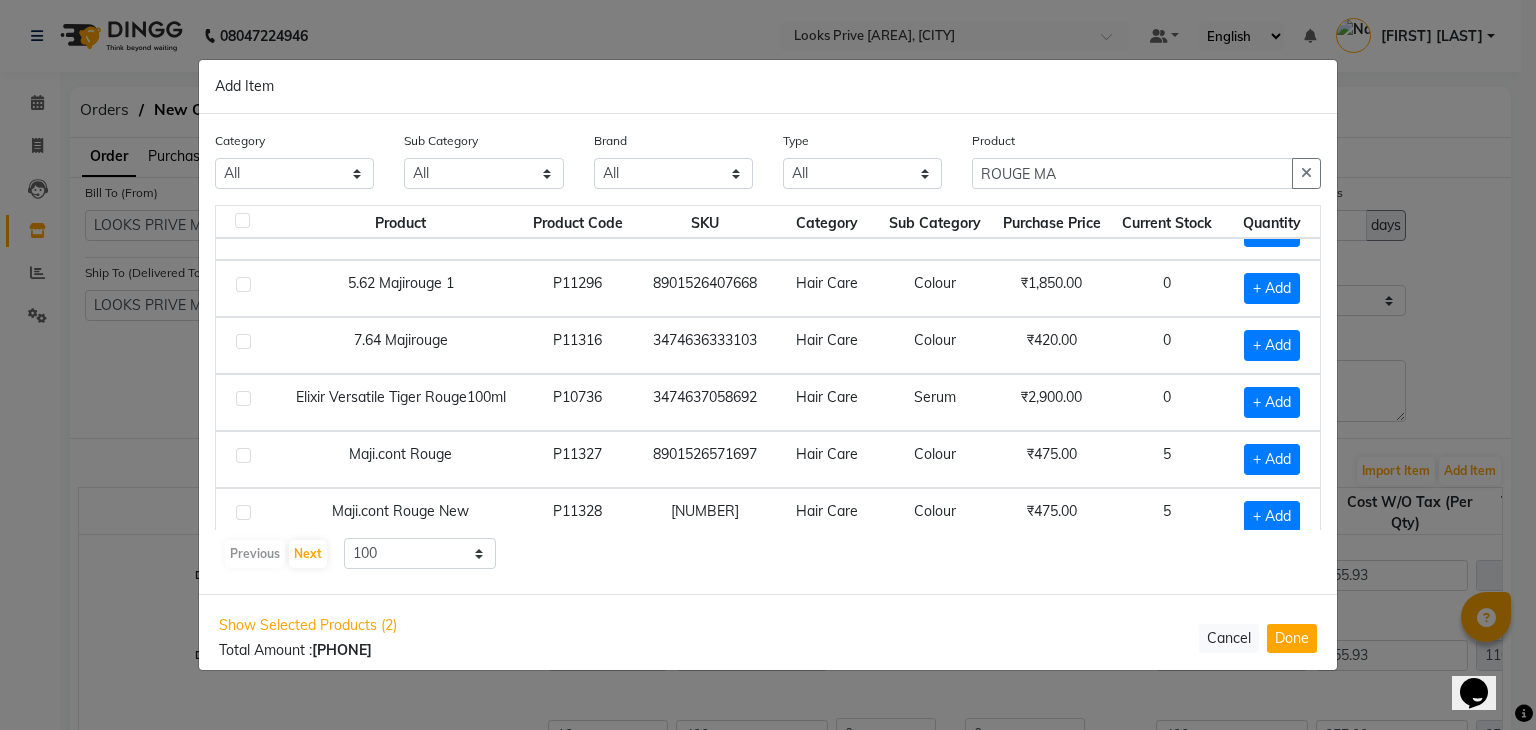 scroll, scrollTop: 328, scrollLeft: 0, axis: vertical 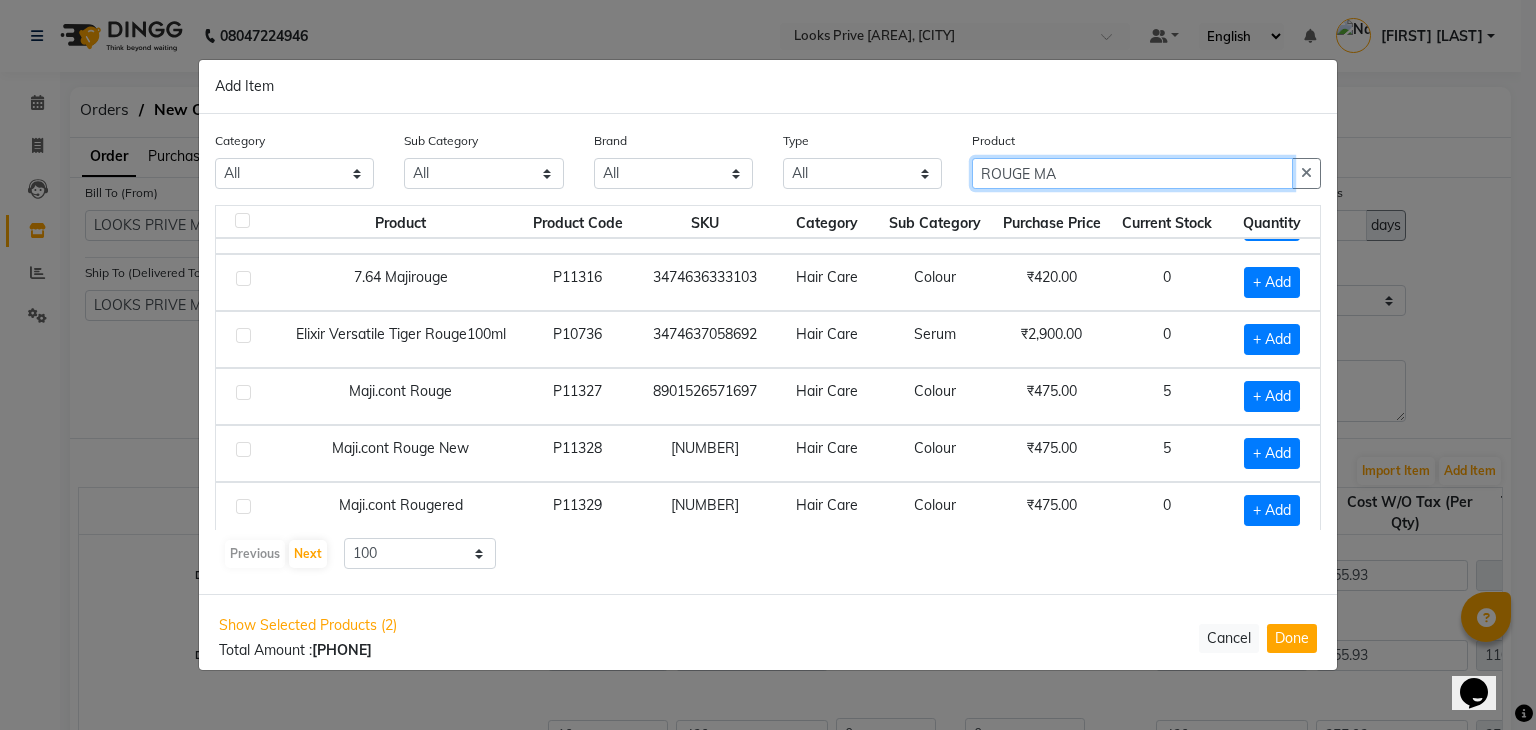 click on "ROUGE MA" 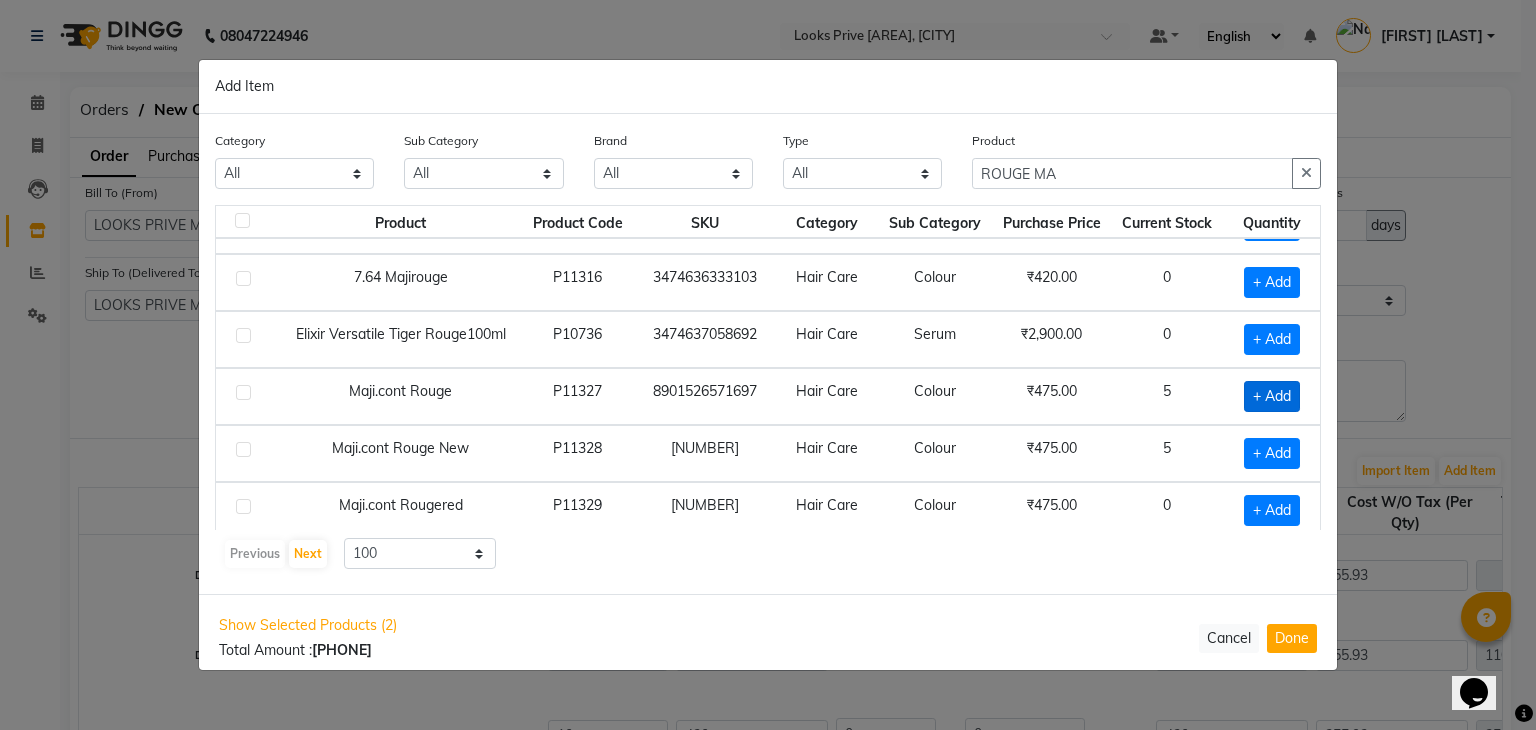 click on "+ Add" 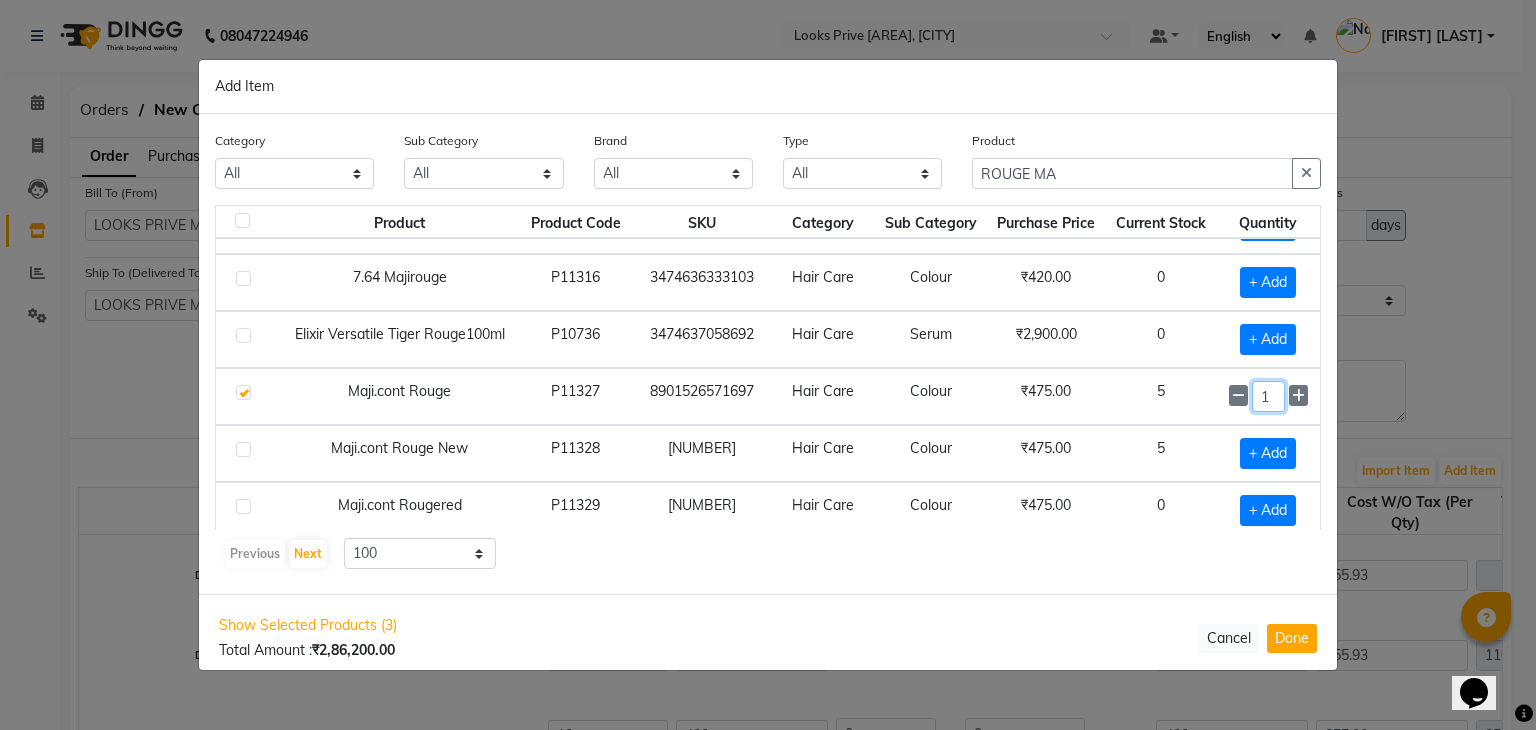 click on "1" 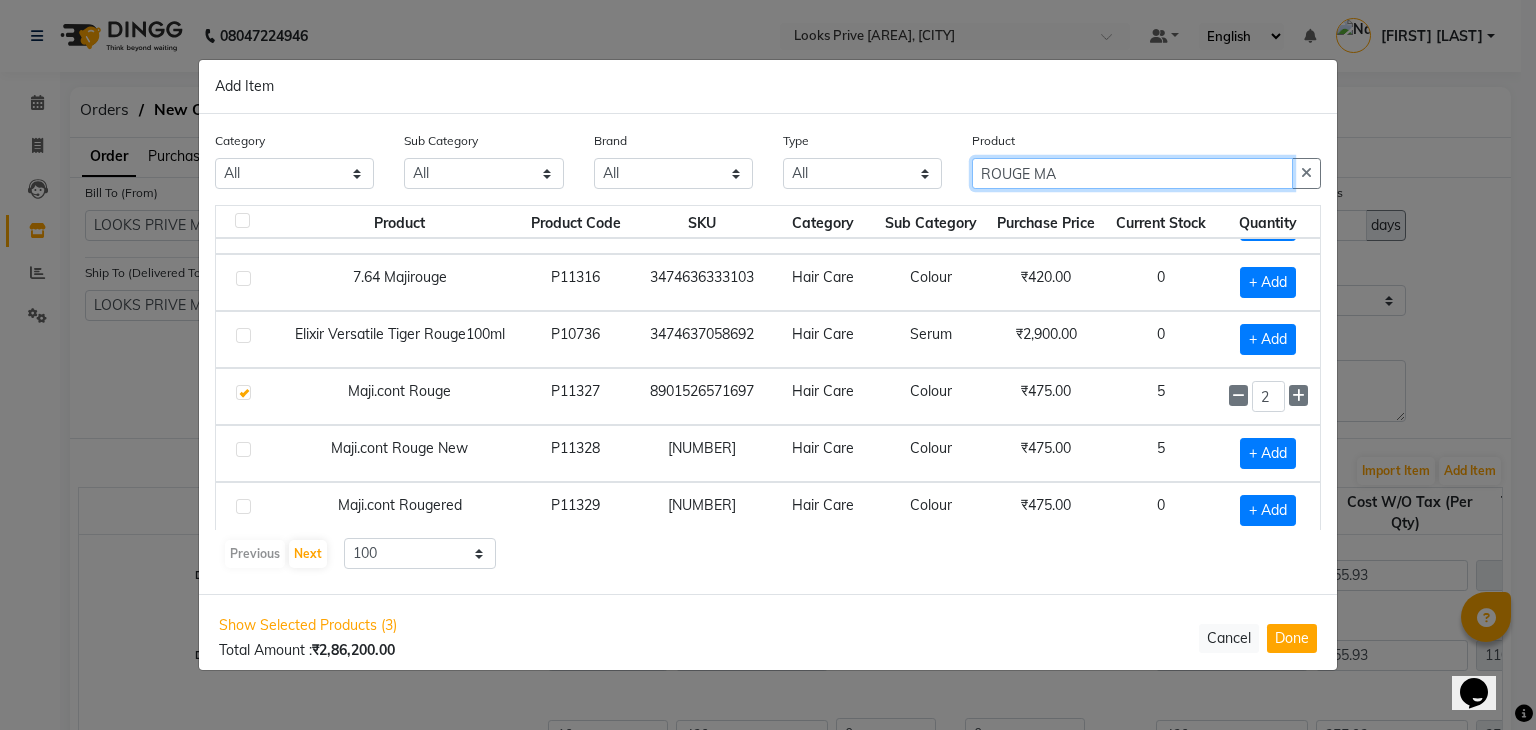 click on "ROUGE MA" 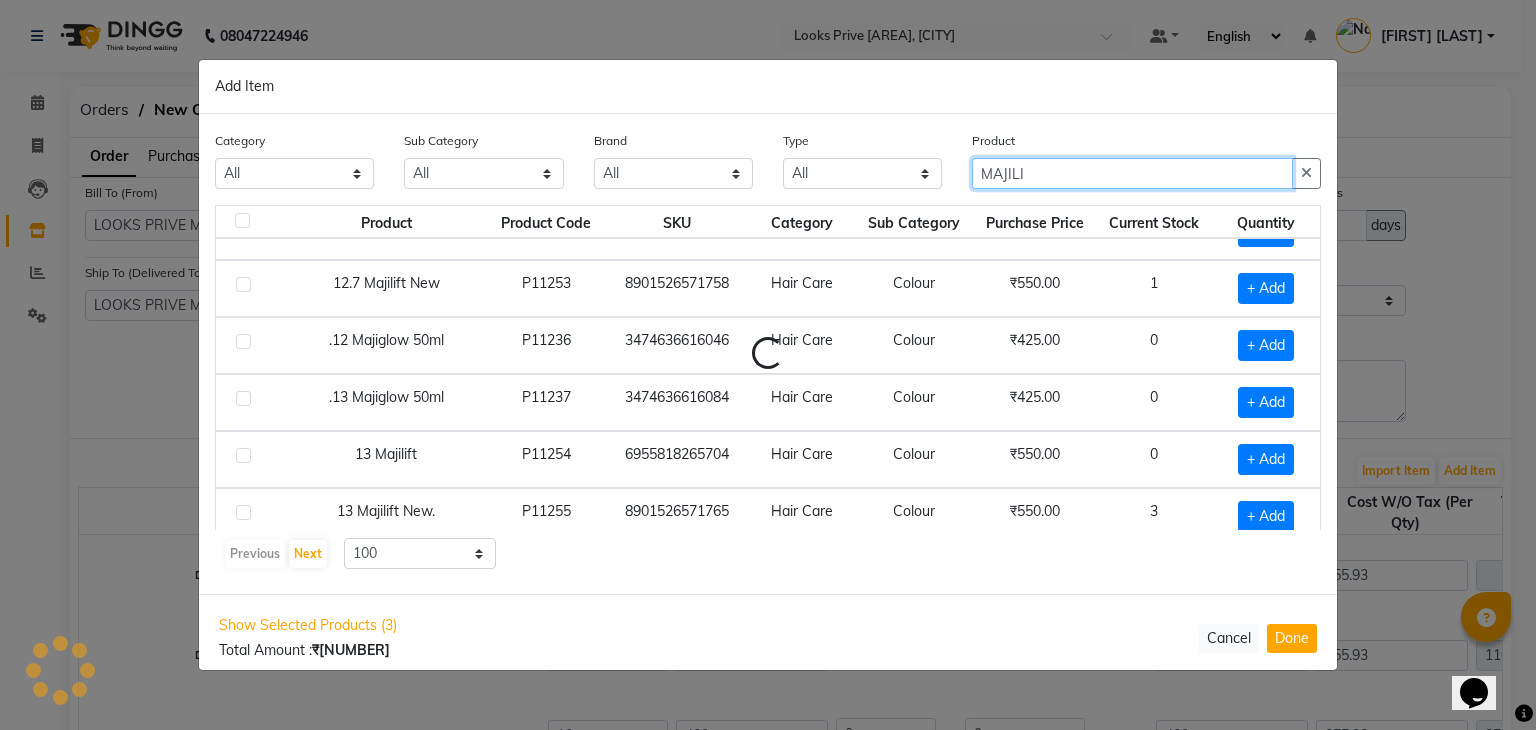 scroll, scrollTop: 384, scrollLeft: 0, axis: vertical 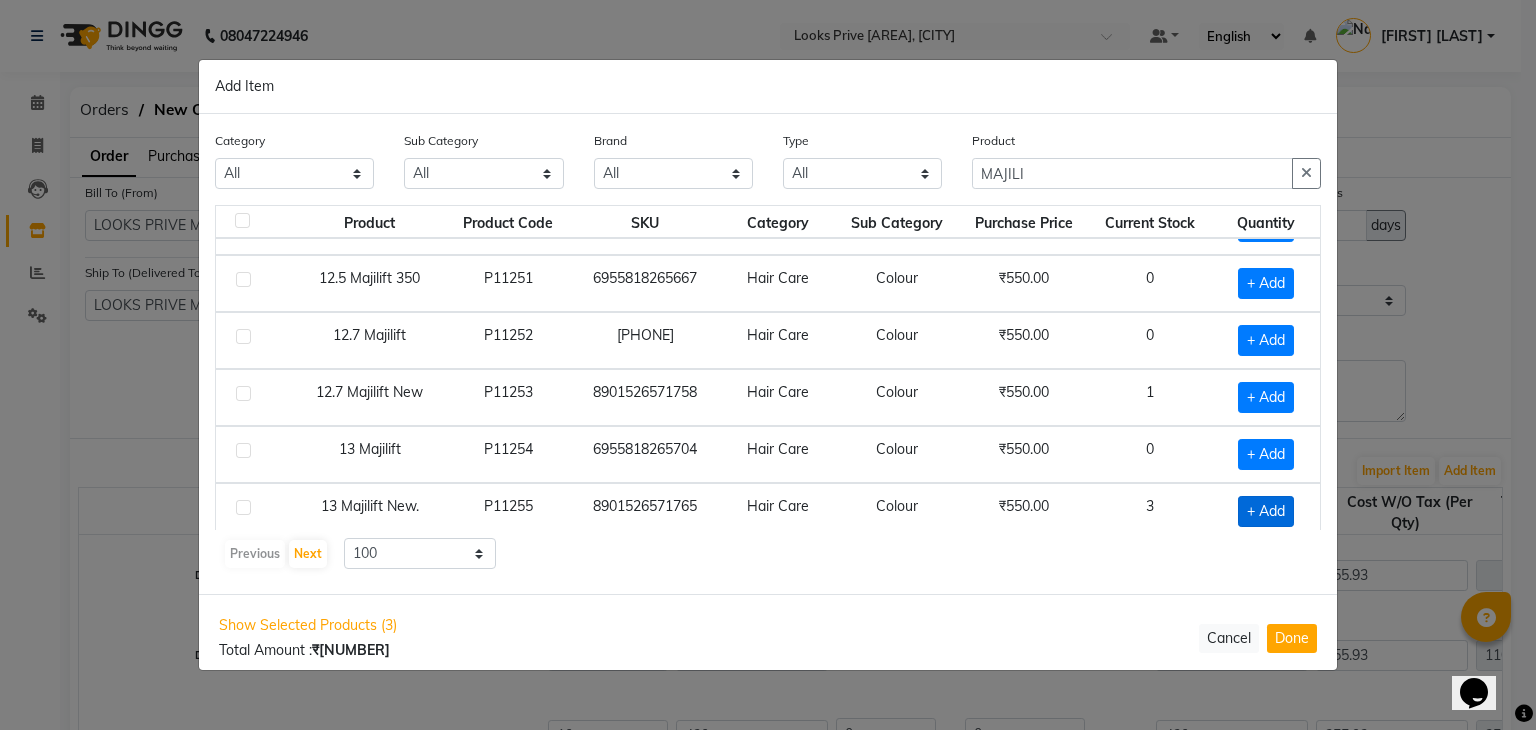 click on "+ Add" 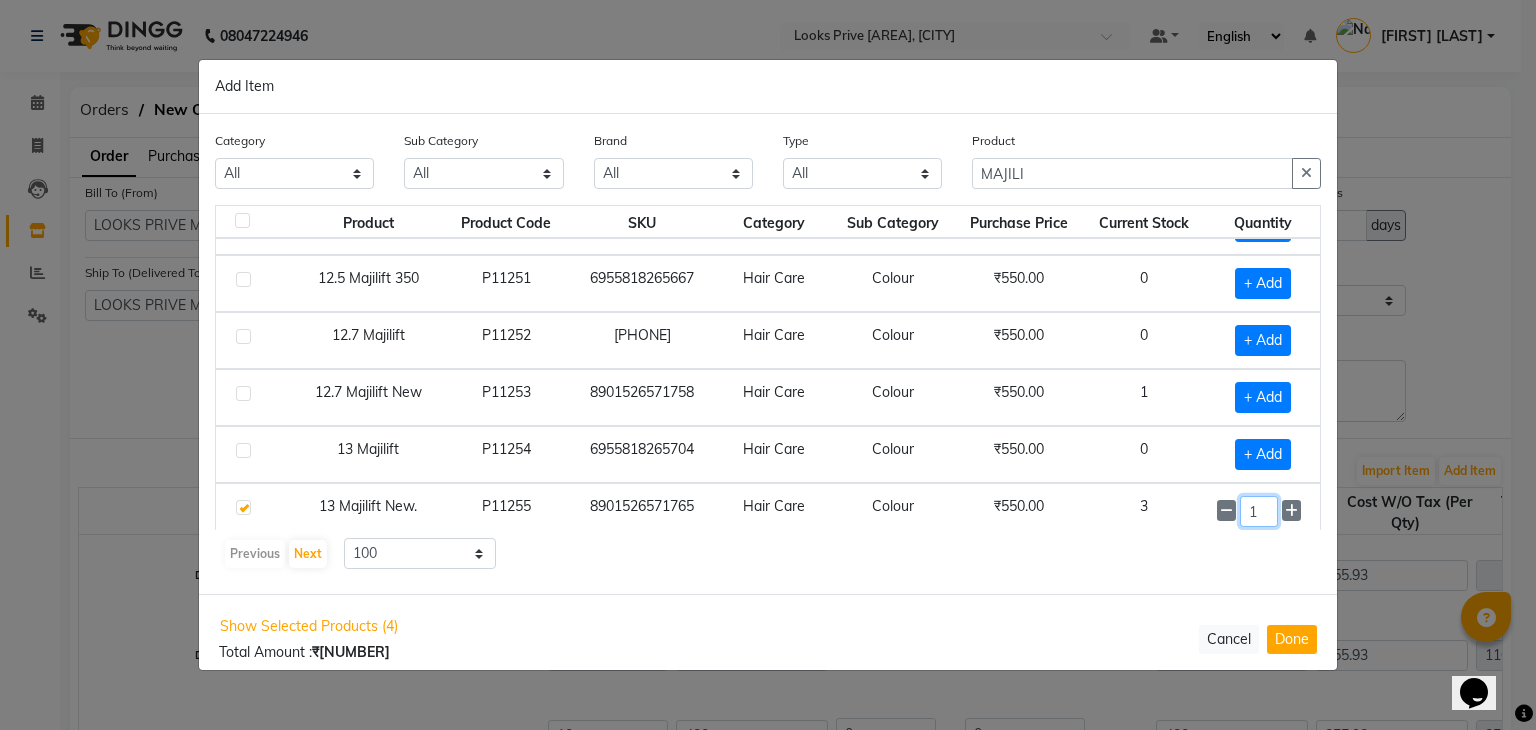 click on "1" 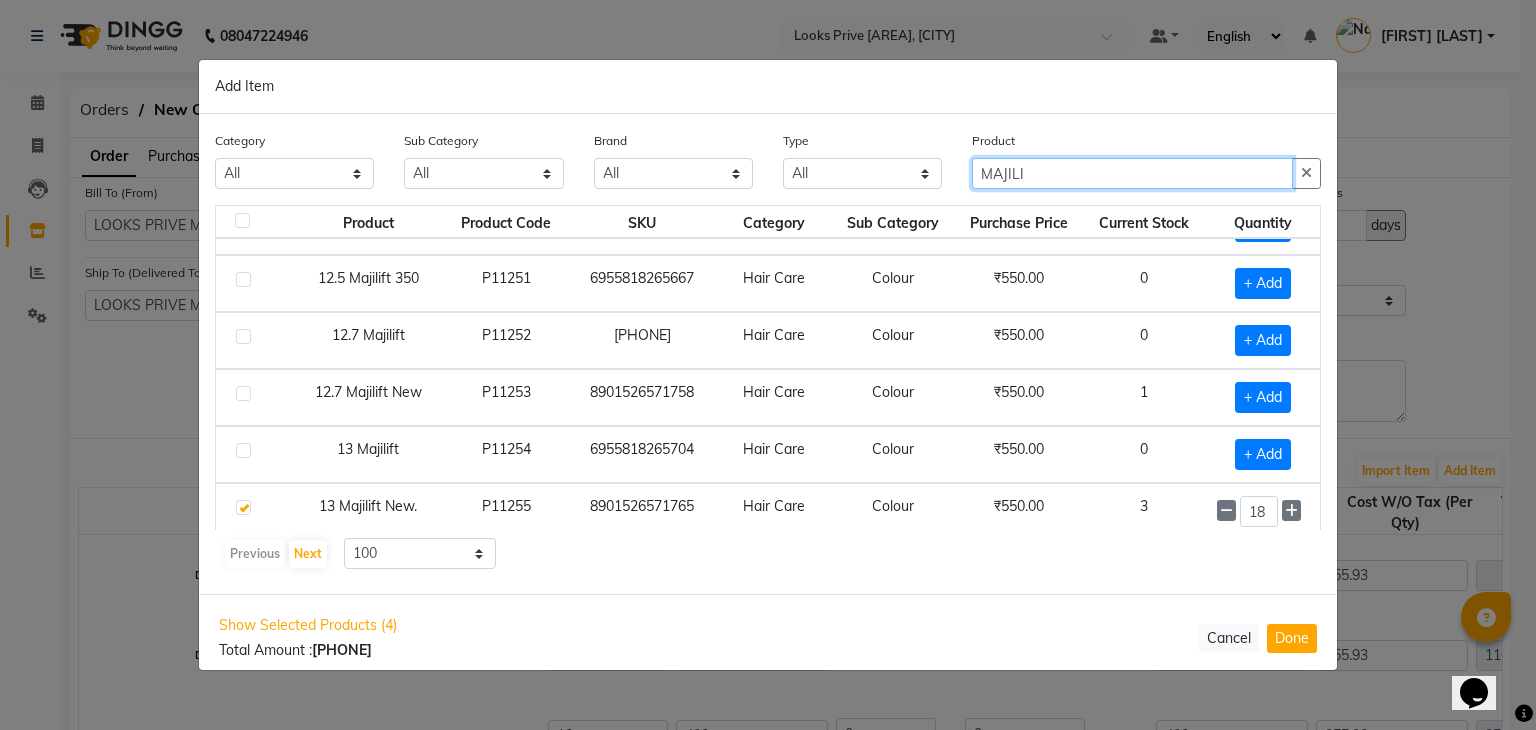 click on "MAJILI" 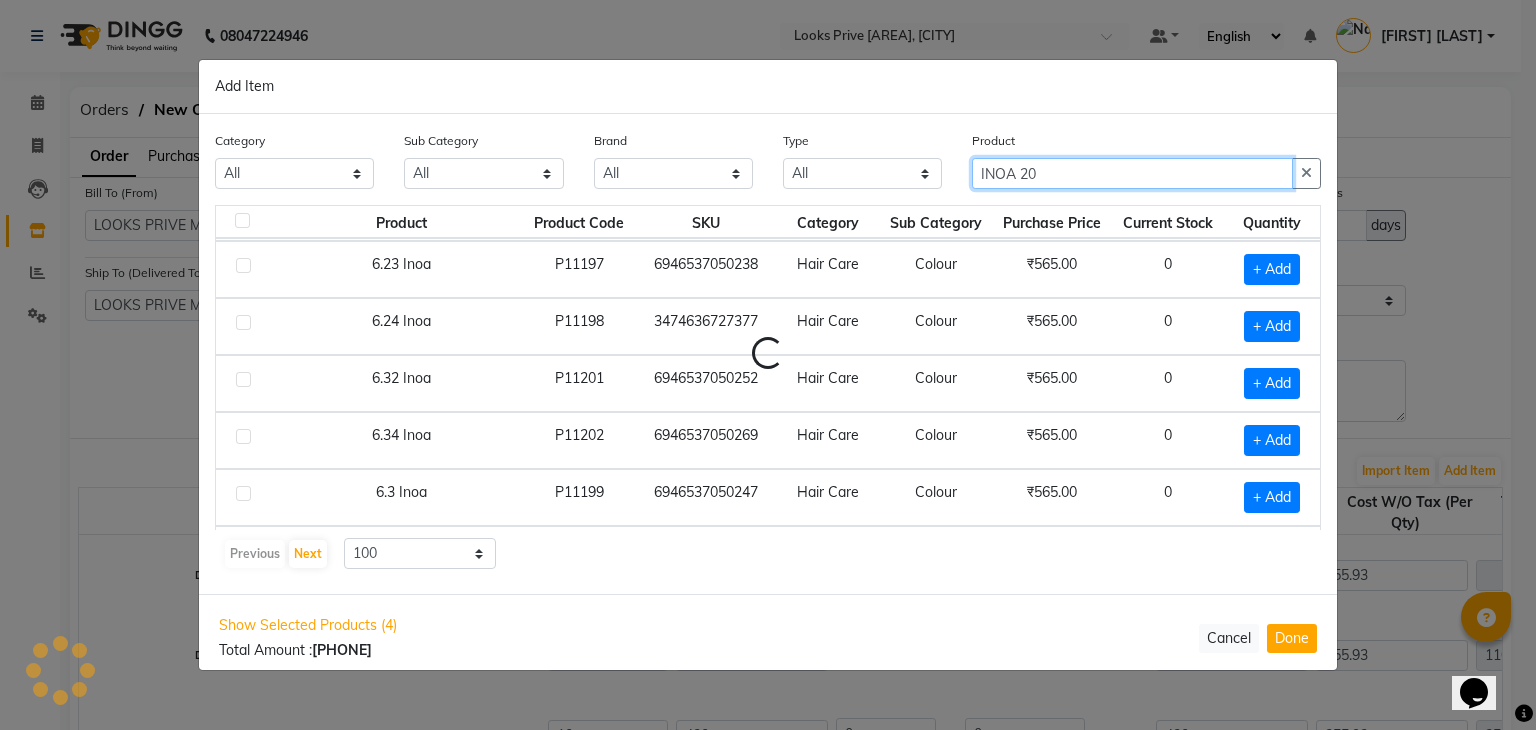scroll, scrollTop: 0, scrollLeft: 0, axis: both 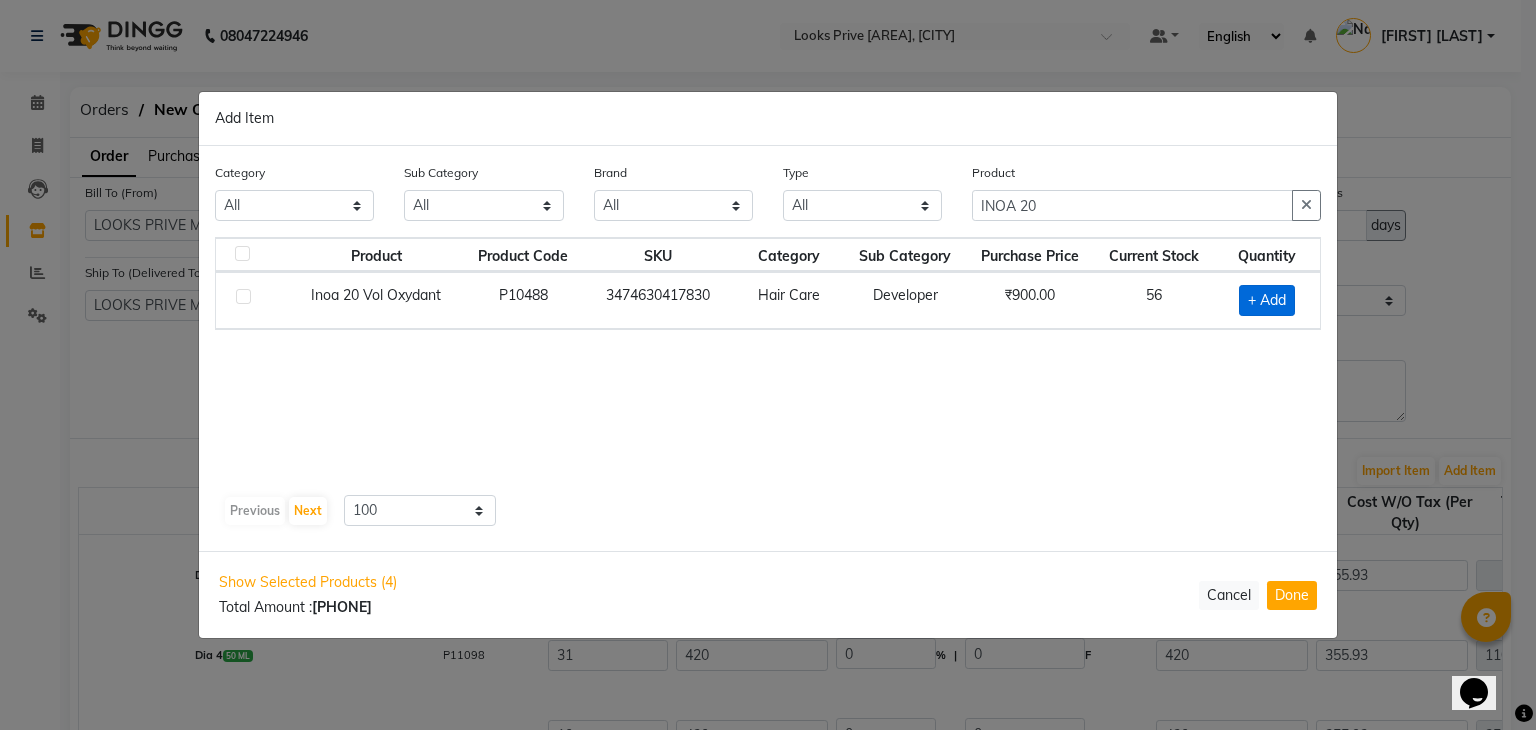 click on "+ Add" 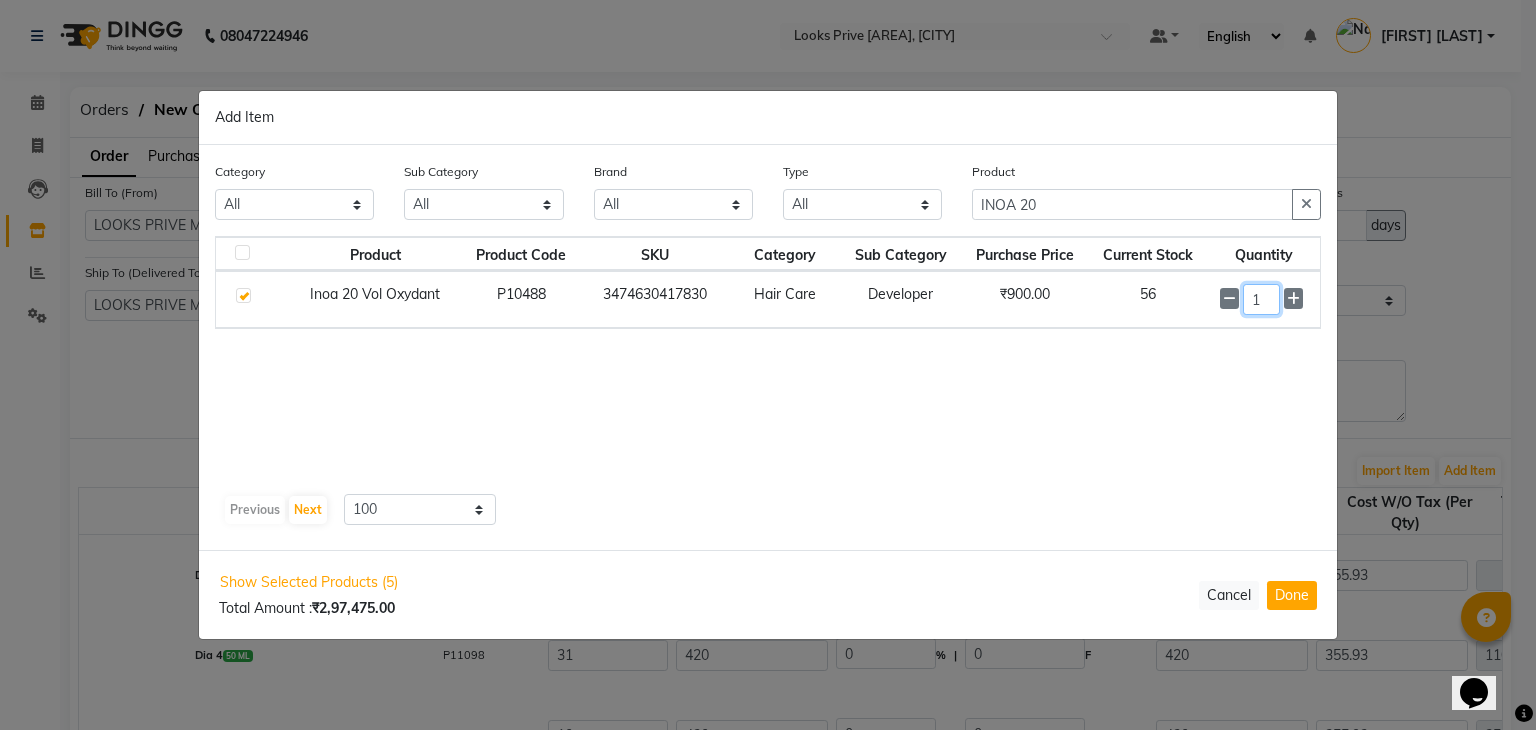 click on "1" 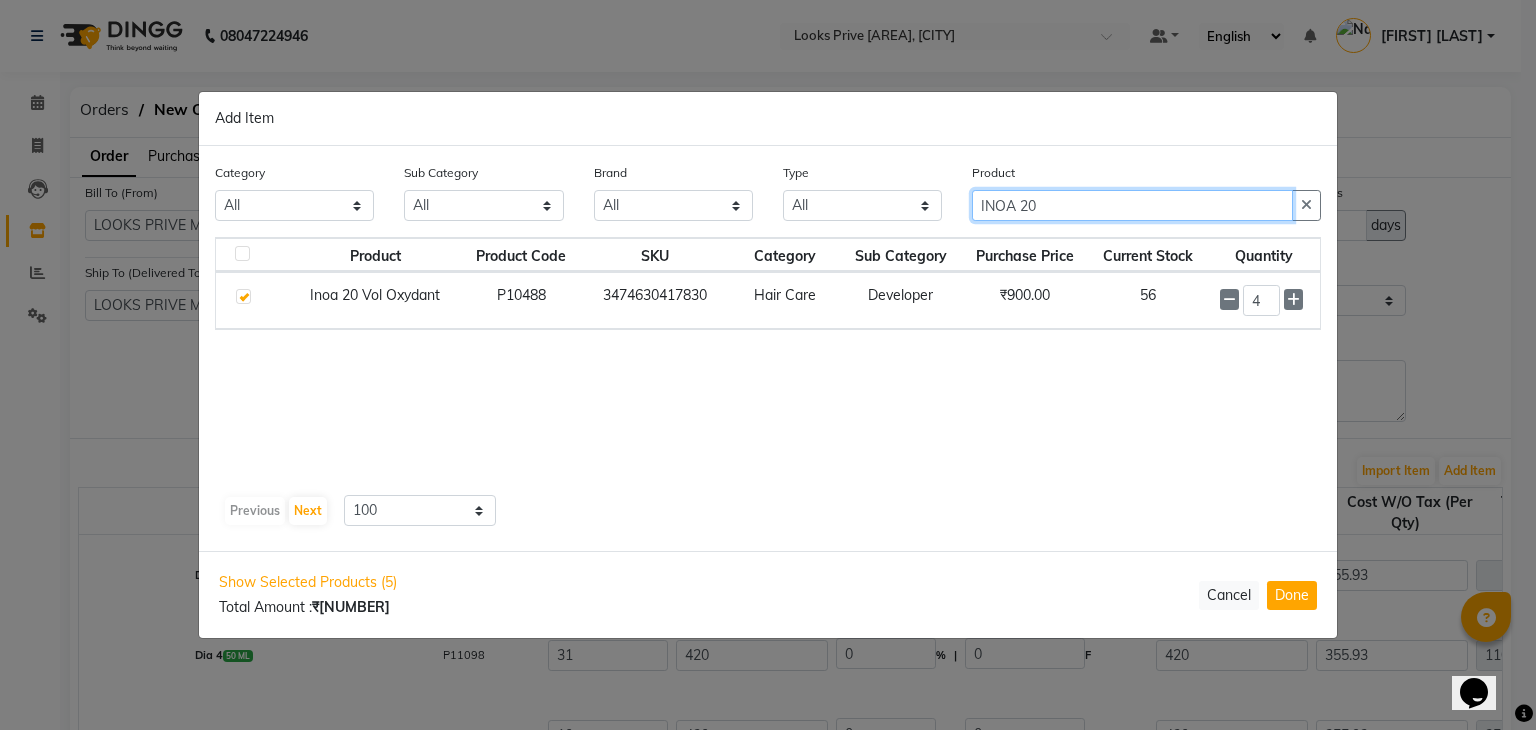 click on "INOA 20" 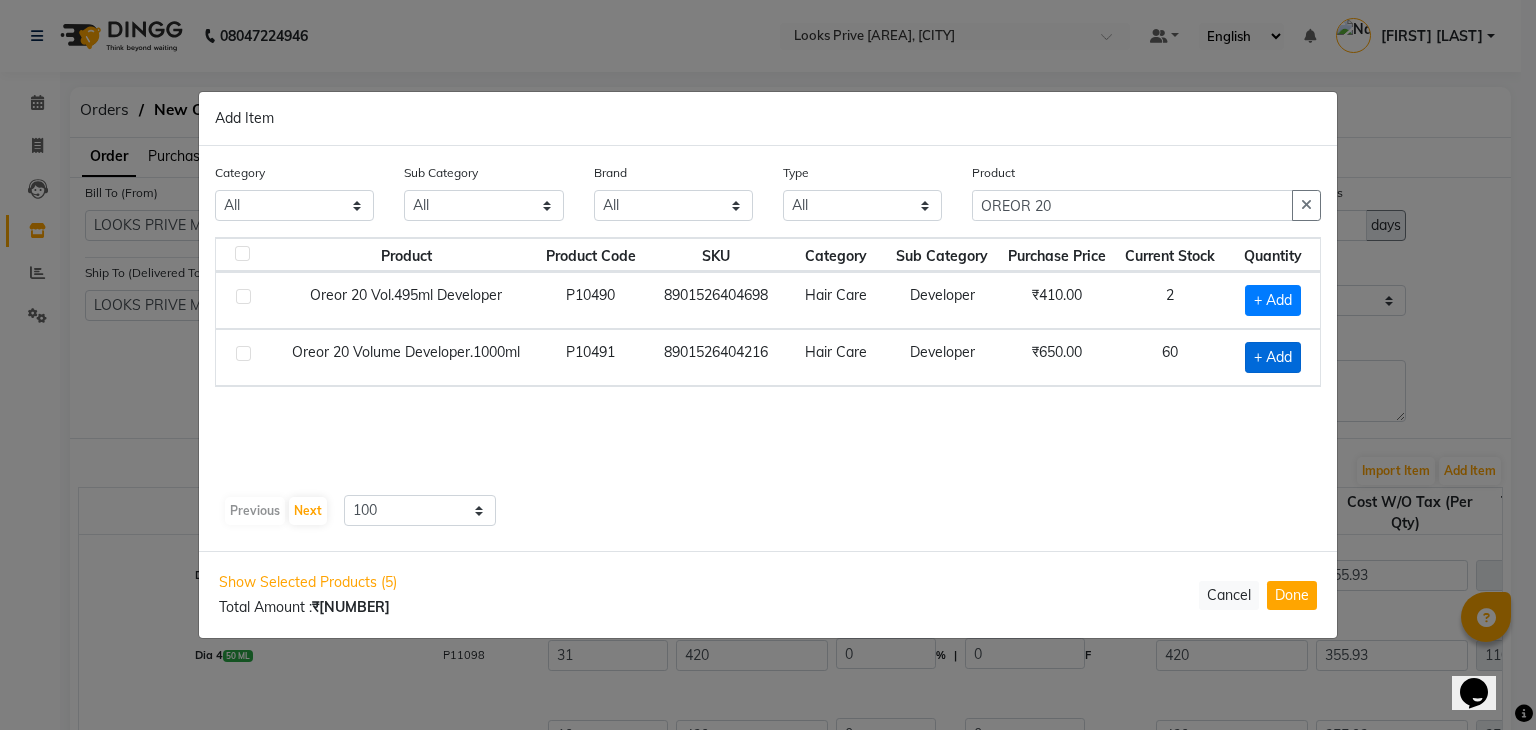 click on "+ Add" 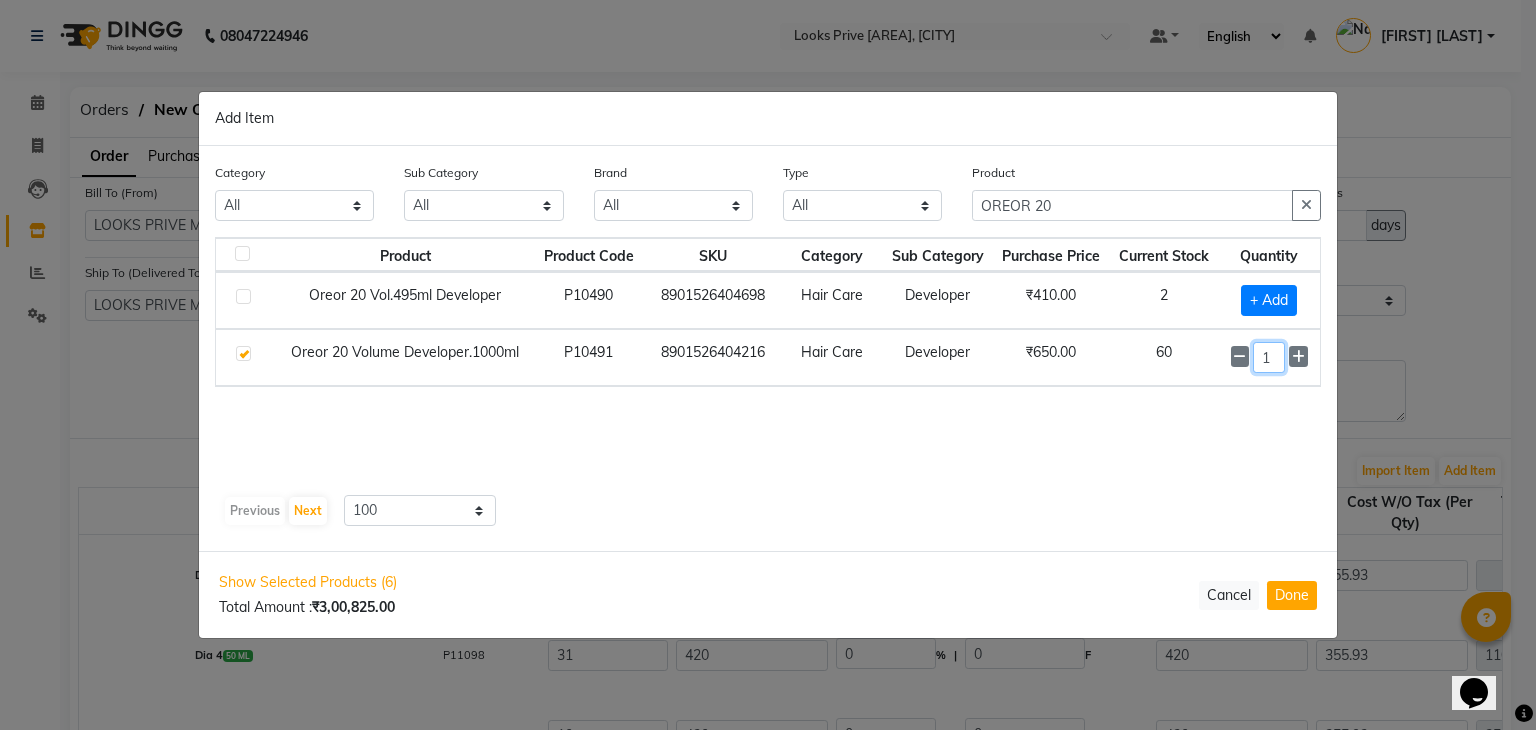 click on "1" 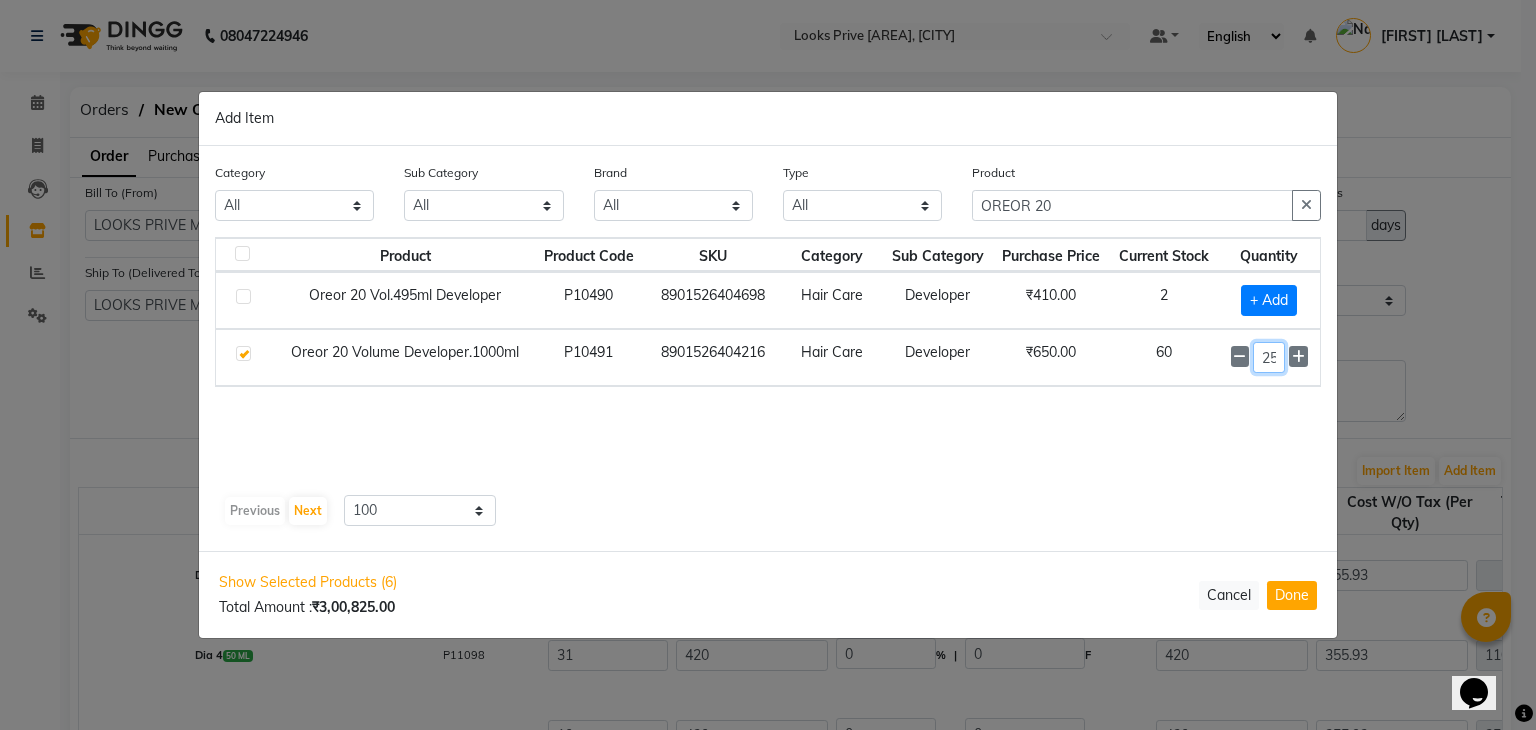 scroll, scrollTop: 0, scrollLeft: 2, axis: horizontal 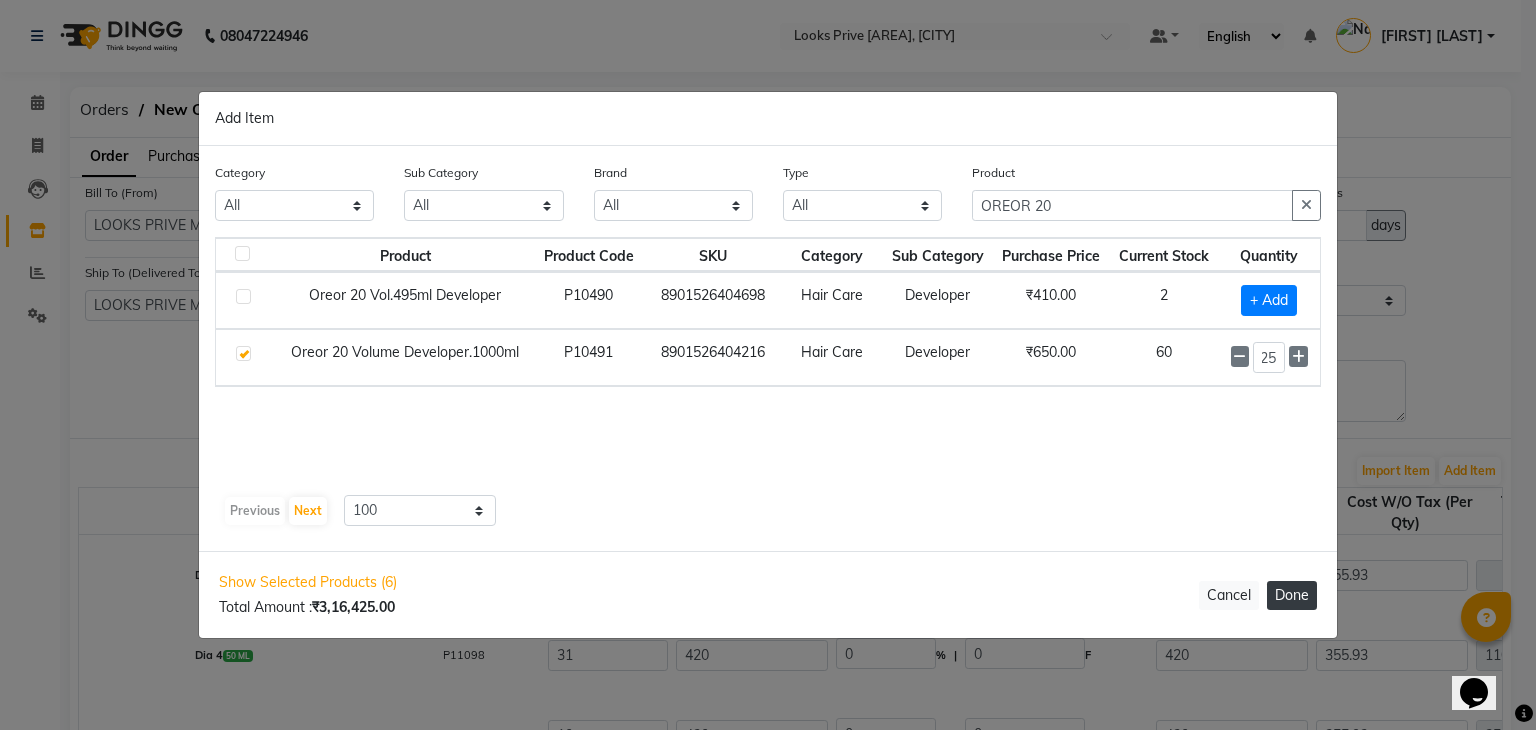 click on "Done" 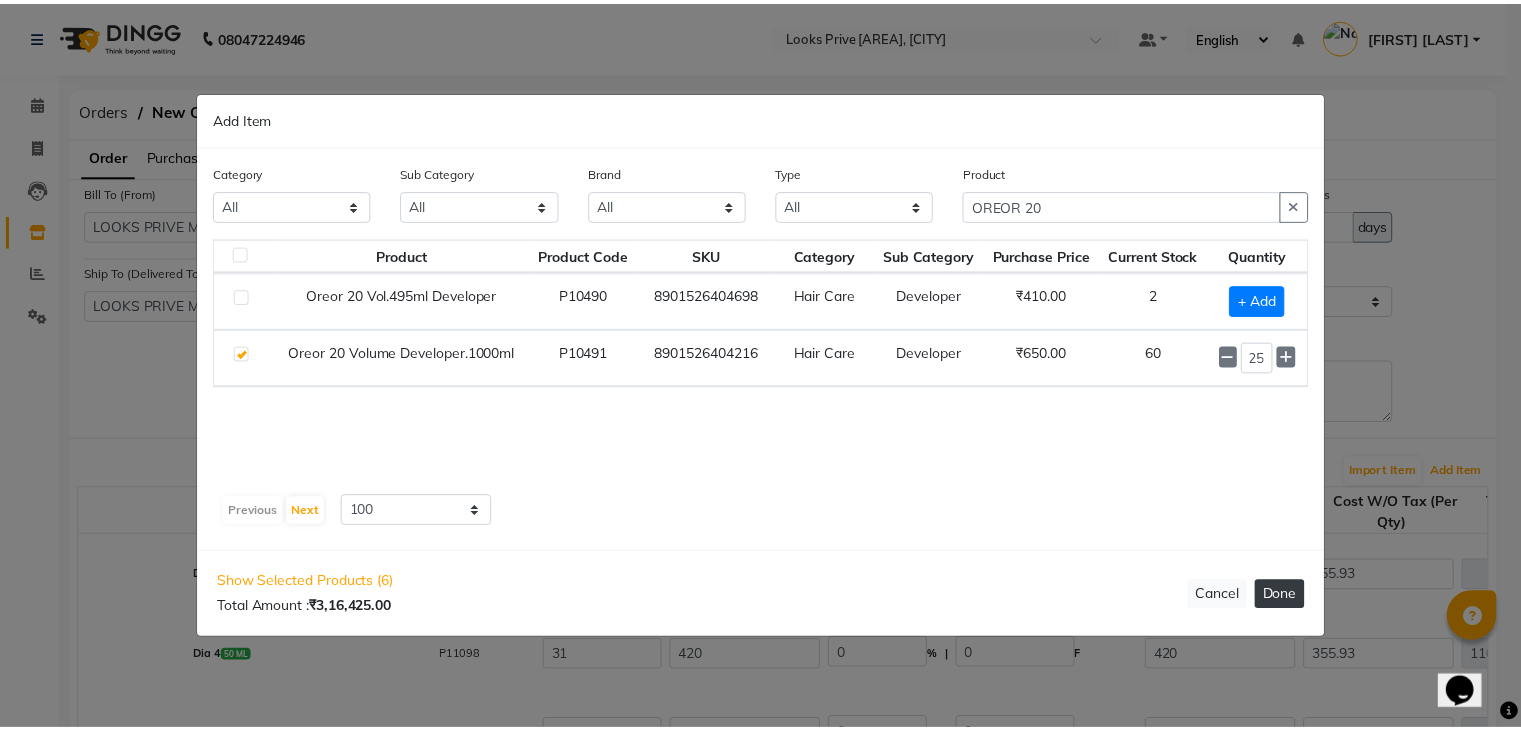 scroll, scrollTop: 0, scrollLeft: 0, axis: both 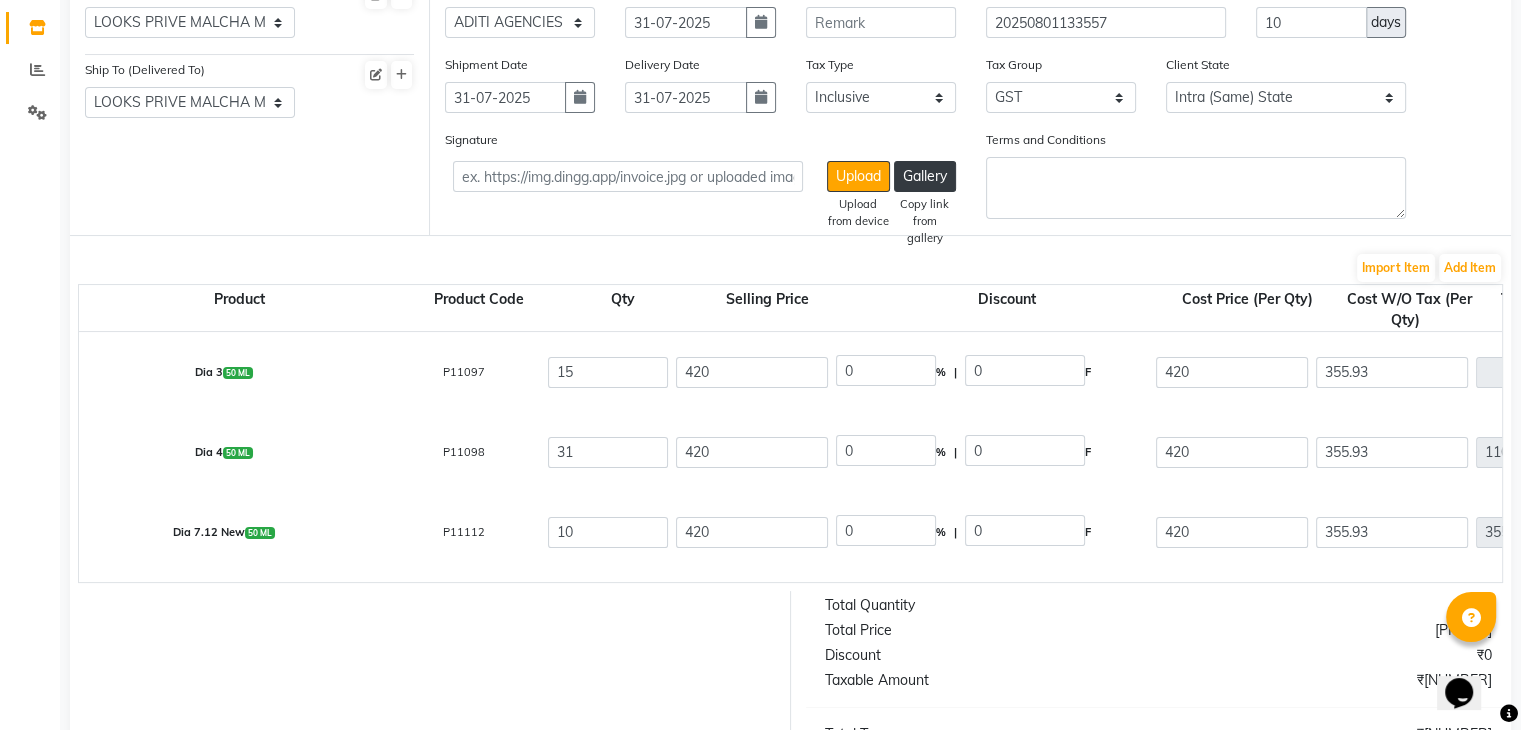 drag, startPoint x: 352, startPoint y: 411, endPoint x: 357, endPoint y: 445, distance: 34.36568 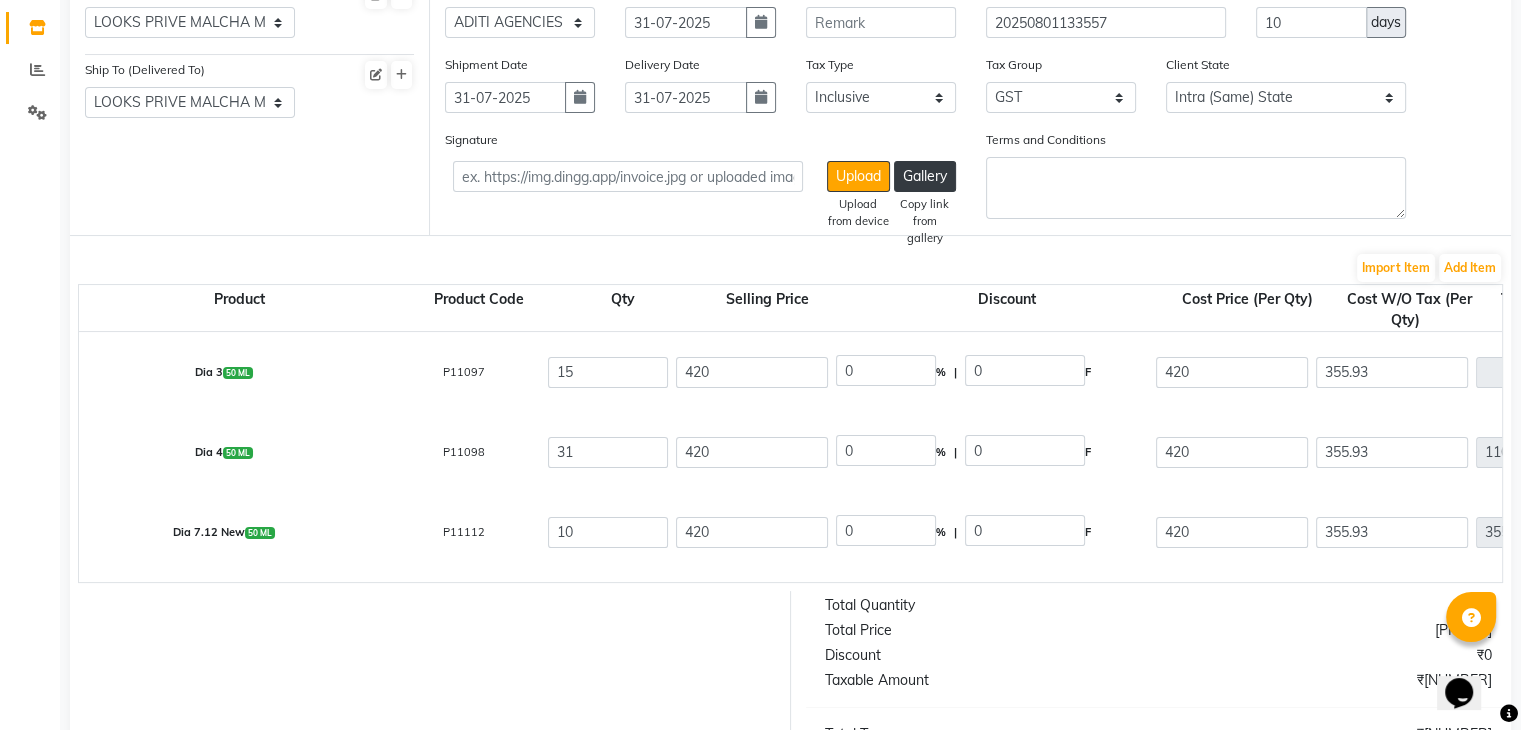 click on "Dia 3  50 ML   [PRODUCT_CODE]  15 420 0 % | 0 F 420 355.93 5338.95 None 12%GST 18%GST GST  (18%)  961.01 6299.96  Dia 4  50 ML   [PRODUCT_CODE]  31 420 0 % | 0 F 420 355.93 11033.83 None 12%GST 18%GST GST  (18%)  1986.09 13019.92  Dia 7.12 New  50 ML   [PRODUCT_CODE]  10 420 0 % | 0 F 420 355.93 3559.3 None 12%GST 18%GST GST  (18%)  640.67 4199.97  Dia 7.23  50 ML   [PRODUCT_CODE]  115 420 0 % | 0 F 420 355.93 40931.95 None 12%GST 18%GST GST  (18%)  7367.75 48299.7  Dia 8.1 New  50 ML   [PRODUCT_CODE]  10 420 0 % | 0 F 420 355.93 3559.3 None 12%GST 18%GST GST  (18%)  640.67 4199.97  Dia 9.11new  50 ML   [PRODUCT_CODE]  10 420 0 % | 0 F 420 355.93 3559.3 None 12%GST 18%GST GST  (18%)  640.67 4199.97  Dia 9.02 New  50 ML   [PRODUCT_CODE]  10 420 0 % | 0 F 420 355.93 3559.3 None 12%GST 18%GST GST  (18%)  640.67 4199.97  Dia Light 6.28  50 ML   [PRODUCT_CODE]  10 420 0 % | 0 F 420 355.93 3559.3 None 12%GST 18%GST GST  (18%)  640.67 4199.97  Dia Light 8.28  50 ML   [PRODUCT_CODE]  6 420 0 % | 0 F 420 355.93 2135.58 None 12%GST 18%GST GST  (18%)  384.4 2519.98  5 Inoa  60 ML   [PRODUCT_CODE]" 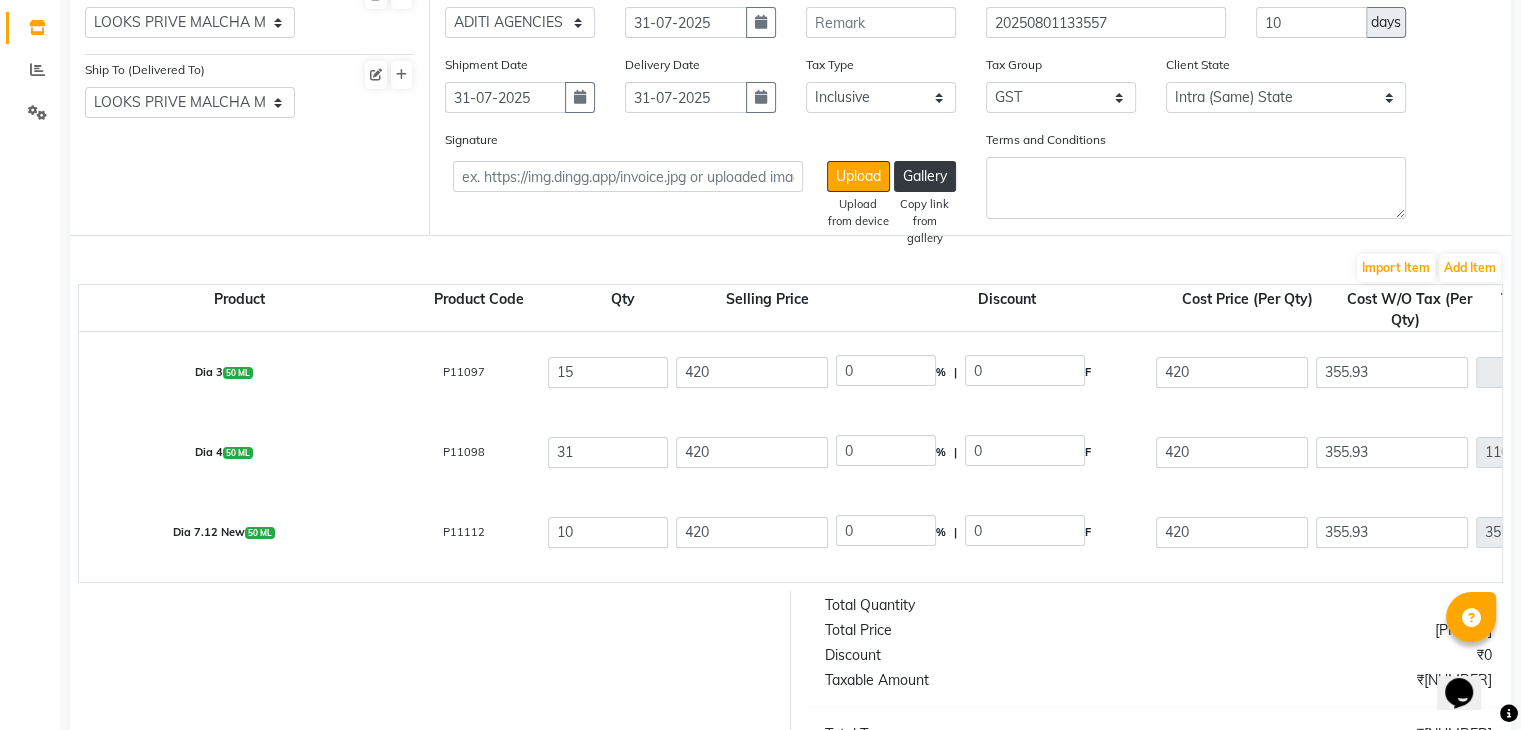 click on "Dia 4  50 ML" 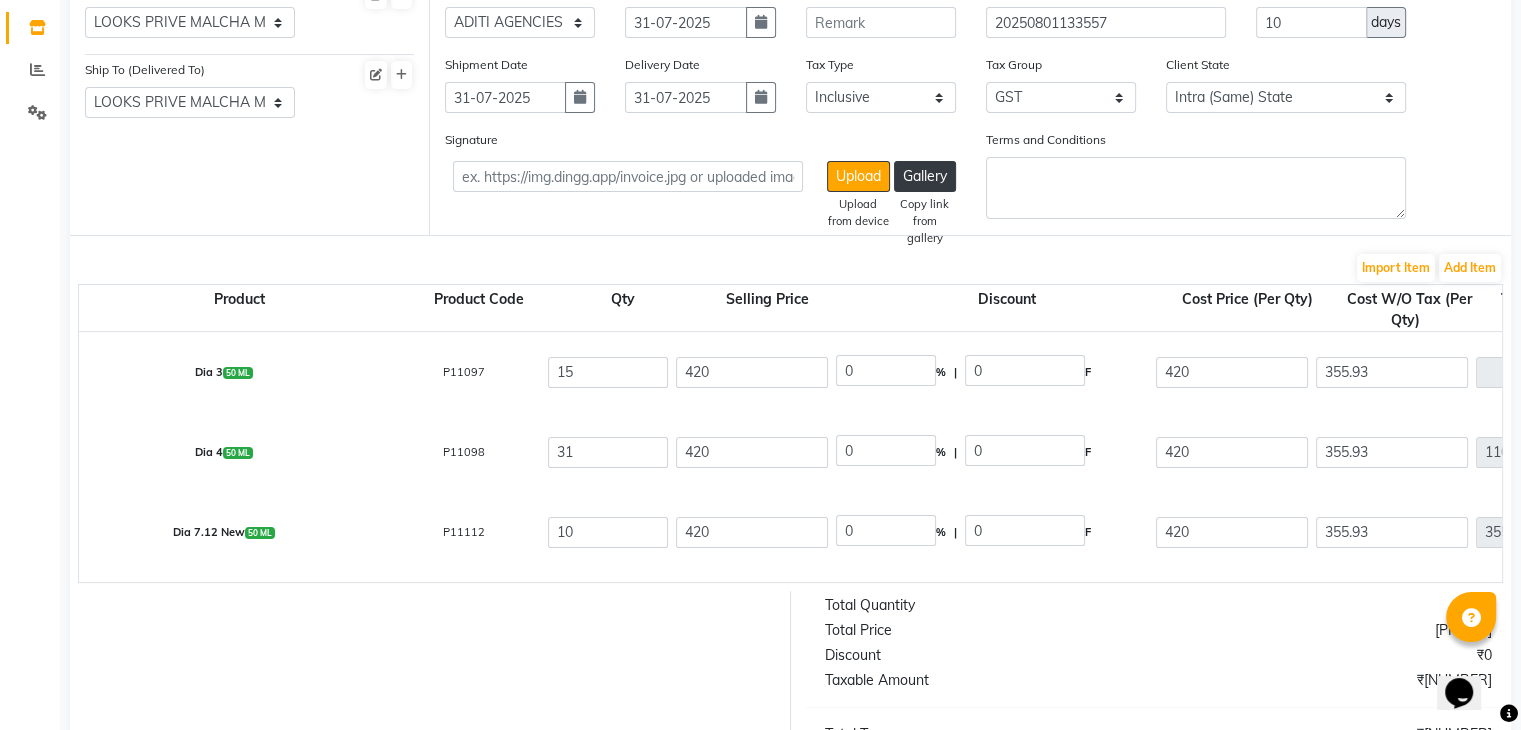 drag, startPoint x: 368, startPoint y: 459, endPoint x: 370, endPoint y: 513, distance: 54.037025 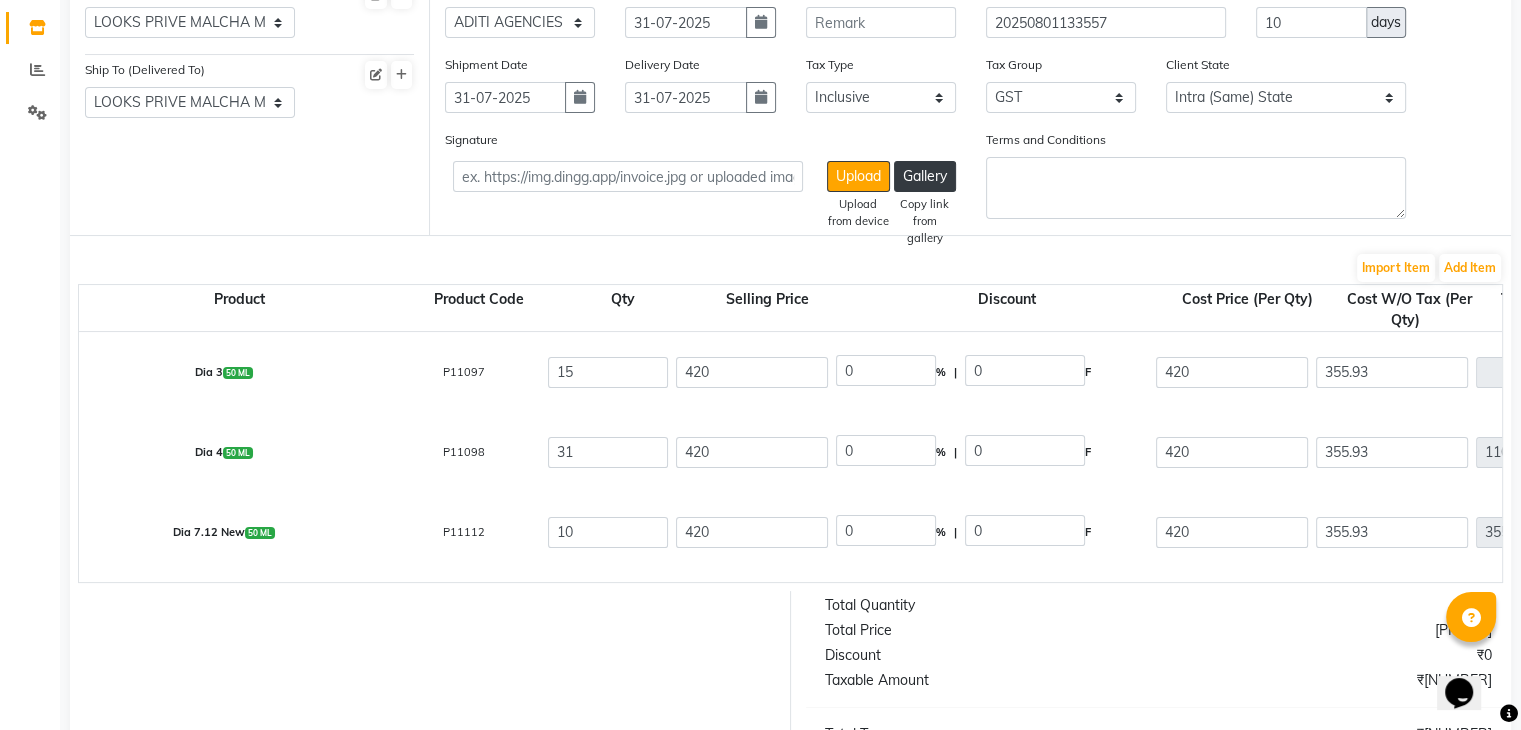 click on "Dia 3  50 ML   [PRODUCT_CODE]  15 420 0 % | 0 F 420 355.93 5338.95 None 12%GST 18%GST GST  (18%)  961.01 6299.96  Dia 4  50 ML   [PRODUCT_CODE]  31 420 0 % | 0 F 420 355.93 11033.83 None 12%GST 18%GST GST  (18%)  1986.09 13019.92  Dia 7.12 New  50 ML   [PRODUCT_CODE]  10 420 0 % | 0 F 420 355.93 3559.3 None 12%GST 18%GST GST  (18%)  640.67 4199.97  Dia 7.23  50 ML   [PRODUCT_CODE]  115 420 0 % | 0 F 420 355.93 40931.95 None 12%GST 18%GST GST  (18%)  7367.75 48299.7  Dia 8.1 New  50 ML   [PRODUCT_CODE]  10 420 0 % | 0 F 420 355.93 3559.3 None 12%GST 18%GST GST  (18%)  640.67 4199.97  Dia 9.11new  50 ML   [PRODUCT_CODE]  10 420 0 % | 0 F 420 355.93 3559.3 None 12%GST 18%GST GST  (18%)  640.67 4199.97  Dia 9.02 New  50 ML   [PRODUCT_CODE]  10 420 0 % | 0 F 420 355.93 3559.3 None 12%GST 18%GST GST  (18%)  640.67 4199.97  Dia Light 6.28  50 ML   [PRODUCT_CODE]  10 420 0 % | 0 F 420 355.93 3559.3 None 12%GST 18%GST GST  (18%)  640.67 4199.97  Dia Light 8.28  50 ML   [PRODUCT_CODE]  6 420 0 % | 0 F 420 355.93 2135.58 None 12%GST 18%GST GST  (18%)  384.4 2519.98  5 Inoa  60 ML   [PRODUCT_CODE]" 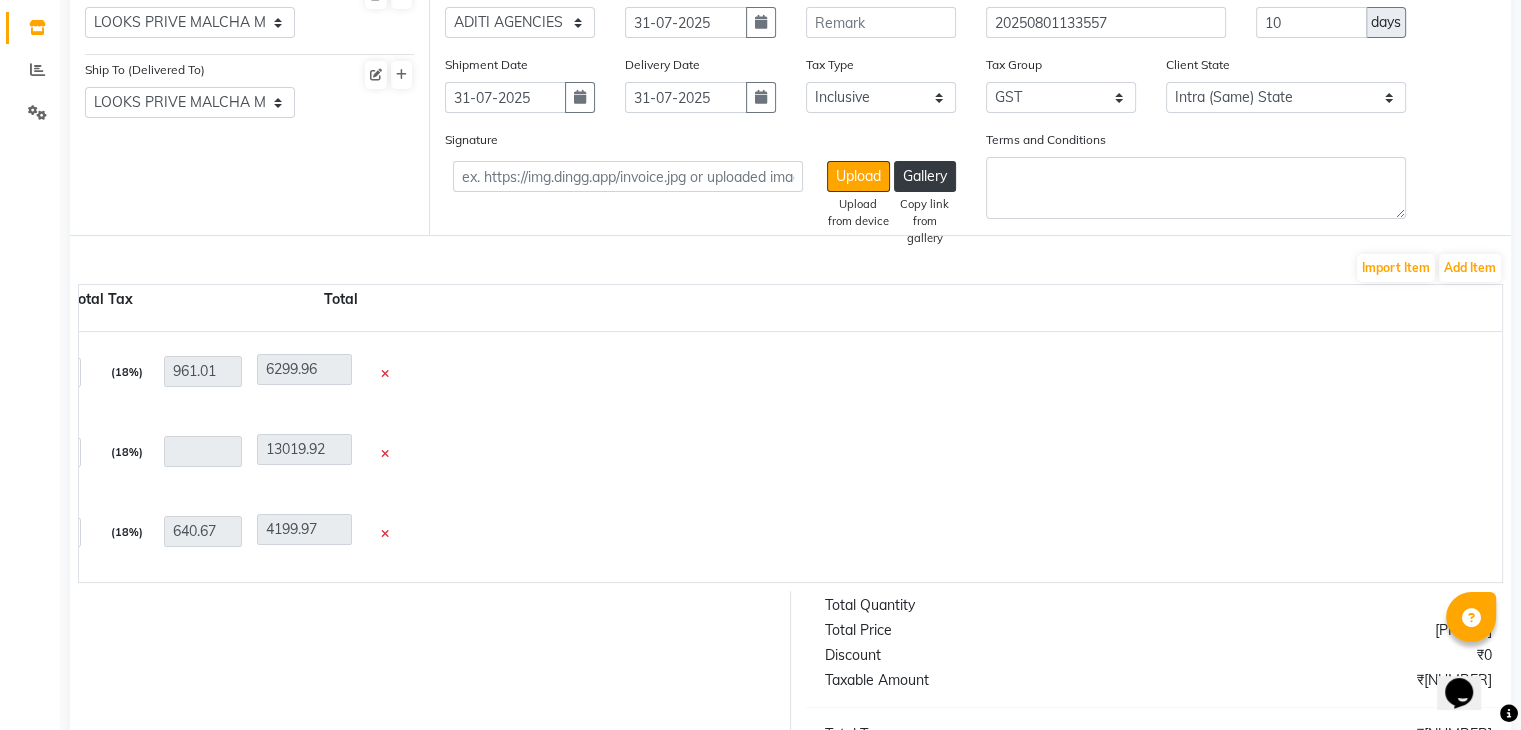 scroll, scrollTop: 0, scrollLeft: 1736, axis: horizontal 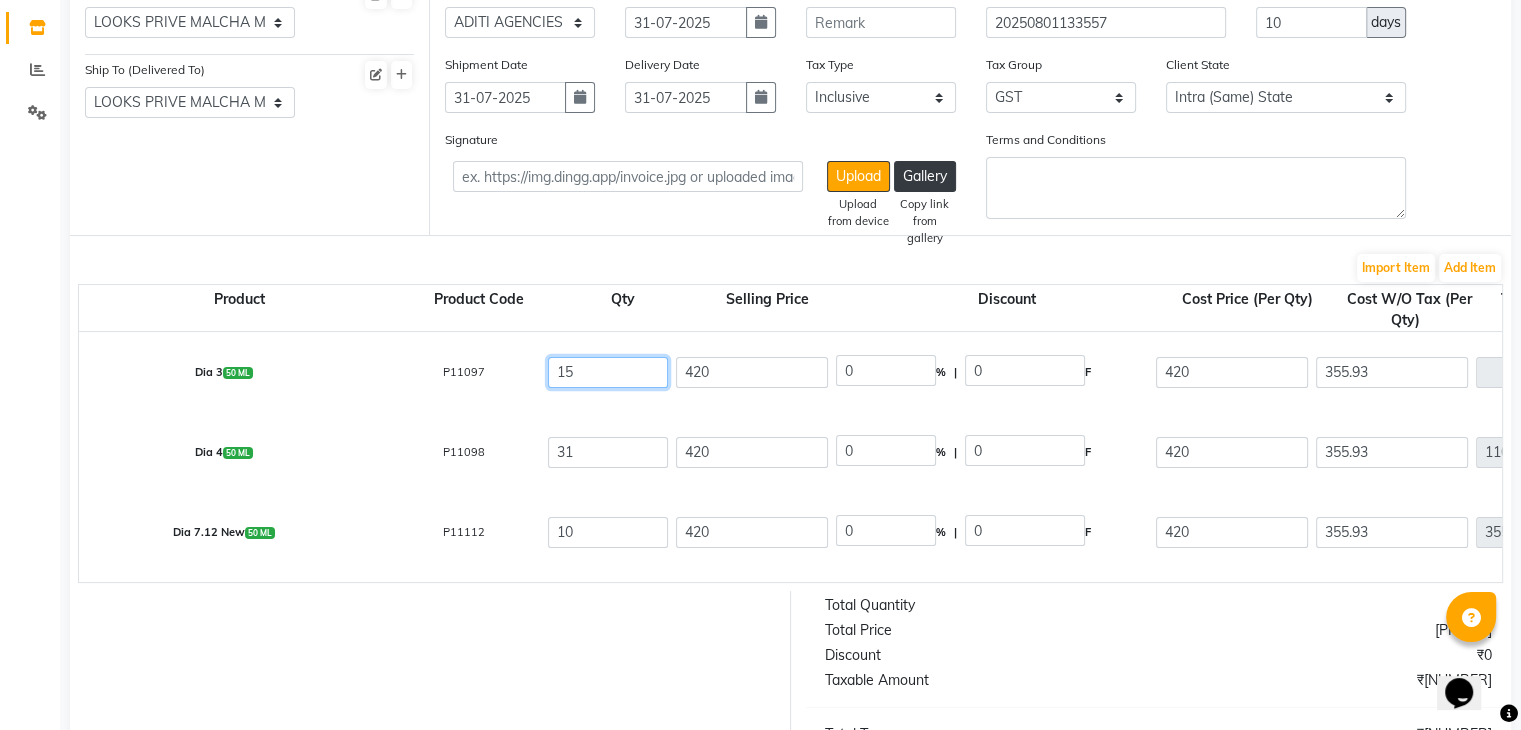 click on "15" 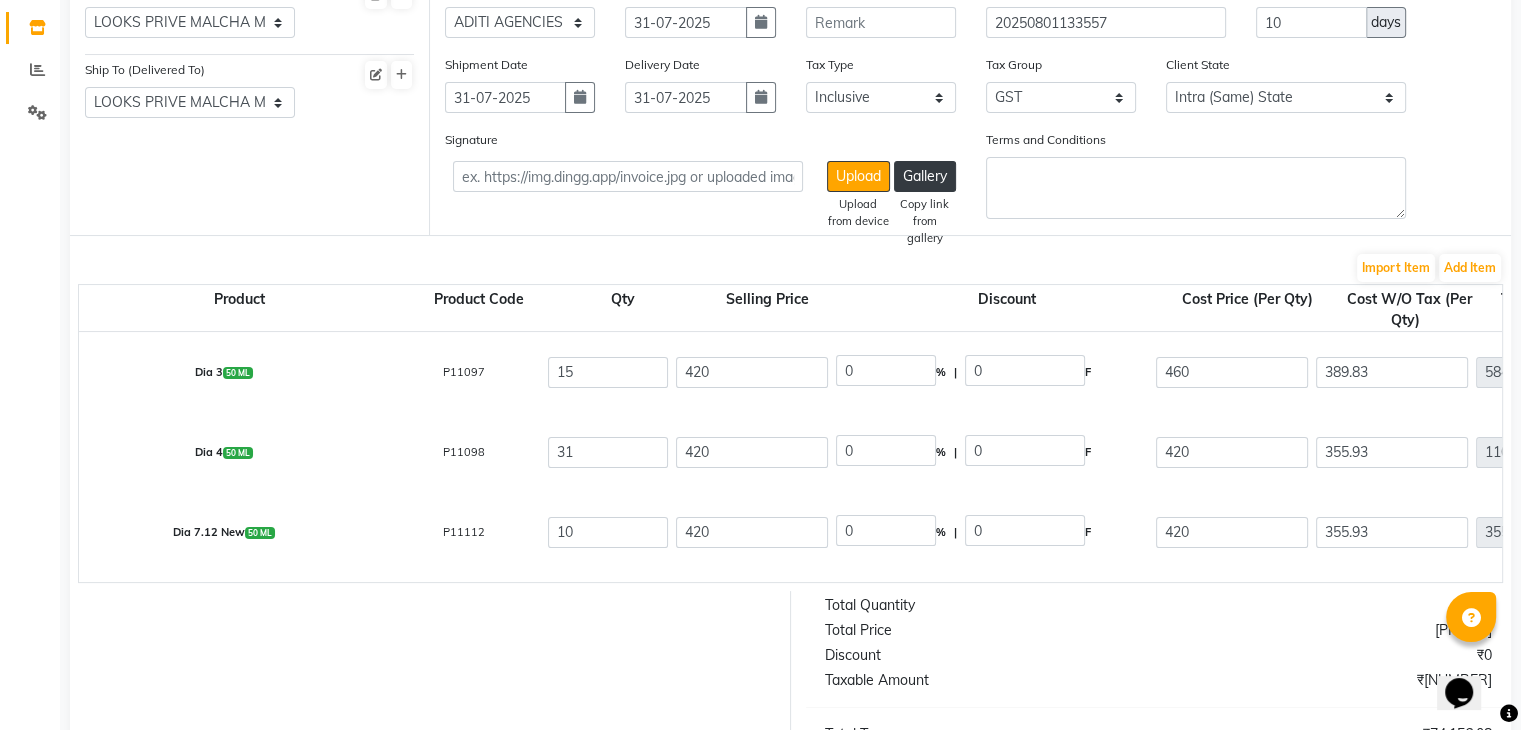 scroll, scrollTop: 0, scrollLeft: 930, axis: horizontal 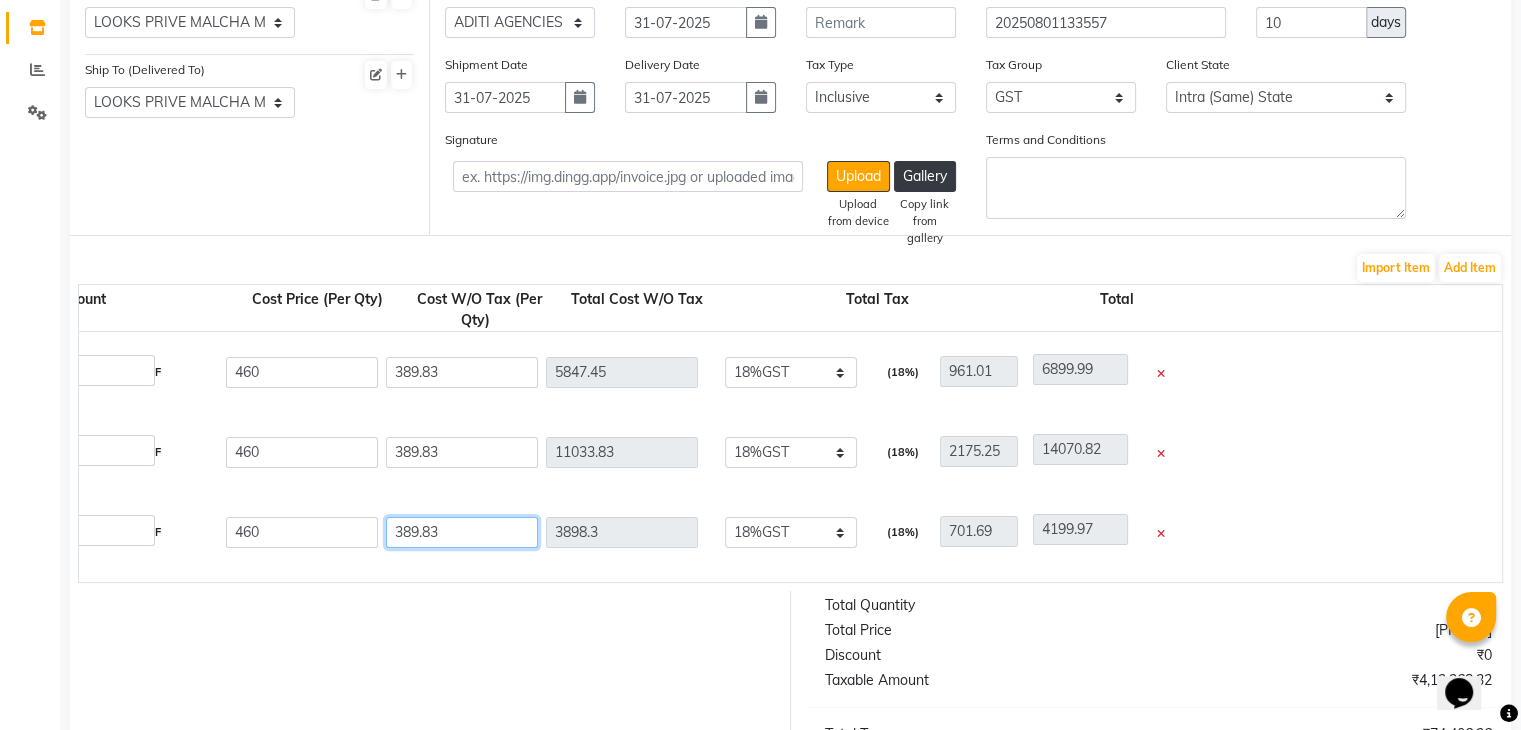 click on "389.83" 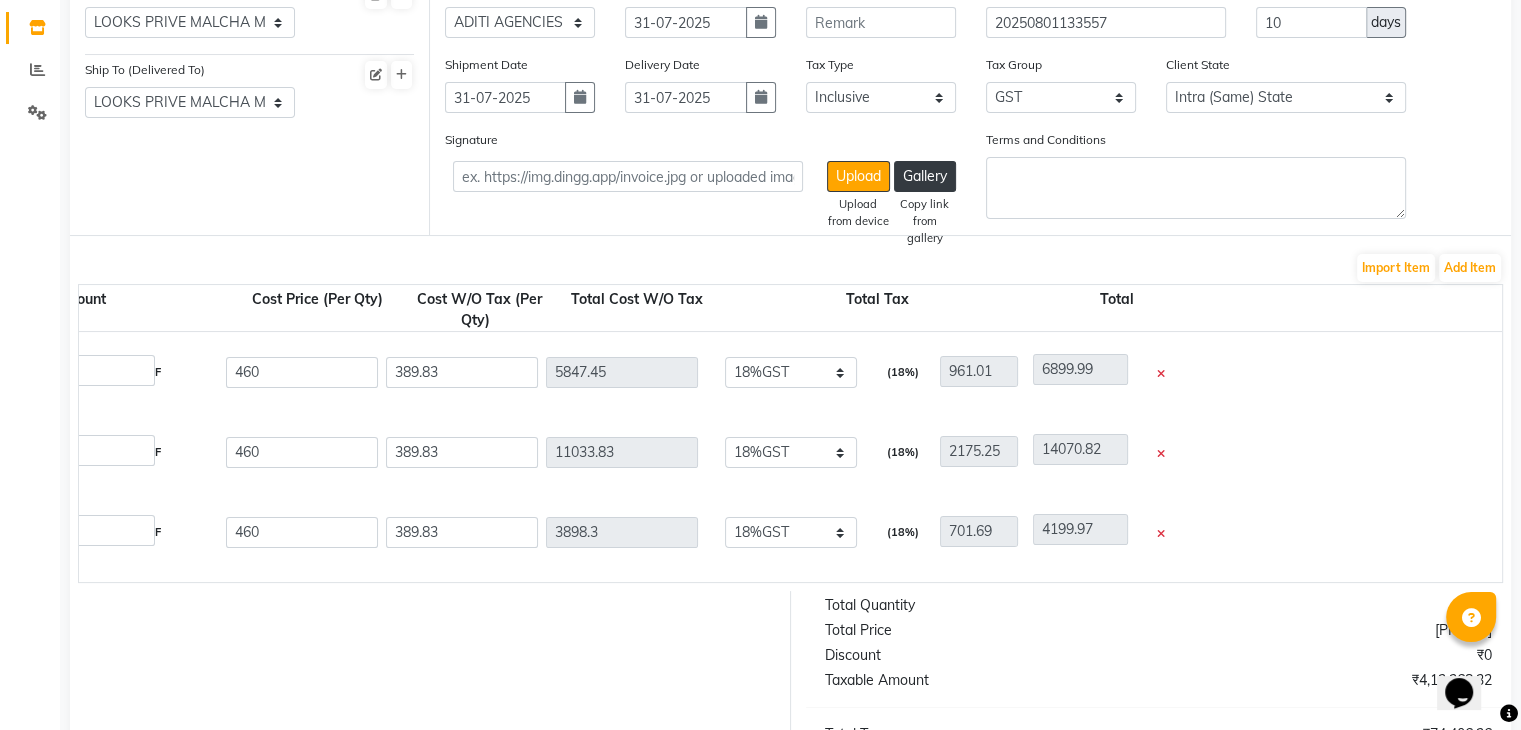 scroll, scrollTop: 155, scrollLeft: 0, axis: vertical 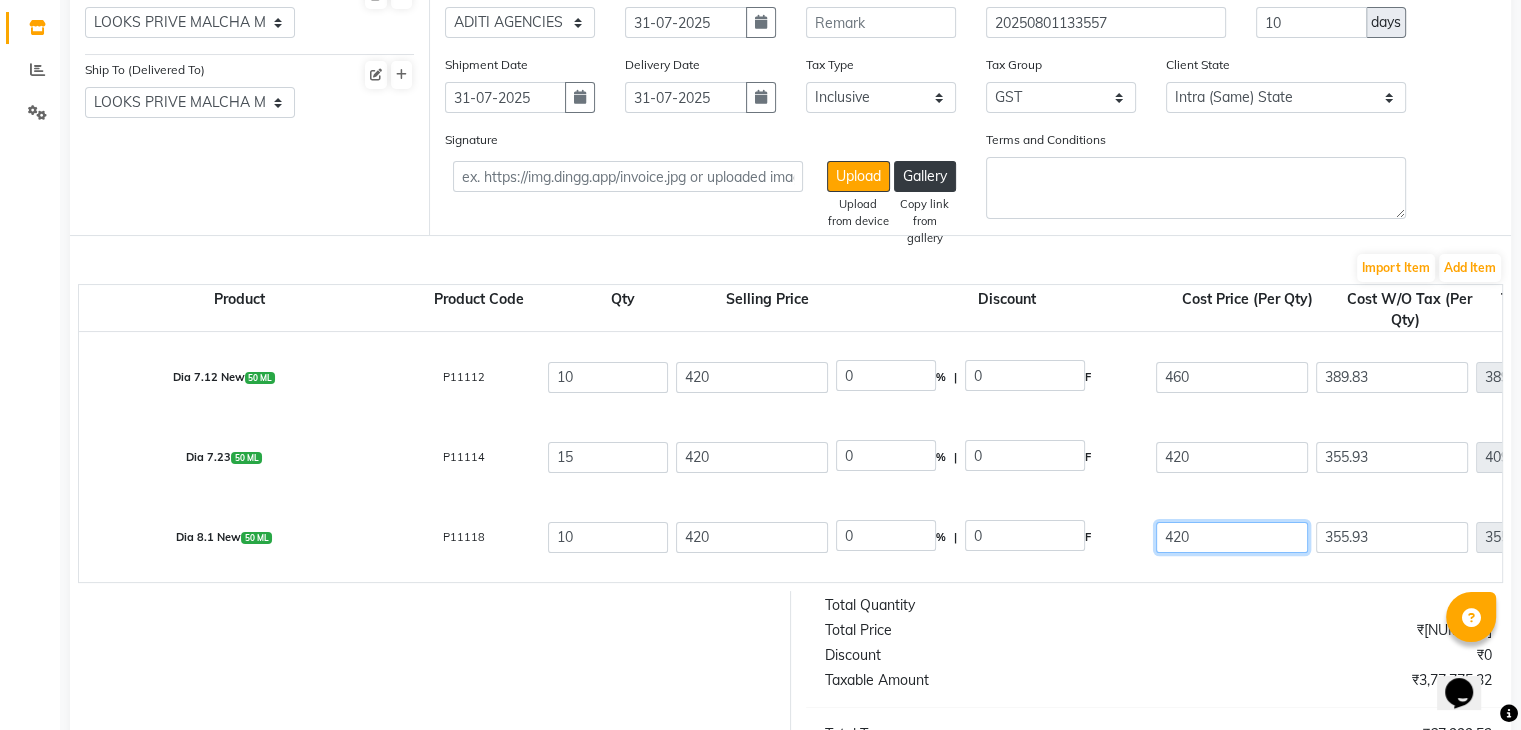 click on "420" 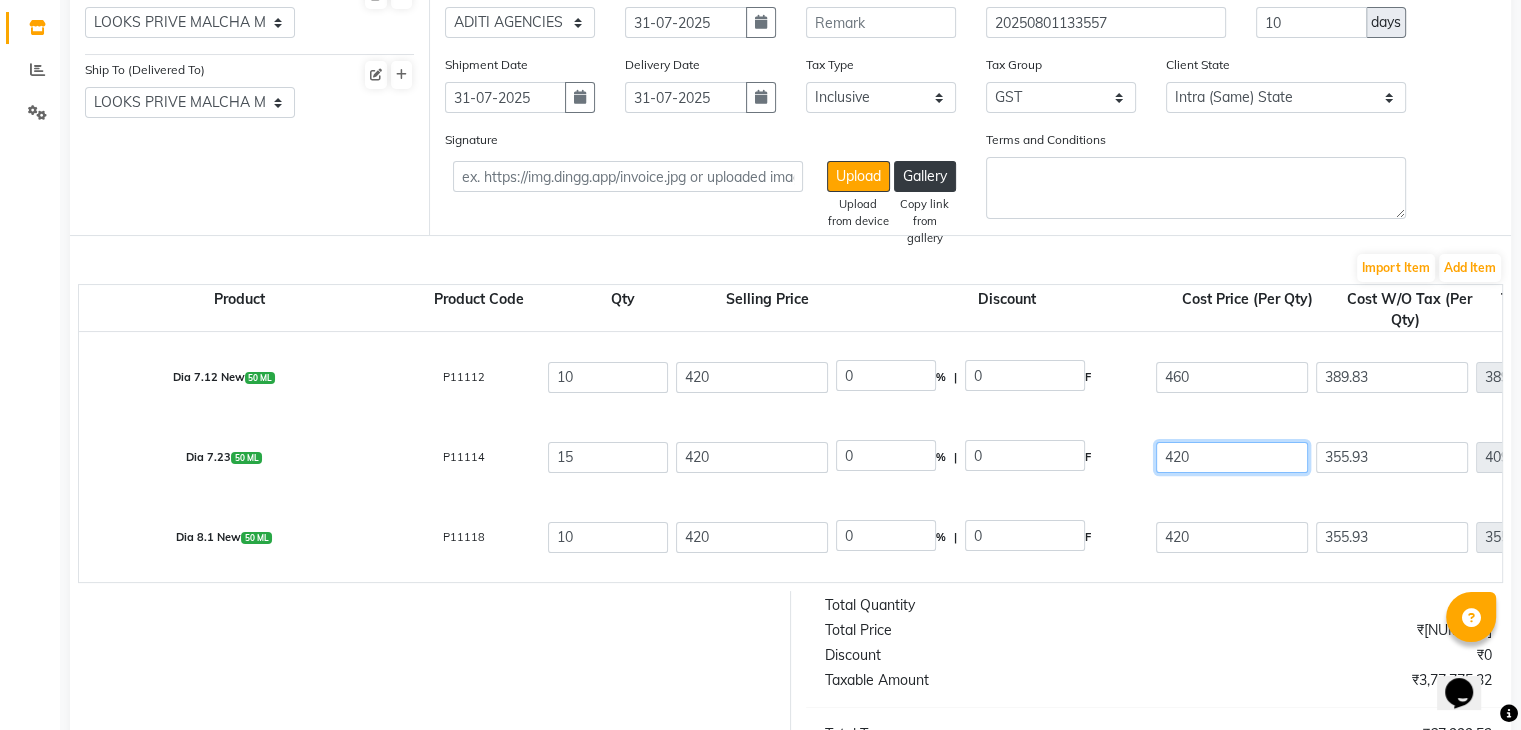 click on "420" 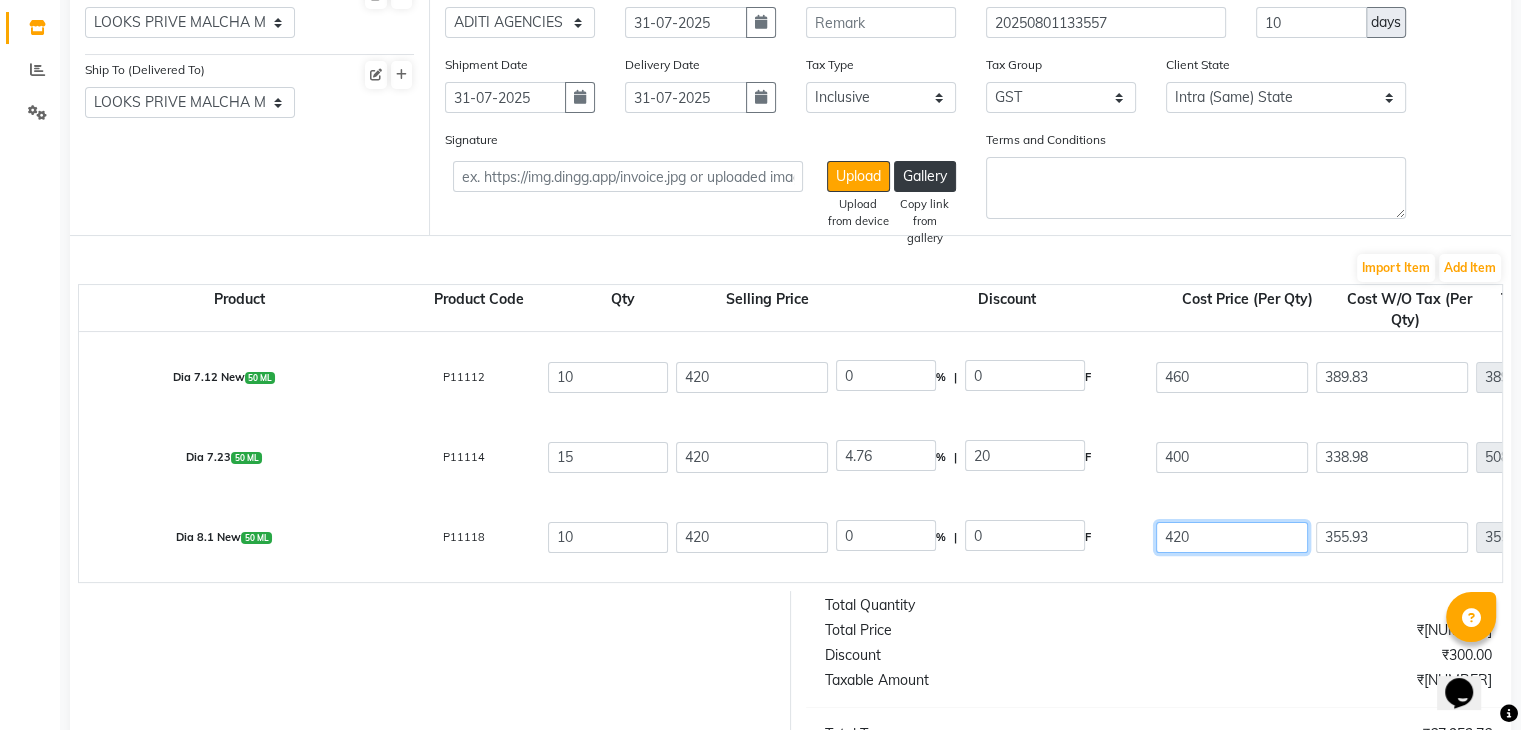 click on "420" 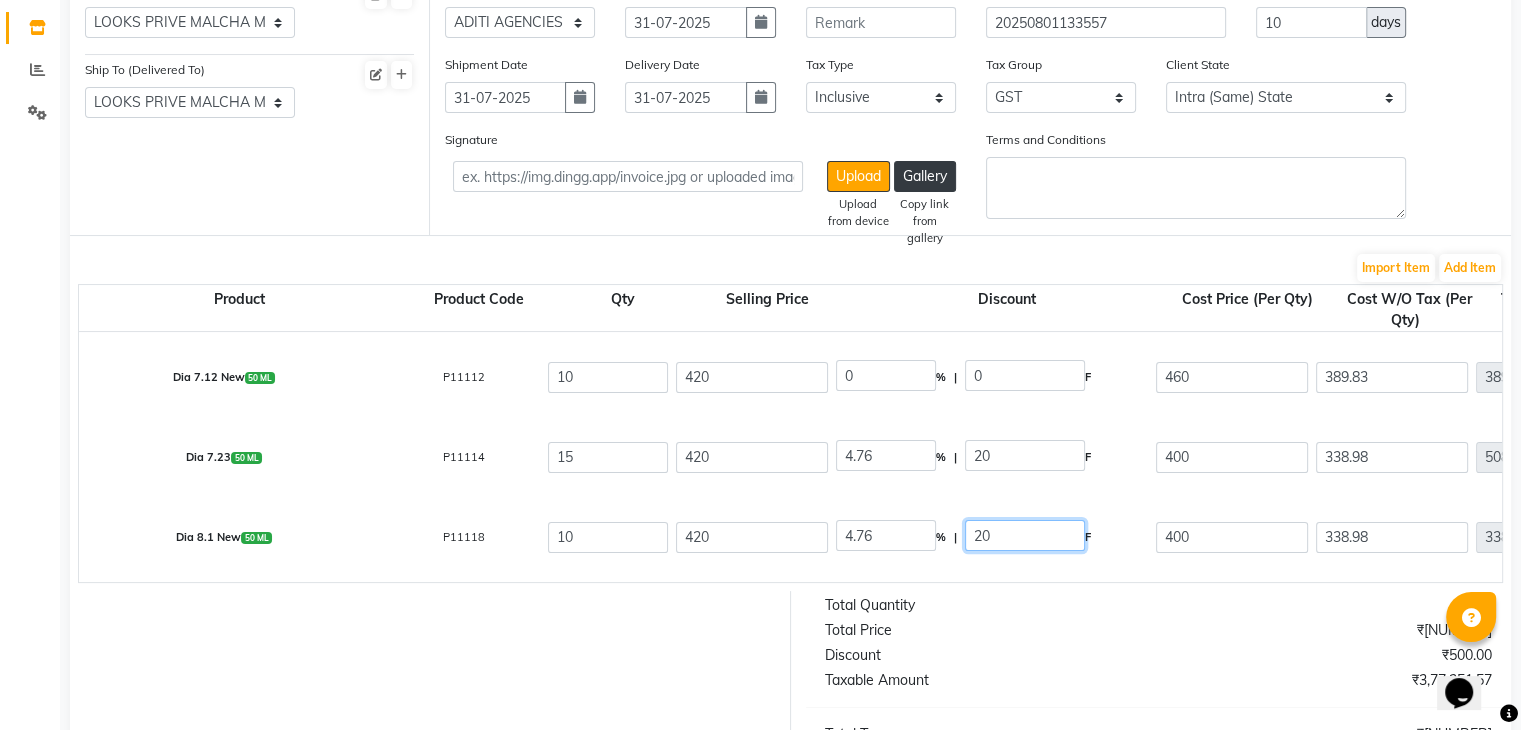 click on "20" 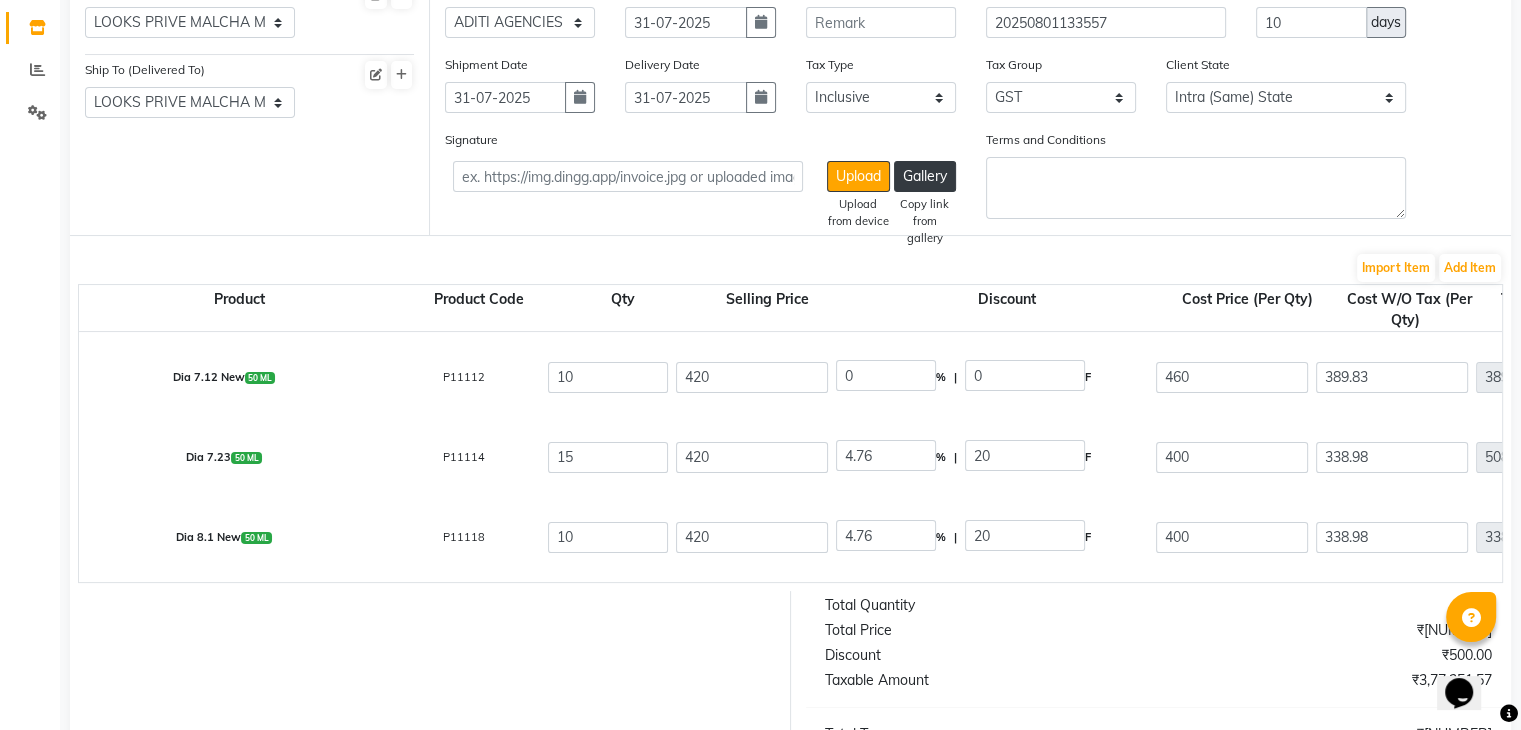 click on "400" 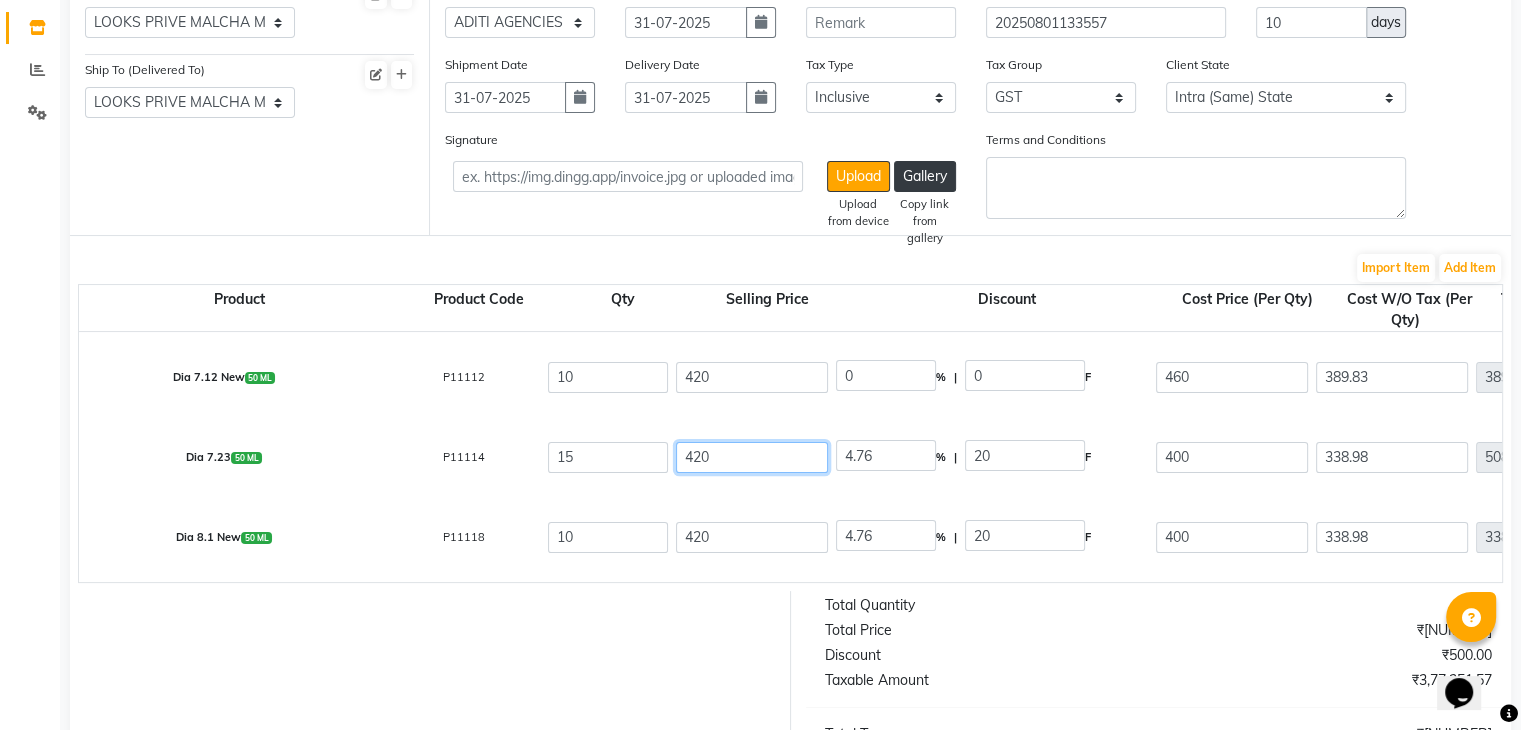 click on "420" 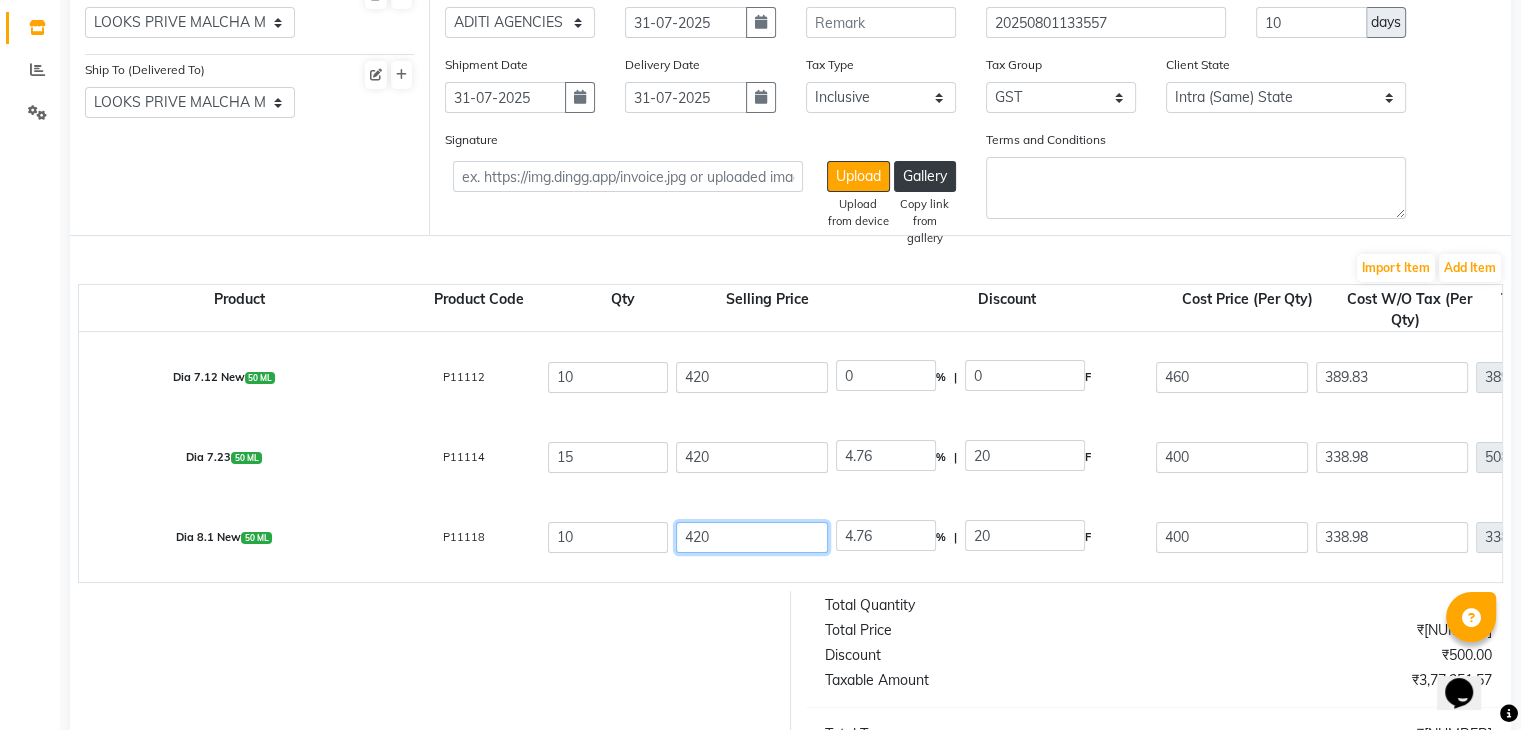 click on "420" 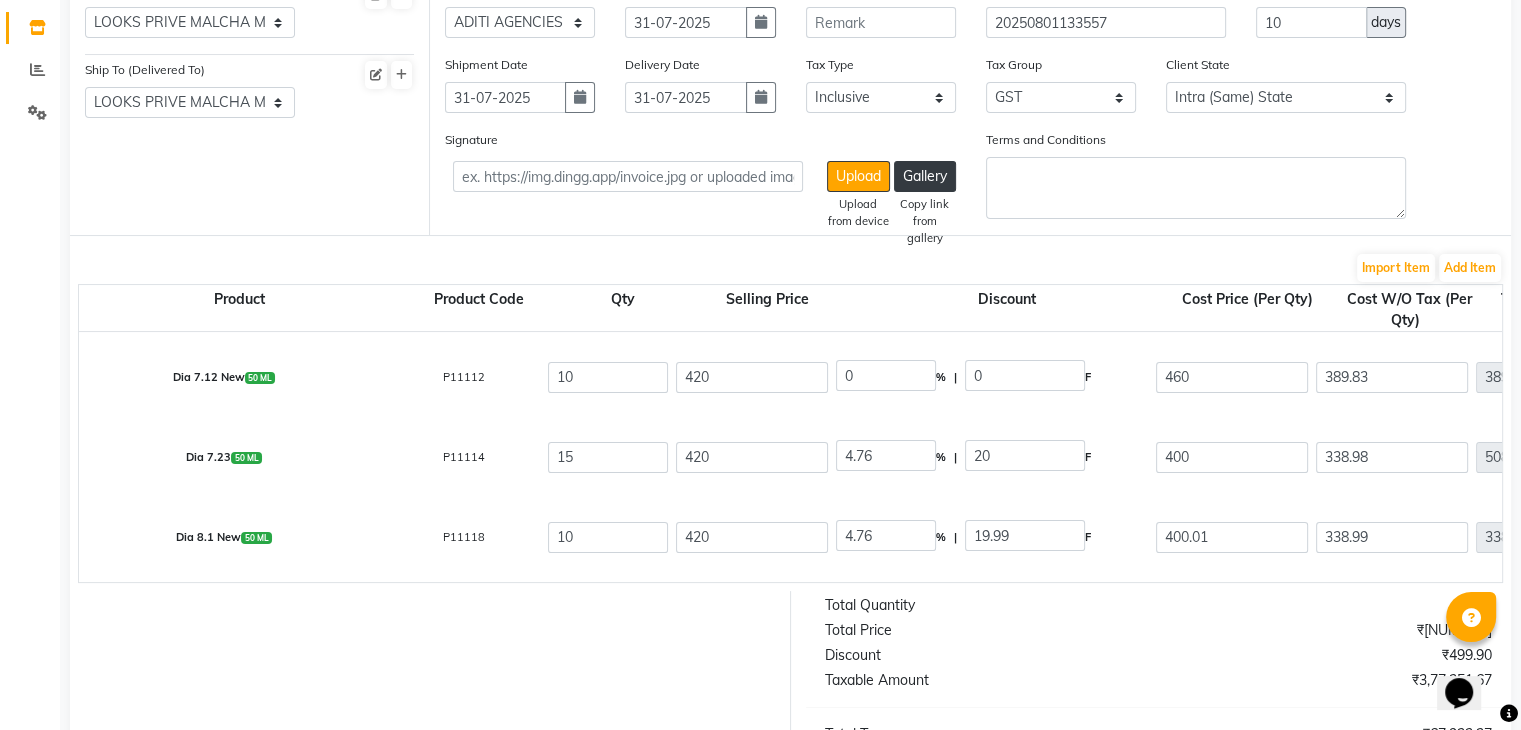 scroll, scrollTop: 0, scrollLeft: 930, axis: horizontal 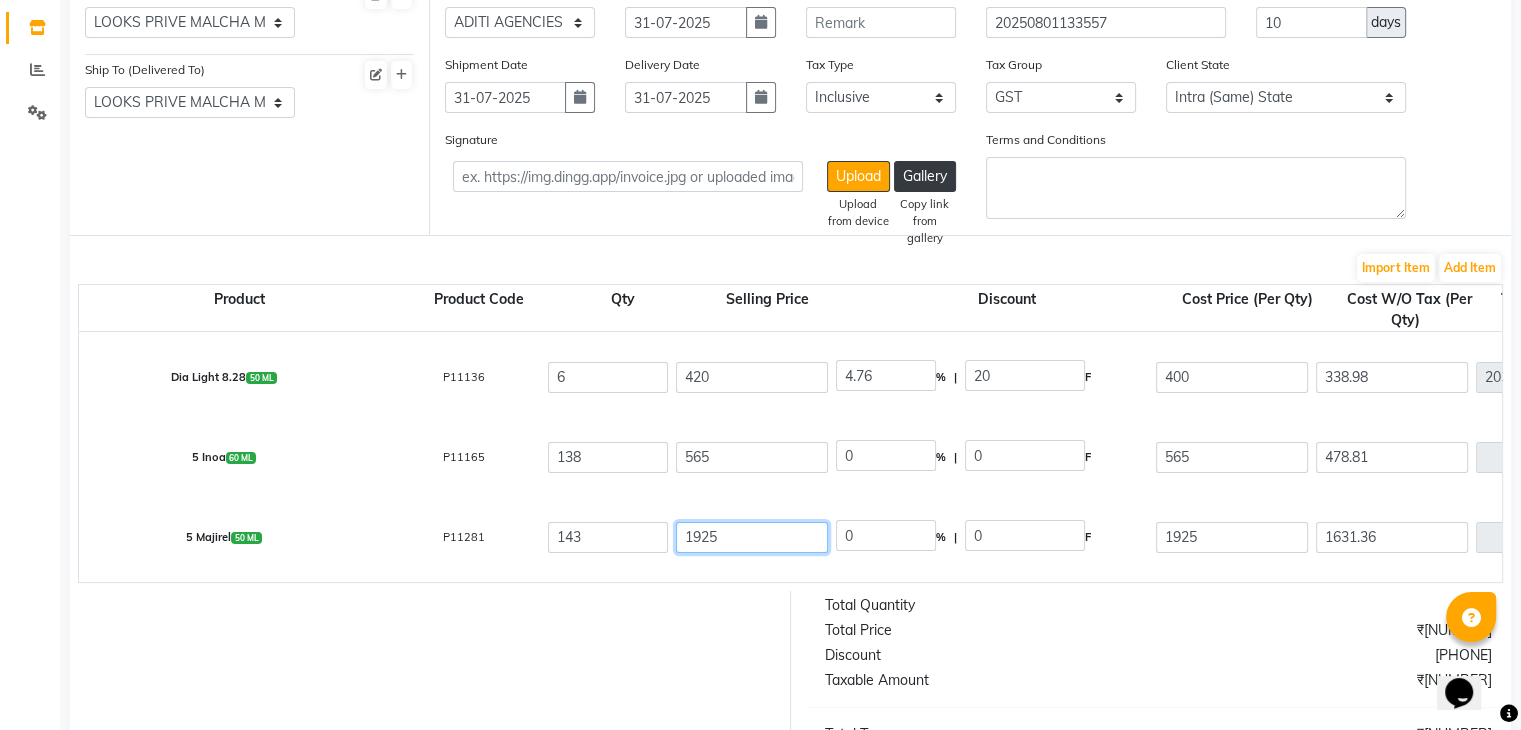 click on "1925" 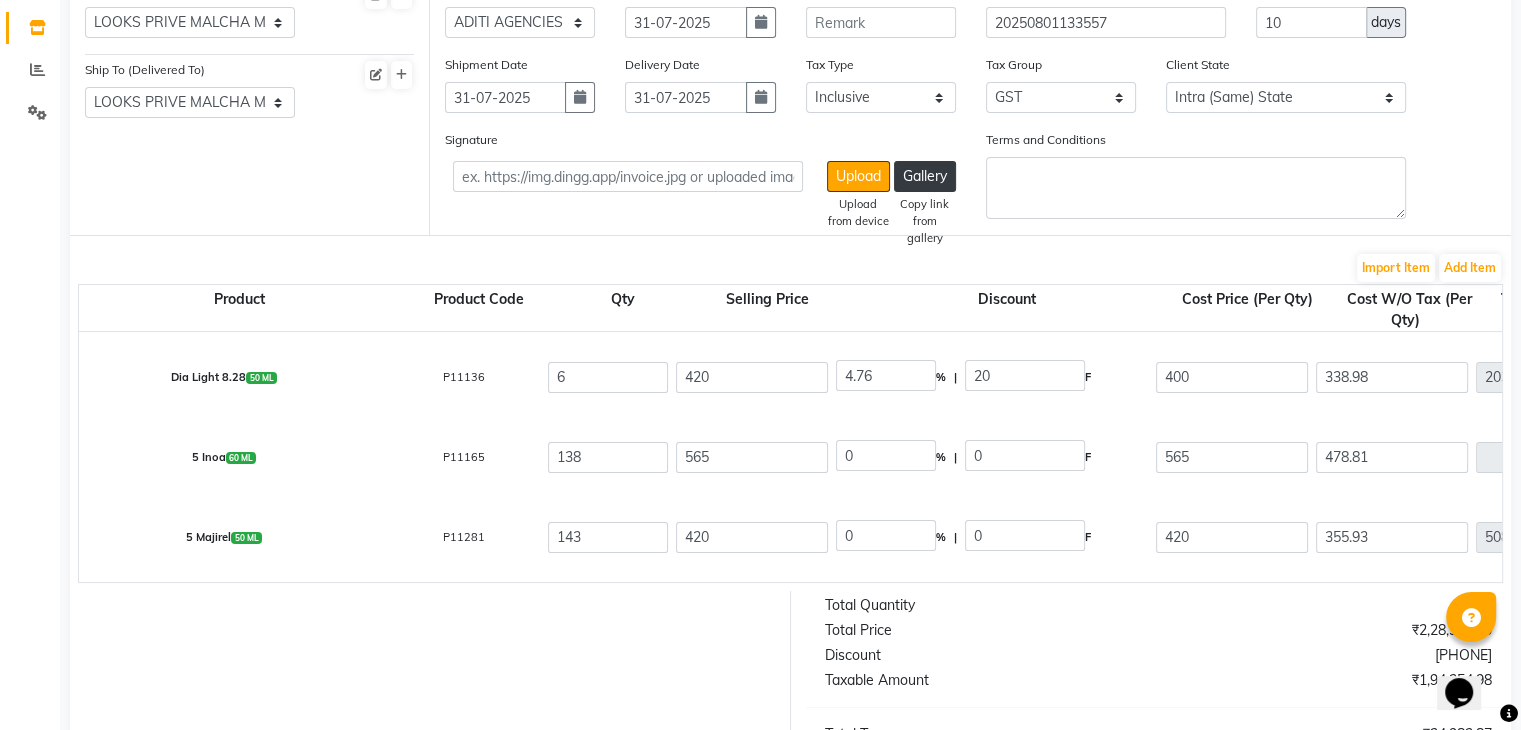 scroll, scrollTop: 0, scrollLeft: 930, axis: horizontal 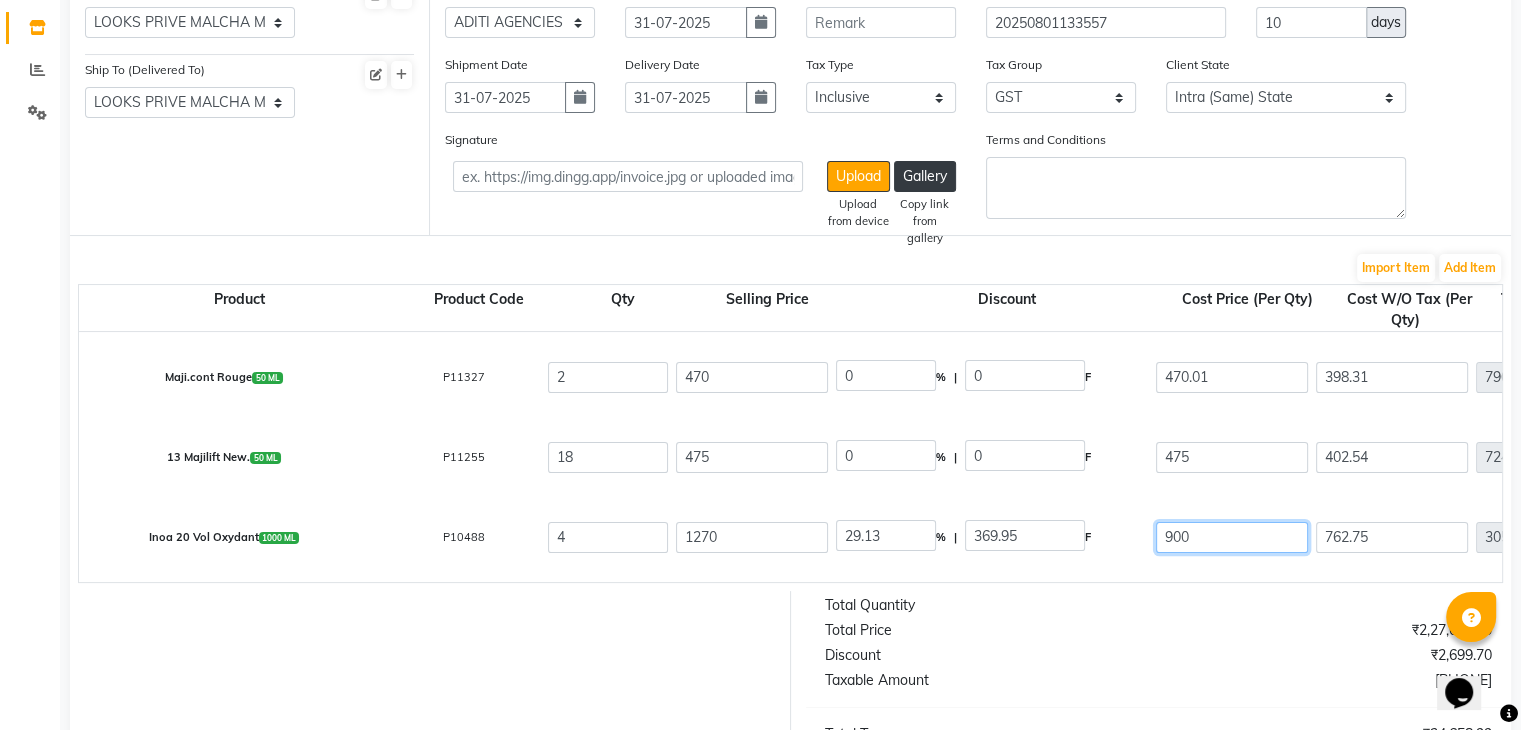 click on "[PHONE]" 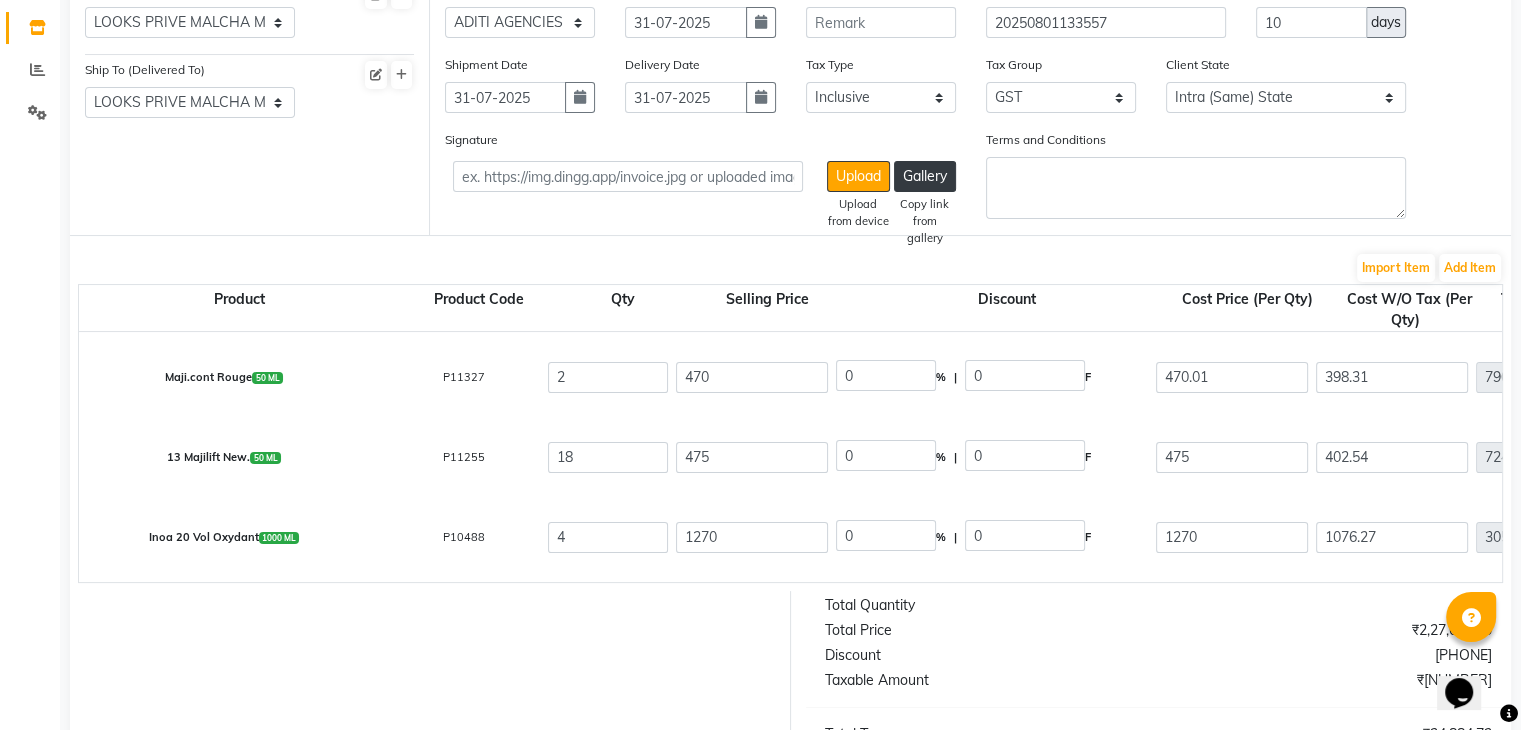 scroll, scrollTop: 0, scrollLeft: 930, axis: horizontal 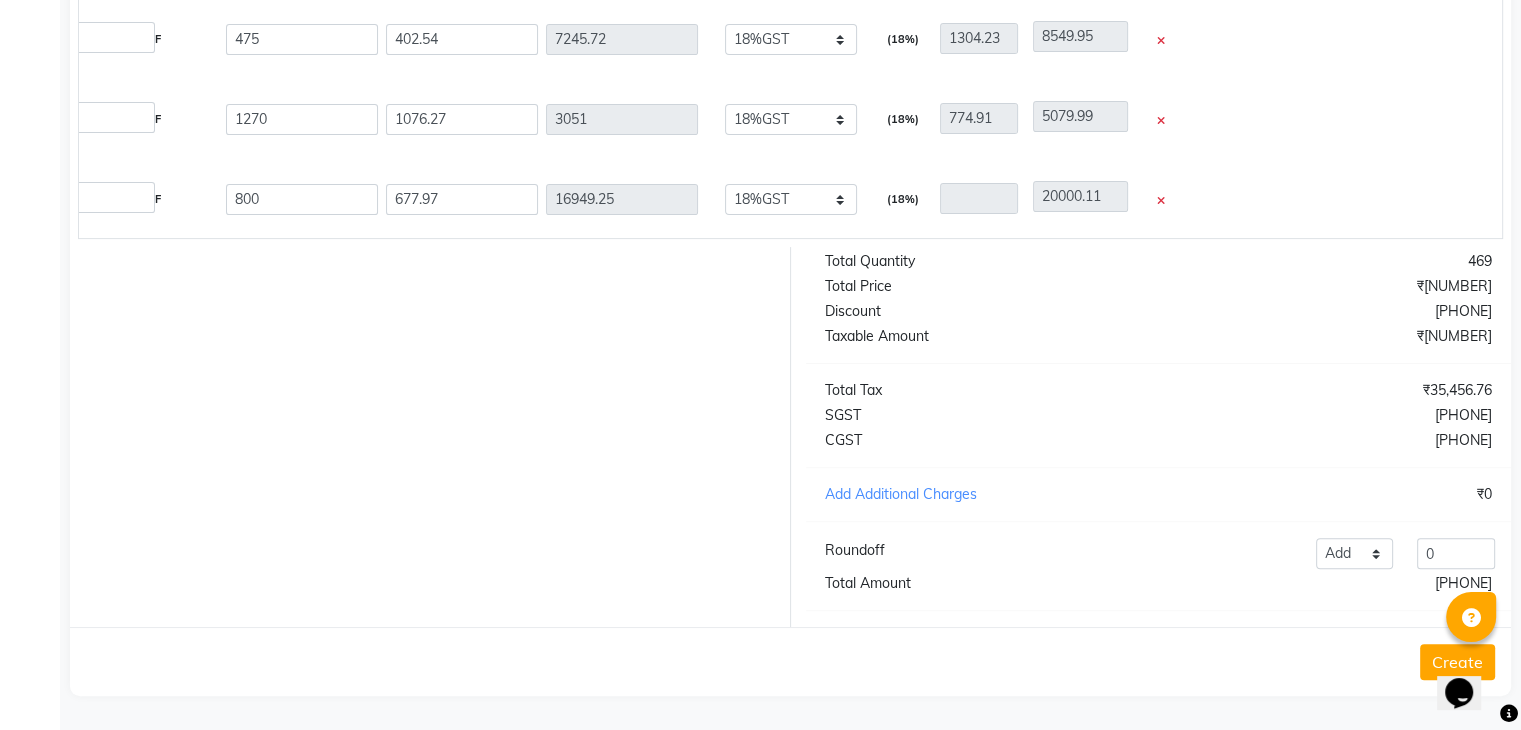 click on "Create" 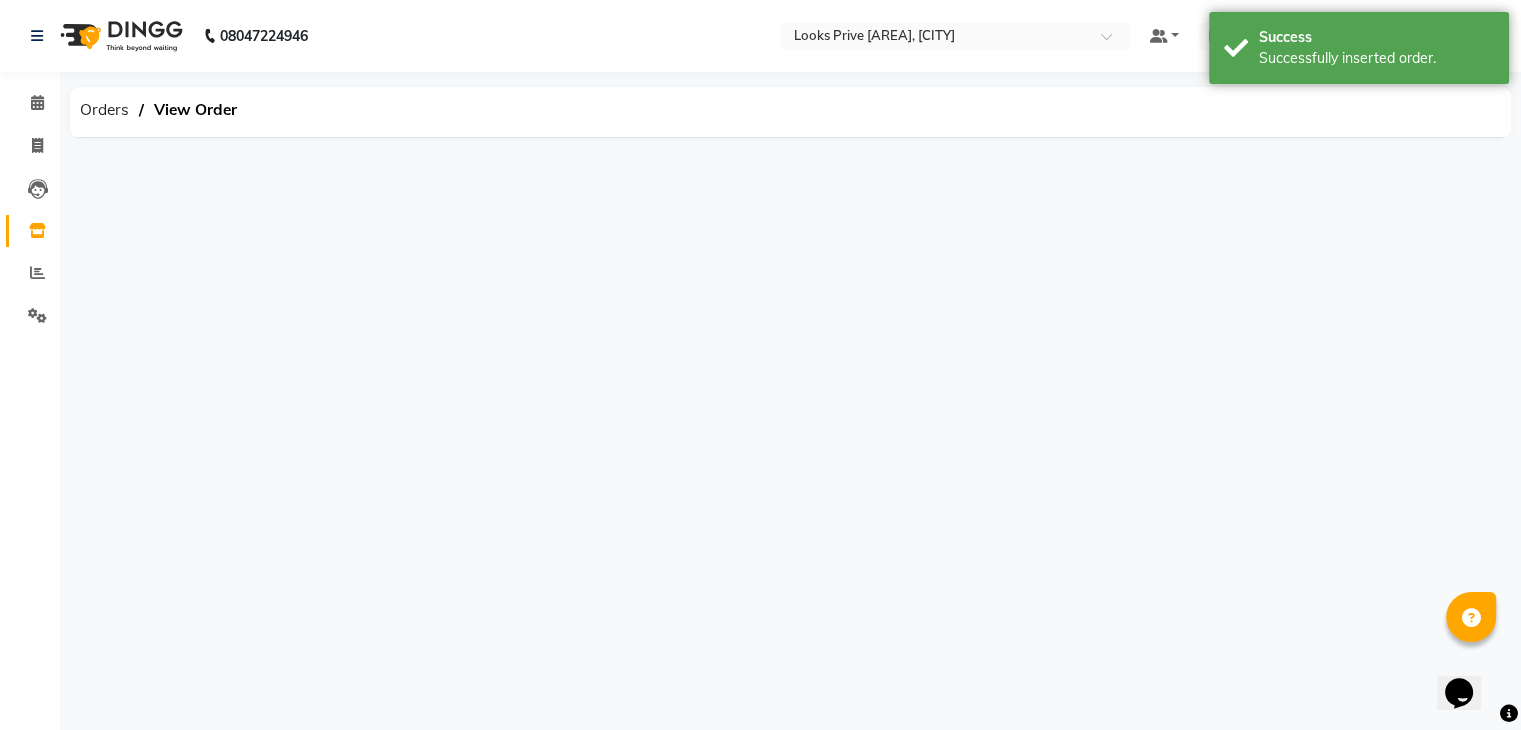 scroll, scrollTop: 0, scrollLeft: 0, axis: both 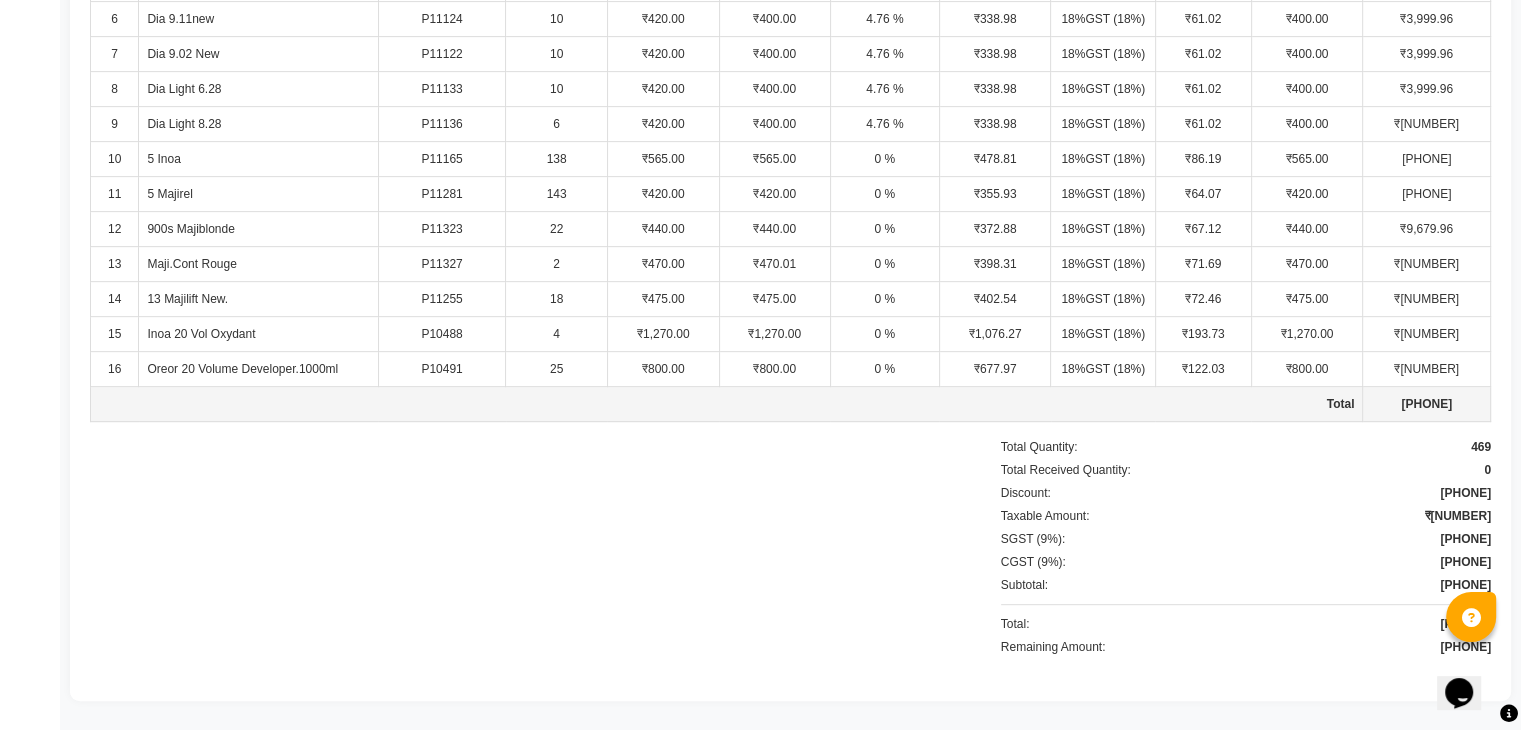 click on "0 %" 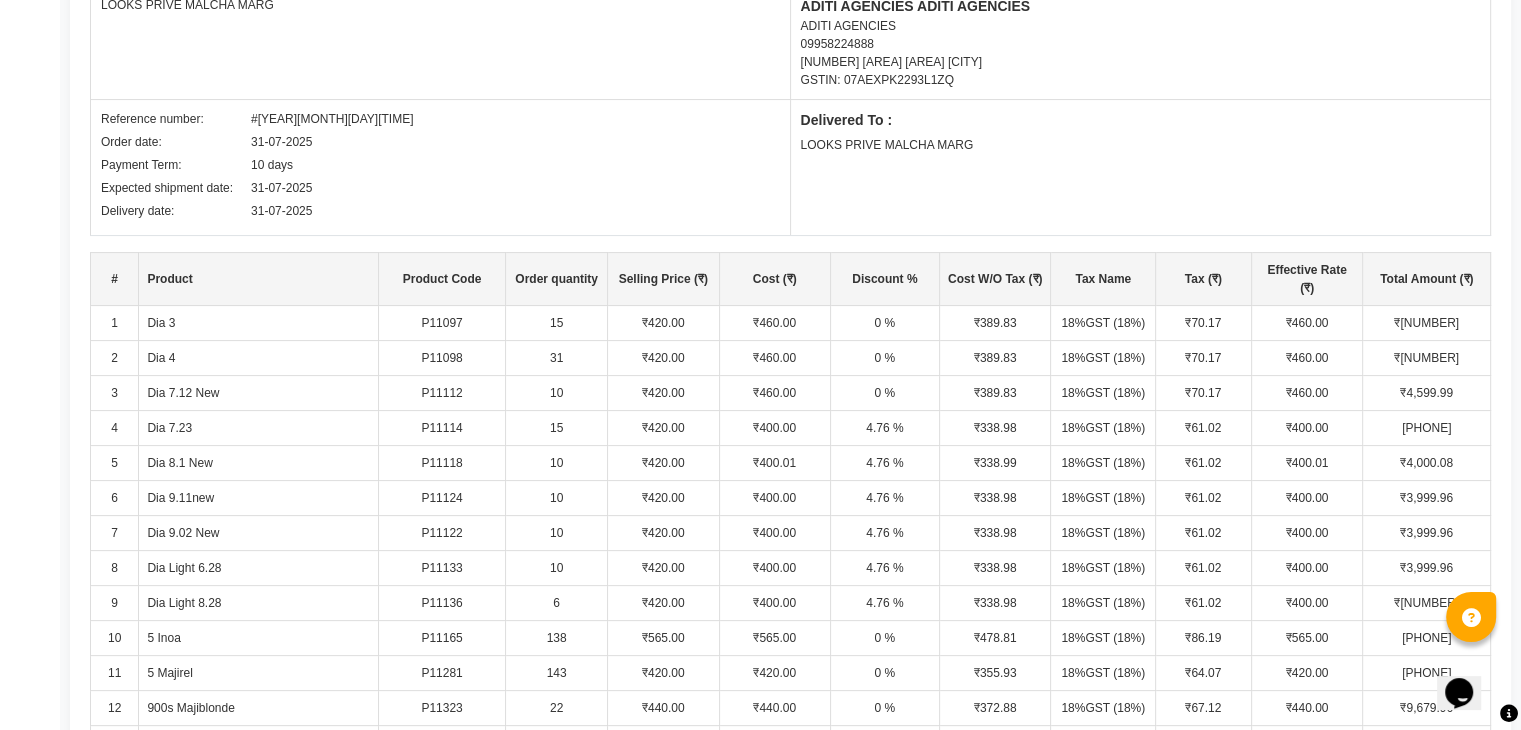 scroll, scrollTop: 308, scrollLeft: 0, axis: vertical 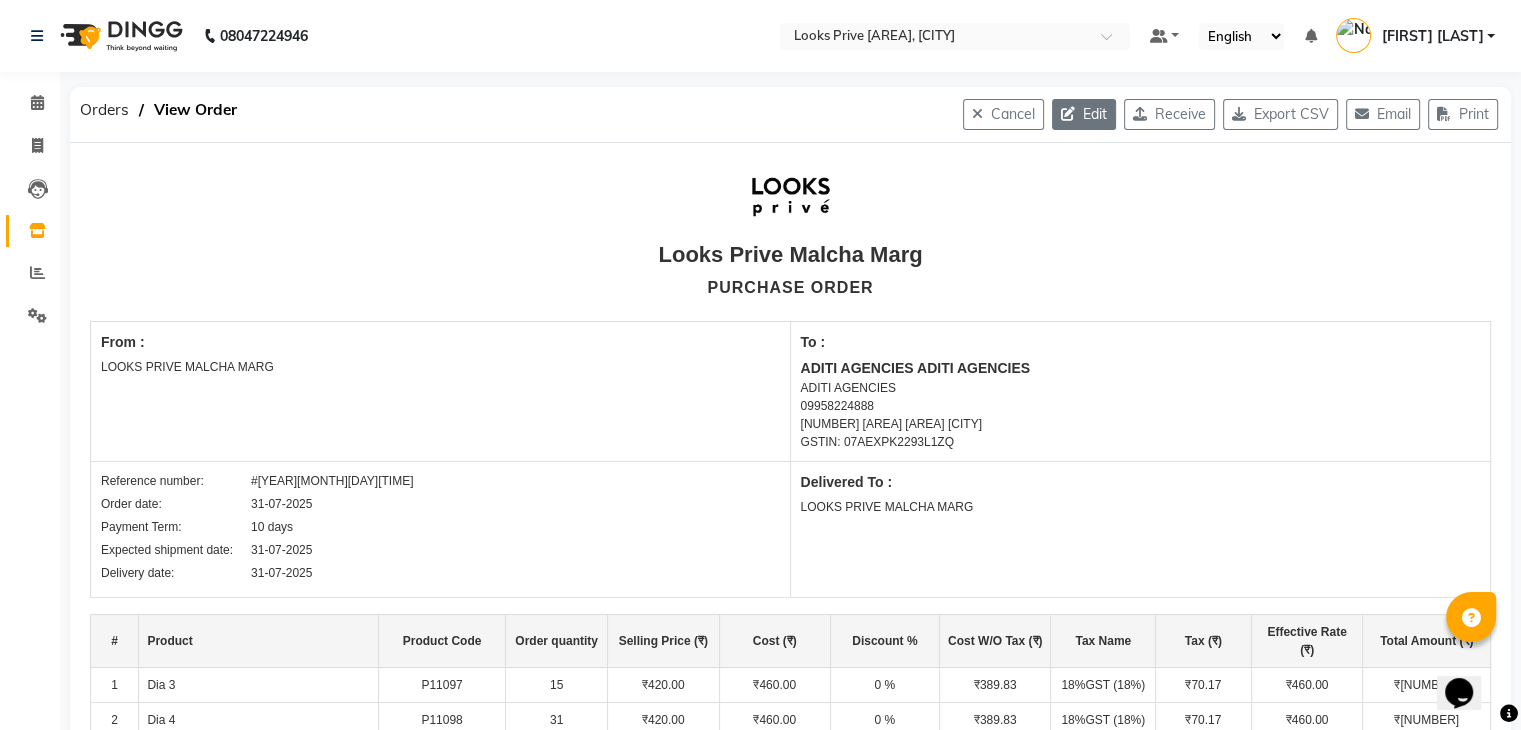 click 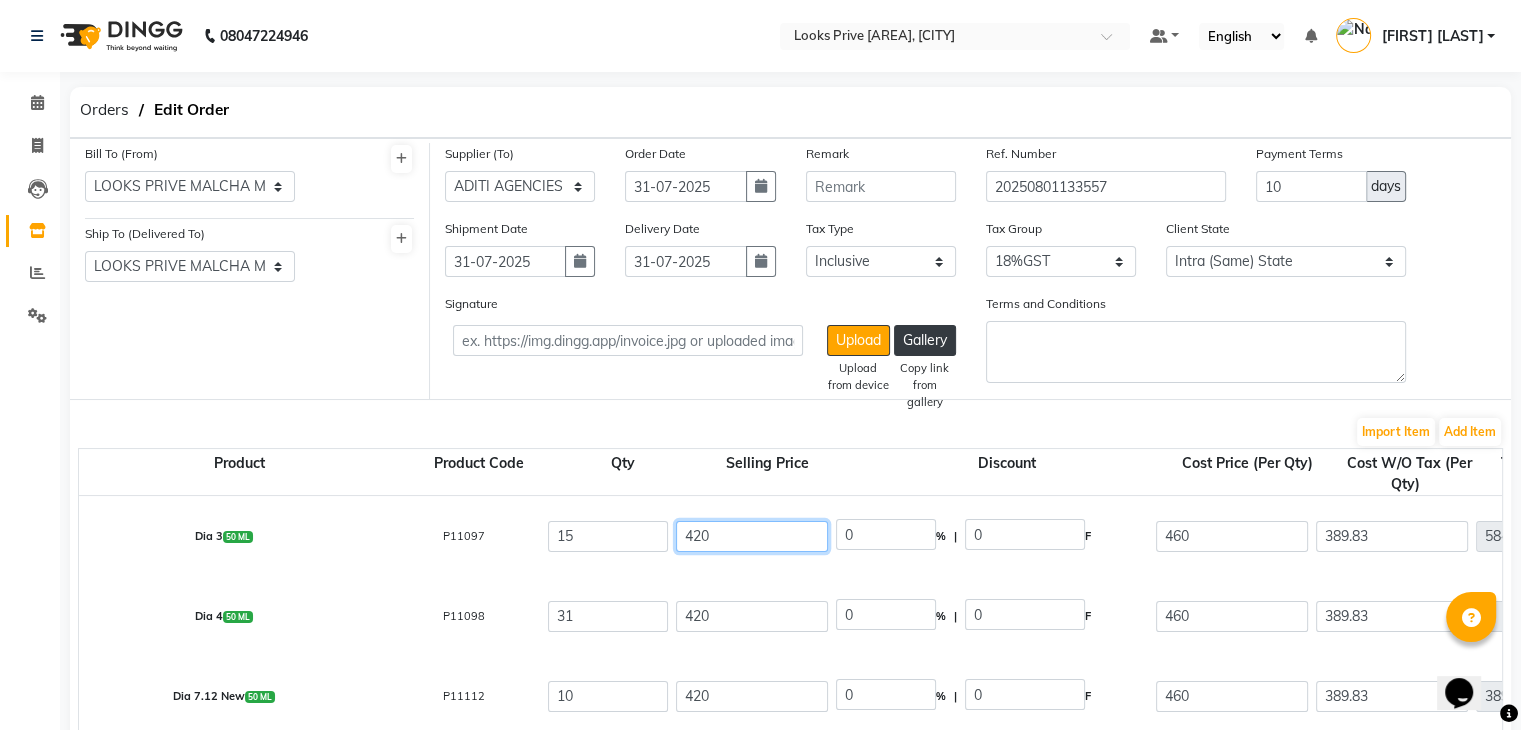drag, startPoint x: 740, startPoint y: 529, endPoint x: 636, endPoint y: 545, distance: 105.22357 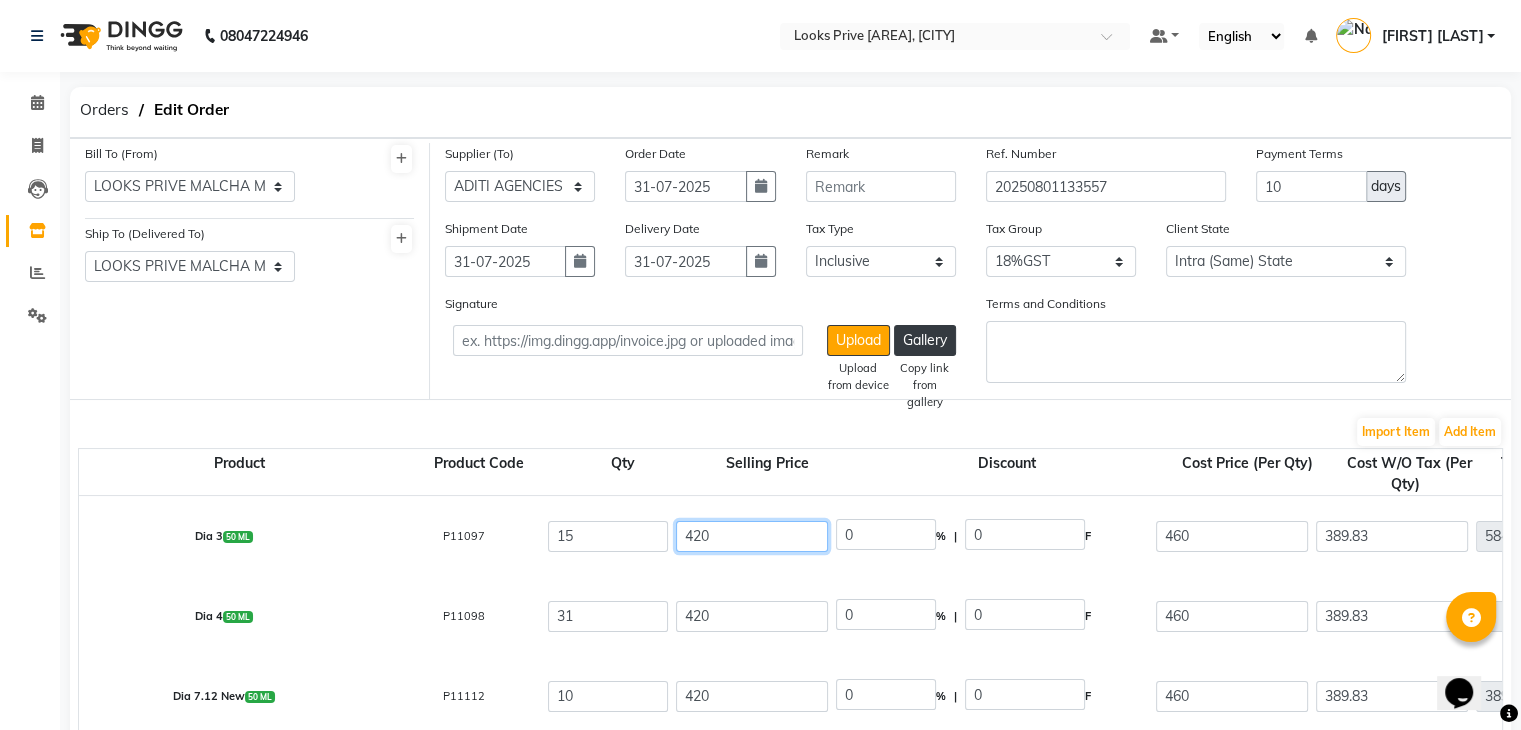 click on "Dia 3  50 ML   P11097  15 420 0 % | 0 F 420 355.93 5847.45 None 12%GST 18%GST GST  (18%)  1052.54 6899.99" 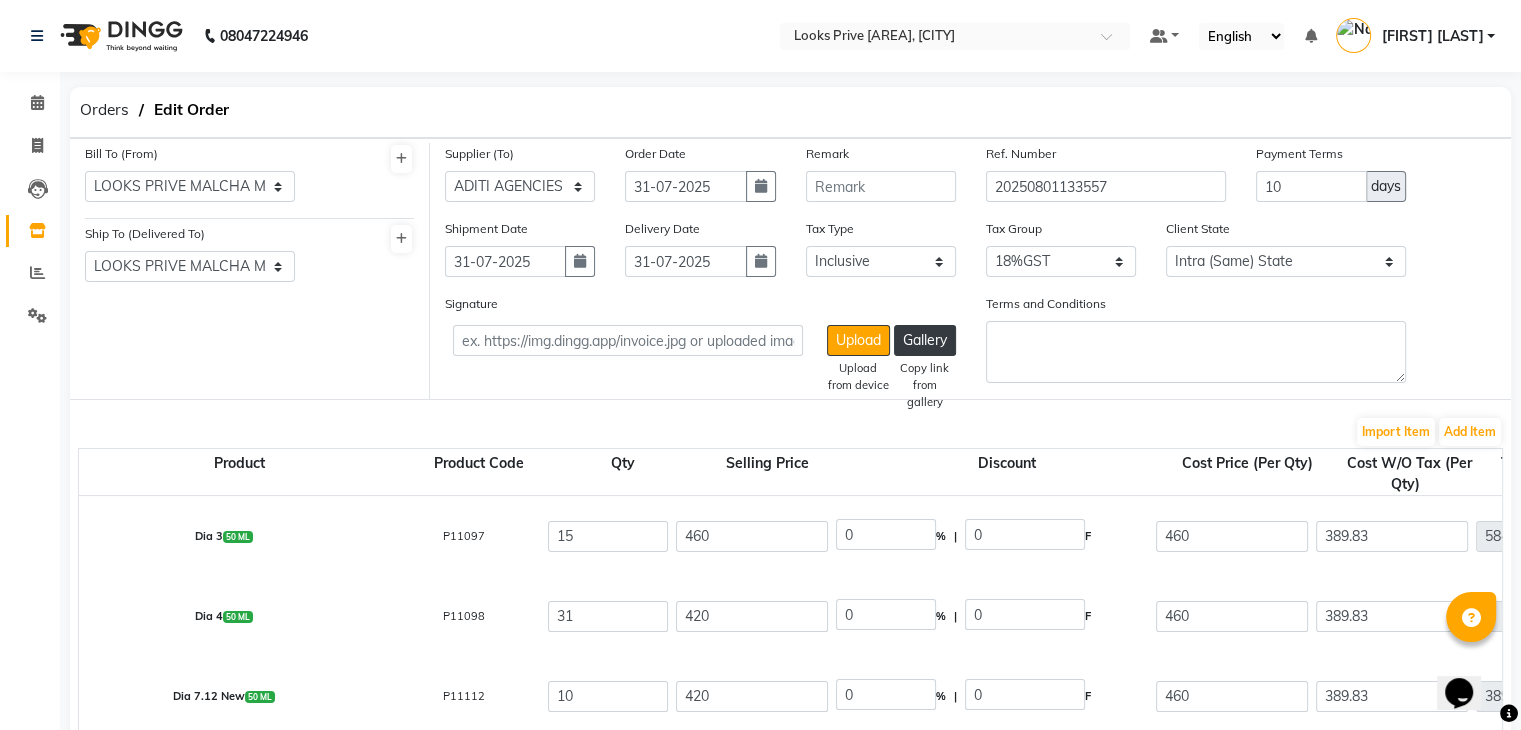 scroll, scrollTop: 0, scrollLeft: 930, axis: horizontal 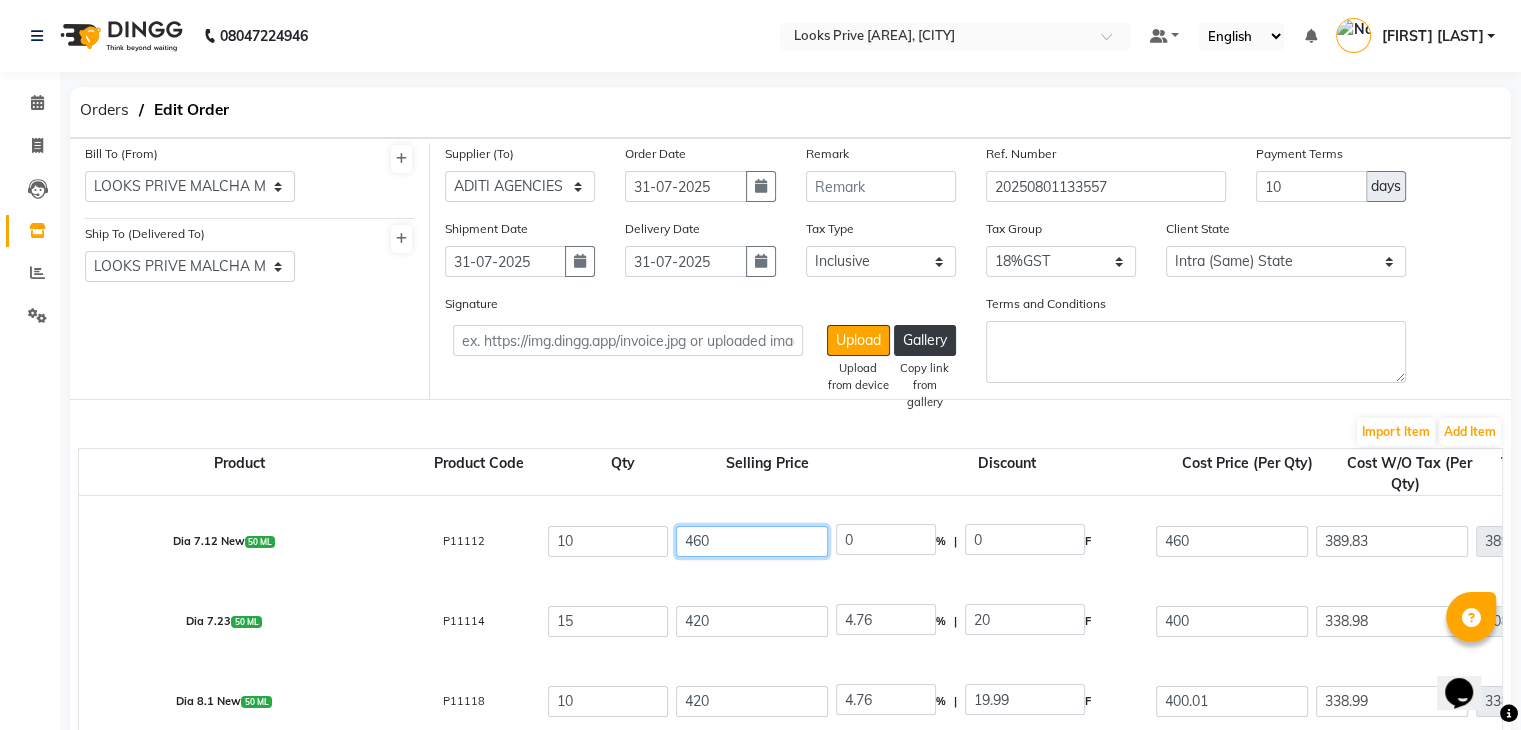 click on "460" 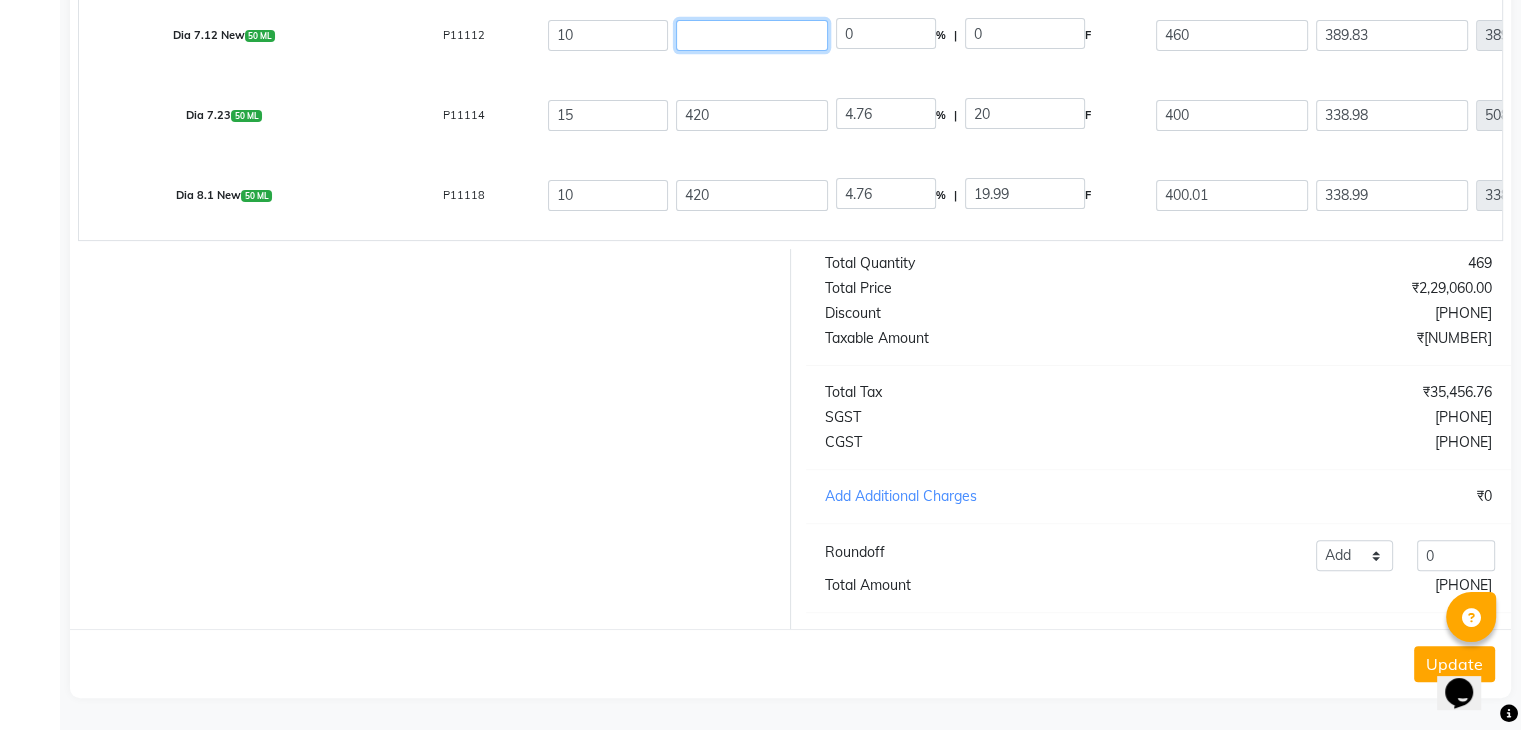 scroll, scrollTop: 520, scrollLeft: 0, axis: vertical 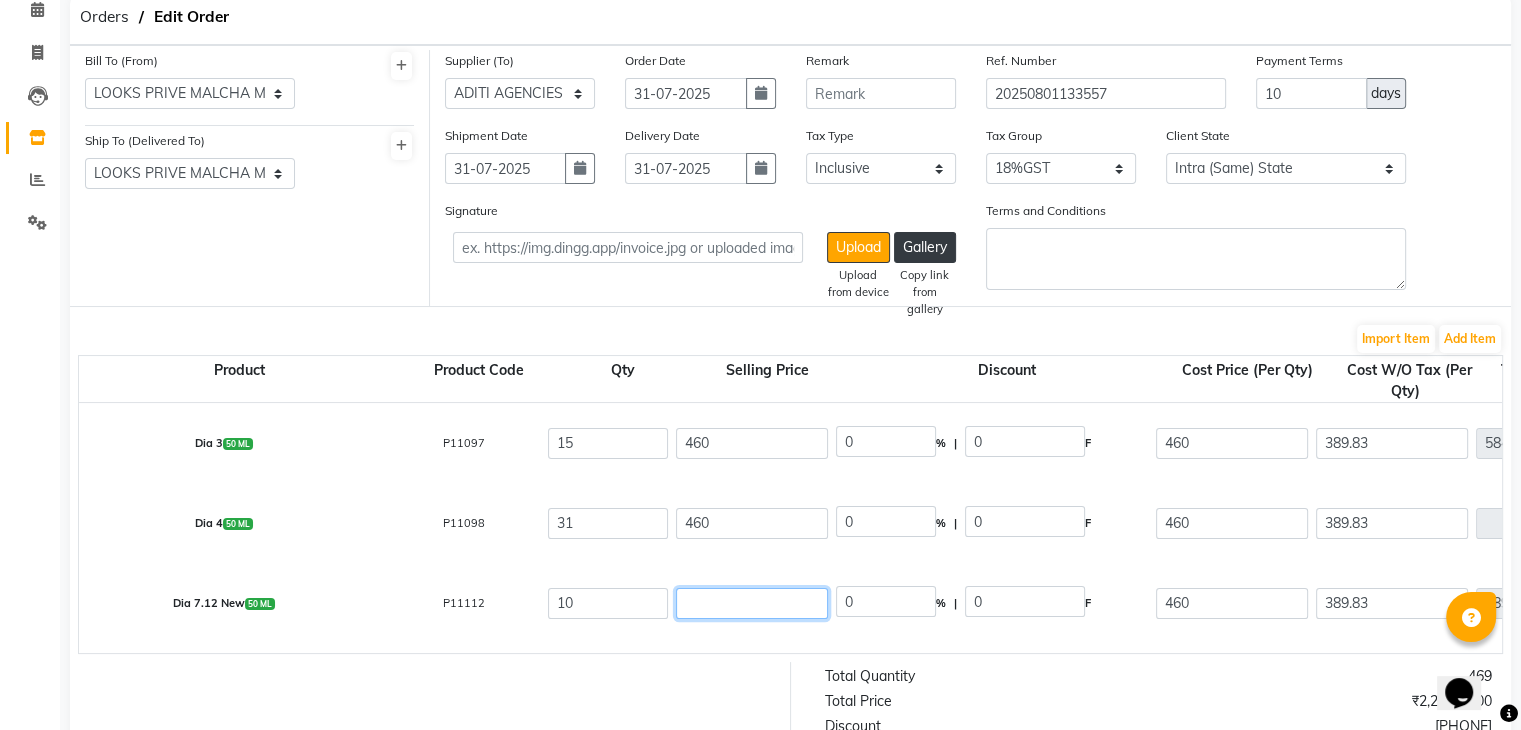 click 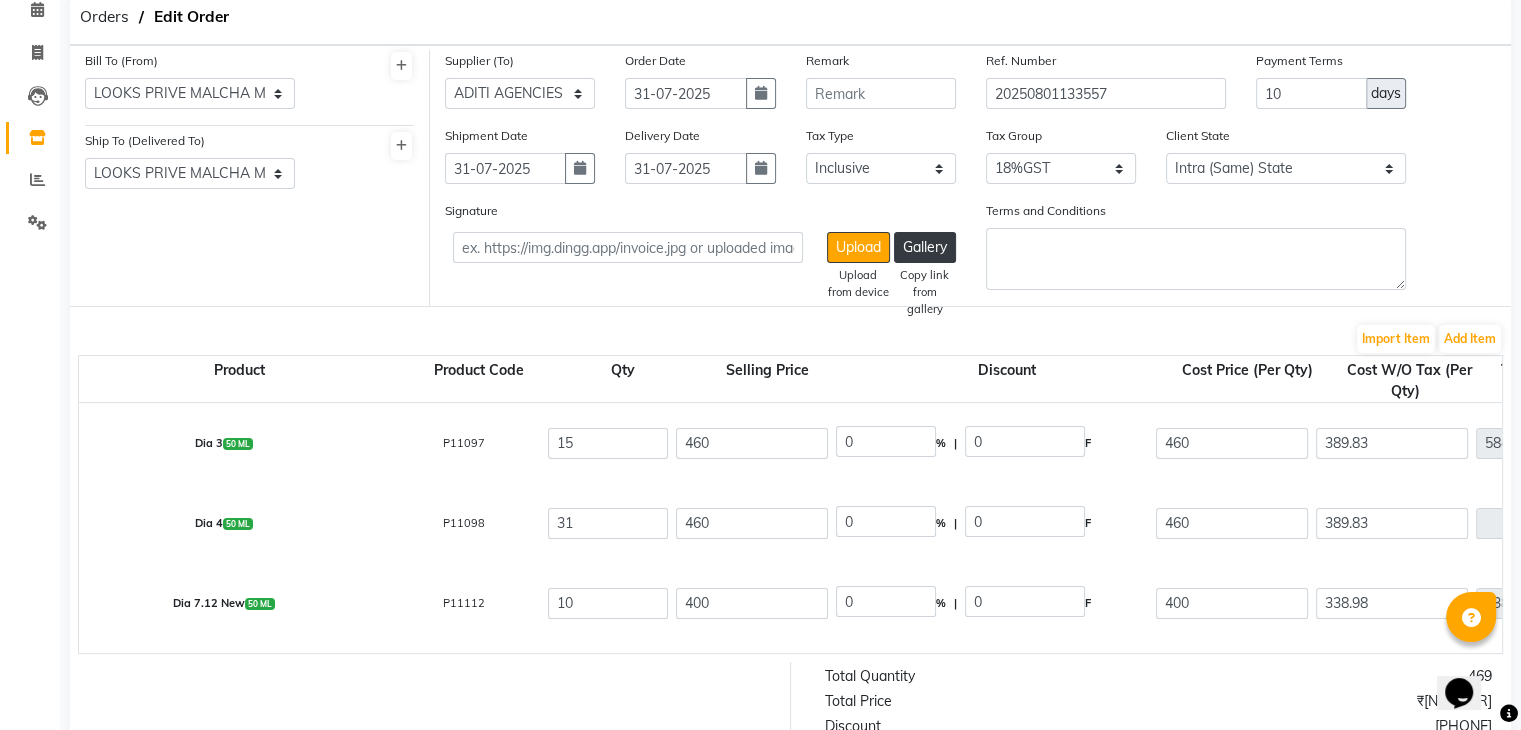 scroll, scrollTop: 0, scrollLeft: 930, axis: horizontal 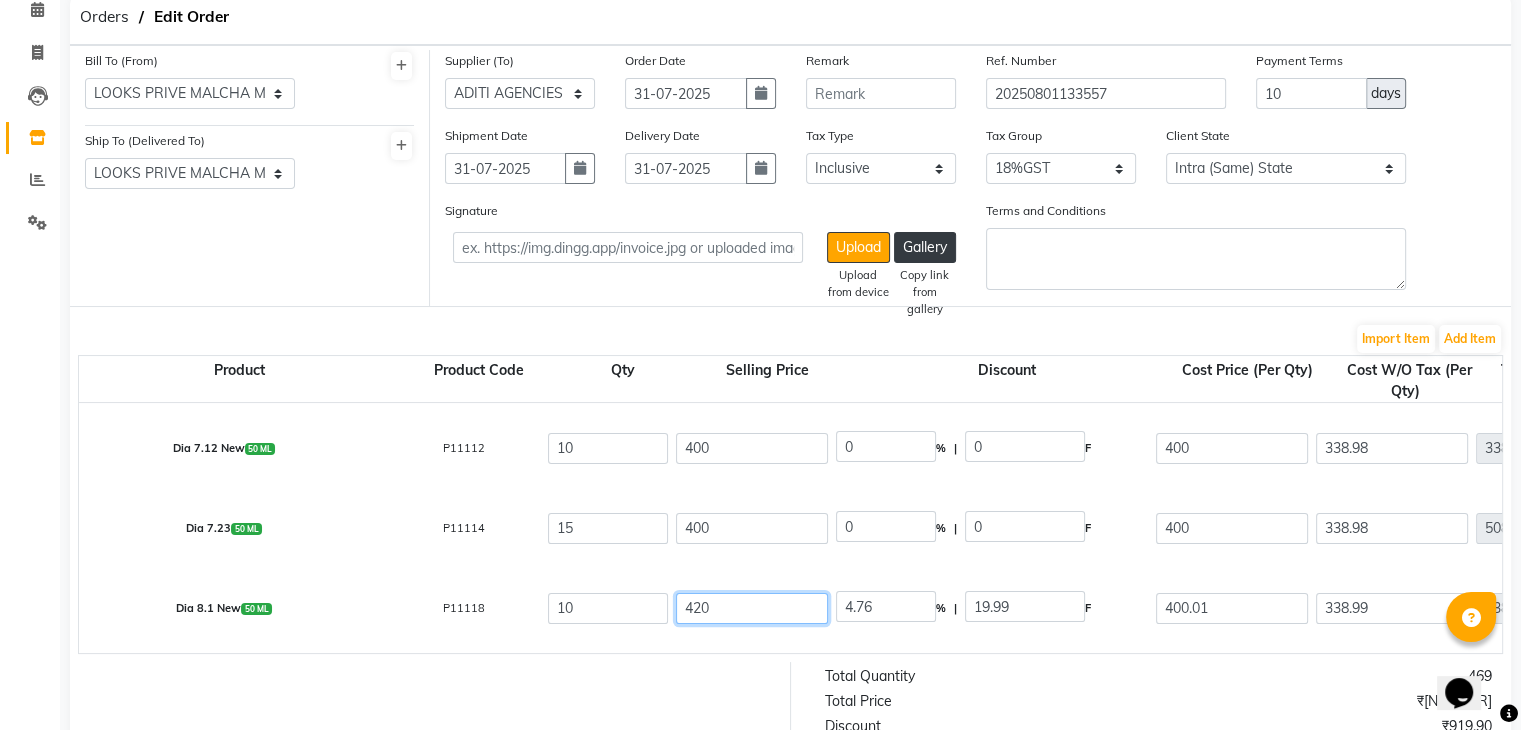 click on "420" 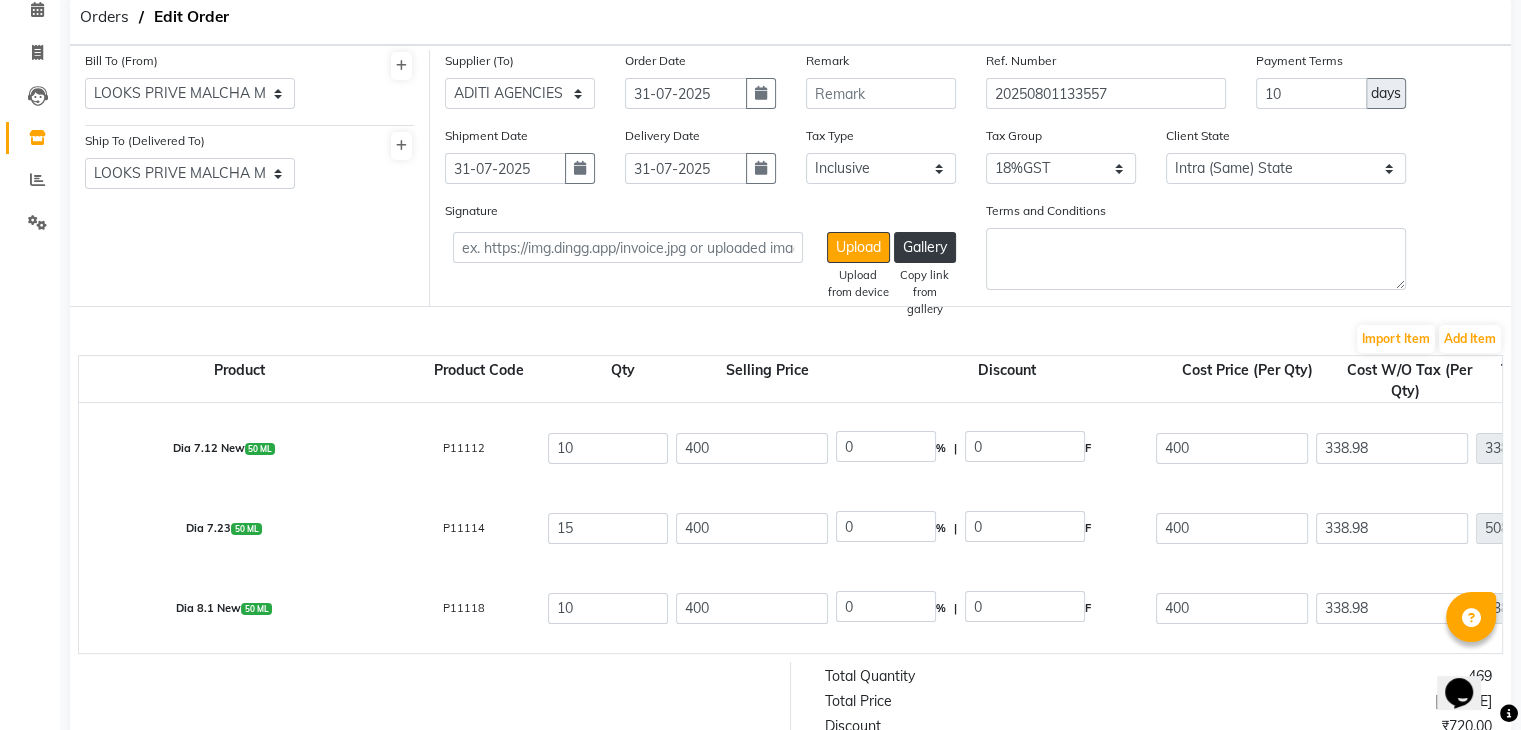 scroll, scrollTop: 0, scrollLeft: 930, axis: horizontal 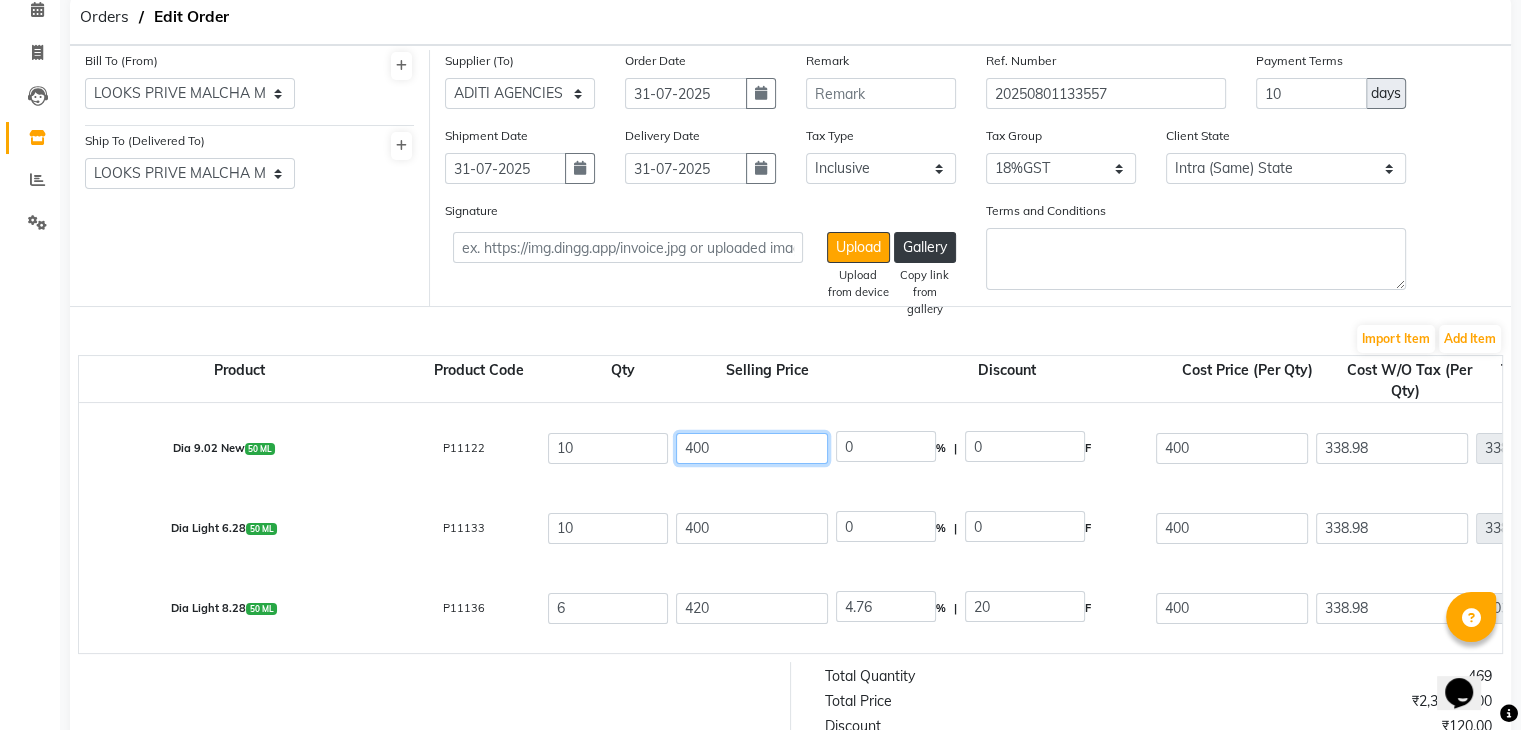 click on "400" 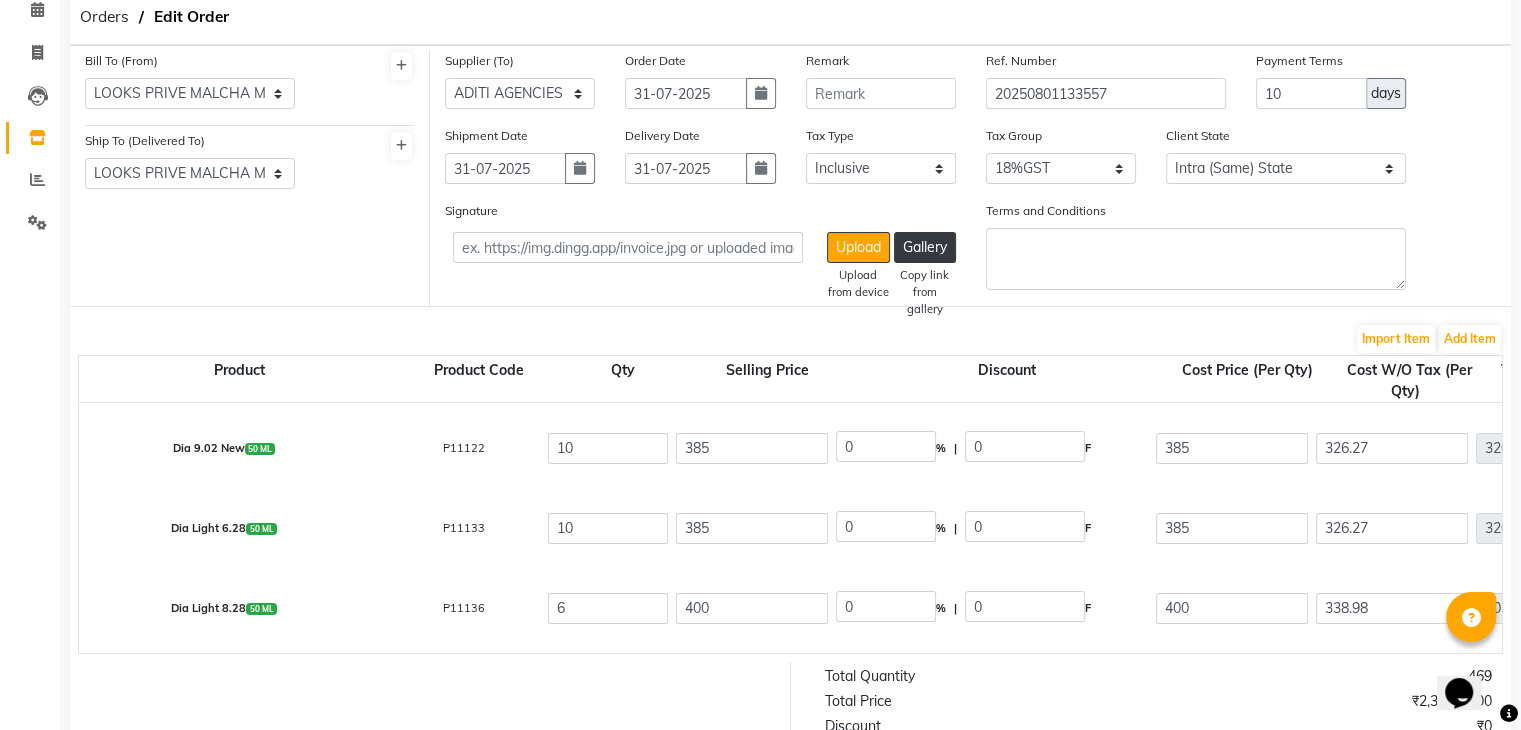 scroll, scrollTop: 0, scrollLeft: 930, axis: horizontal 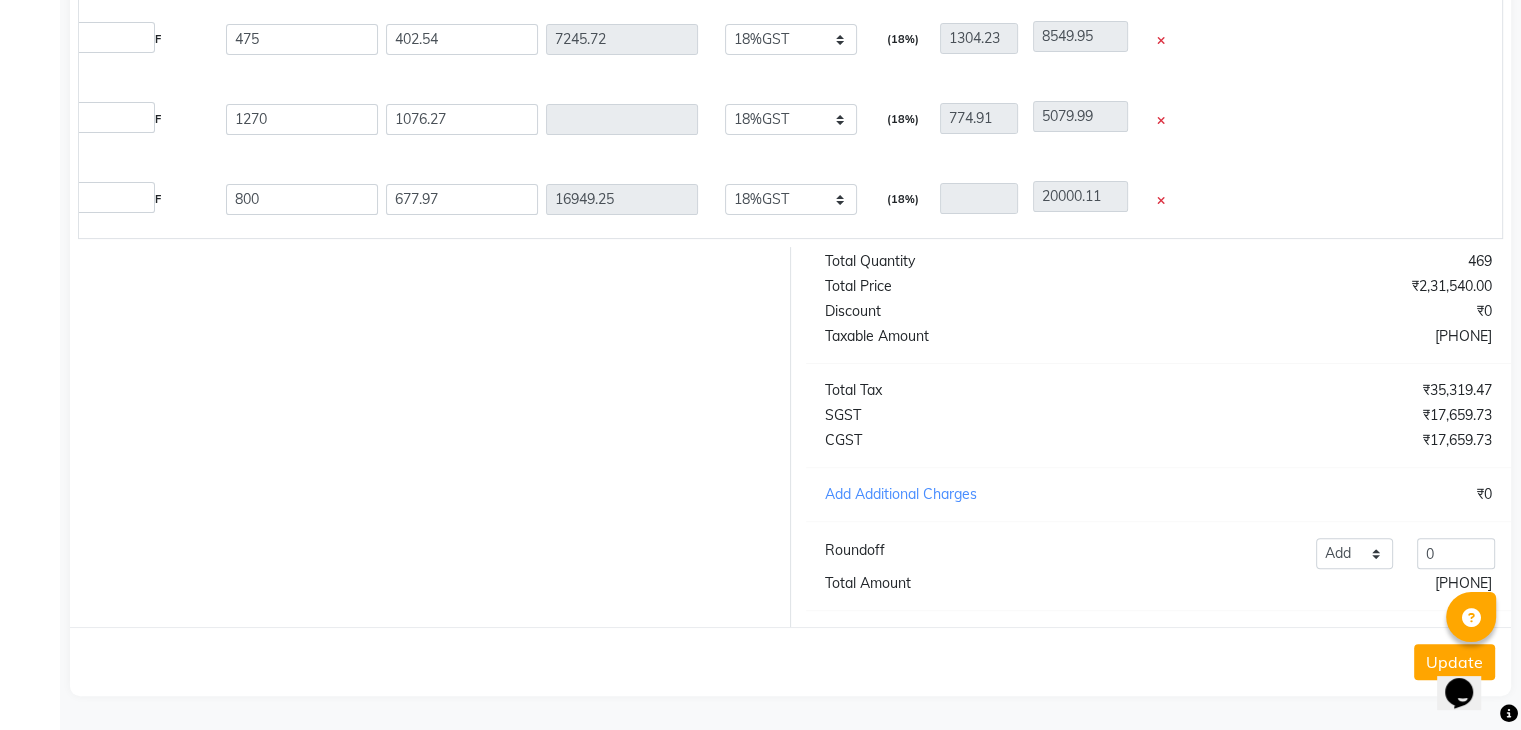click on "Update" 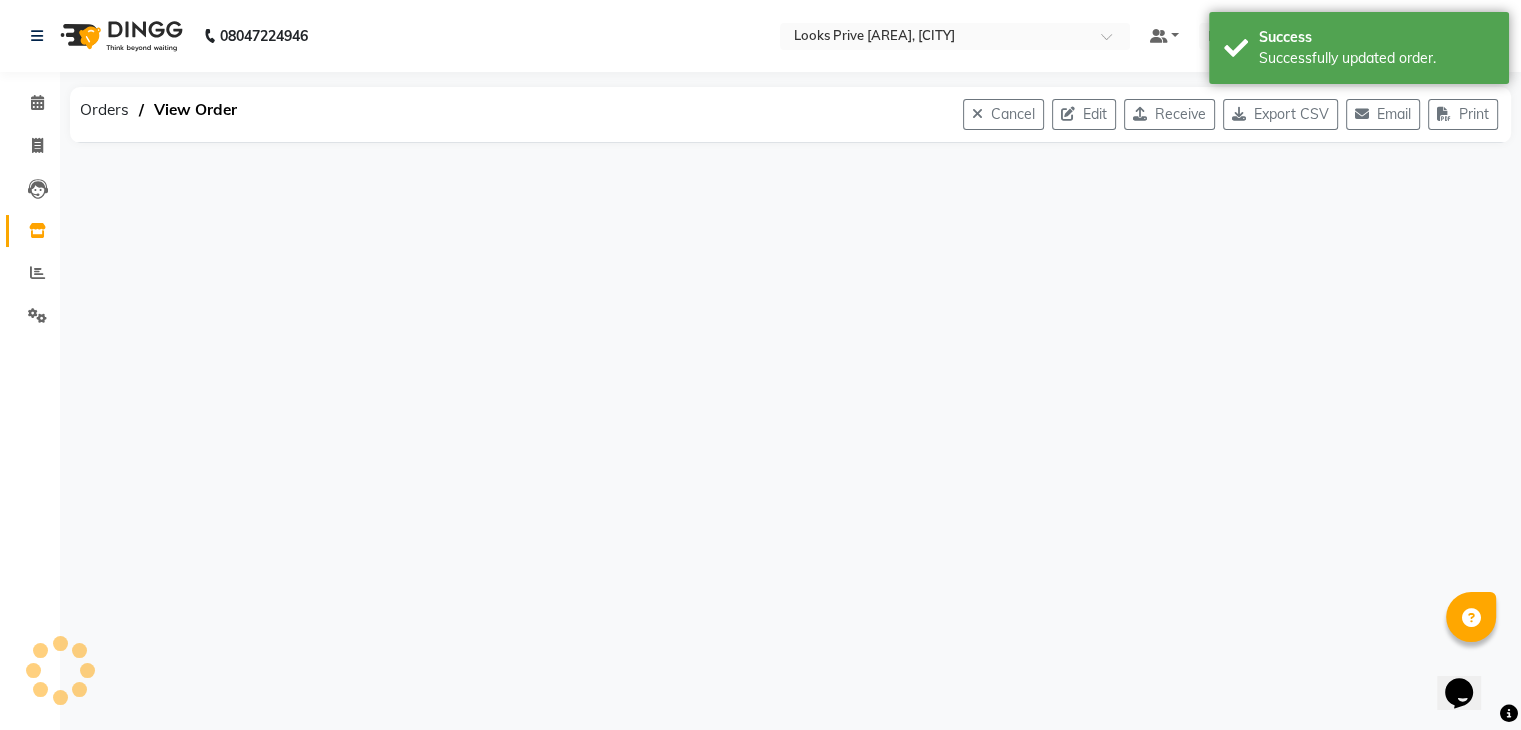 scroll, scrollTop: 0, scrollLeft: 0, axis: both 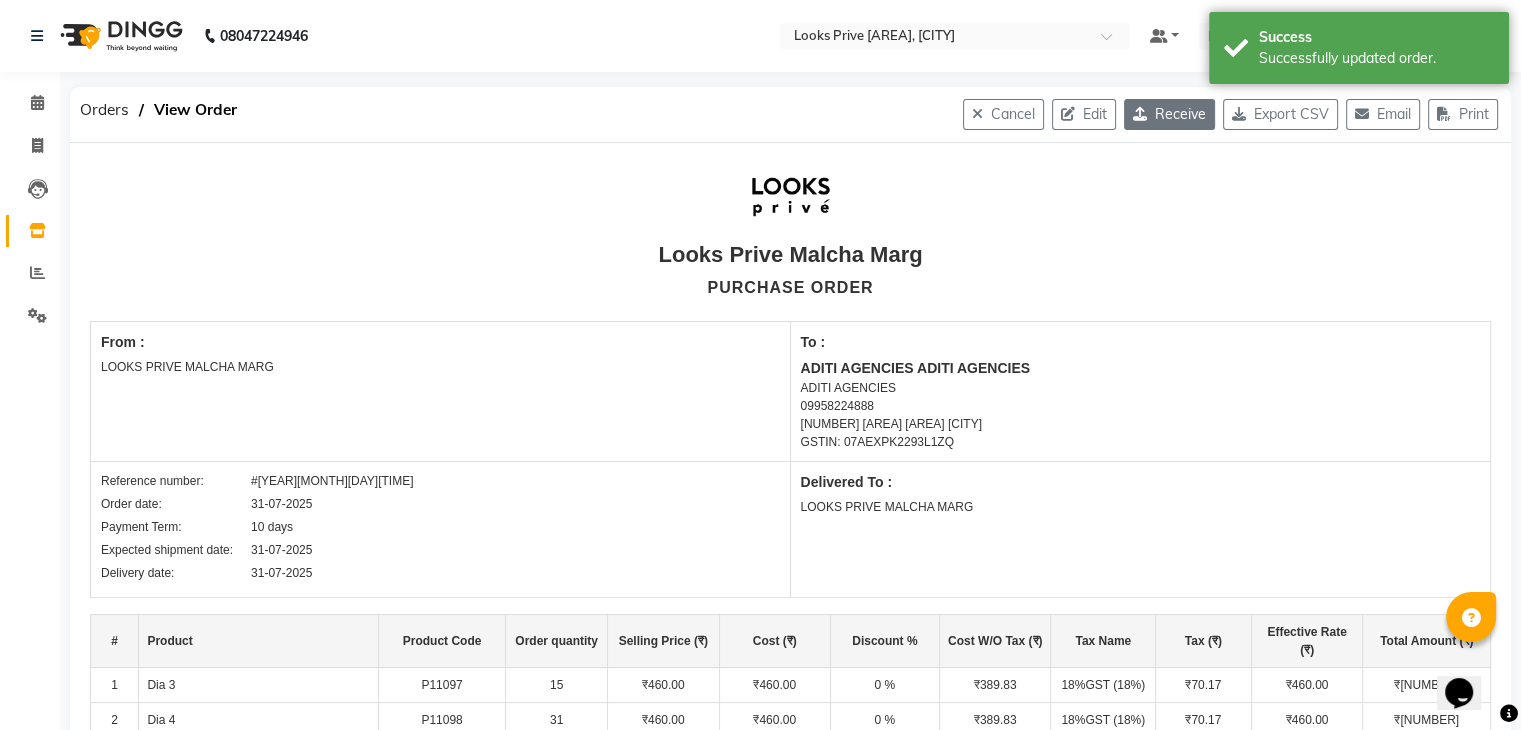 click on "Receive" 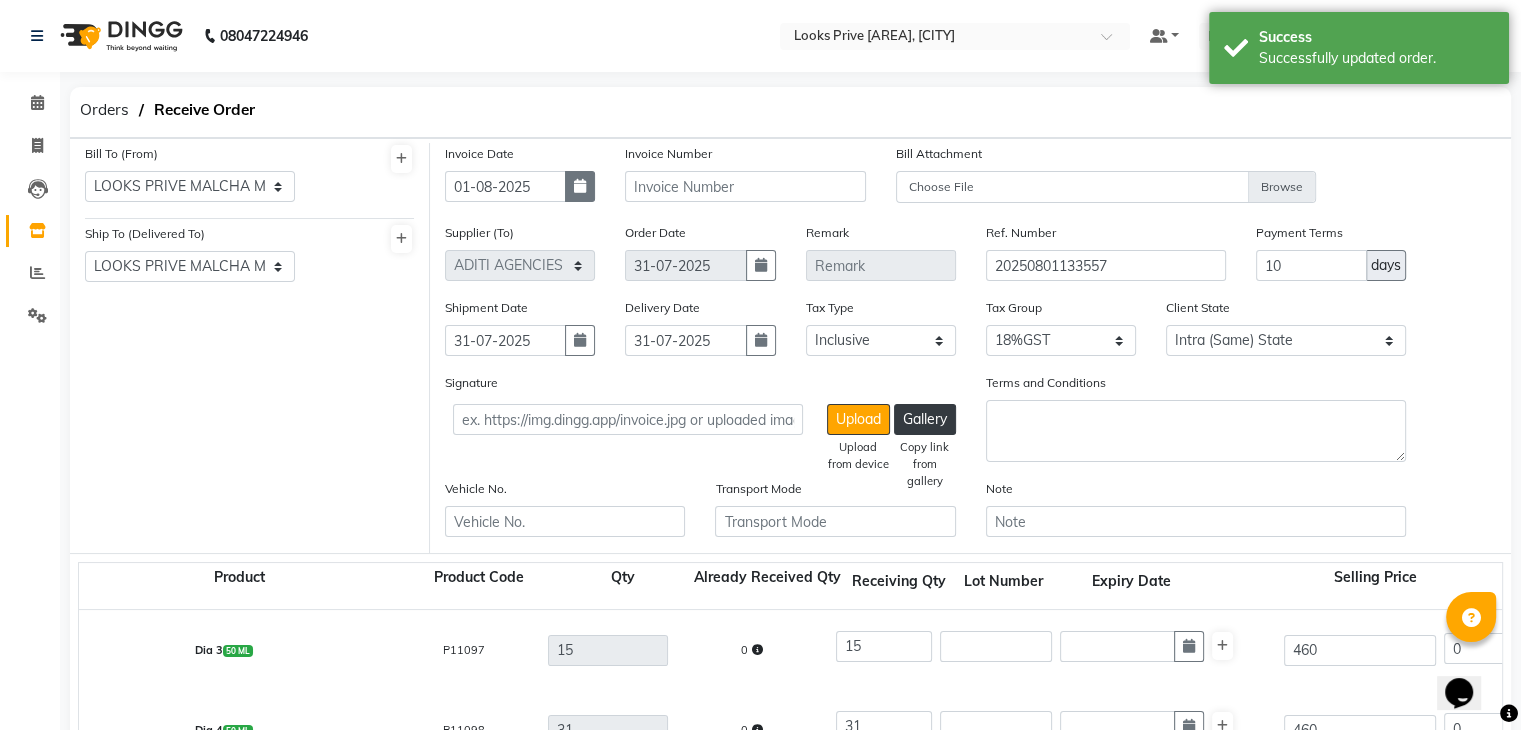 click 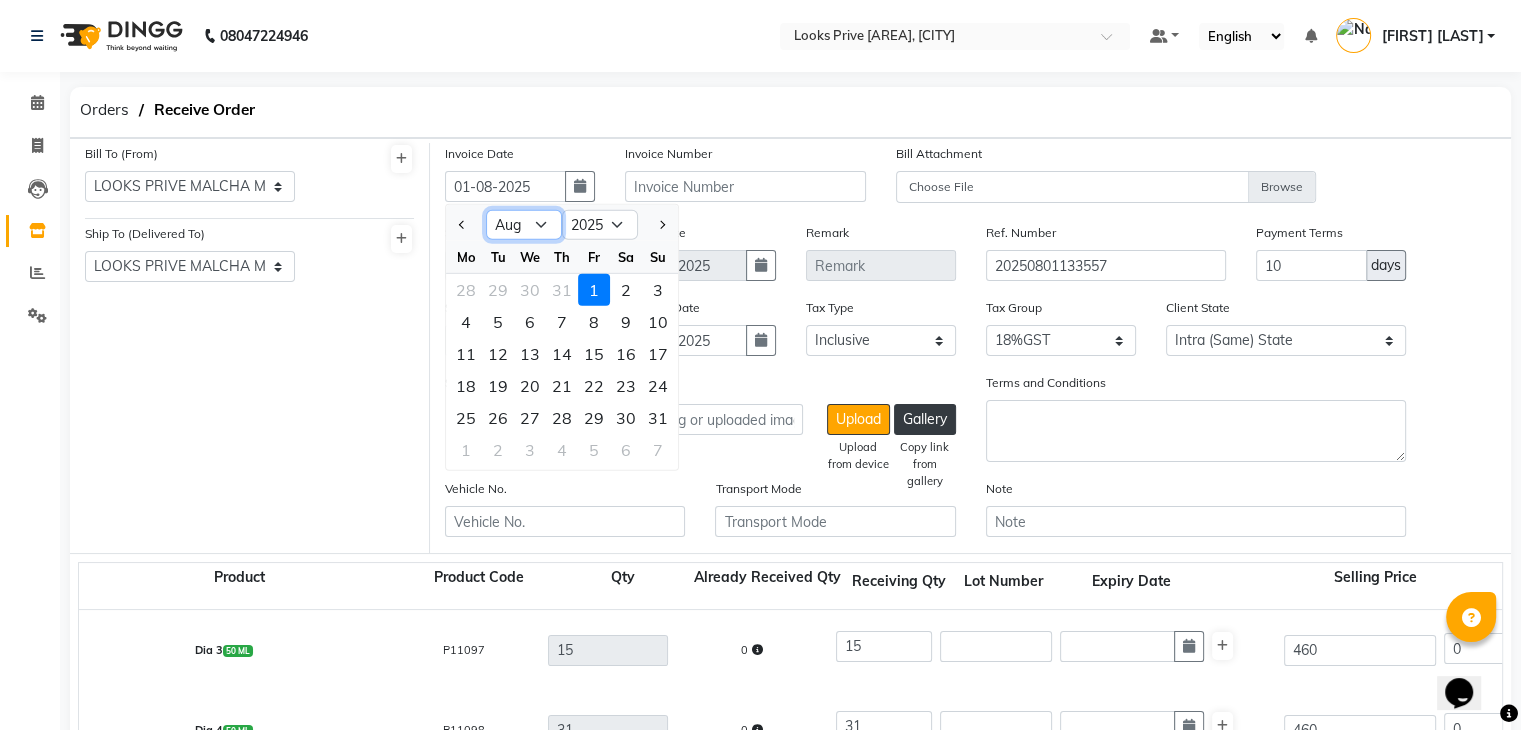 click on "Jan Feb Mar Apr May Jun Jul Aug Sep Oct Nov Dec" 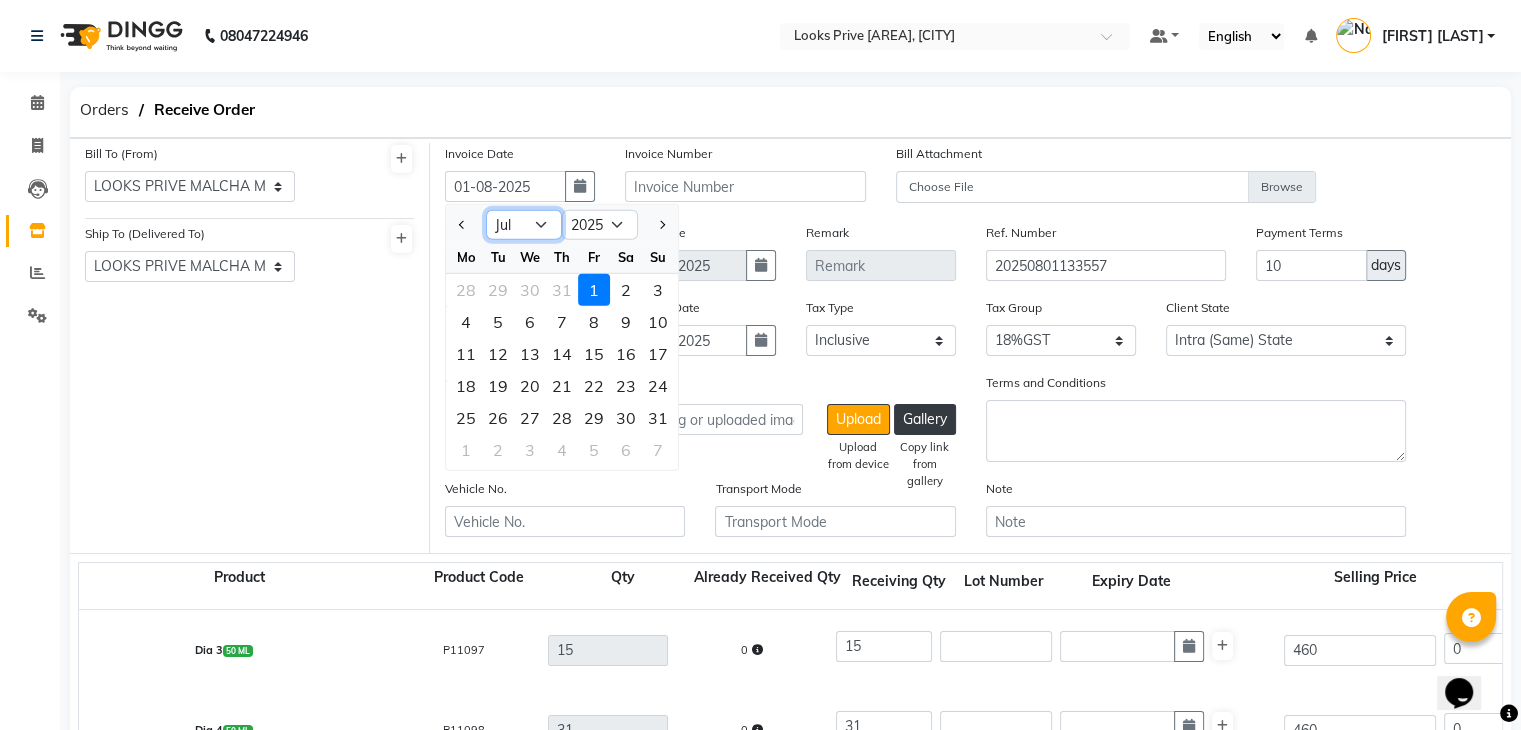 click on "Jan Feb Mar Apr May Jun Jul Aug Sep Oct Nov Dec" 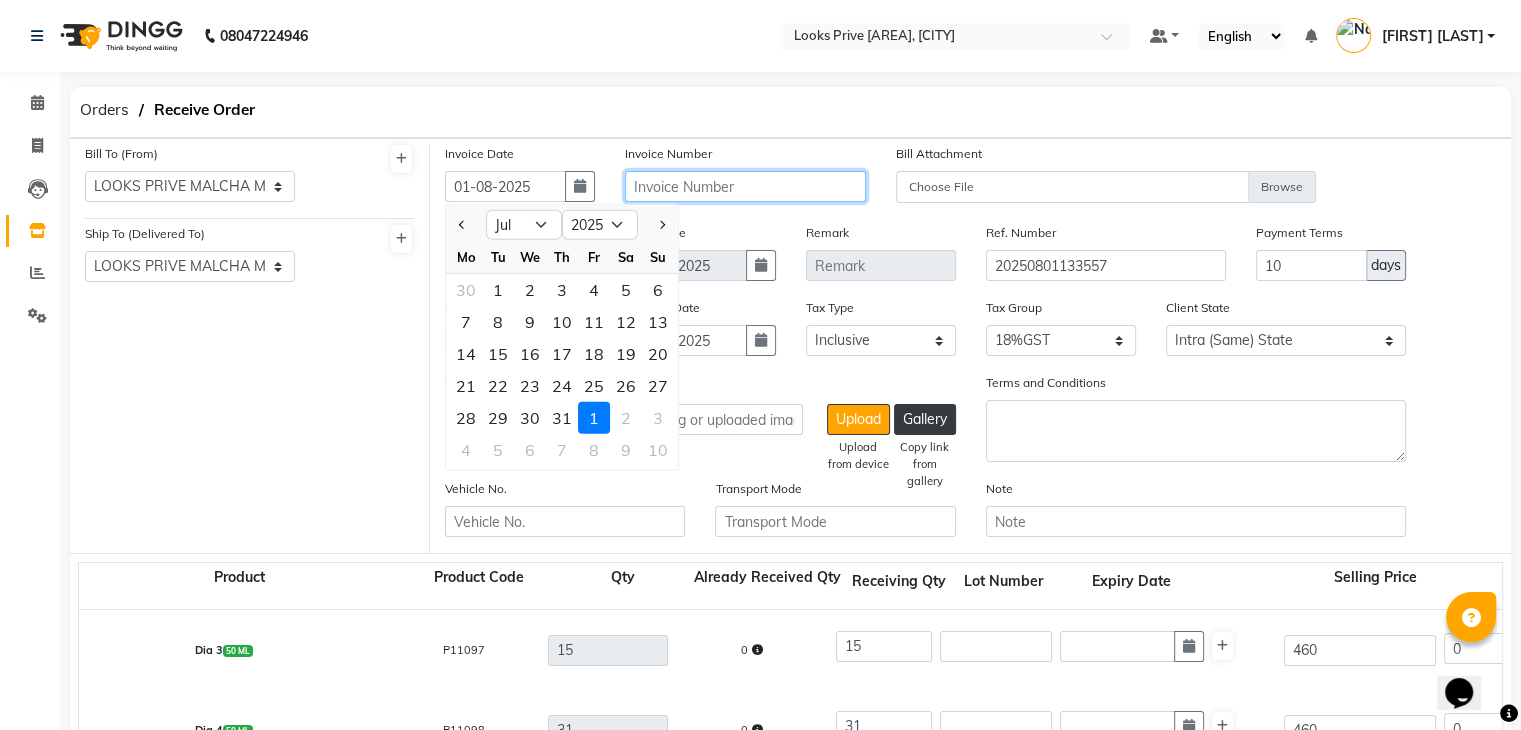 click 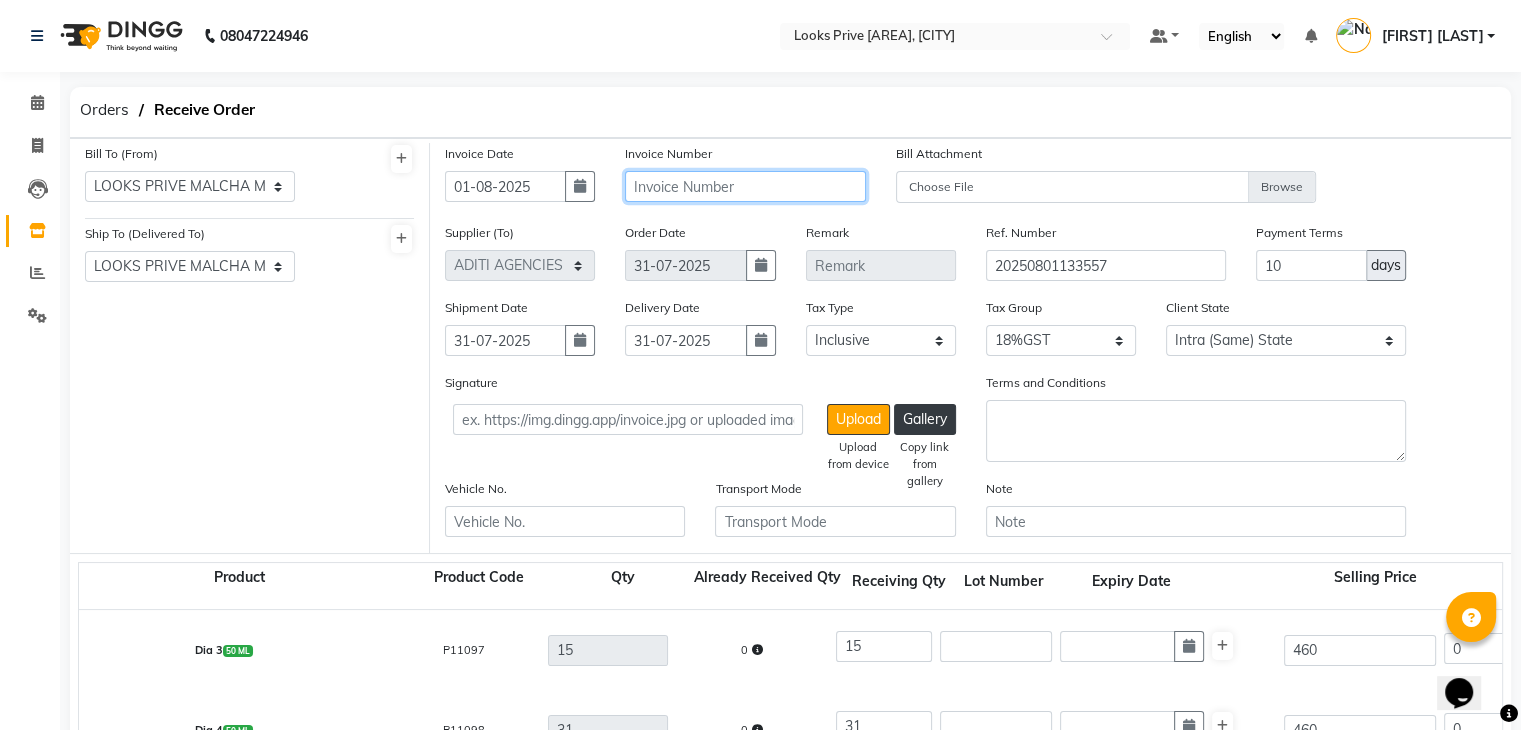 click 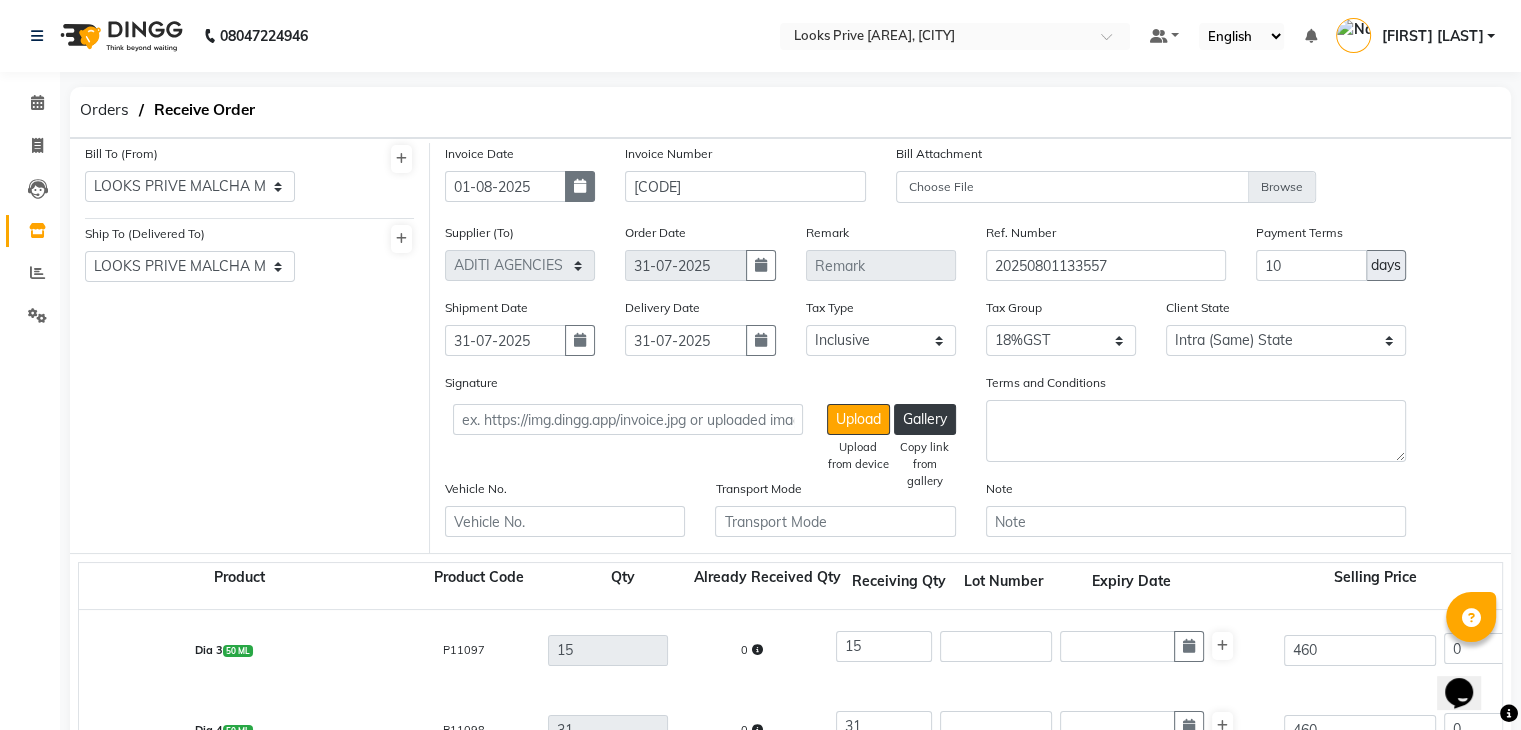 click 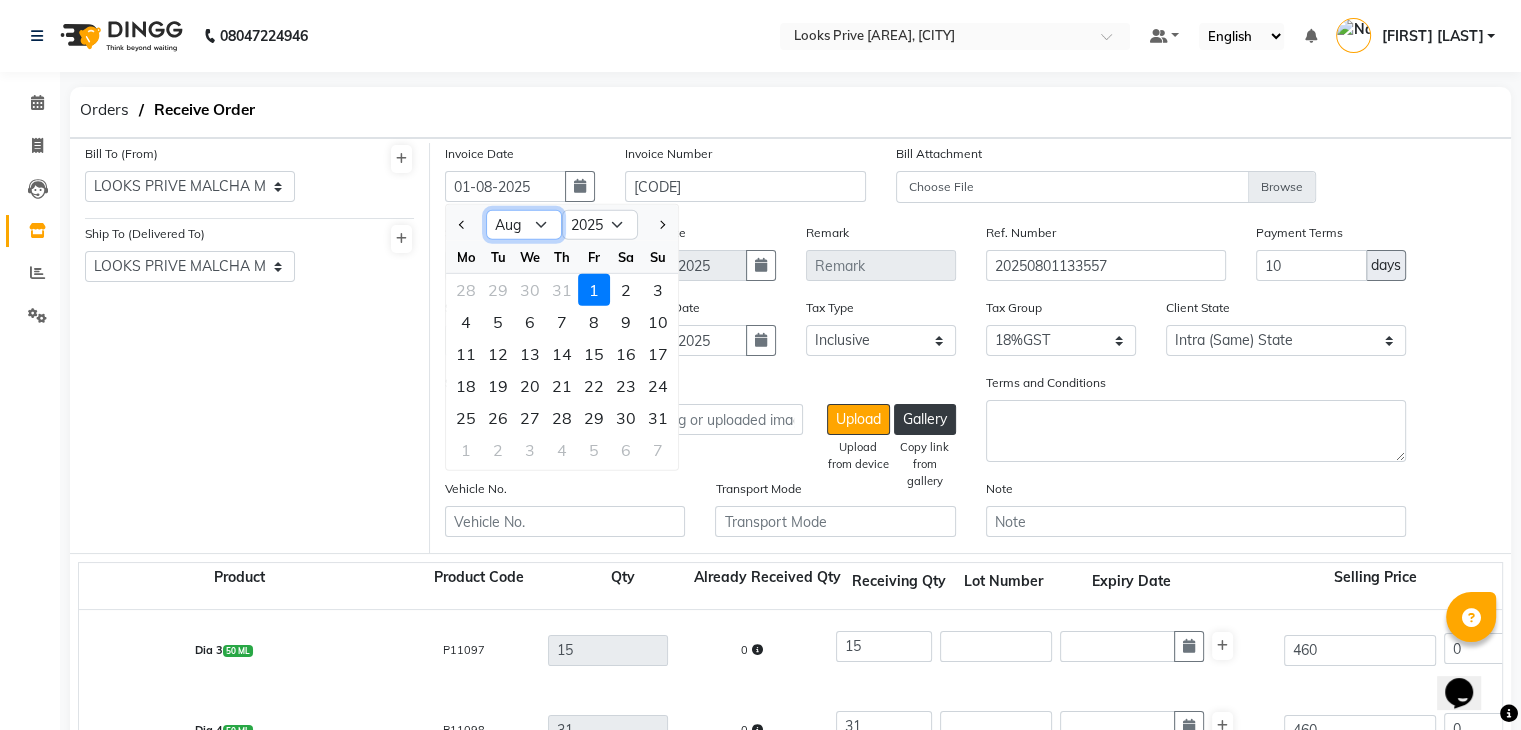 click on "Jan Feb Mar Apr May Jun Jul Aug Sep Oct Nov Dec" 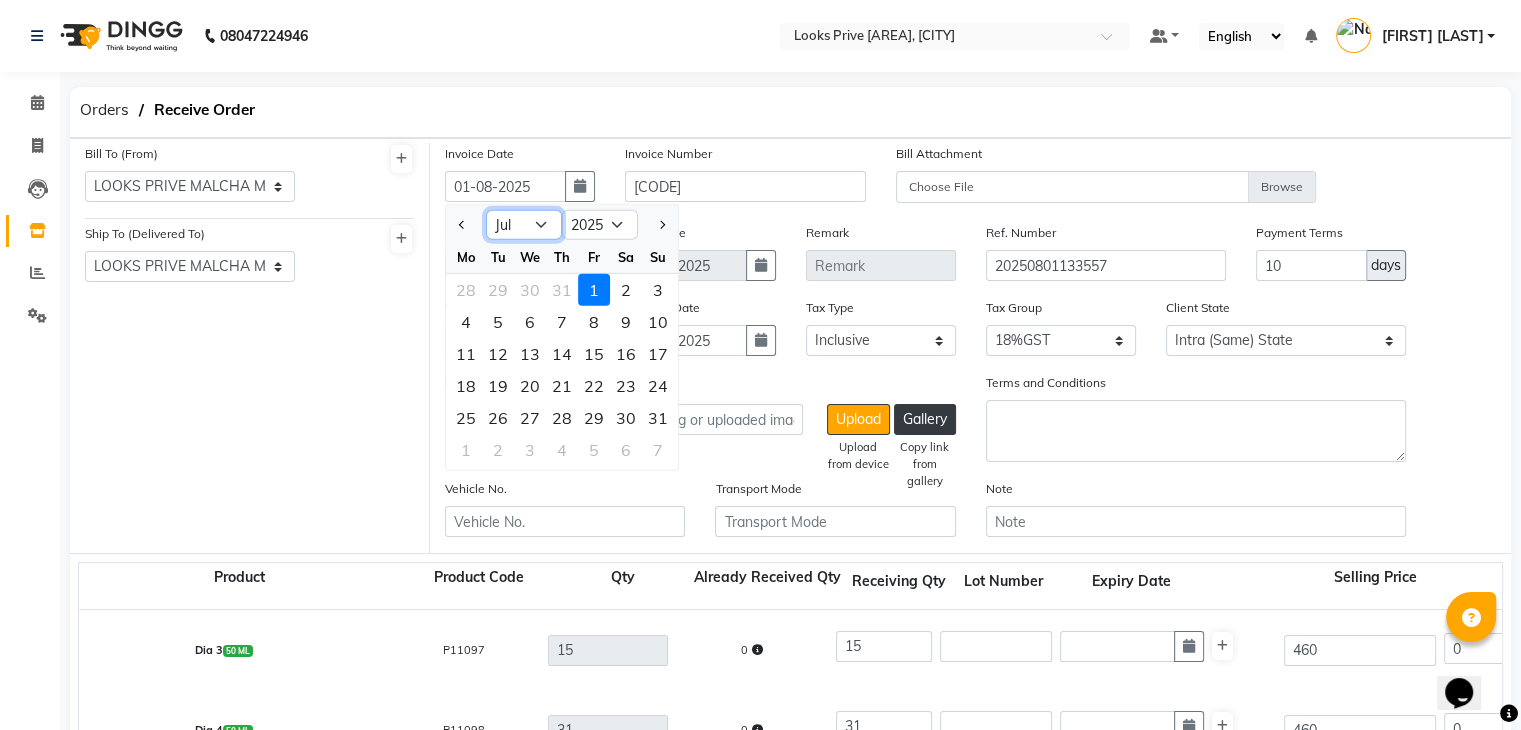 click on "Jan Feb Mar Apr May Jun Jul Aug Sep Oct Nov Dec" 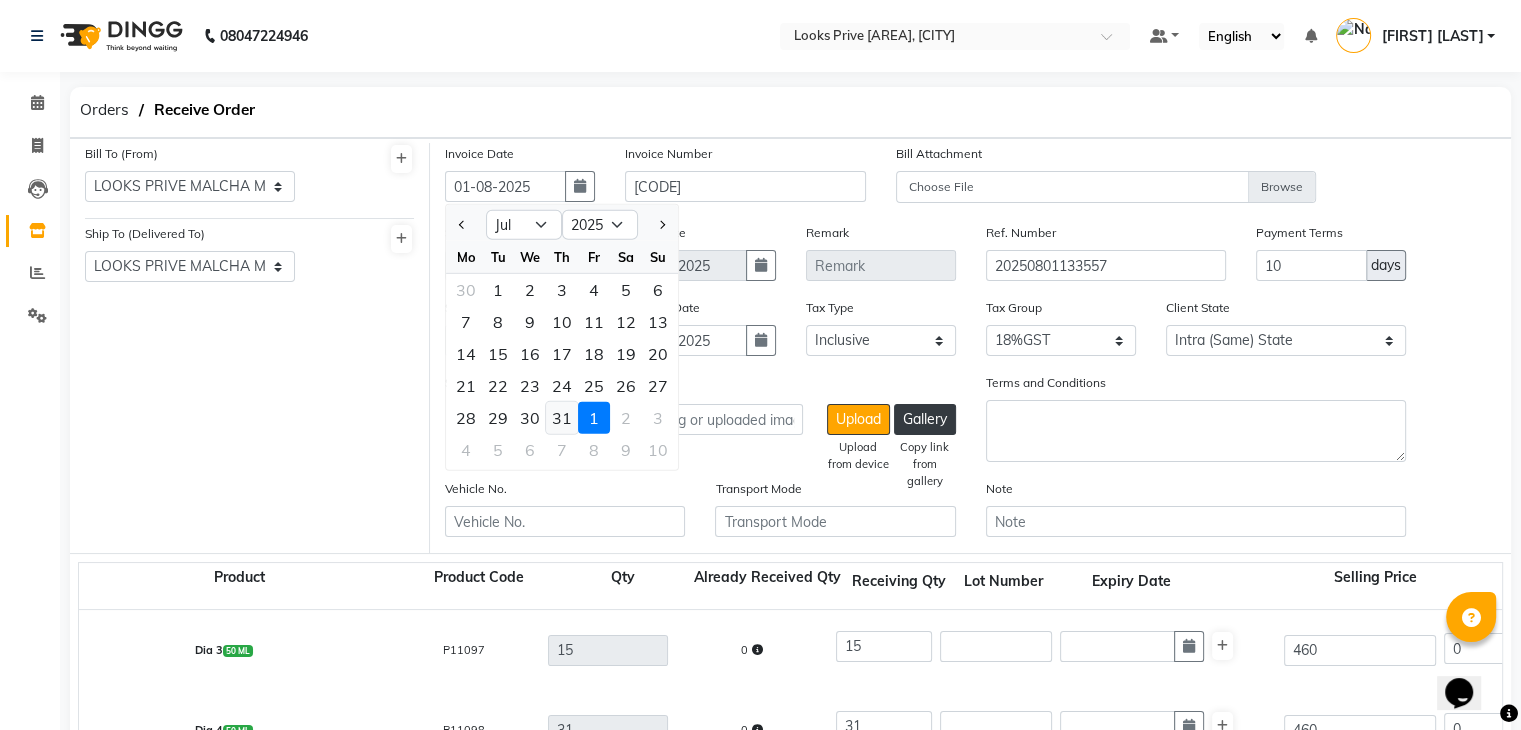 click on "31" 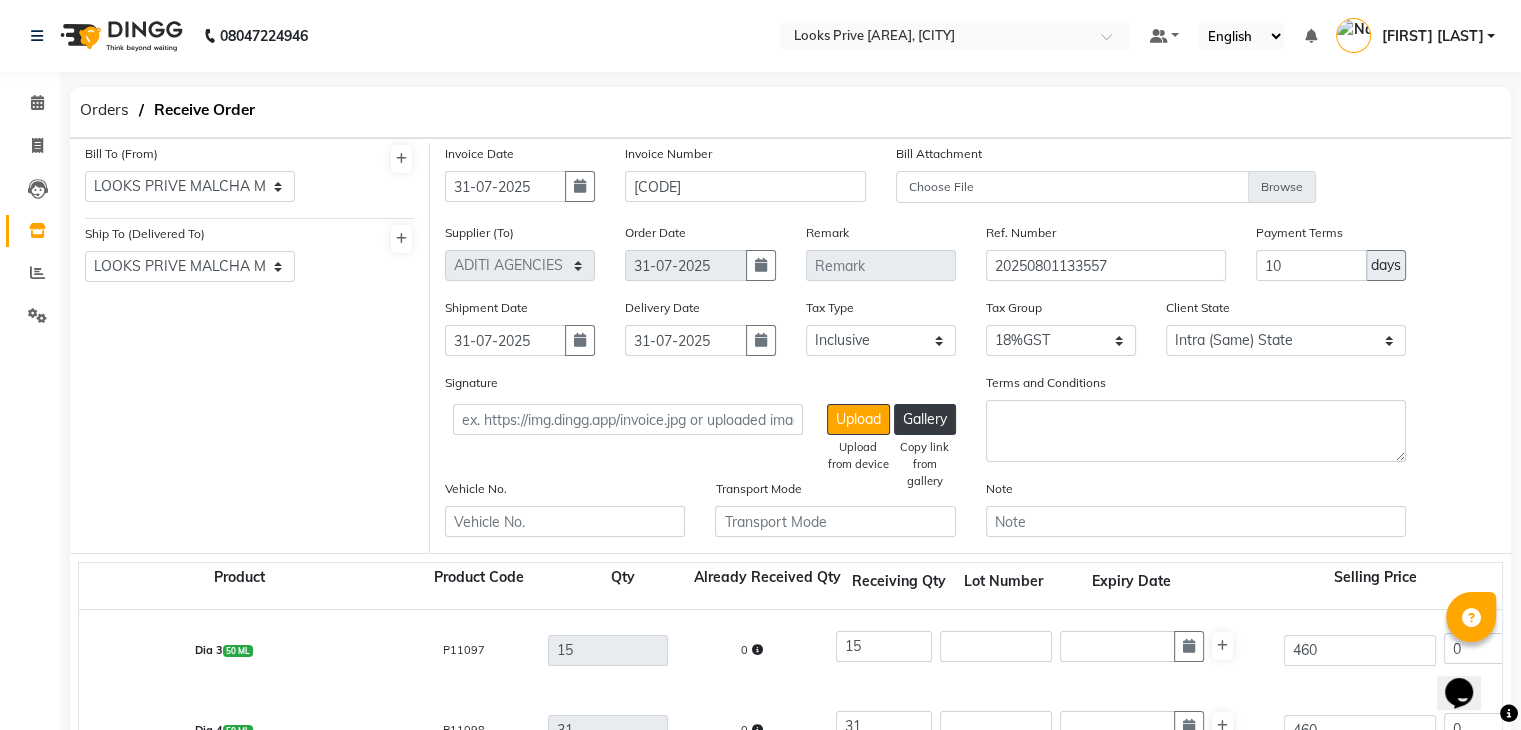 scroll, scrollTop: 638, scrollLeft: 0, axis: vertical 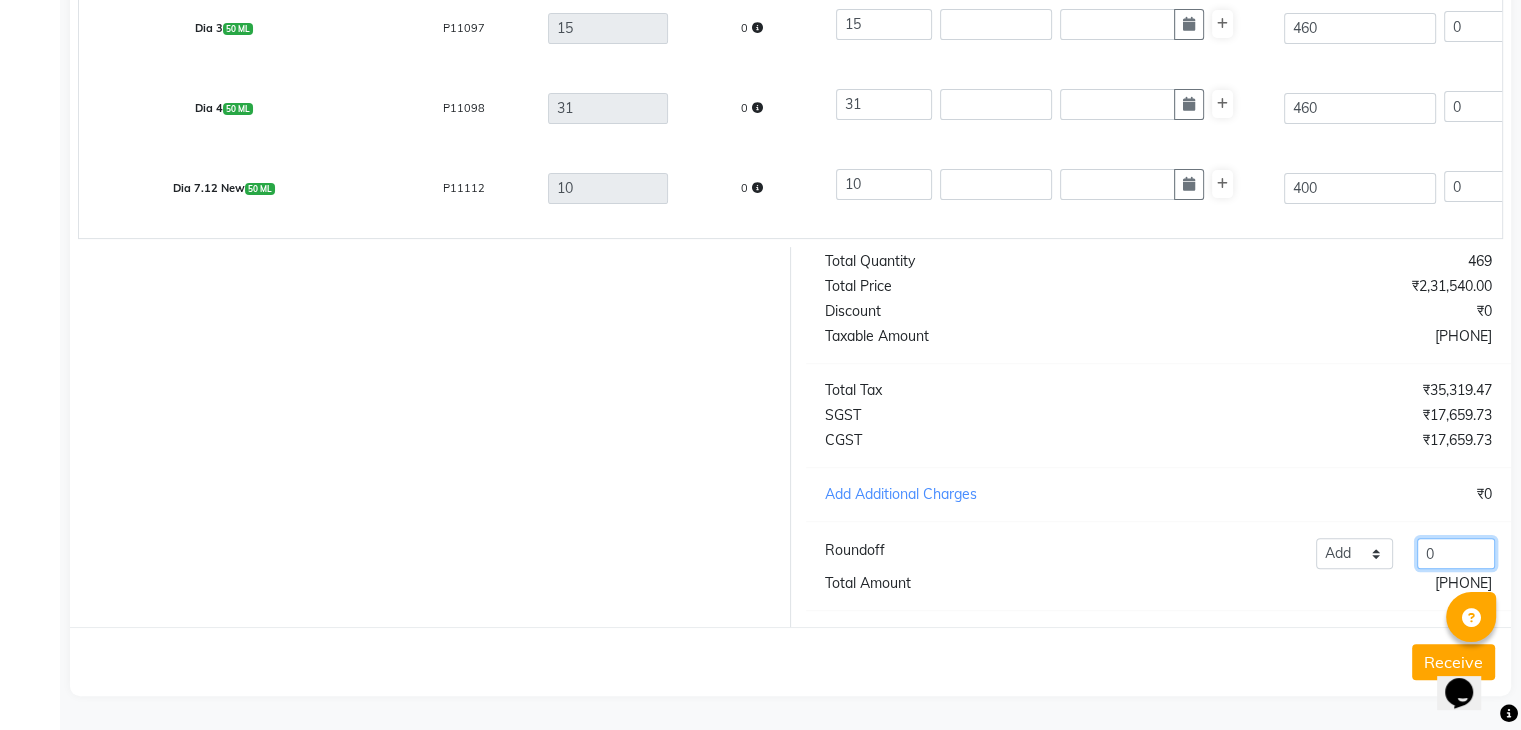 click on "0" 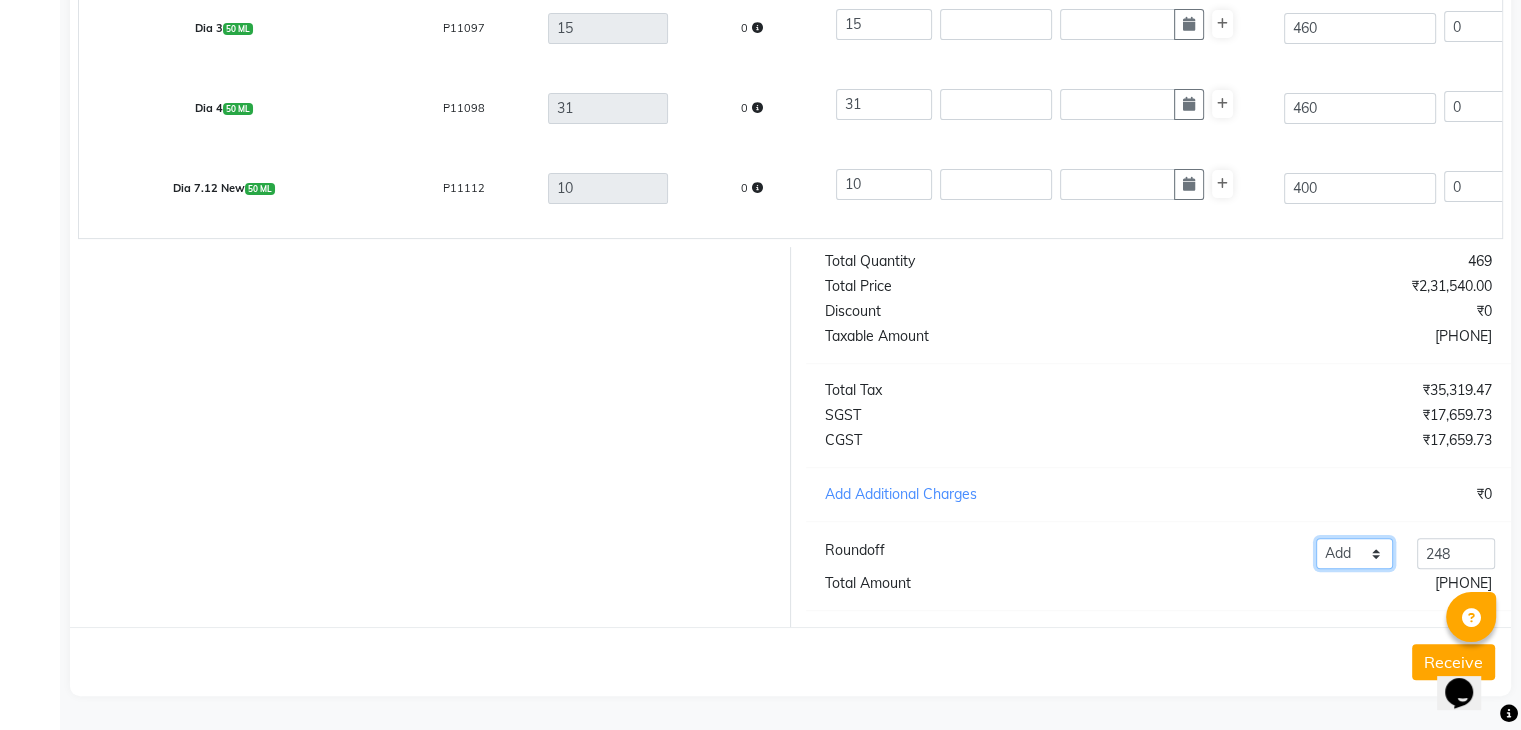 click on "Add Reduce" 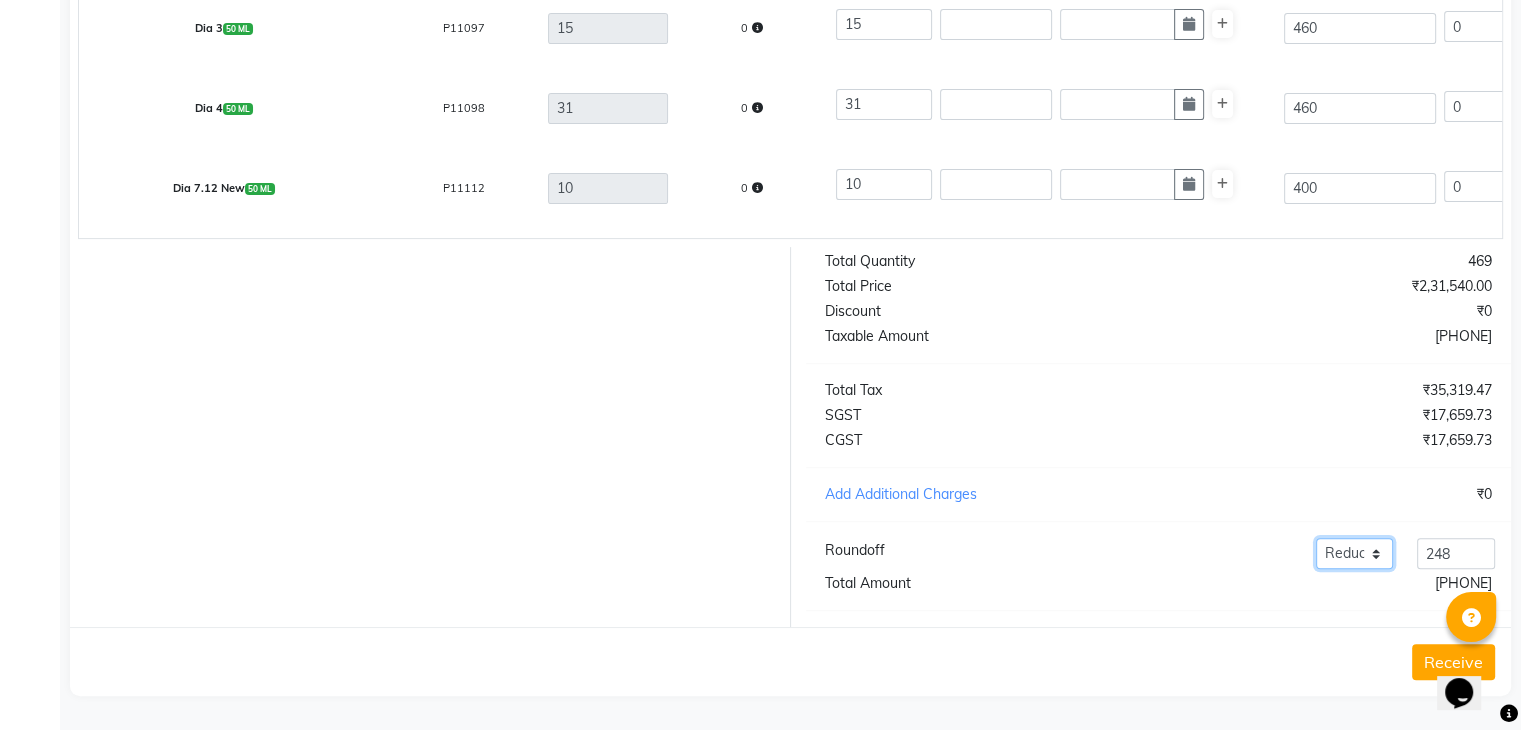 click on "Add Reduce" 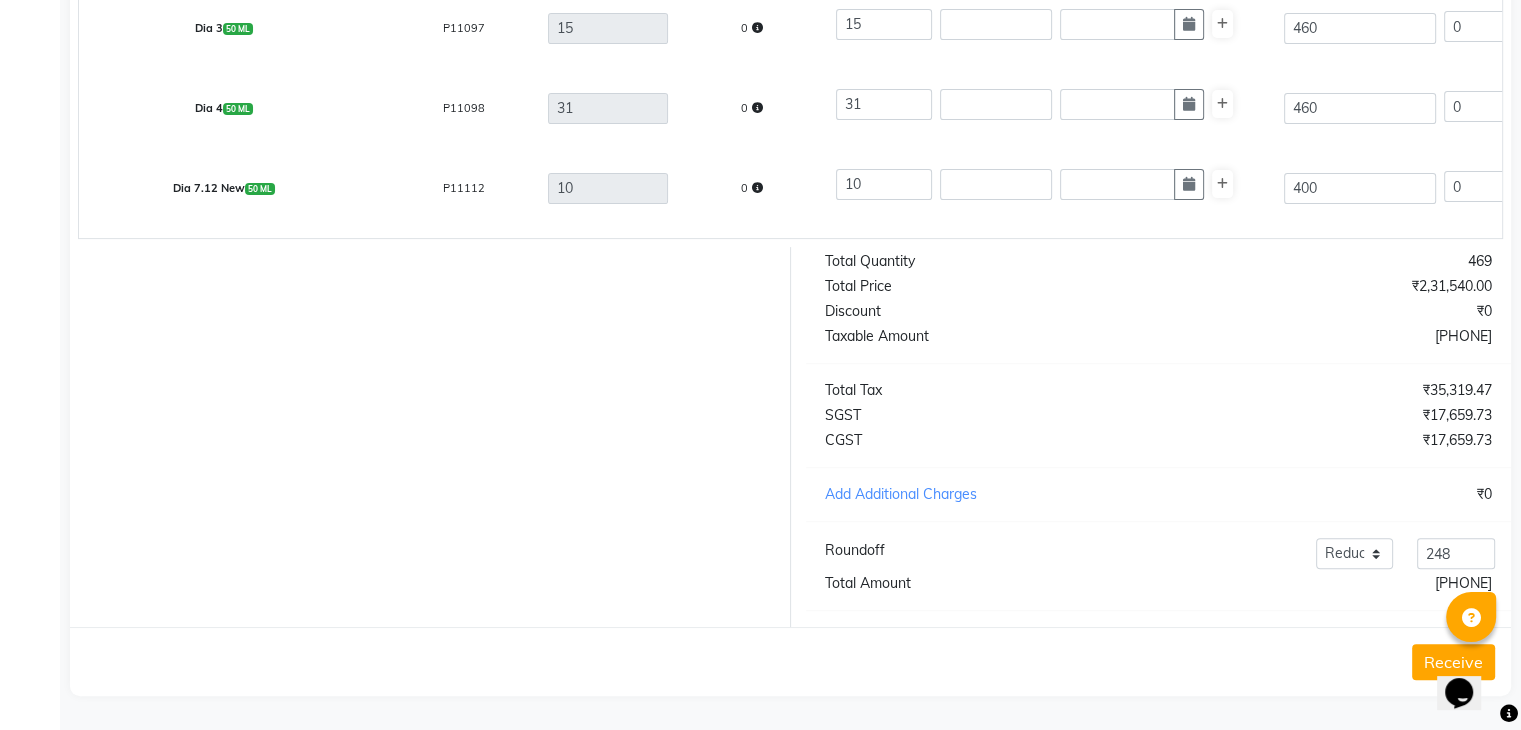 click on "Total Quantity   469   Total Price   ₹2,31,540.00   Discount   ₹0   Taxable Amount   ₹1,96,219.36   Total Tax   ₹35,319.47   SGST   ₹17,659.73   CGST   ₹17,659.73   Add Additional Charges   ₹0  Roundoff Add Reduce 248  Total Amount   ₹2,31,538.83" 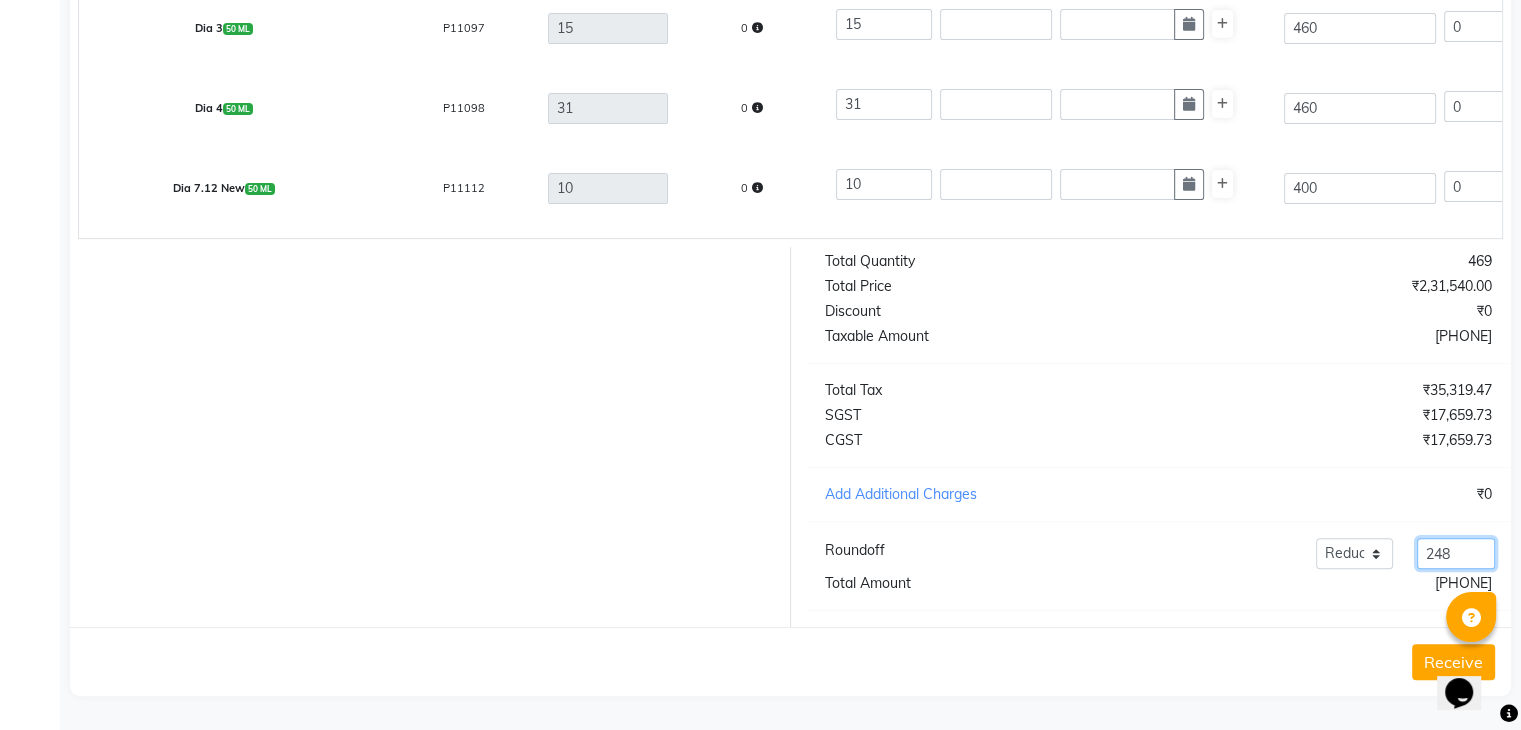 click on "248" 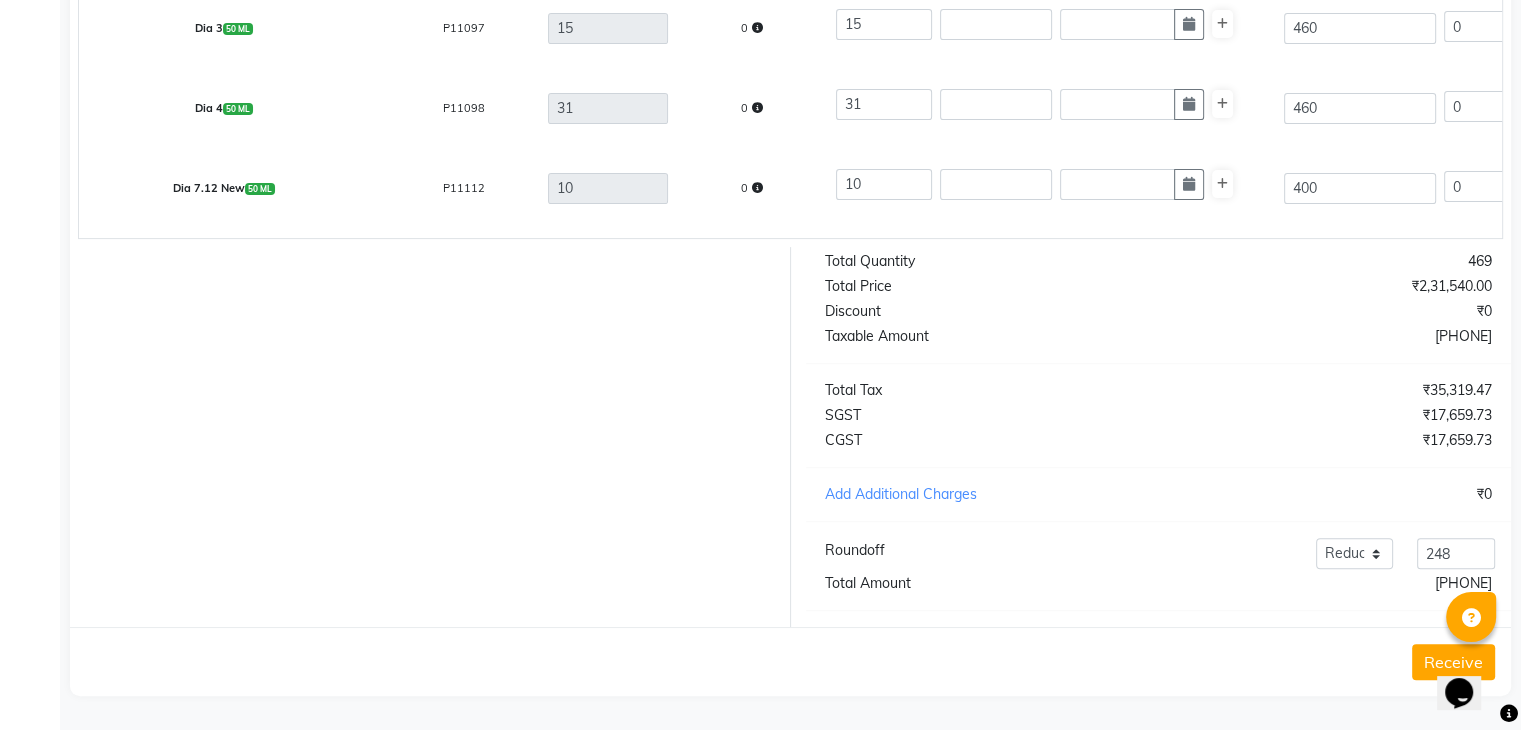 click on "Receive" 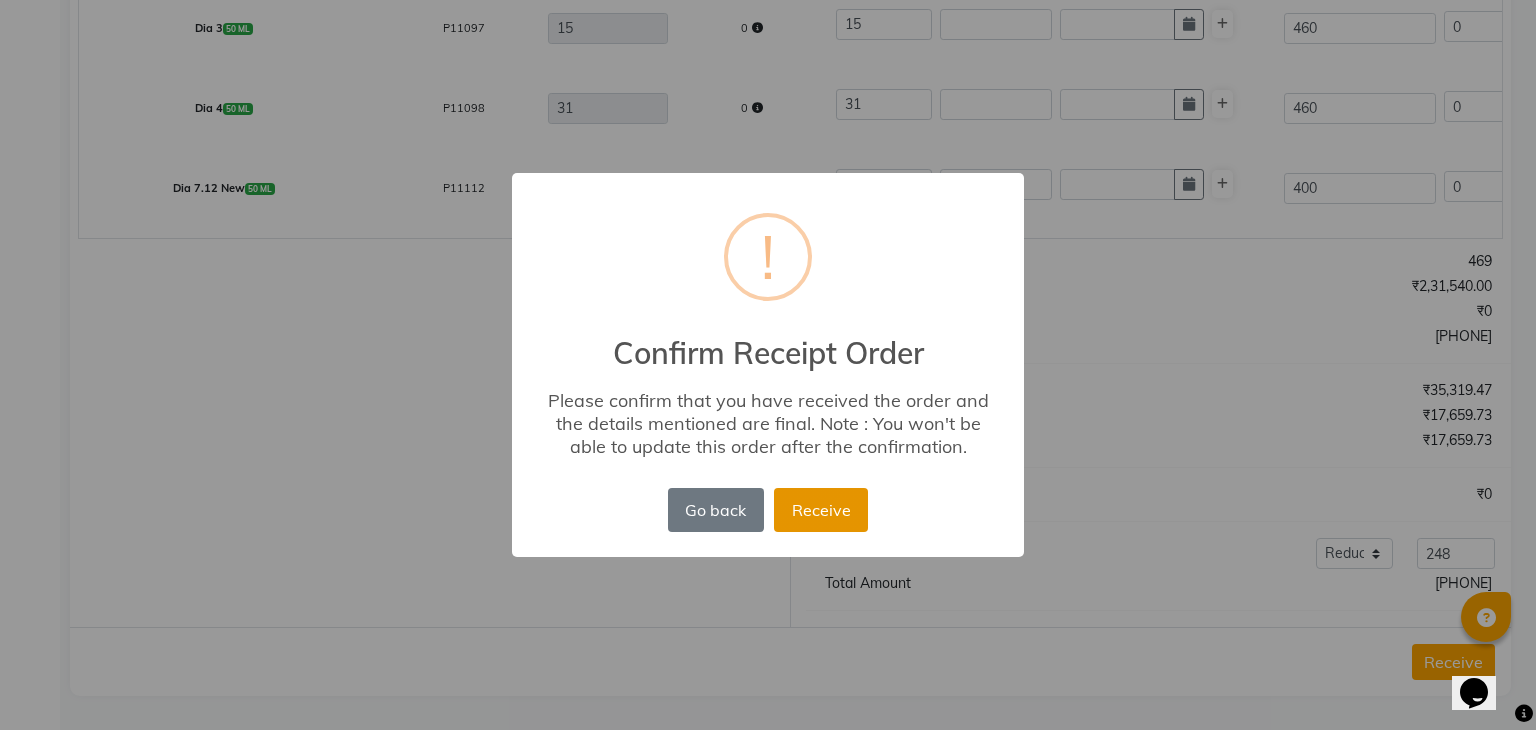 click on "Receive" at bounding box center [821, 510] 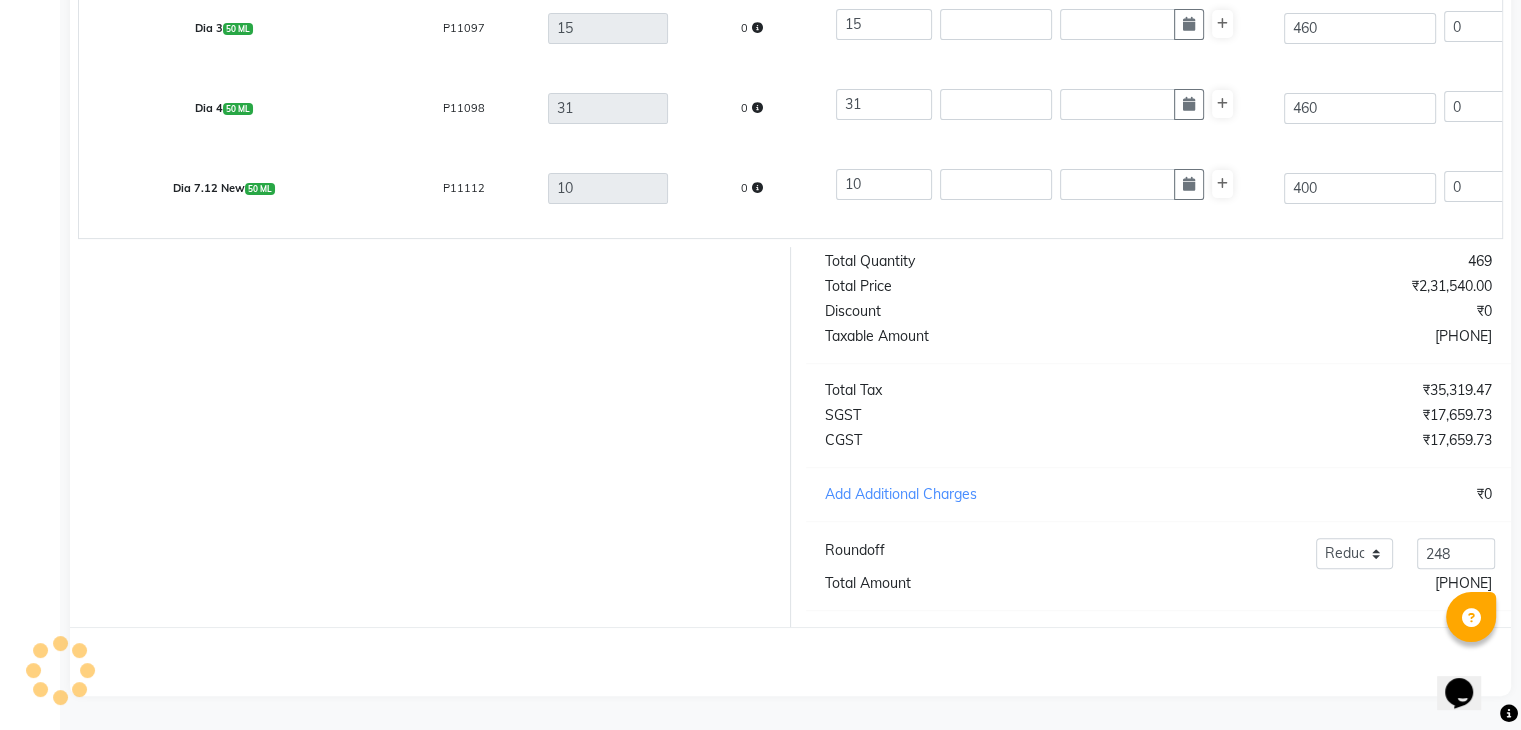 scroll, scrollTop: 0, scrollLeft: 0, axis: both 